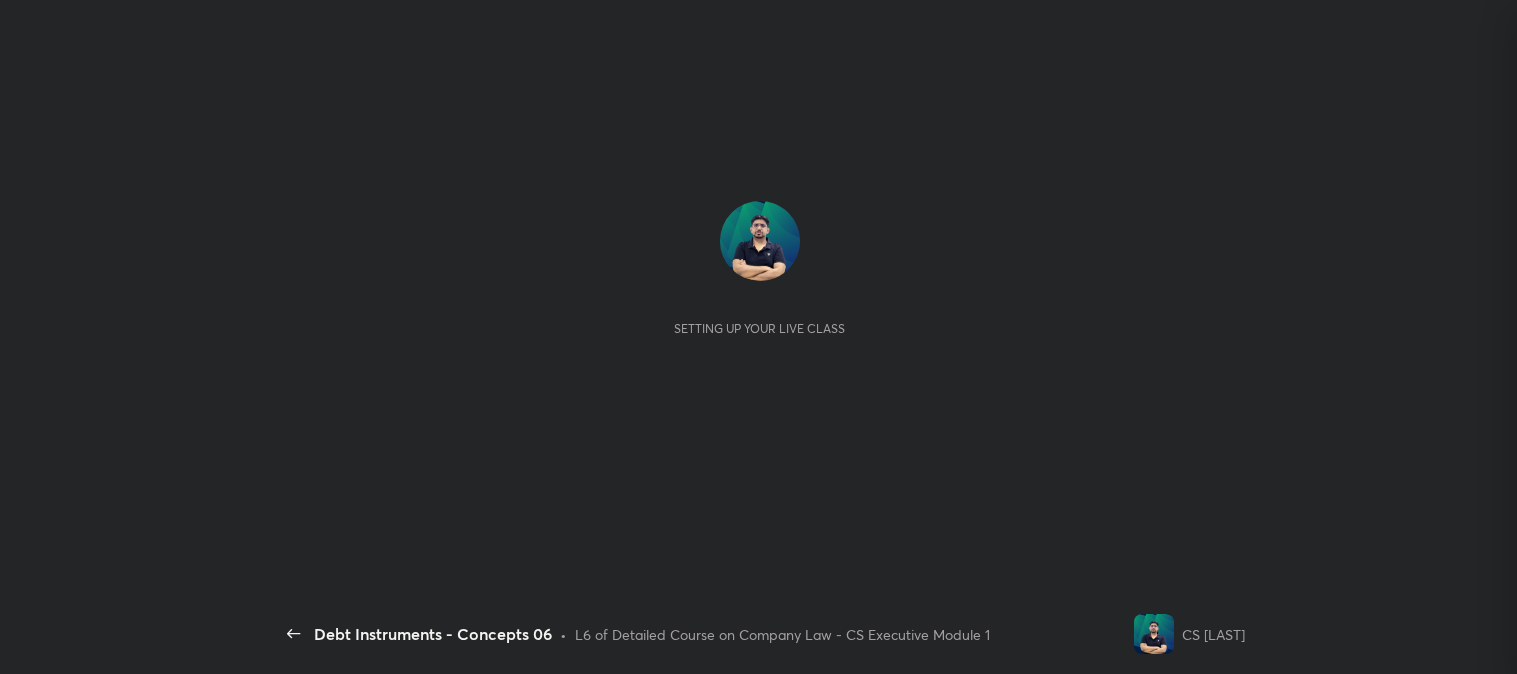 scroll, scrollTop: 0, scrollLeft: 0, axis: both 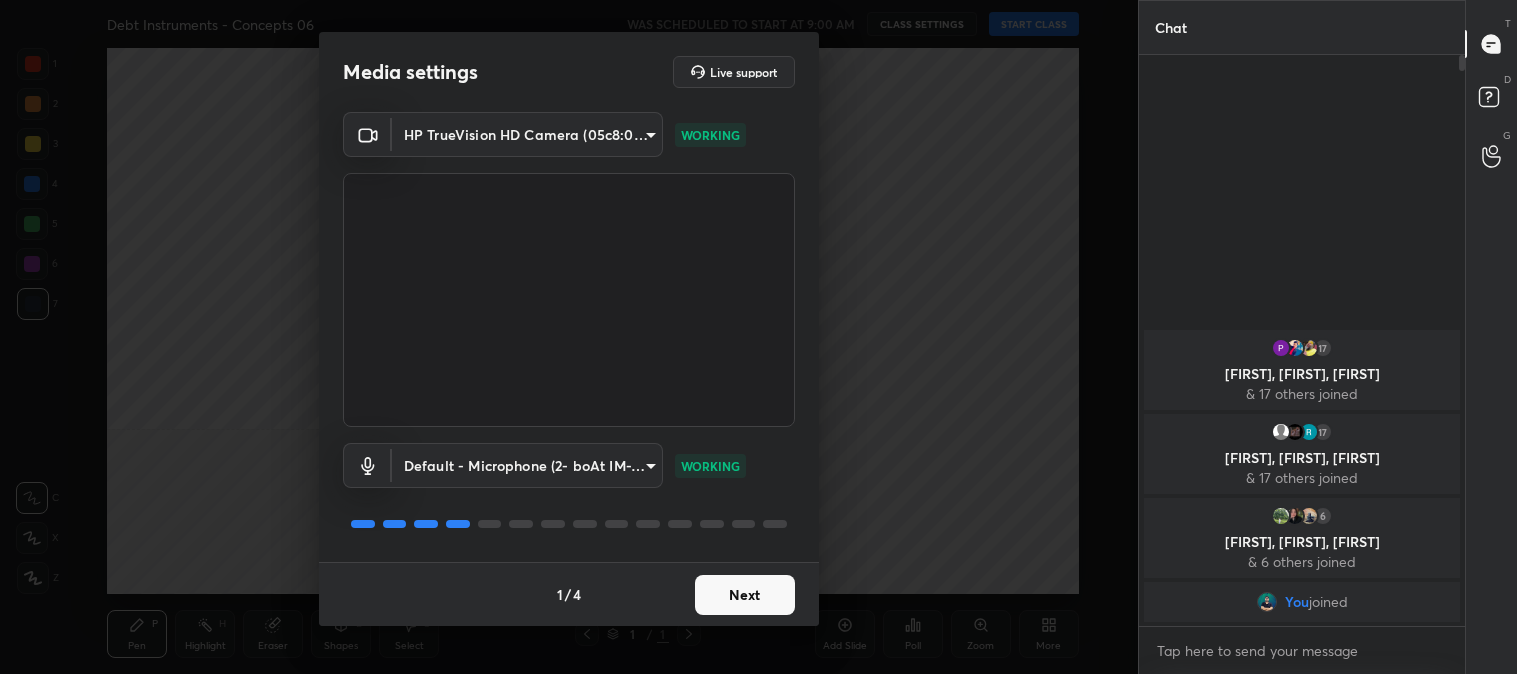 click on "Next" at bounding box center [745, 595] 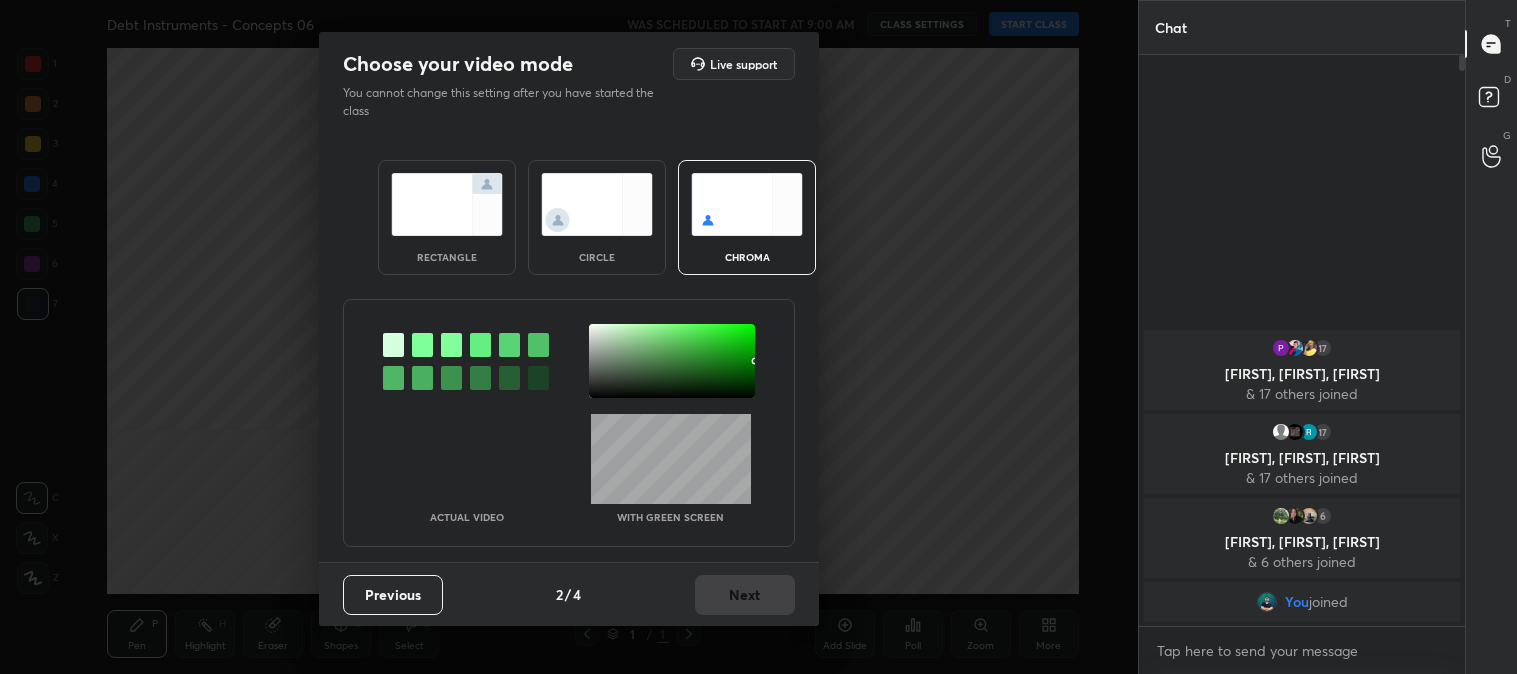click at bounding box center [447, 204] 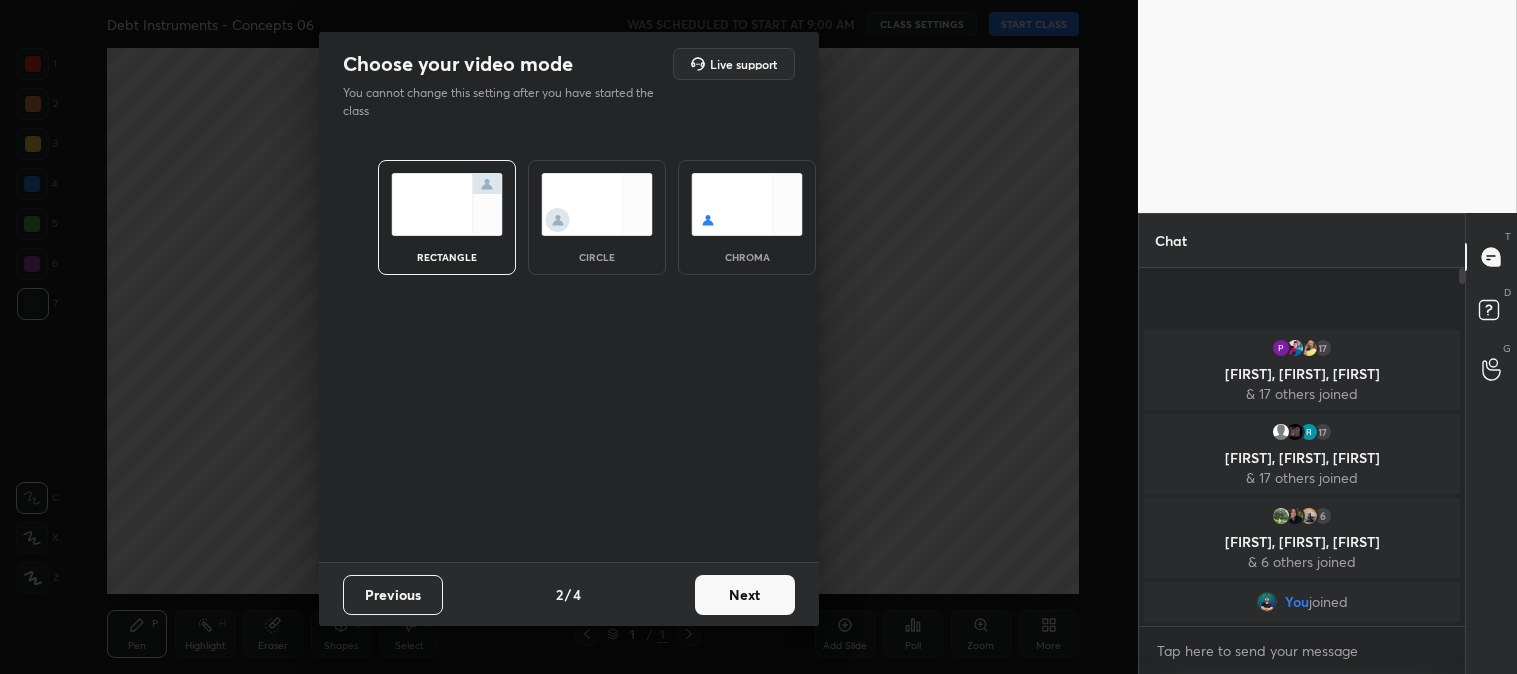 click on "Next" at bounding box center (745, 595) 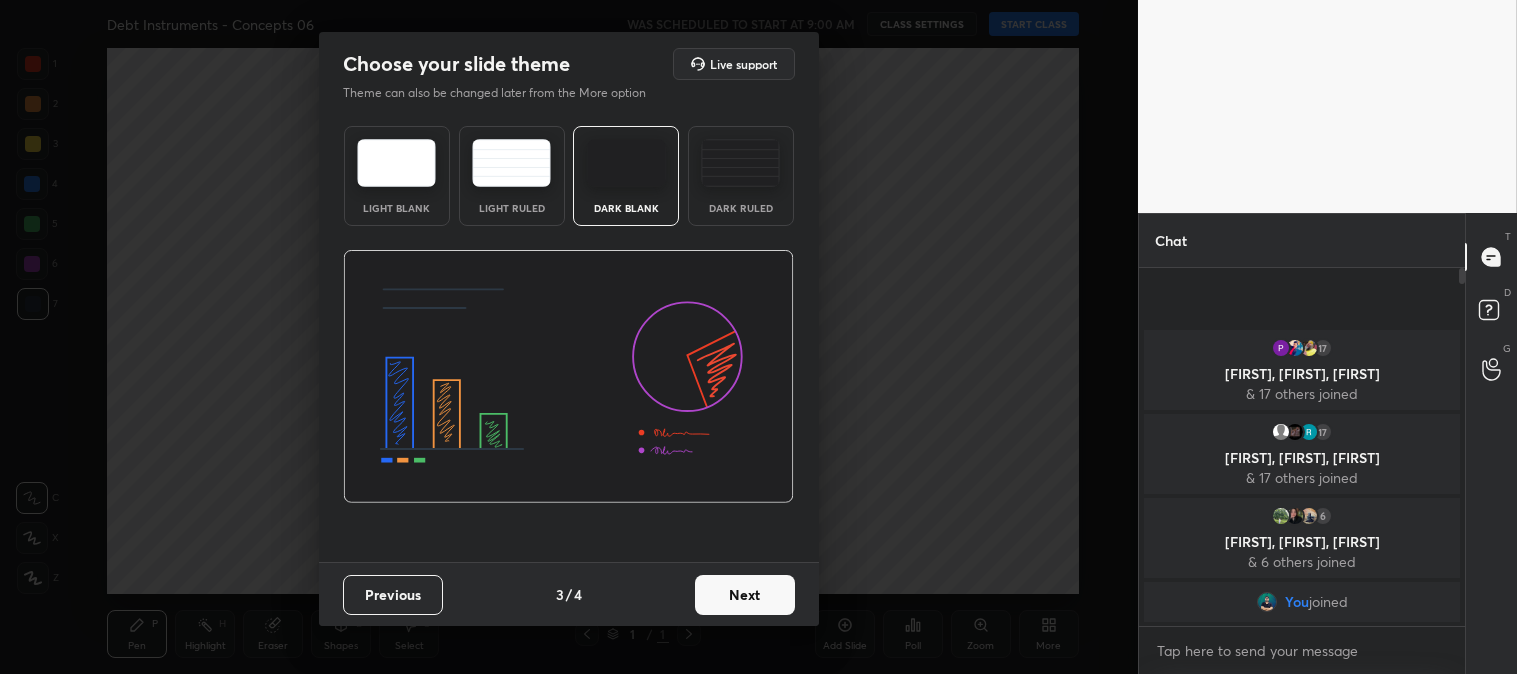 click on "Next" at bounding box center (745, 595) 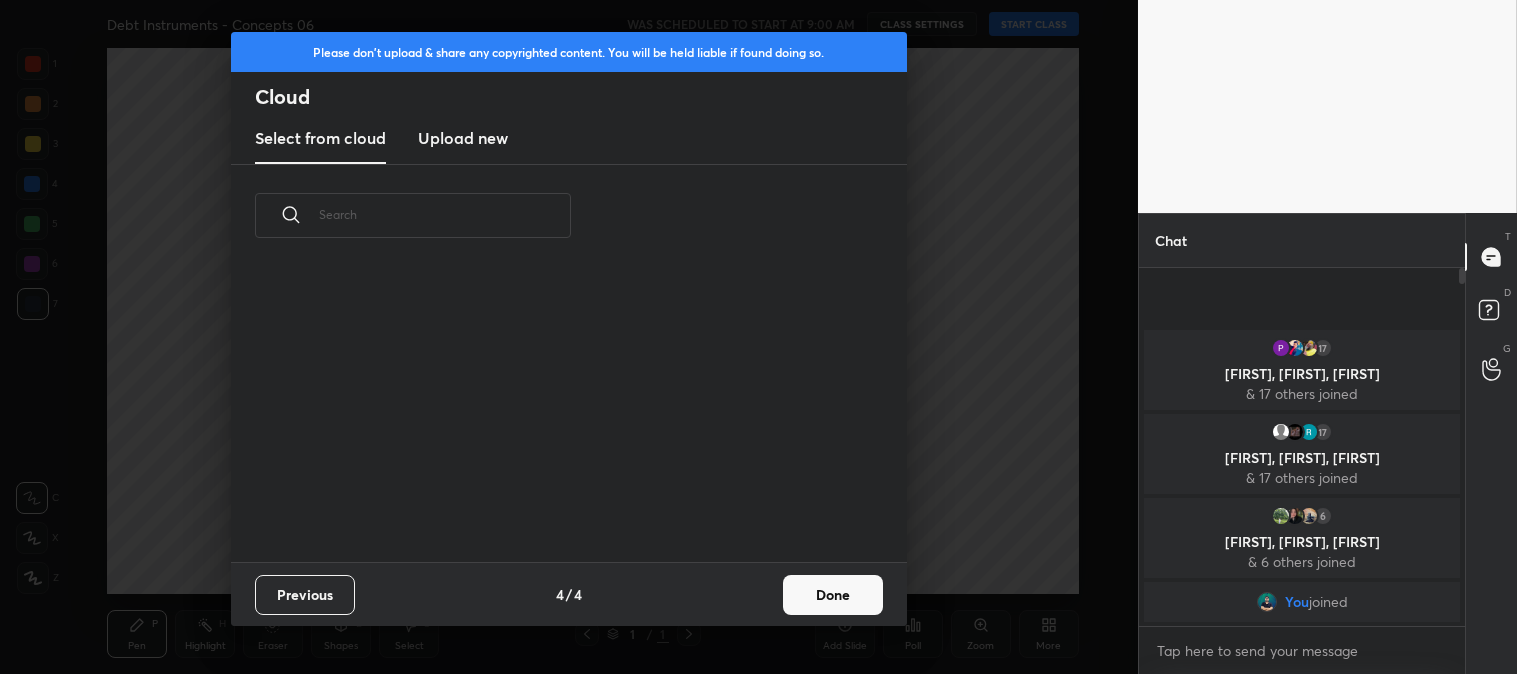 click on "Done" at bounding box center (833, 595) 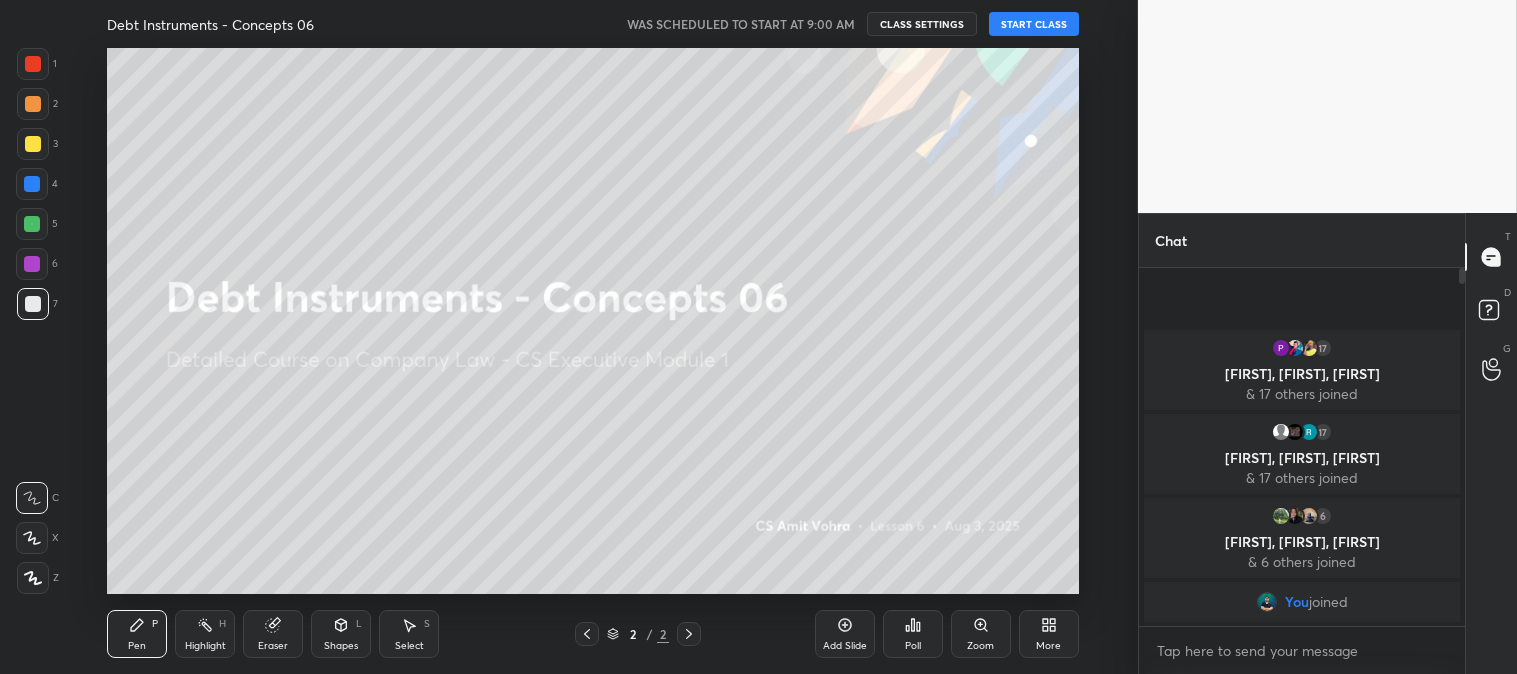 click at bounding box center (33, 144) 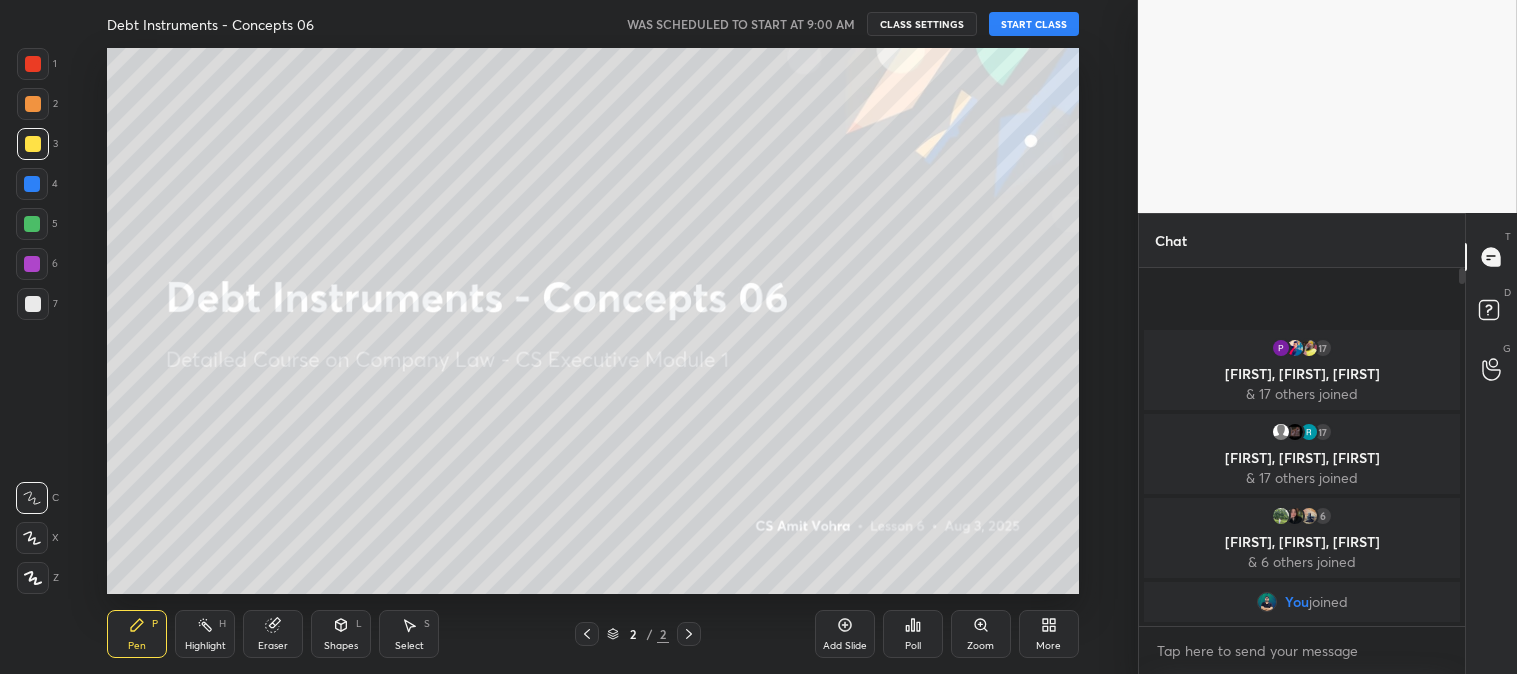 click at bounding box center (32, 538) 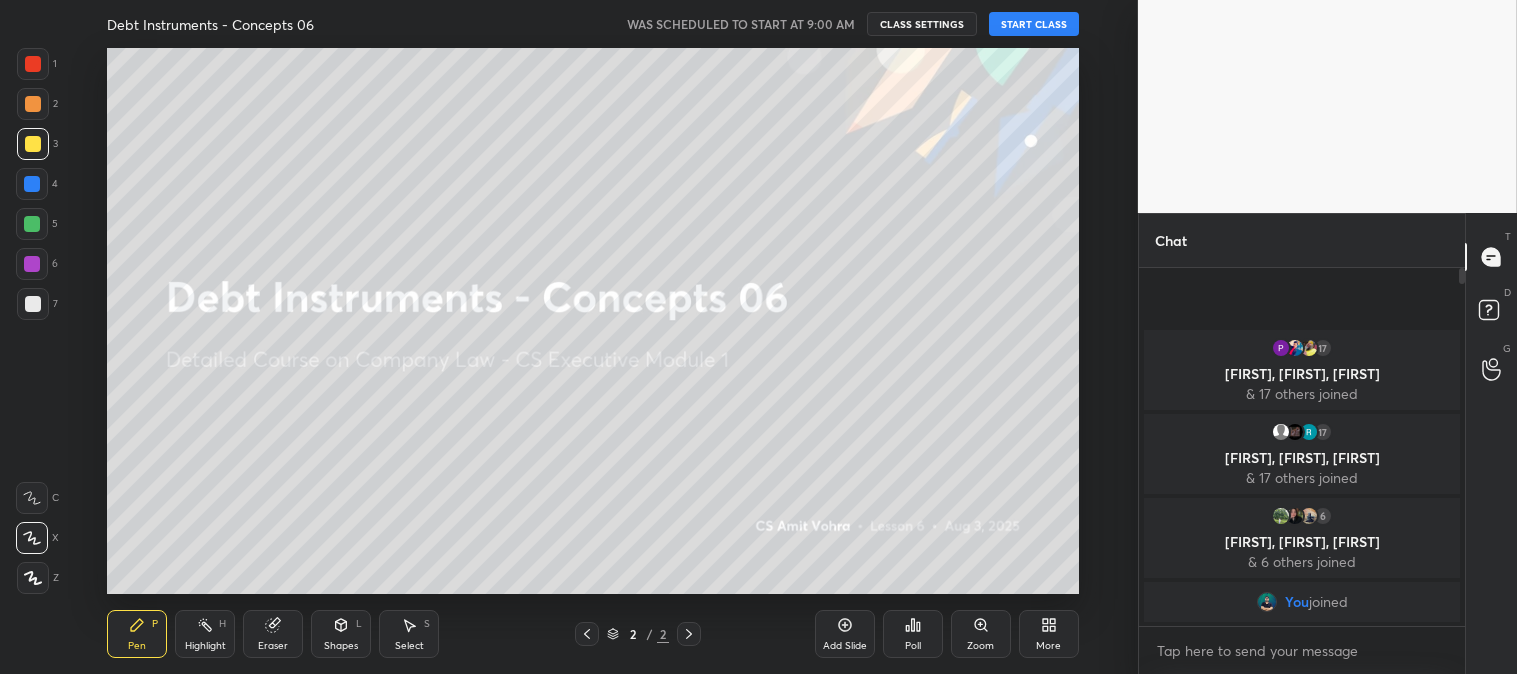 click on "START CLASS" at bounding box center [1034, 24] 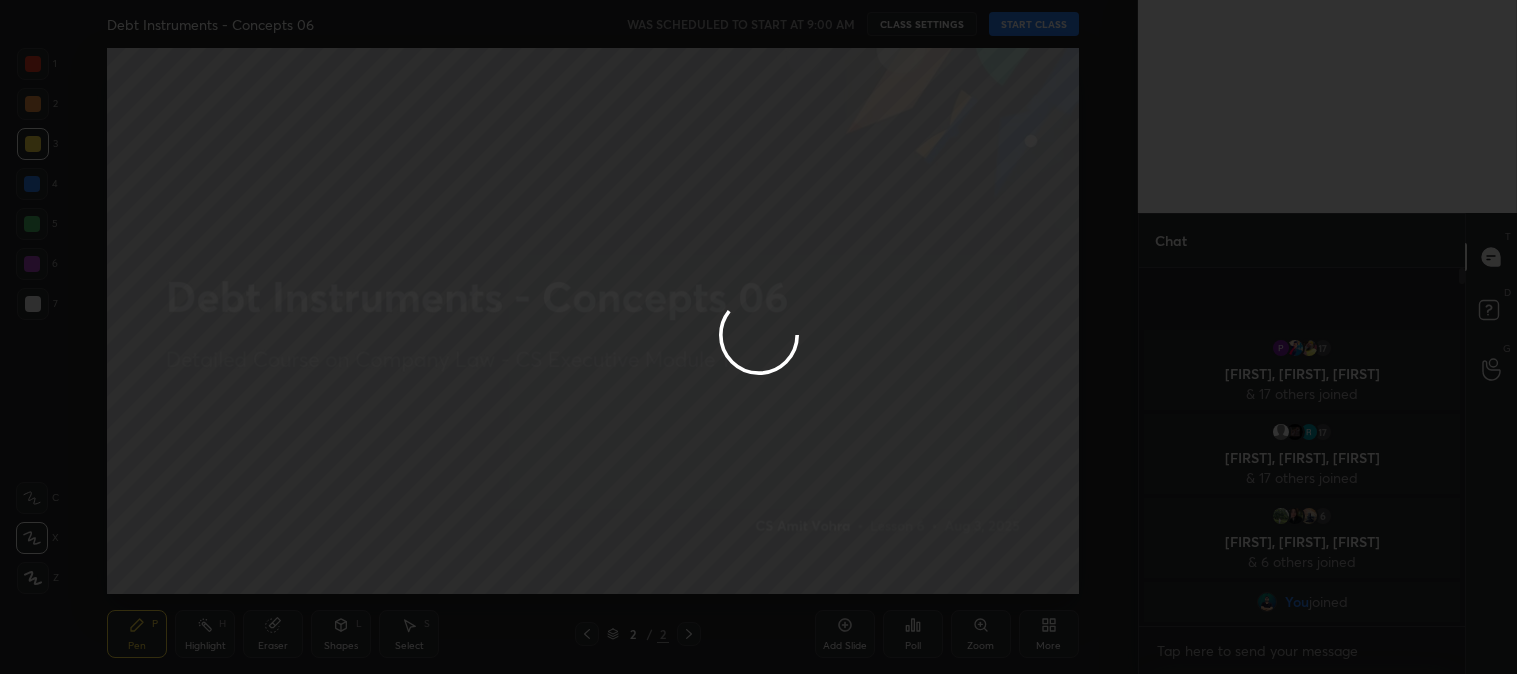 type on "x" 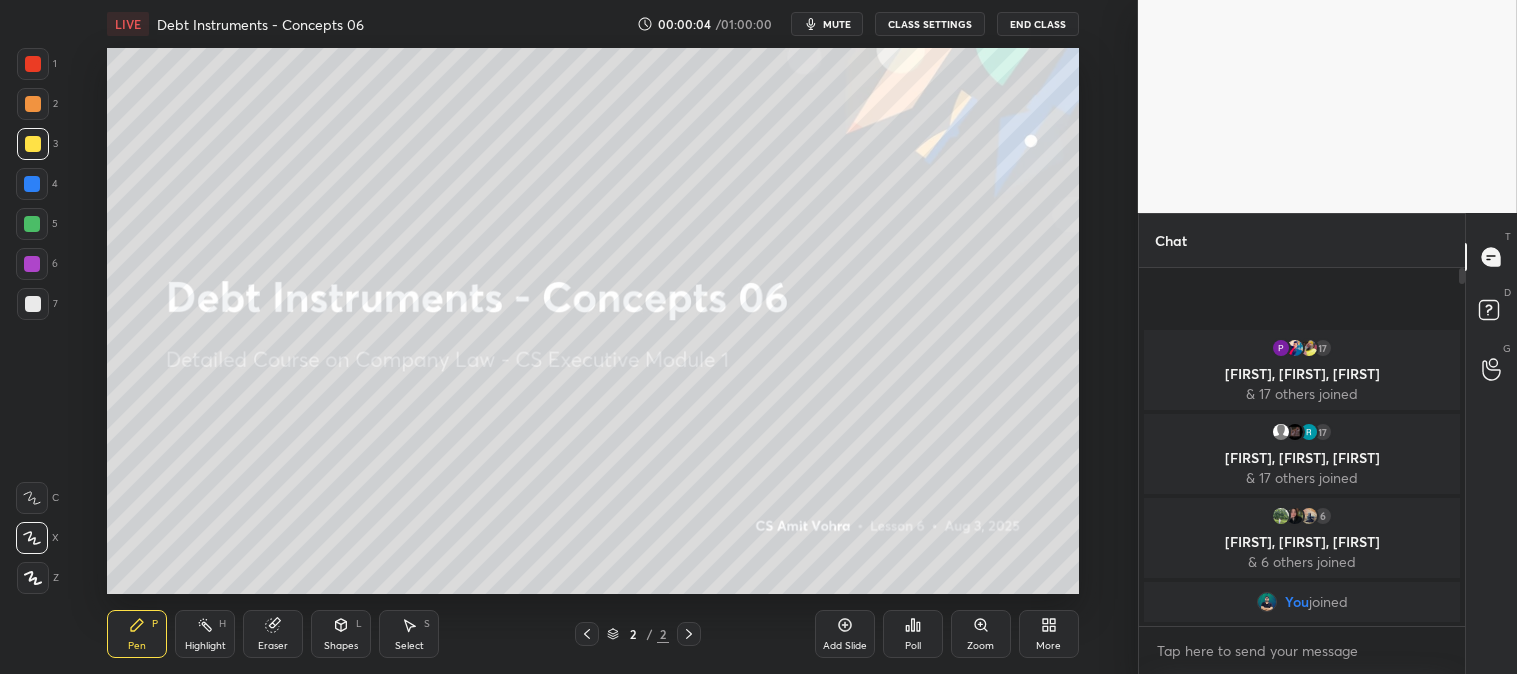 click on "Add Slide" at bounding box center (845, 646) 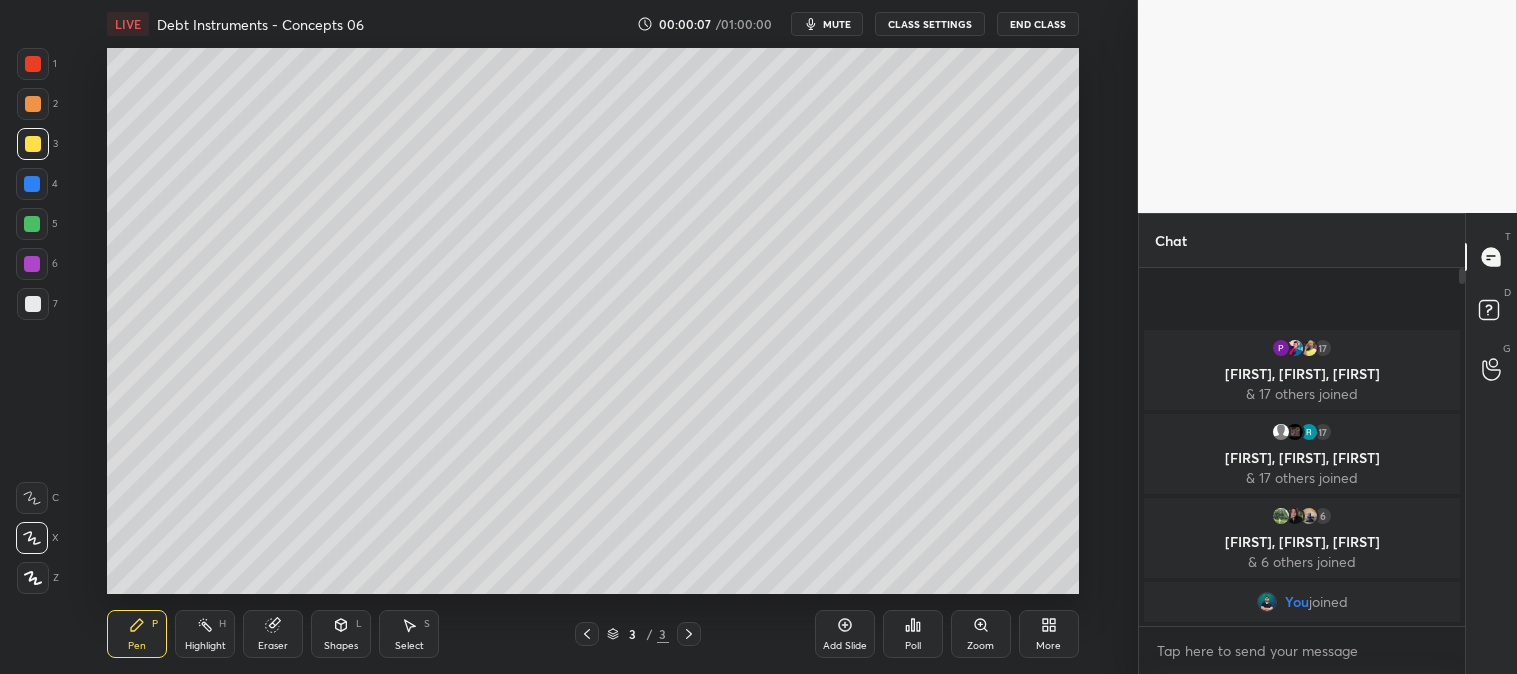 click on "mute" at bounding box center [837, 24] 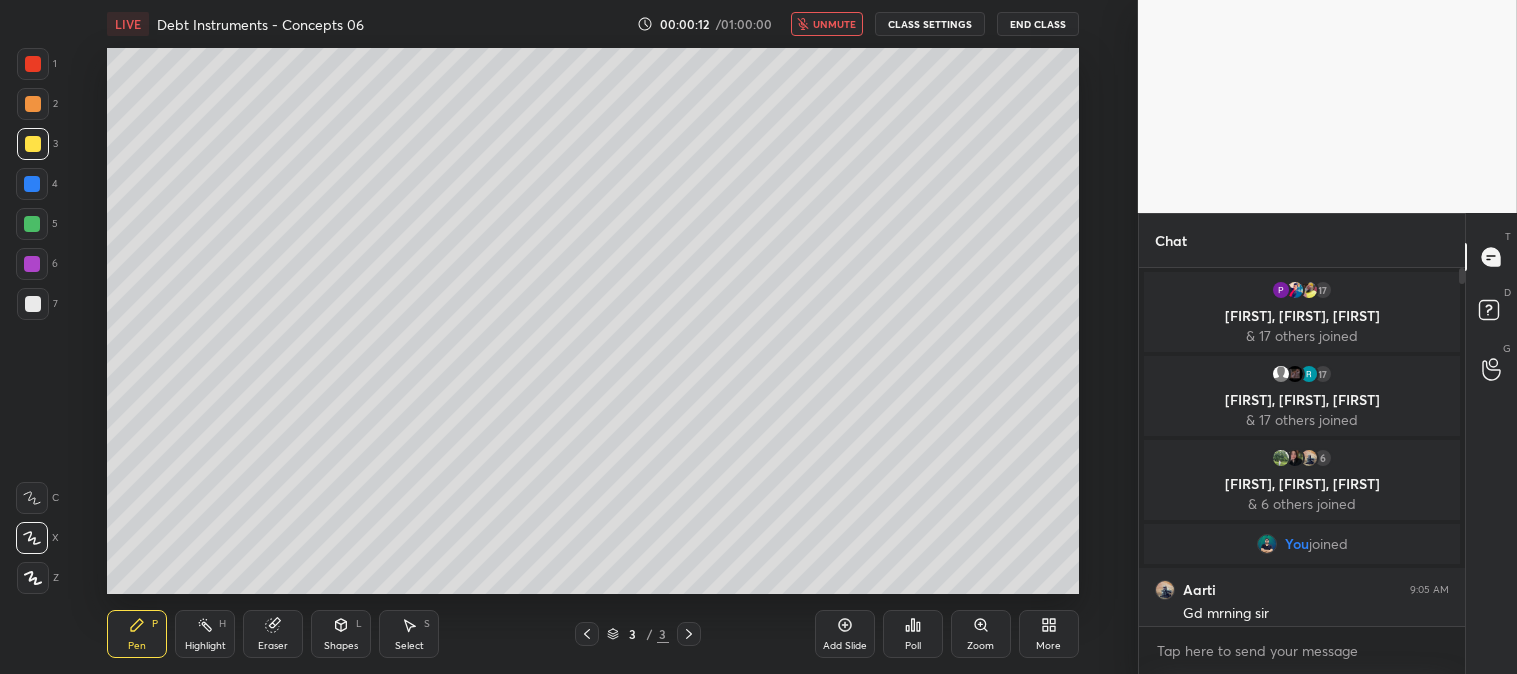 click on "unmute" at bounding box center (834, 24) 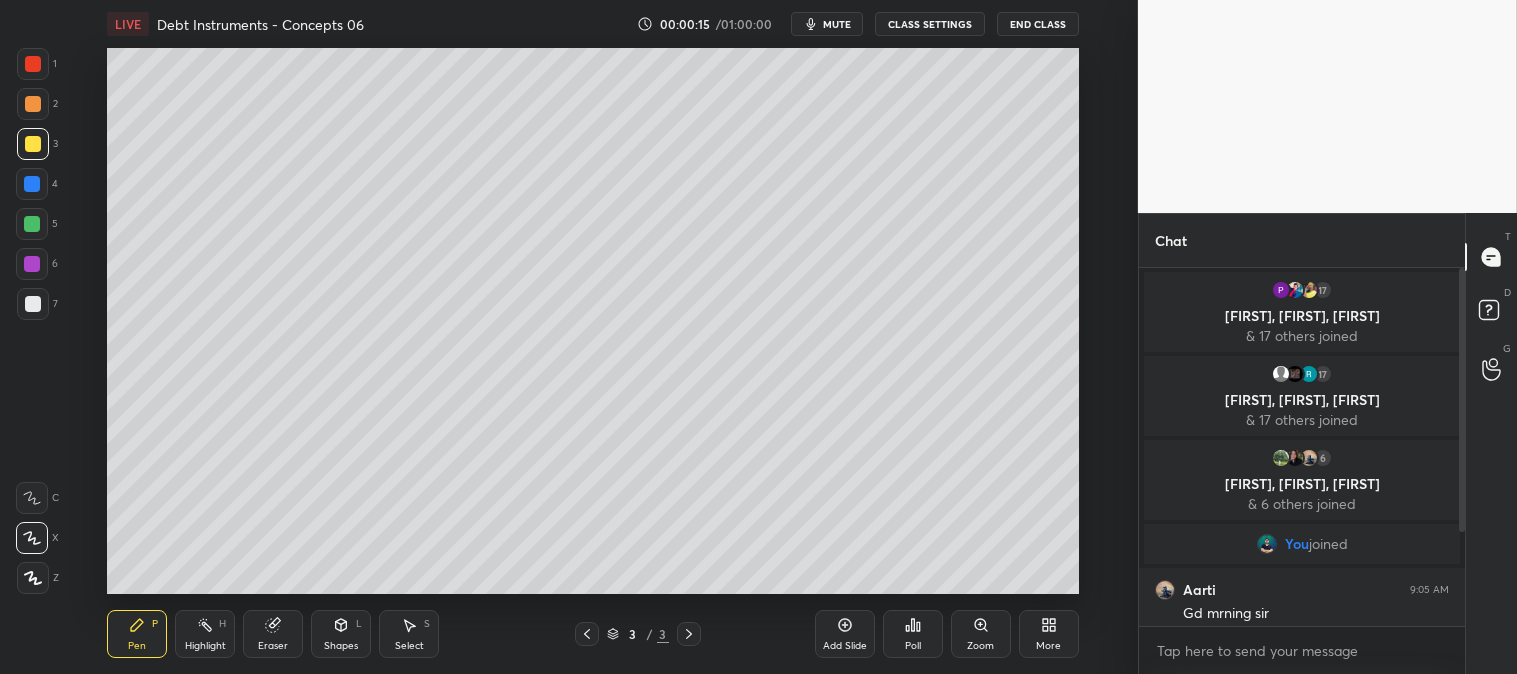 type 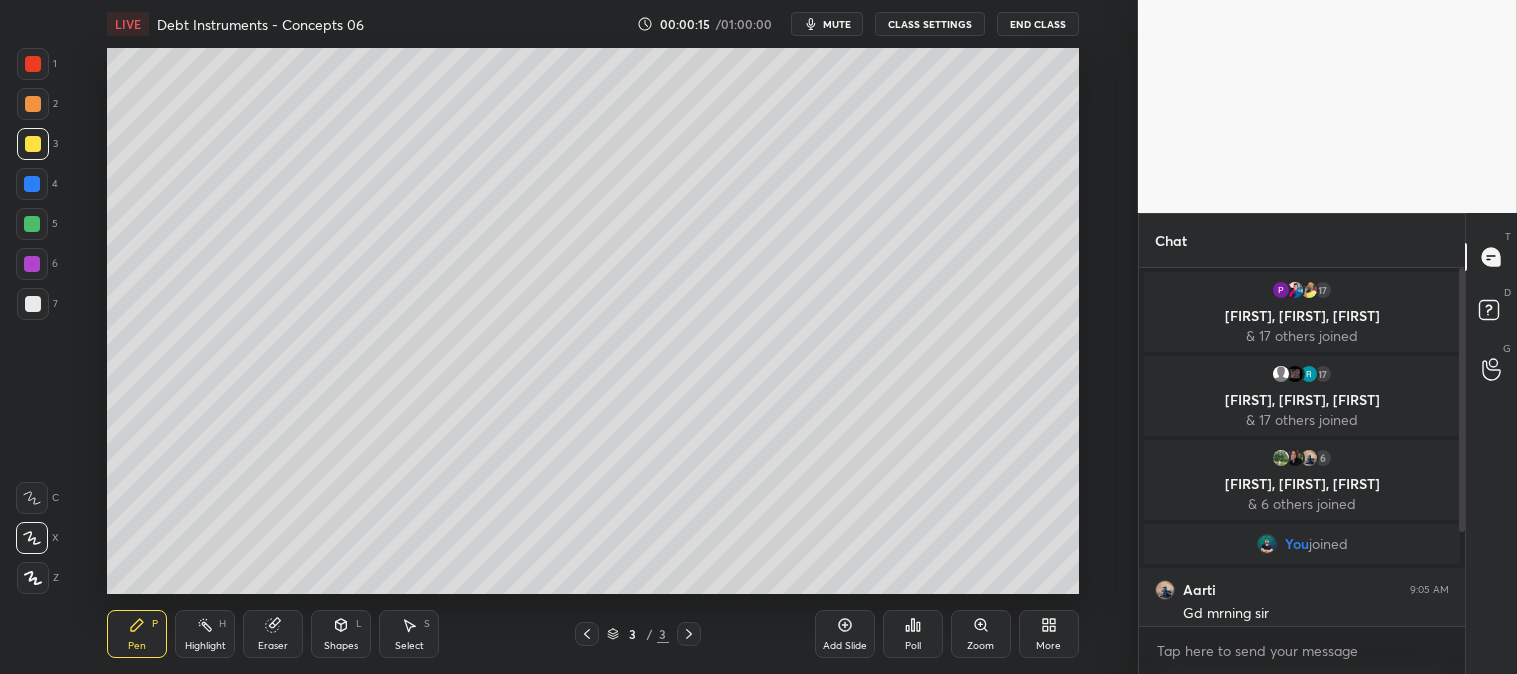 click on "mute" at bounding box center [827, 24] 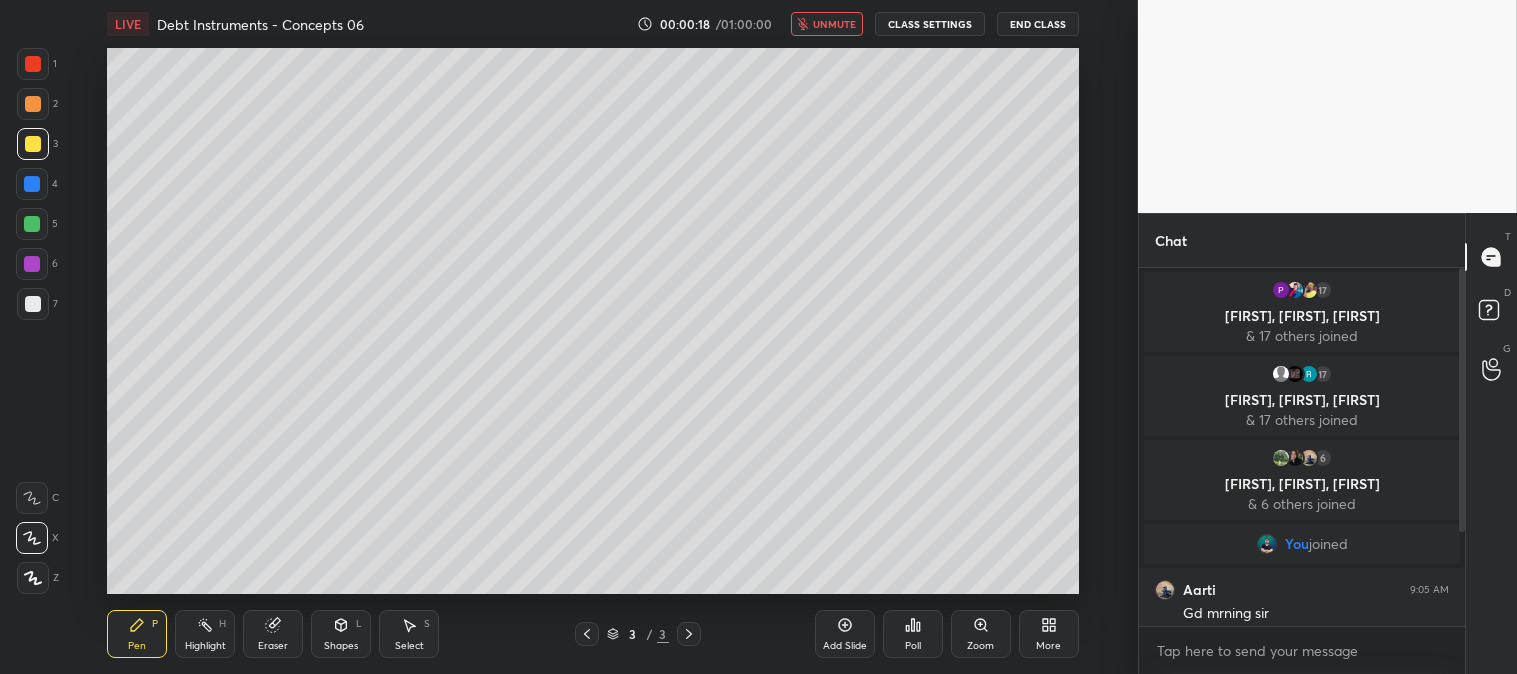 click on "unmute" at bounding box center [827, 24] 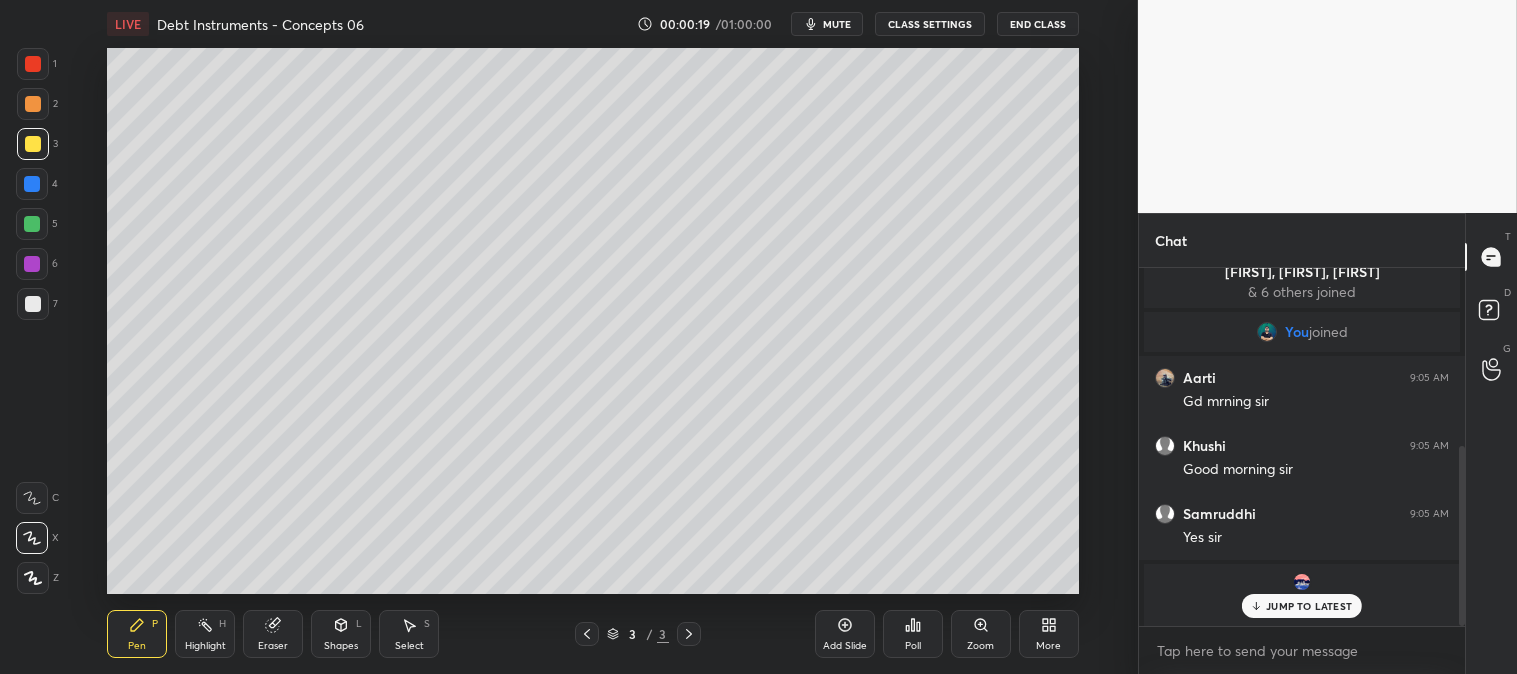 scroll, scrollTop: 353, scrollLeft: 0, axis: vertical 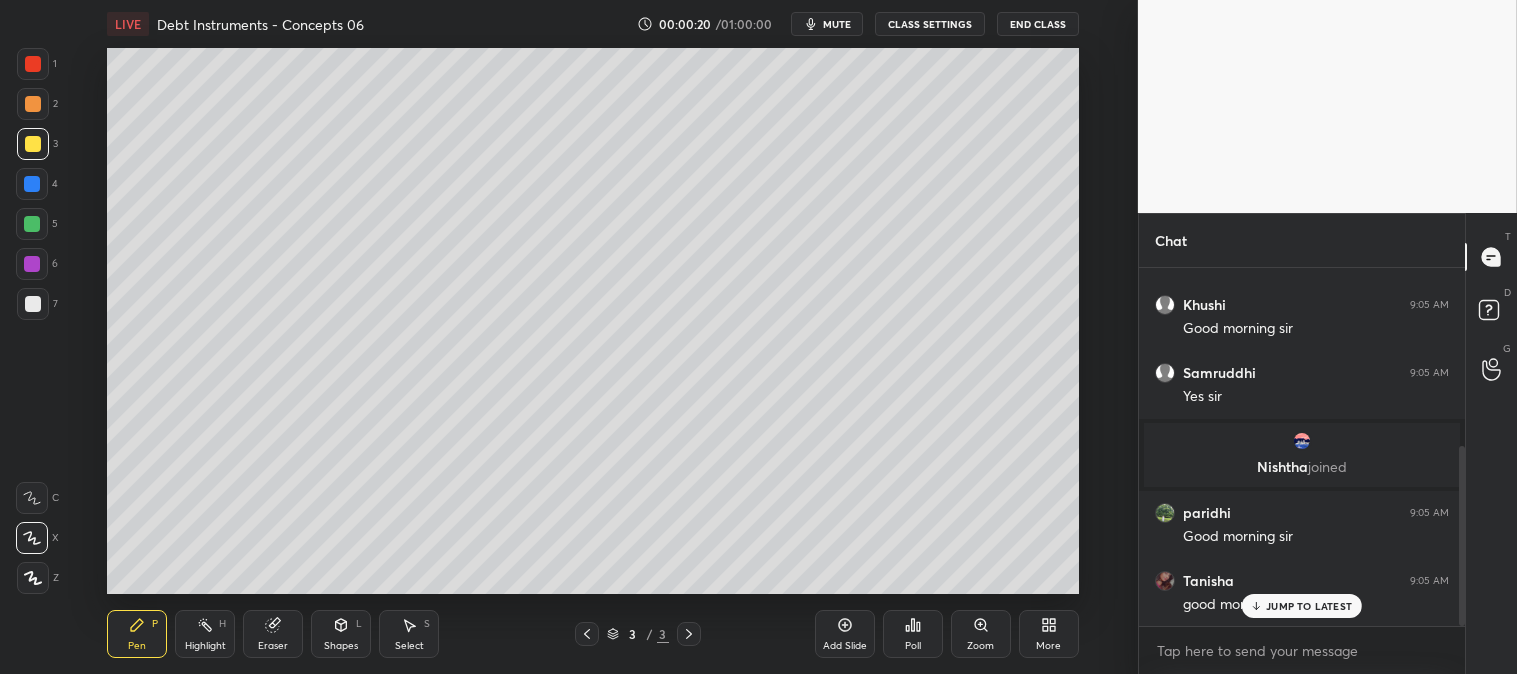 click on "More" at bounding box center (1049, 634) 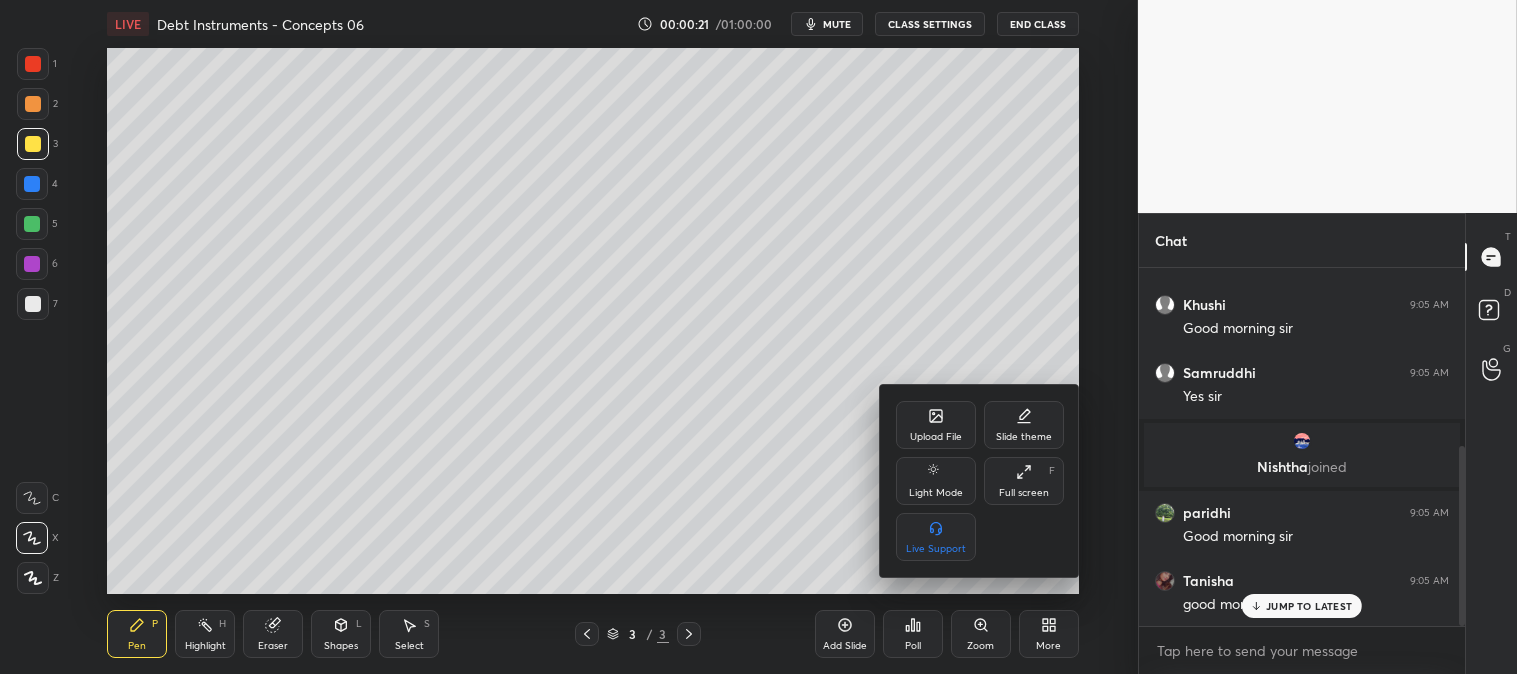 click on "Upload File" at bounding box center (936, 437) 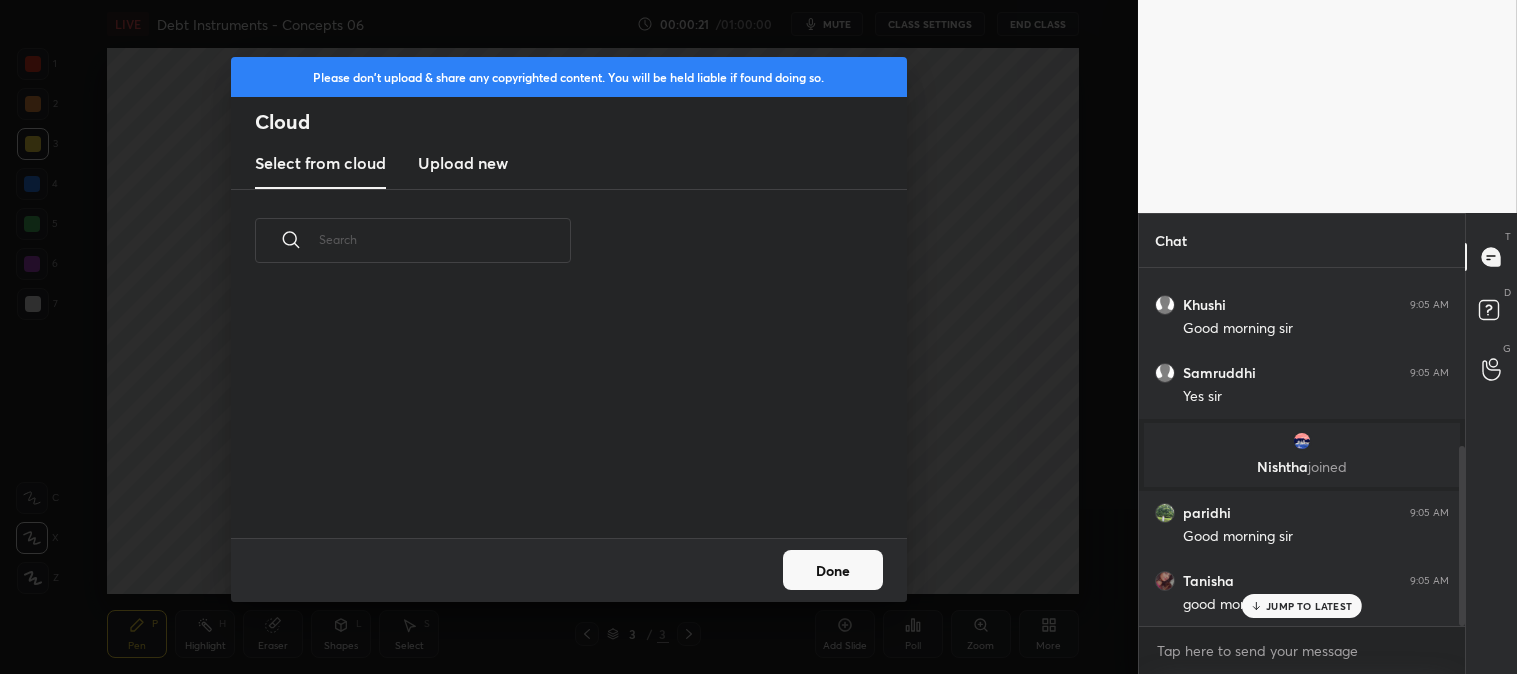 scroll, scrollTop: 6, scrollLeft: 11, axis: both 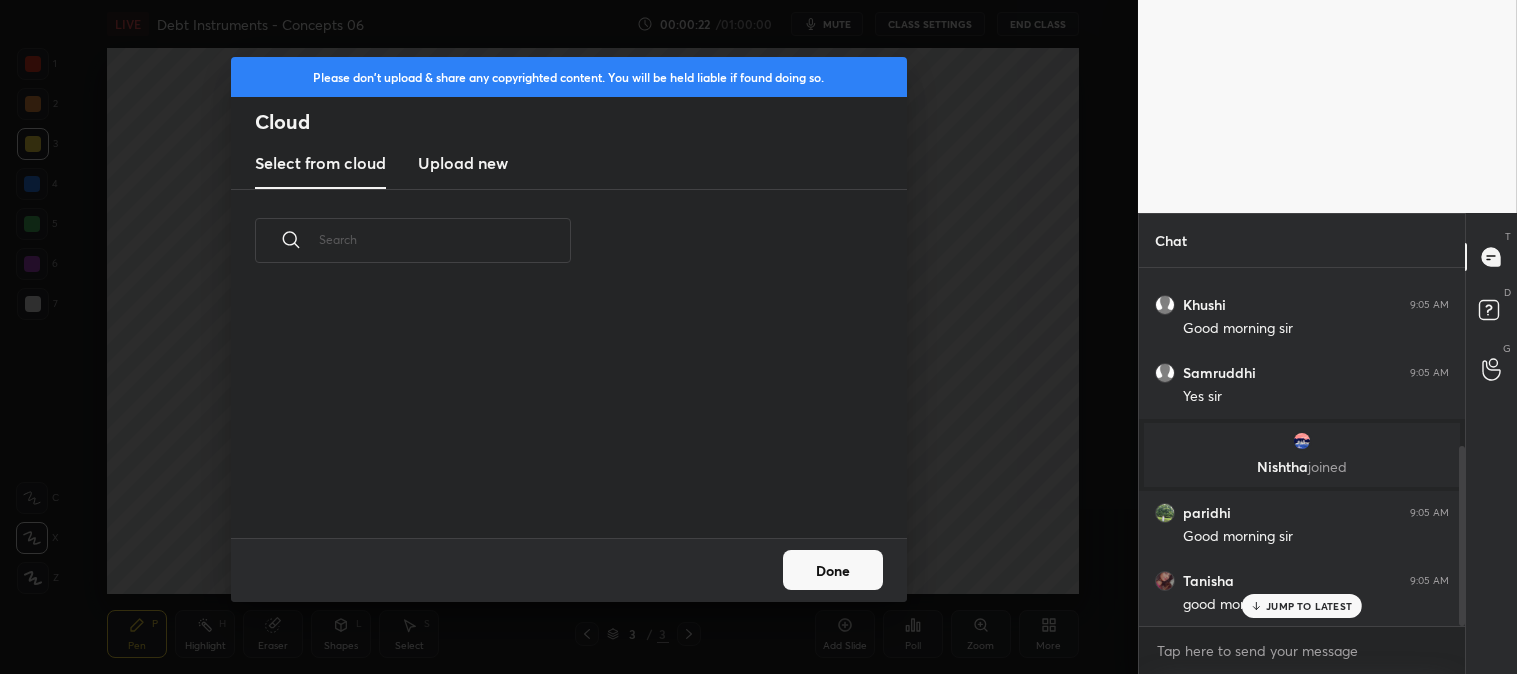 click on "Upload new" at bounding box center [463, 163] 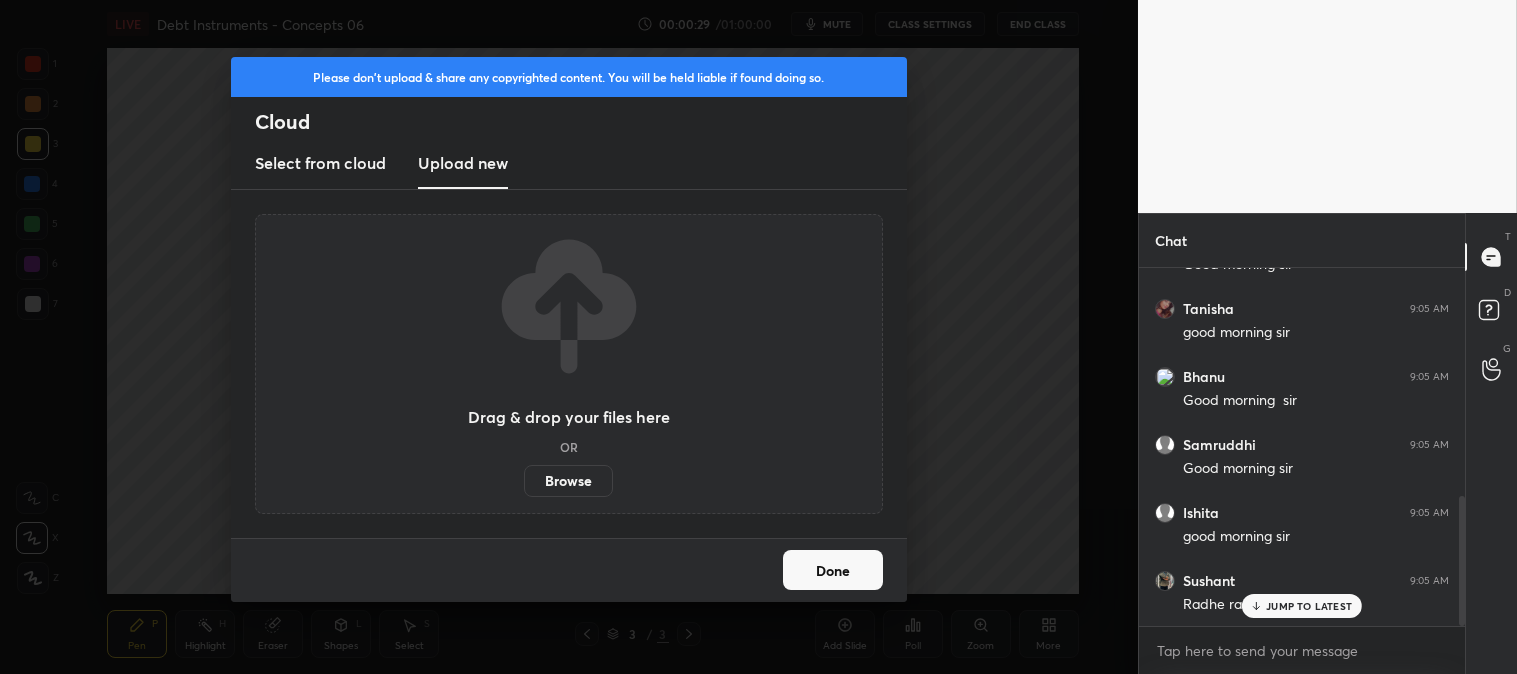 scroll, scrollTop: 693, scrollLeft: 0, axis: vertical 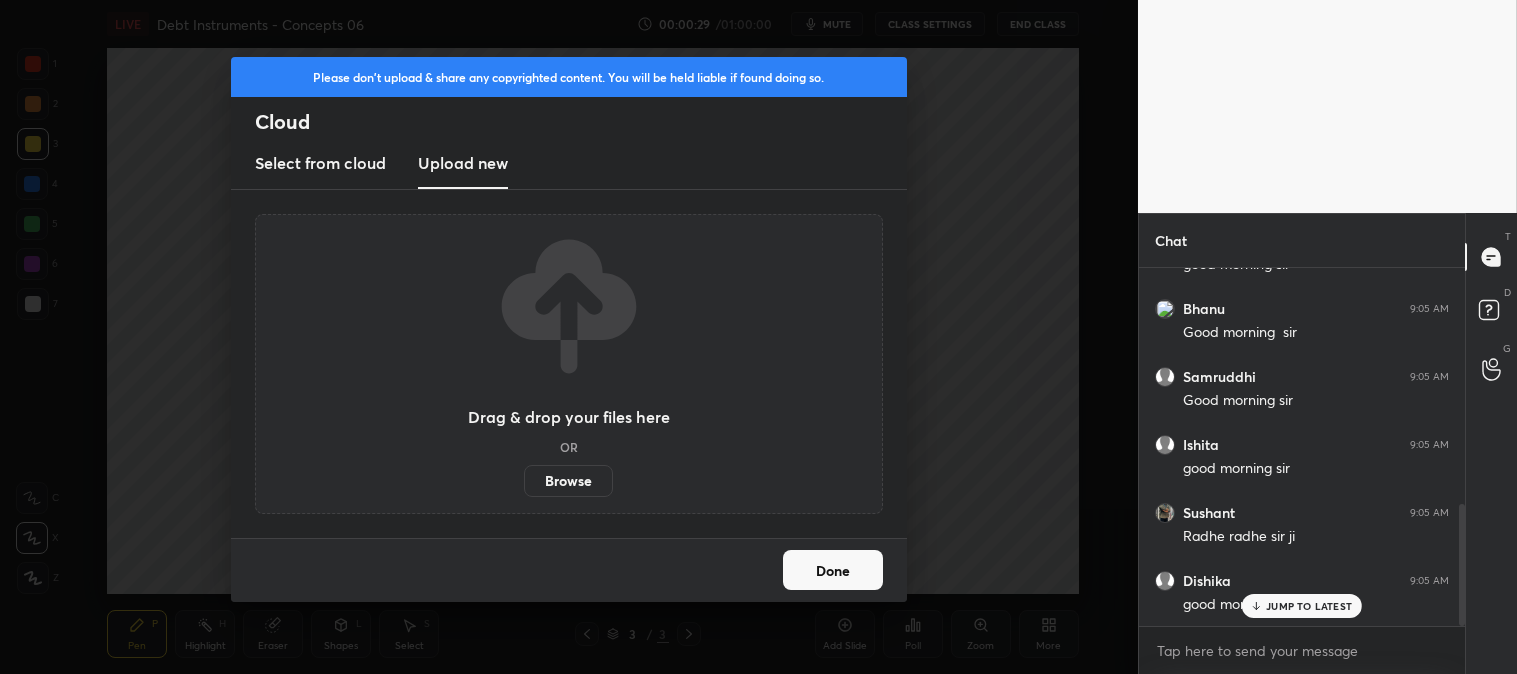 click on "Browse" at bounding box center [568, 481] 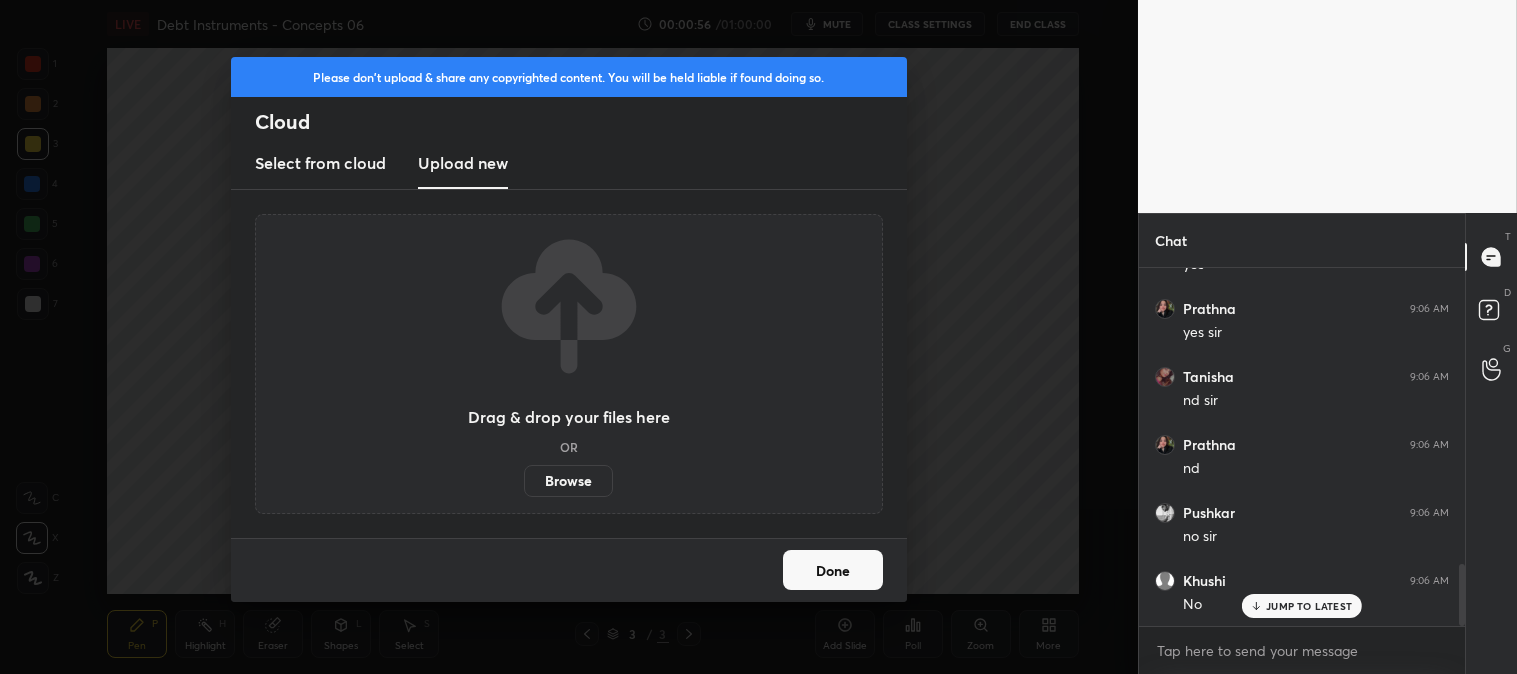 scroll, scrollTop: 1853, scrollLeft: 0, axis: vertical 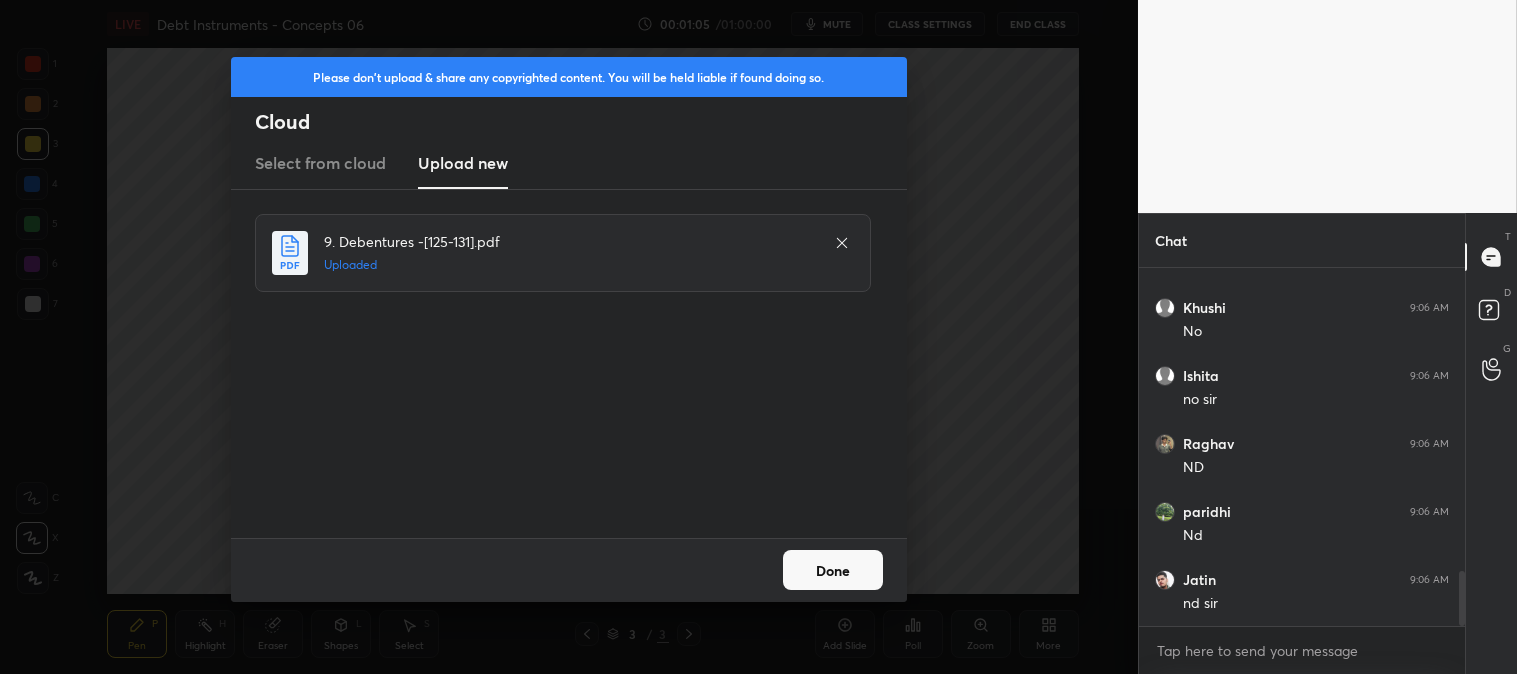 click on "Done" at bounding box center [833, 570] 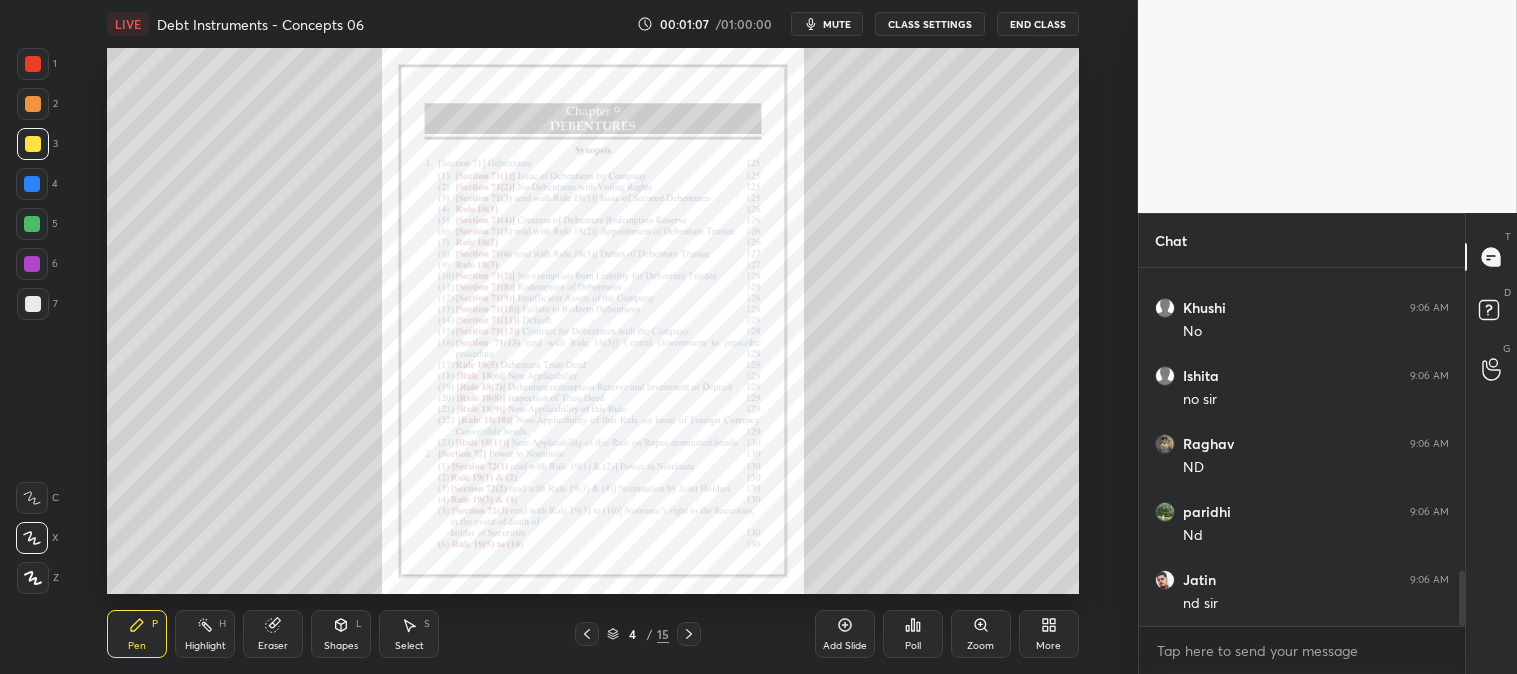 click at bounding box center [32, 538] 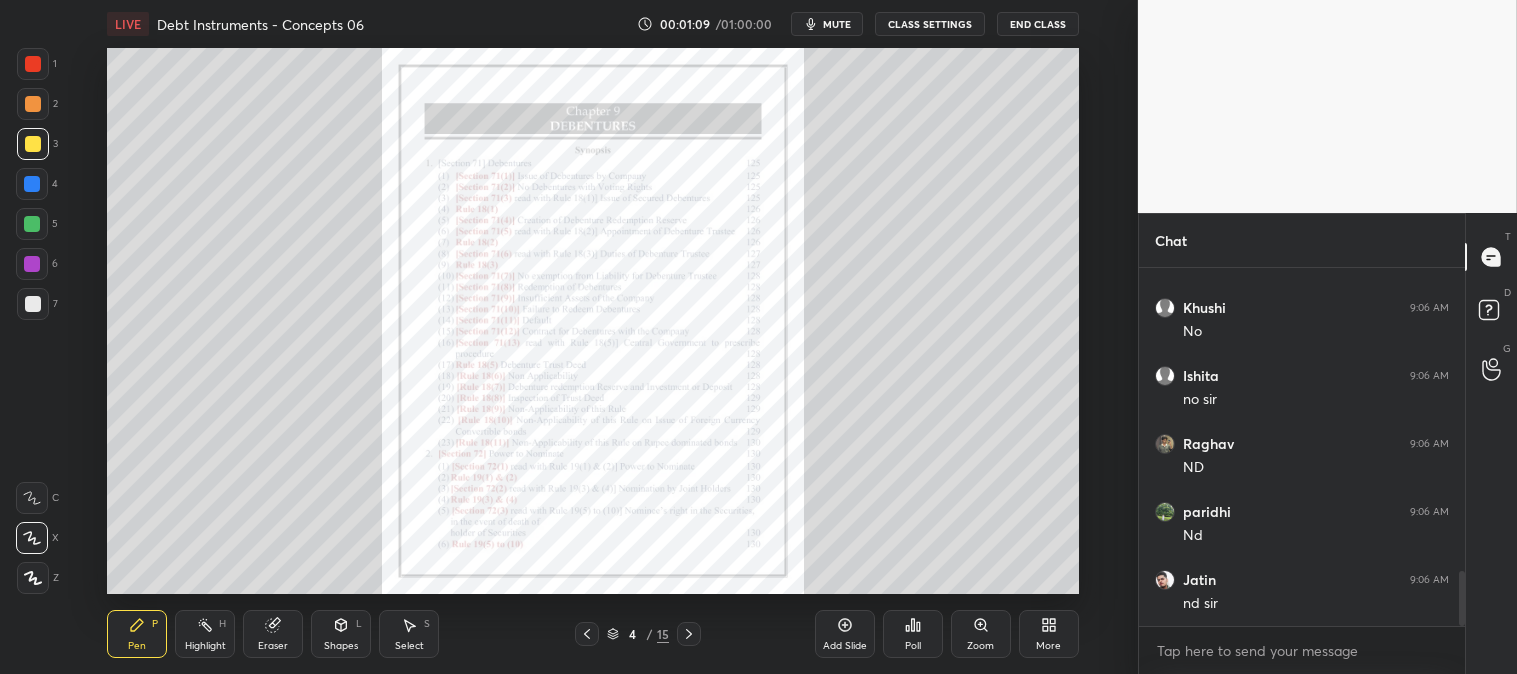 click 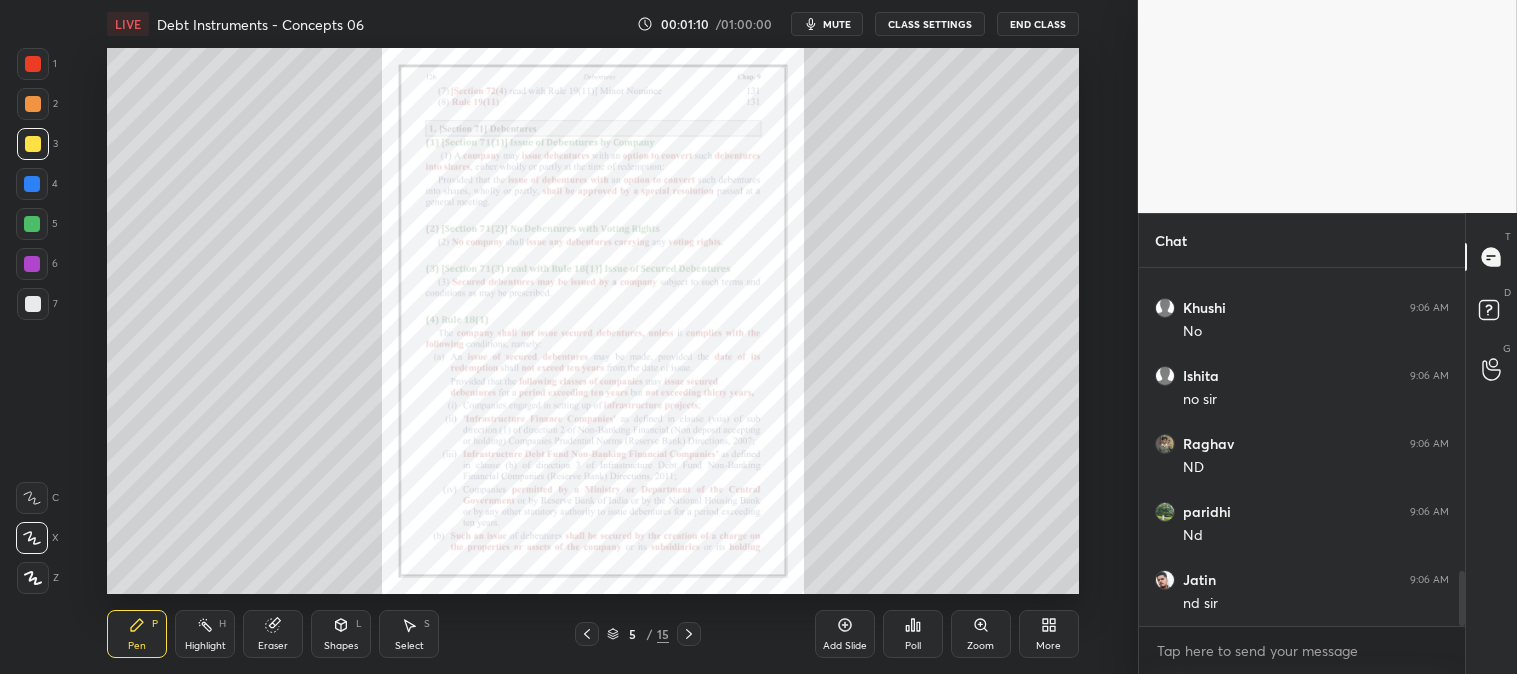 click 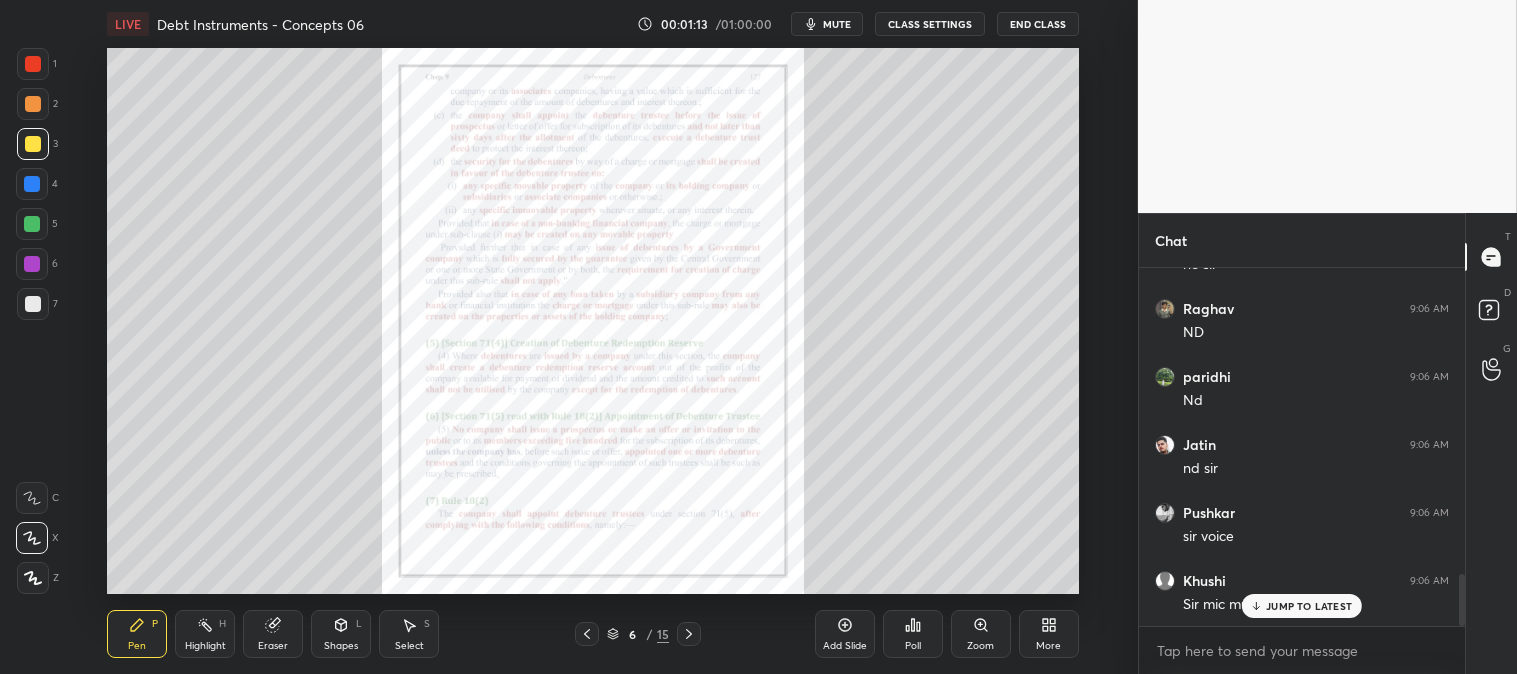 scroll, scrollTop: 2193, scrollLeft: 0, axis: vertical 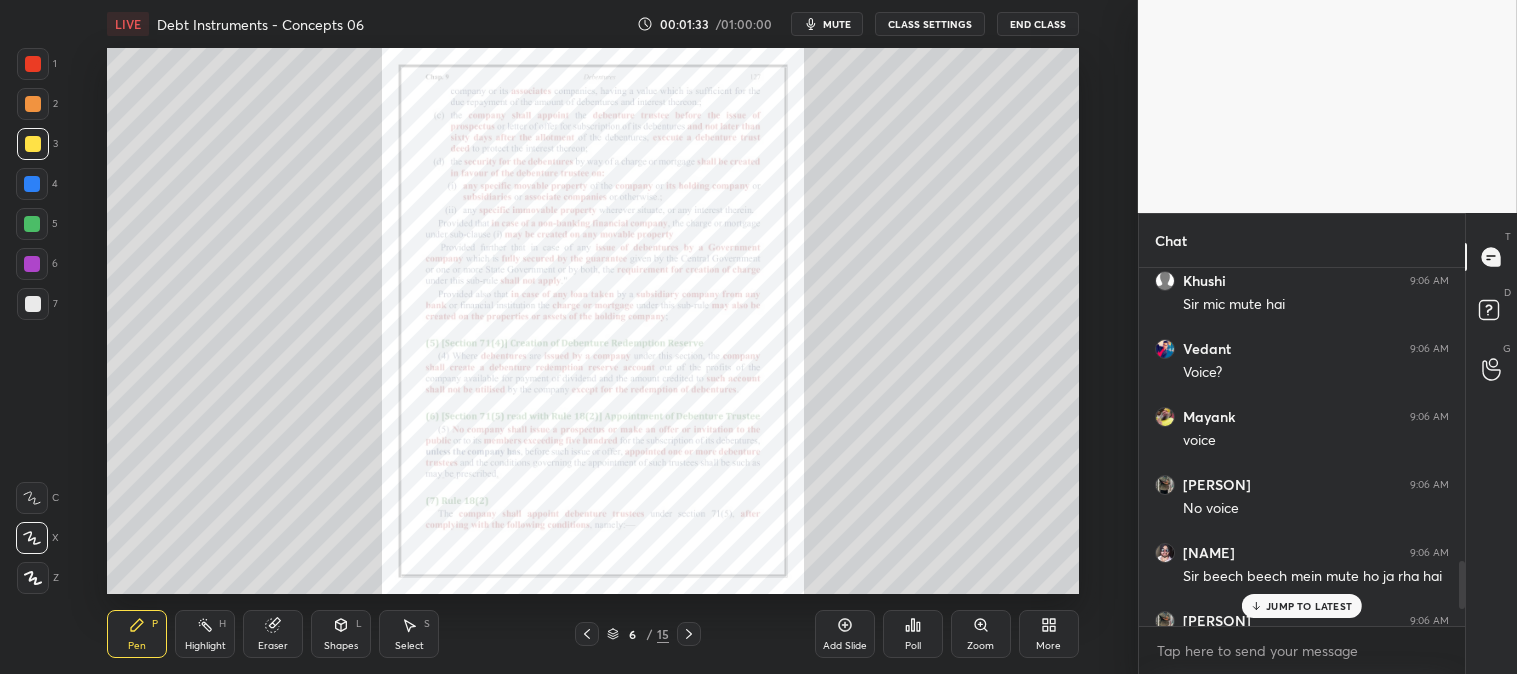 click on "JUMP TO LATEST" at bounding box center [1309, 606] 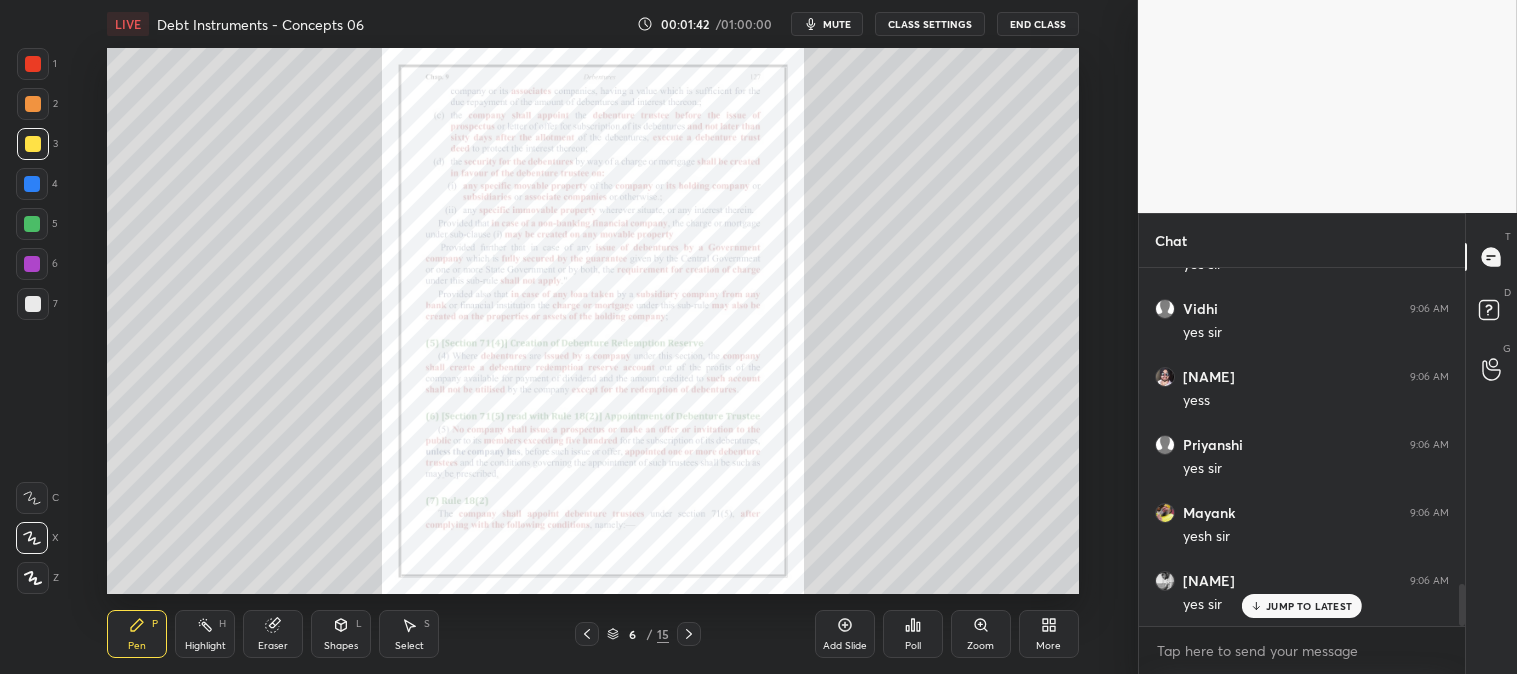 scroll, scrollTop: 2770, scrollLeft: 0, axis: vertical 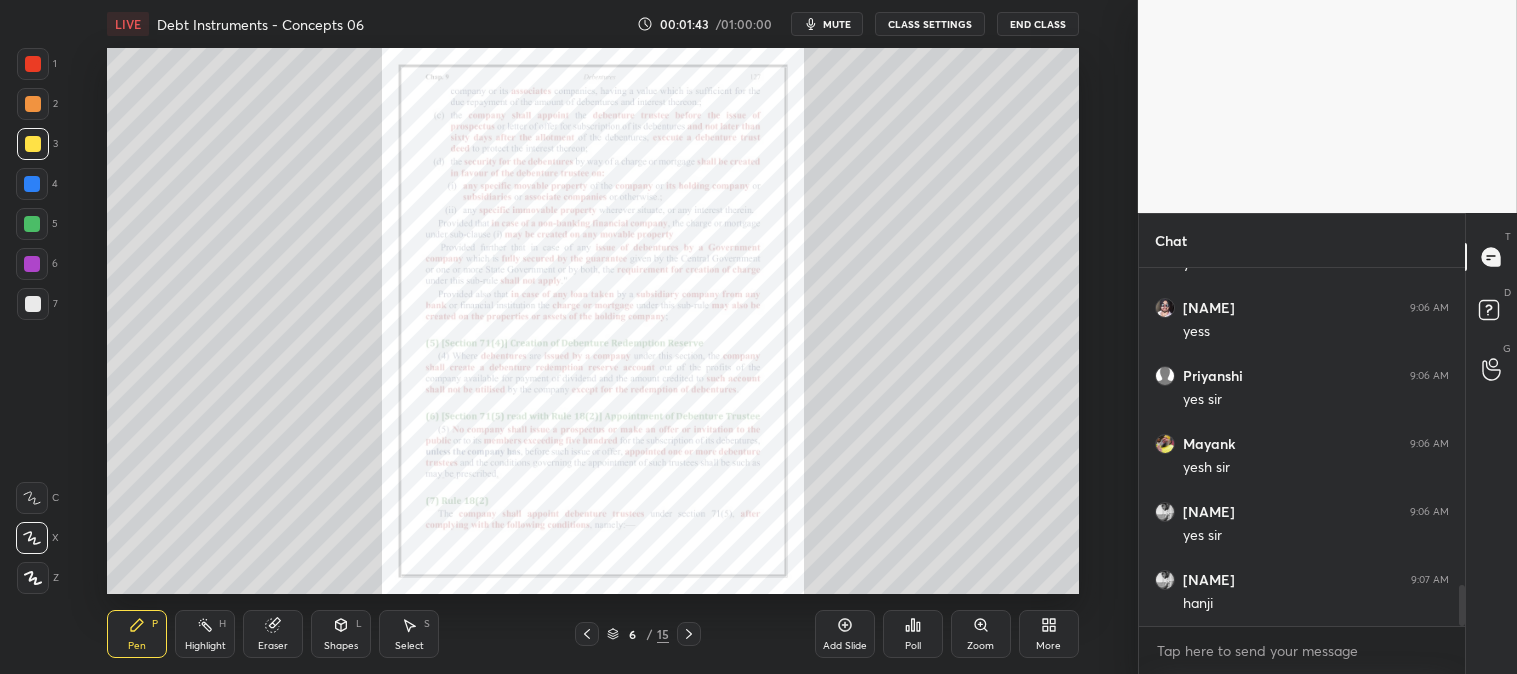 click on "mute" at bounding box center [837, 24] 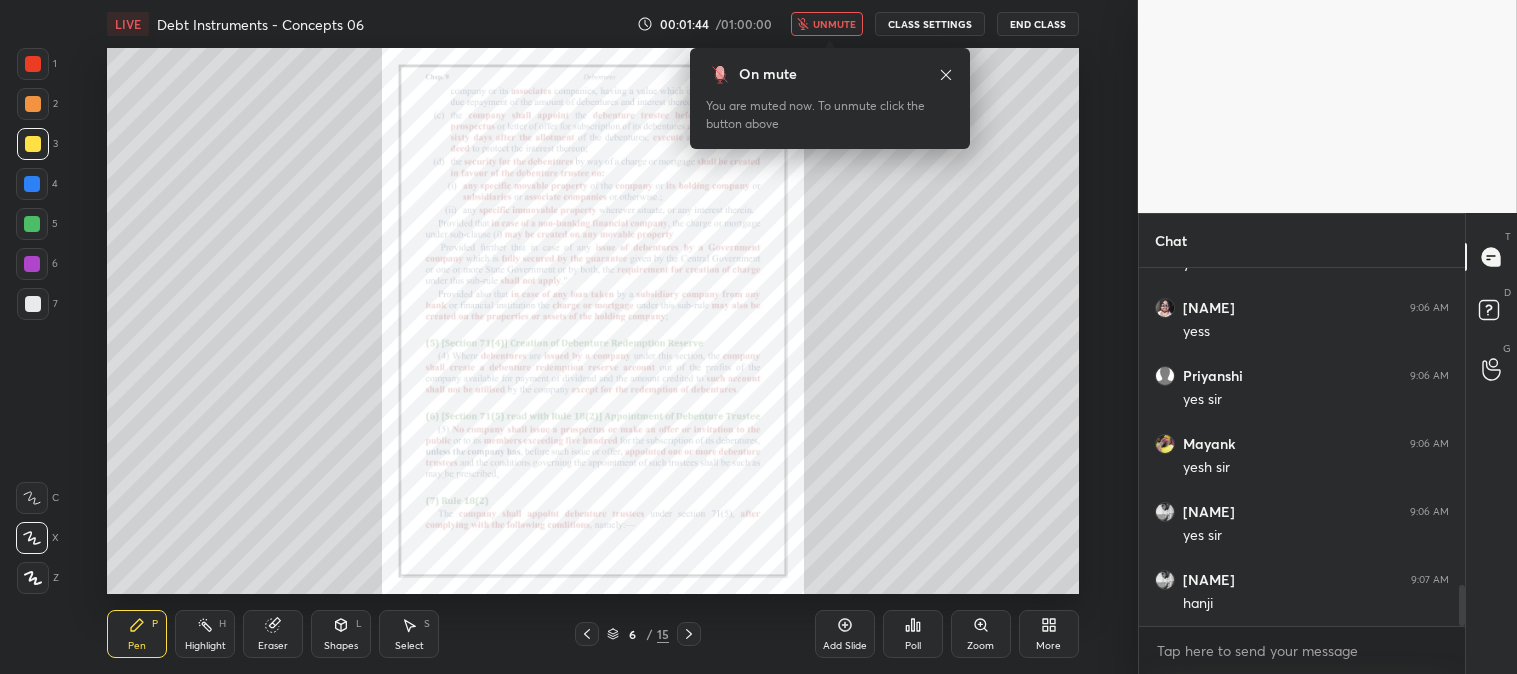 scroll, scrollTop: 2837, scrollLeft: 0, axis: vertical 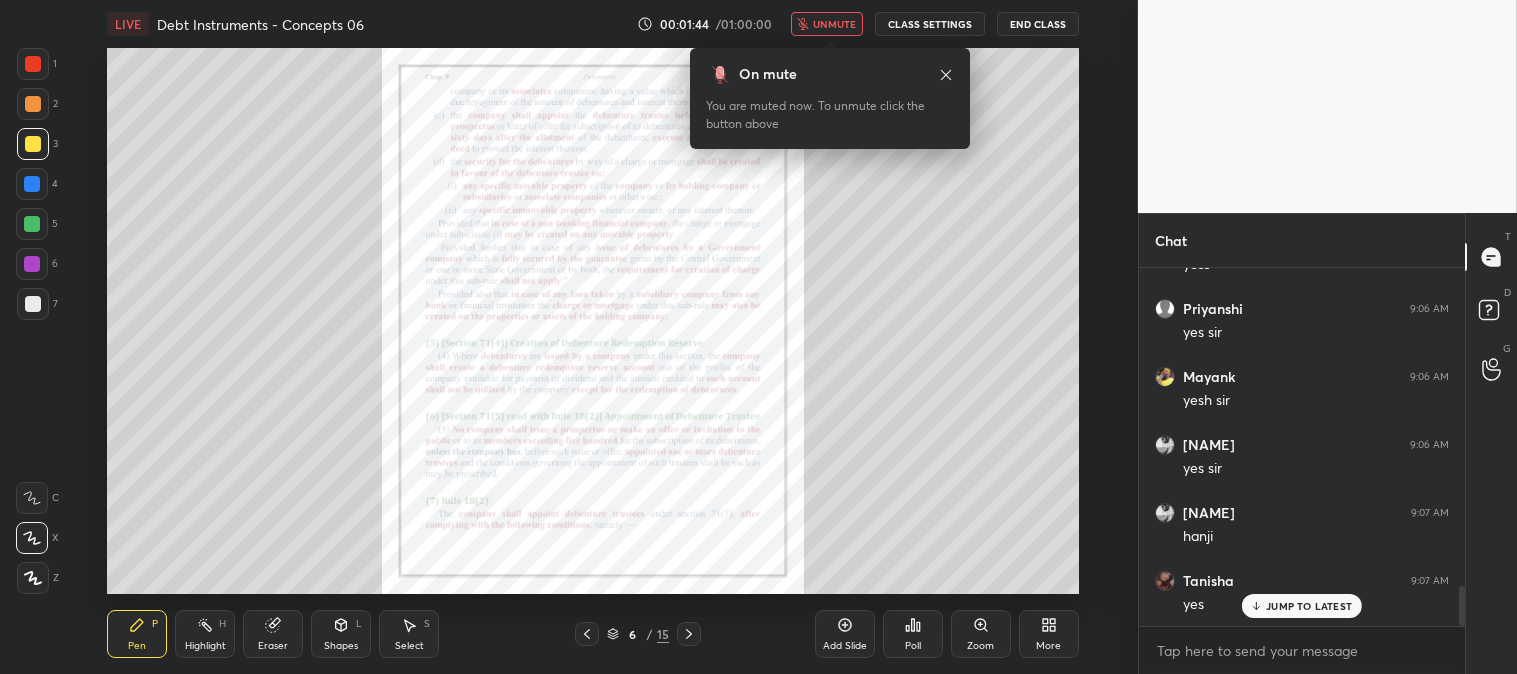 click on "unmute" at bounding box center [834, 24] 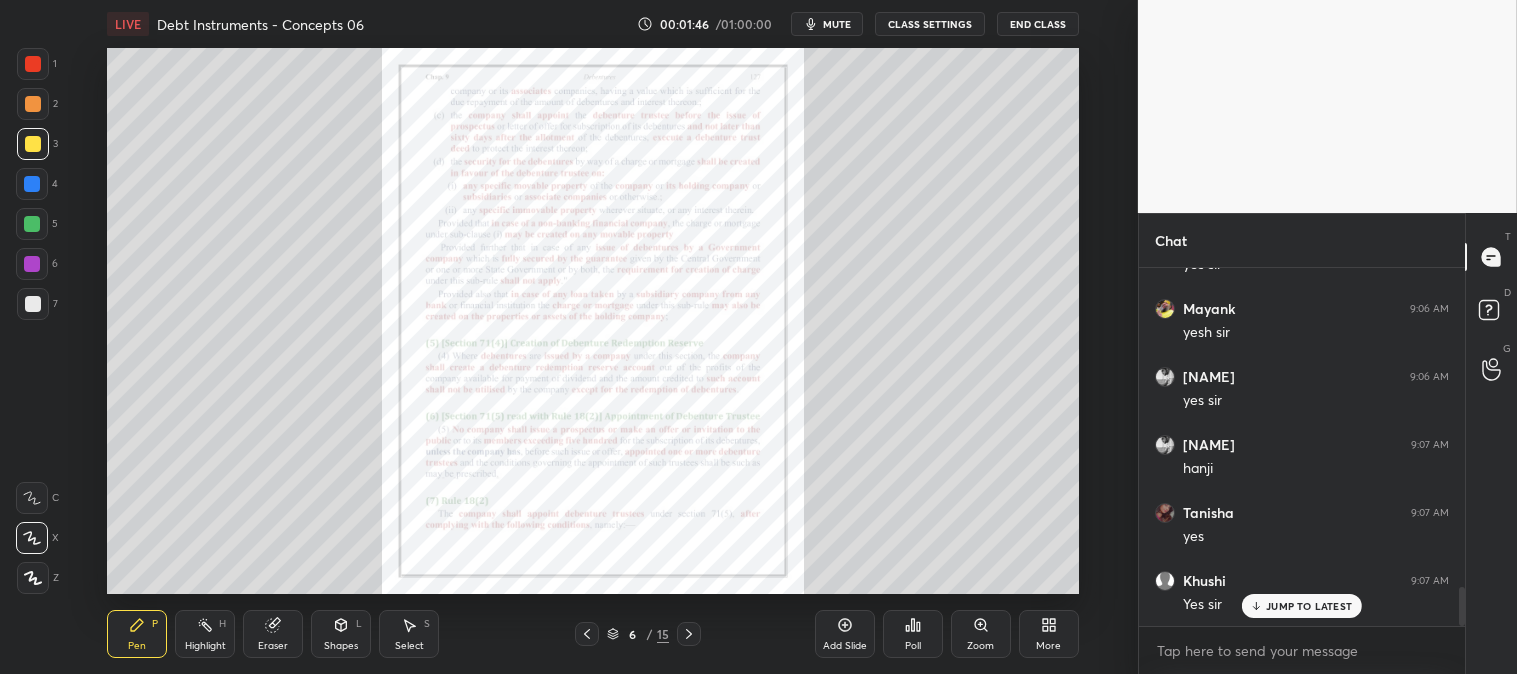 click at bounding box center [33, 144] 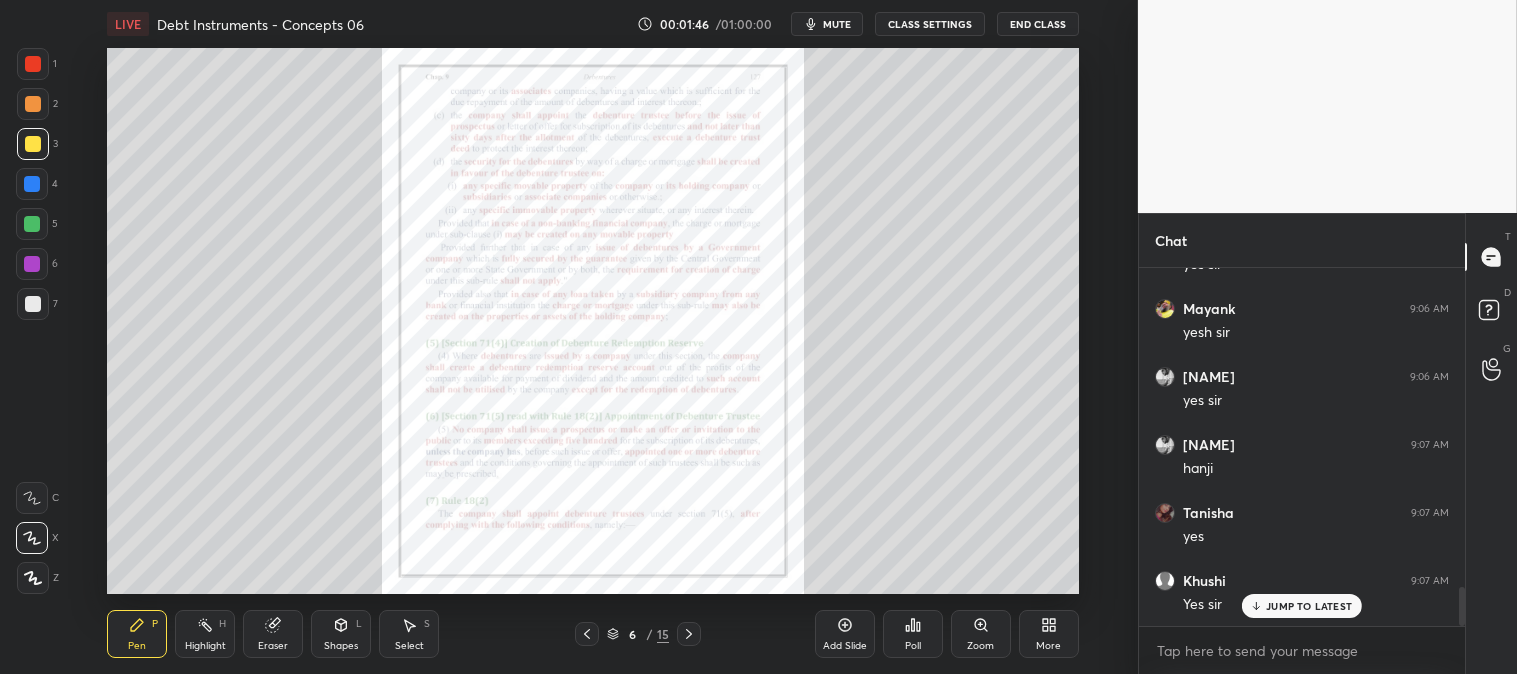 scroll, scrollTop: 2973, scrollLeft: 0, axis: vertical 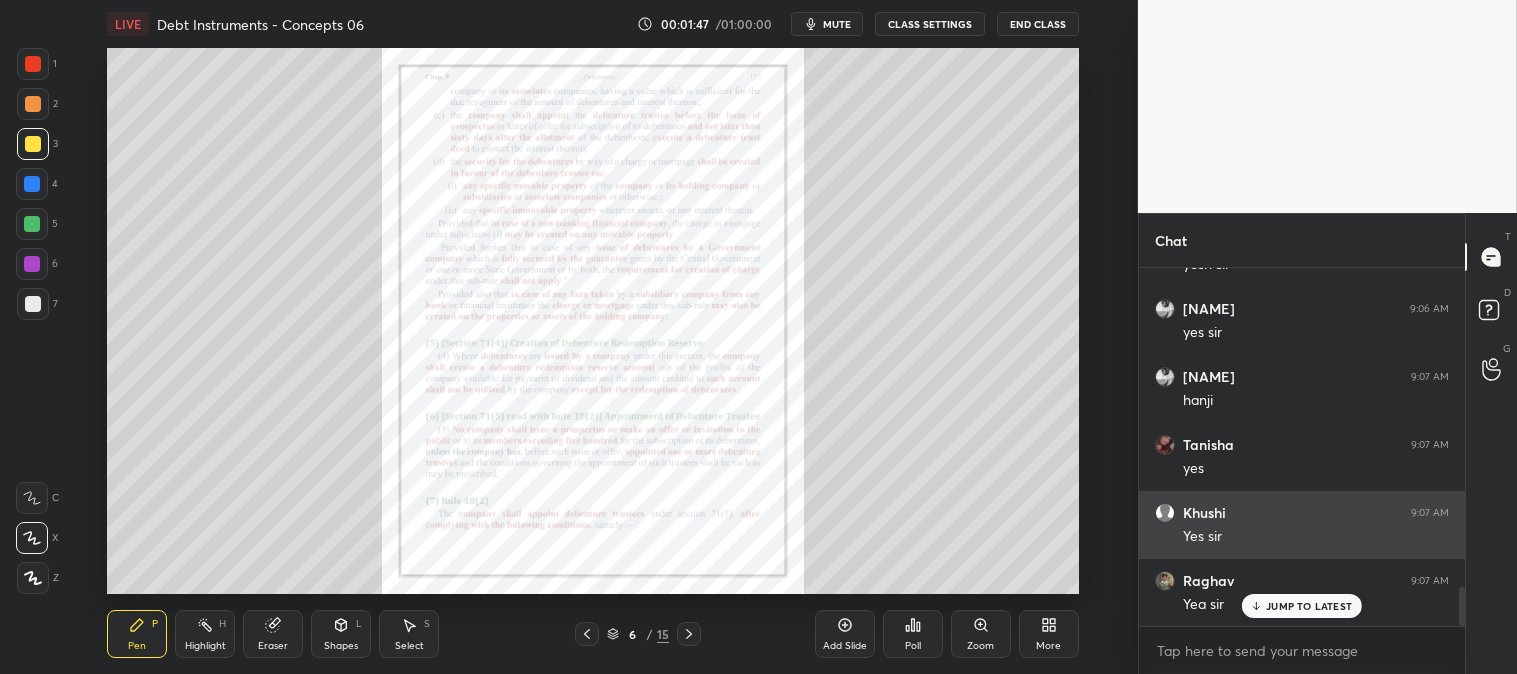 click on "JUMP TO LATEST" at bounding box center (1309, 606) 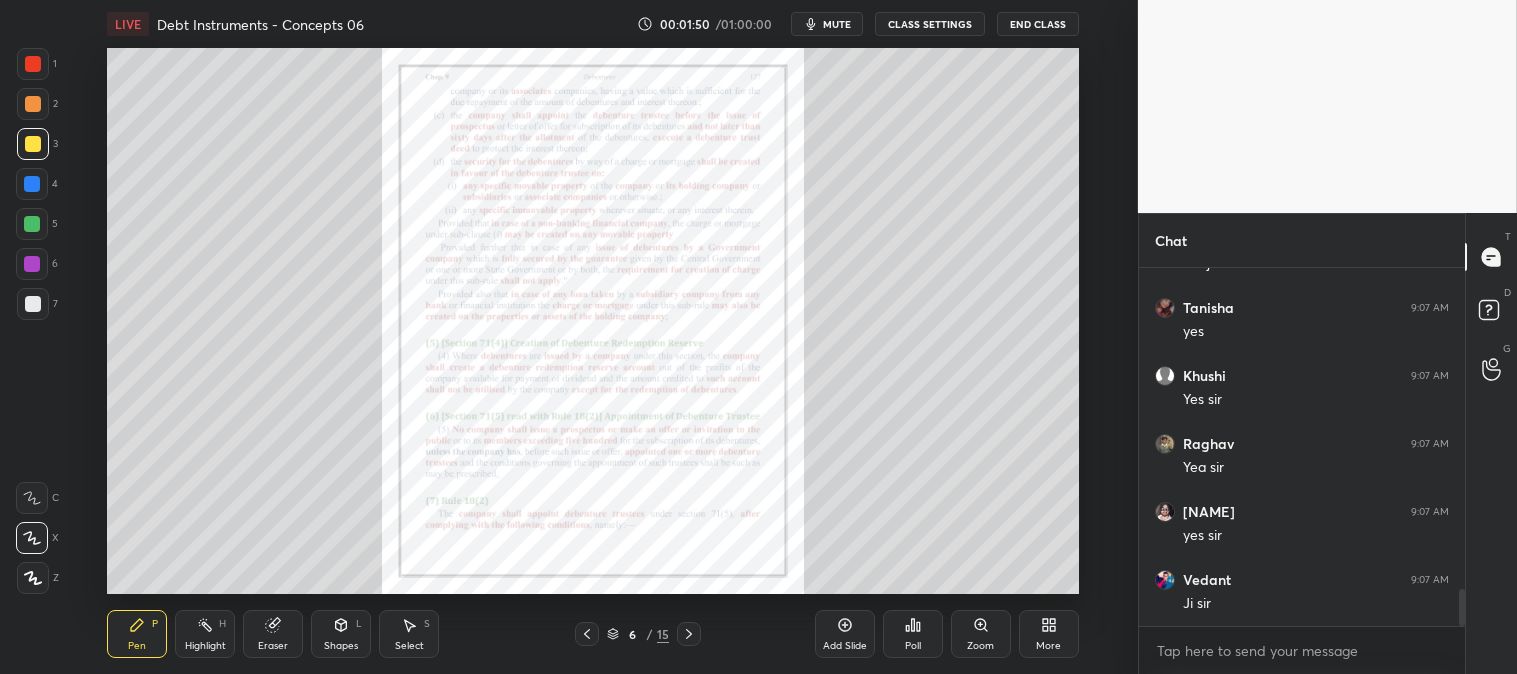 scroll, scrollTop: 3245, scrollLeft: 0, axis: vertical 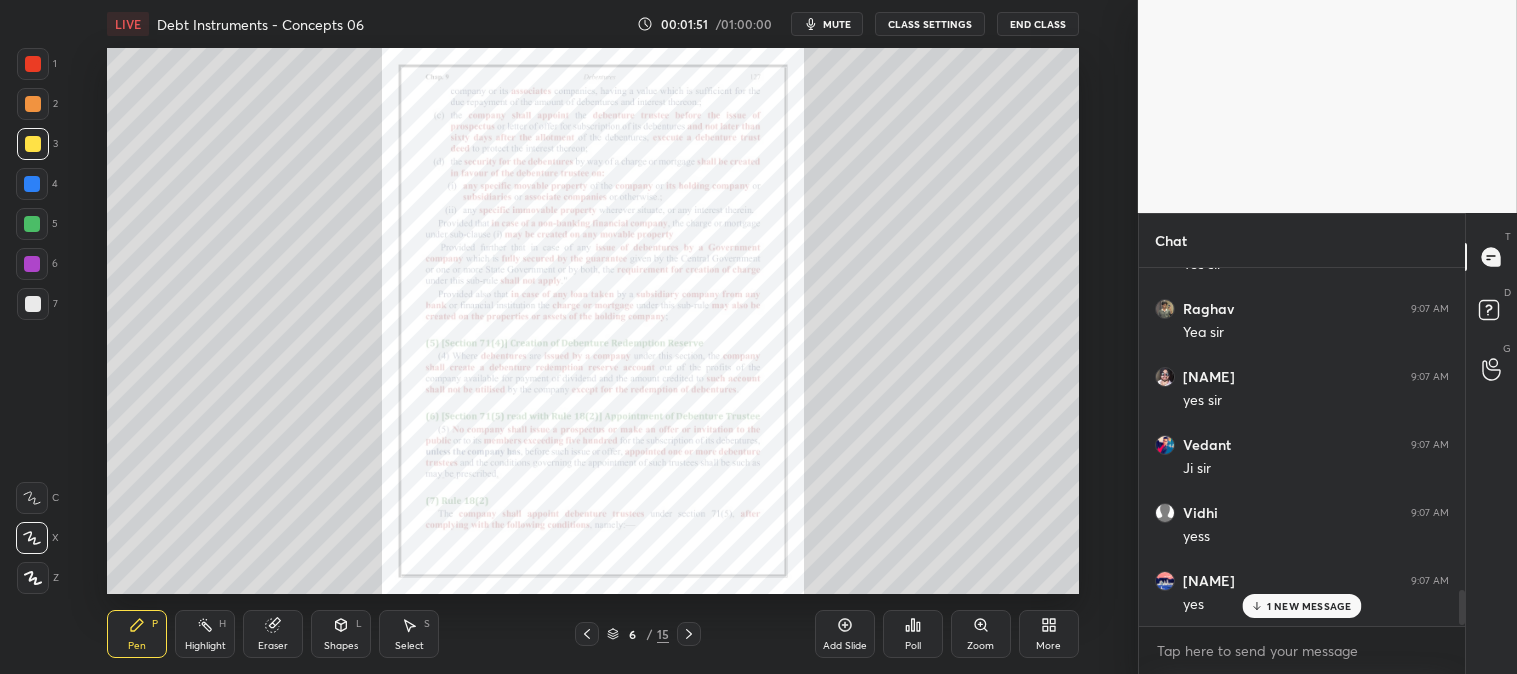 click 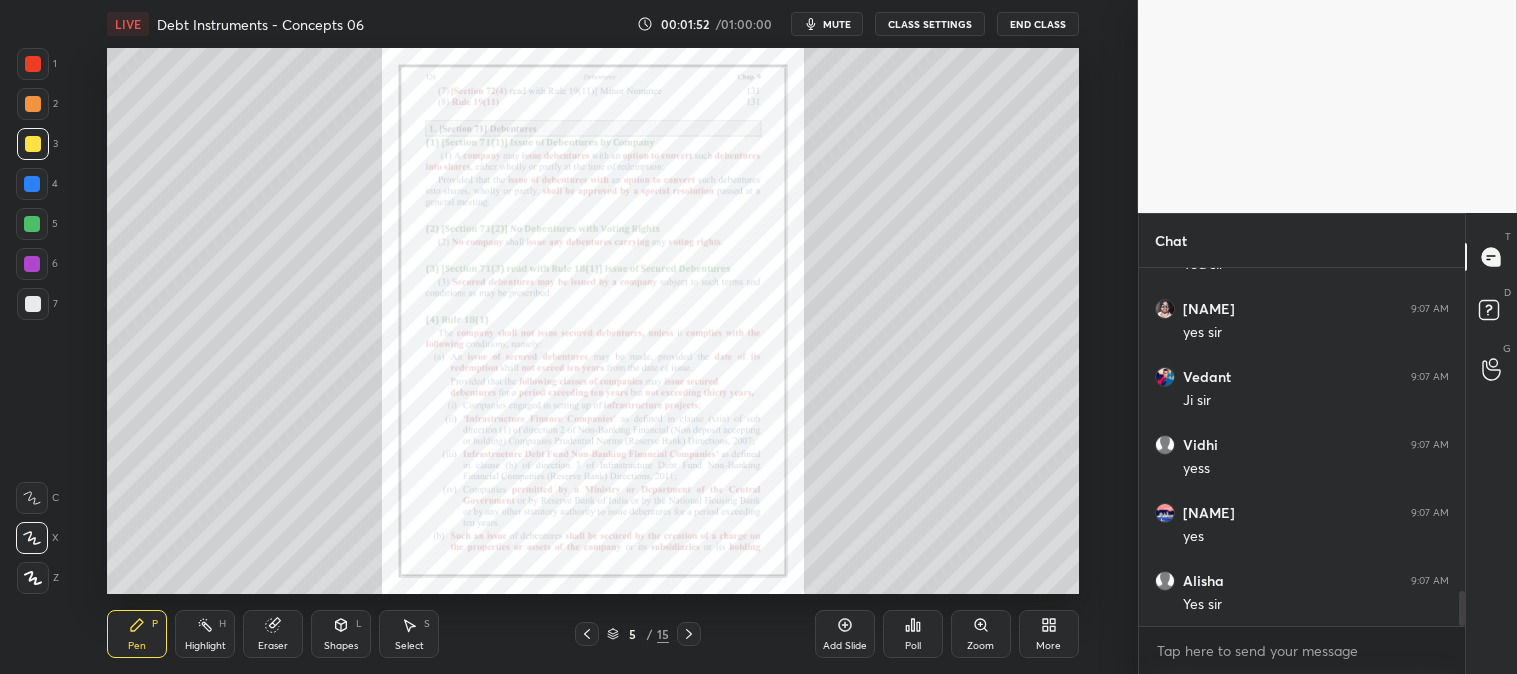 click on "Highlight H" at bounding box center (205, 634) 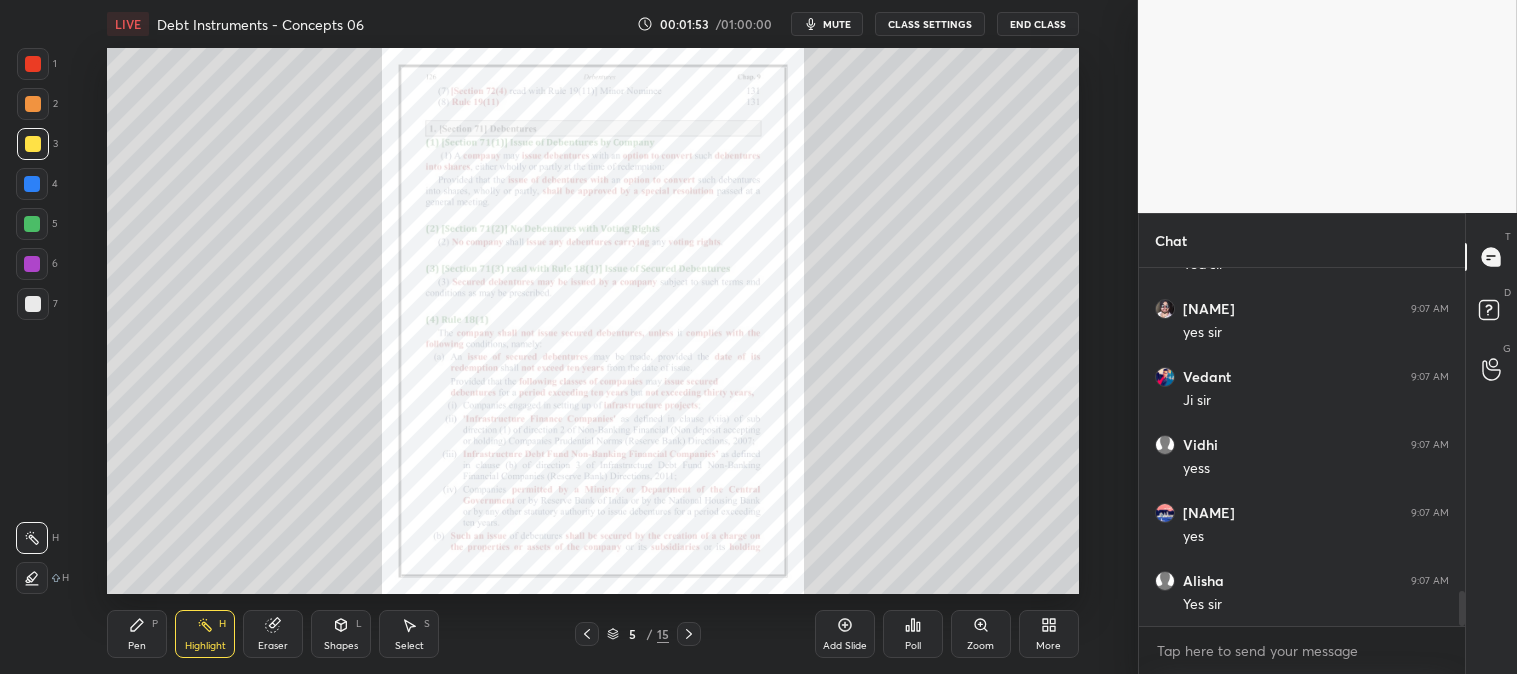 click at bounding box center (33, 64) 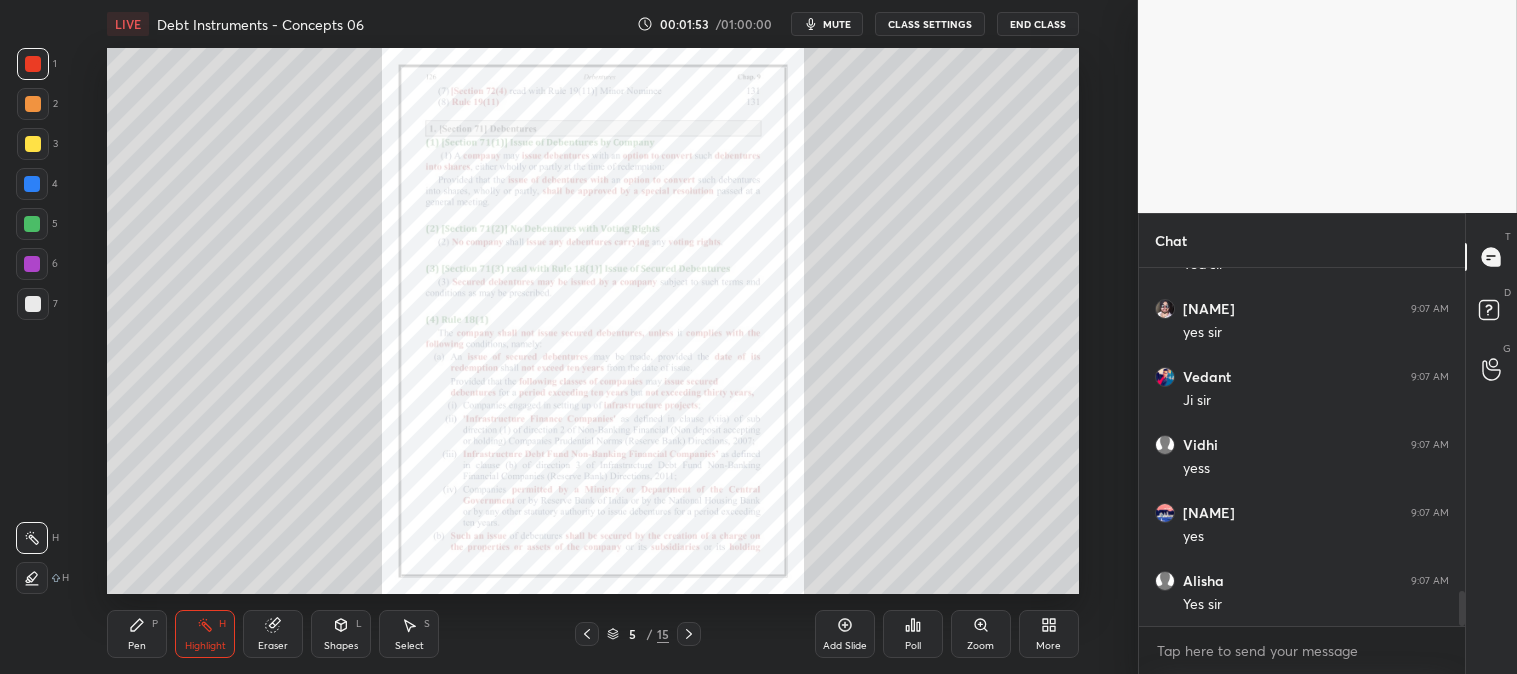 click 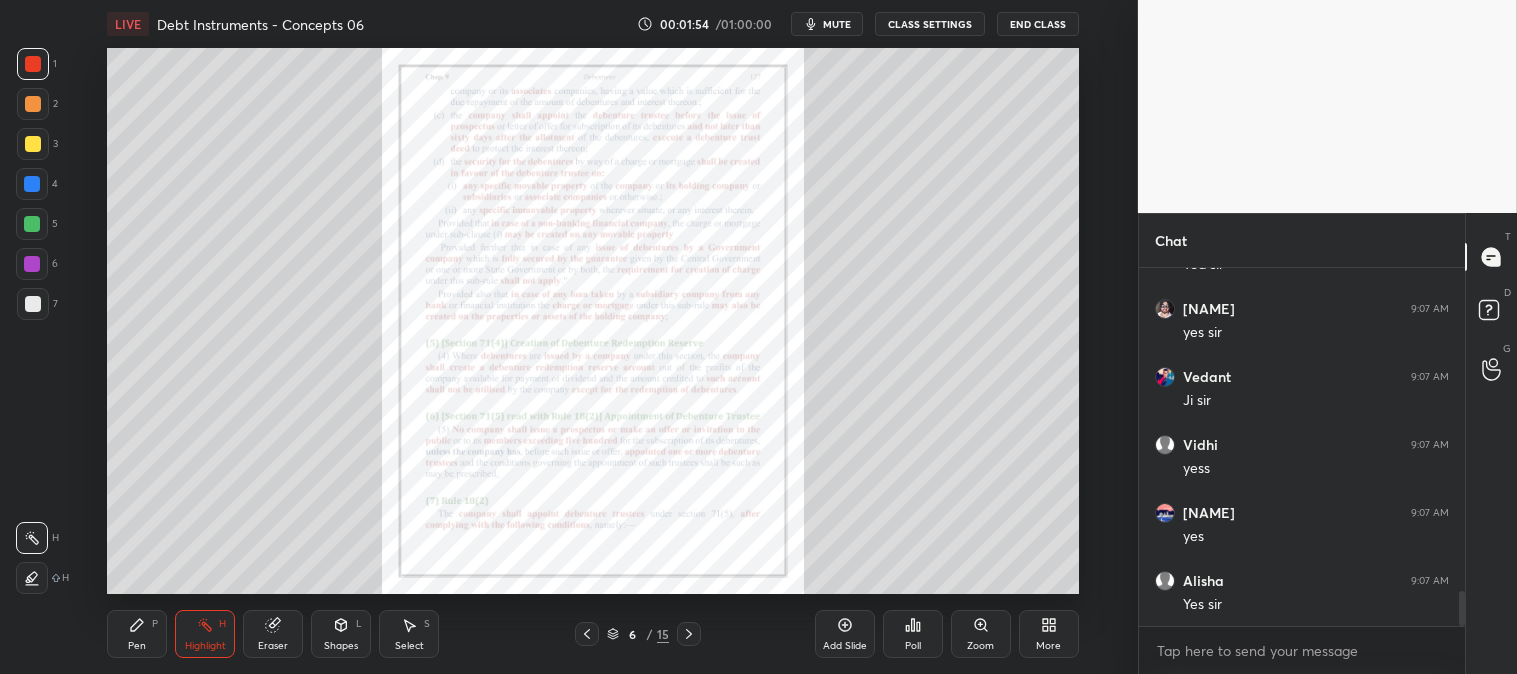 click on "Zoom" at bounding box center [981, 634] 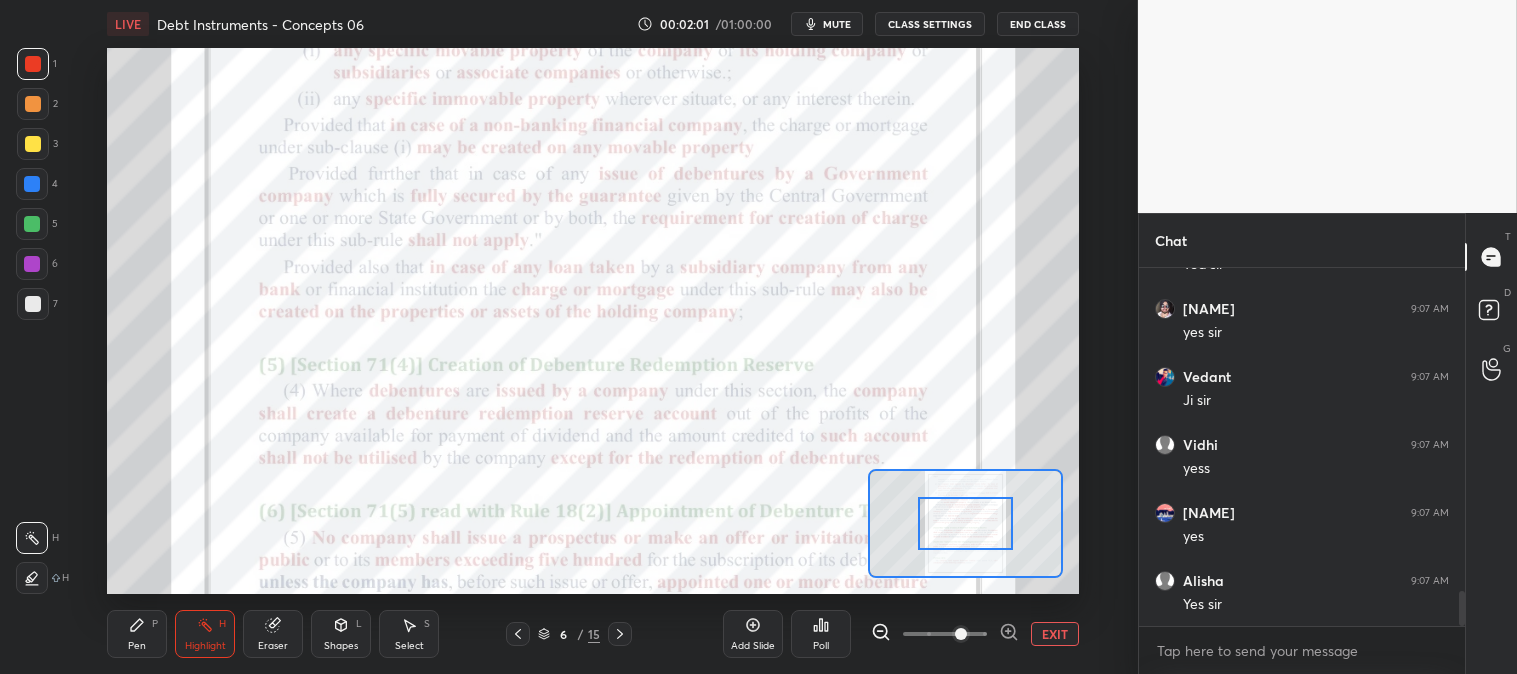 click on "Pen P" at bounding box center [137, 634] 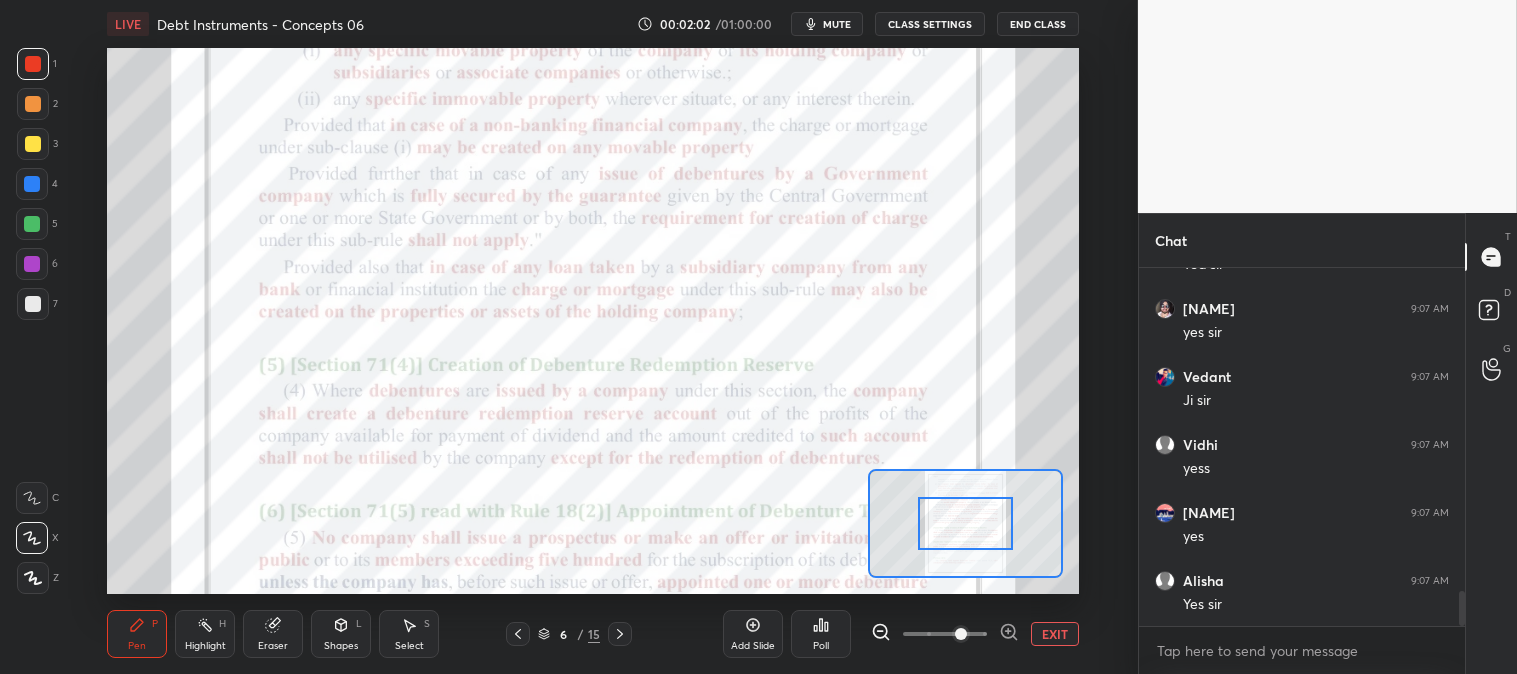 click on "4" at bounding box center [37, 188] 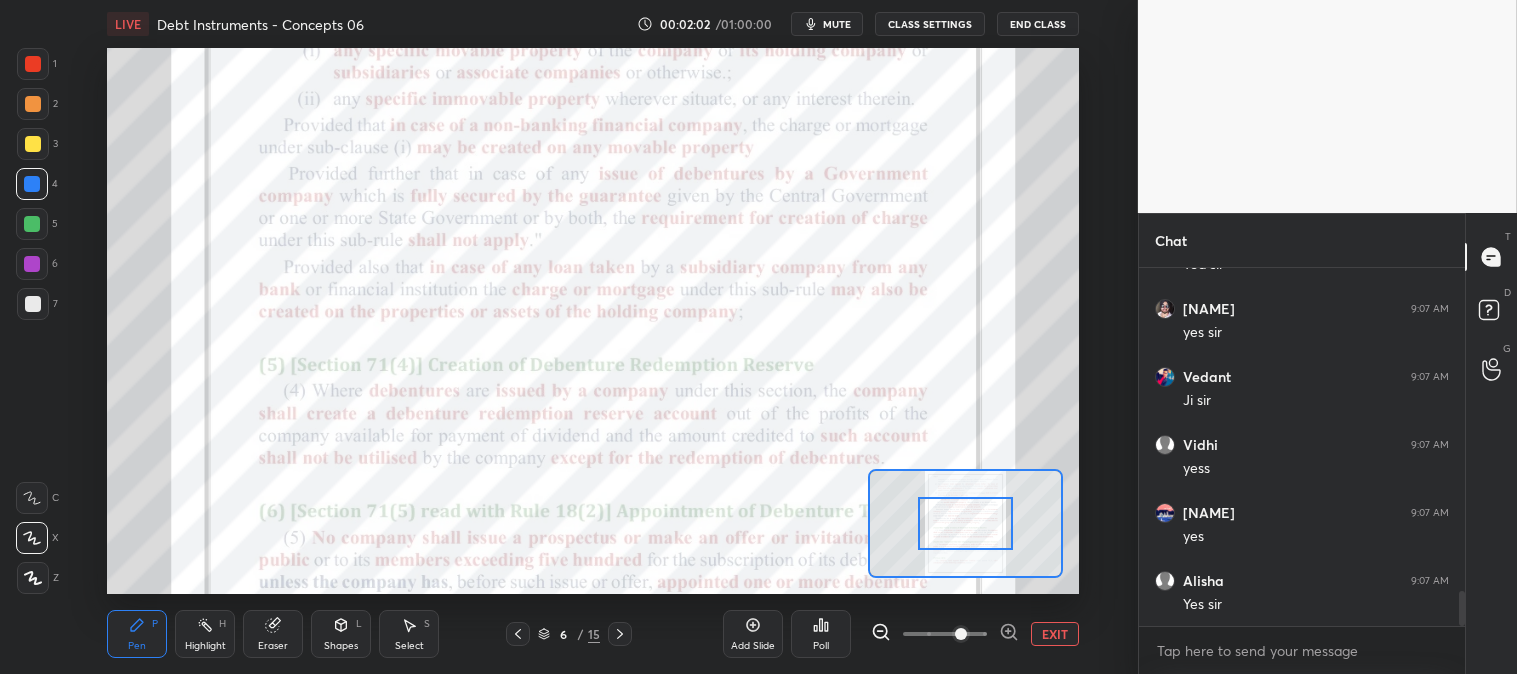 click at bounding box center (32, 224) 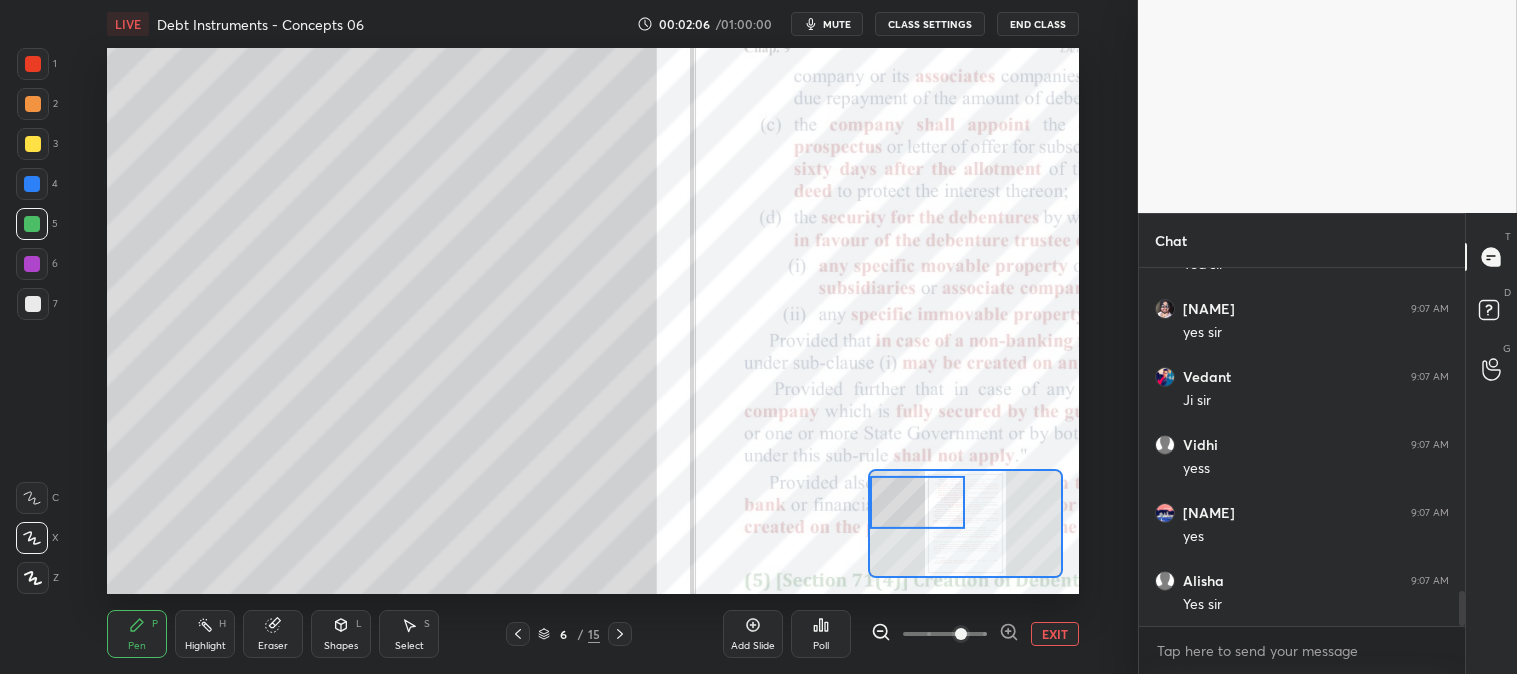 click at bounding box center [33, 144] 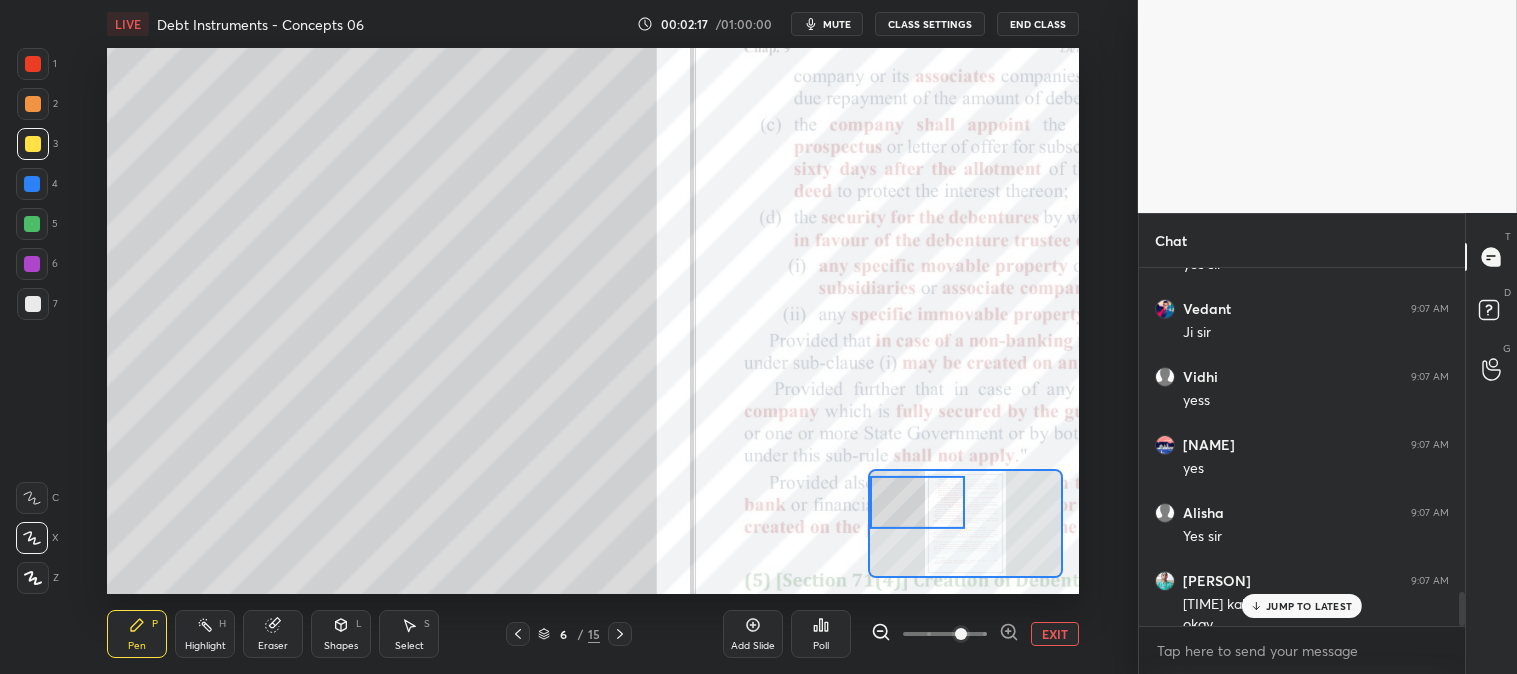 scroll, scrollTop: 3401, scrollLeft: 0, axis: vertical 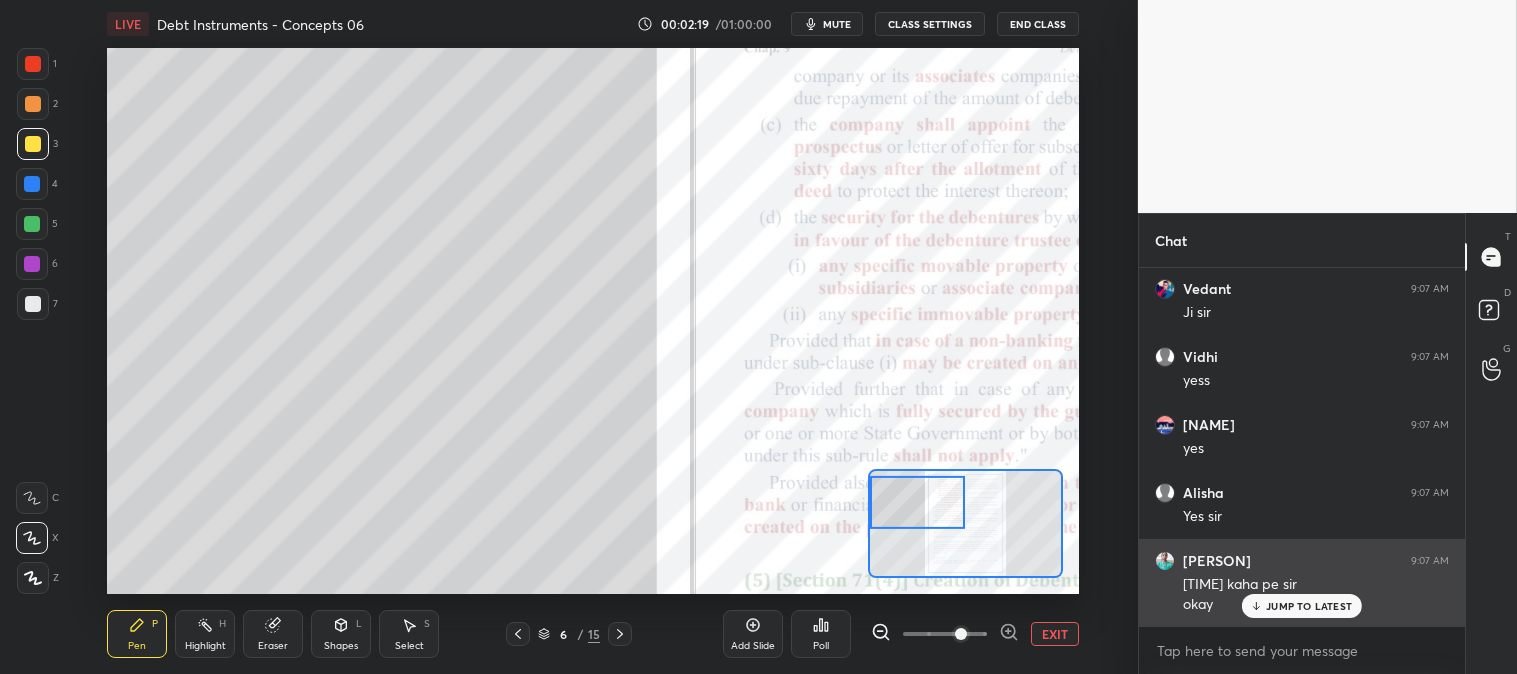 click on "JUMP TO LATEST" at bounding box center [1309, 606] 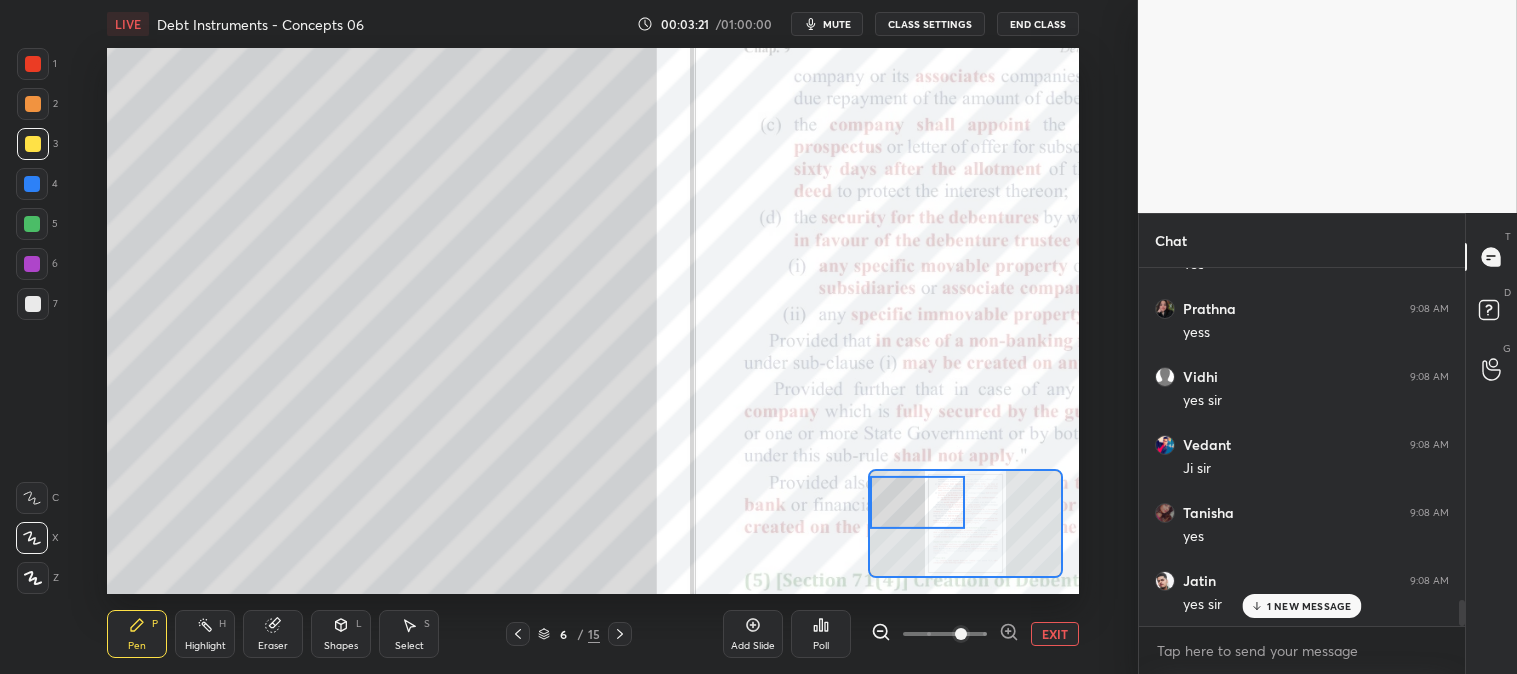 scroll, scrollTop: 4670, scrollLeft: 0, axis: vertical 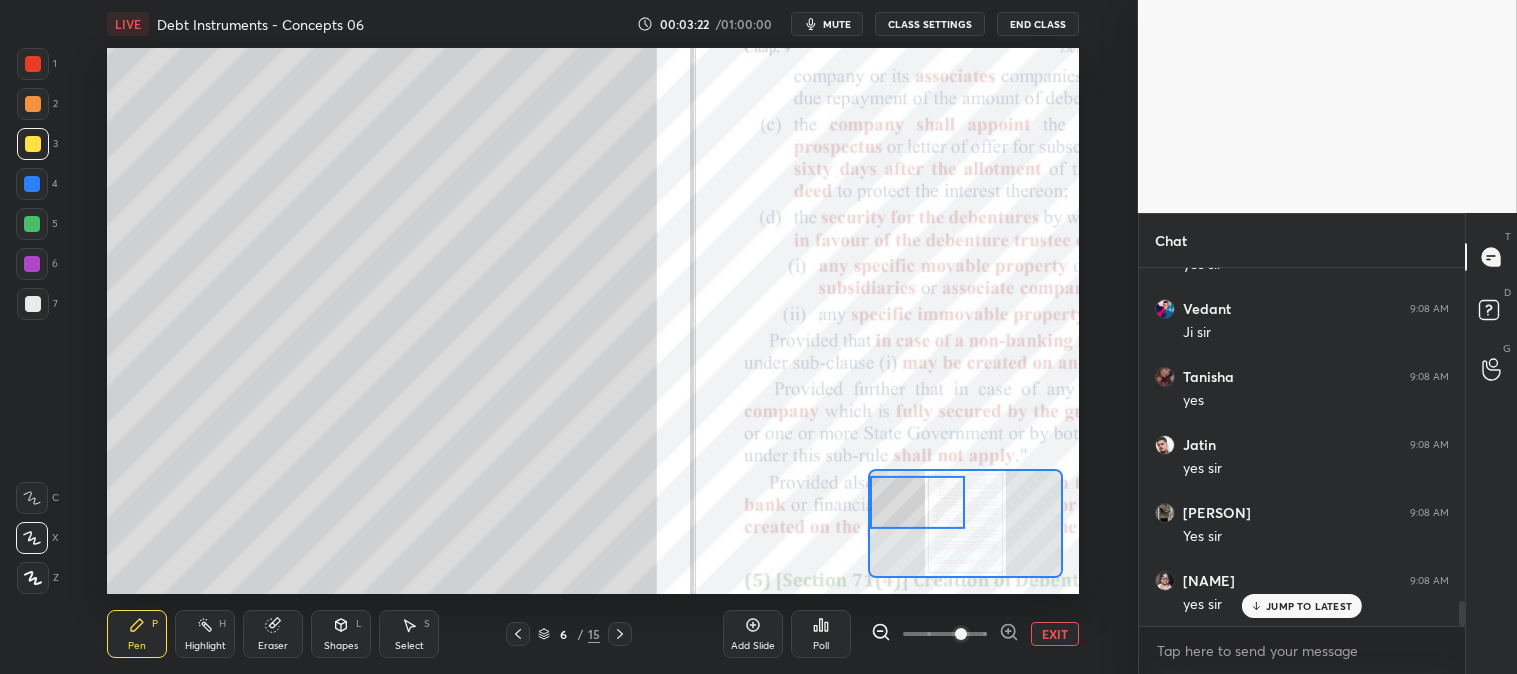 click at bounding box center [33, 304] 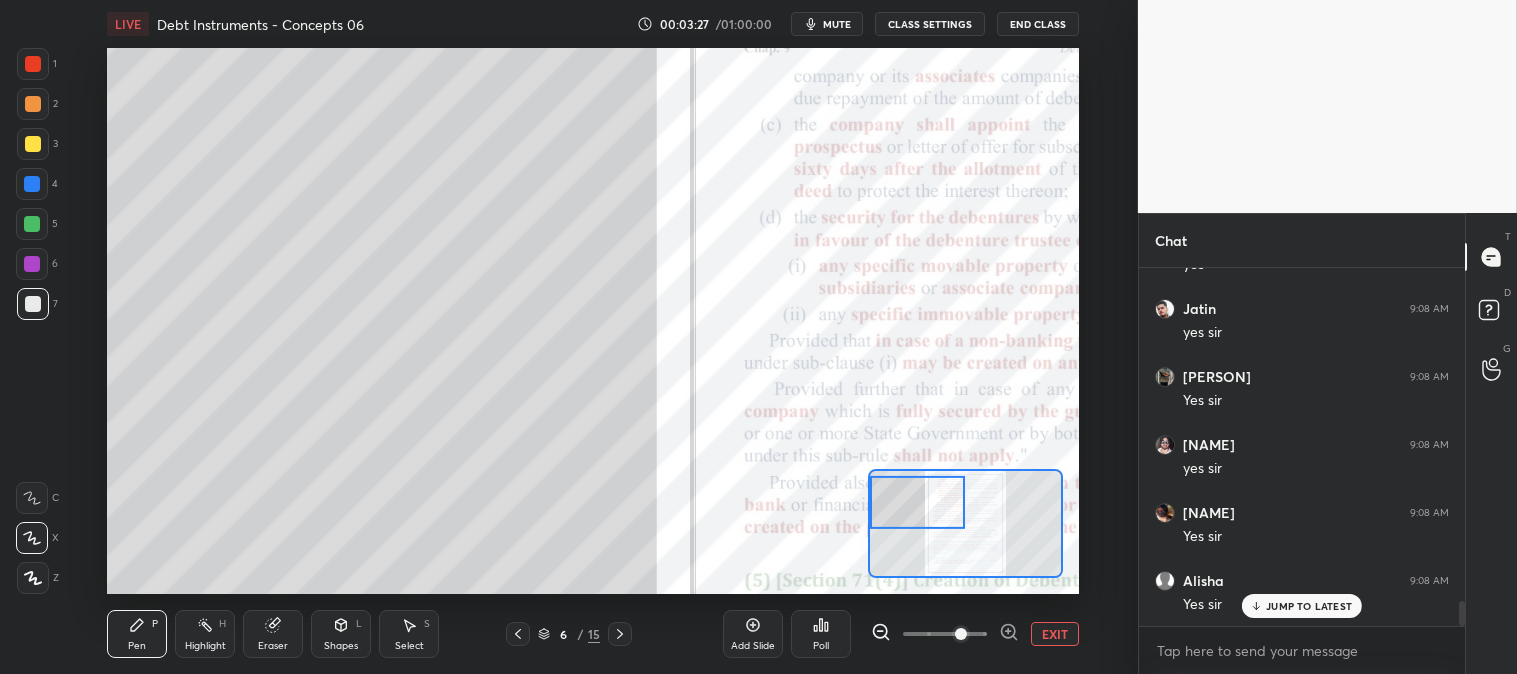 scroll, scrollTop: 4941, scrollLeft: 0, axis: vertical 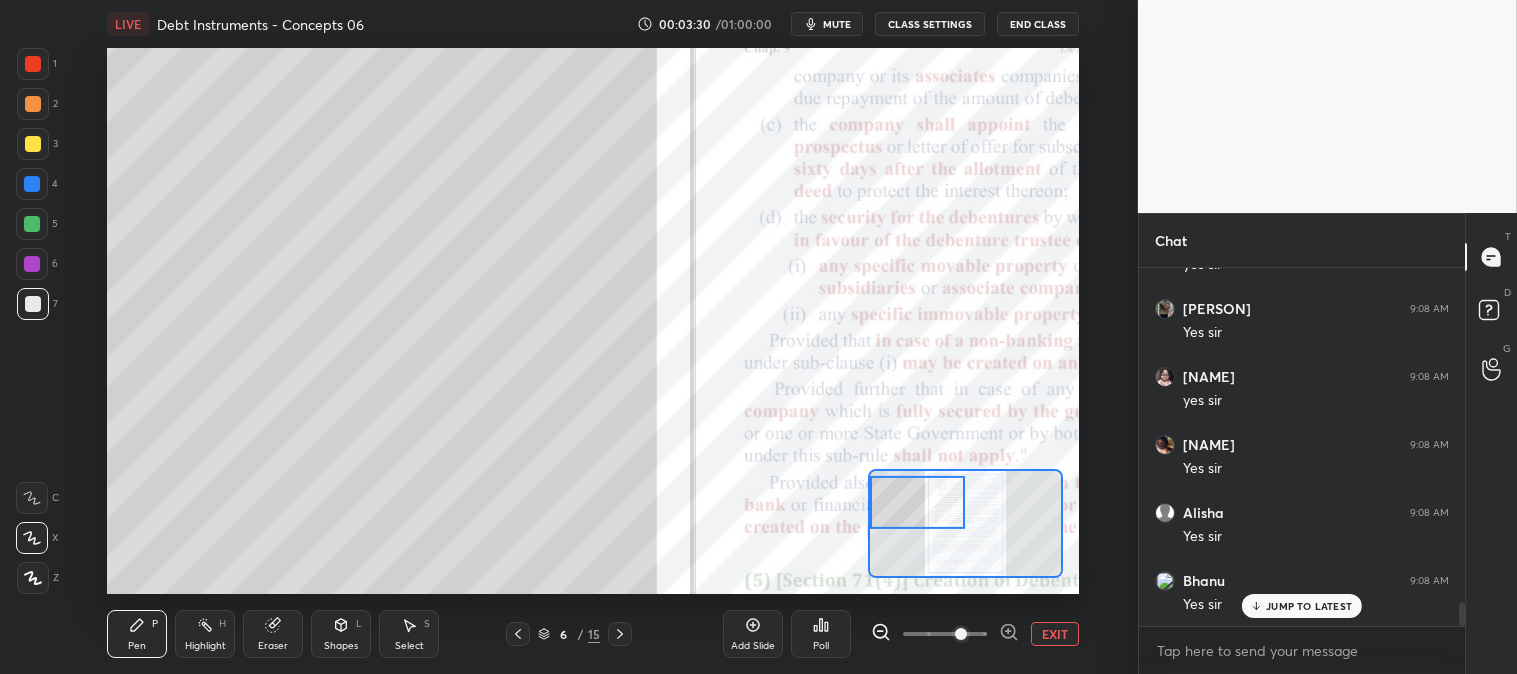 click on "mute" at bounding box center (827, 24) 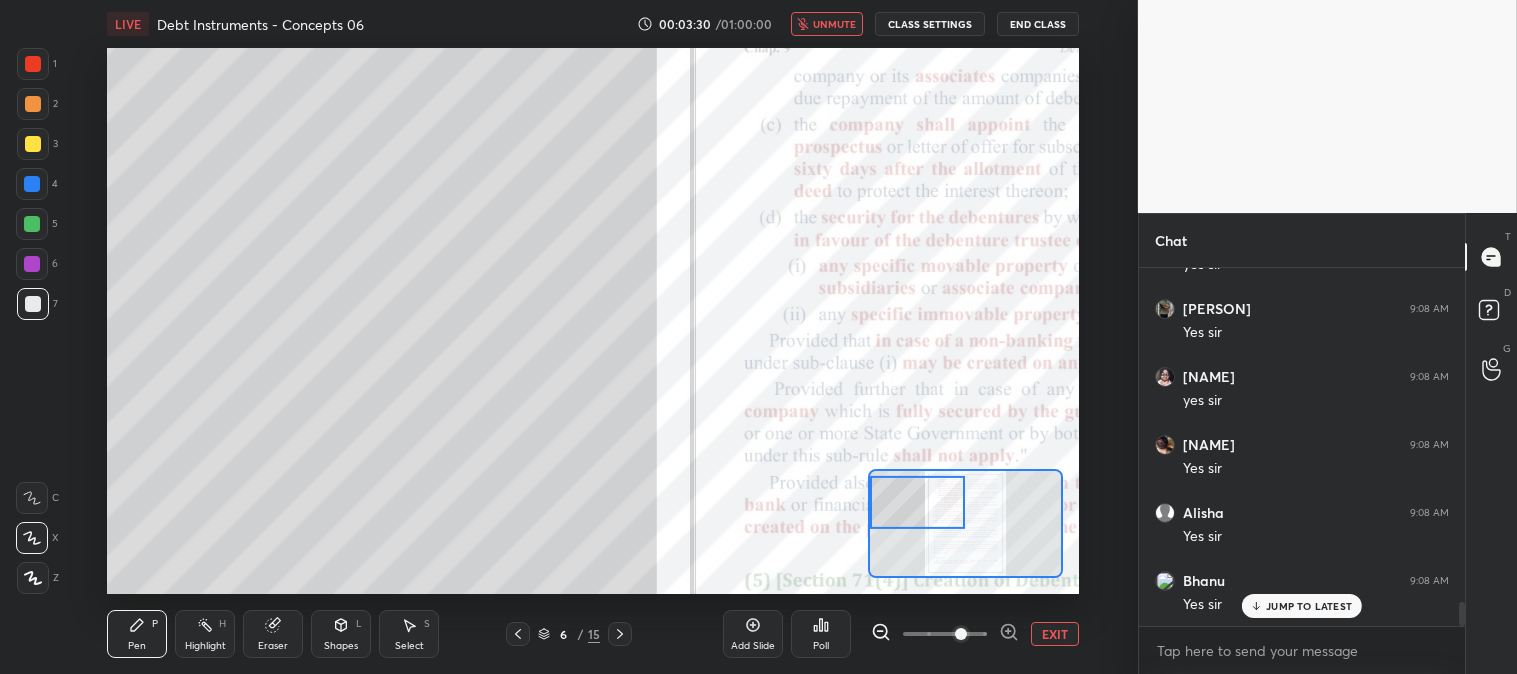 scroll, scrollTop: 5013, scrollLeft: 0, axis: vertical 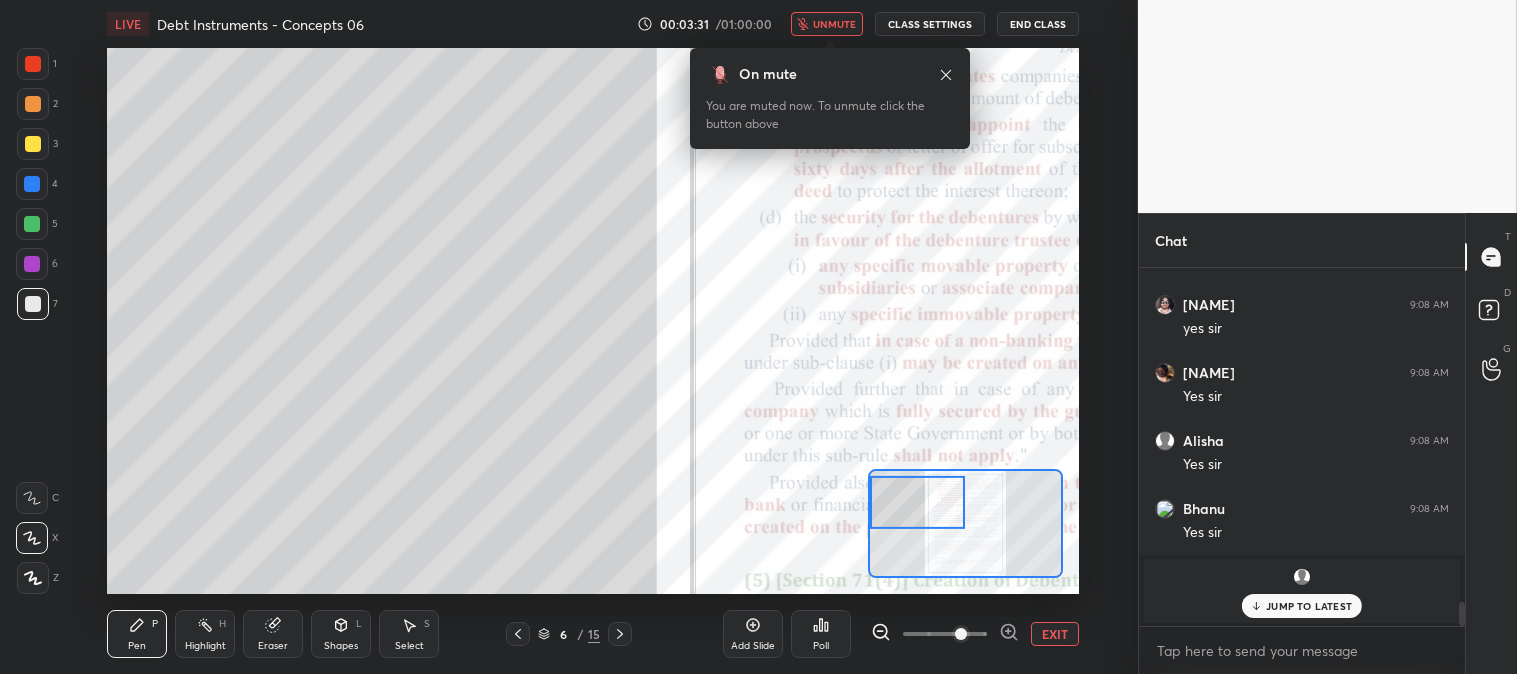 click on "unmute" at bounding box center [834, 24] 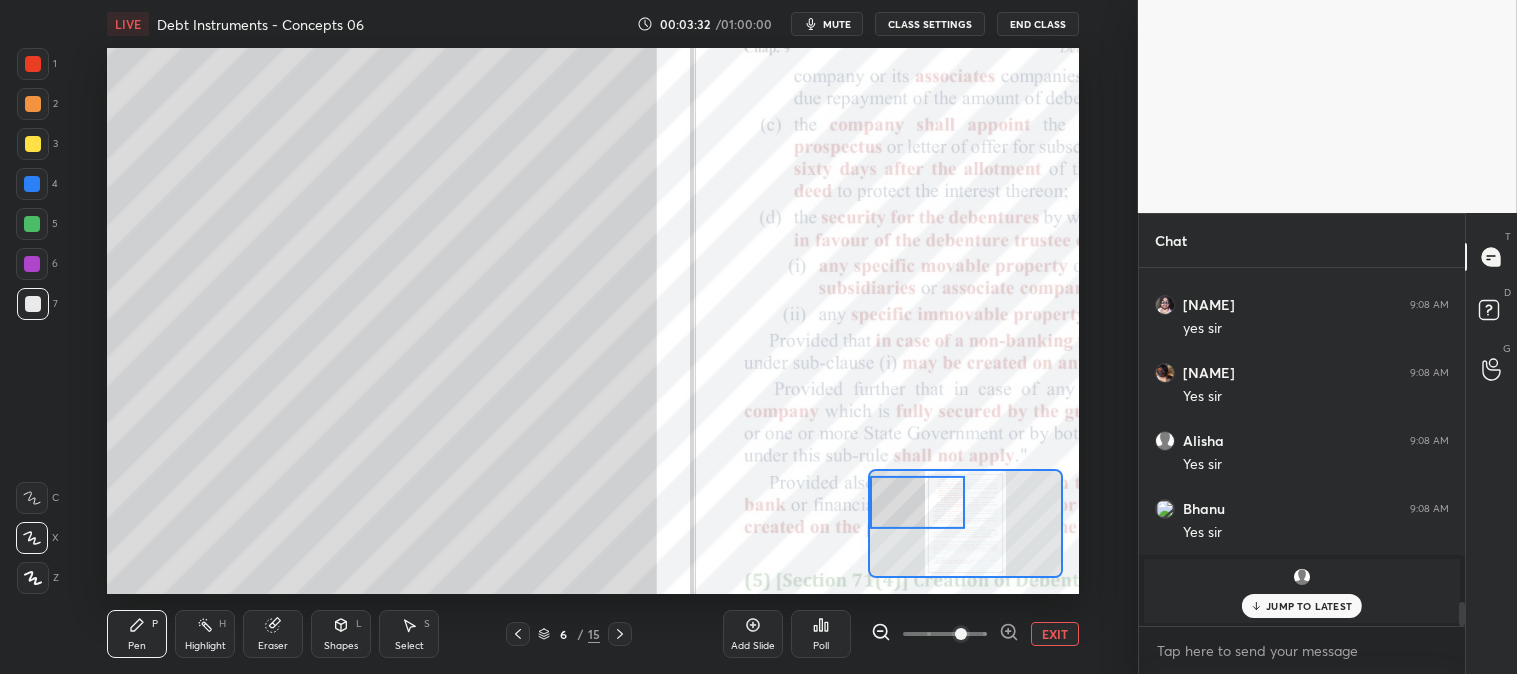 click on "JUMP TO LATEST" at bounding box center (1309, 606) 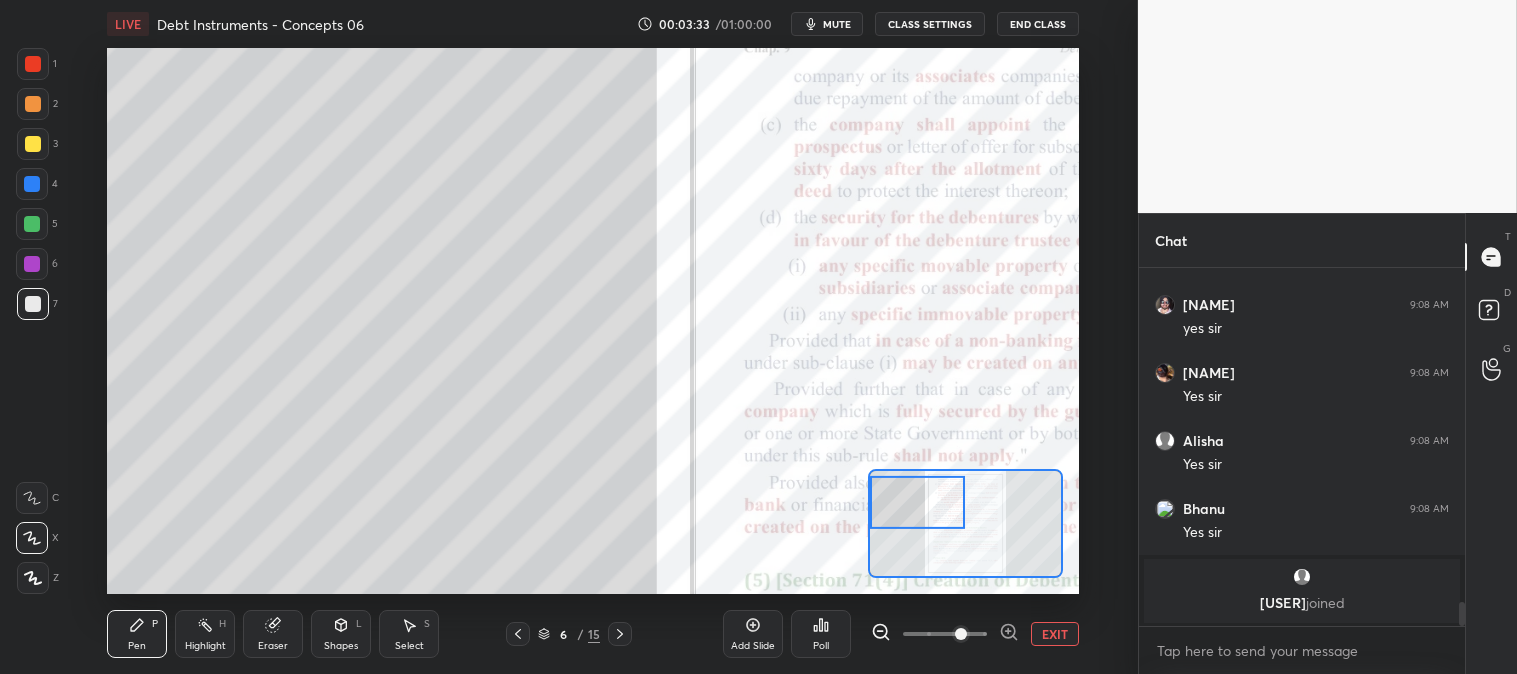click on "EXIT" at bounding box center [1055, 634] 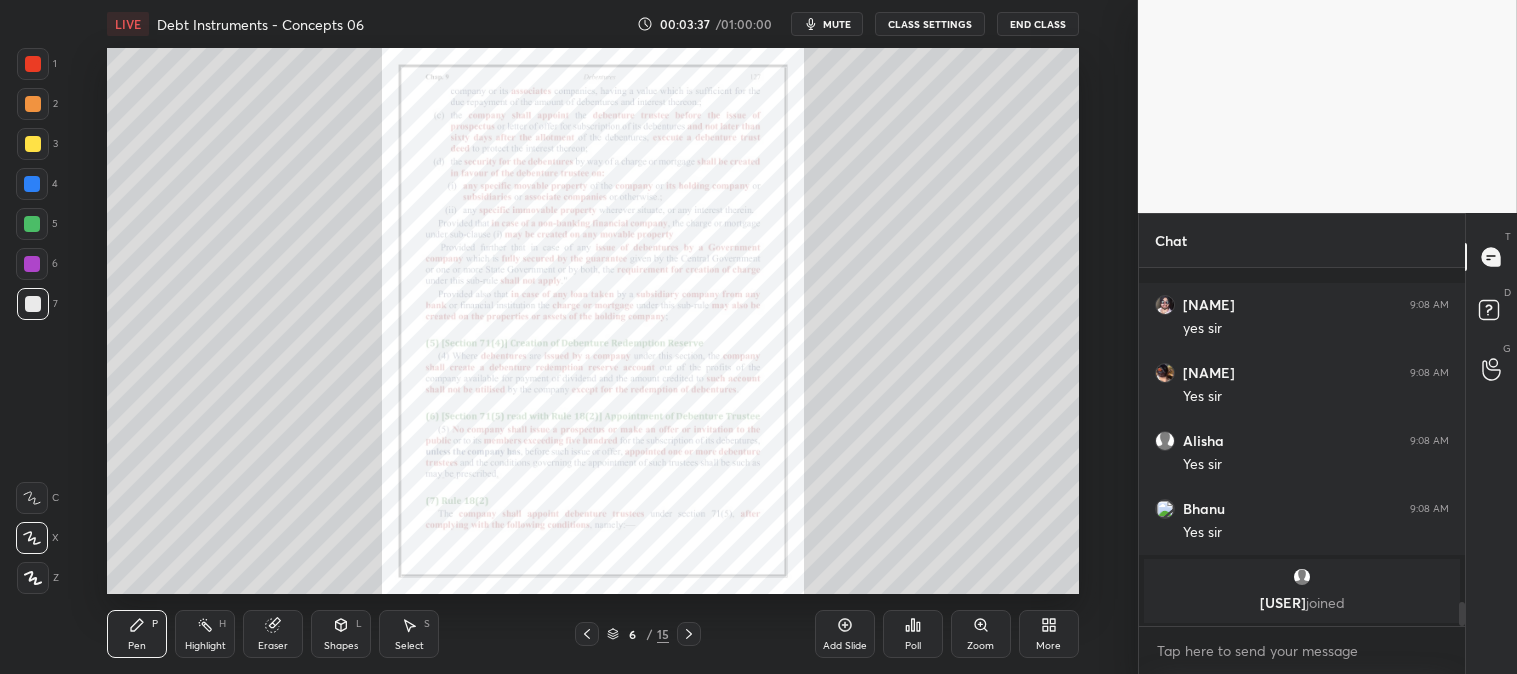 scroll, scrollTop: 5100, scrollLeft: 0, axis: vertical 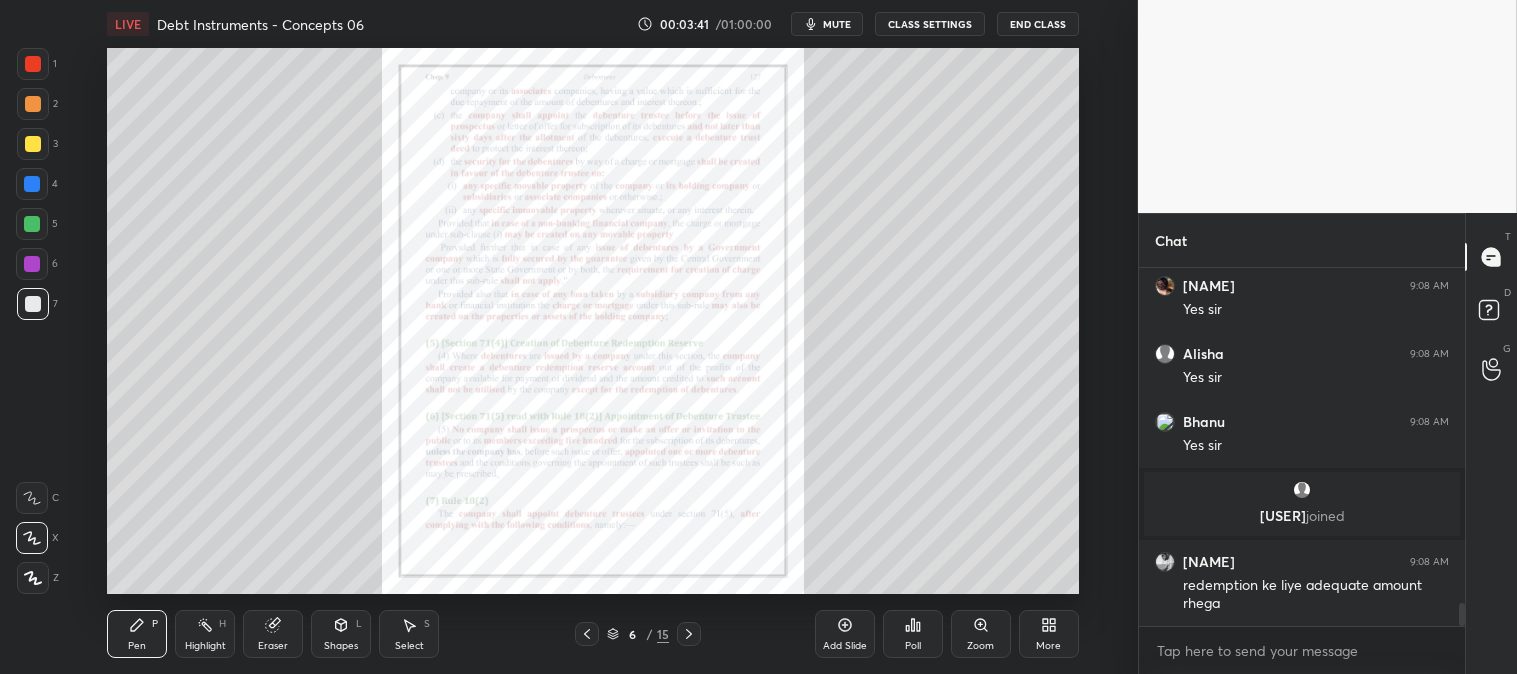 click on "Zoom" at bounding box center (981, 634) 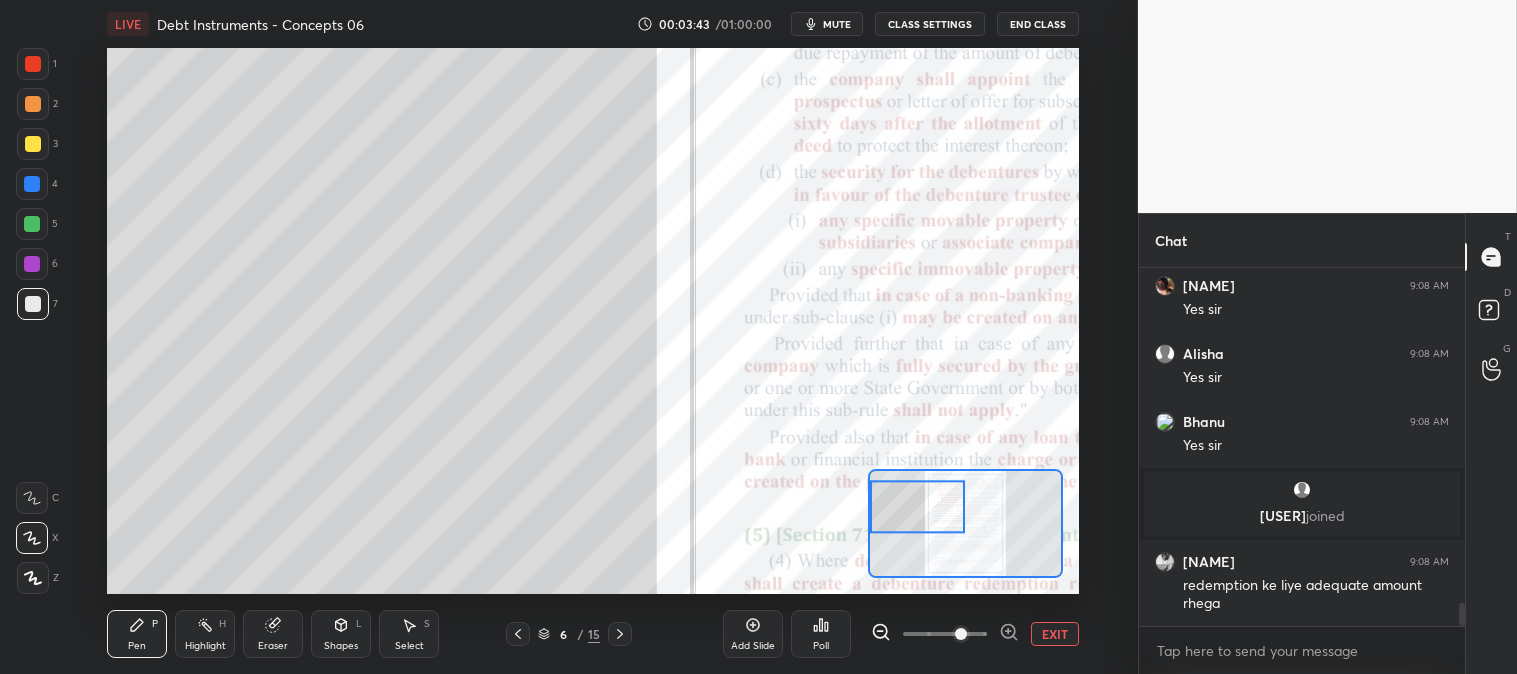 scroll, scrollTop: 5167, scrollLeft: 0, axis: vertical 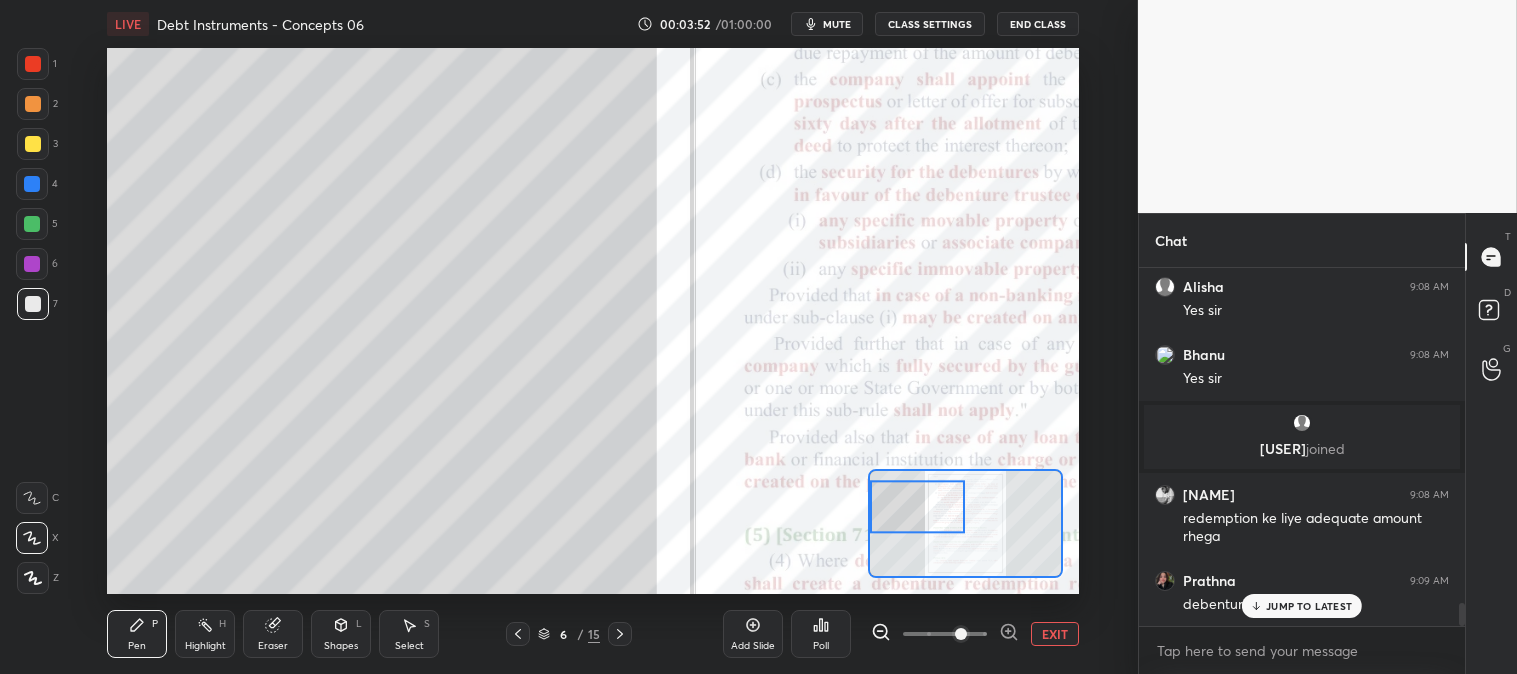 click at bounding box center [32, 224] 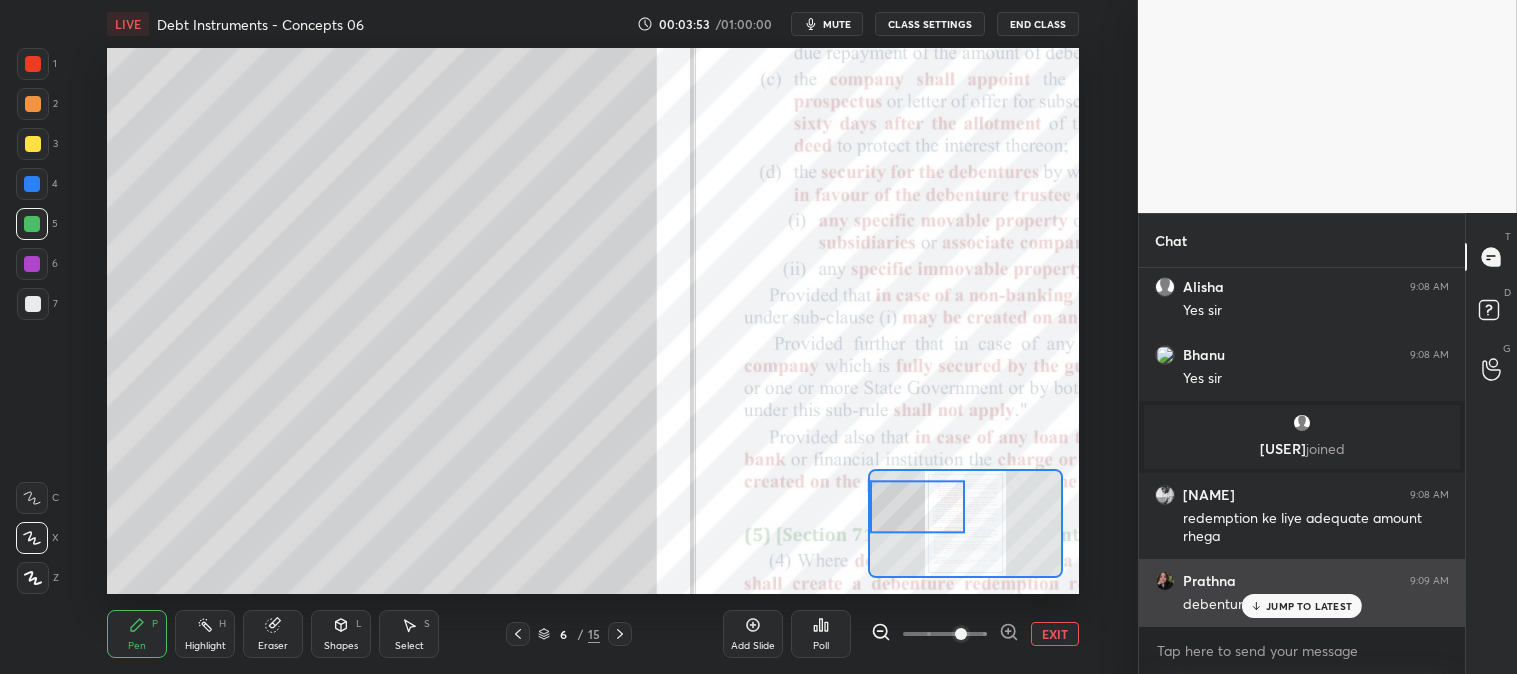click on "JUMP TO LATEST" at bounding box center [1302, 606] 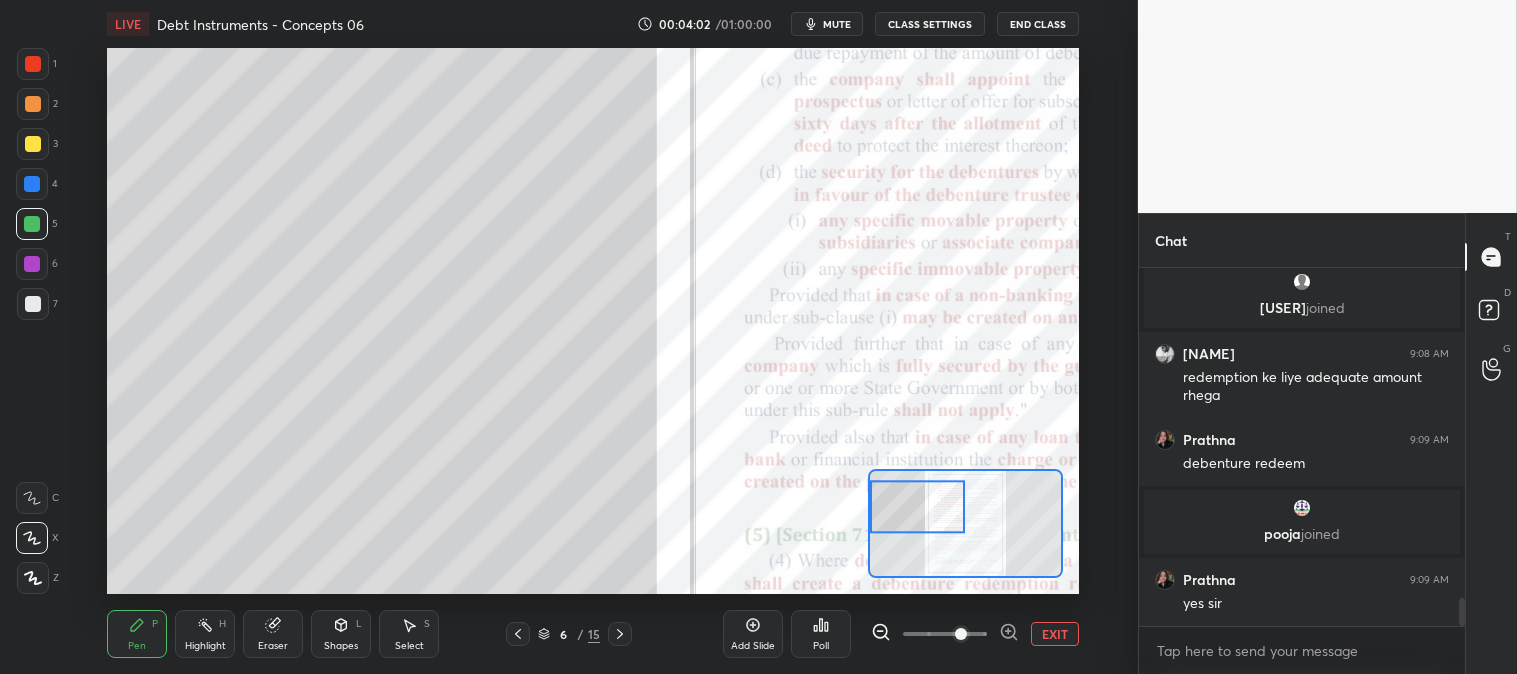 scroll, scrollTop: 4160, scrollLeft: 0, axis: vertical 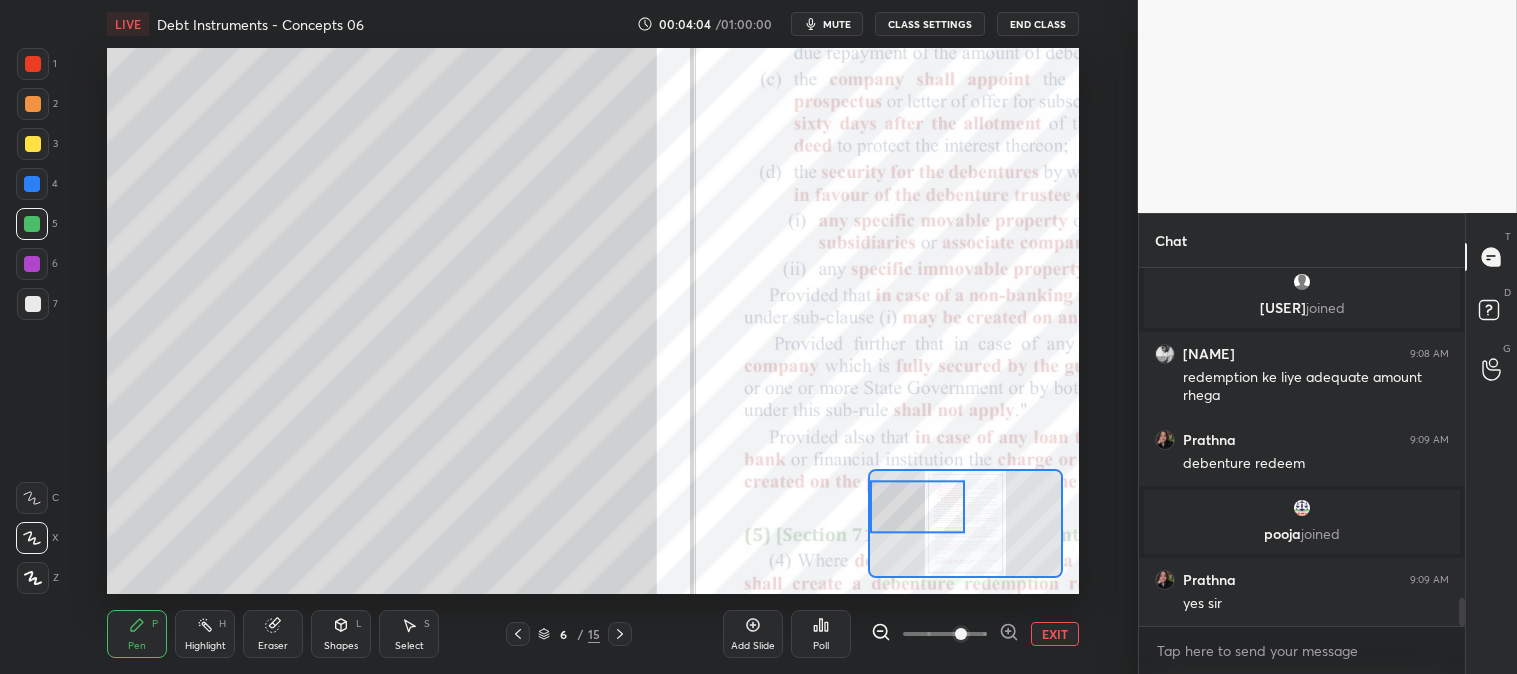 click on "EXIT" at bounding box center (1055, 634) 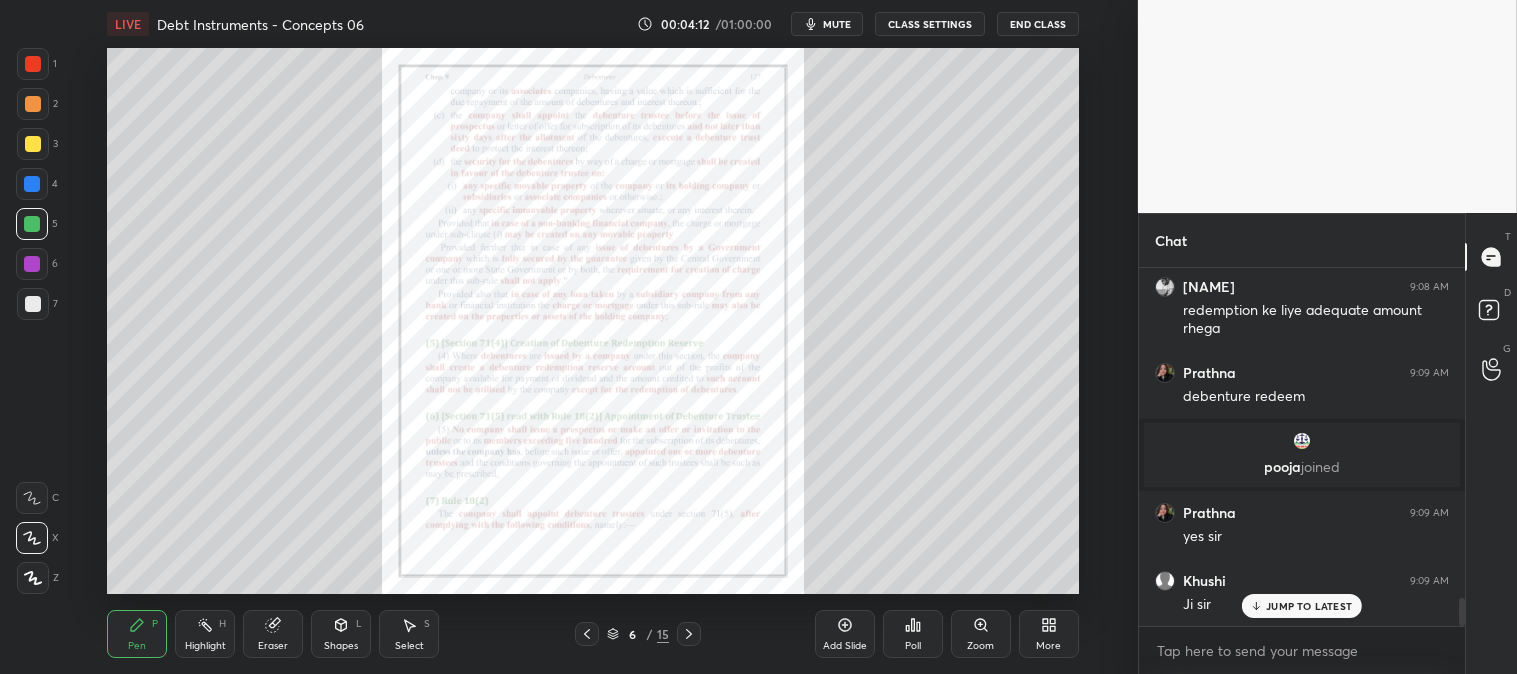 scroll, scrollTop: 4295, scrollLeft: 0, axis: vertical 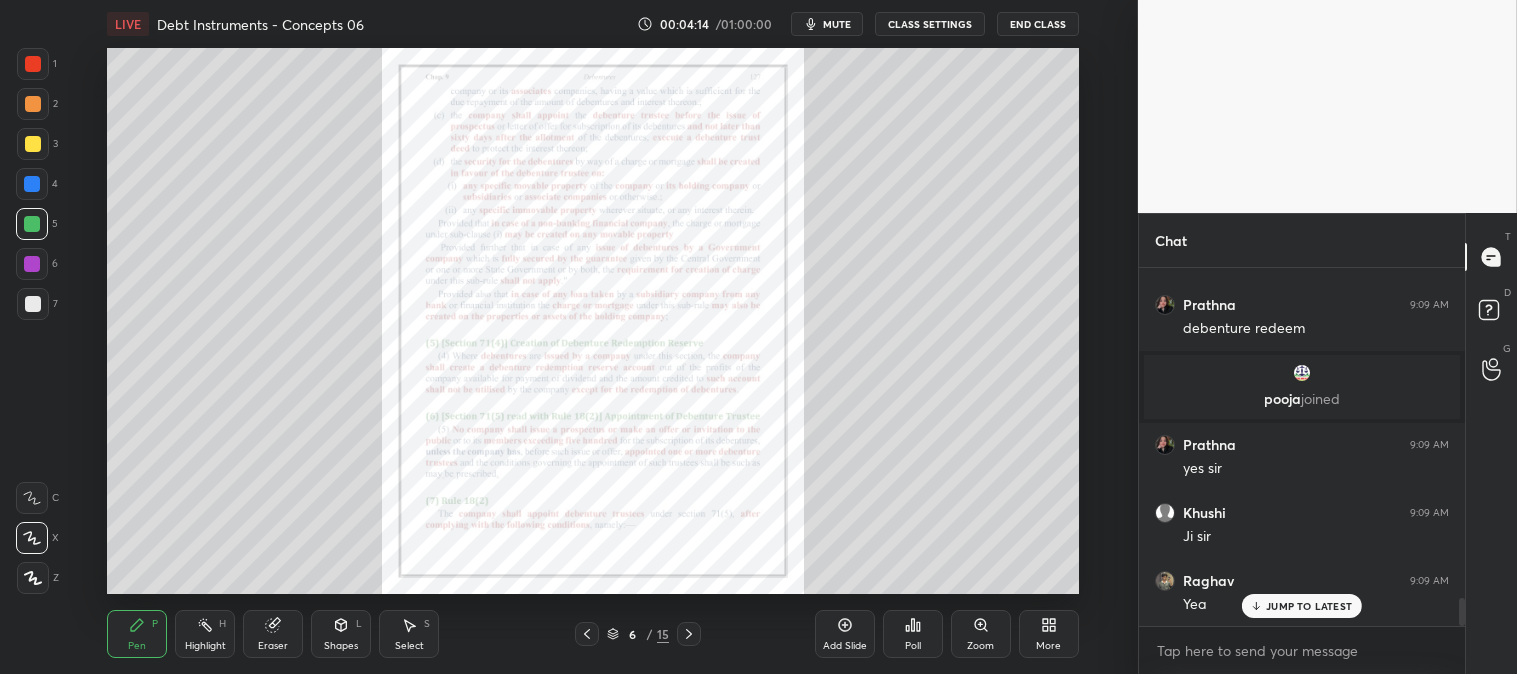 click on "Highlight H" at bounding box center [205, 634] 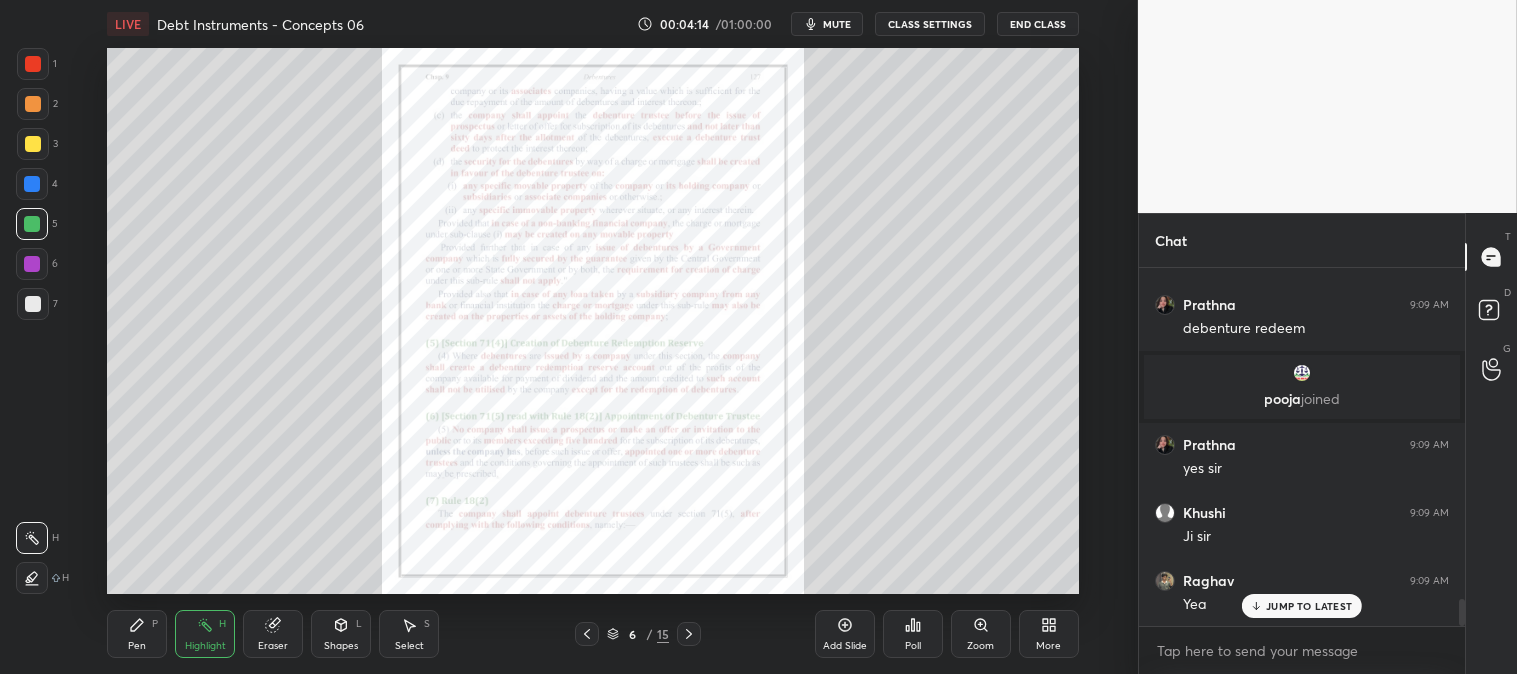 scroll, scrollTop: 4363, scrollLeft: 0, axis: vertical 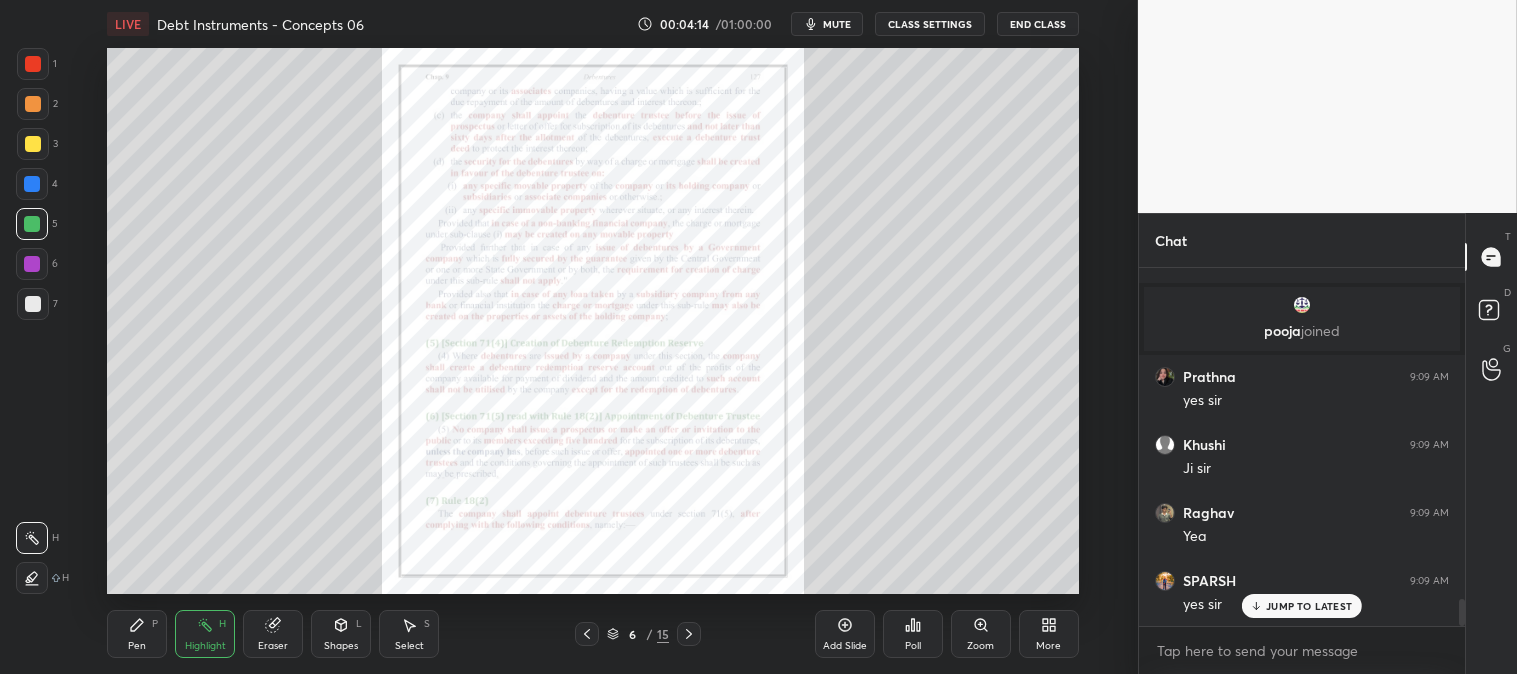 click at bounding box center (33, 144) 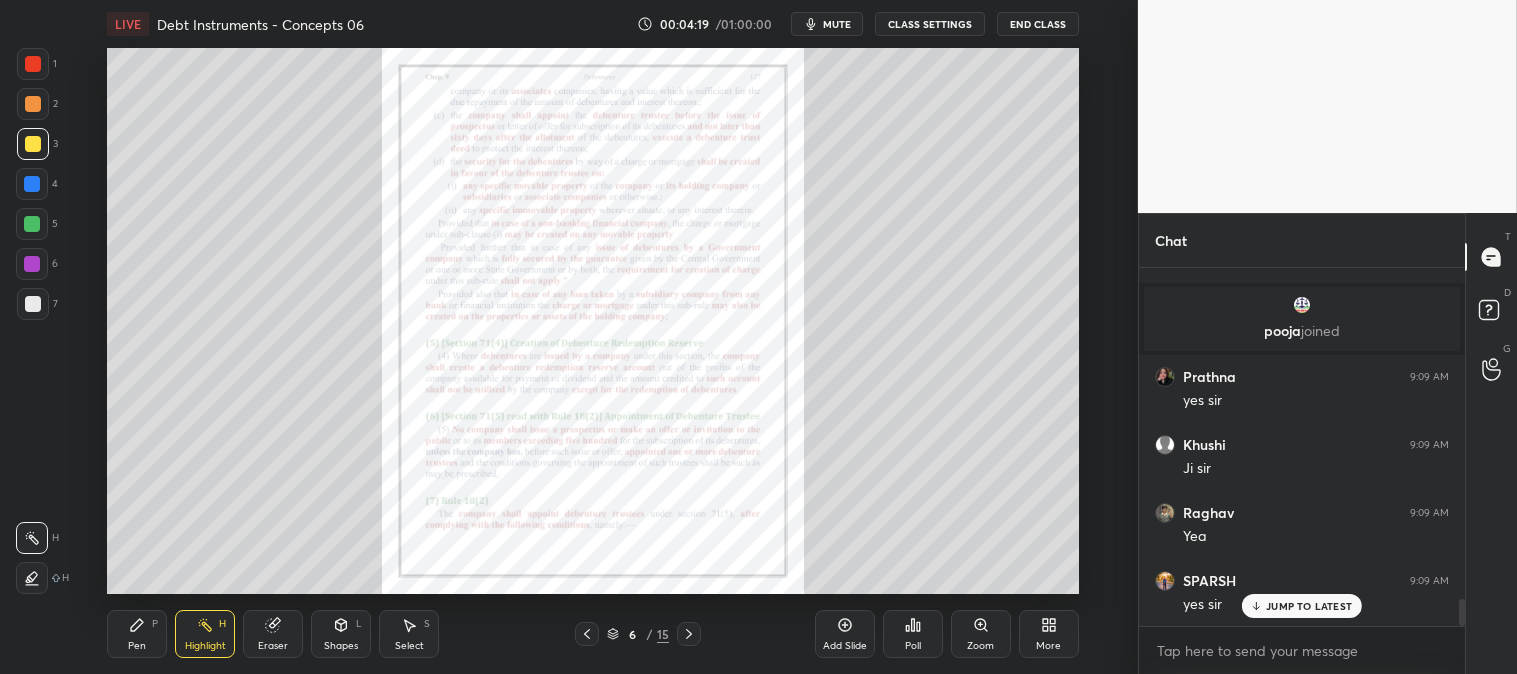 scroll, scrollTop: 4431, scrollLeft: 0, axis: vertical 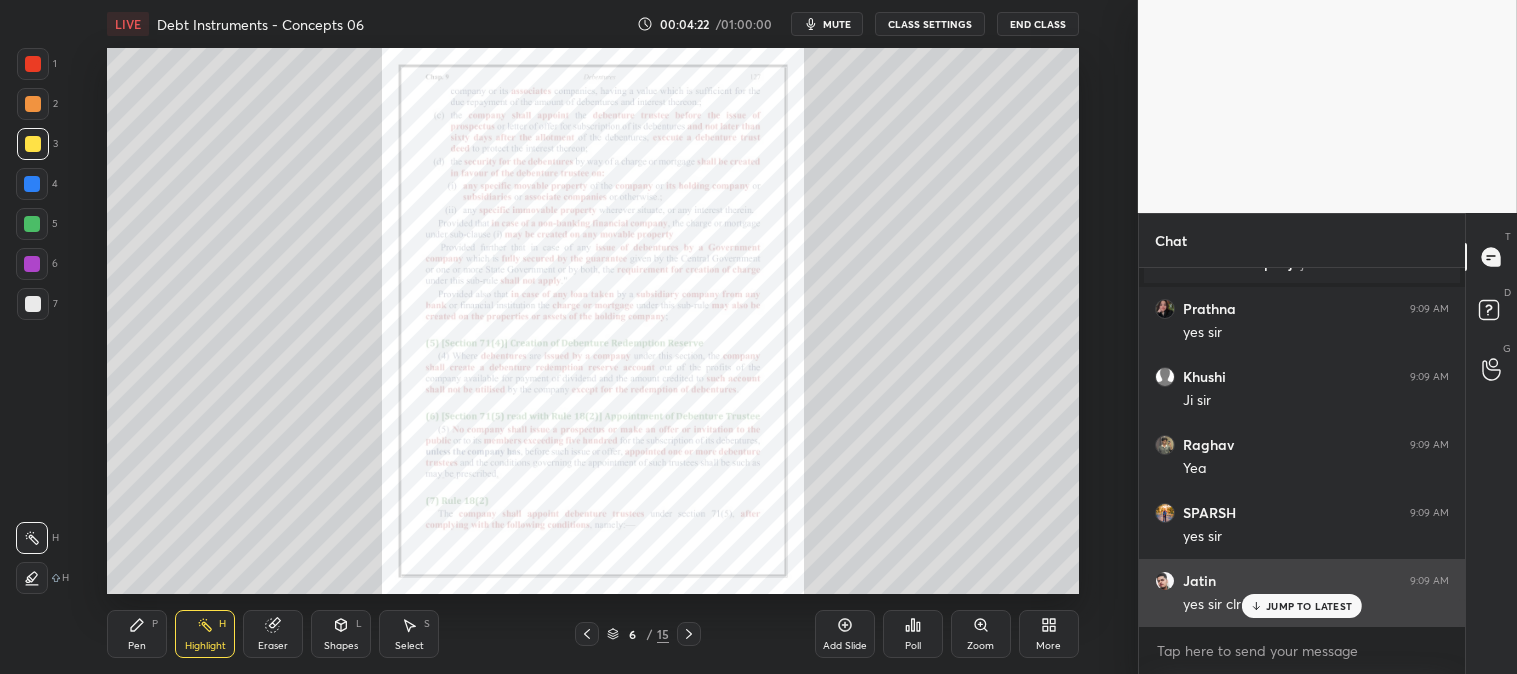 click on "JUMP TO LATEST" at bounding box center (1309, 606) 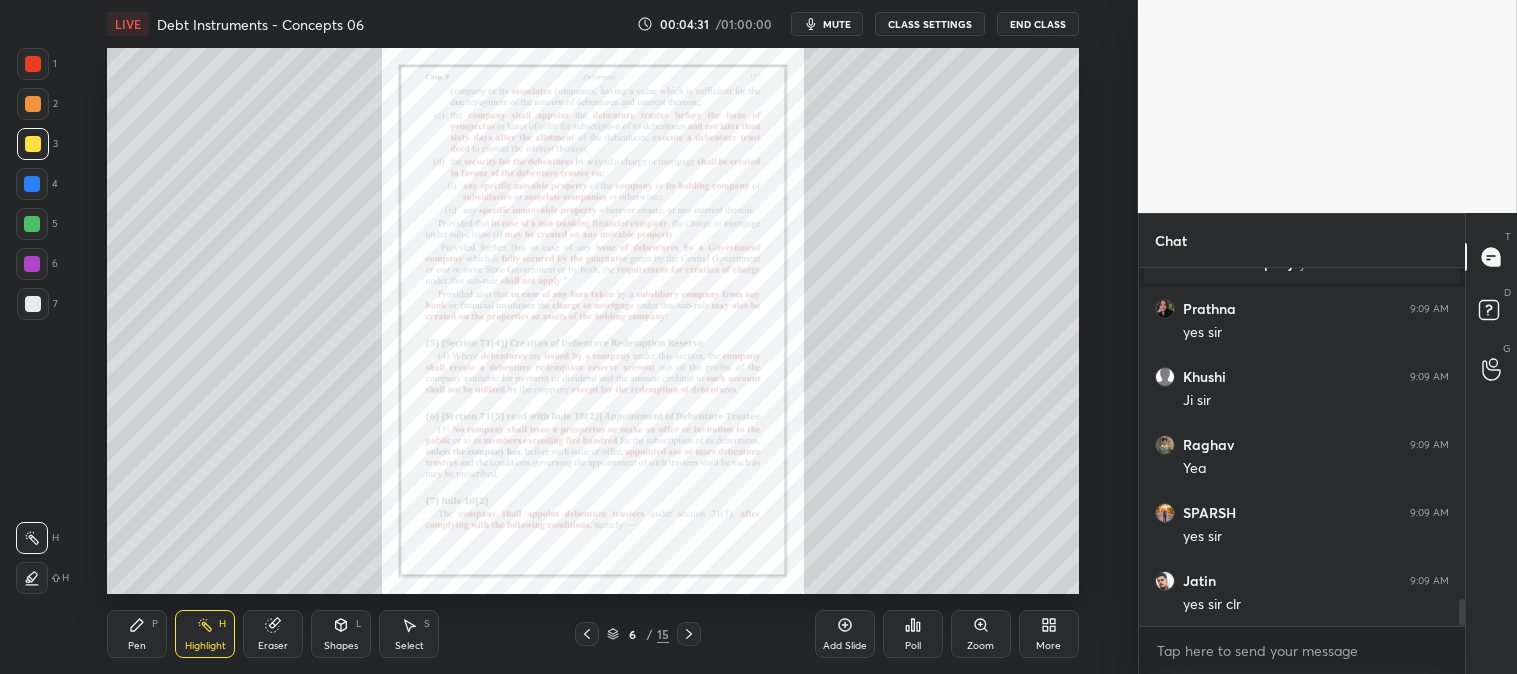 click 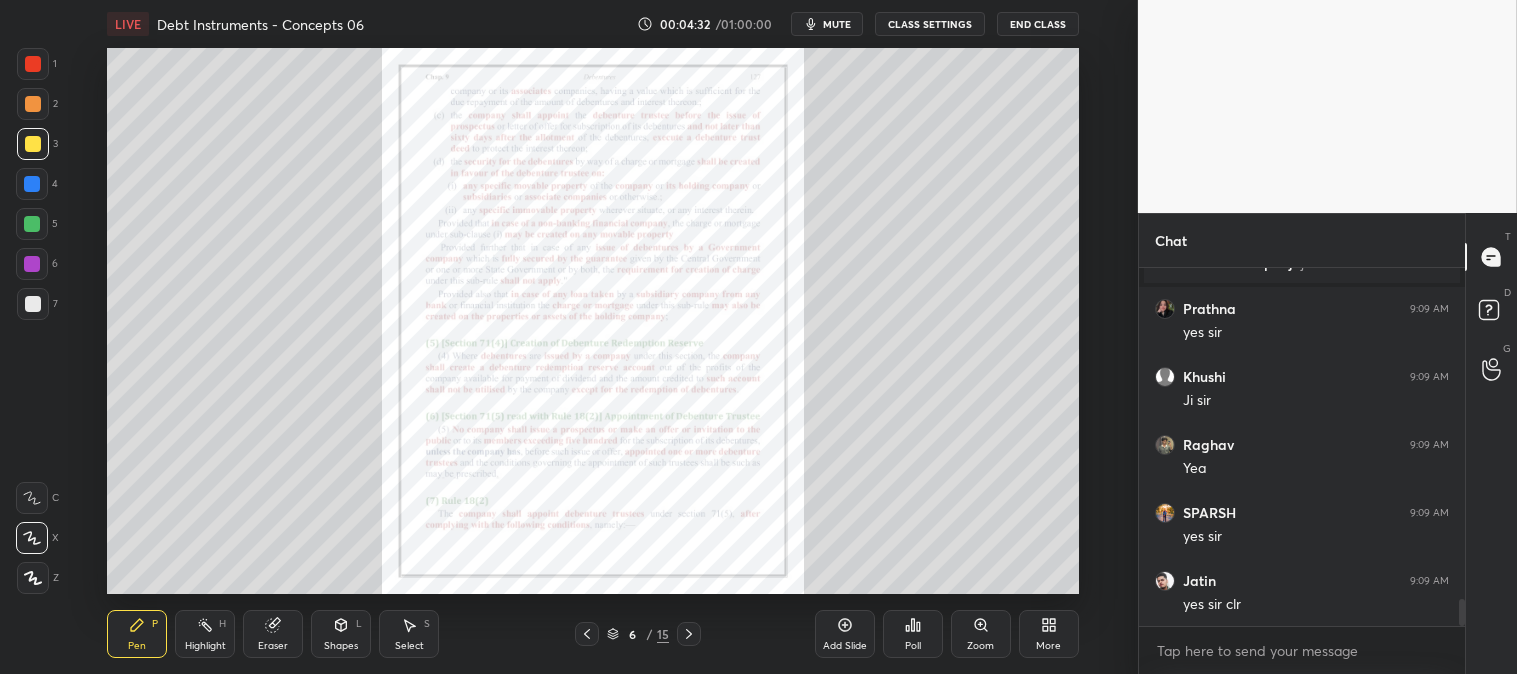 click on "Zoom" at bounding box center (981, 634) 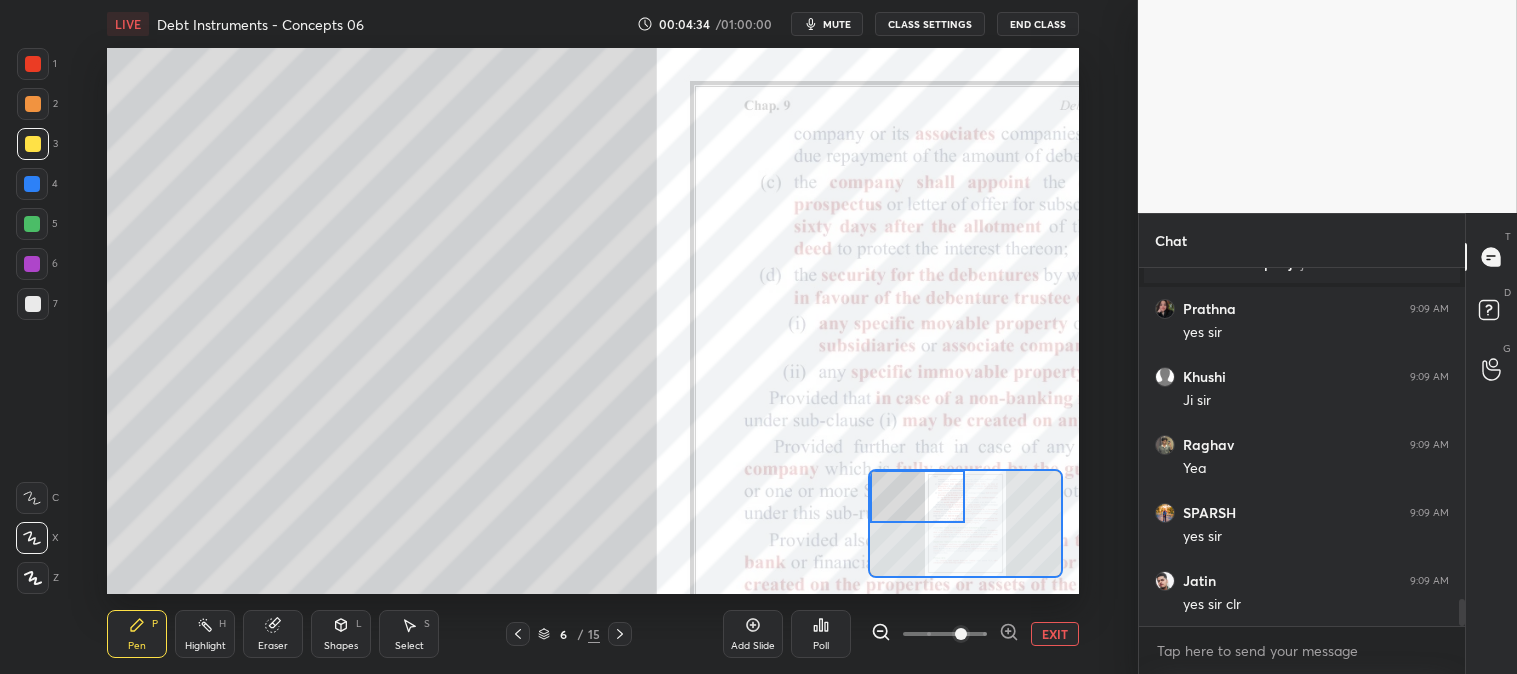 click at bounding box center [32, 224] 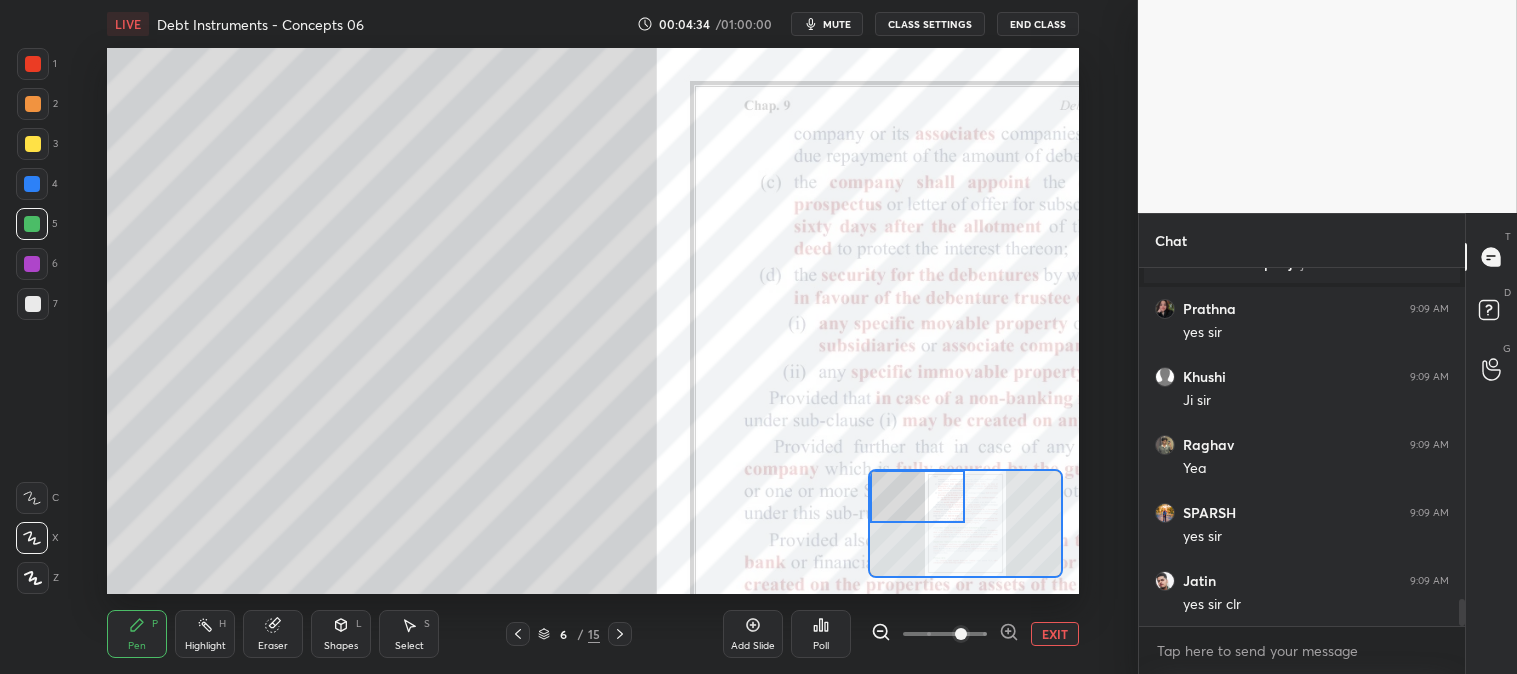 click at bounding box center (32, 184) 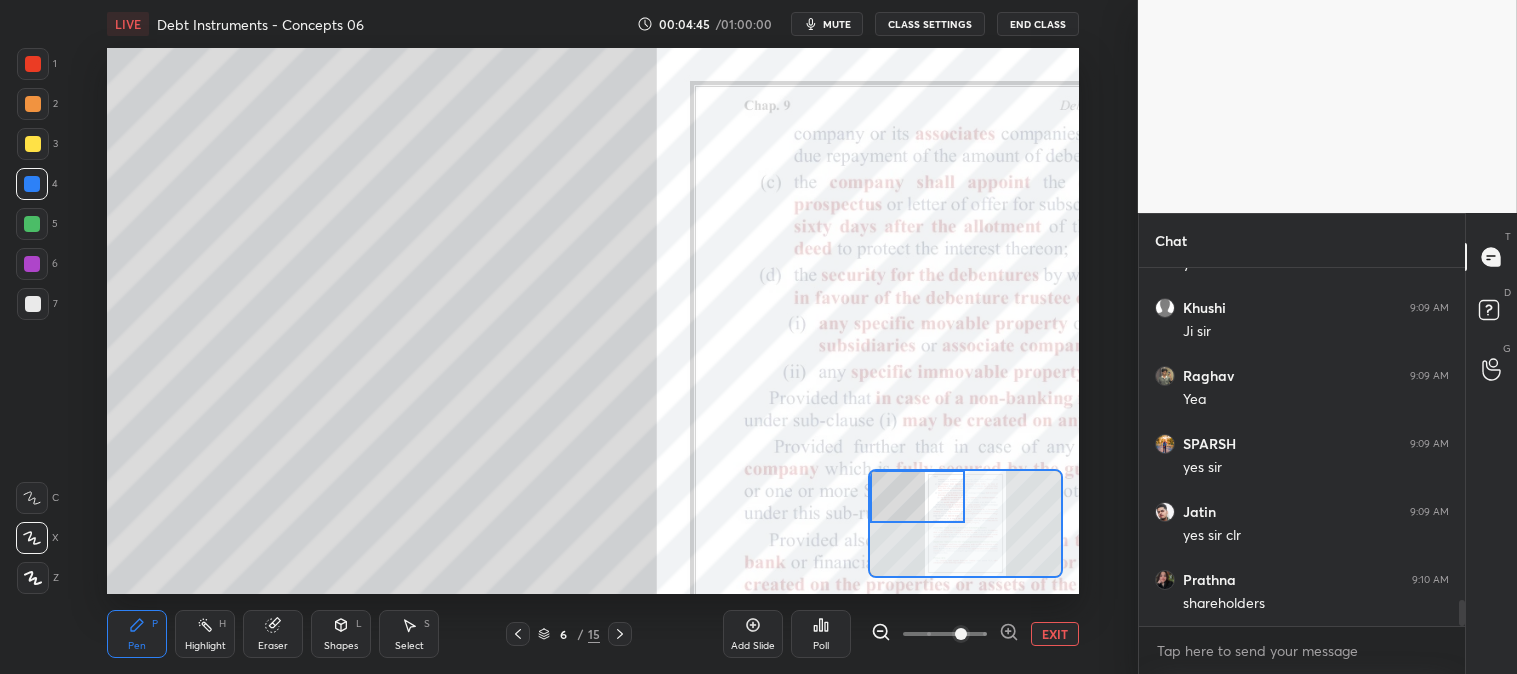 scroll, scrollTop: 4567, scrollLeft: 0, axis: vertical 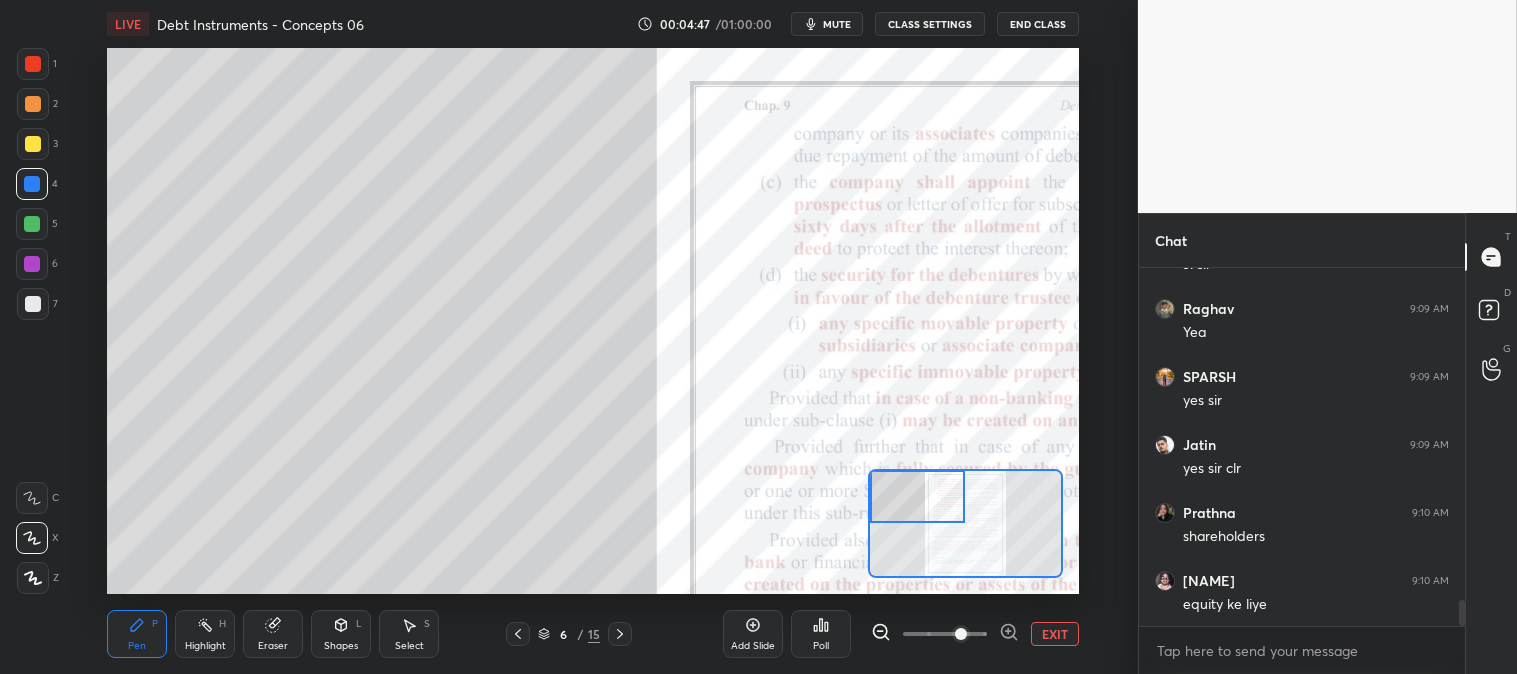 click at bounding box center [33, 104] 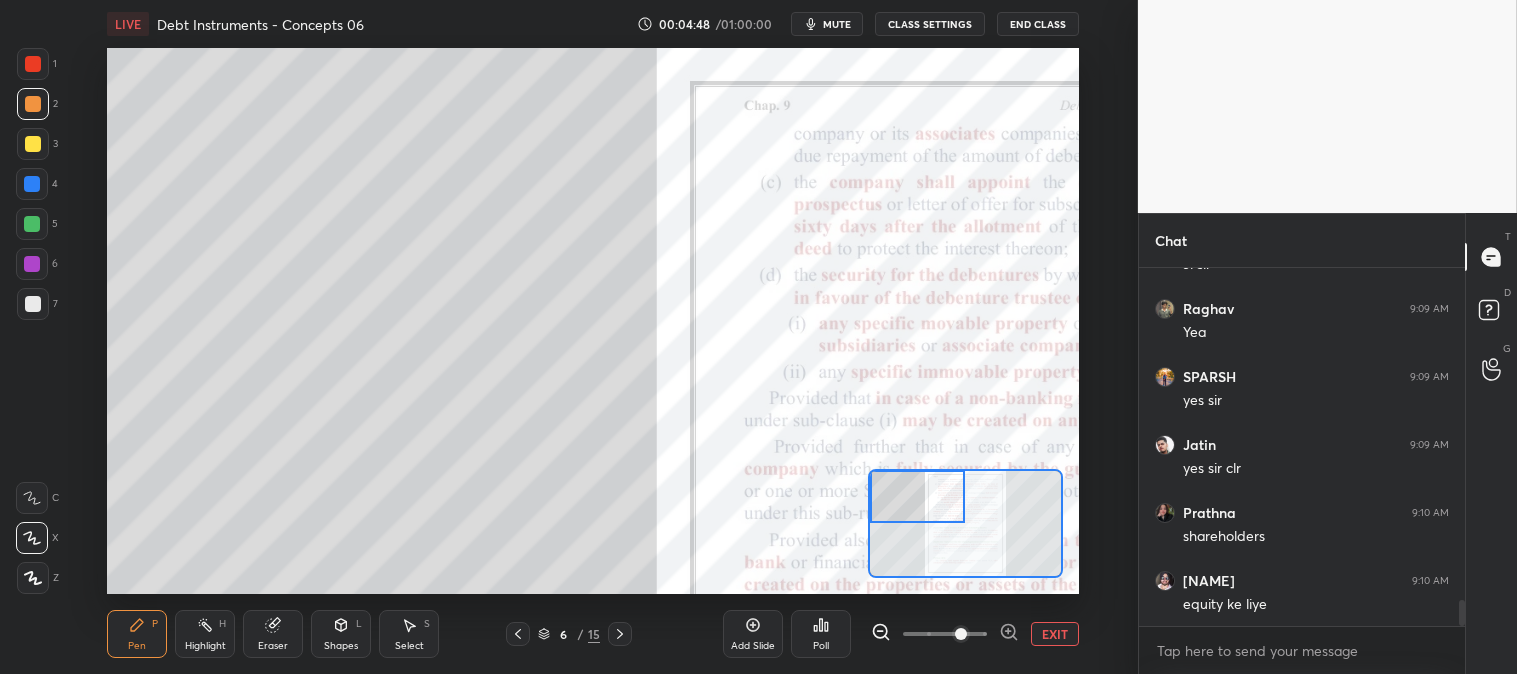 scroll, scrollTop: 4635, scrollLeft: 0, axis: vertical 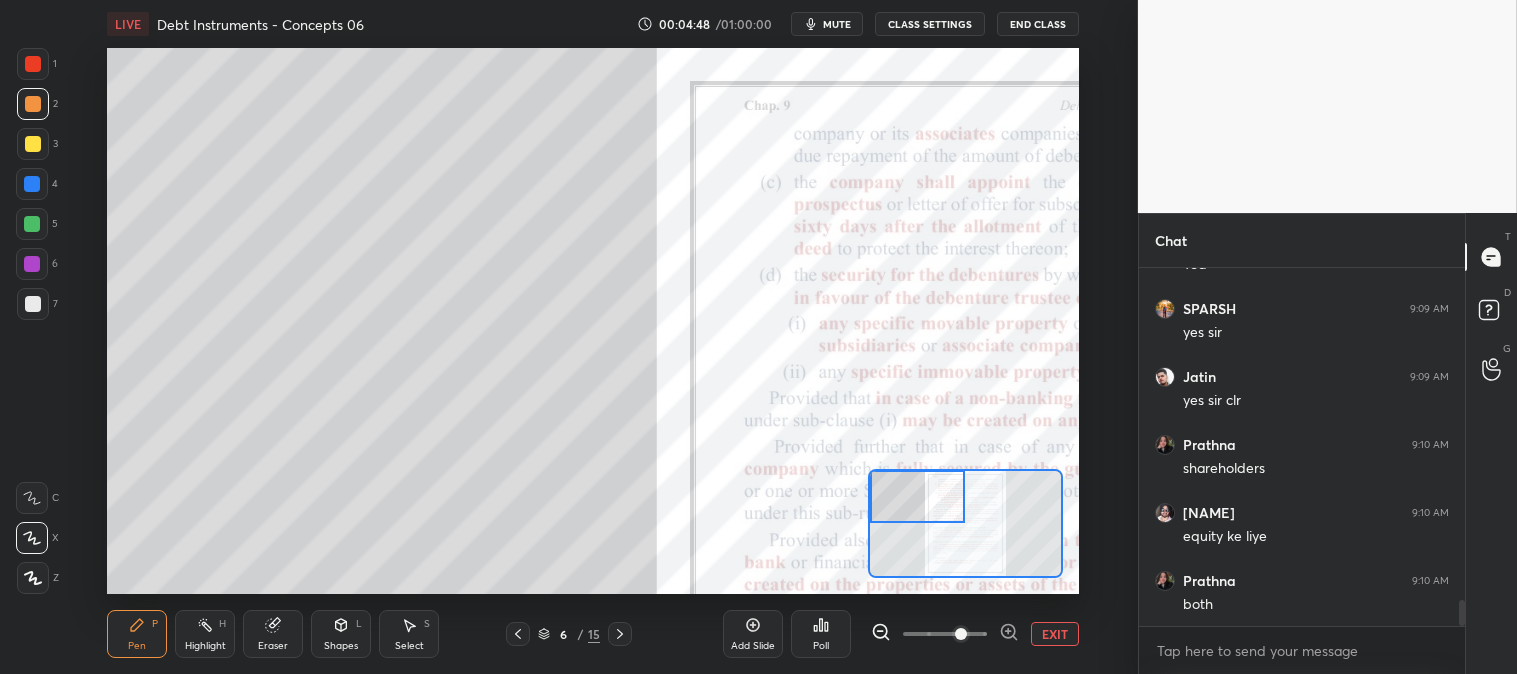 click on "EXIT" at bounding box center [1055, 634] 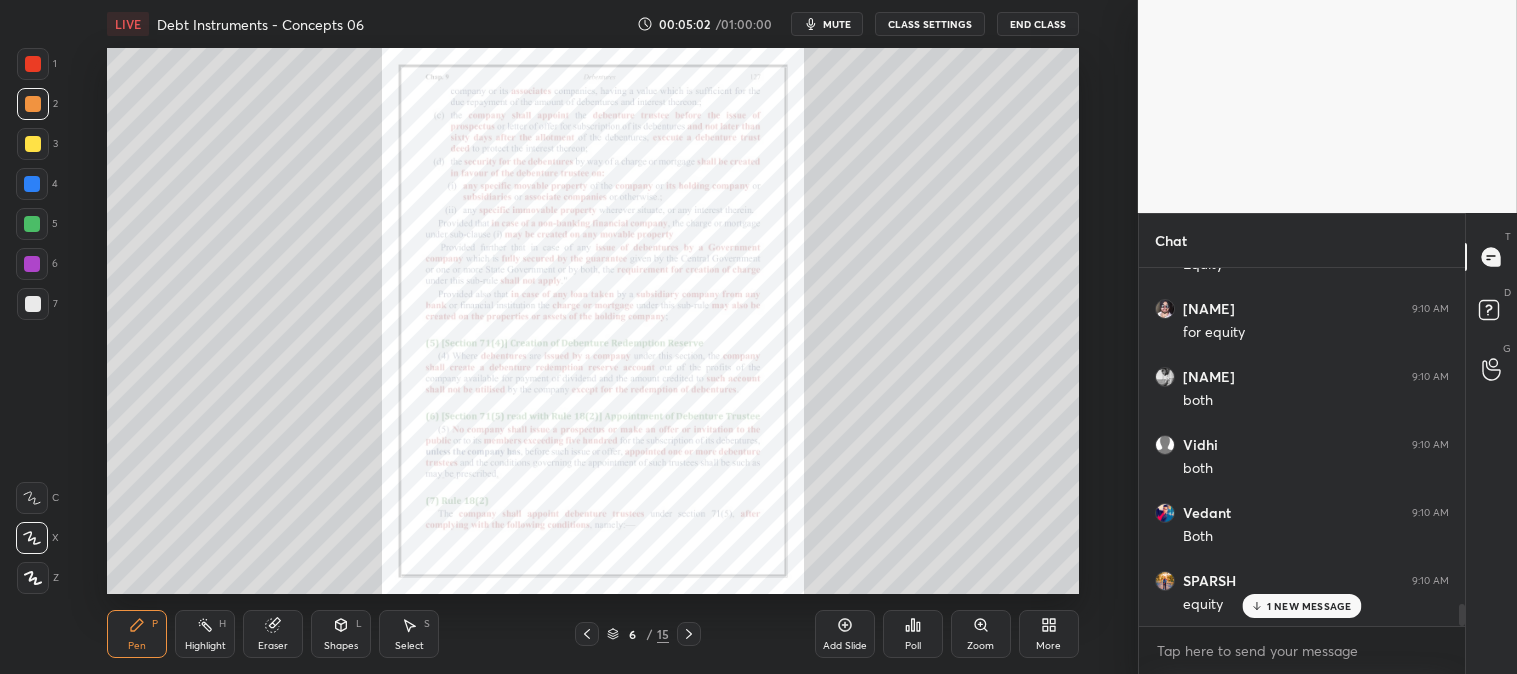 scroll, scrollTop: 5451, scrollLeft: 0, axis: vertical 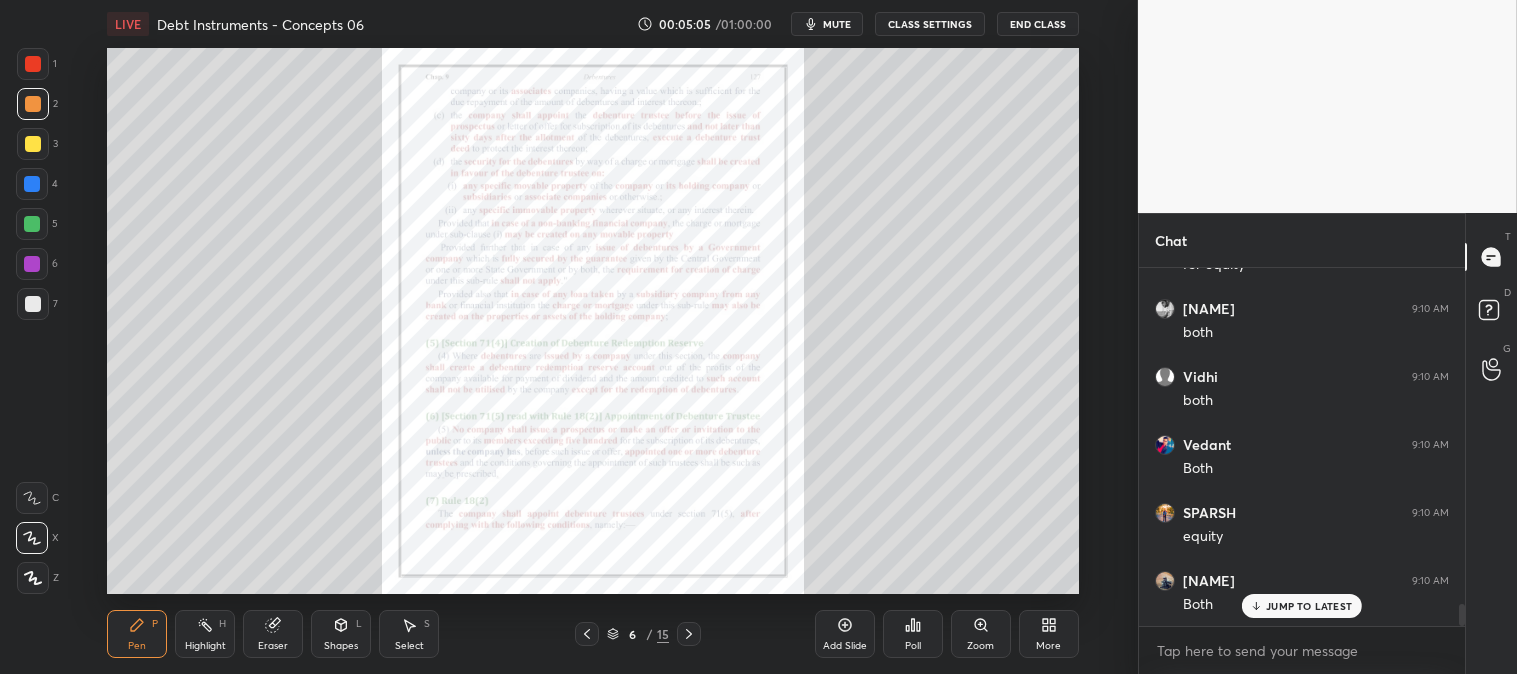 click on "Zoom" at bounding box center [981, 634] 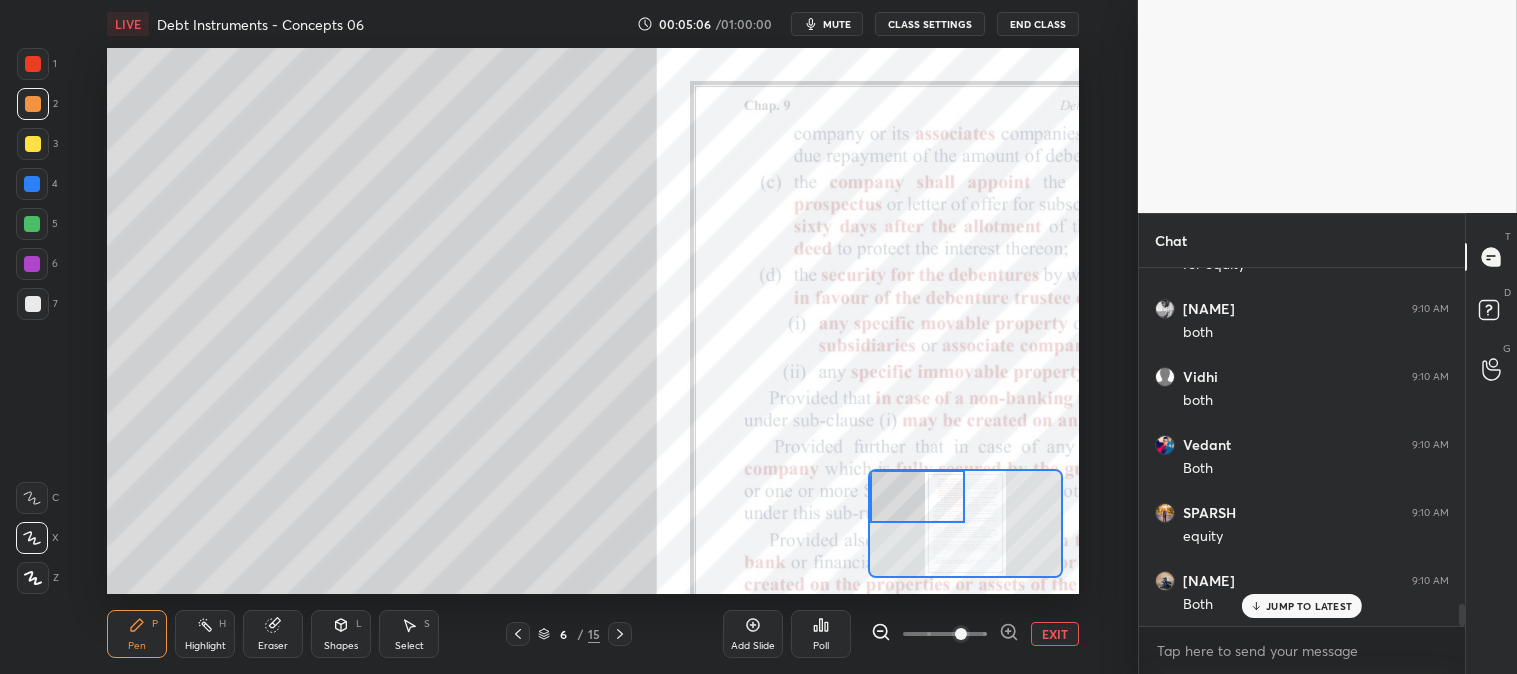 click 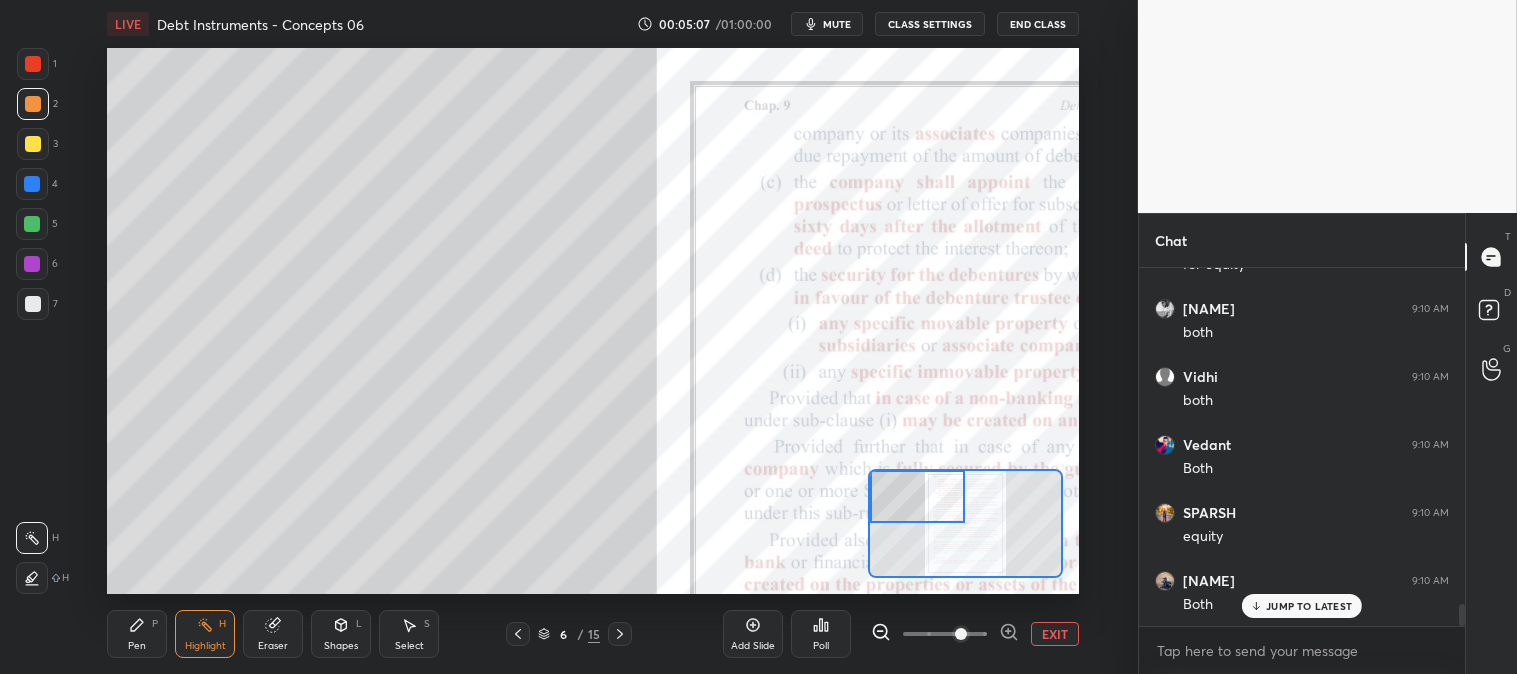 click 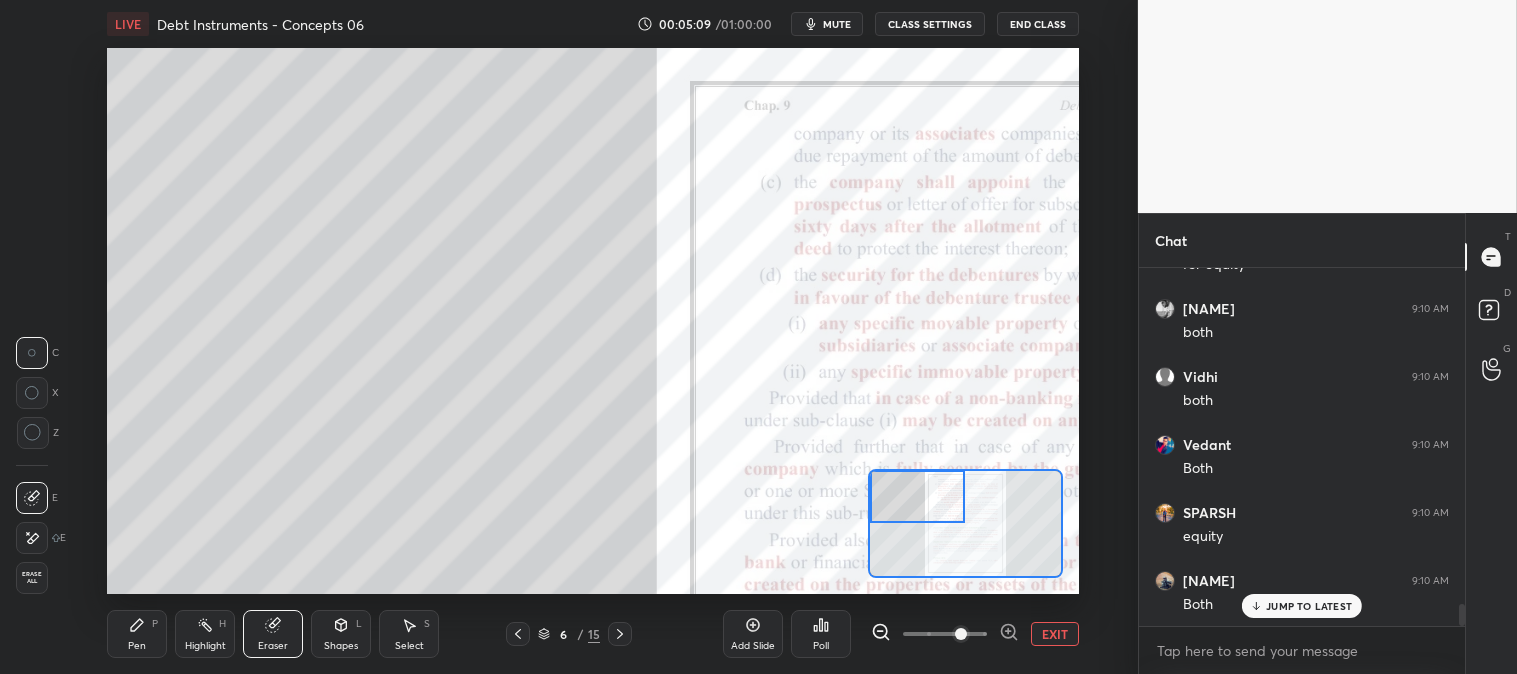 scroll, scrollTop: 5520, scrollLeft: 0, axis: vertical 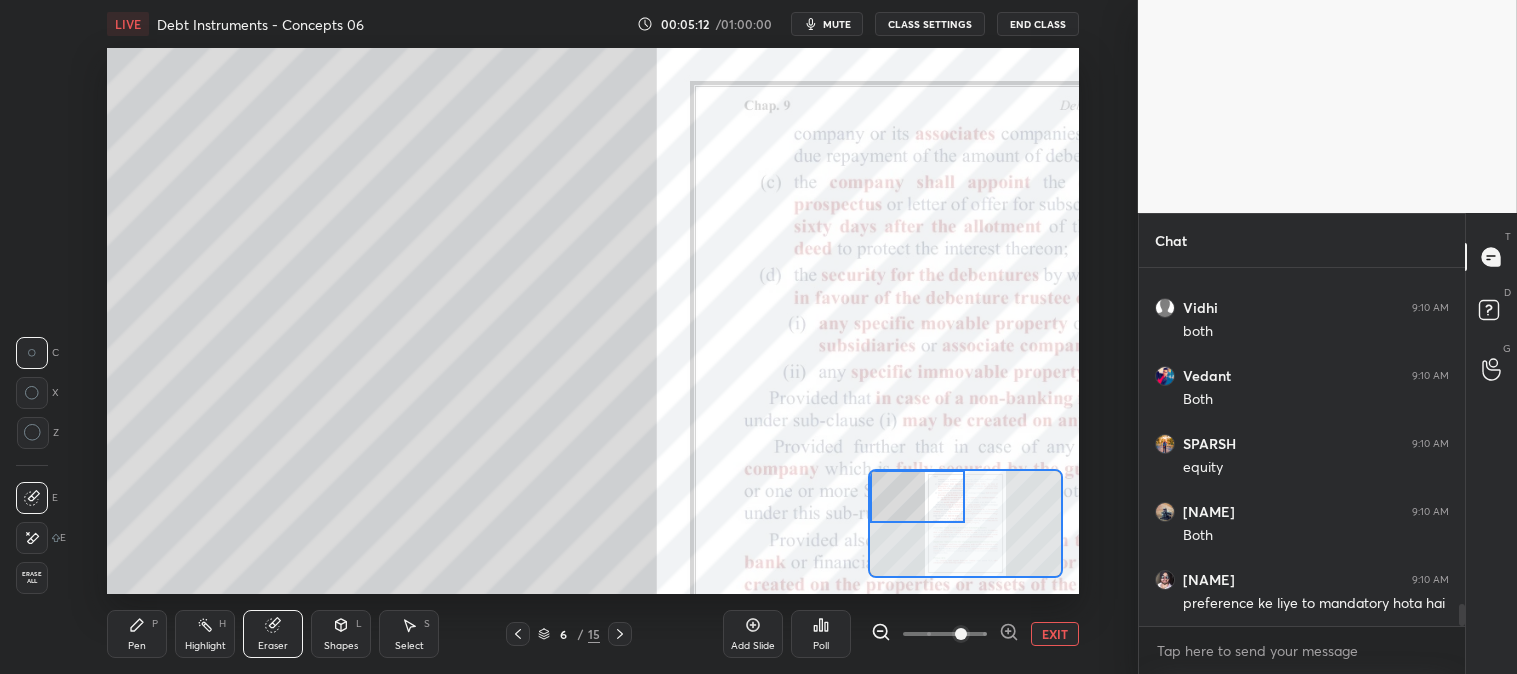 click 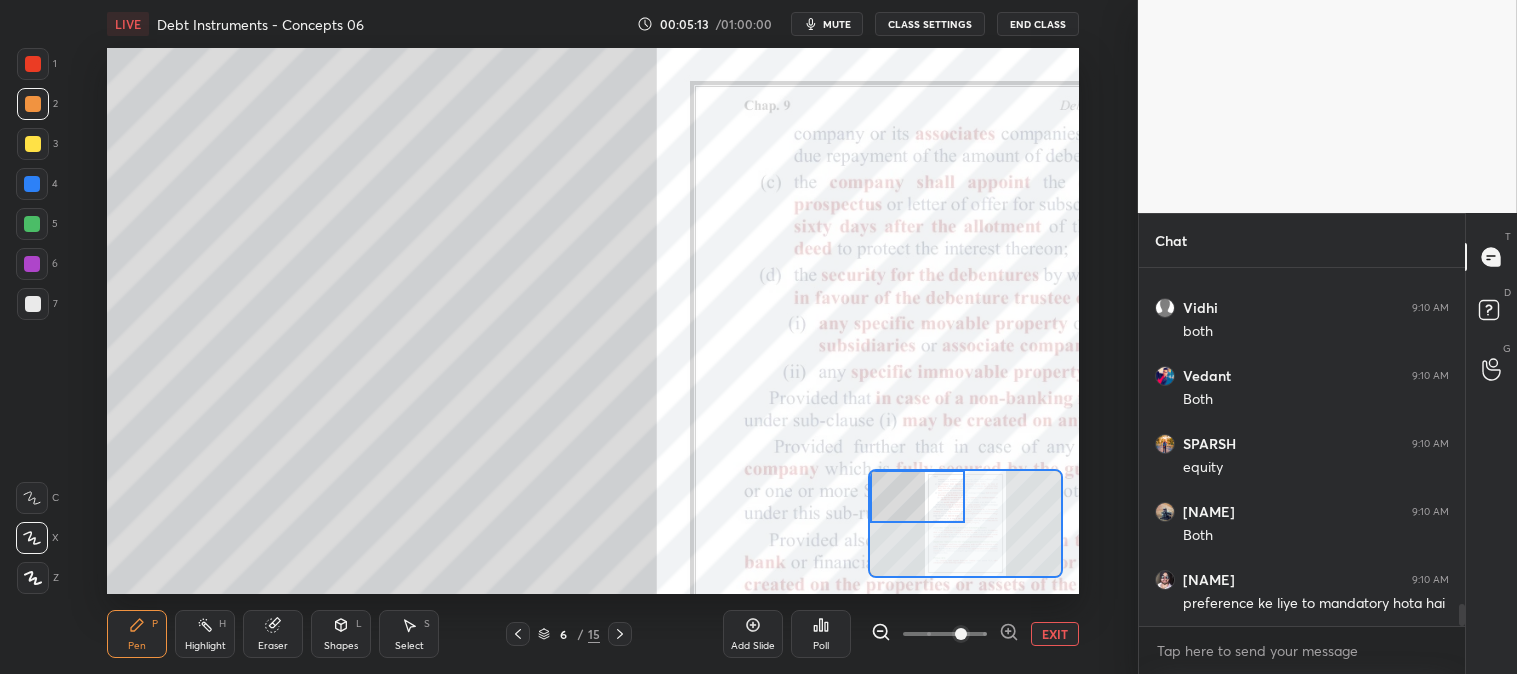 click 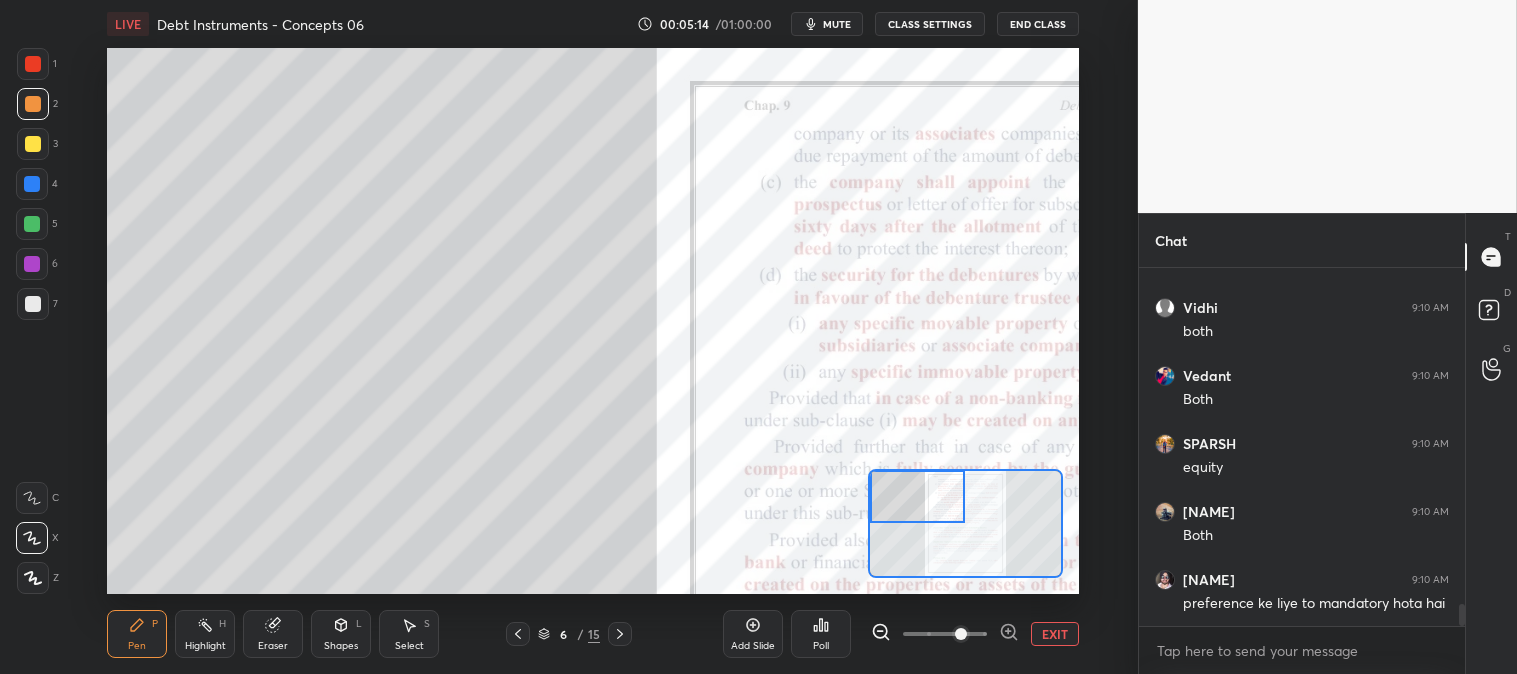 click at bounding box center (33, 304) 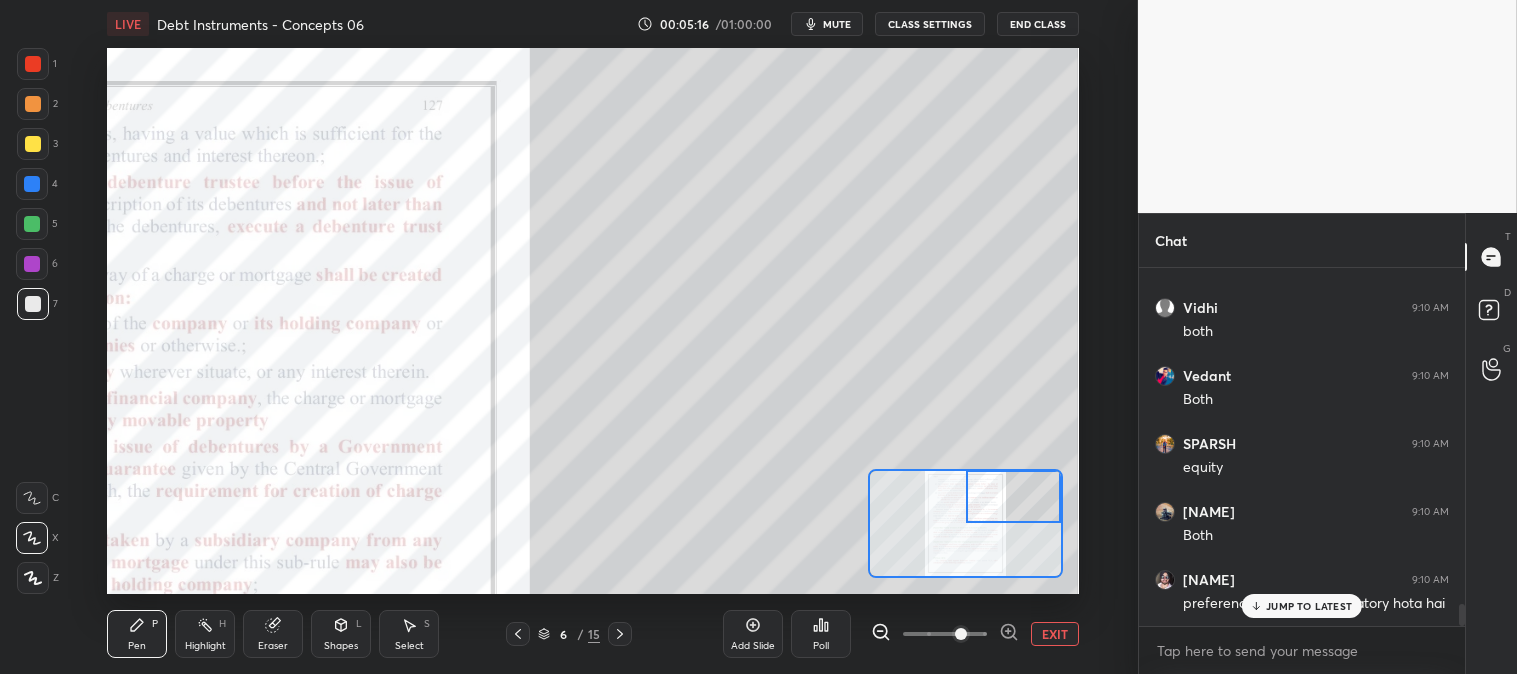 scroll, scrollTop: 5587, scrollLeft: 0, axis: vertical 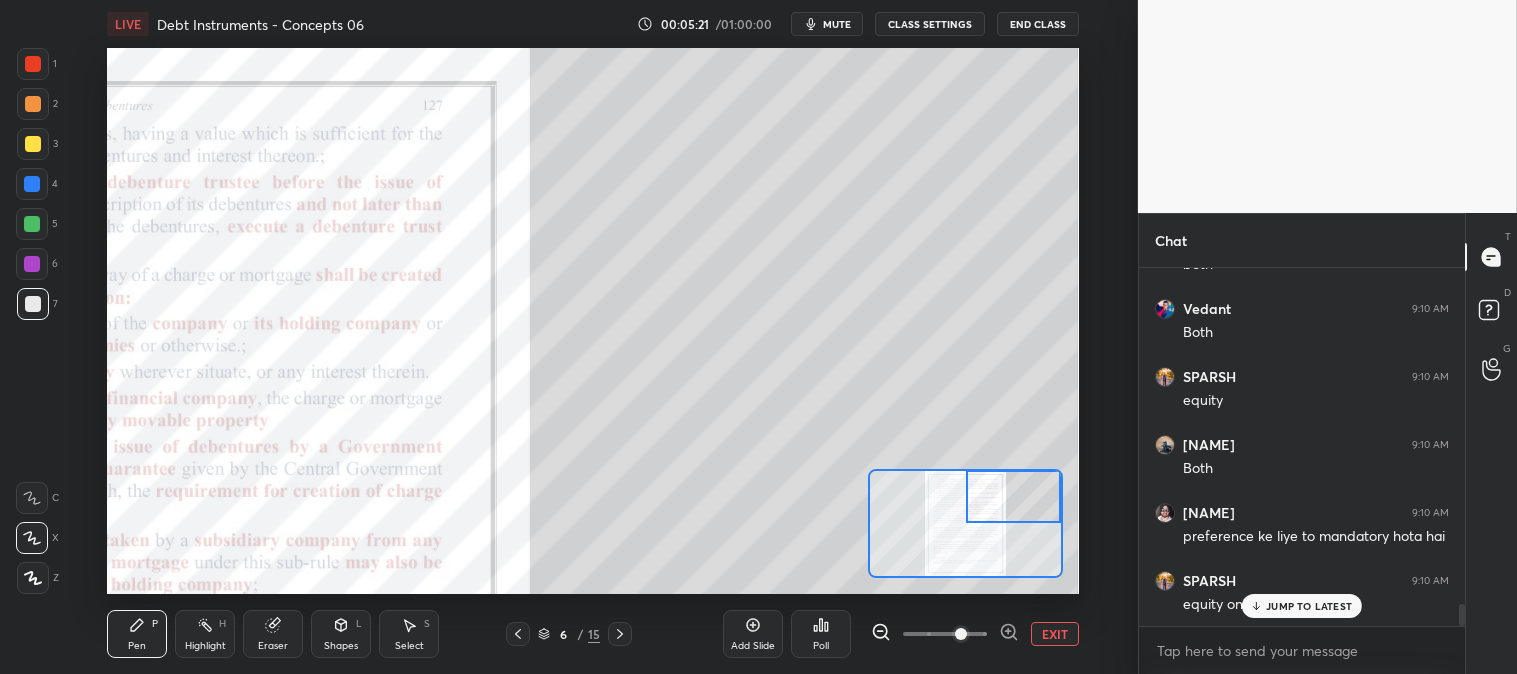 click at bounding box center (33, 304) 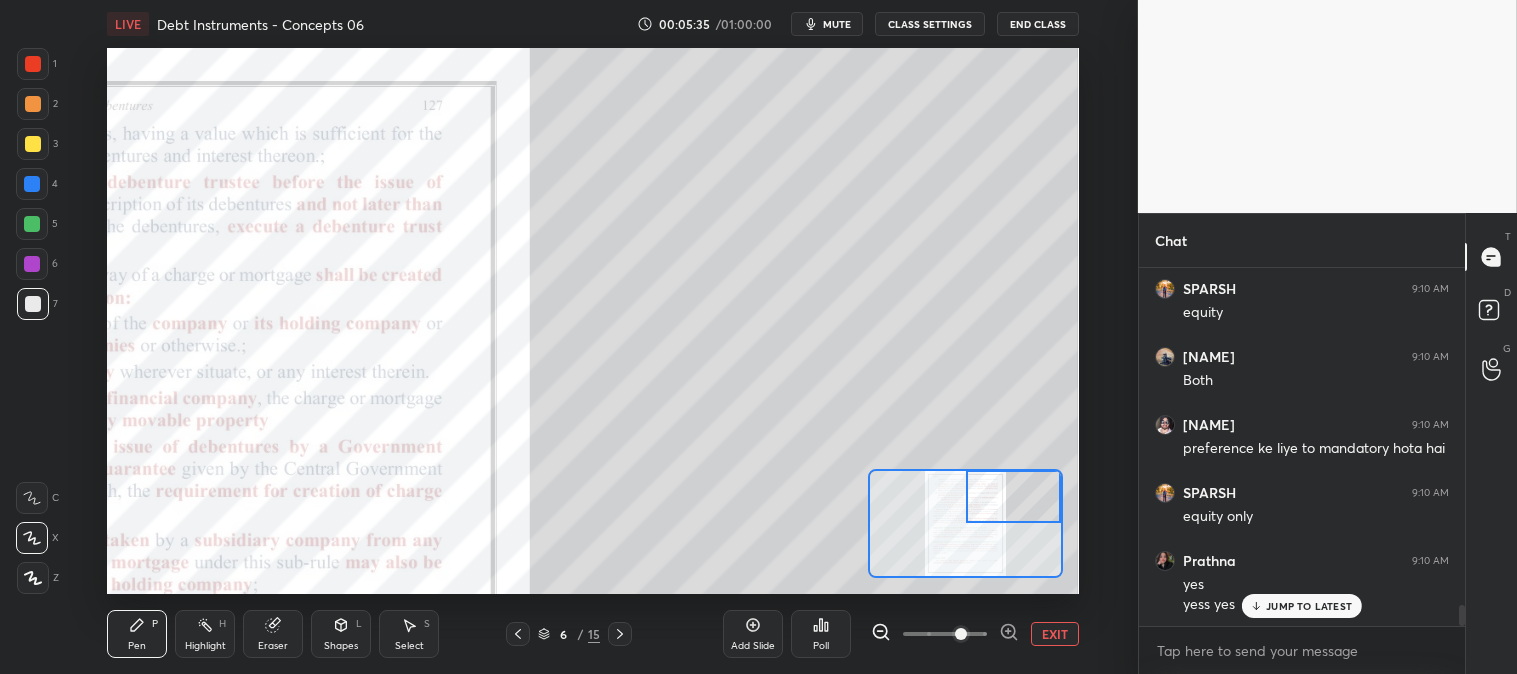 scroll, scrollTop: 5811, scrollLeft: 0, axis: vertical 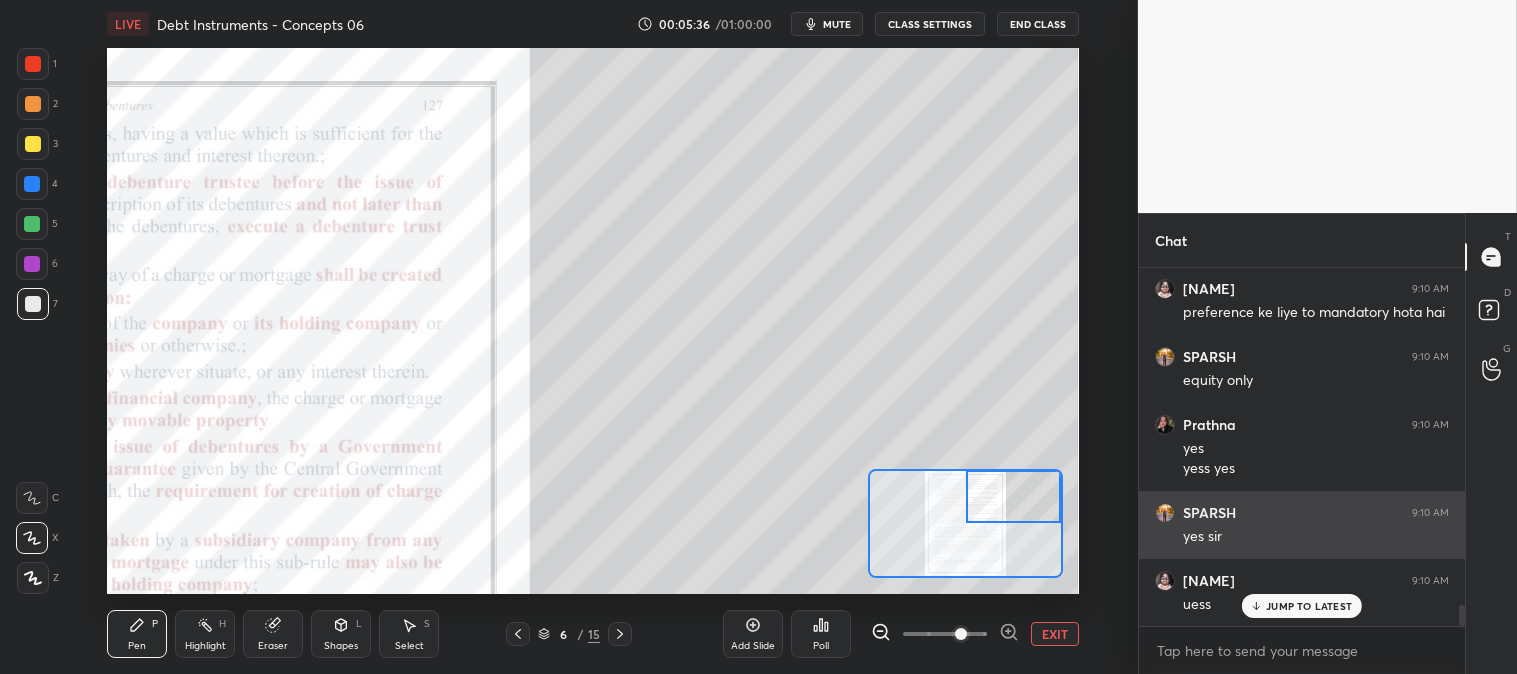 click on "JUMP TO LATEST" at bounding box center (1309, 606) 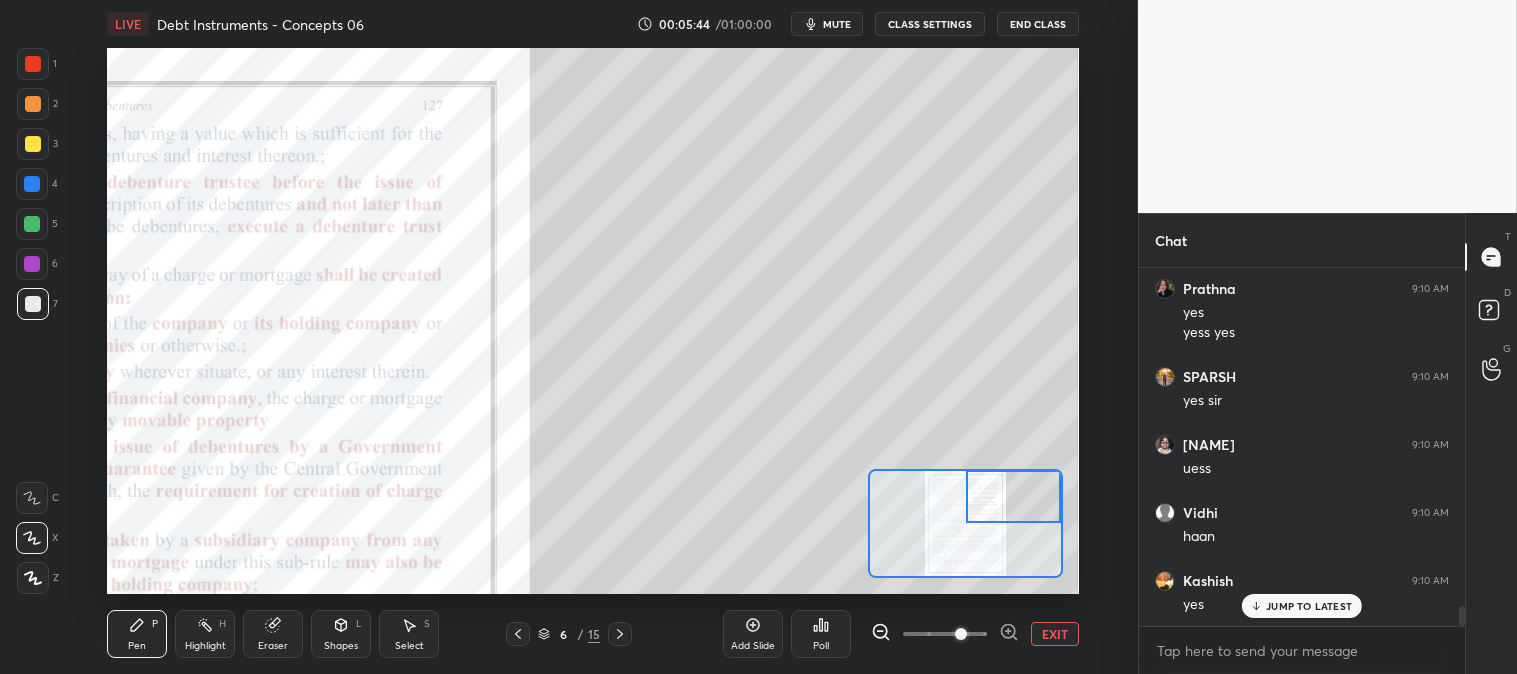 scroll, scrollTop: 6015, scrollLeft: 0, axis: vertical 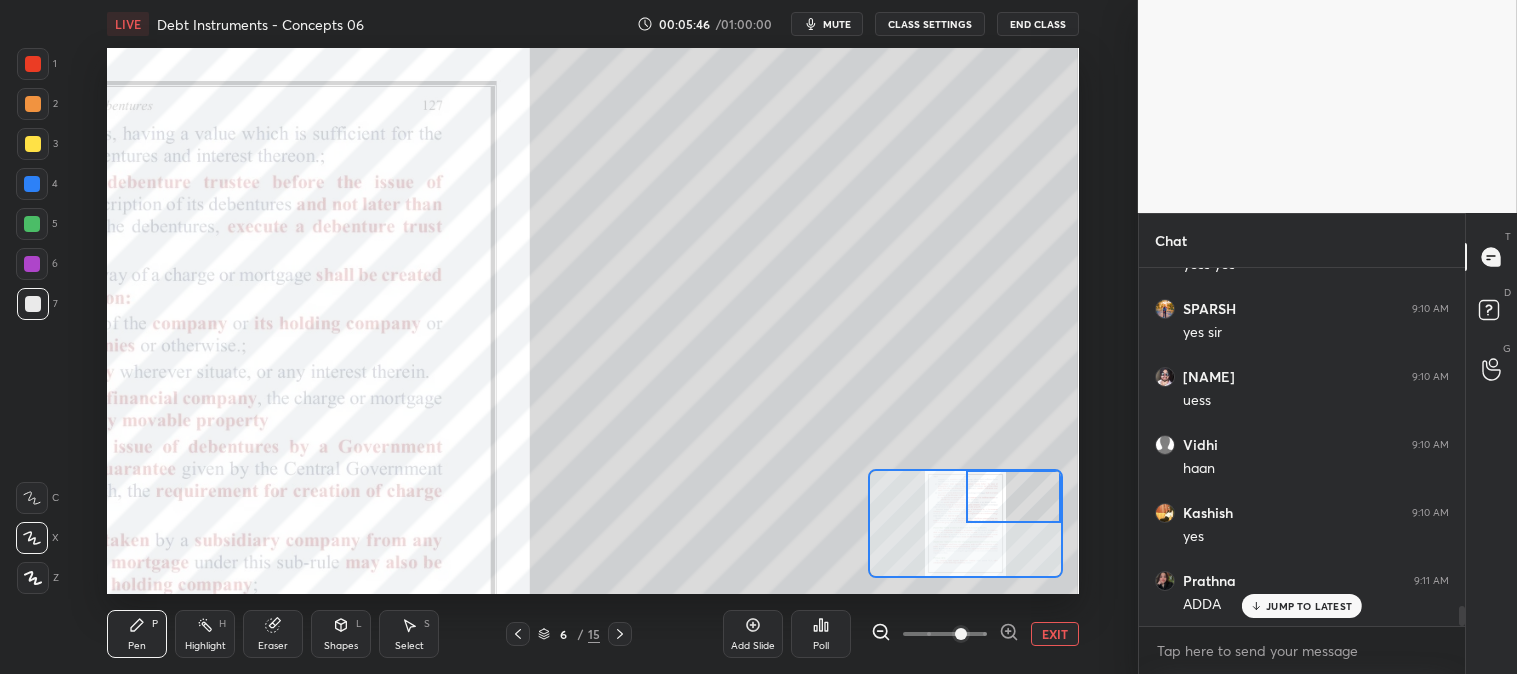 click on "Eraser" at bounding box center (273, 646) 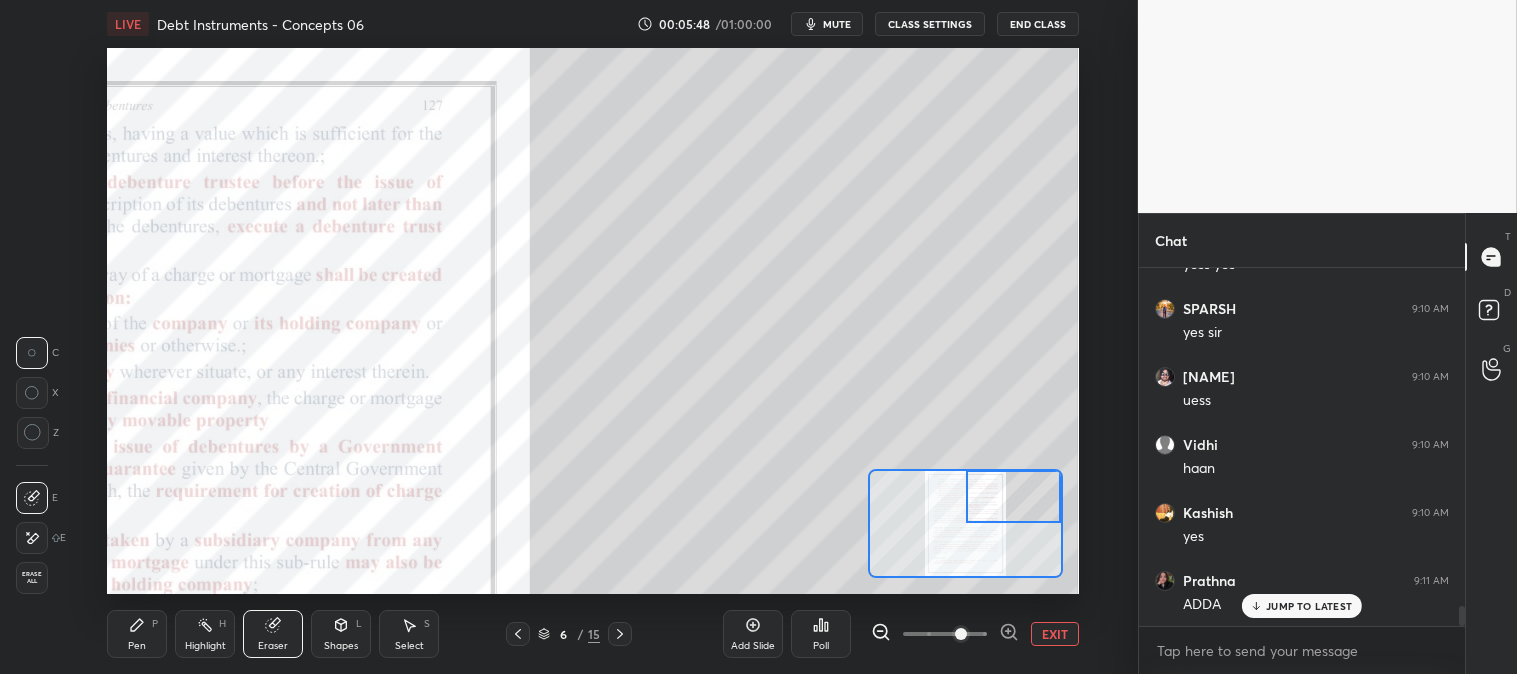 click on "Pen" at bounding box center [137, 646] 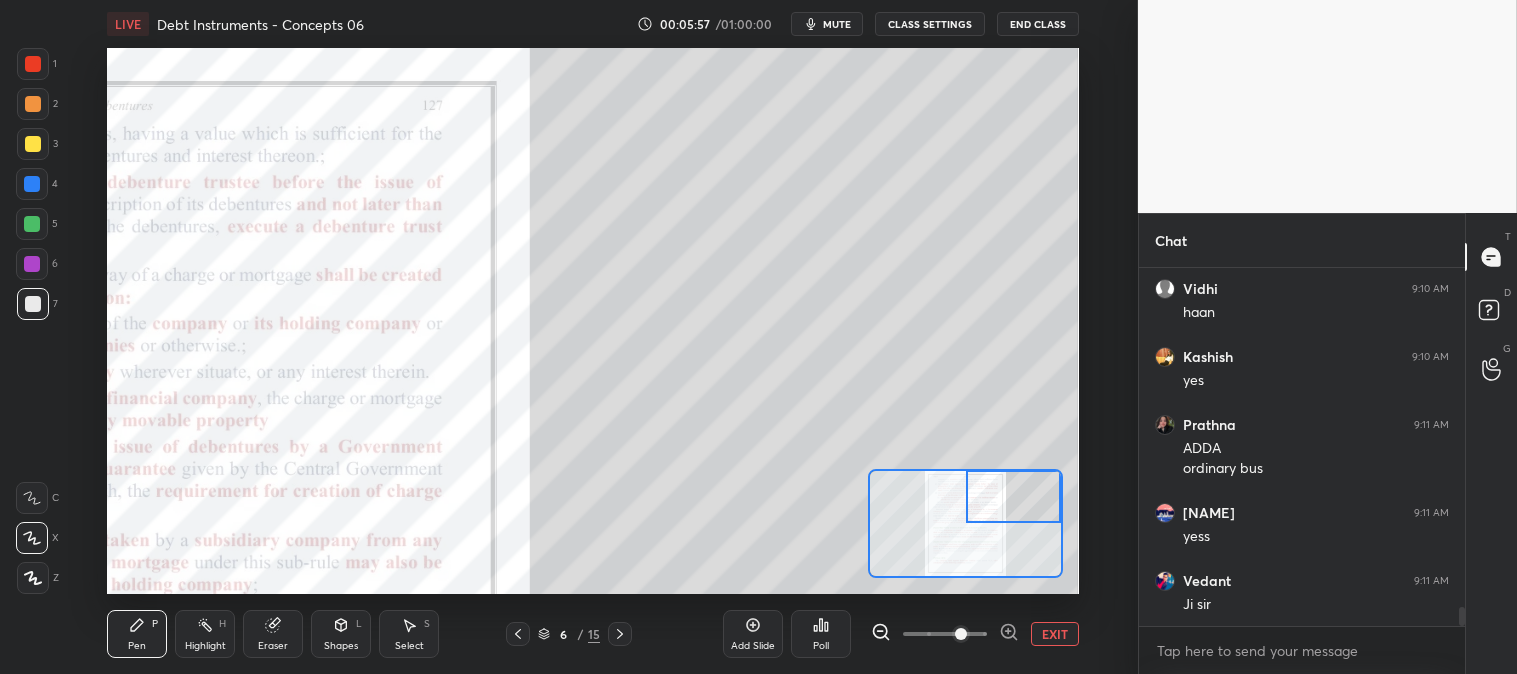 scroll, scrollTop: 6240, scrollLeft: 0, axis: vertical 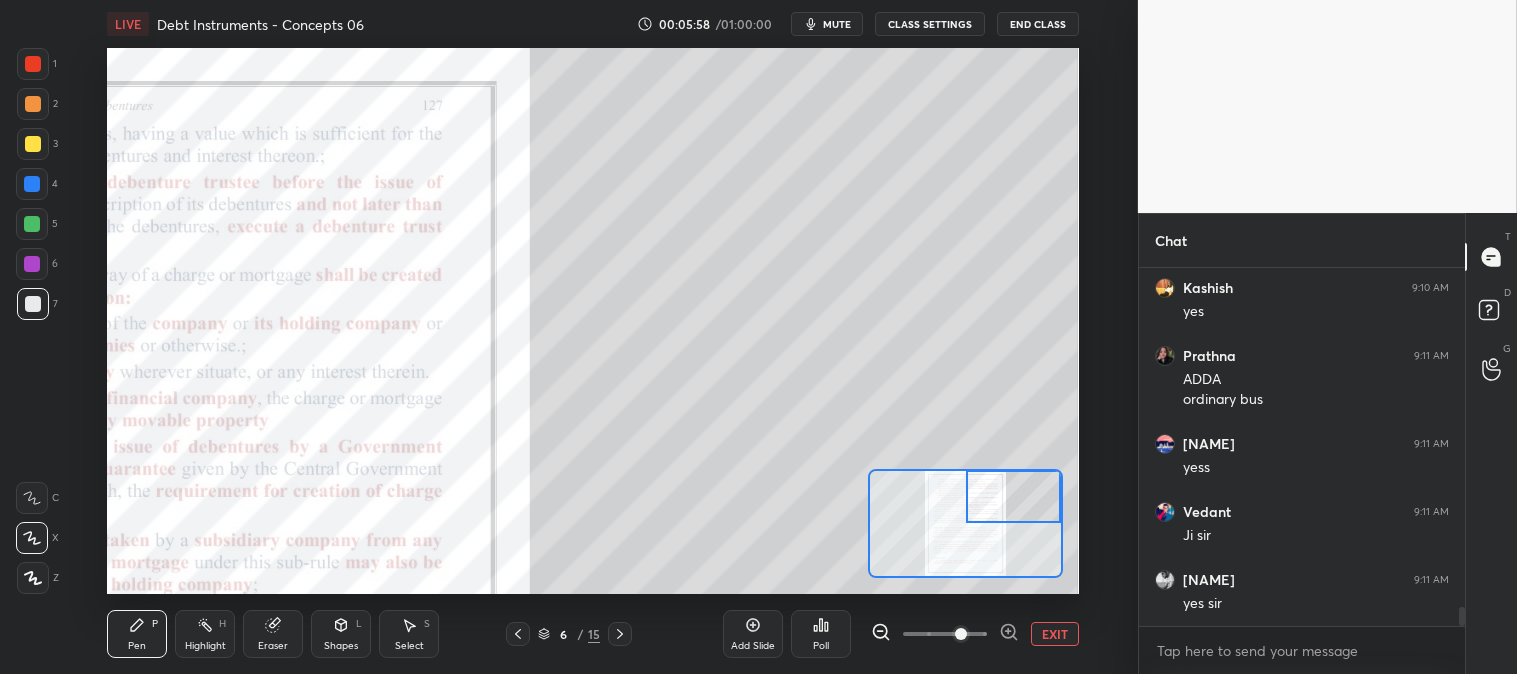 click at bounding box center [33, 144] 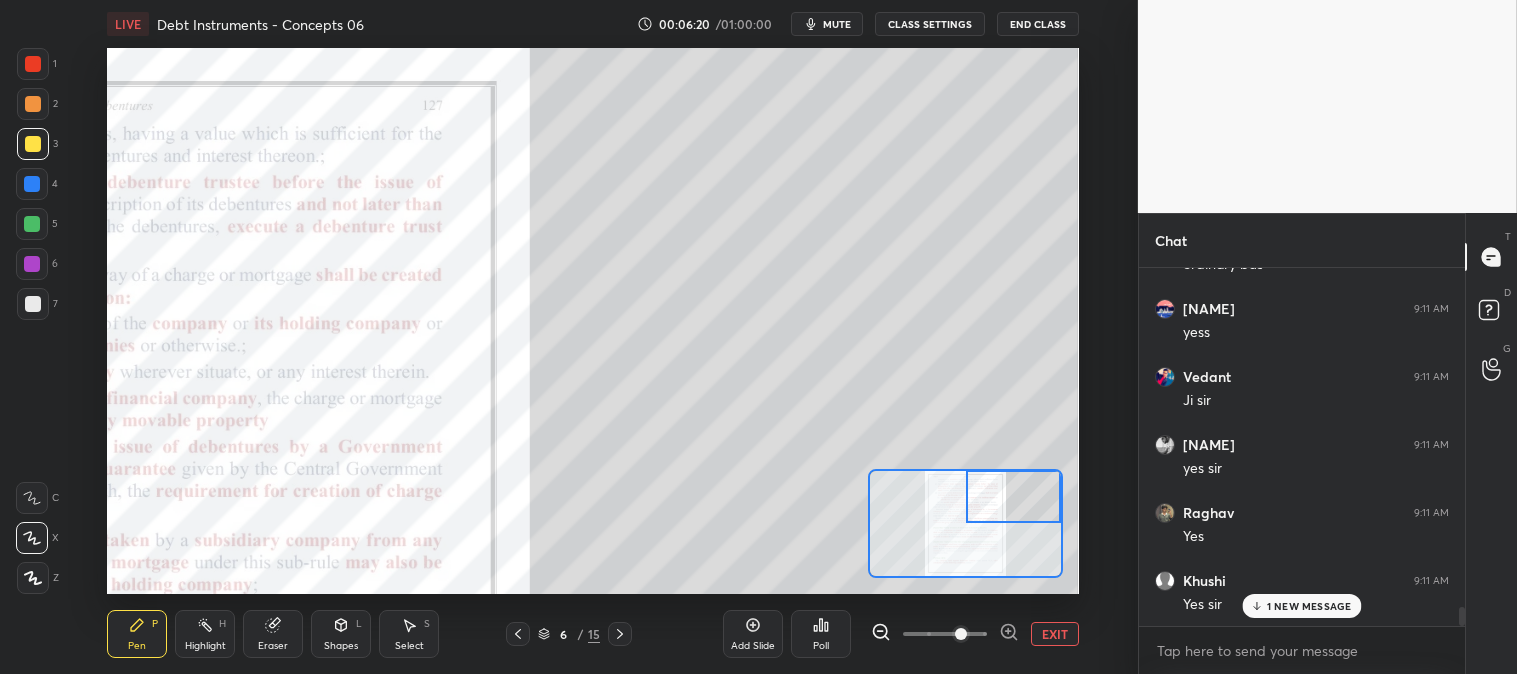 scroll, scrollTop: 6443, scrollLeft: 0, axis: vertical 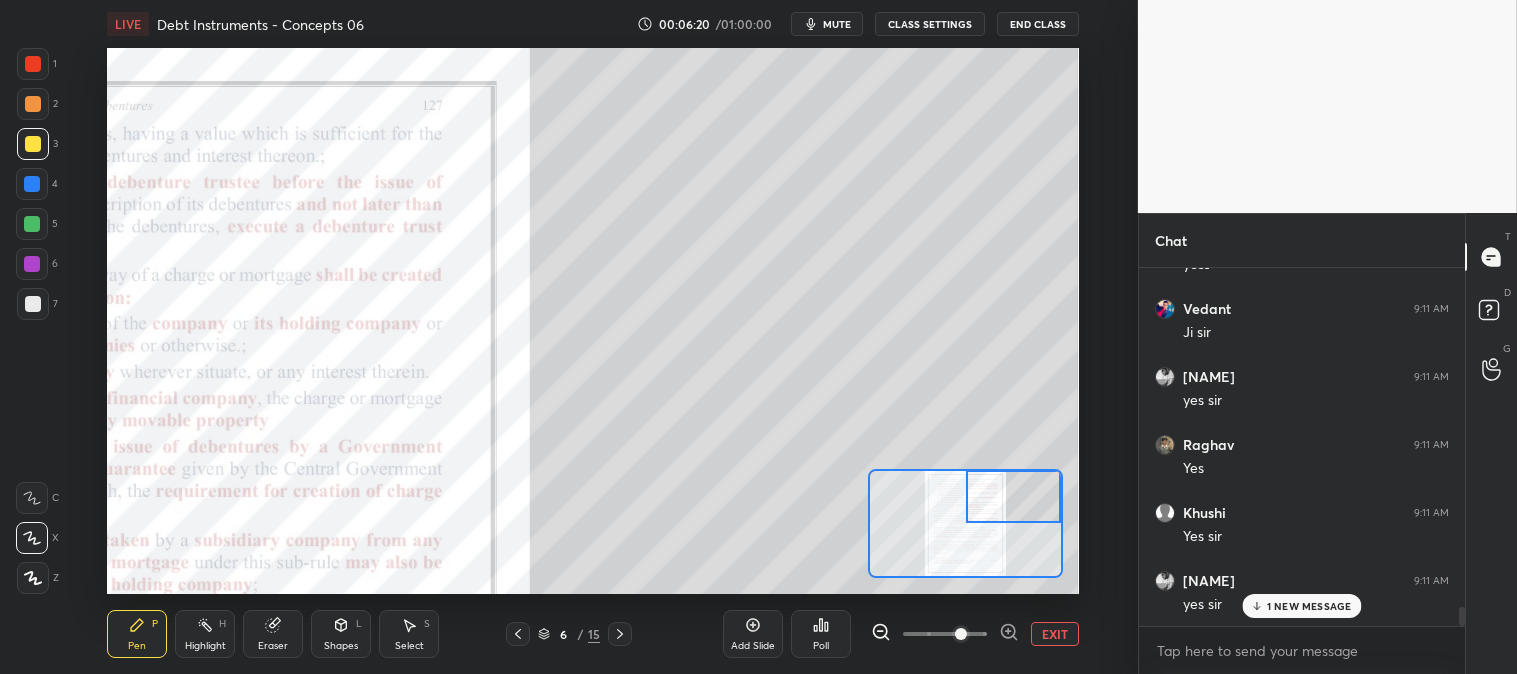 click on "Eraser" at bounding box center [273, 646] 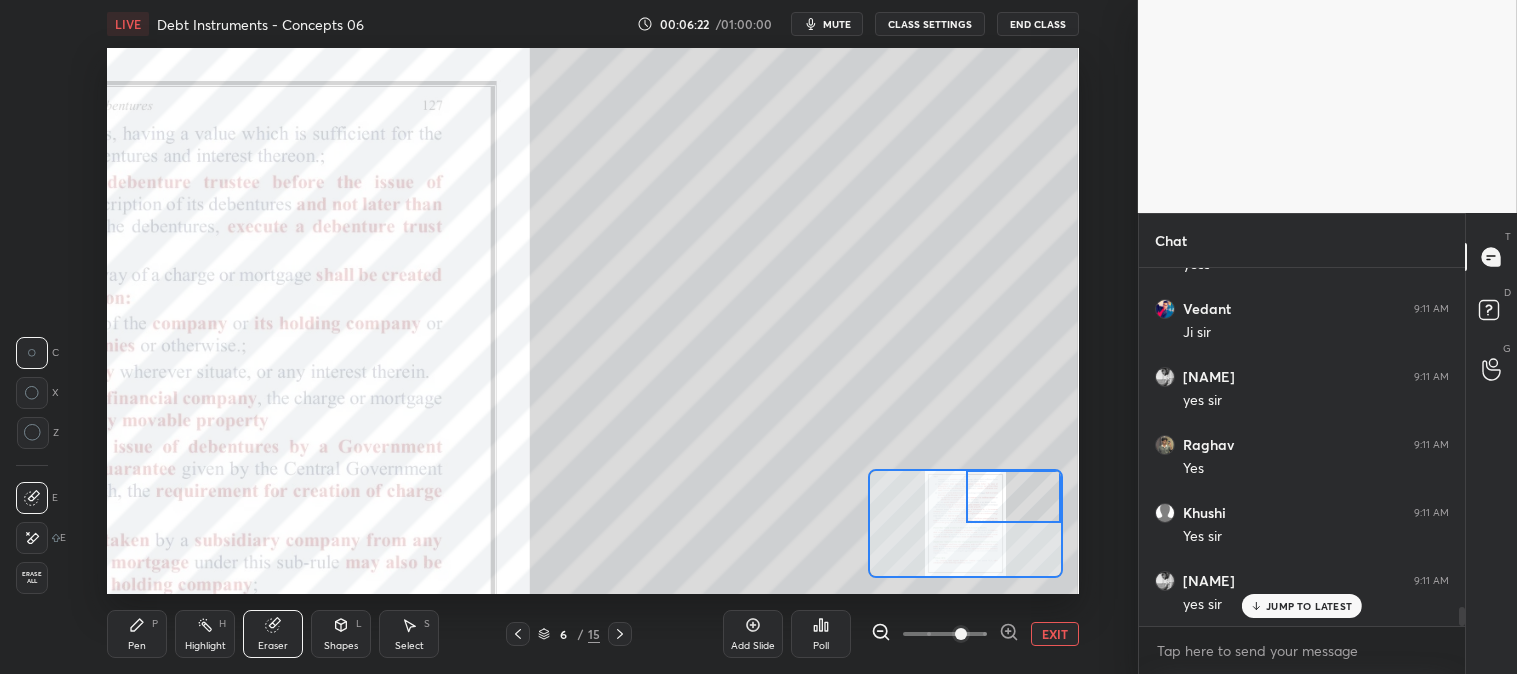click 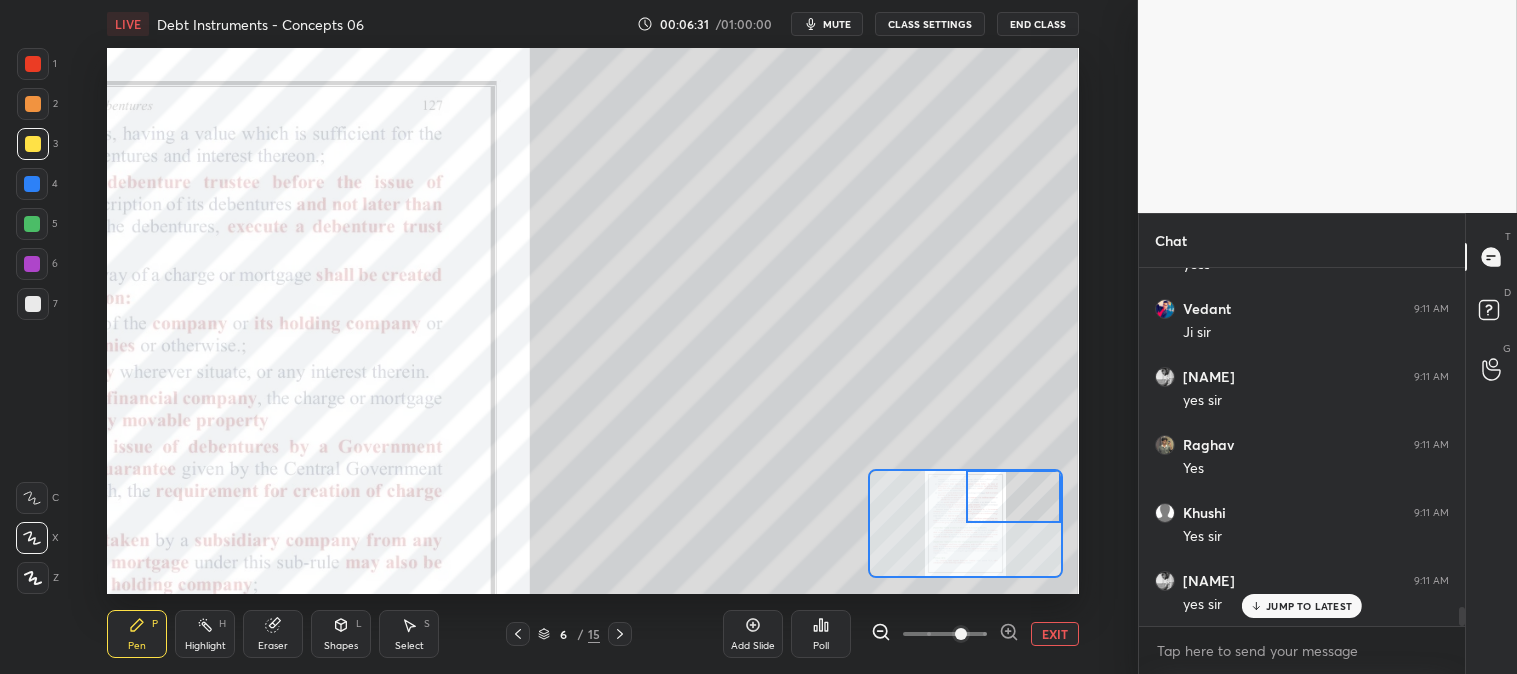 click on "Eraser" at bounding box center [273, 646] 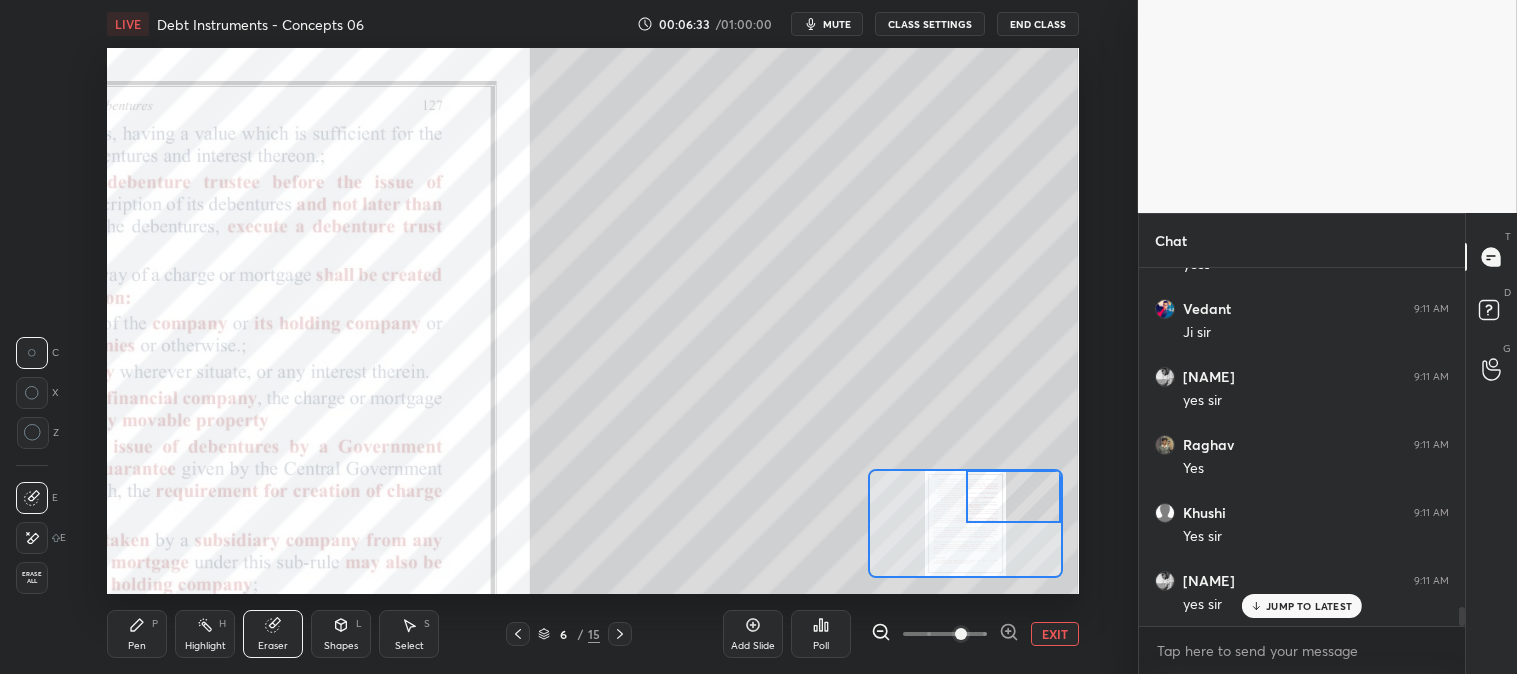 click on "Pen P" at bounding box center [137, 634] 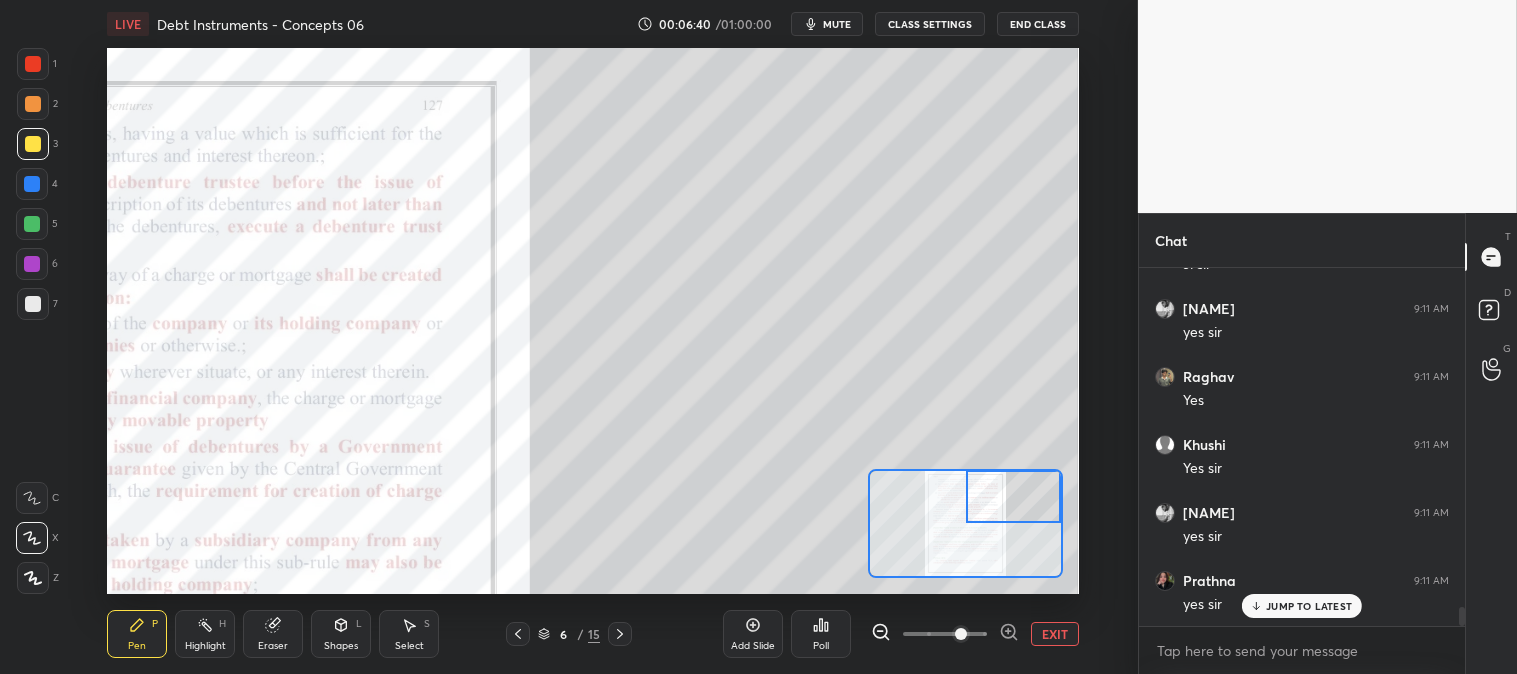 scroll, scrollTop: 6647, scrollLeft: 0, axis: vertical 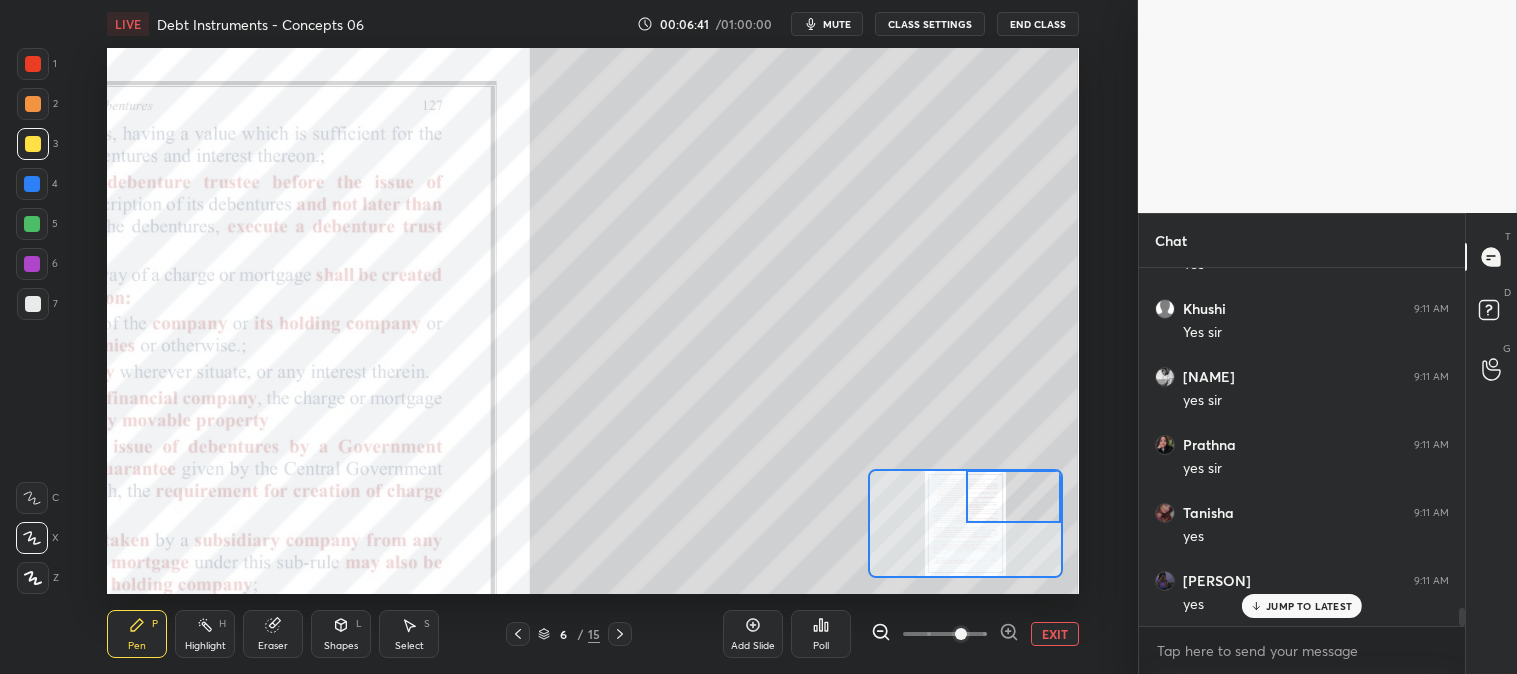 click on "mute" at bounding box center (827, 24) 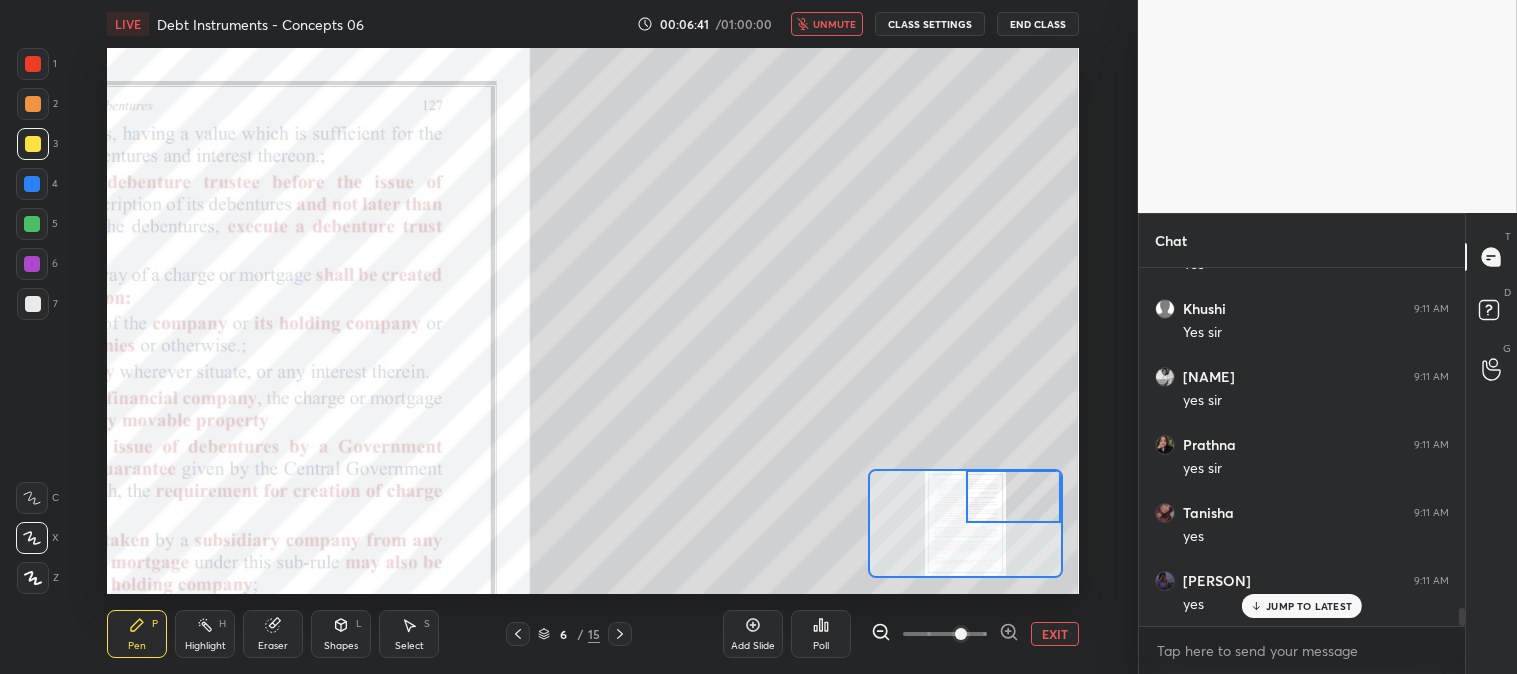 scroll, scrollTop: 6715, scrollLeft: 0, axis: vertical 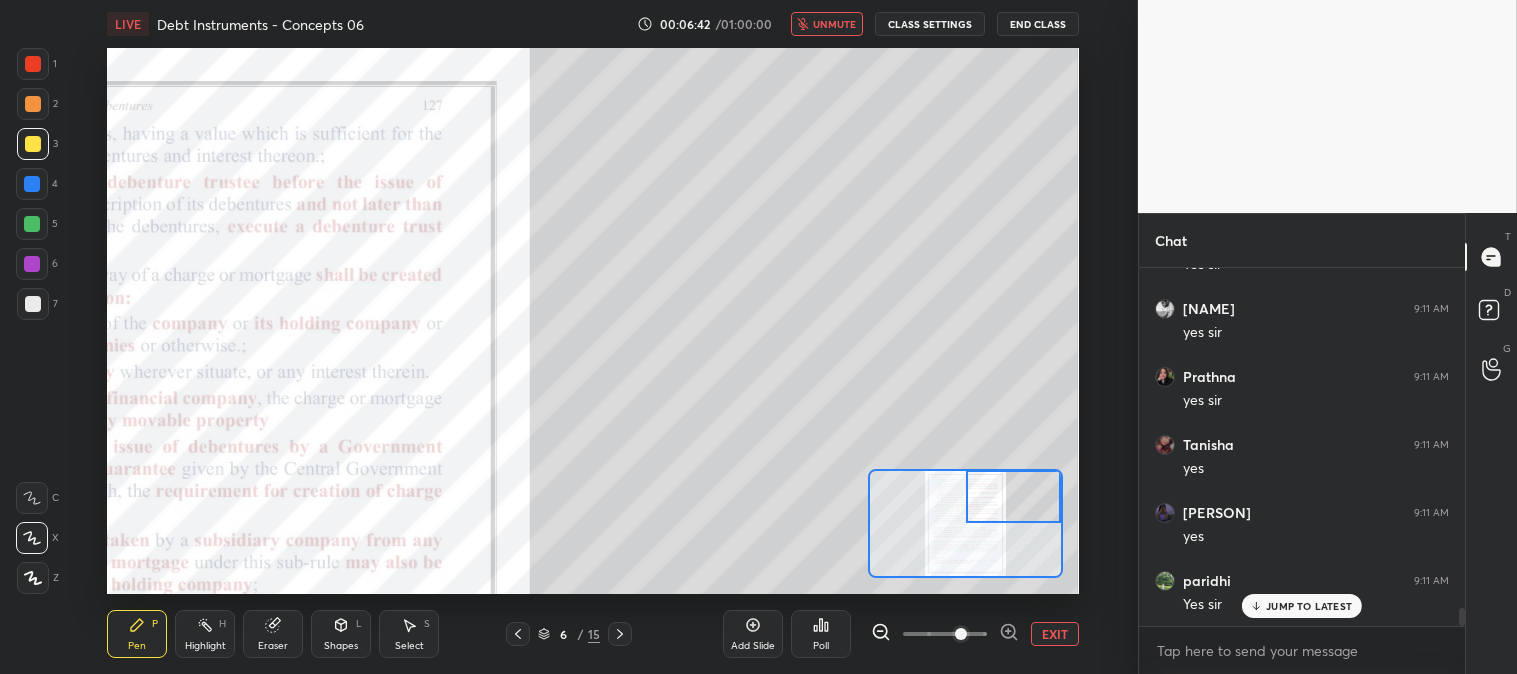 click on "unmute" at bounding box center [834, 24] 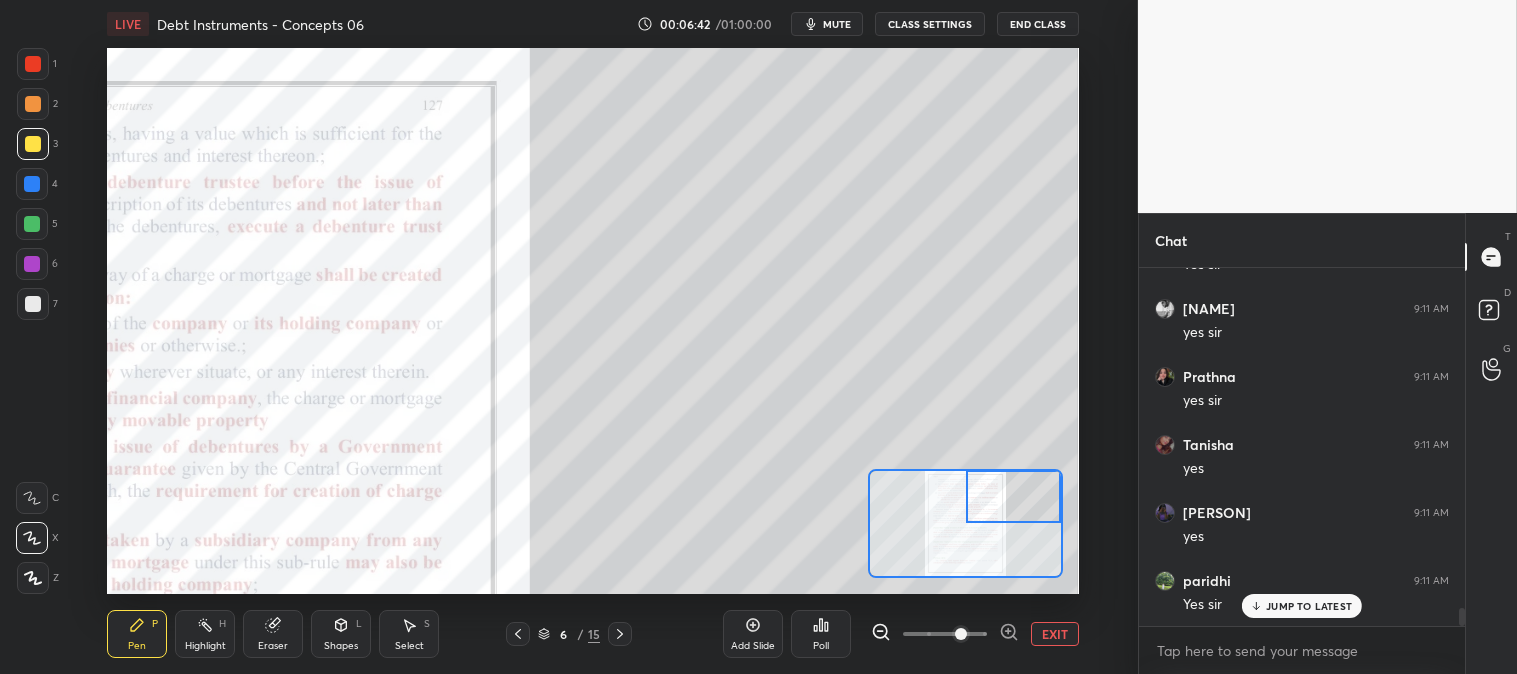 click on "Highlight" at bounding box center [205, 646] 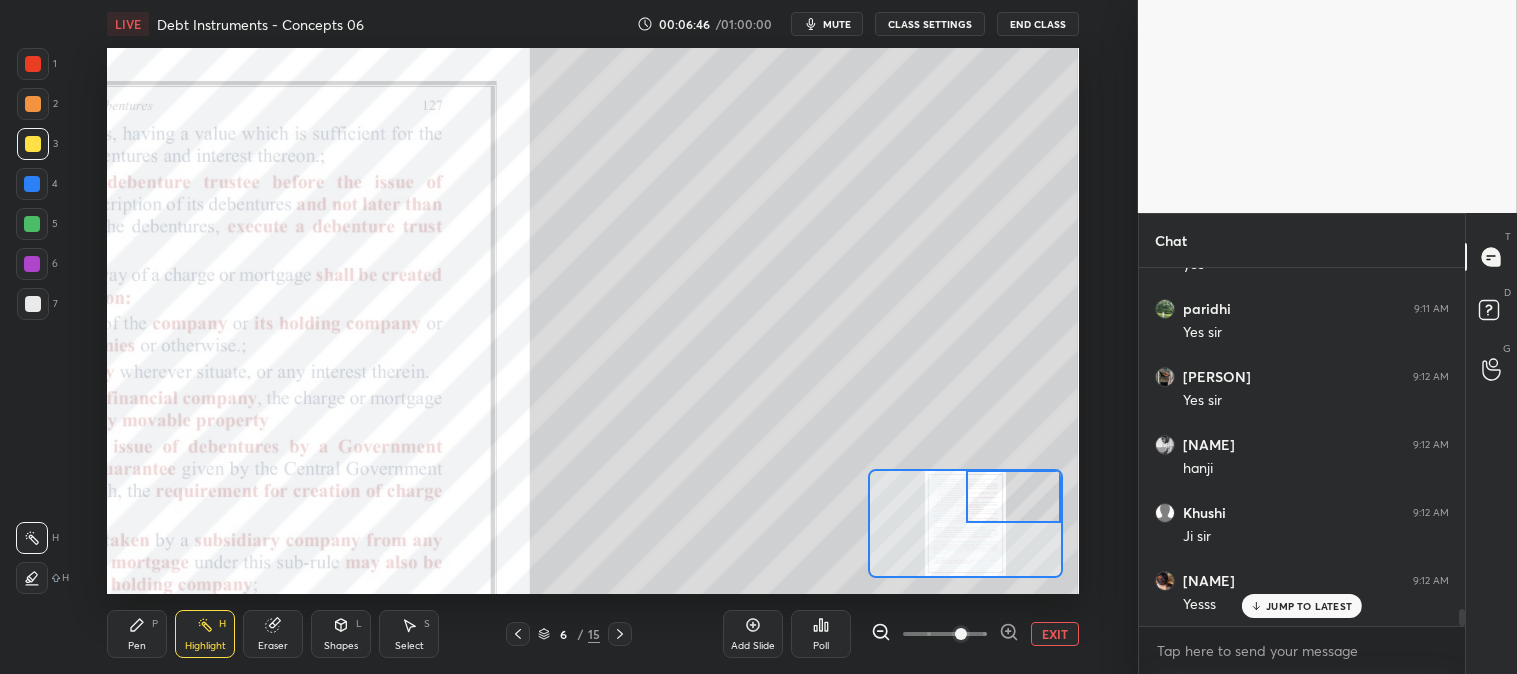 scroll, scrollTop: 7123, scrollLeft: 0, axis: vertical 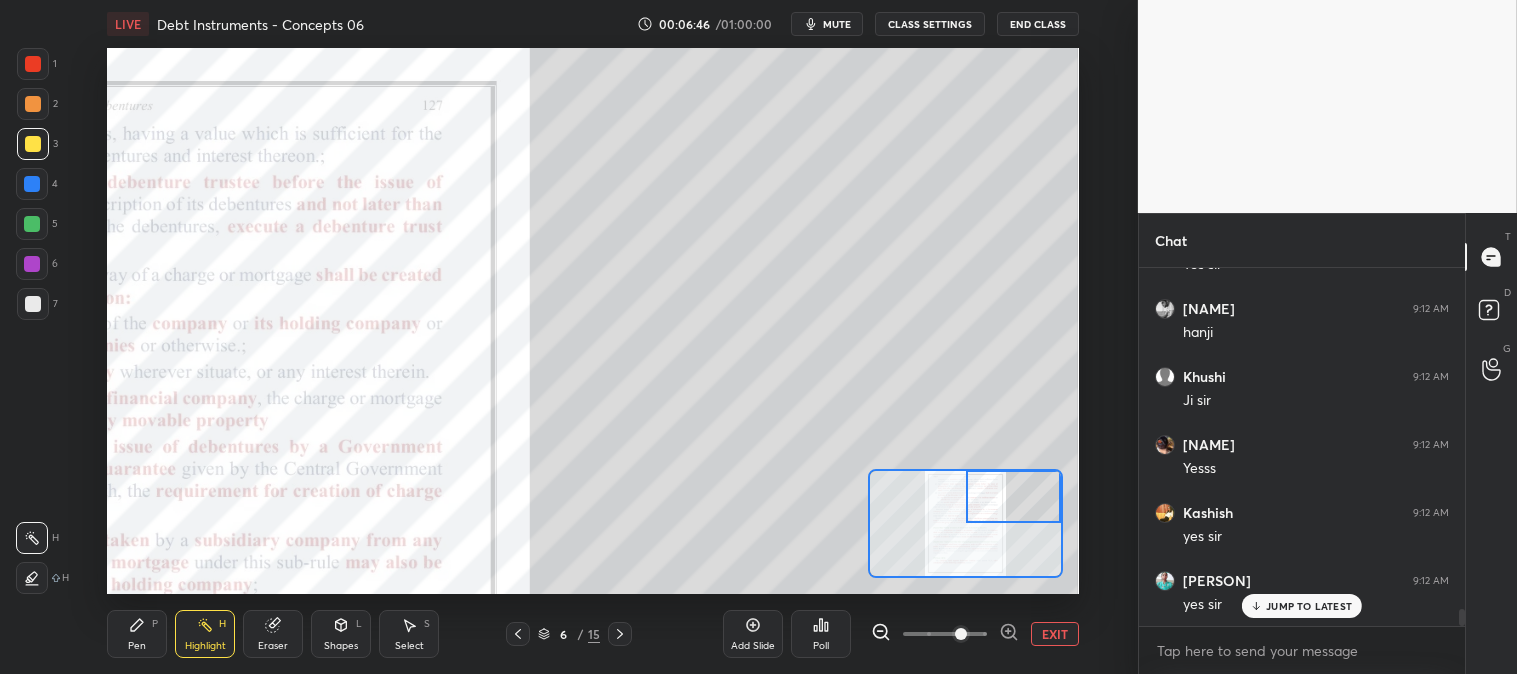 click at bounding box center (32, 224) 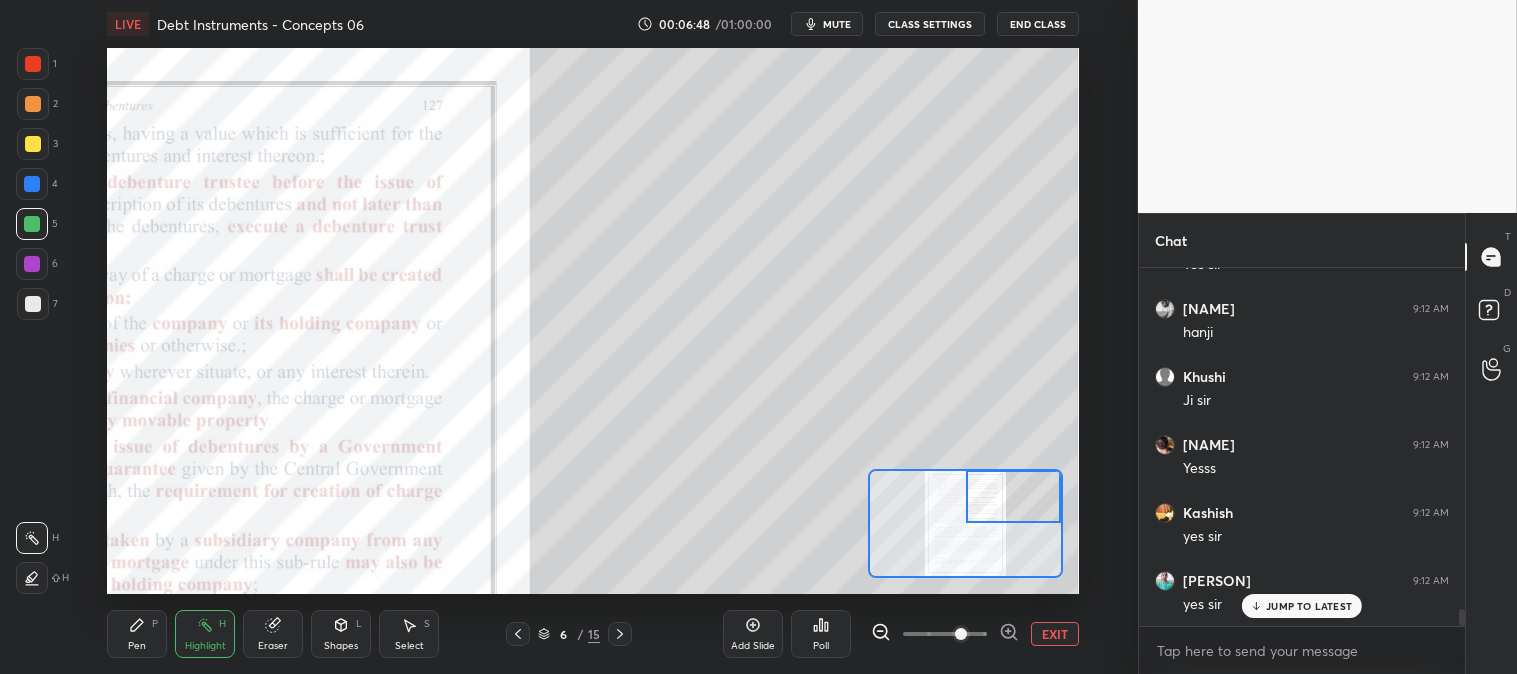 click on "Pen P" at bounding box center [137, 634] 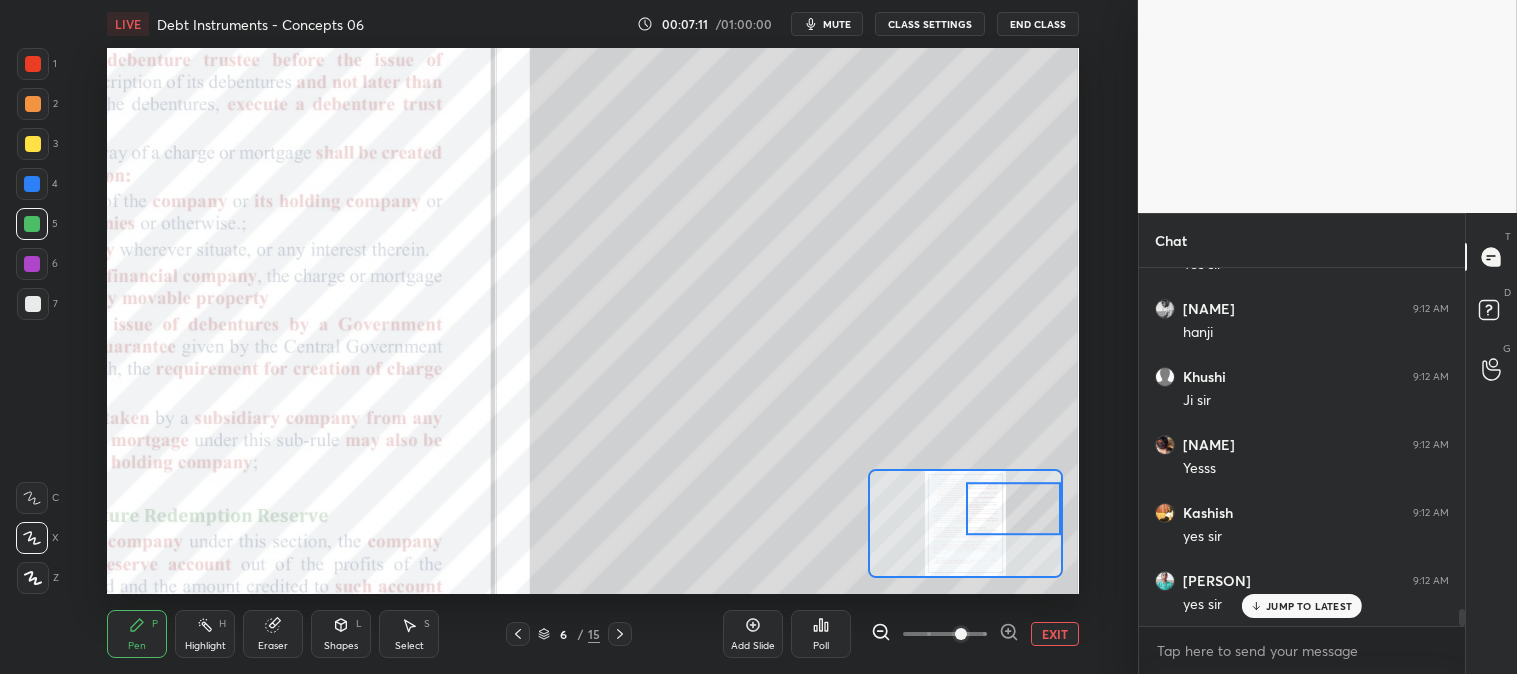 click at bounding box center [33, 304] 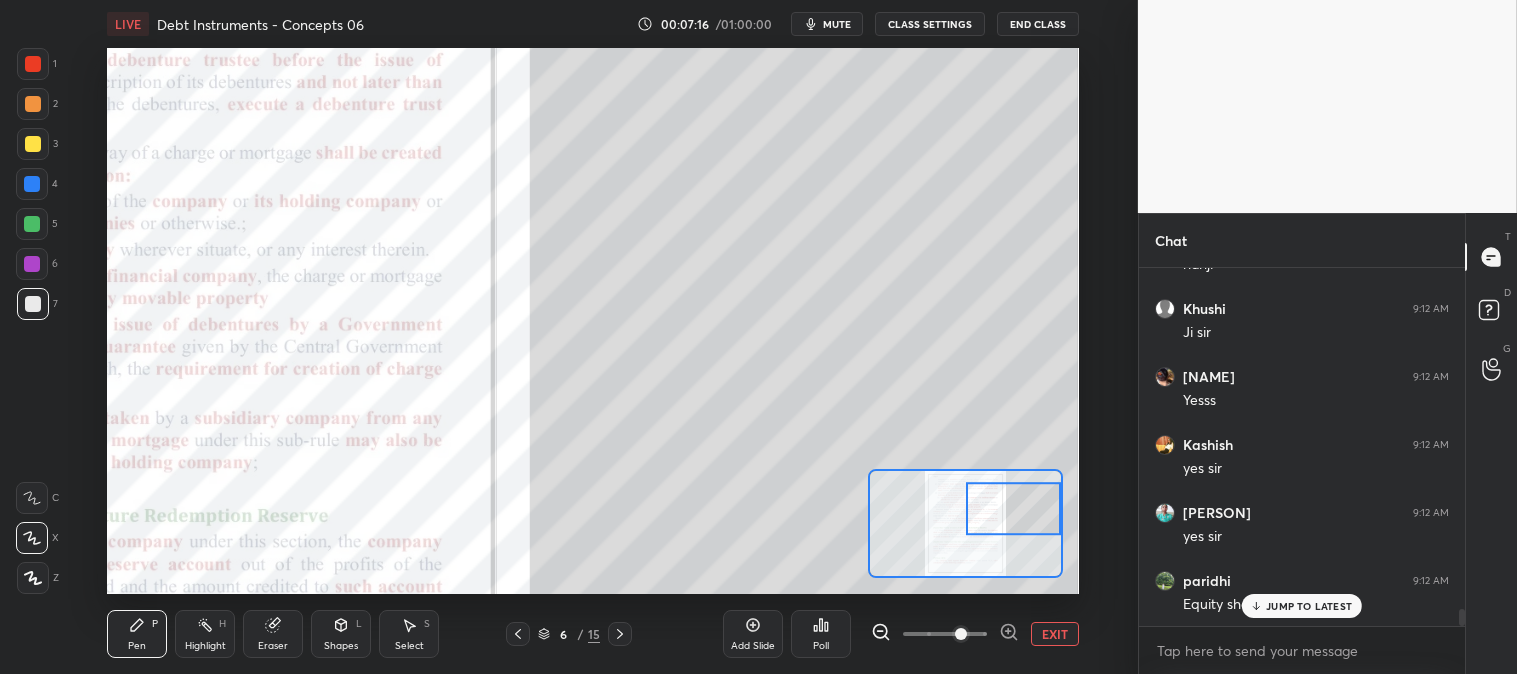scroll, scrollTop: 7260, scrollLeft: 0, axis: vertical 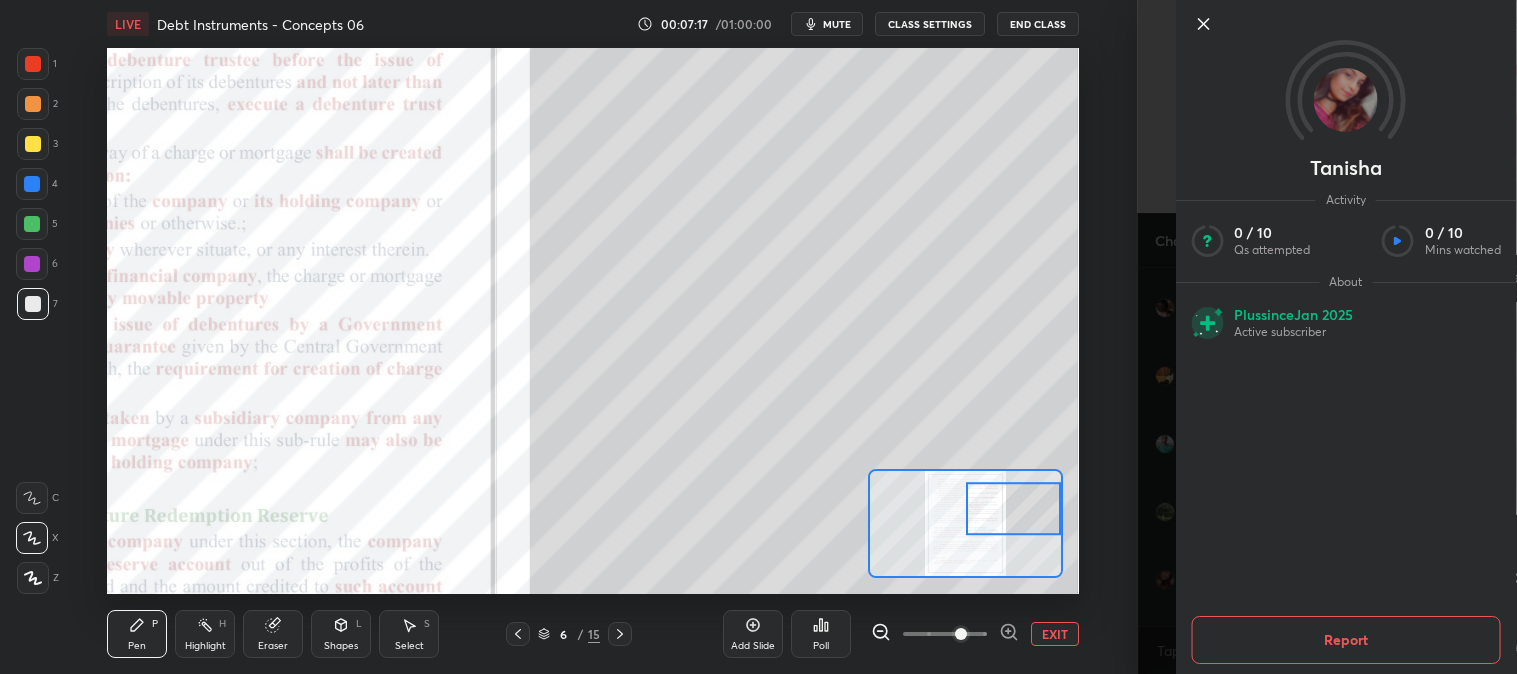 click 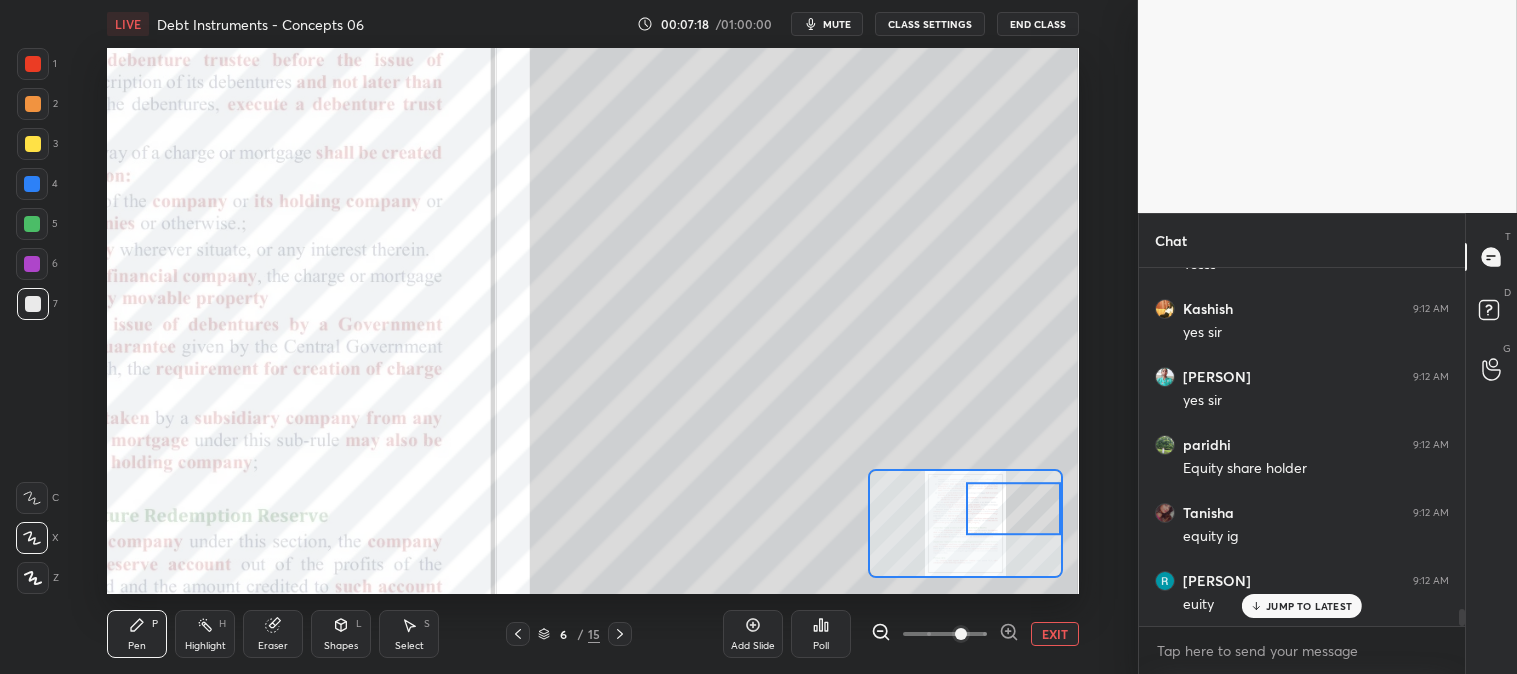 click on "EXIT" at bounding box center [1055, 634] 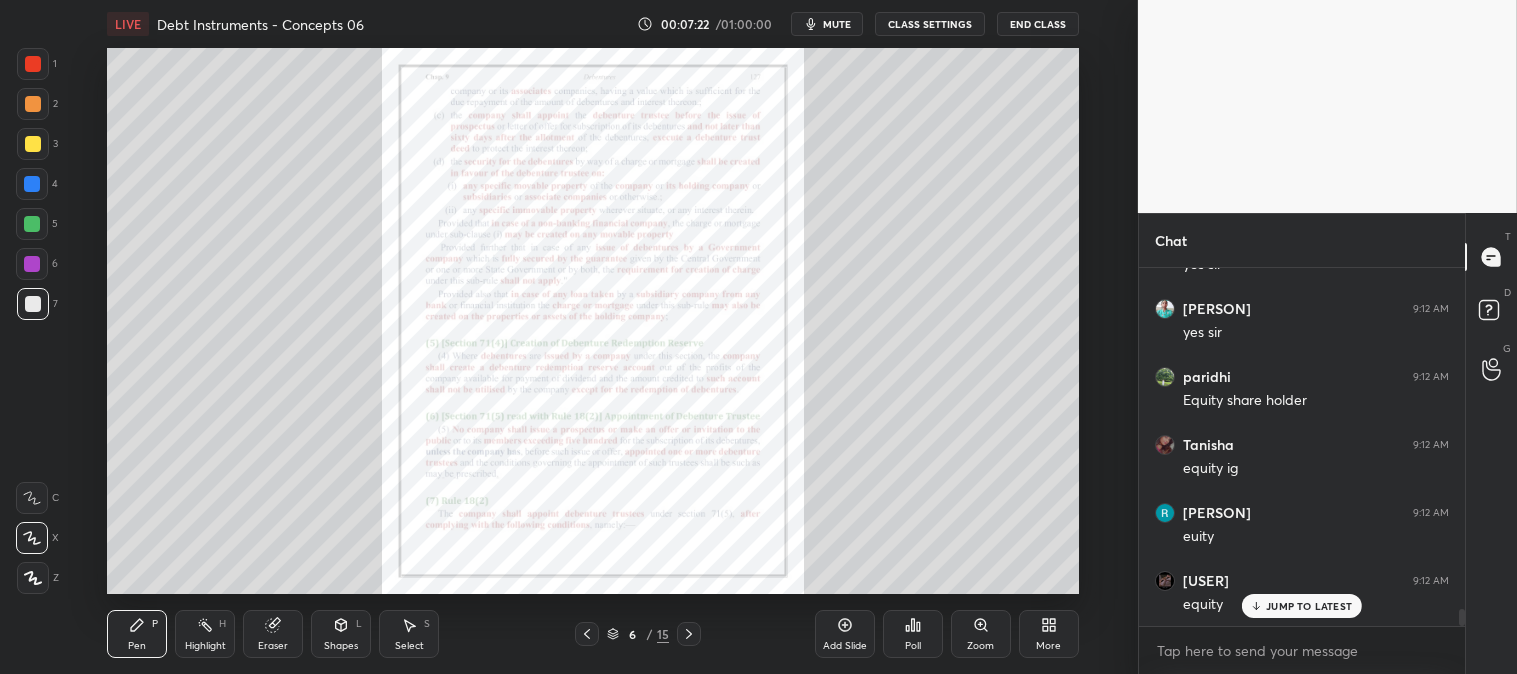 scroll, scrollTop: 7463, scrollLeft: 0, axis: vertical 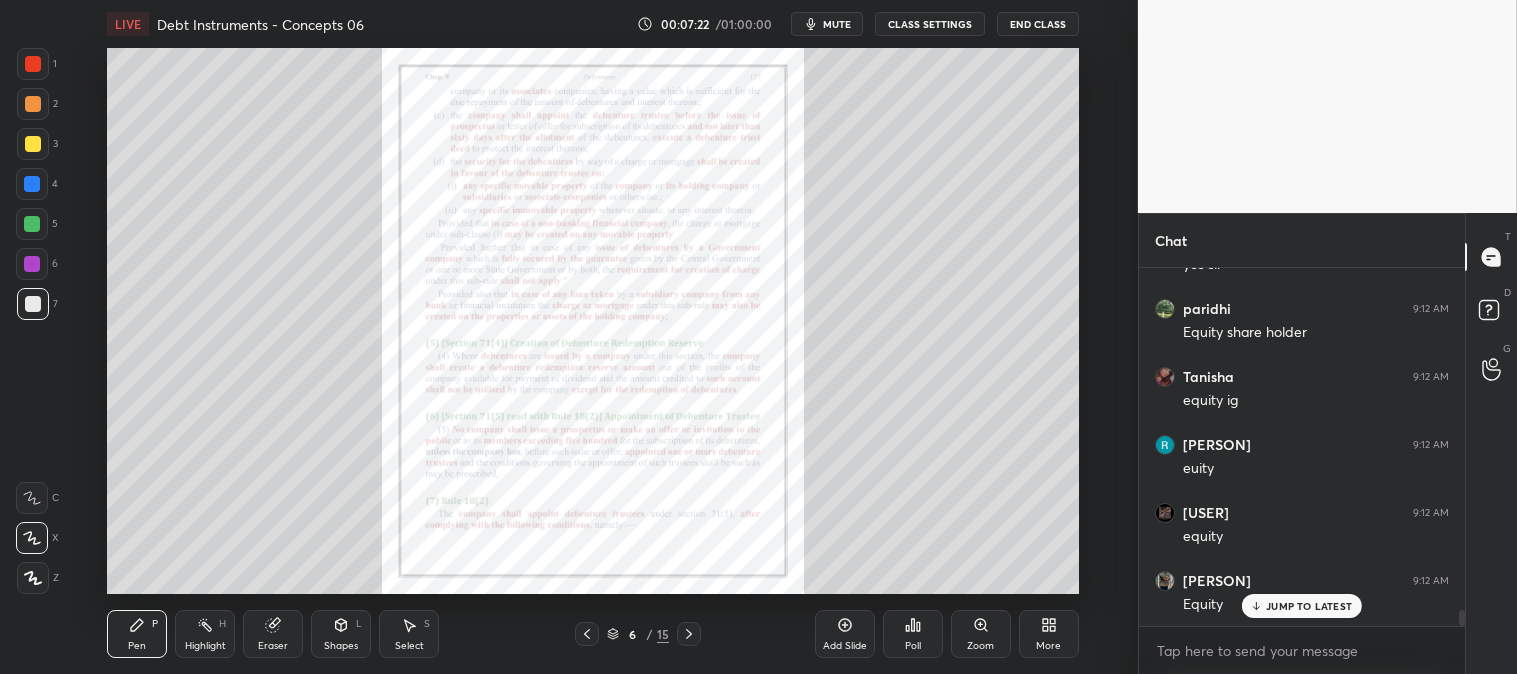 click on "Zoom" at bounding box center [981, 634] 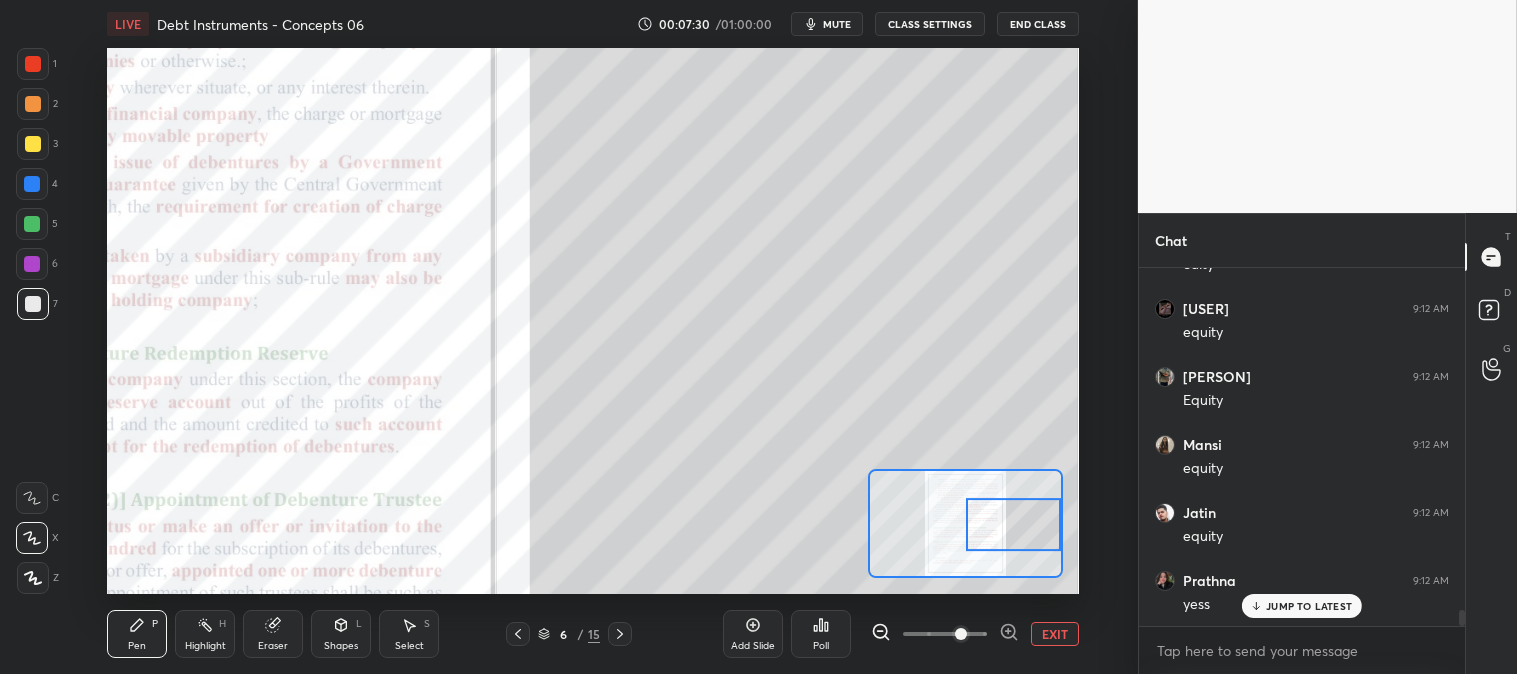 scroll, scrollTop: 7735, scrollLeft: 0, axis: vertical 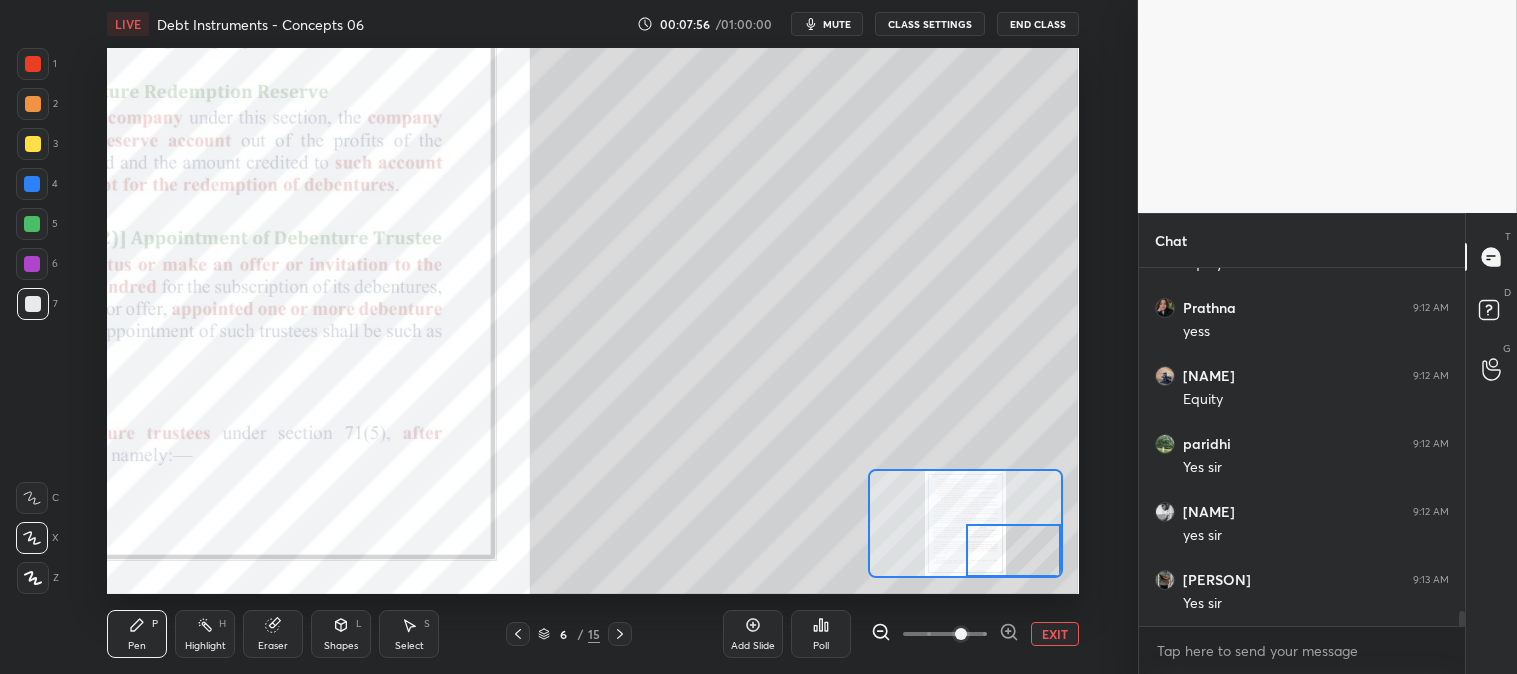 click on "Eraser" at bounding box center (273, 634) 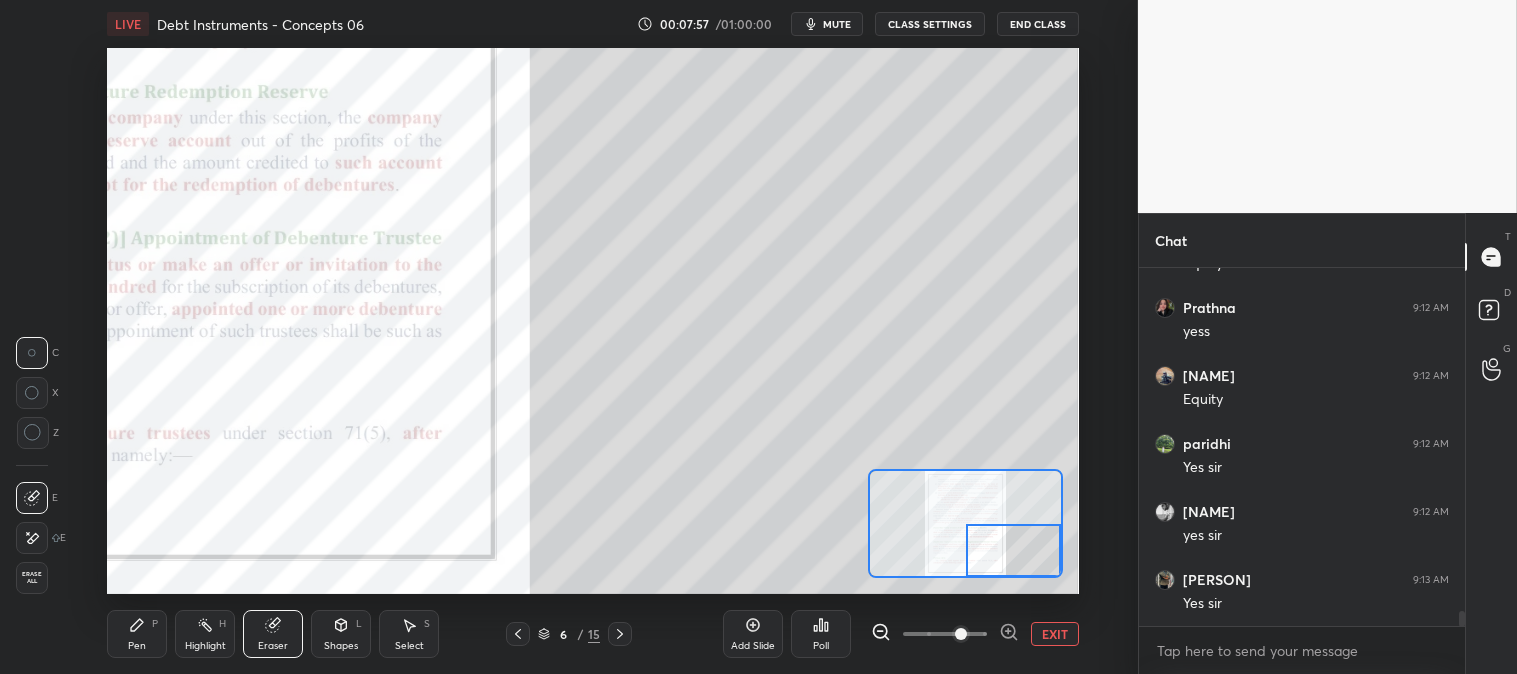 click on "Pen P" at bounding box center [137, 634] 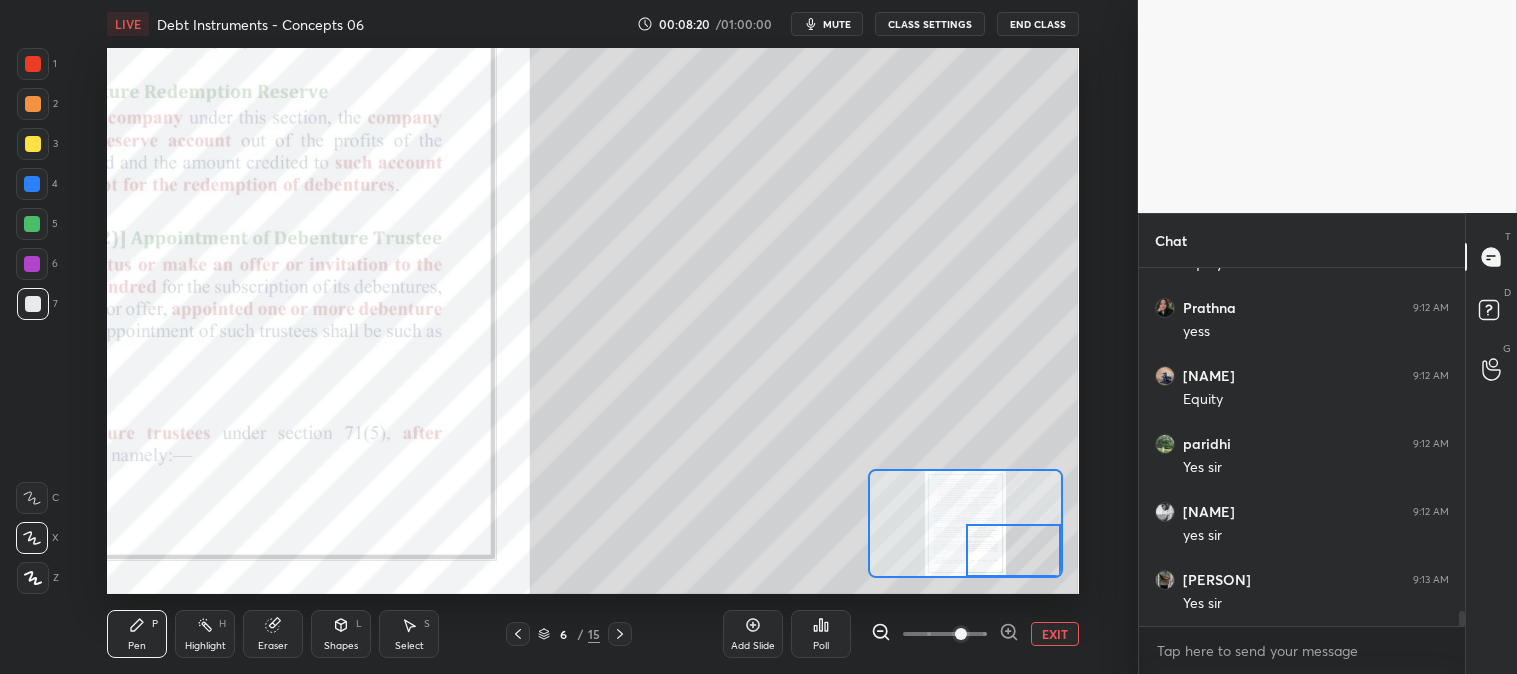 click on "EXIT" at bounding box center [1055, 634] 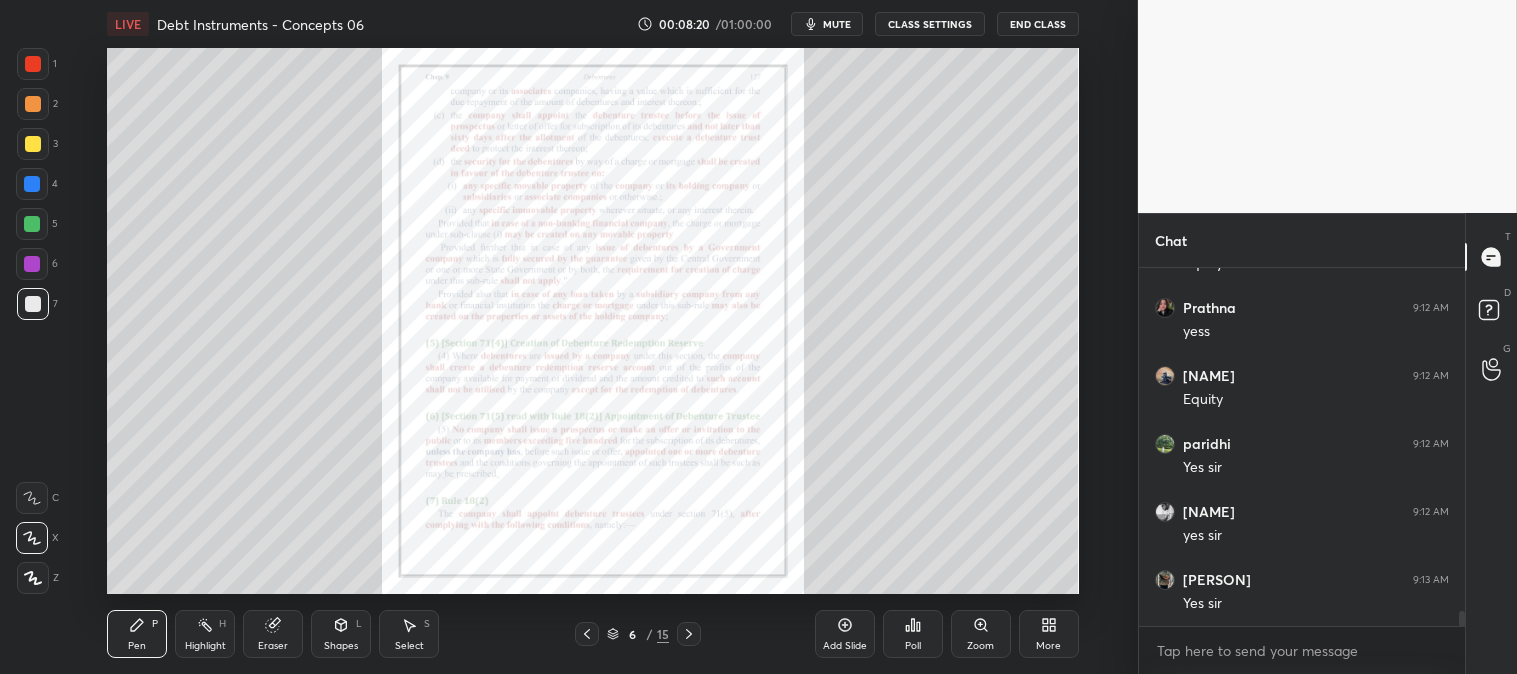 click on "Highlight H" at bounding box center [205, 634] 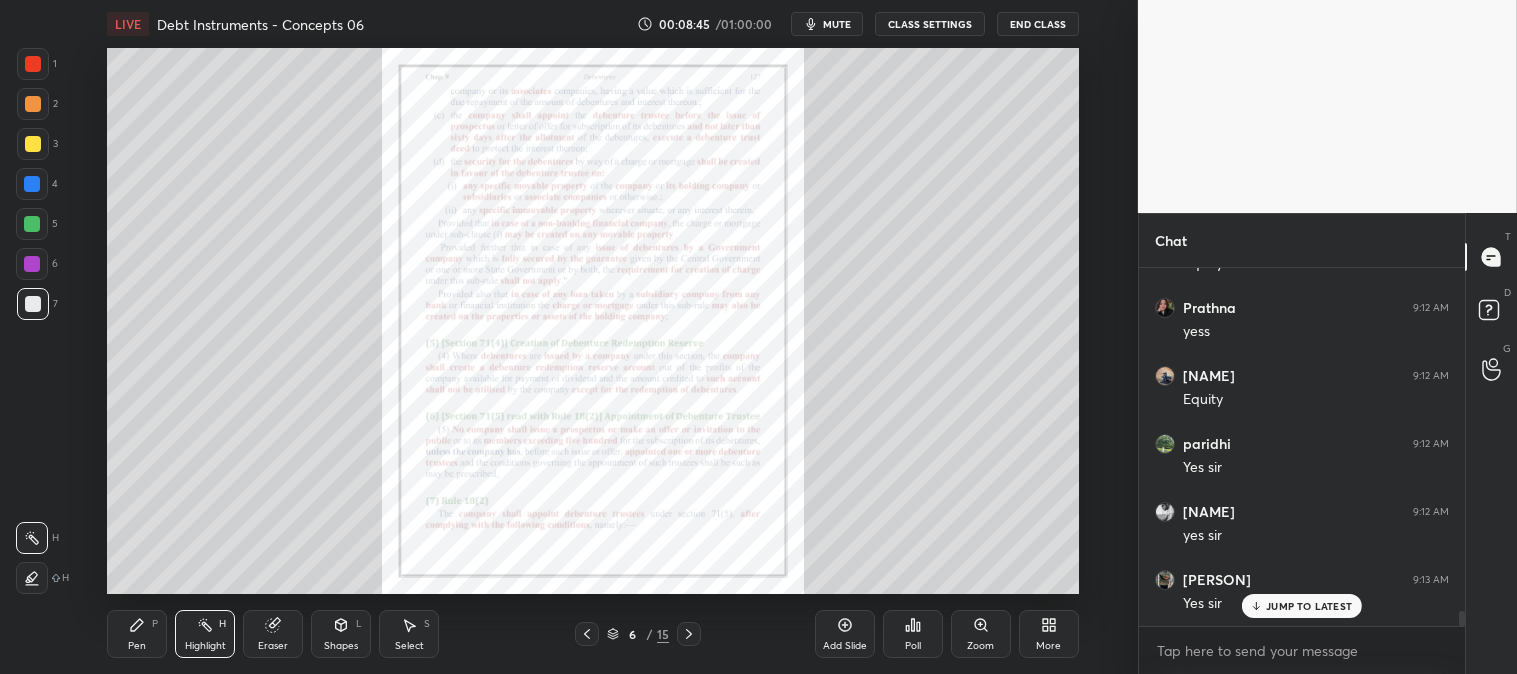 scroll, scrollTop: 8007, scrollLeft: 0, axis: vertical 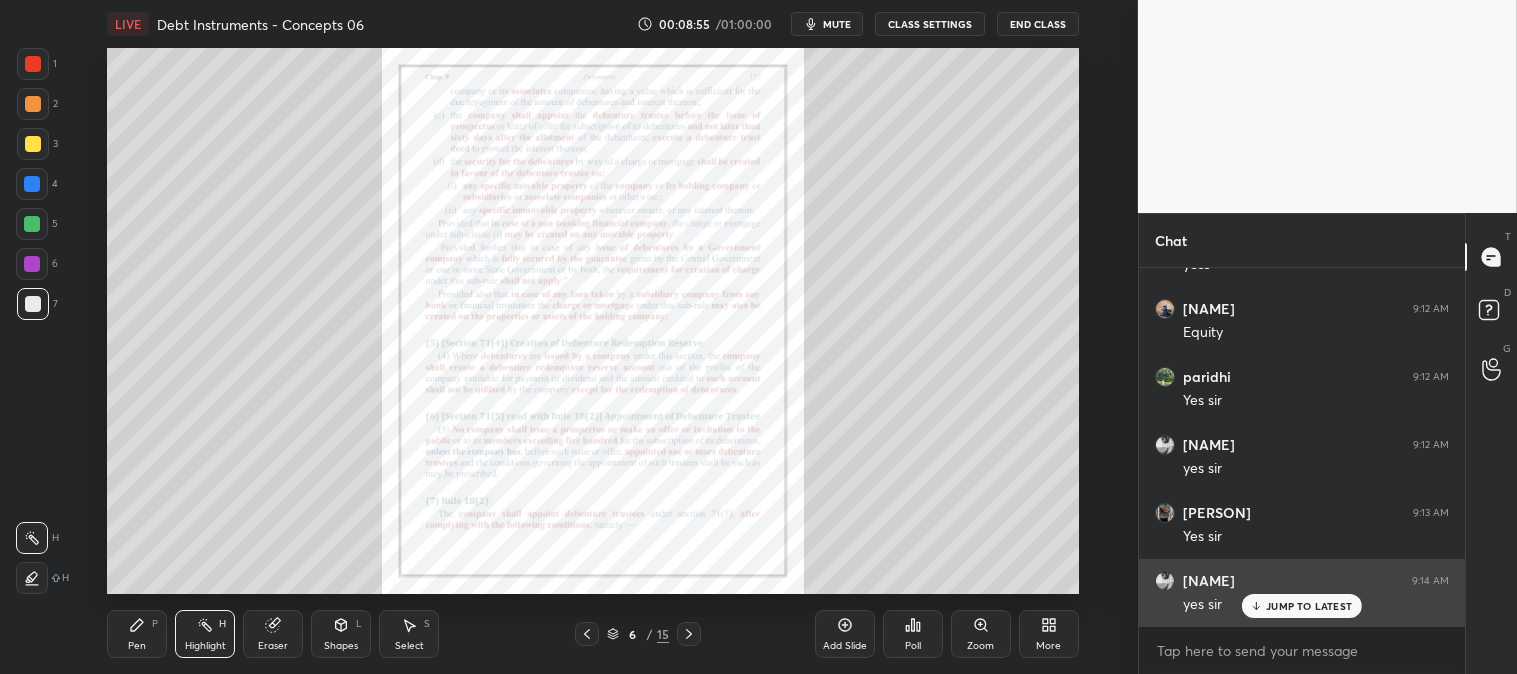 click on "JUMP TO LATEST" at bounding box center (1309, 606) 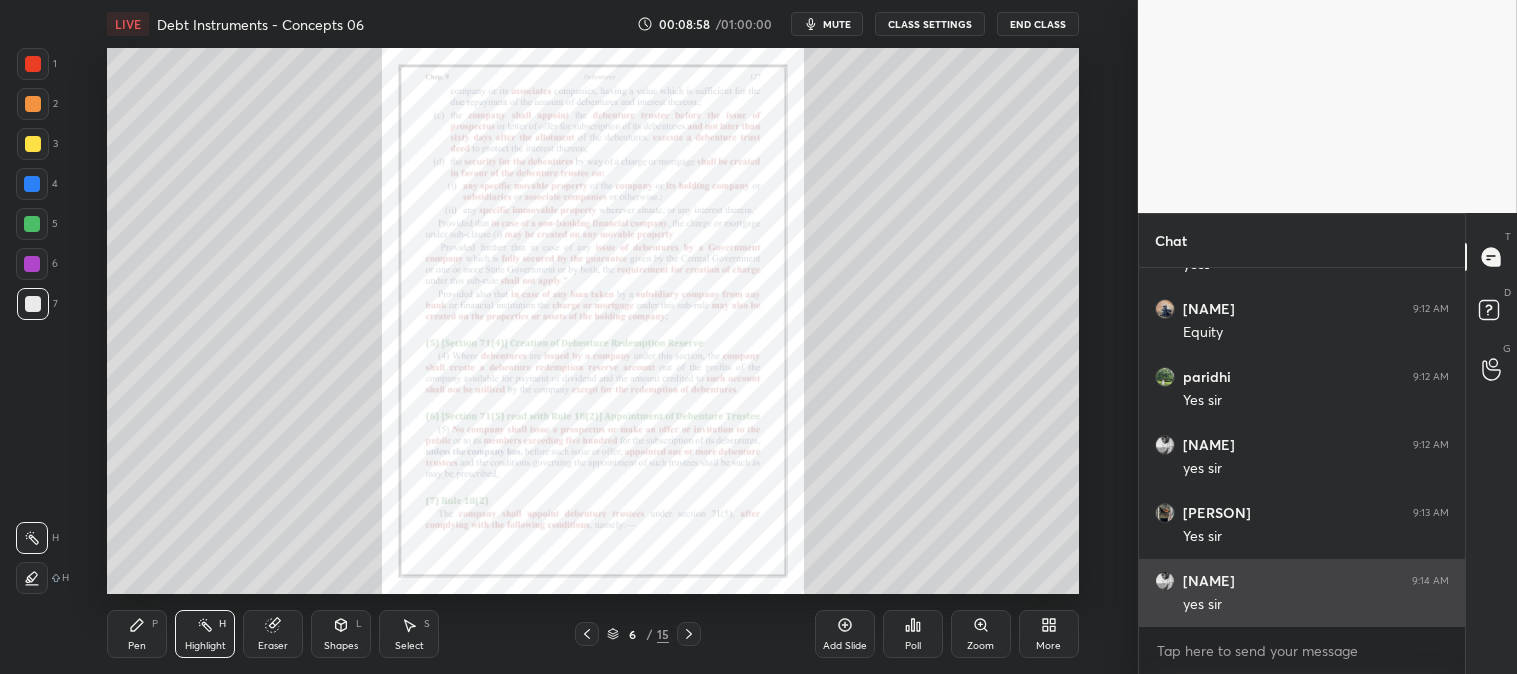 scroll, scrollTop: 8080, scrollLeft: 0, axis: vertical 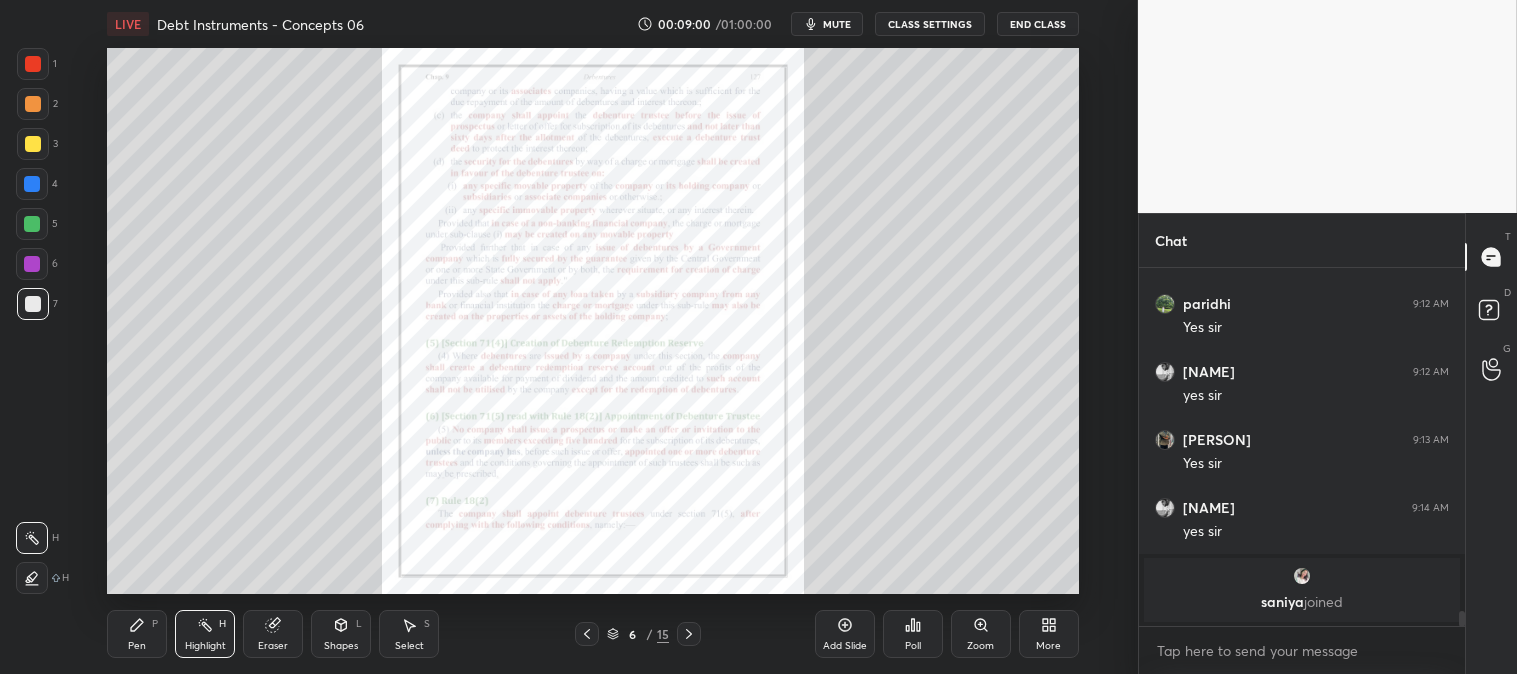click 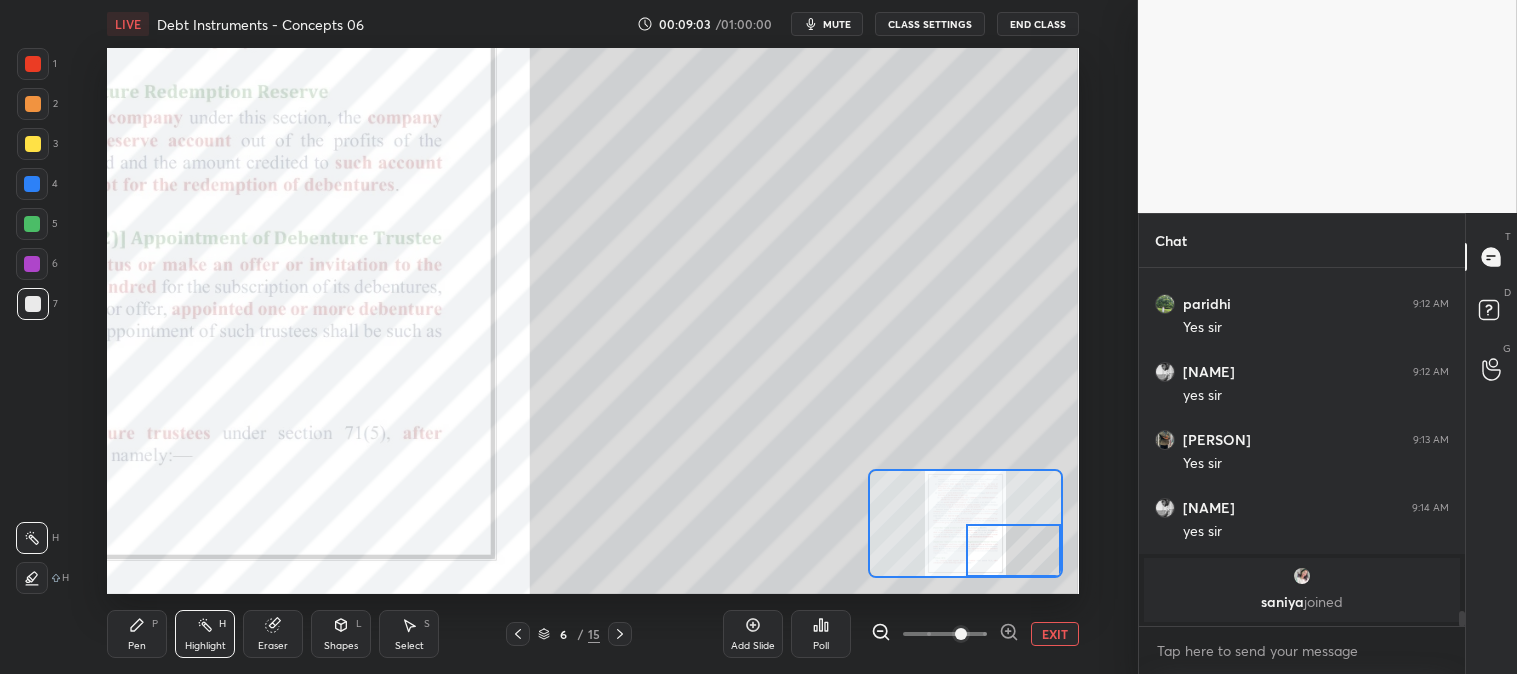 click on "Pen P" at bounding box center [137, 634] 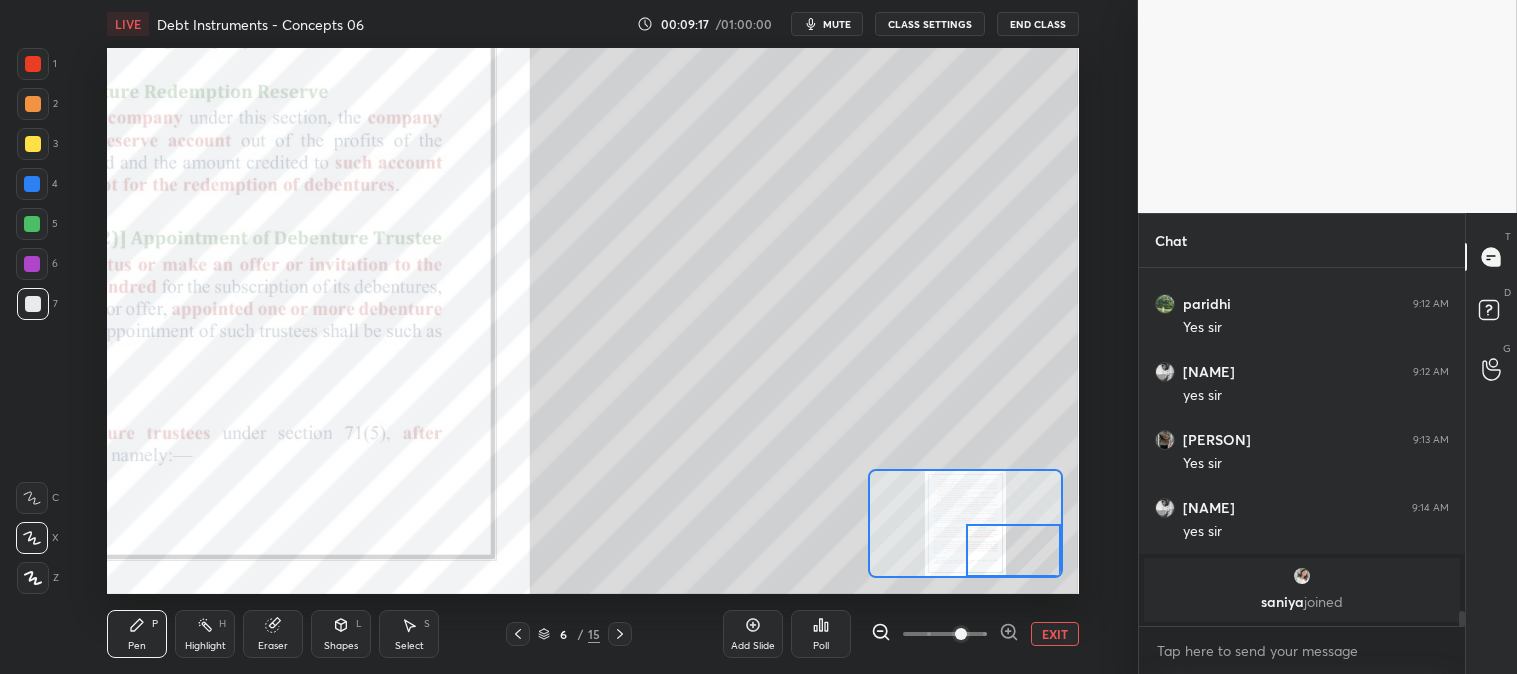 click on "EXIT" at bounding box center [1055, 634] 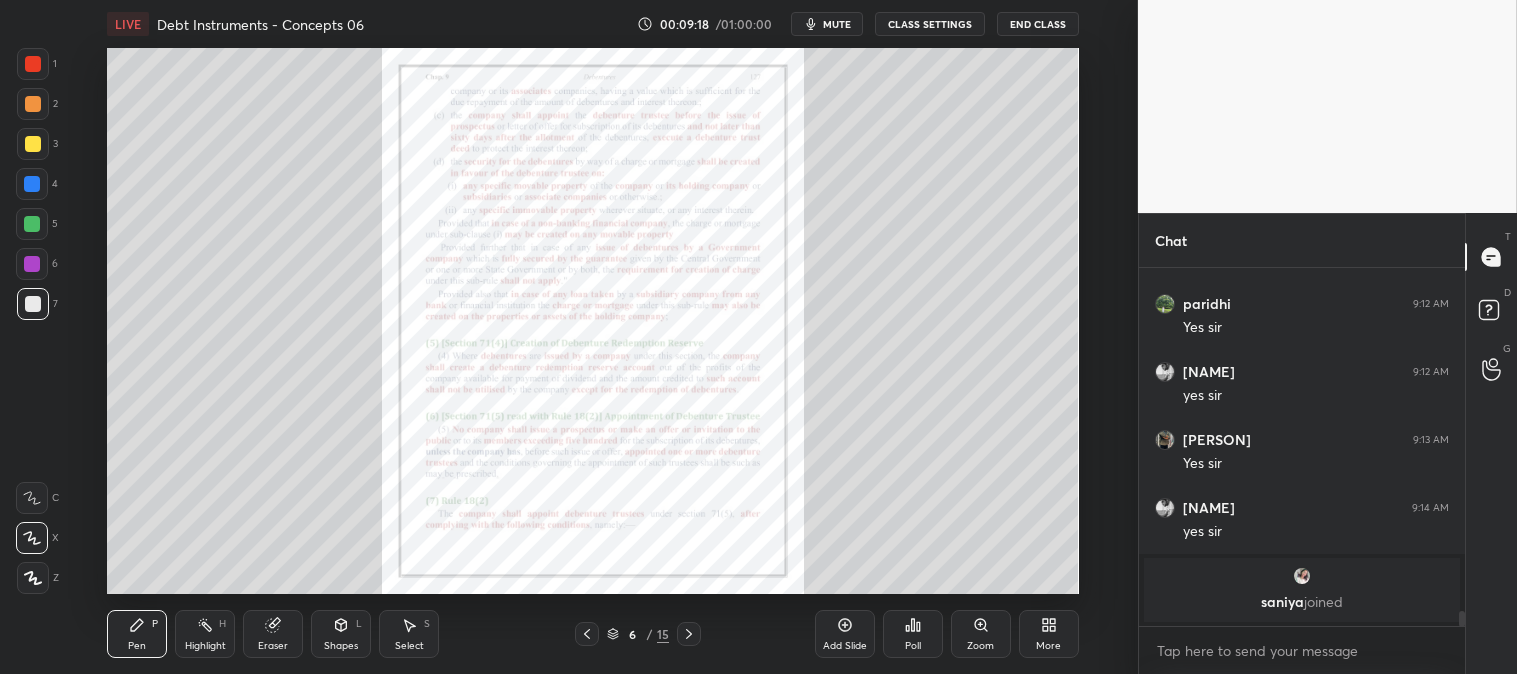 click at bounding box center (33, 64) 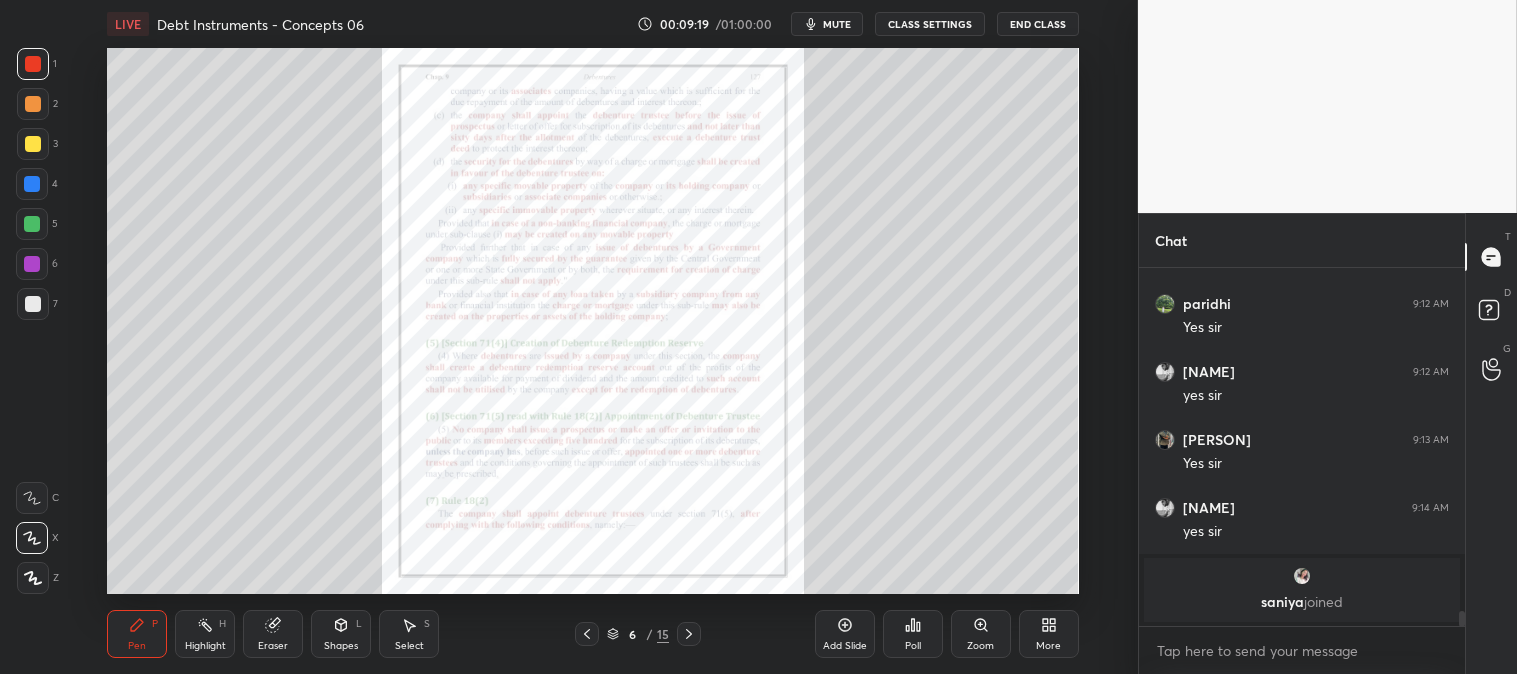 click on "Zoom" at bounding box center [980, 646] 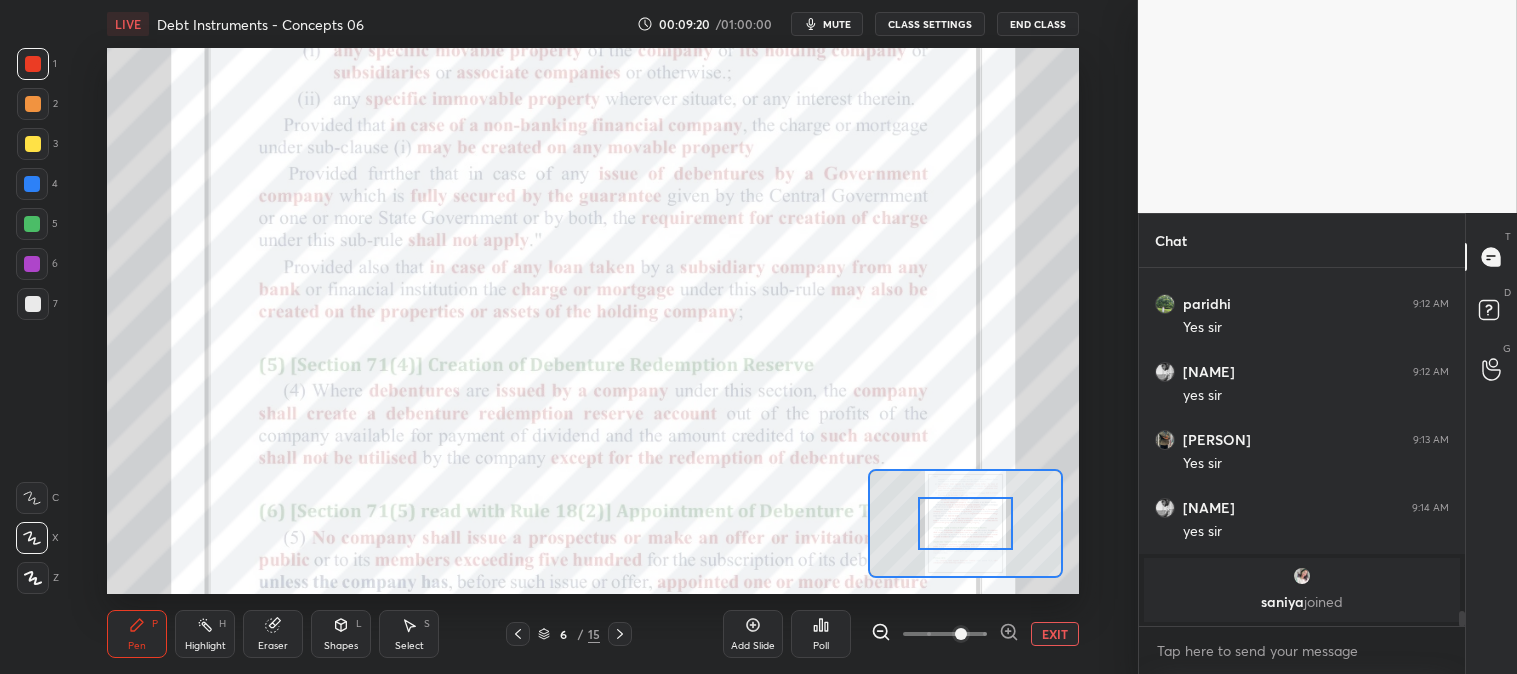 click on "Highlight H" at bounding box center (205, 634) 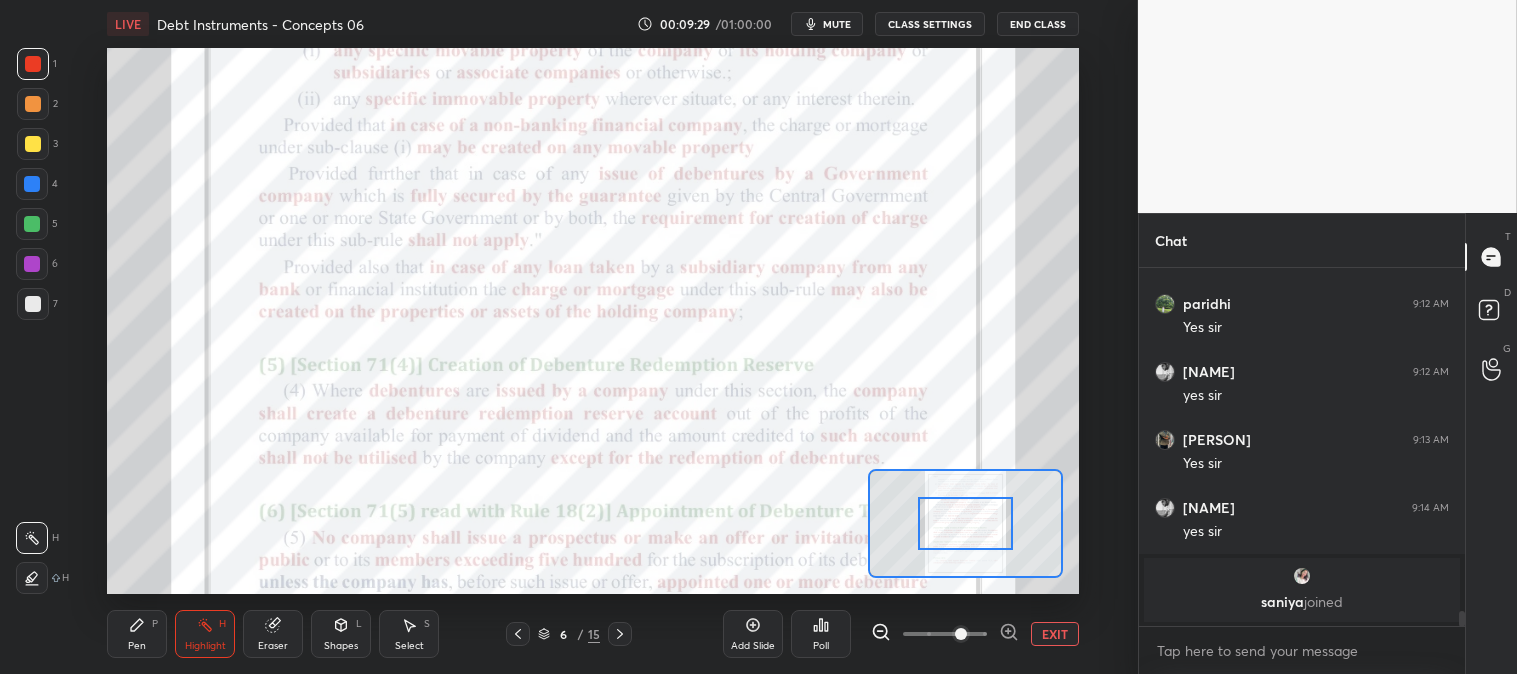 click on "Pen" at bounding box center (137, 646) 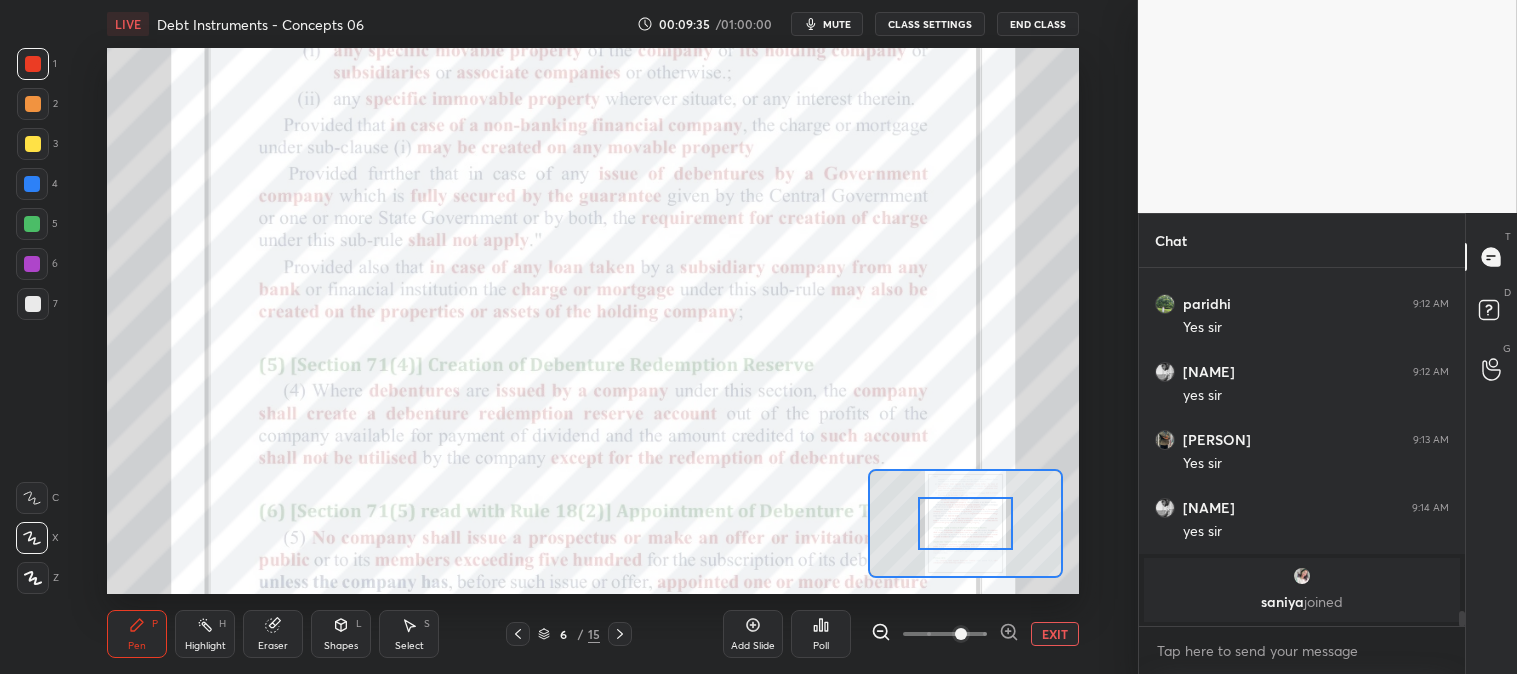 click at bounding box center [32, 224] 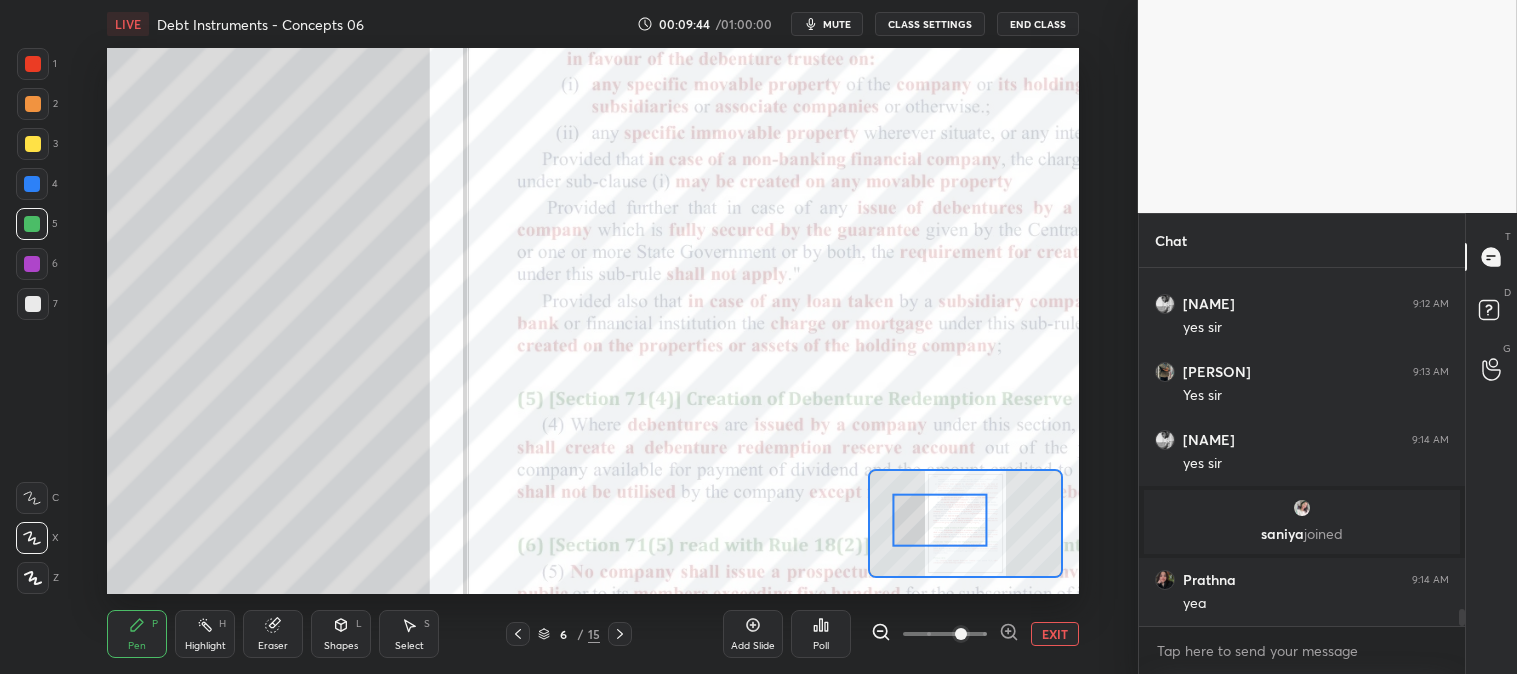 scroll, scrollTop: 7087, scrollLeft: 0, axis: vertical 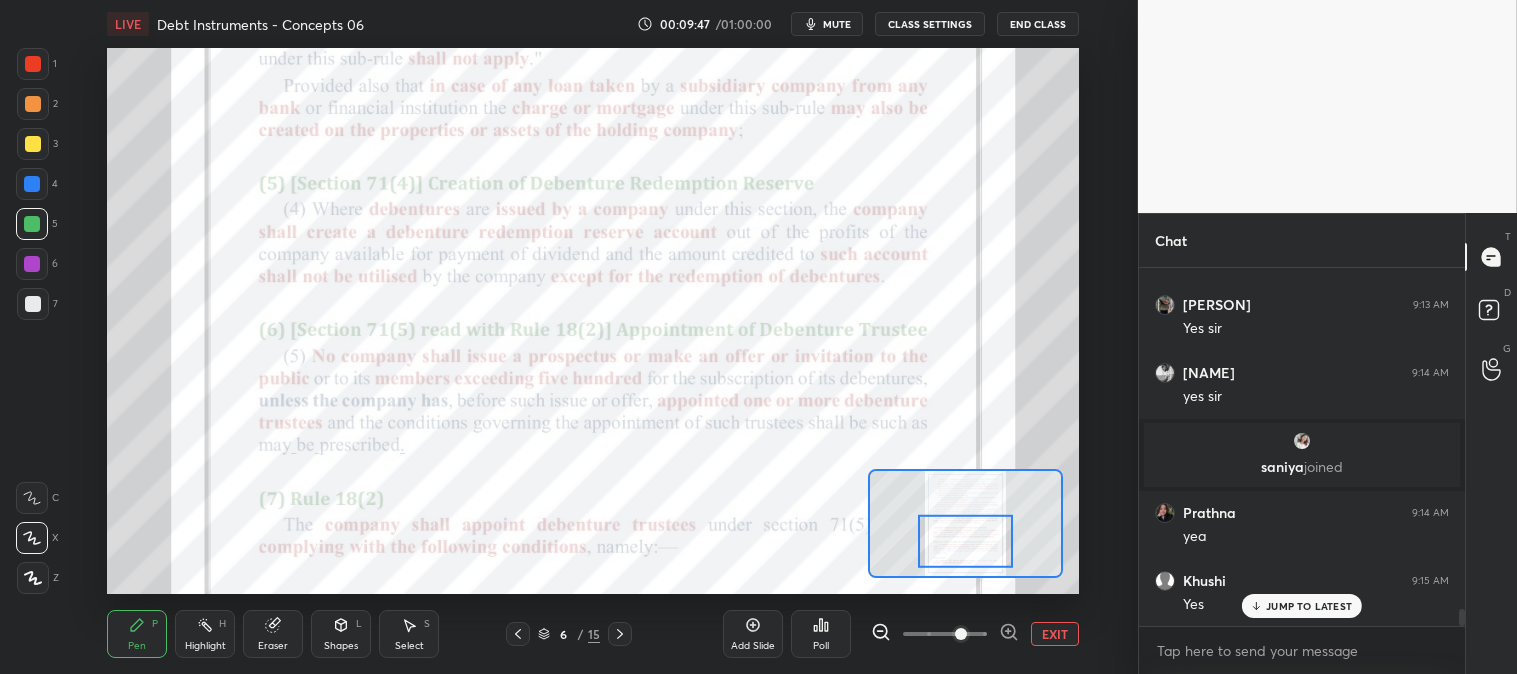 click 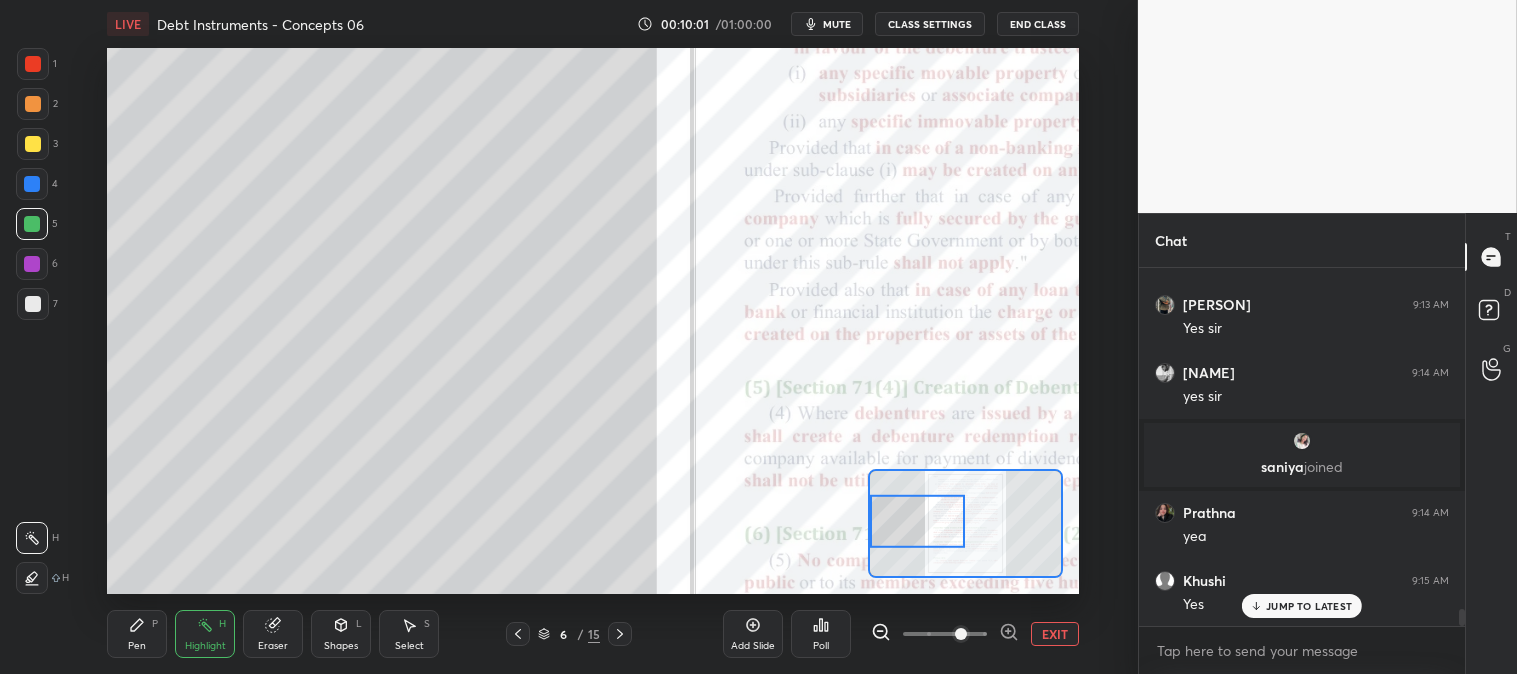 click on "Pen P" at bounding box center (137, 634) 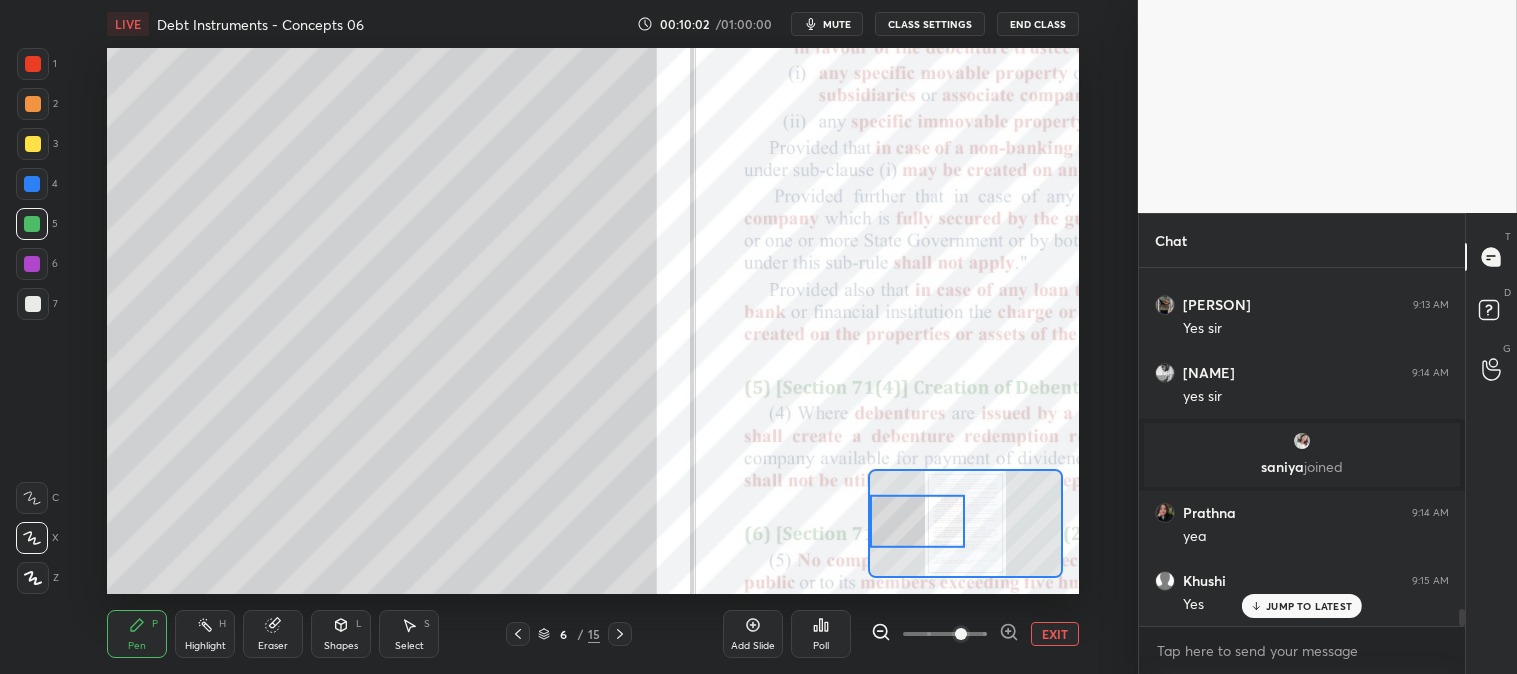 click at bounding box center [33, 104] 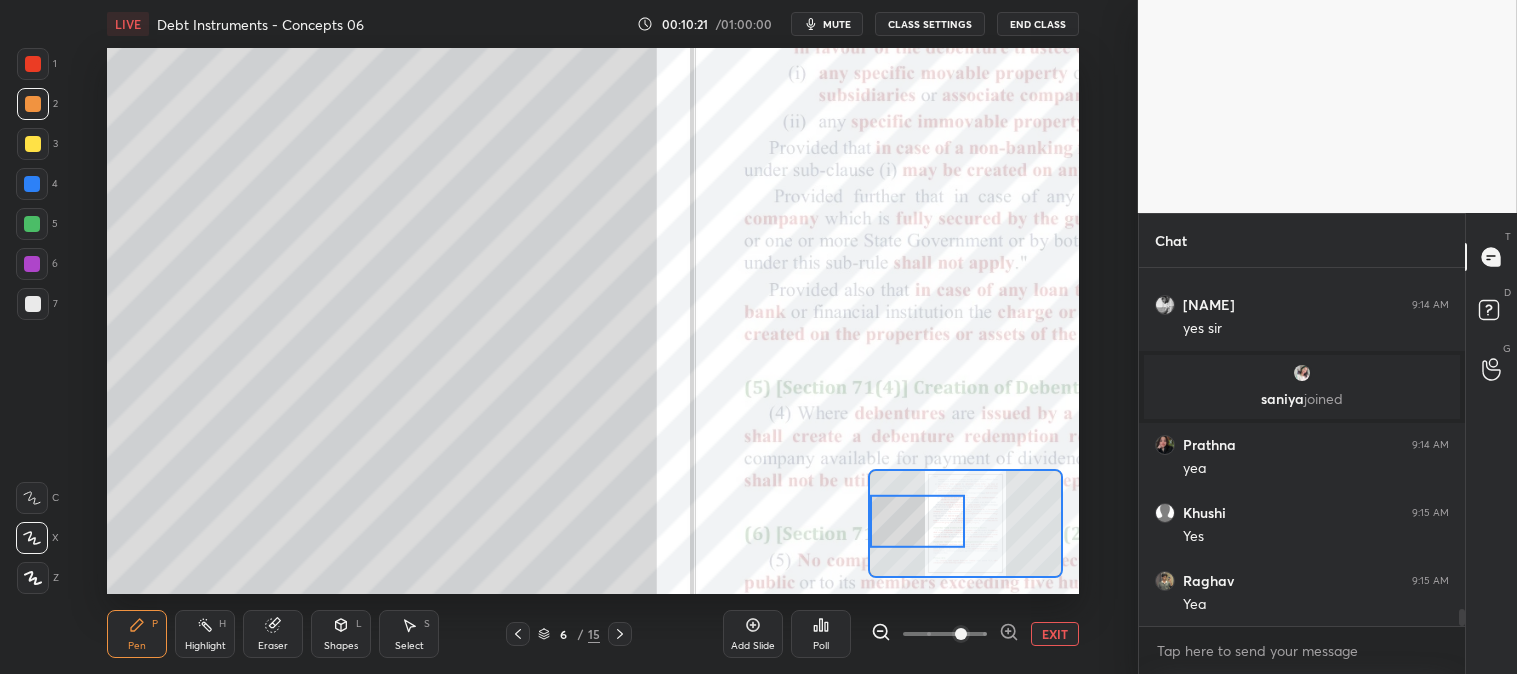 scroll, scrollTop: 7227, scrollLeft: 0, axis: vertical 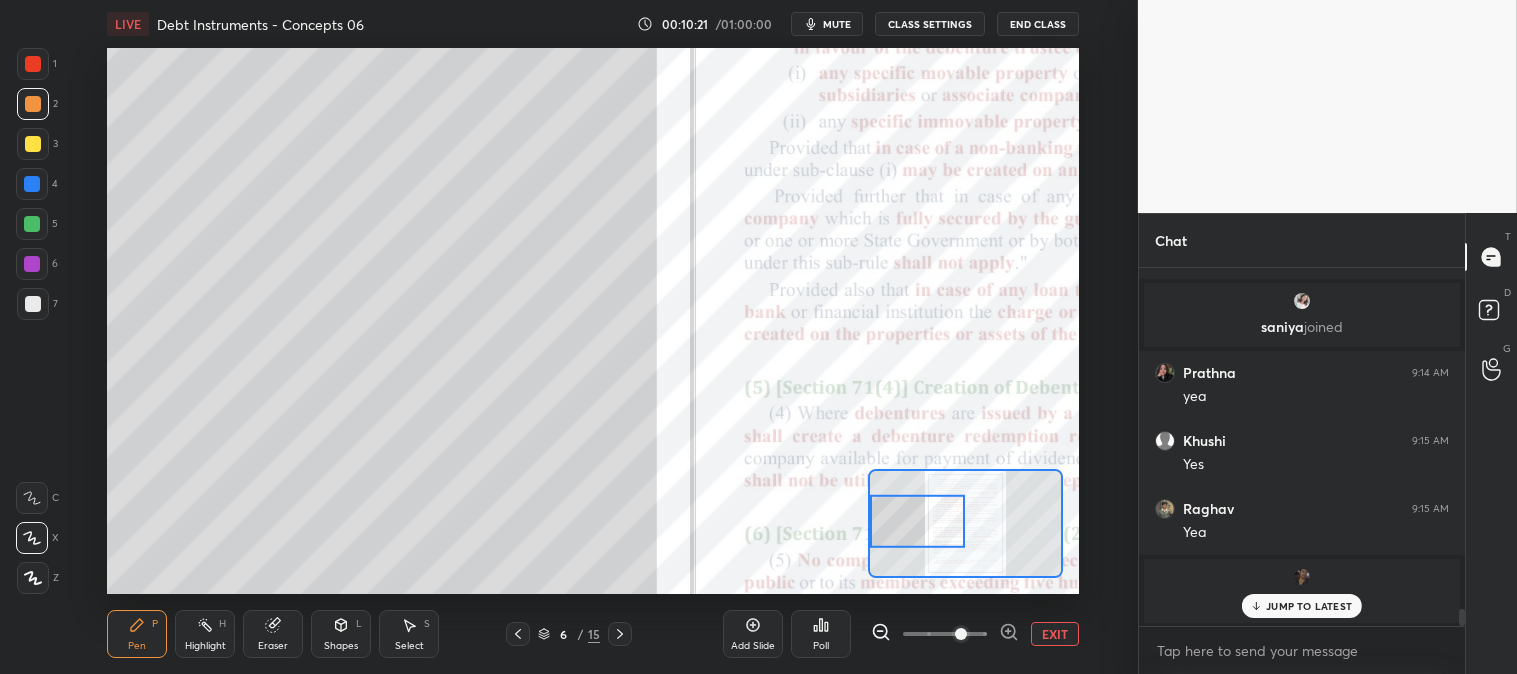 click on "EXIT" at bounding box center [1055, 634] 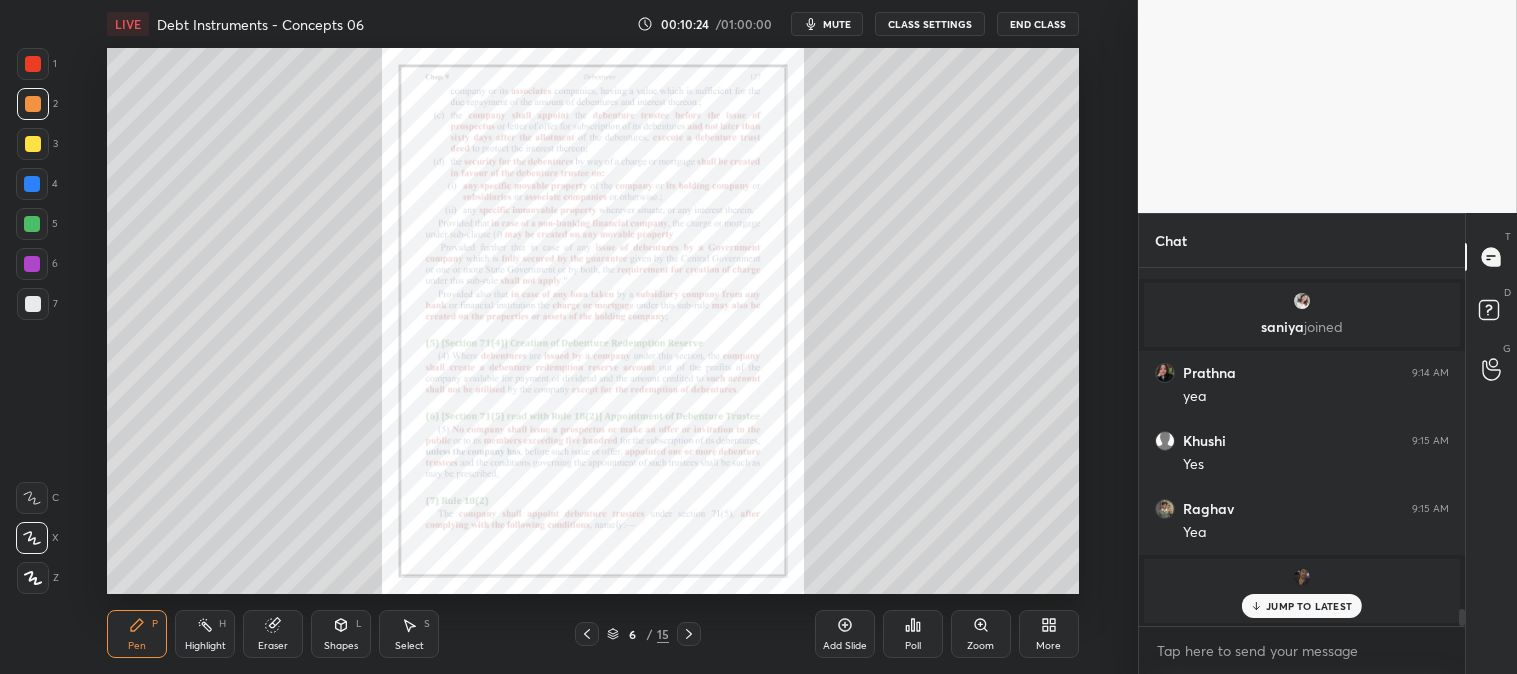 click on "JUMP TO LATEST" at bounding box center (1309, 606) 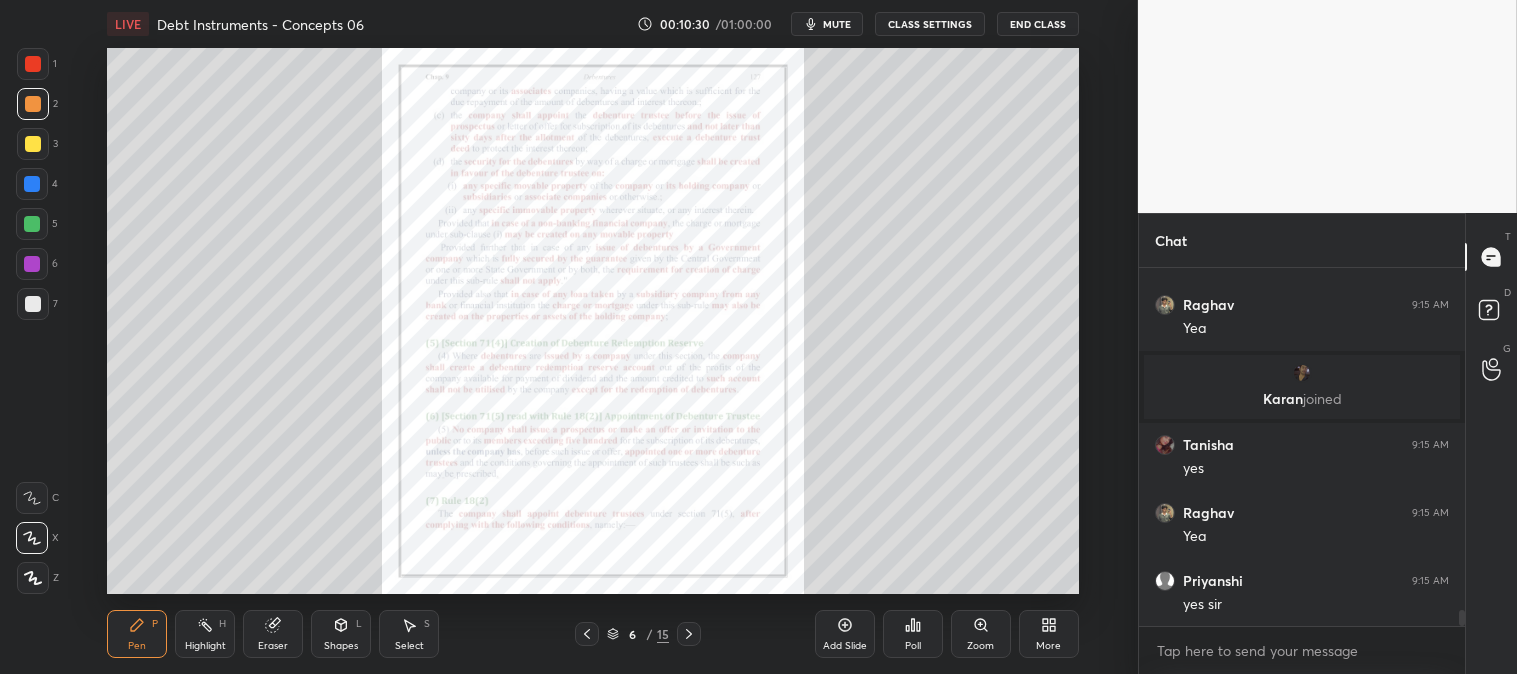 scroll, scrollTop: 7410, scrollLeft: 0, axis: vertical 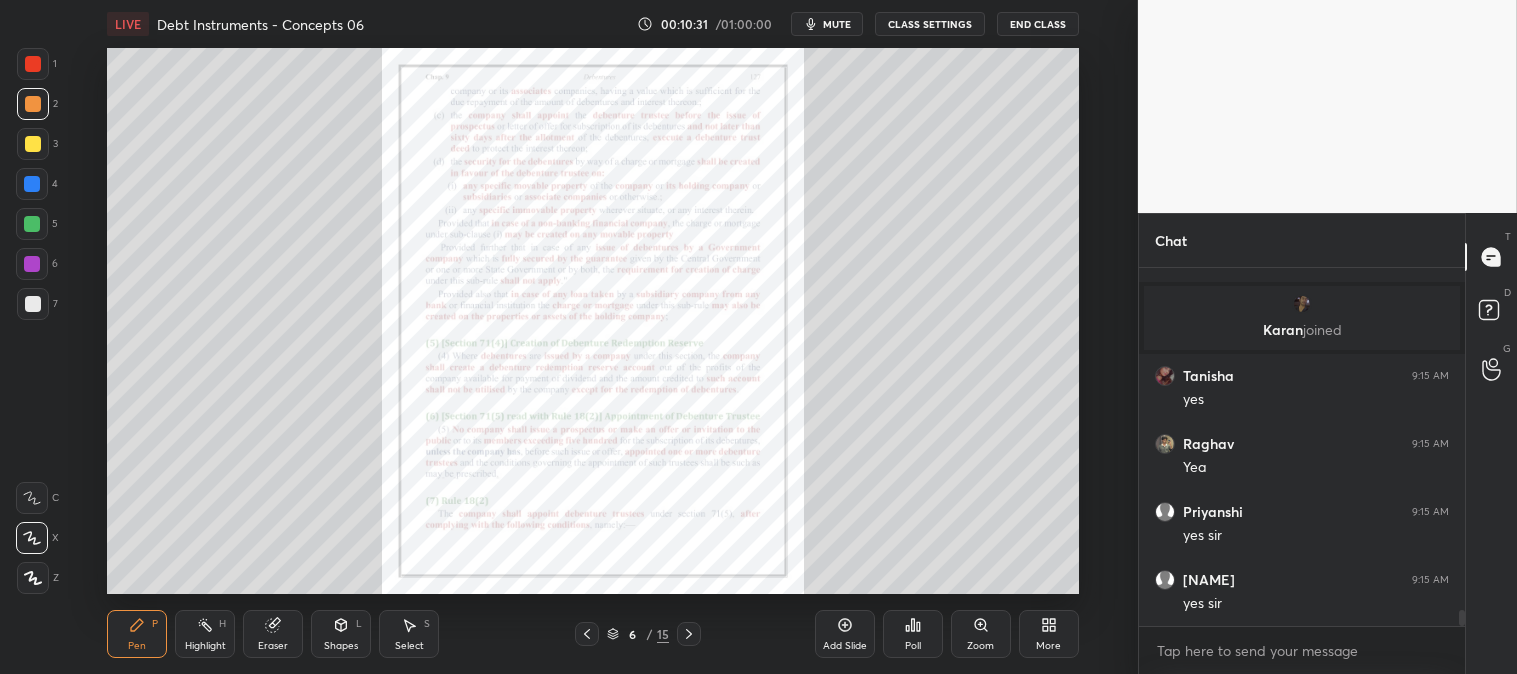 click on "Zoom" at bounding box center [981, 634] 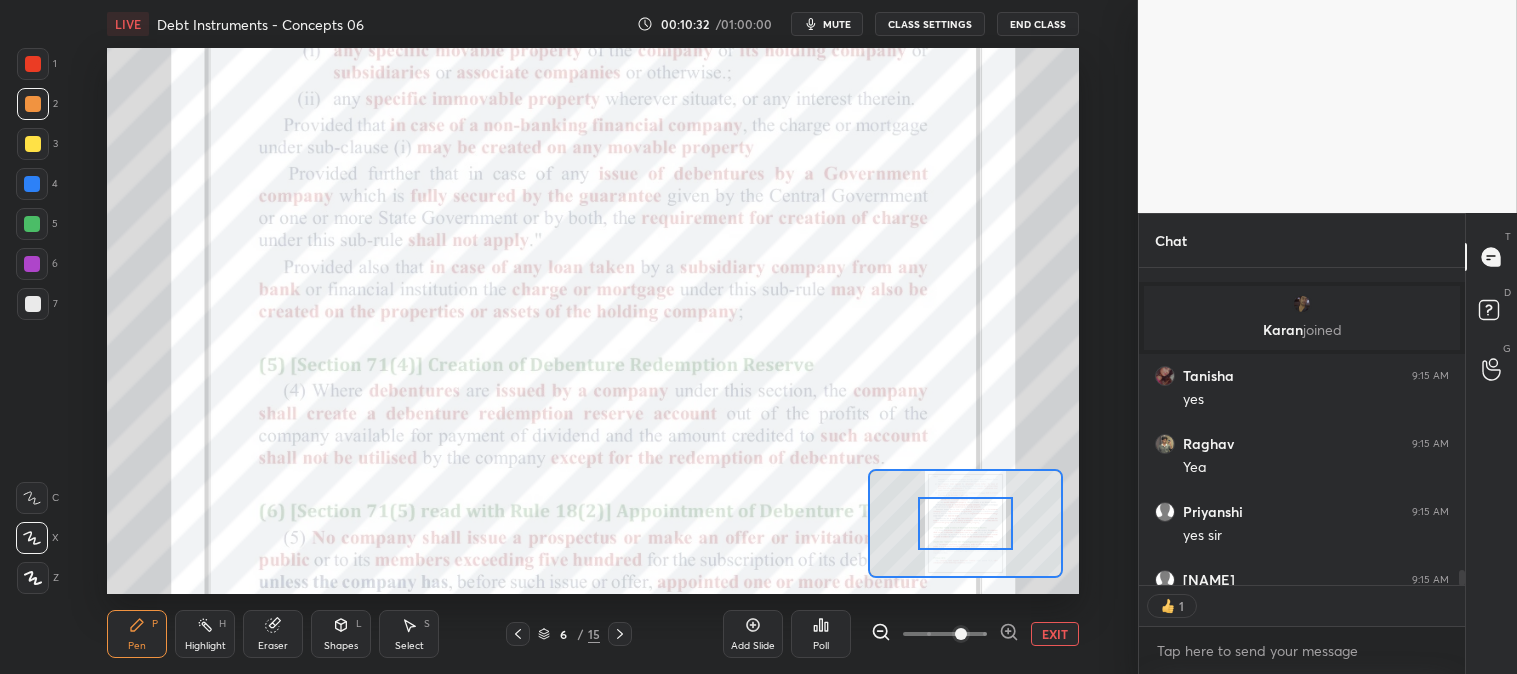 scroll, scrollTop: 312, scrollLeft: 320, axis: both 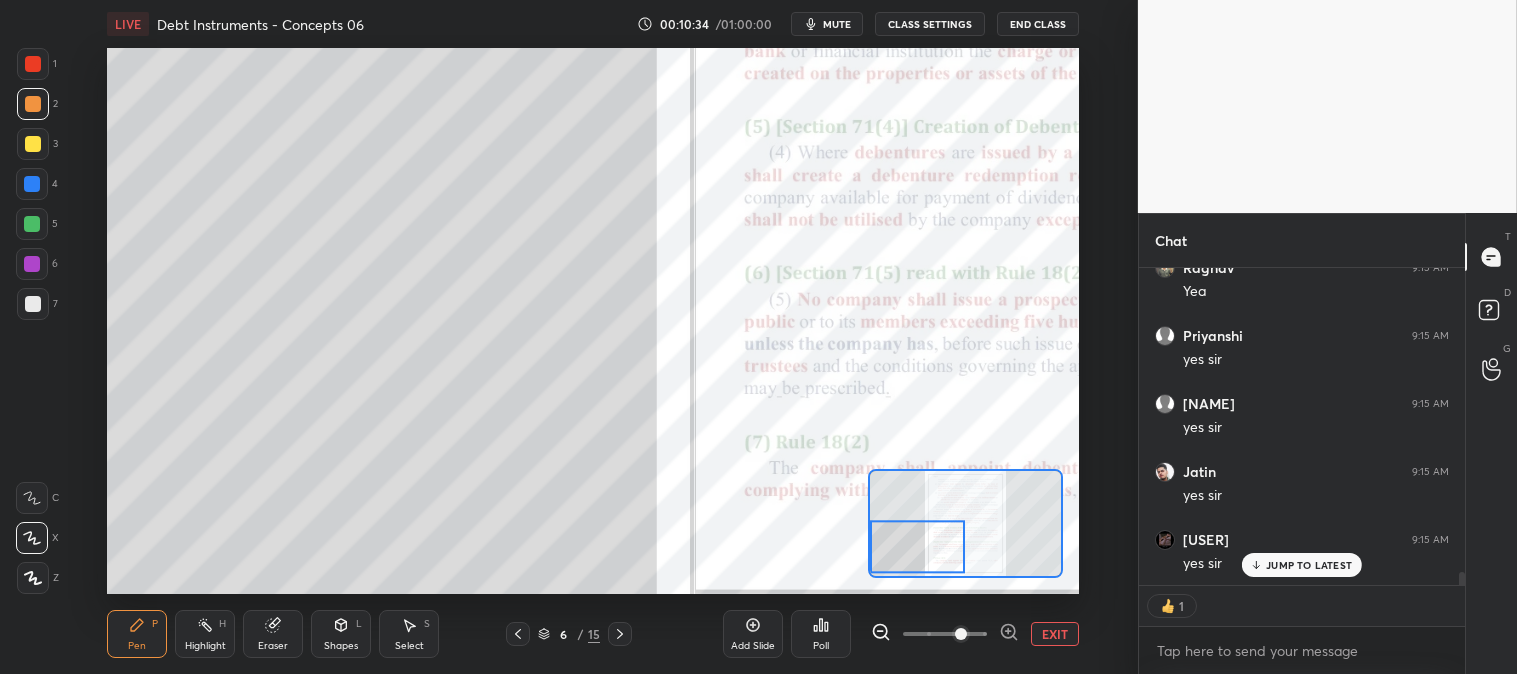 click on "Eraser" at bounding box center [273, 634] 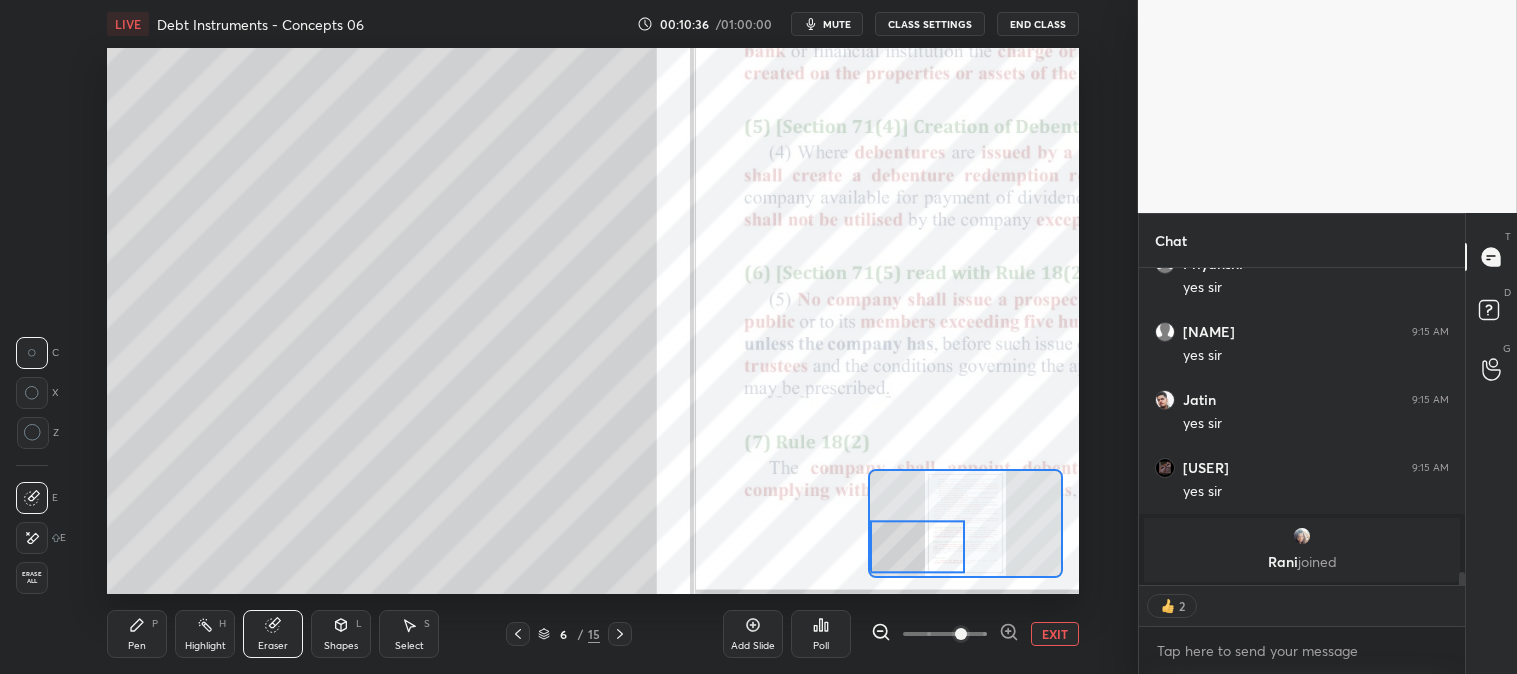 click on "EXIT" at bounding box center [1055, 634] 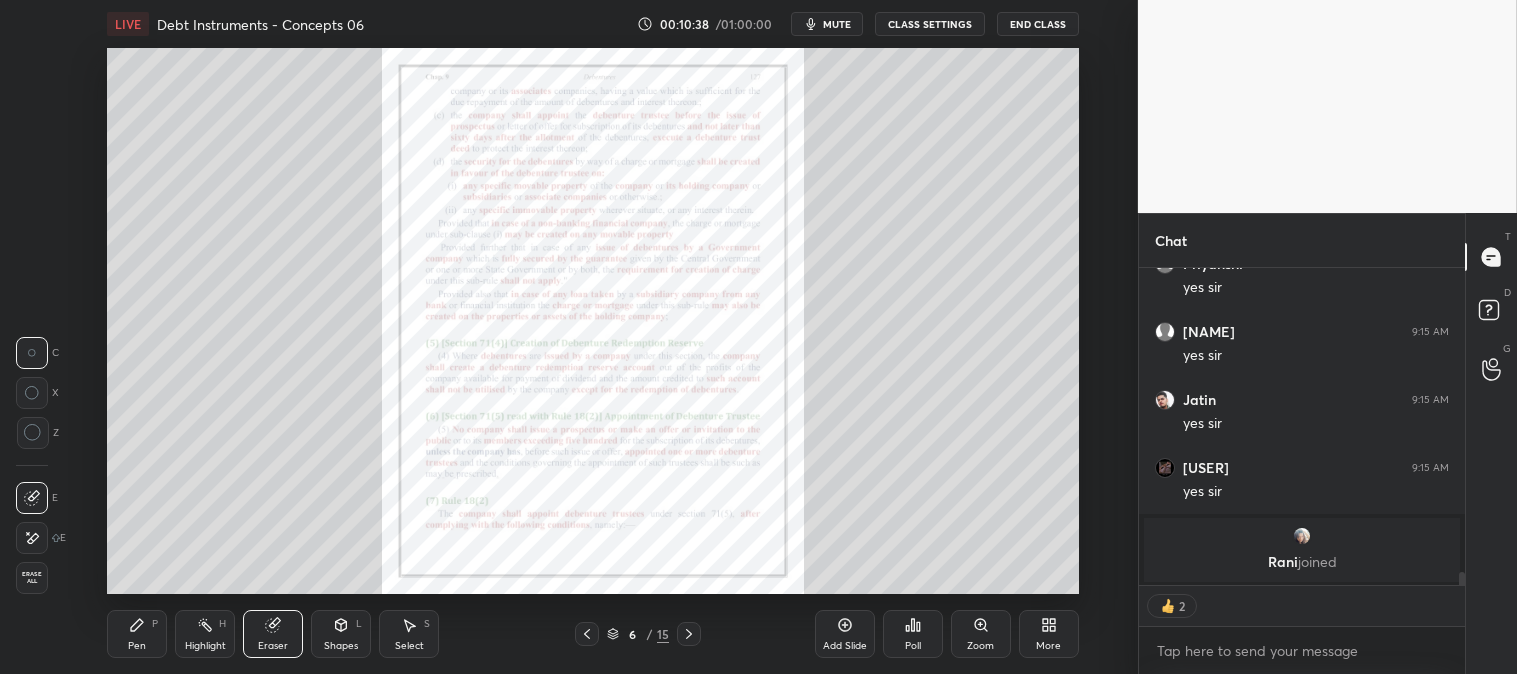 click on "Pen P" at bounding box center [137, 634] 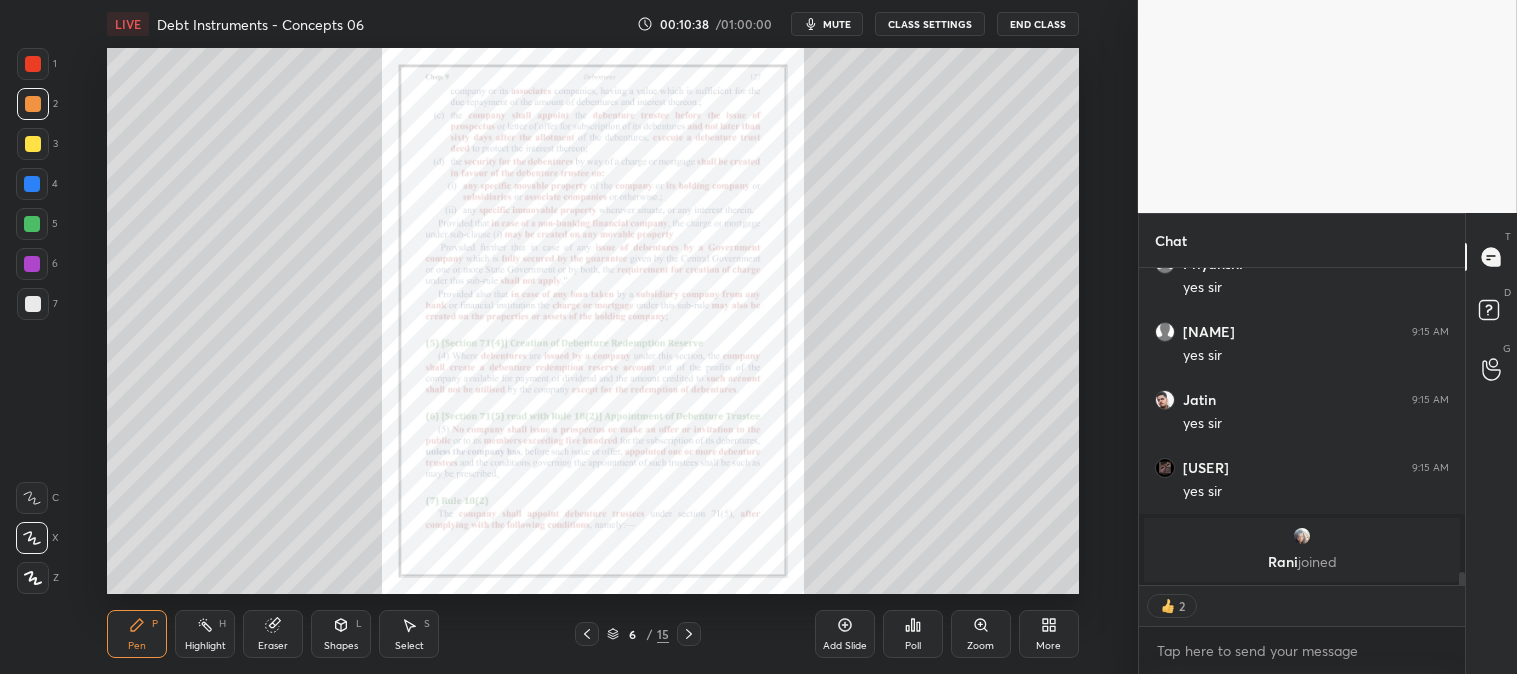 click at bounding box center (33, 64) 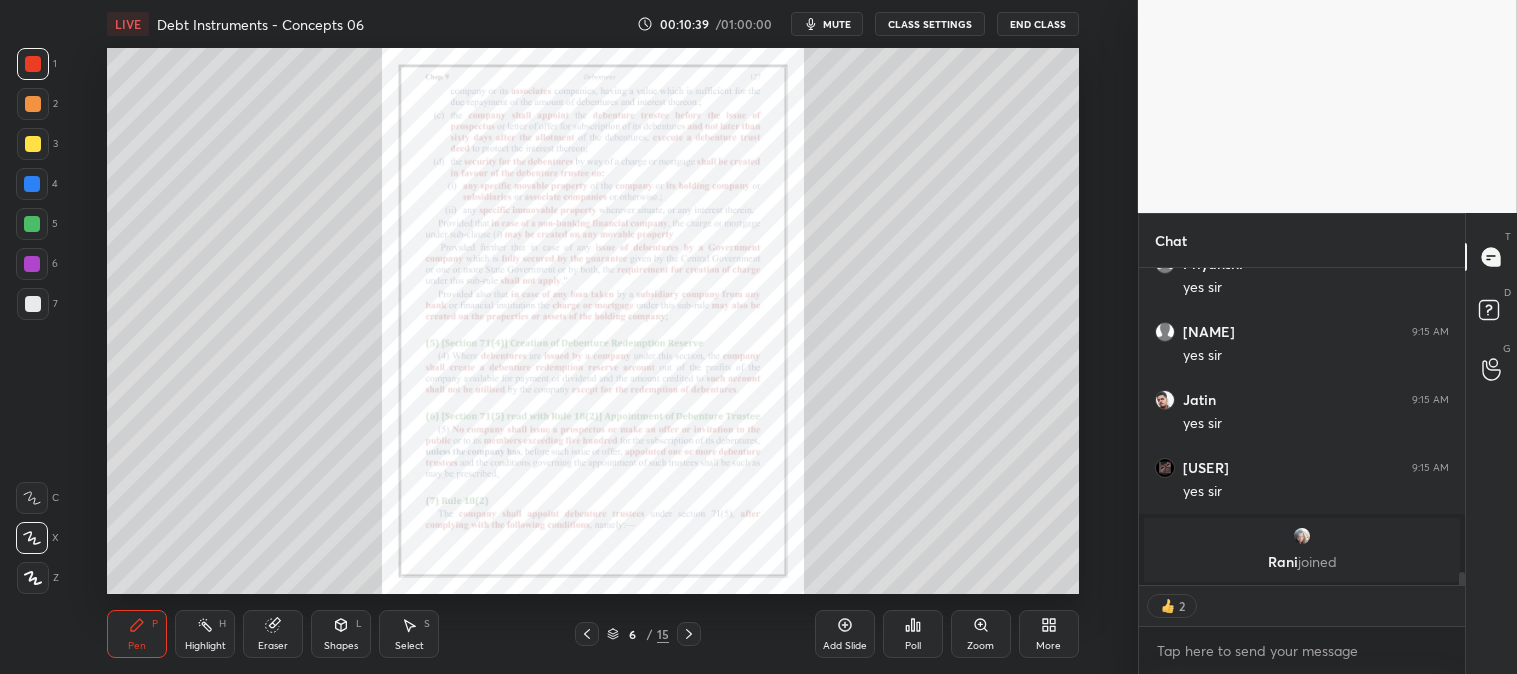 scroll, scrollTop: 7726, scrollLeft: 0, axis: vertical 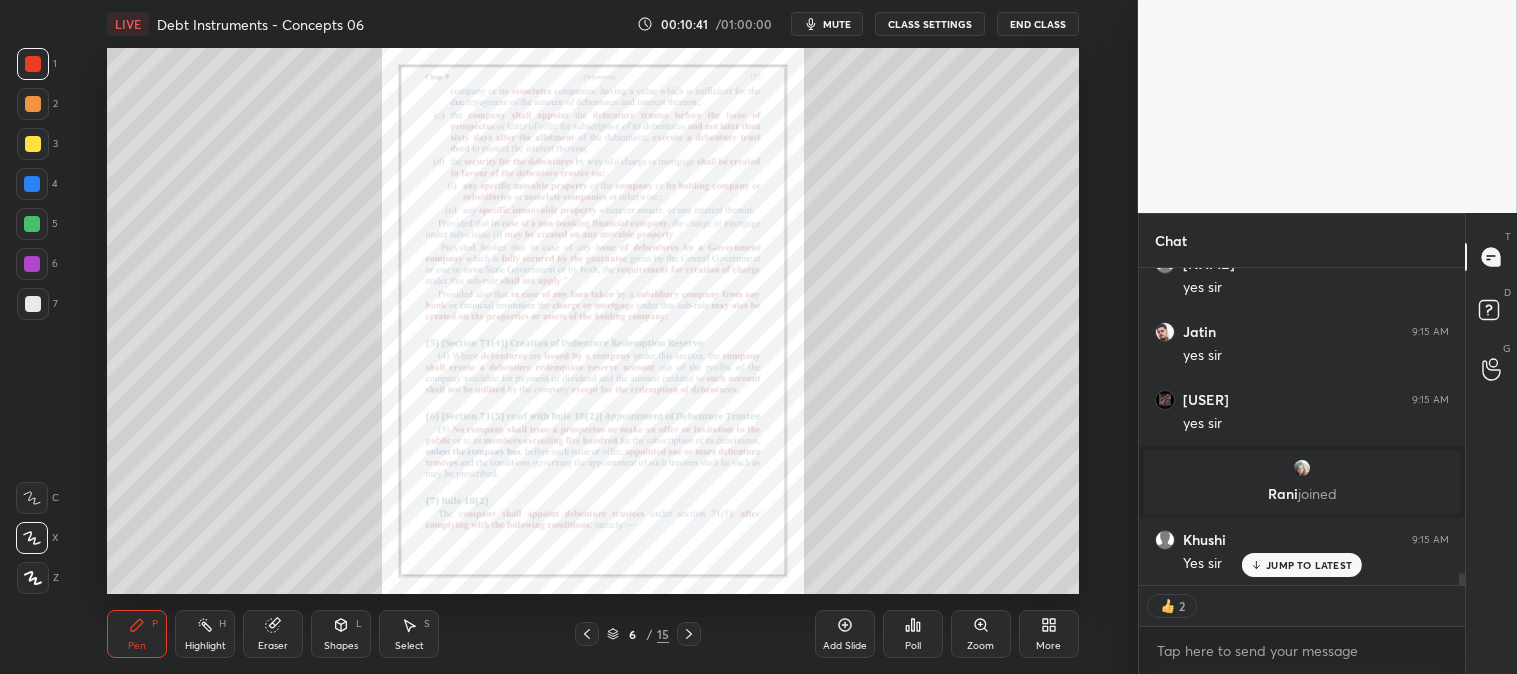 click on "Zoom" at bounding box center [980, 646] 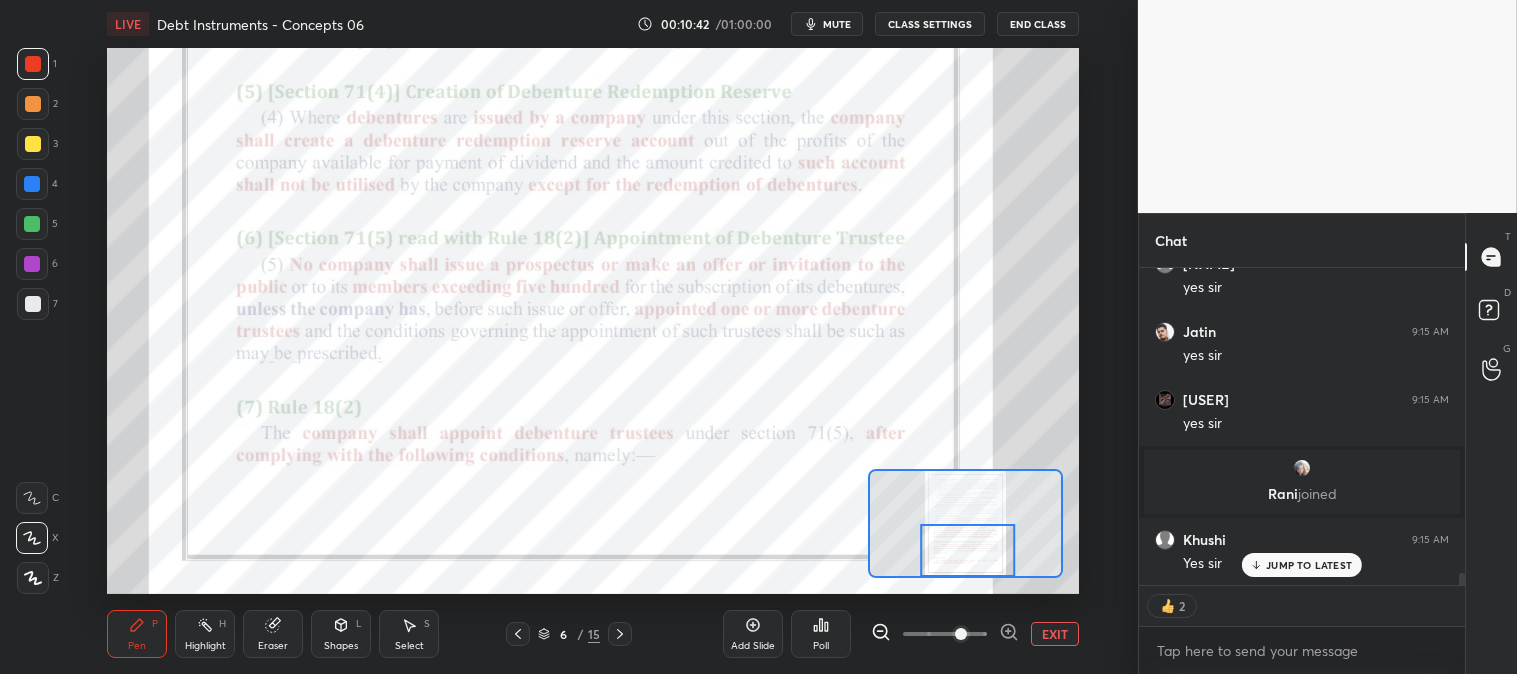 click 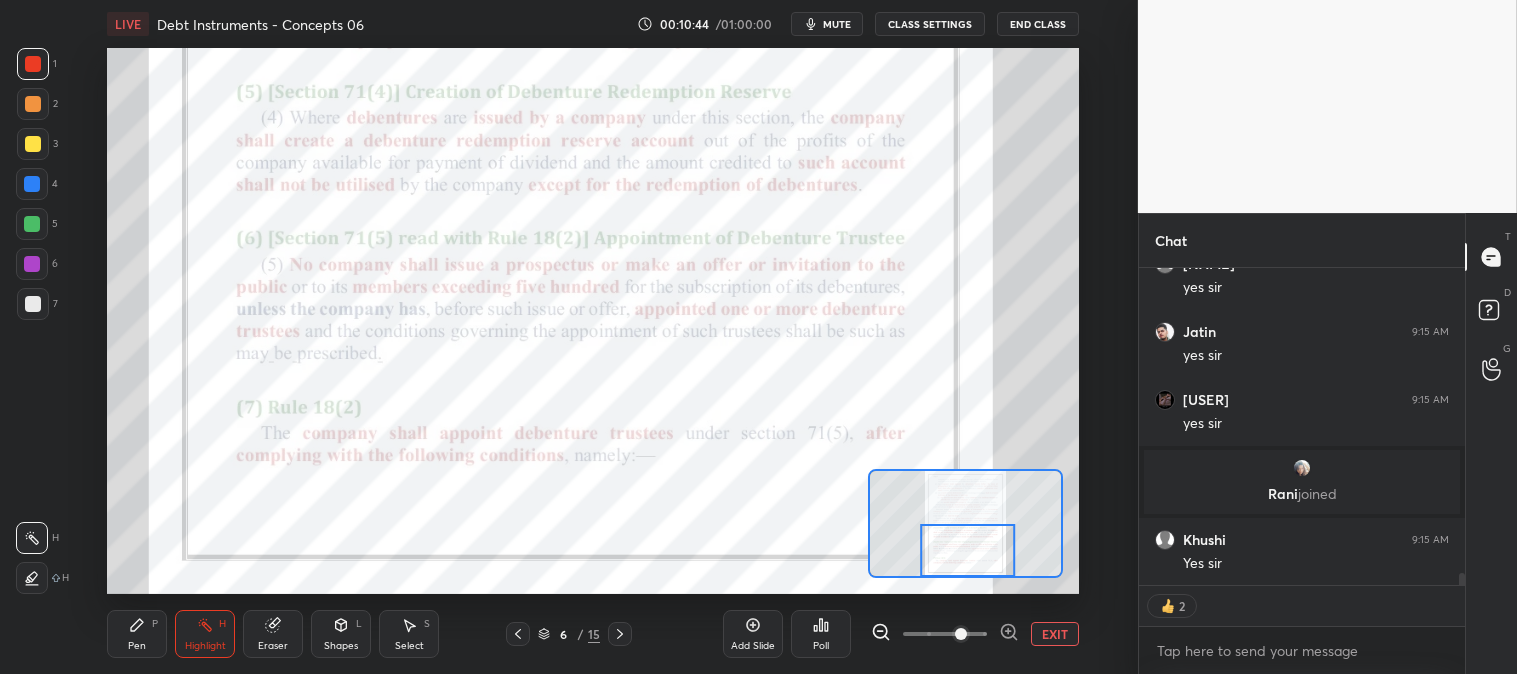 scroll, scrollTop: 7794, scrollLeft: 0, axis: vertical 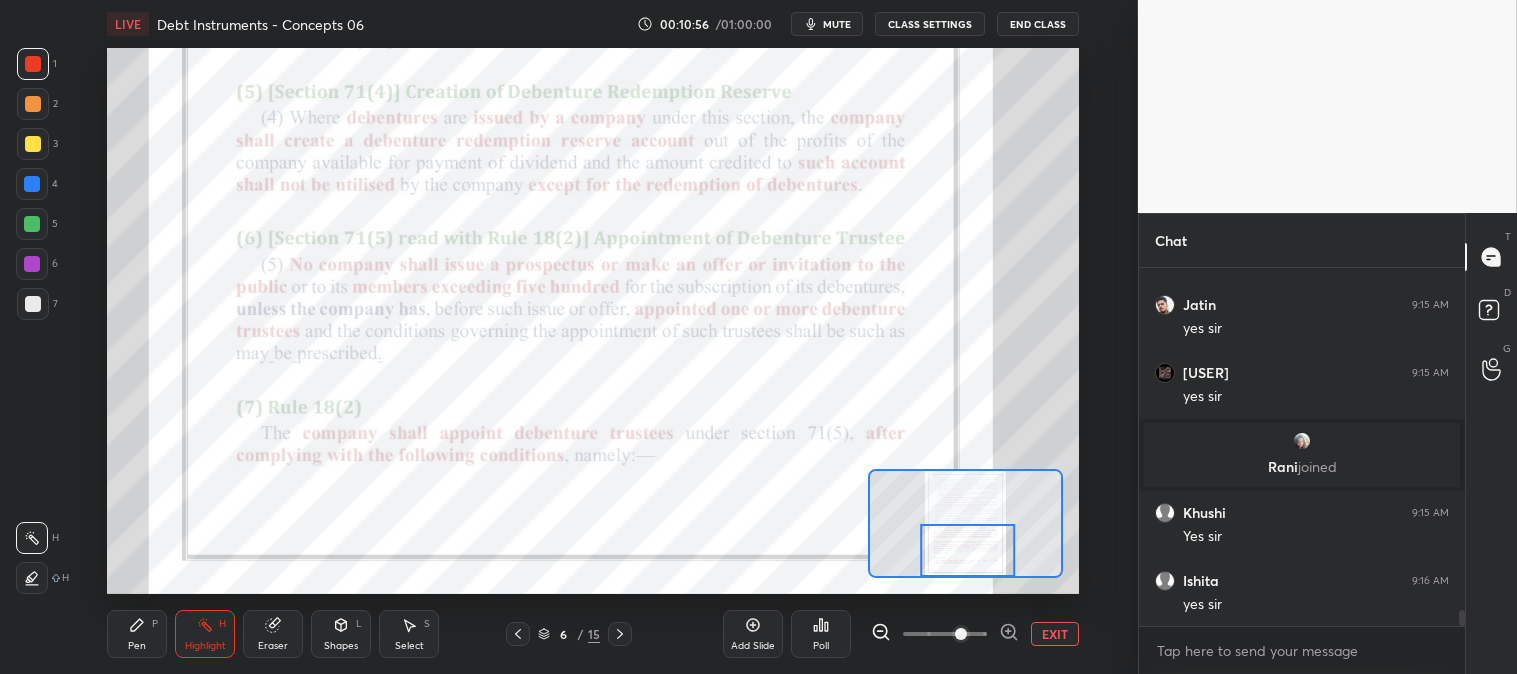 click on "Pen P" at bounding box center (137, 634) 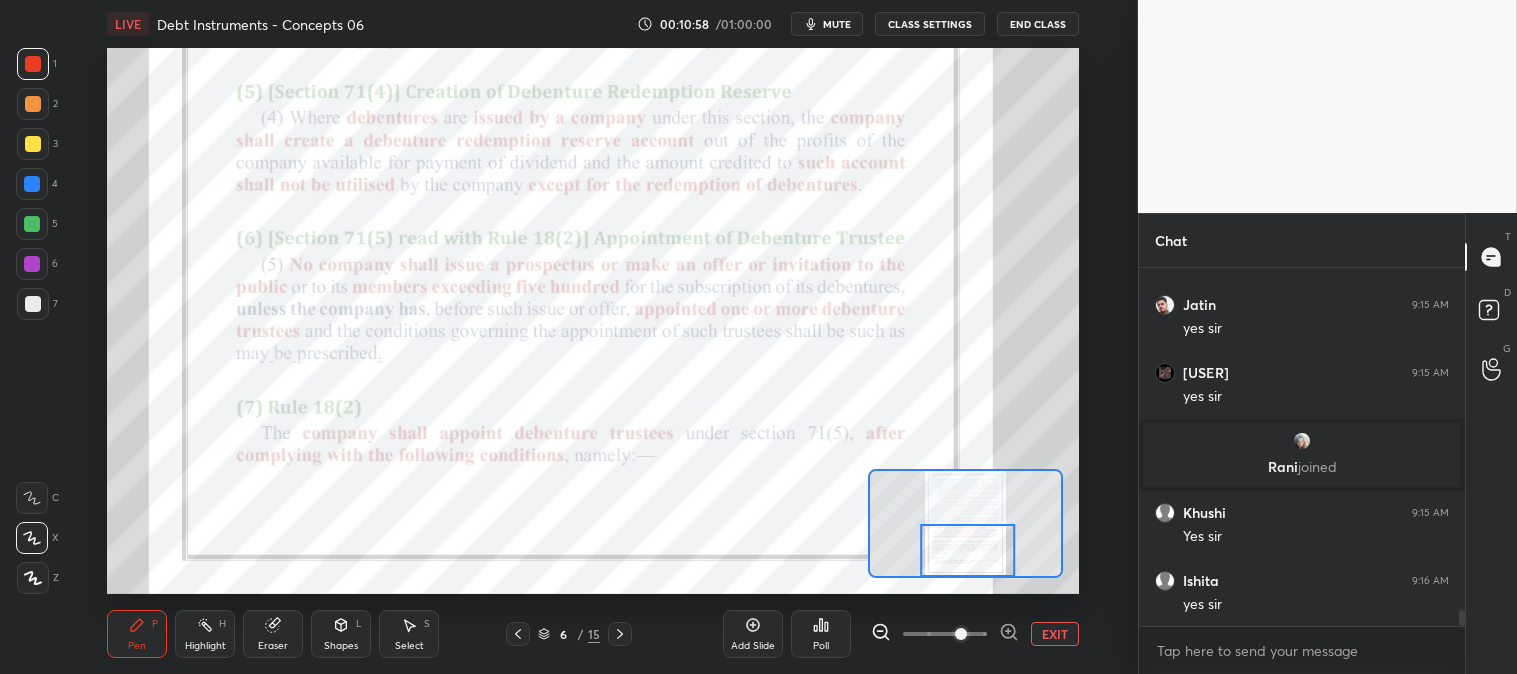 click at bounding box center [32, 224] 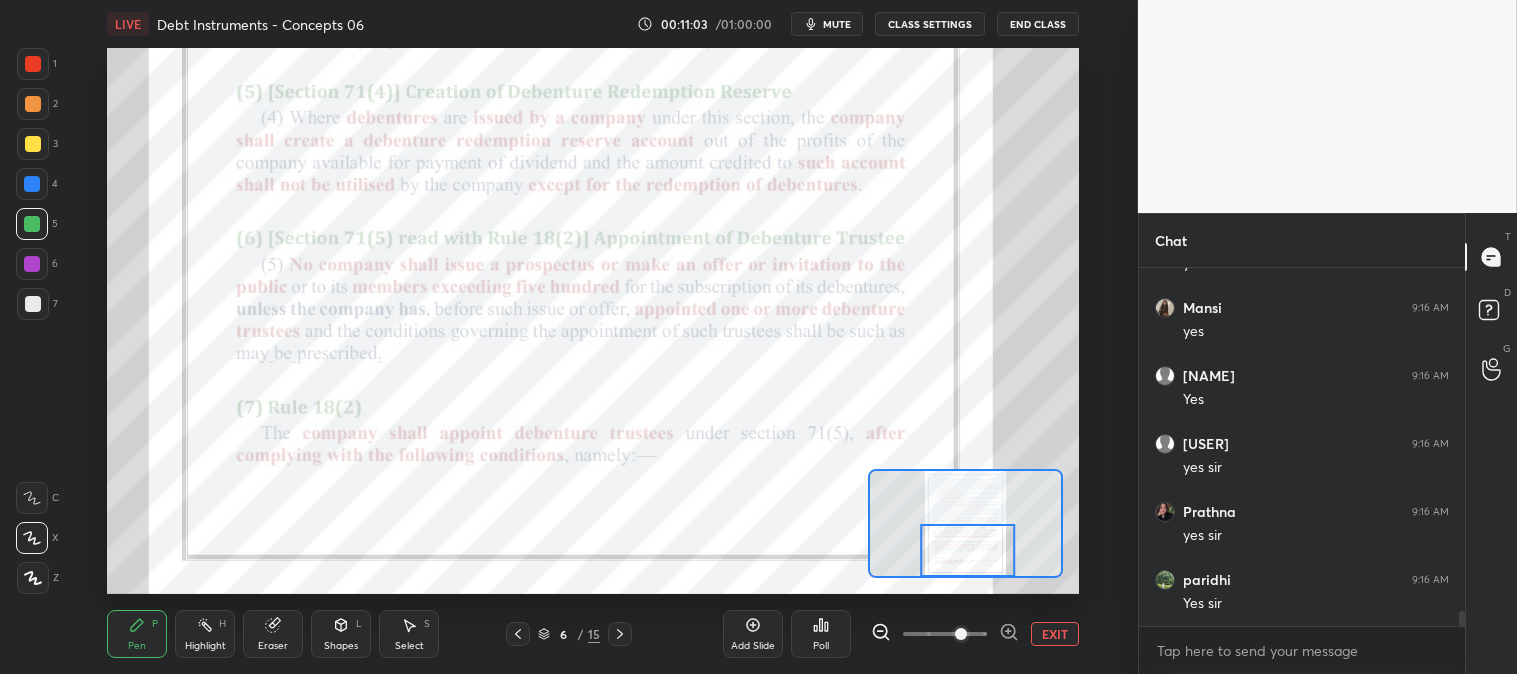 scroll, scrollTop: 8297, scrollLeft: 0, axis: vertical 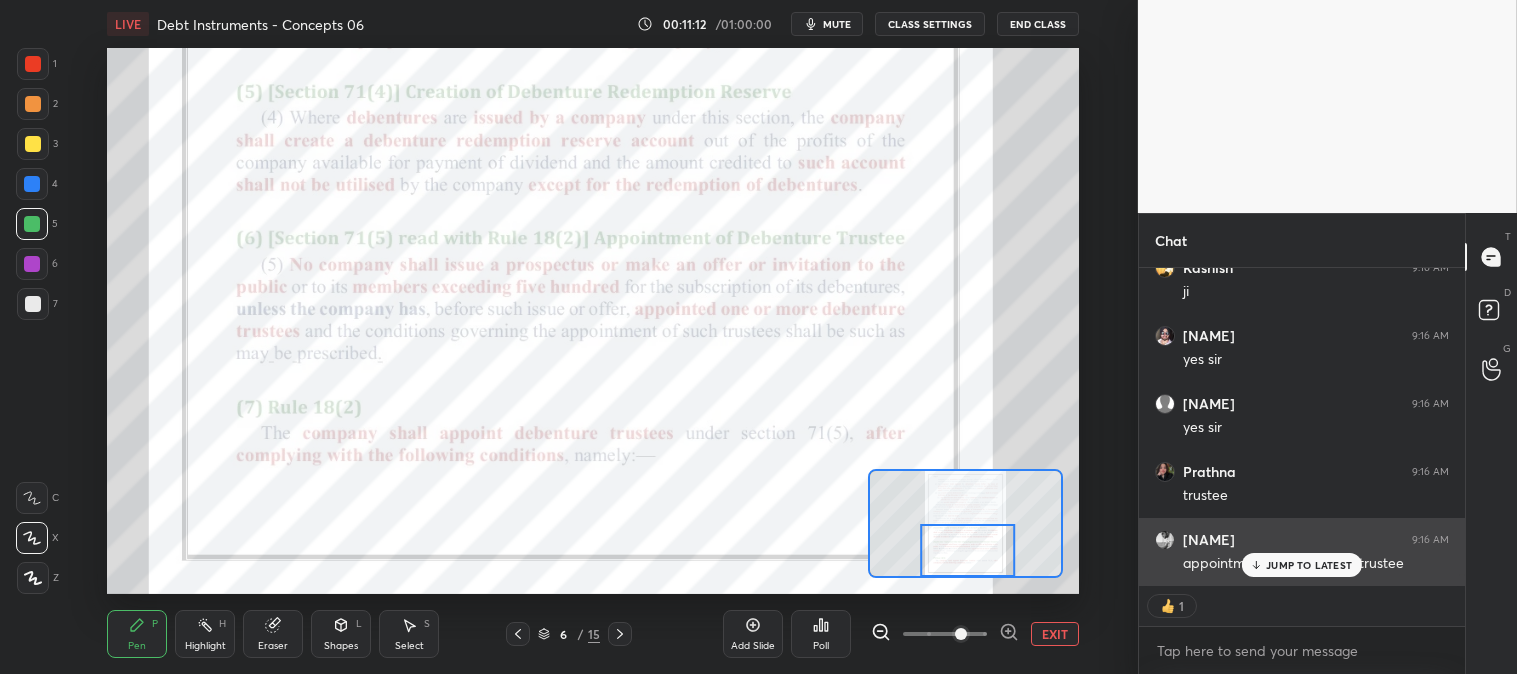 click on "JUMP TO LATEST" at bounding box center (1309, 565) 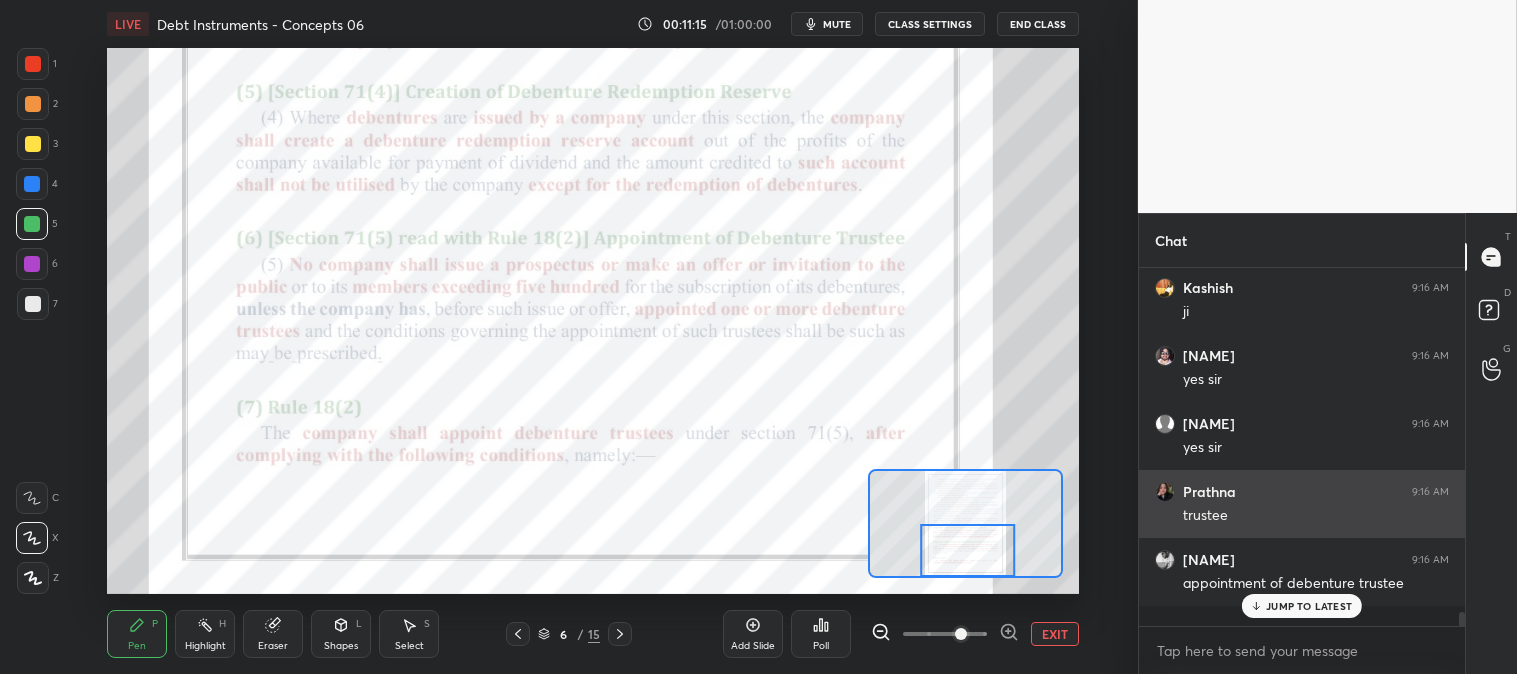 scroll, scrollTop: 6, scrollLeft: 5, axis: both 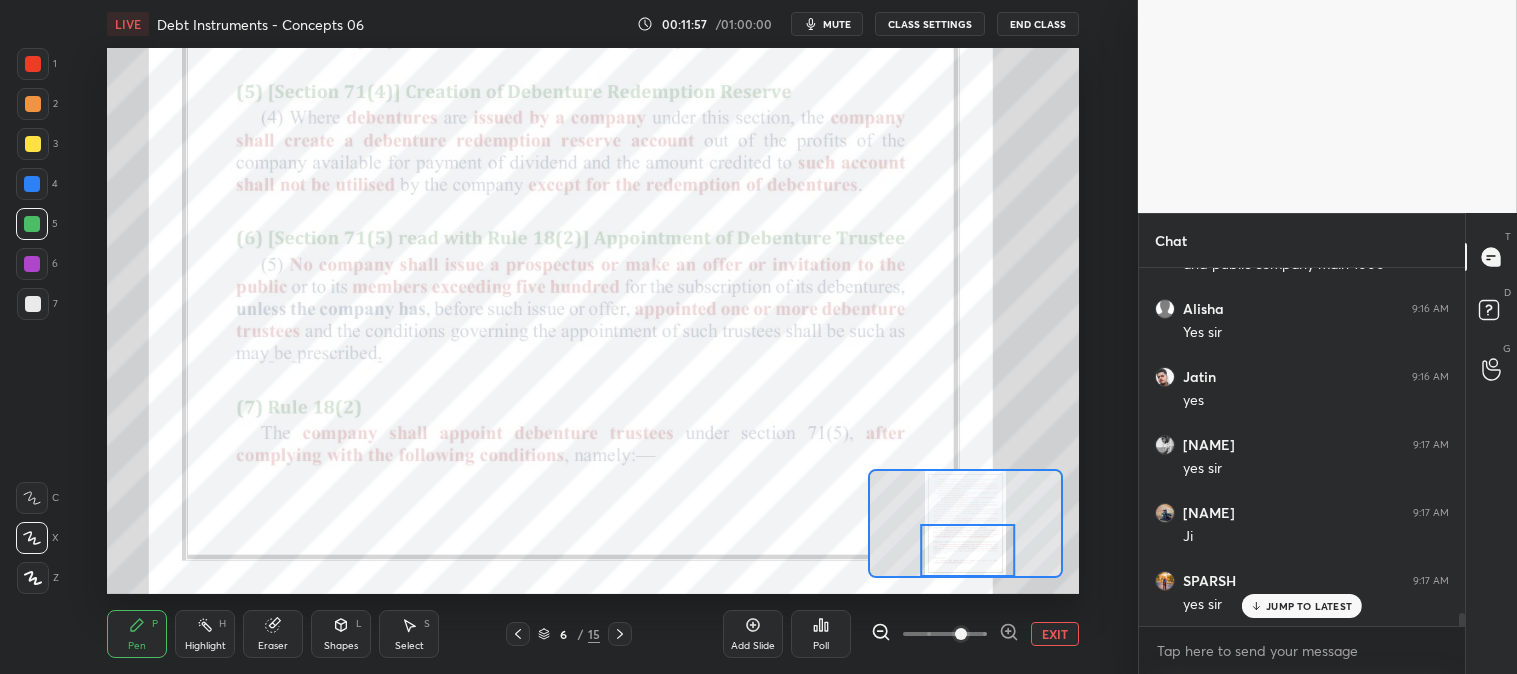click 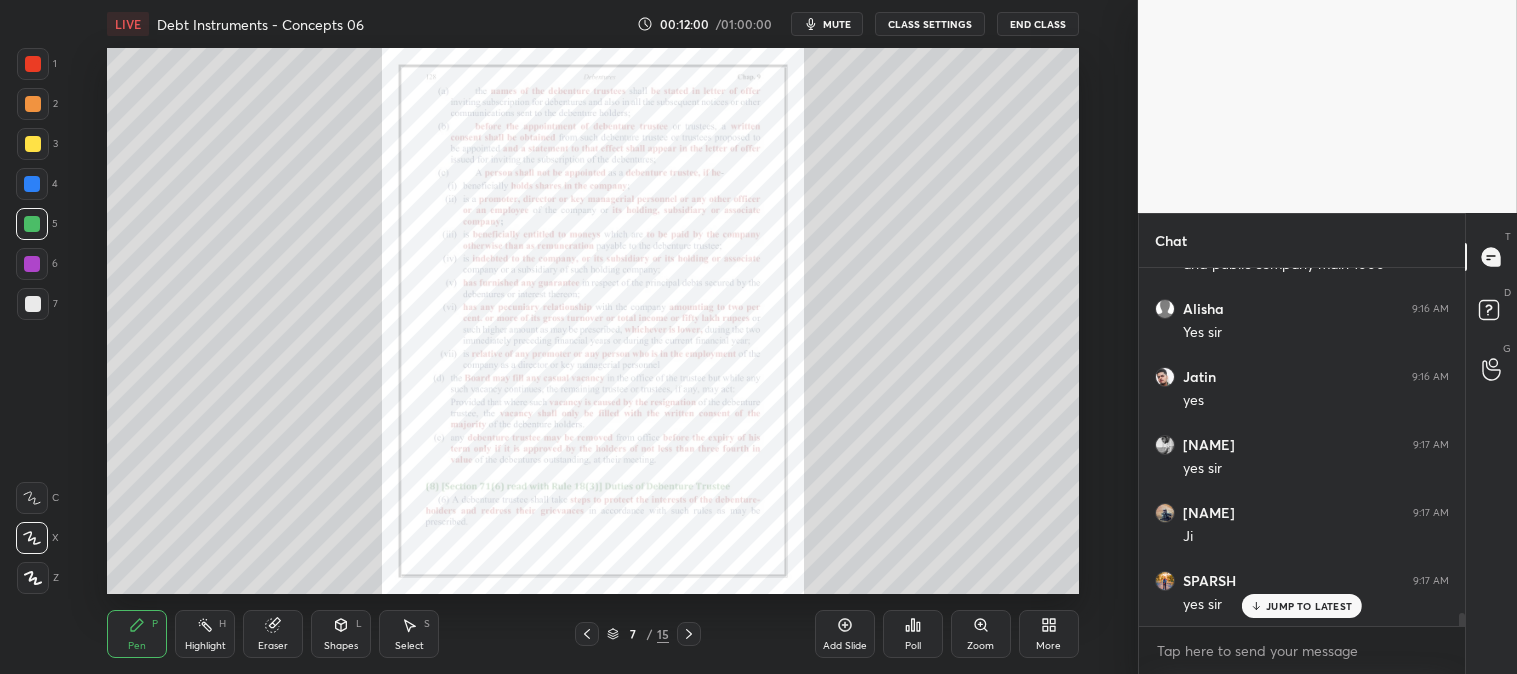 click 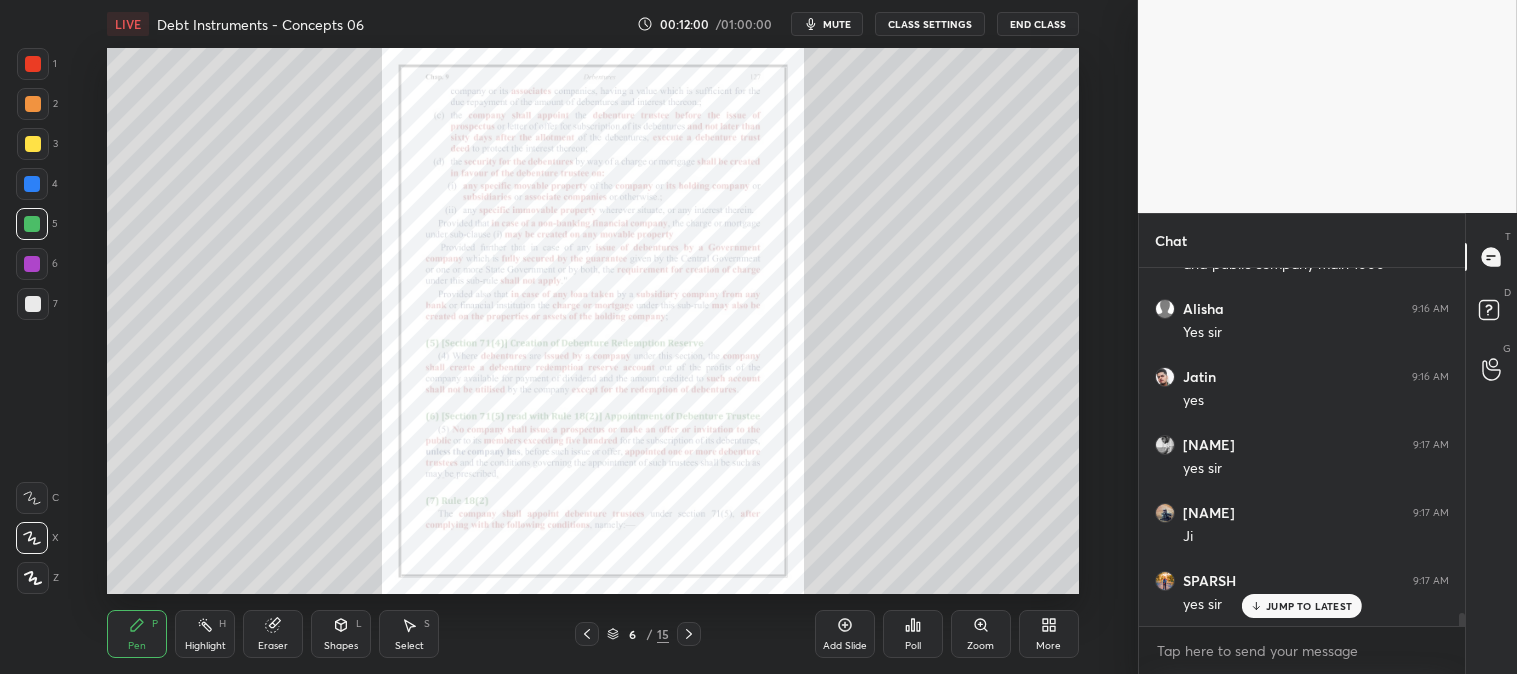 click on "Zoom" at bounding box center (981, 634) 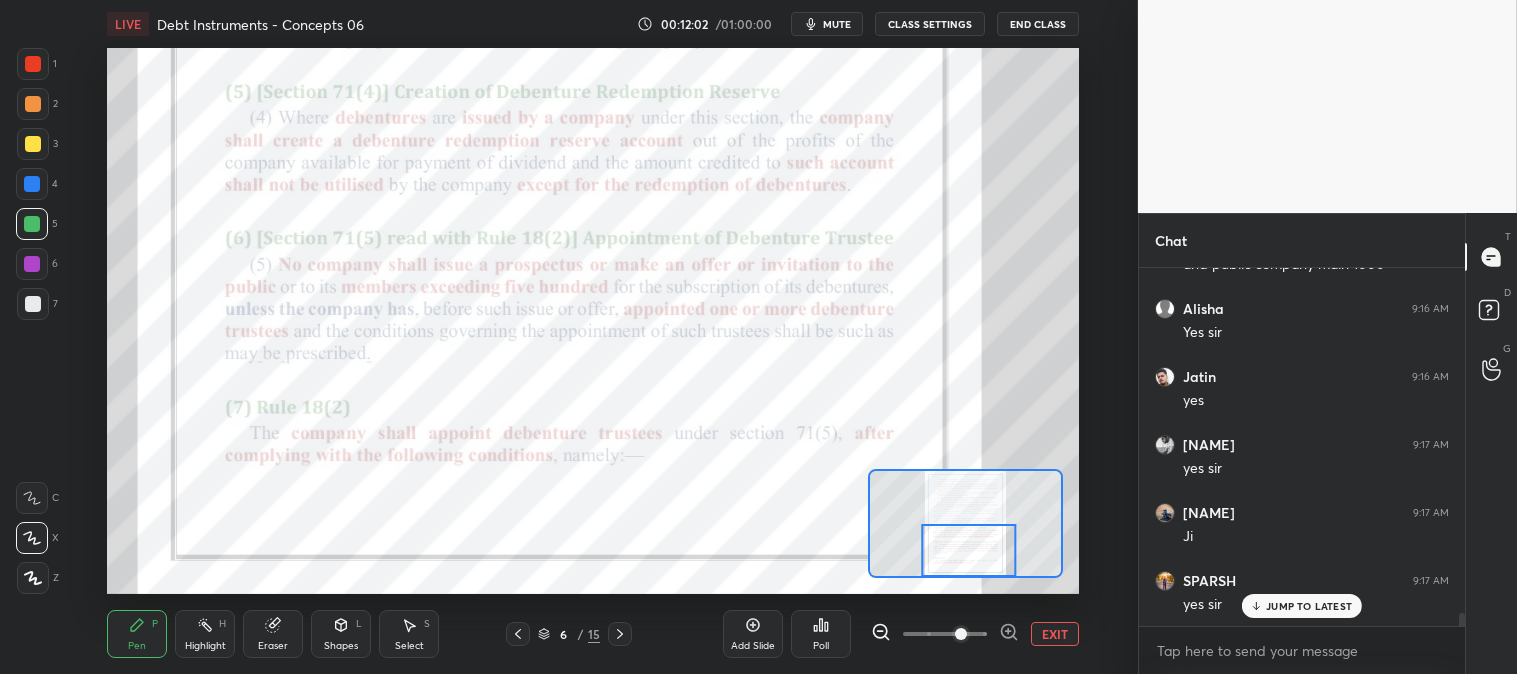 click 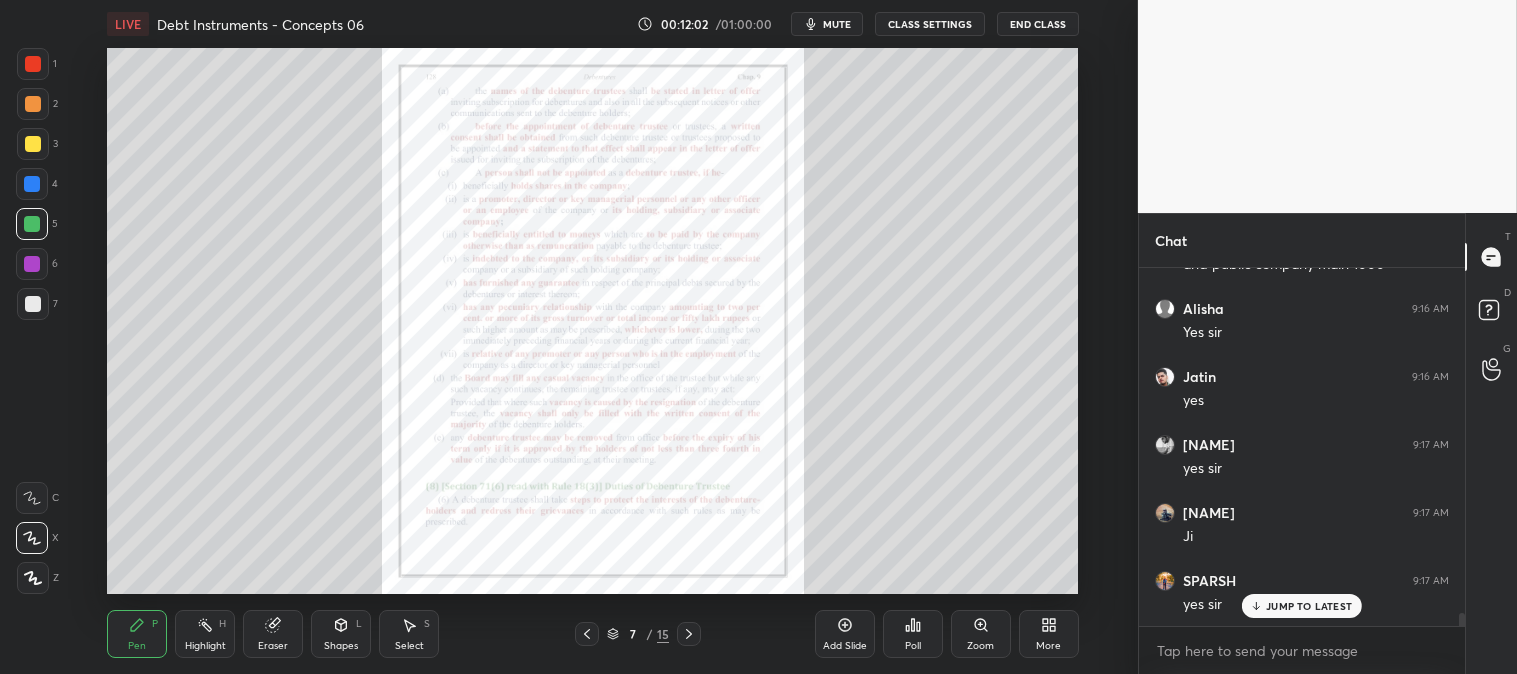 click 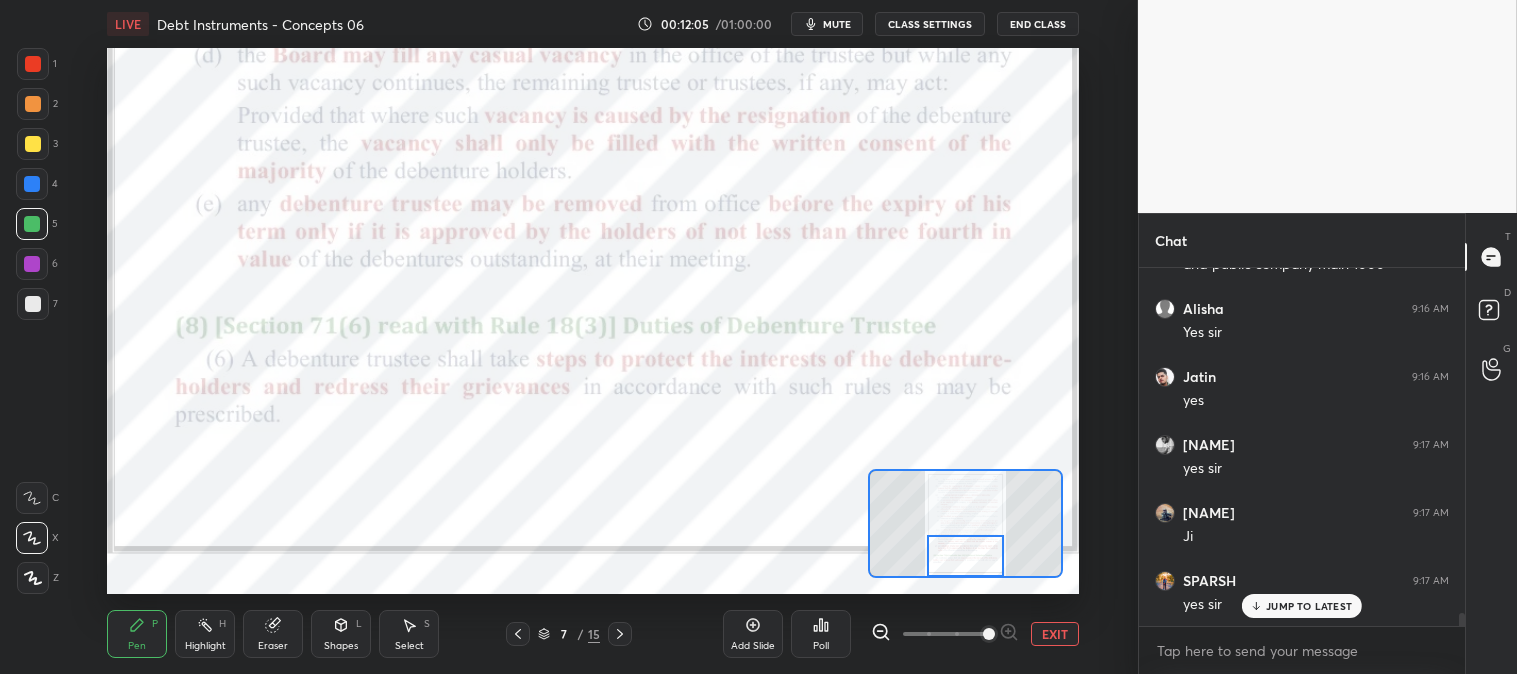 click on "Highlight" at bounding box center [205, 646] 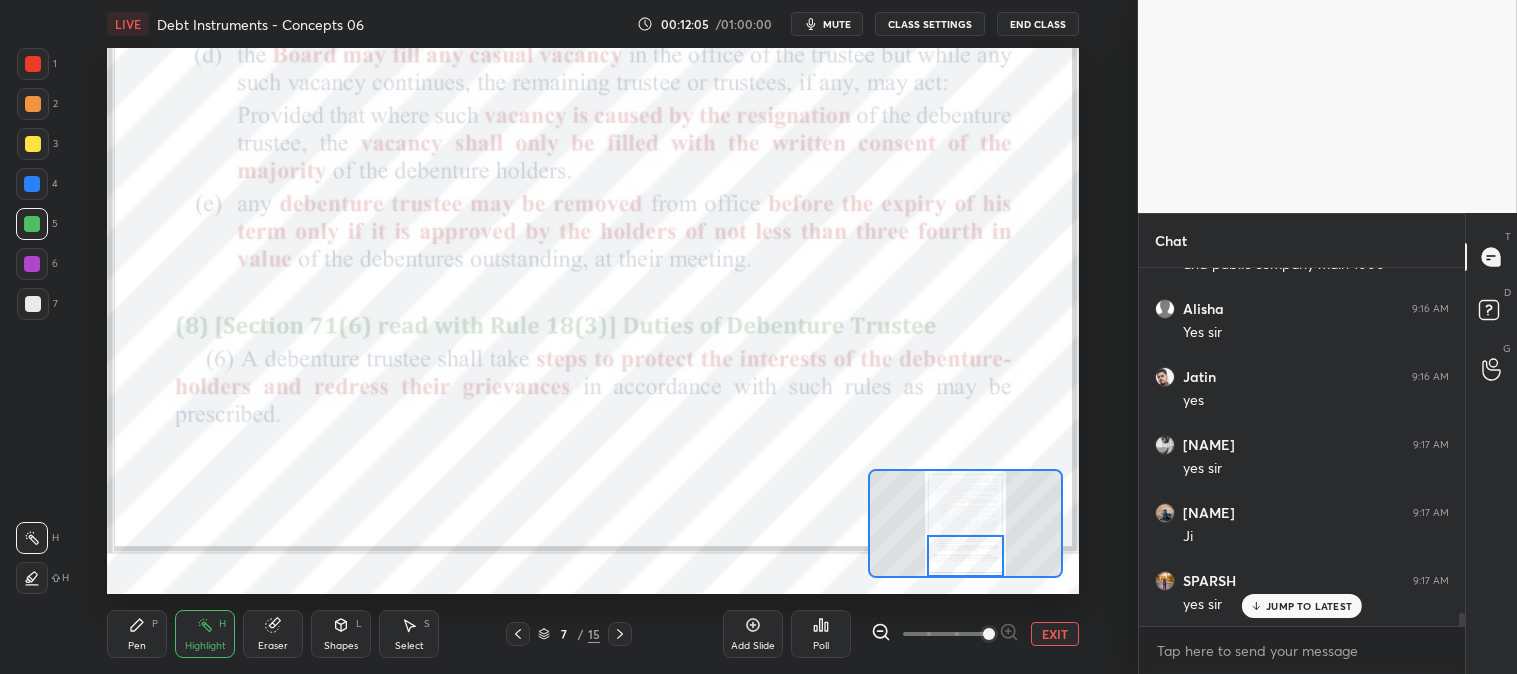 click at bounding box center (33, 64) 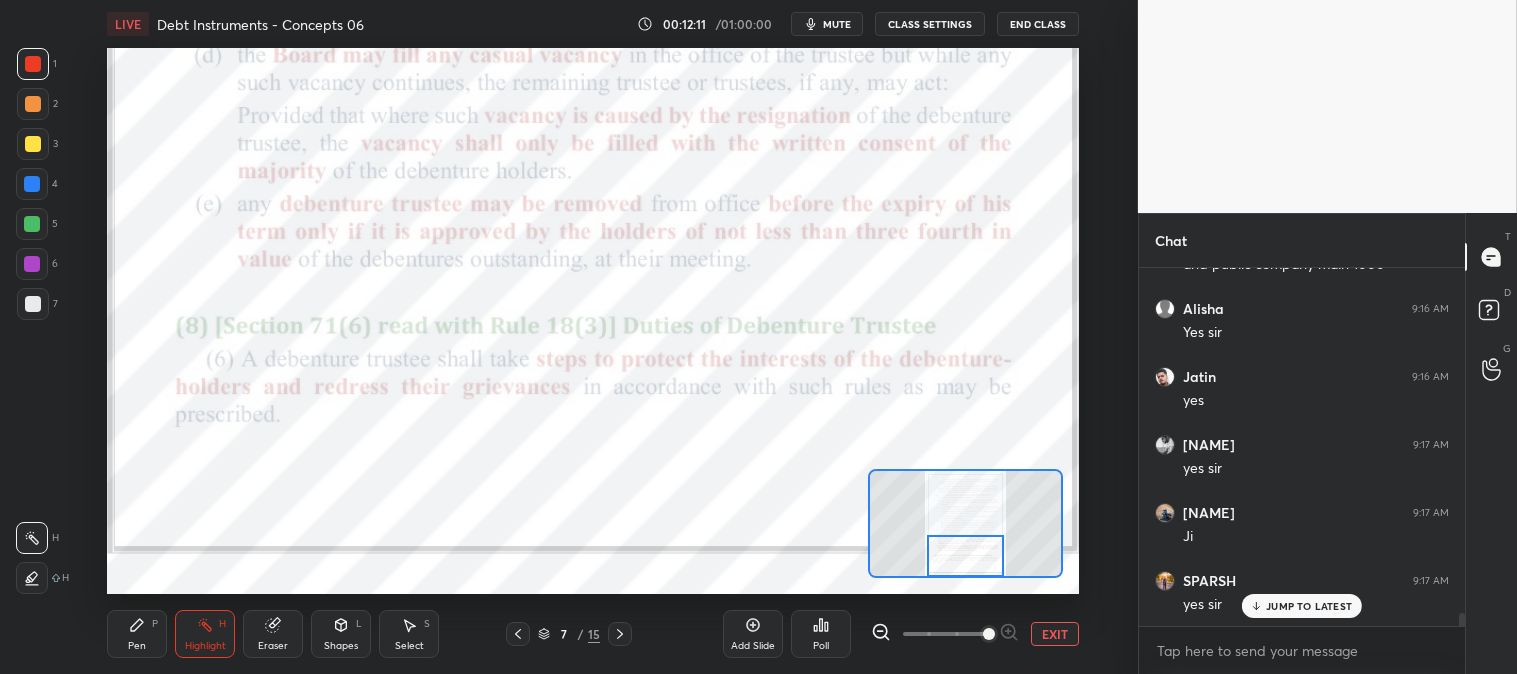 click 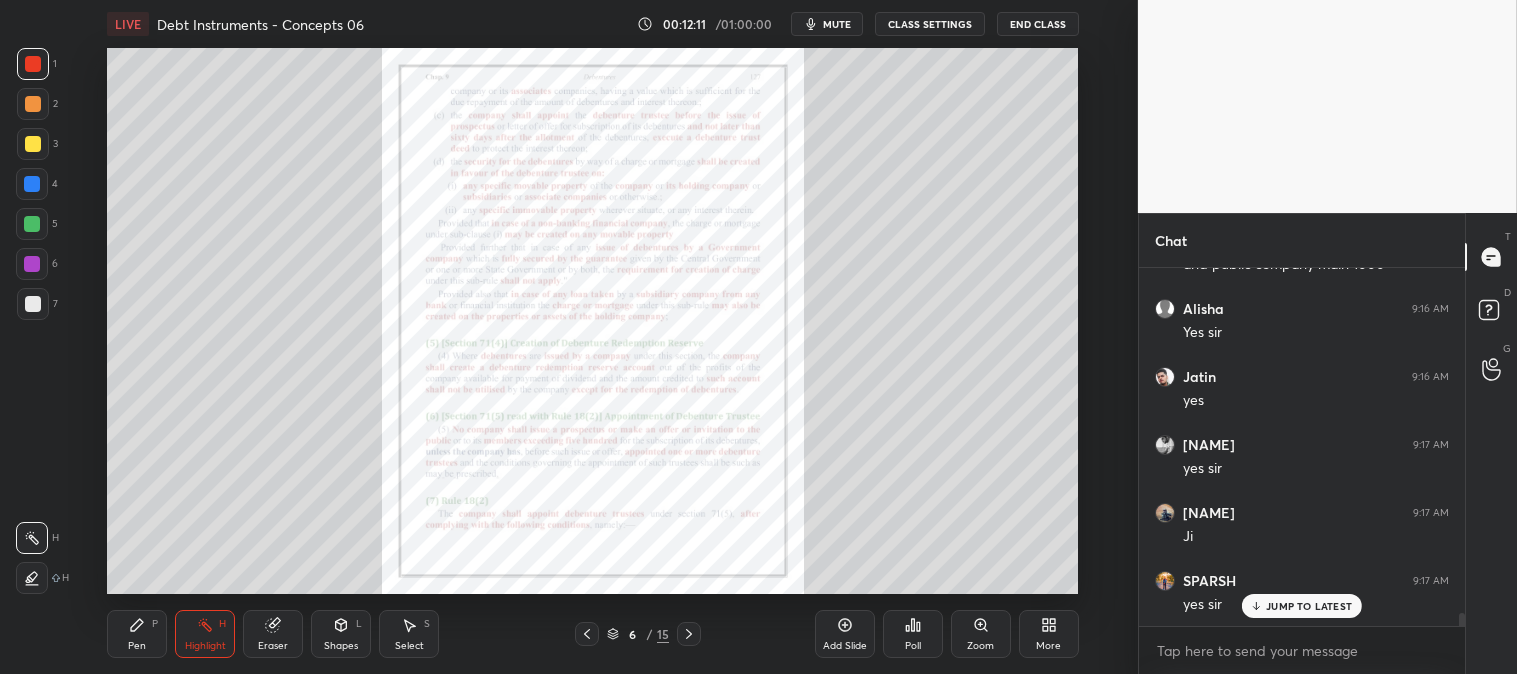click on "Zoom" at bounding box center (980, 646) 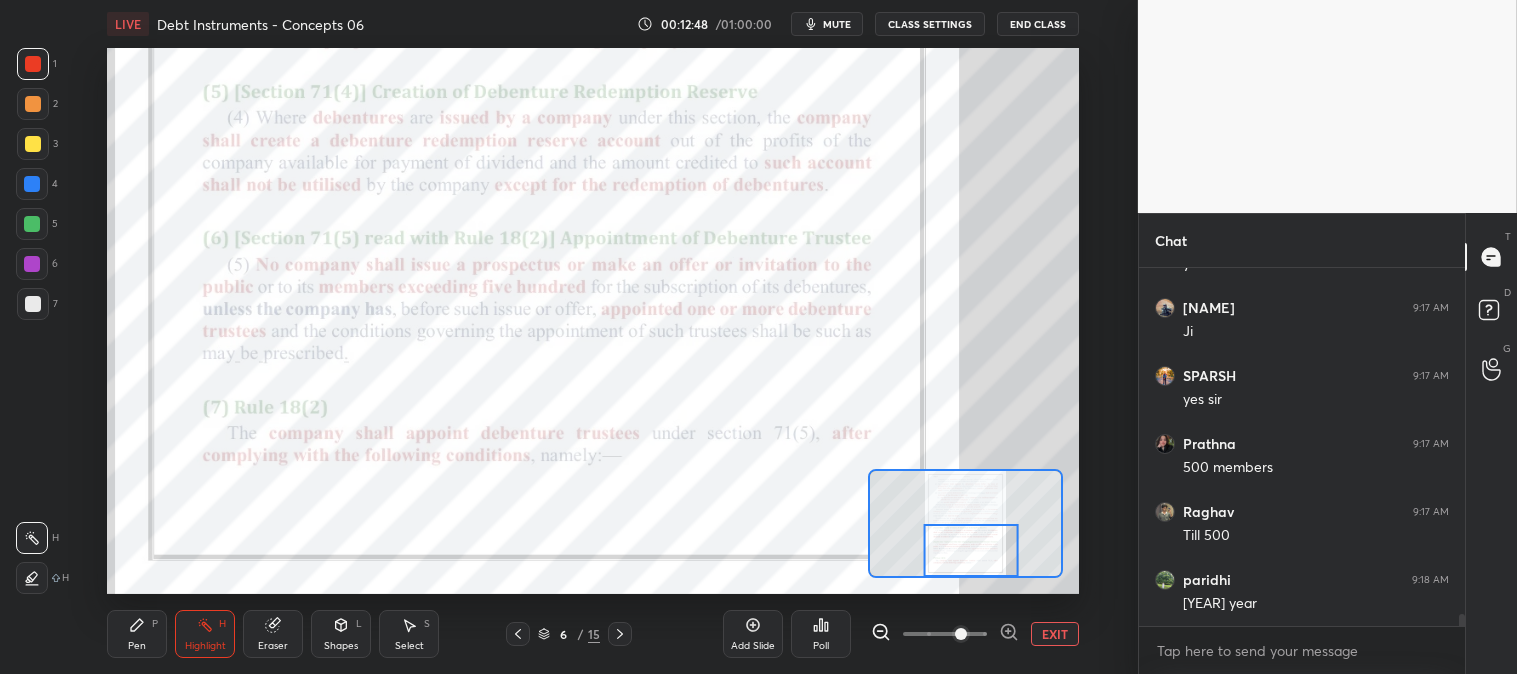 scroll, scrollTop: 10017, scrollLeft: 0, axis: vertical 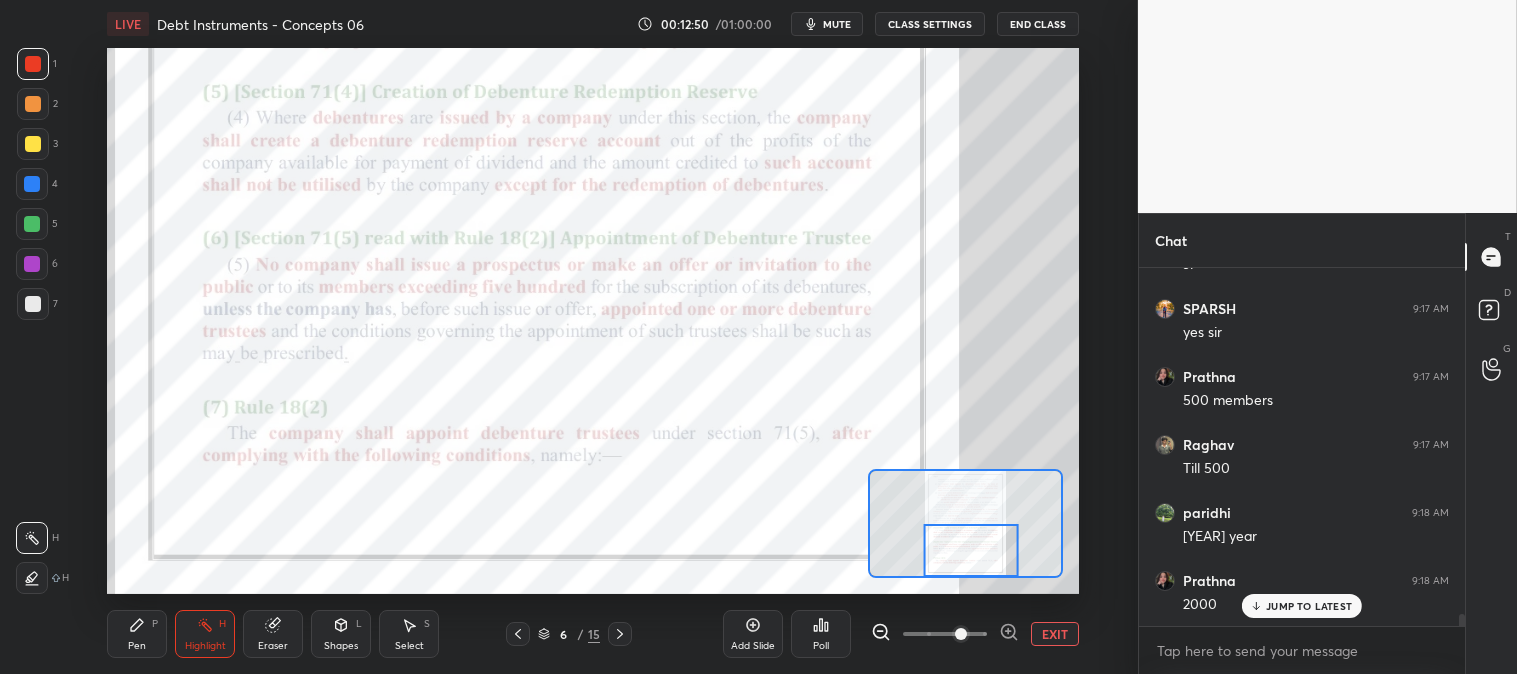 click 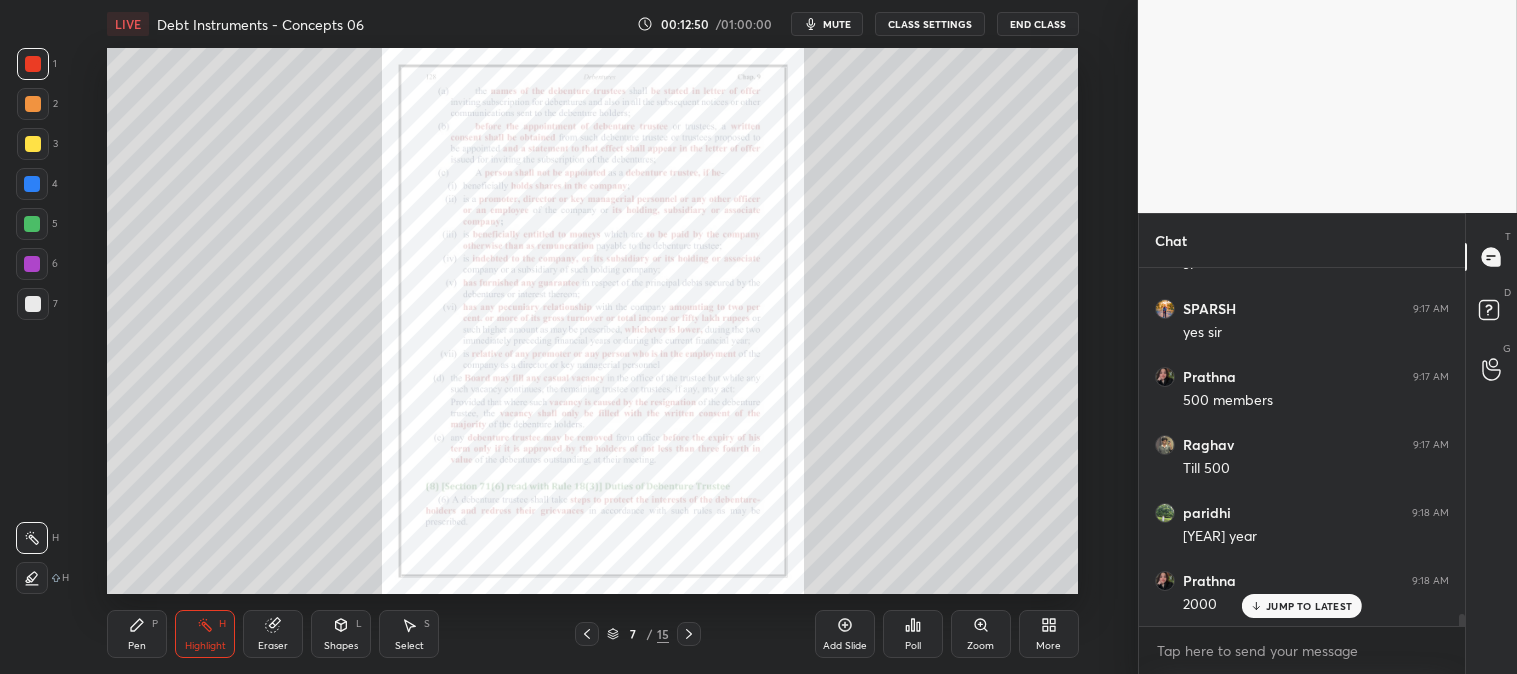 scroll, scrollTop: 10037, scrollLeft: 0, axis: vertical 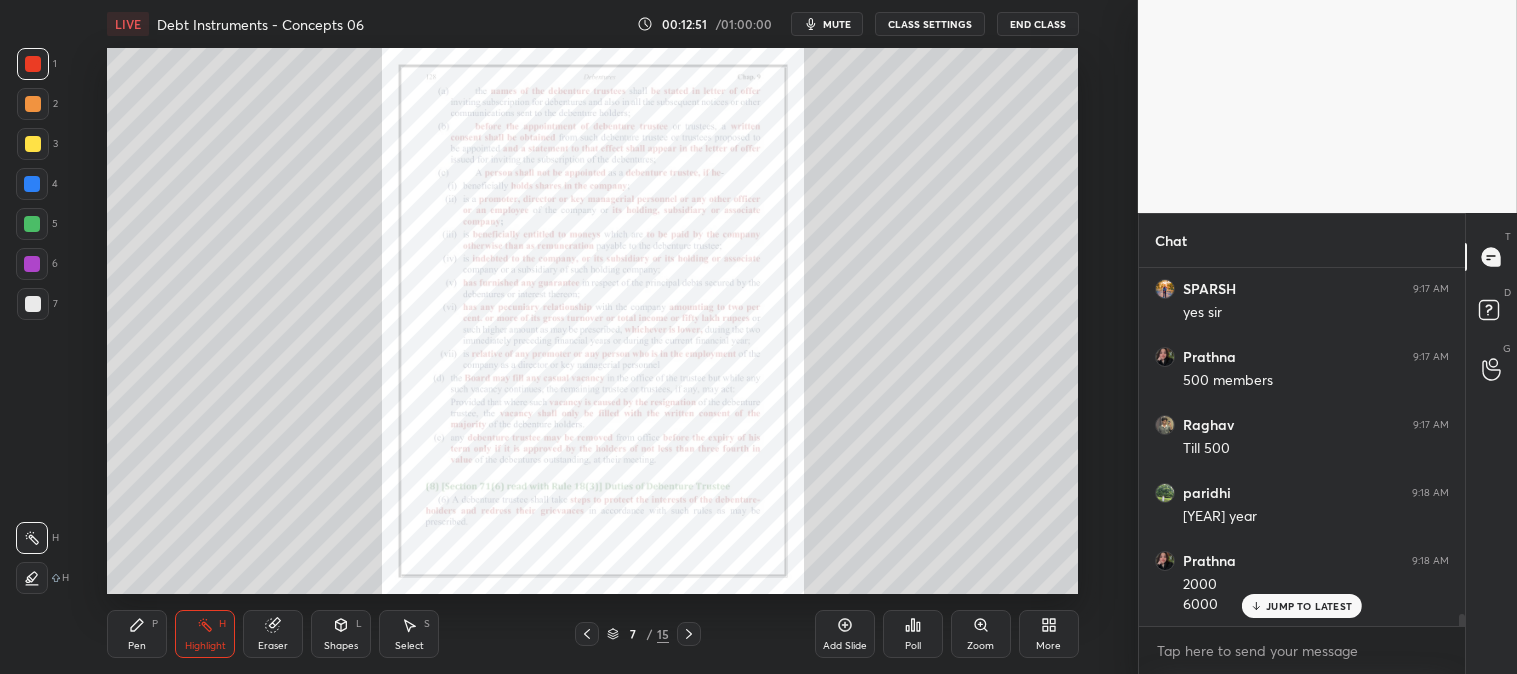 click 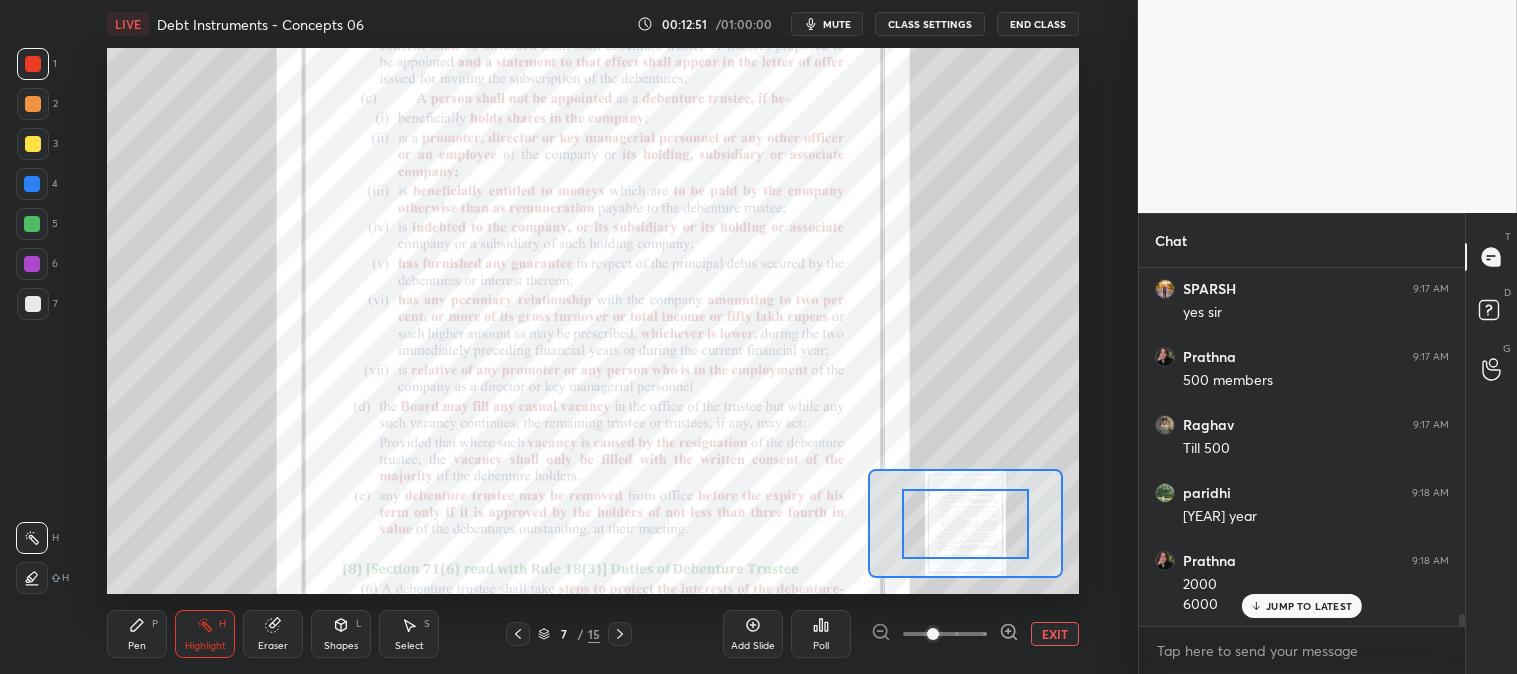 scroll, scrollTop: 10105, scrollLeft: 0, axis: vertical 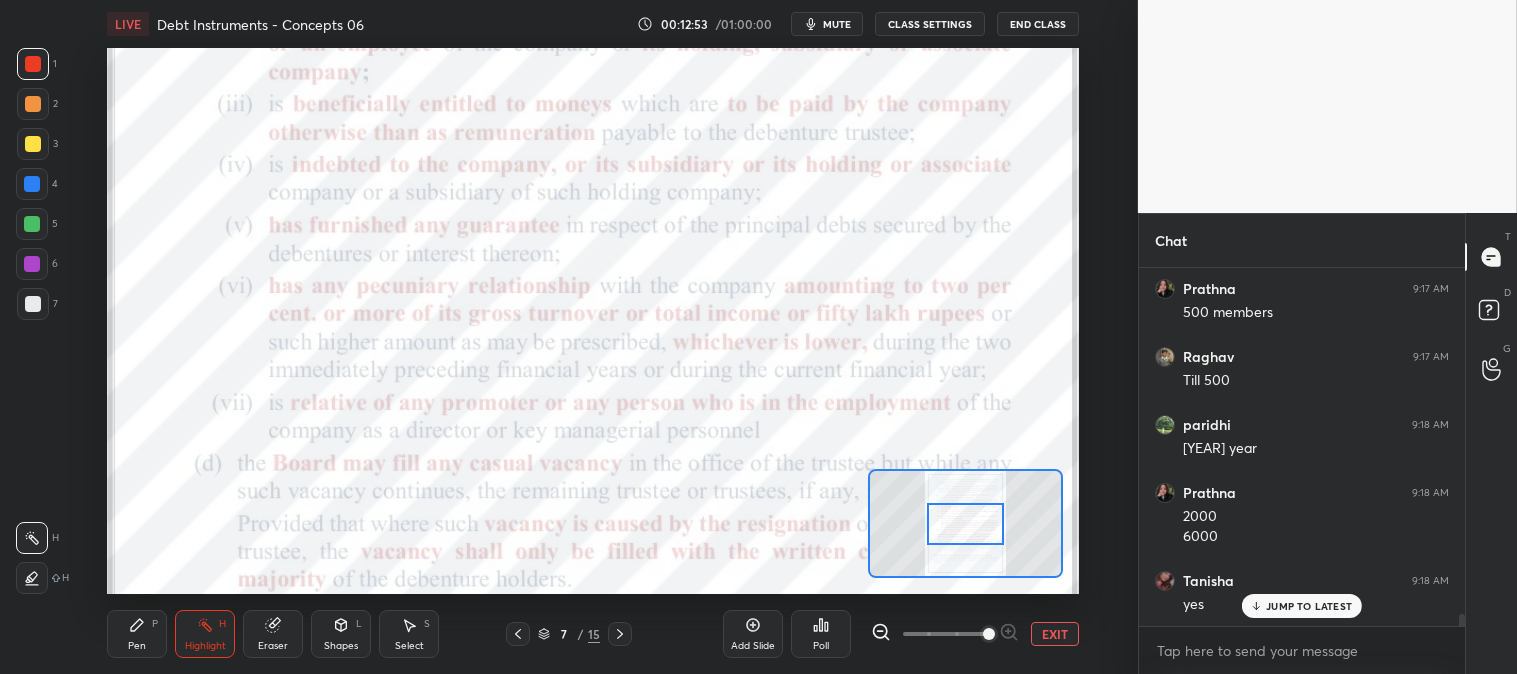 click 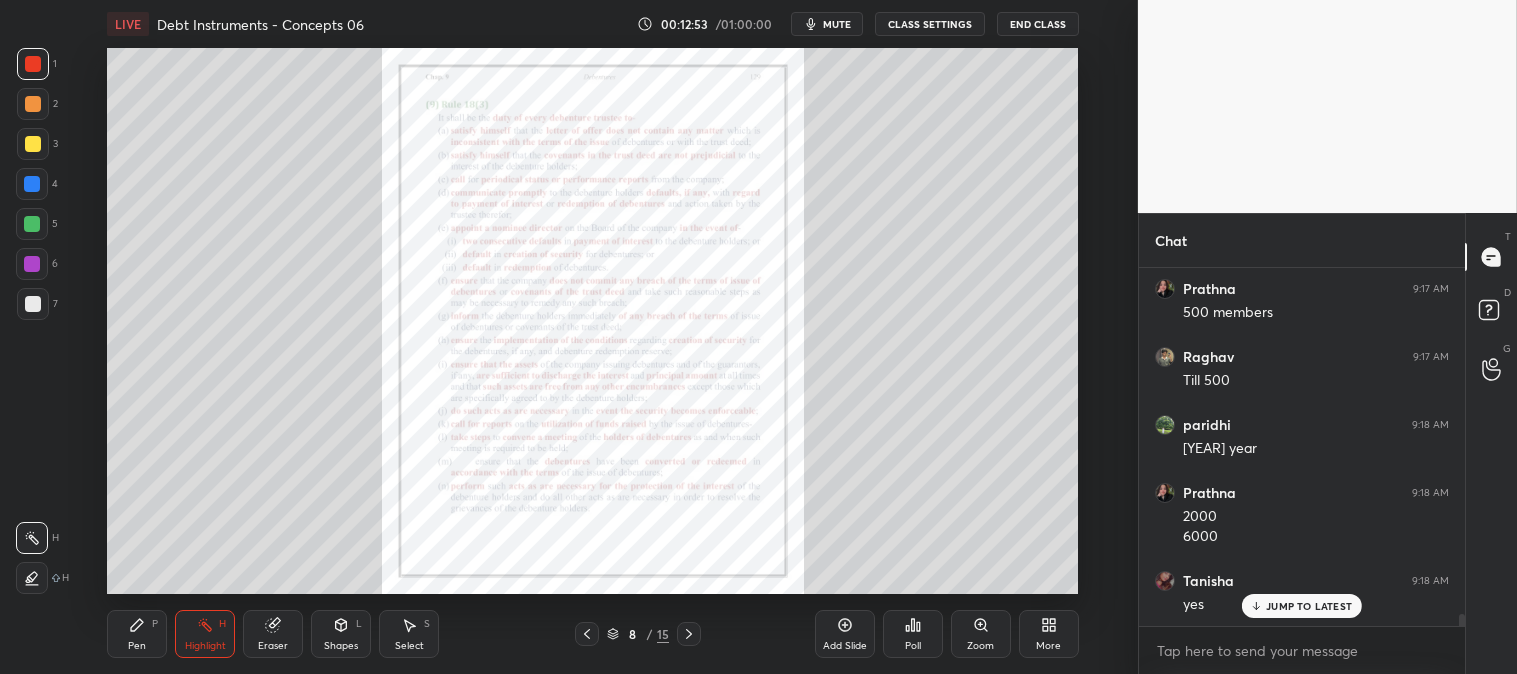 scroll, scrollTop: 10241, scrollLeft: 0, axis: vertical 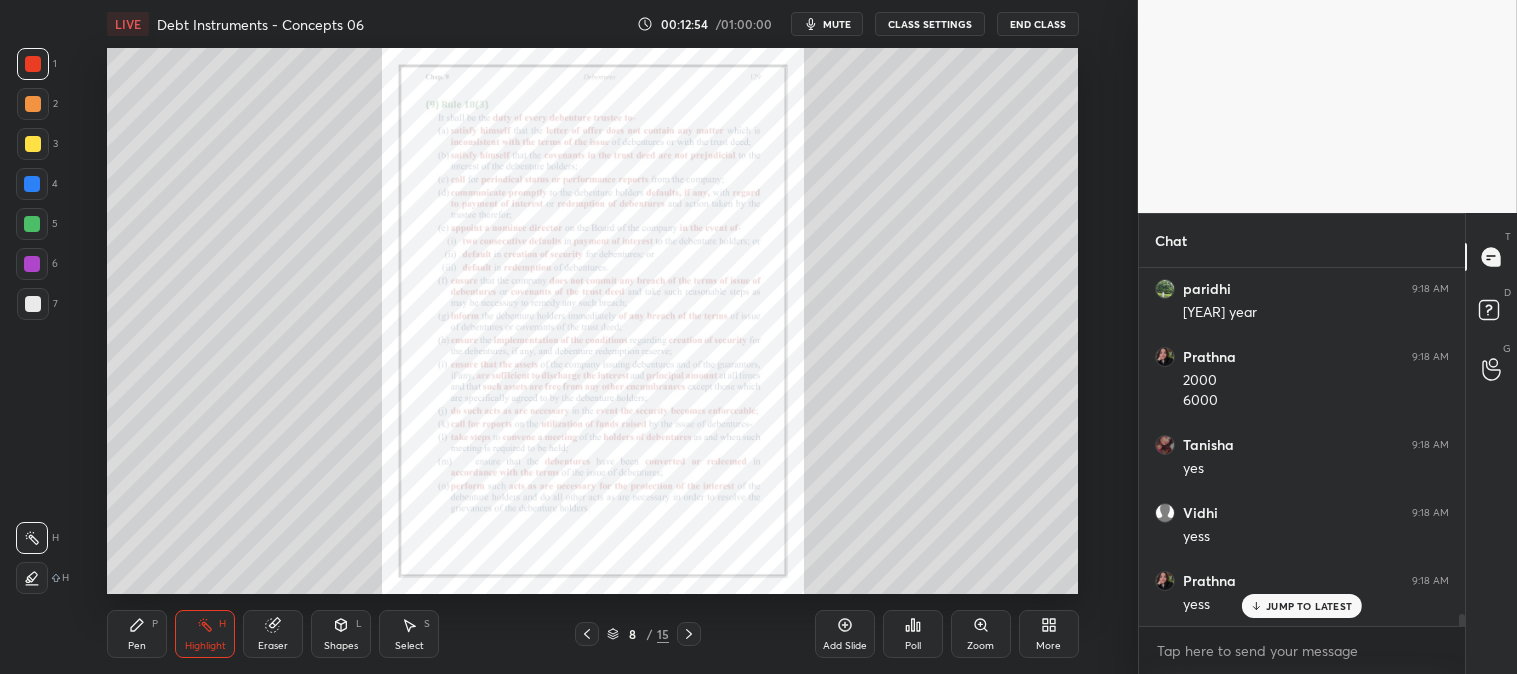 click at bounding box center [587, 634] 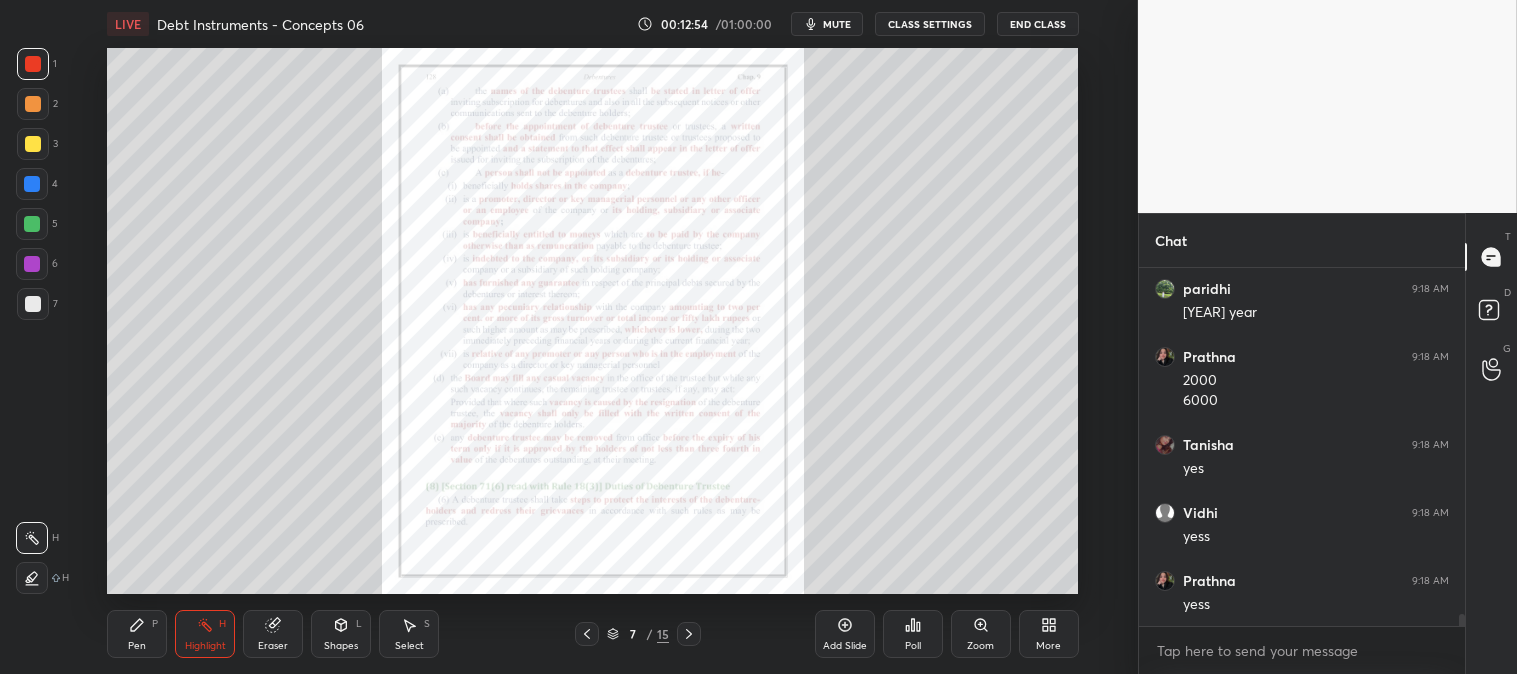 scroll, scrollTop: 10310, scrollLeft: 0, axis: vertical 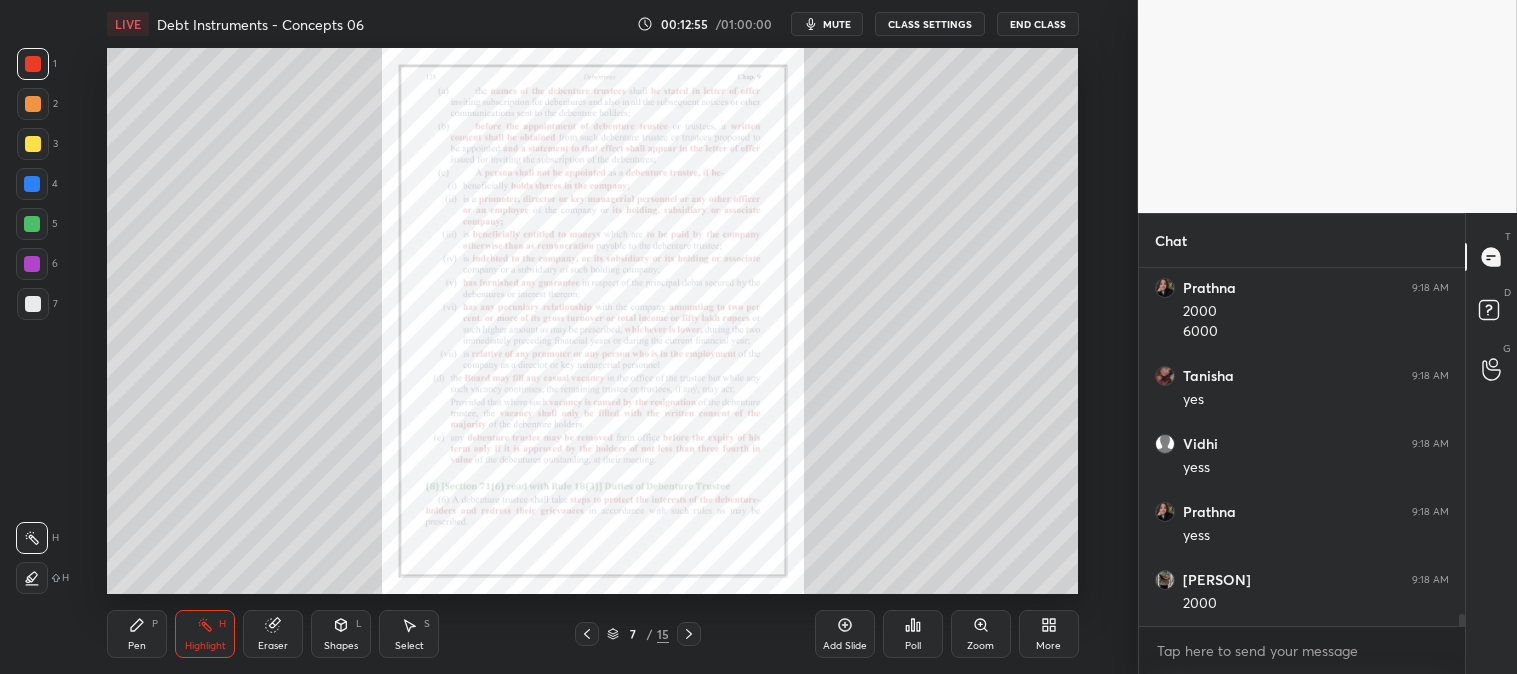 click 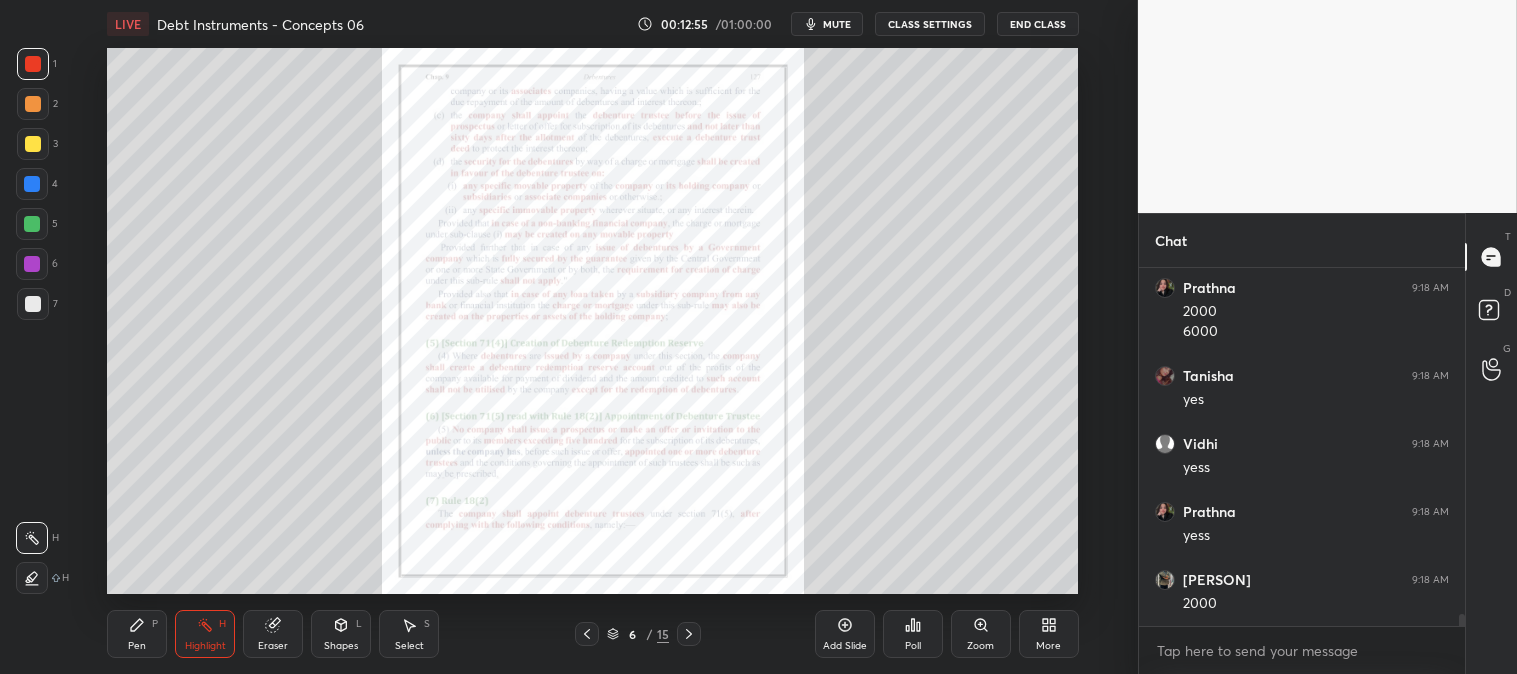 click on "Highlight H" at bounding box center [205, 634] 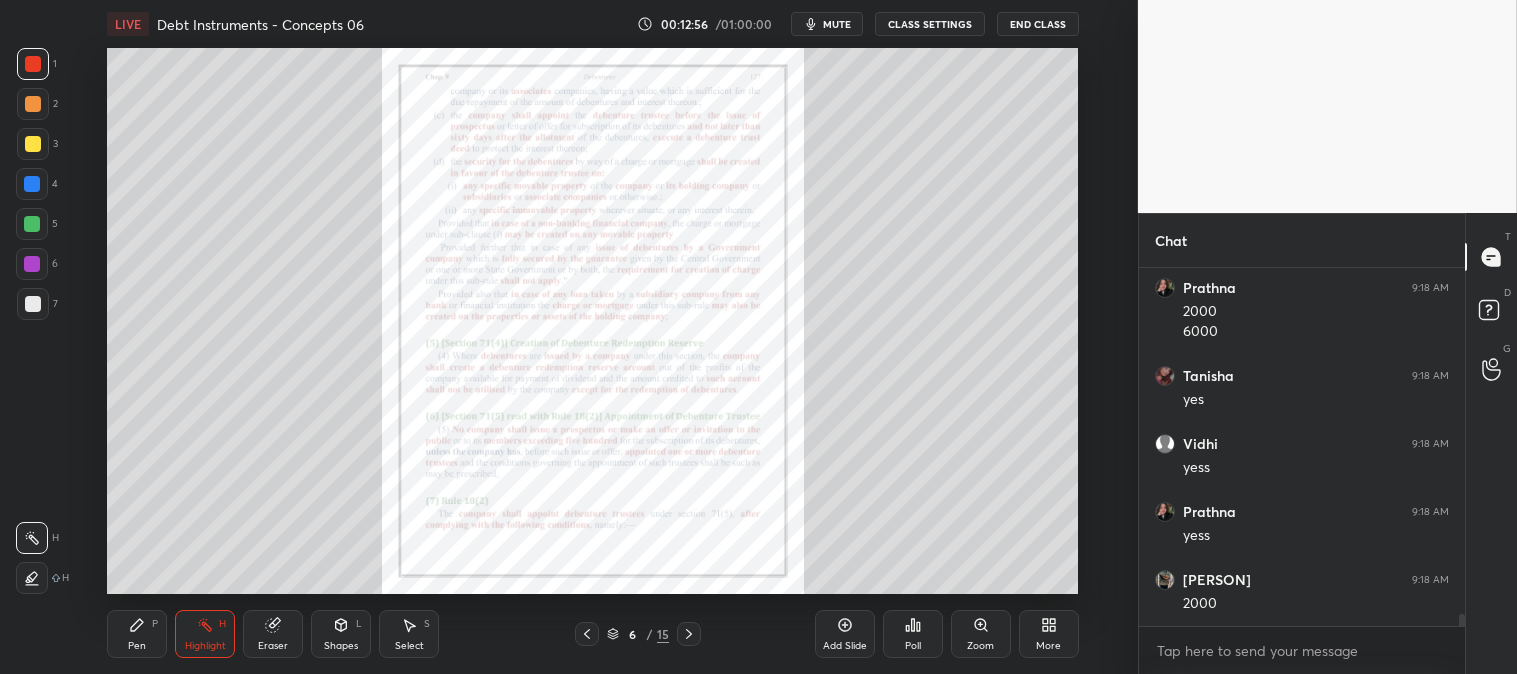 click on "Zoom" at bounding box center (981, 634) 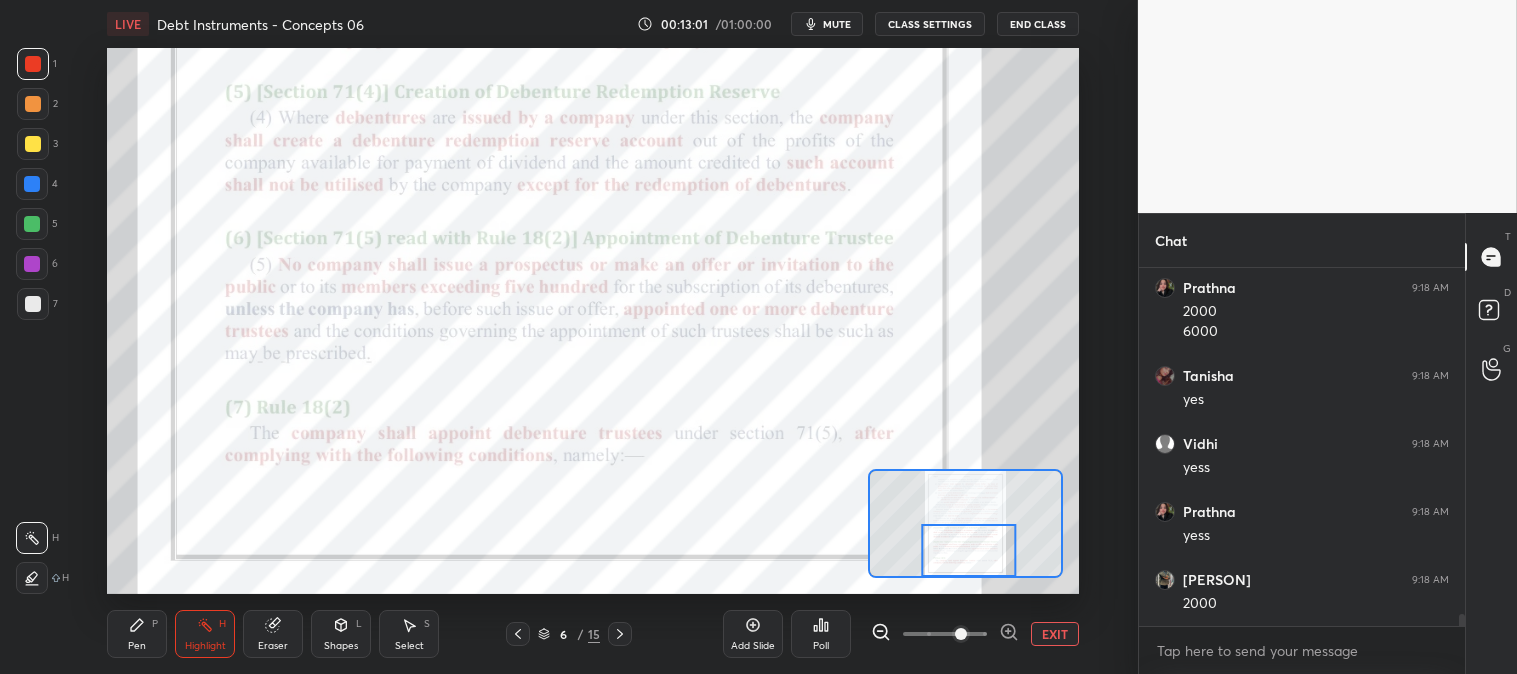 click 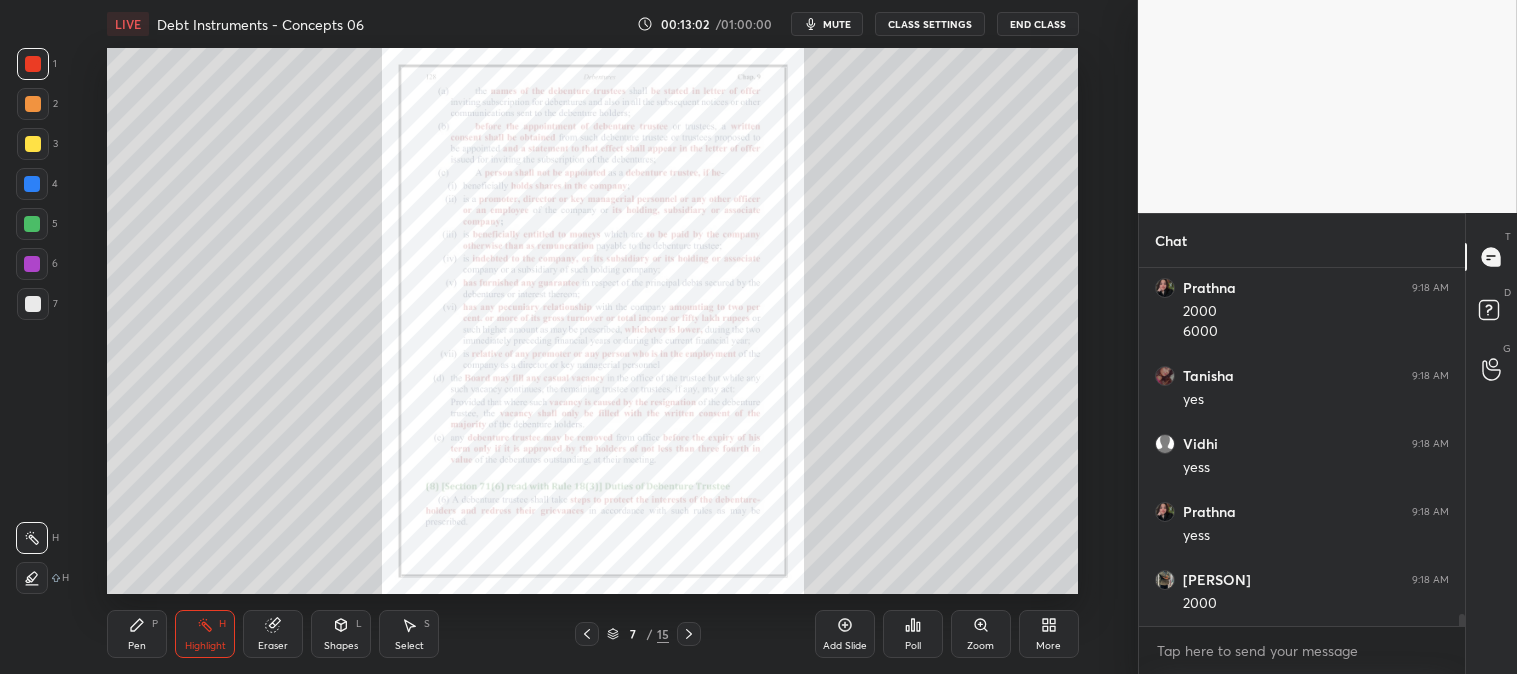 click on "Zoom" at bounding box center [981, 634] 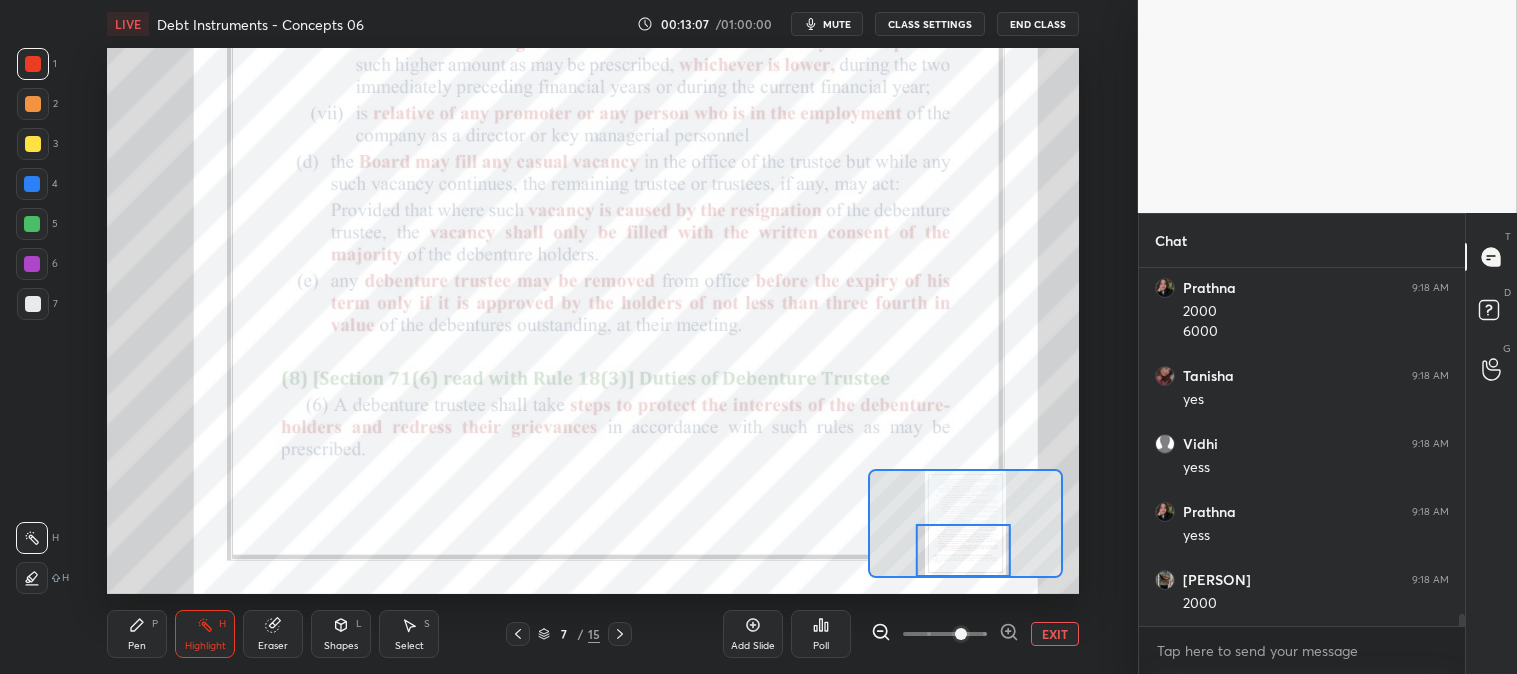 click on "Highlight H" at bounding box center (205, 634) 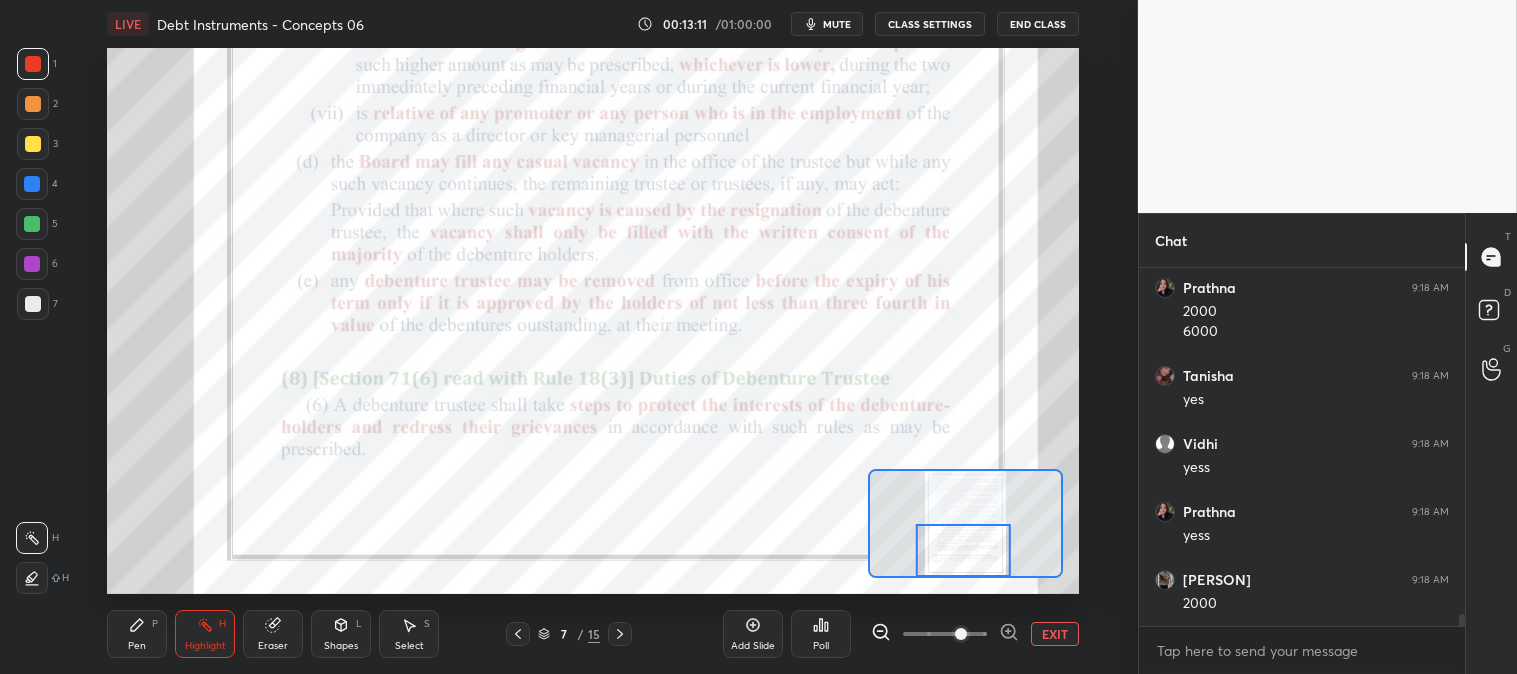 click on "Pen" at bounding box center (137, 646) 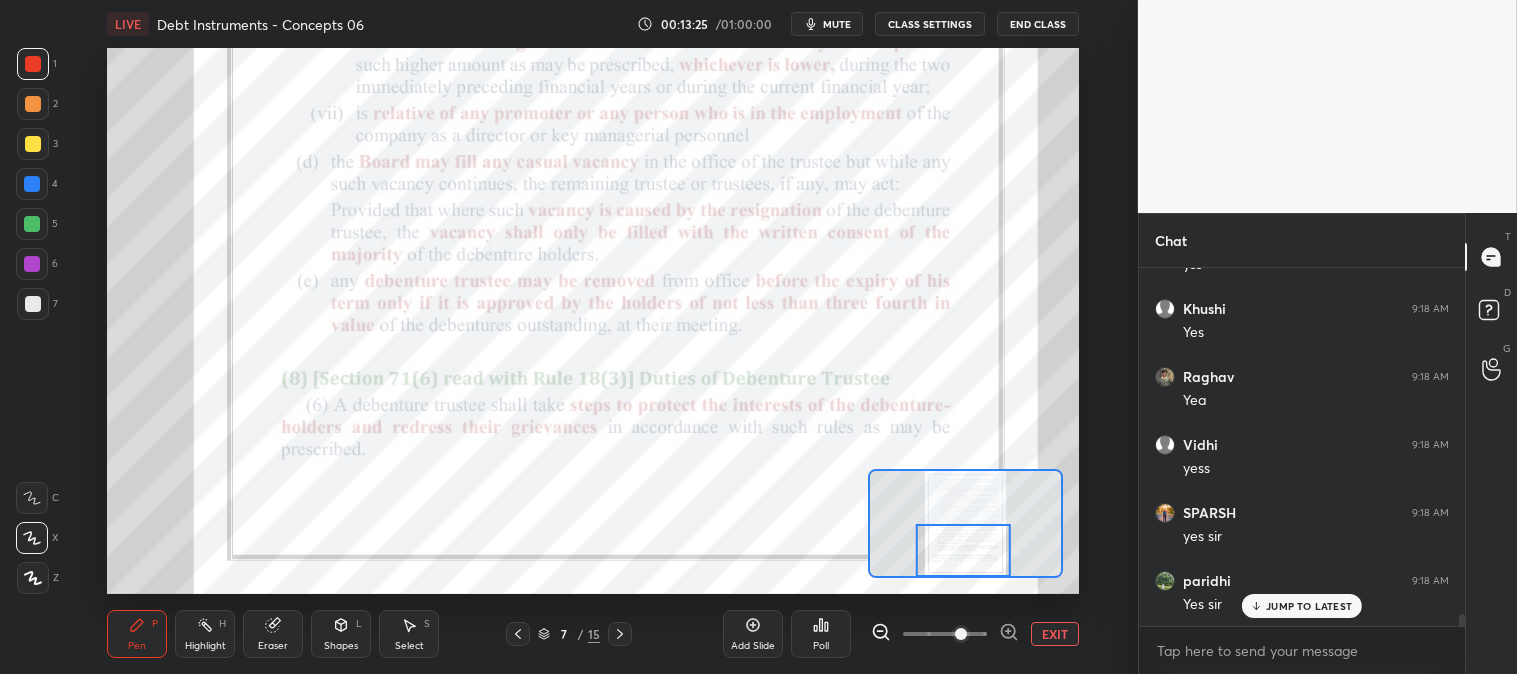 scroll, scrollTop: 10183, scrollLeft: 0, axis: vertical 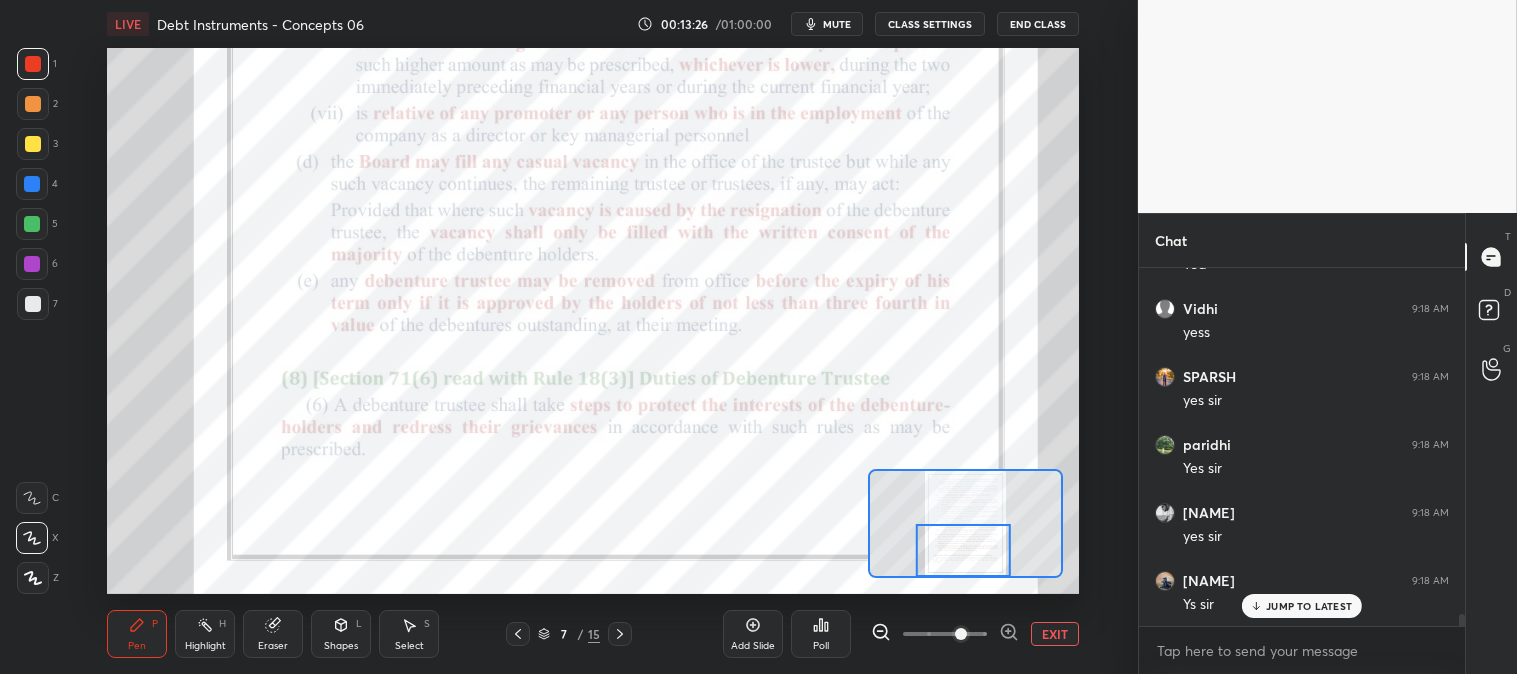 click at bounding box center [32, 184] 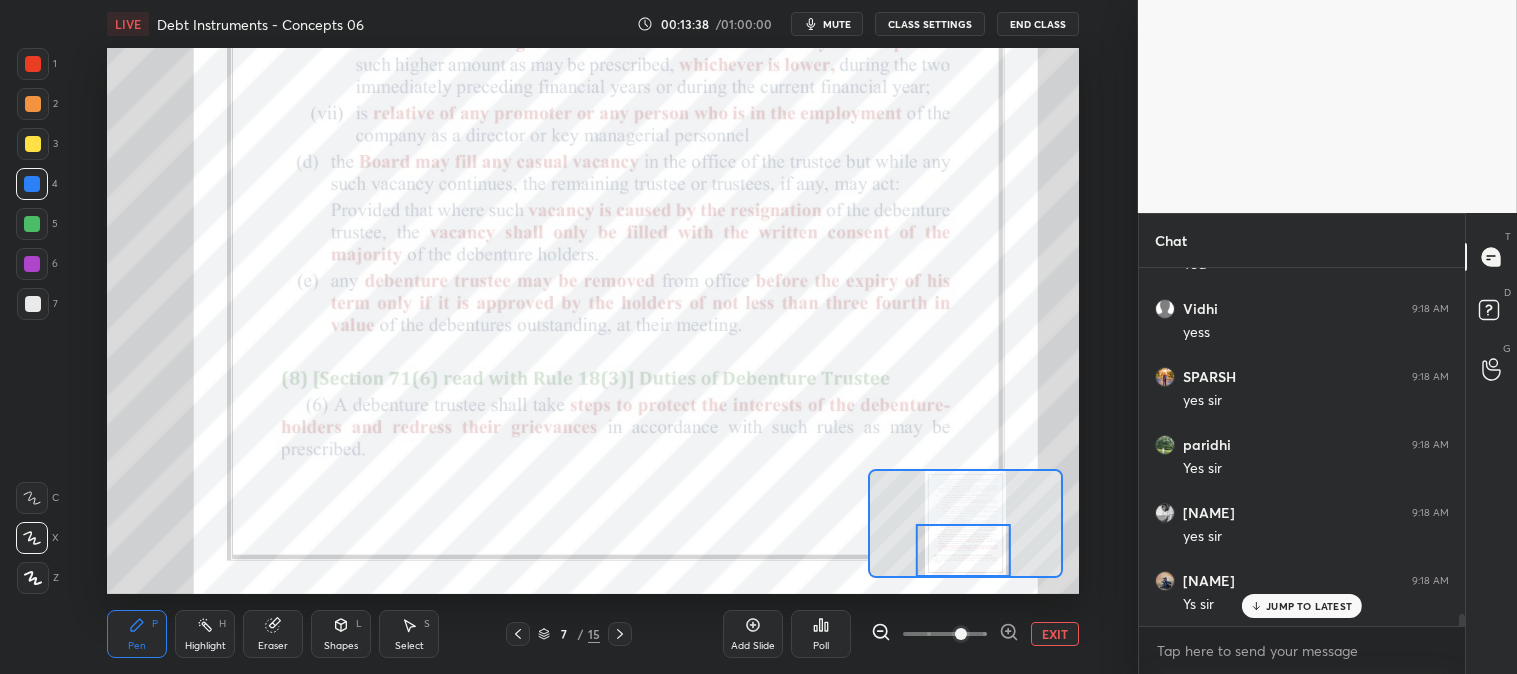 scroll, scrollTop: 10251, scrollLeft: 0, axis: vertical 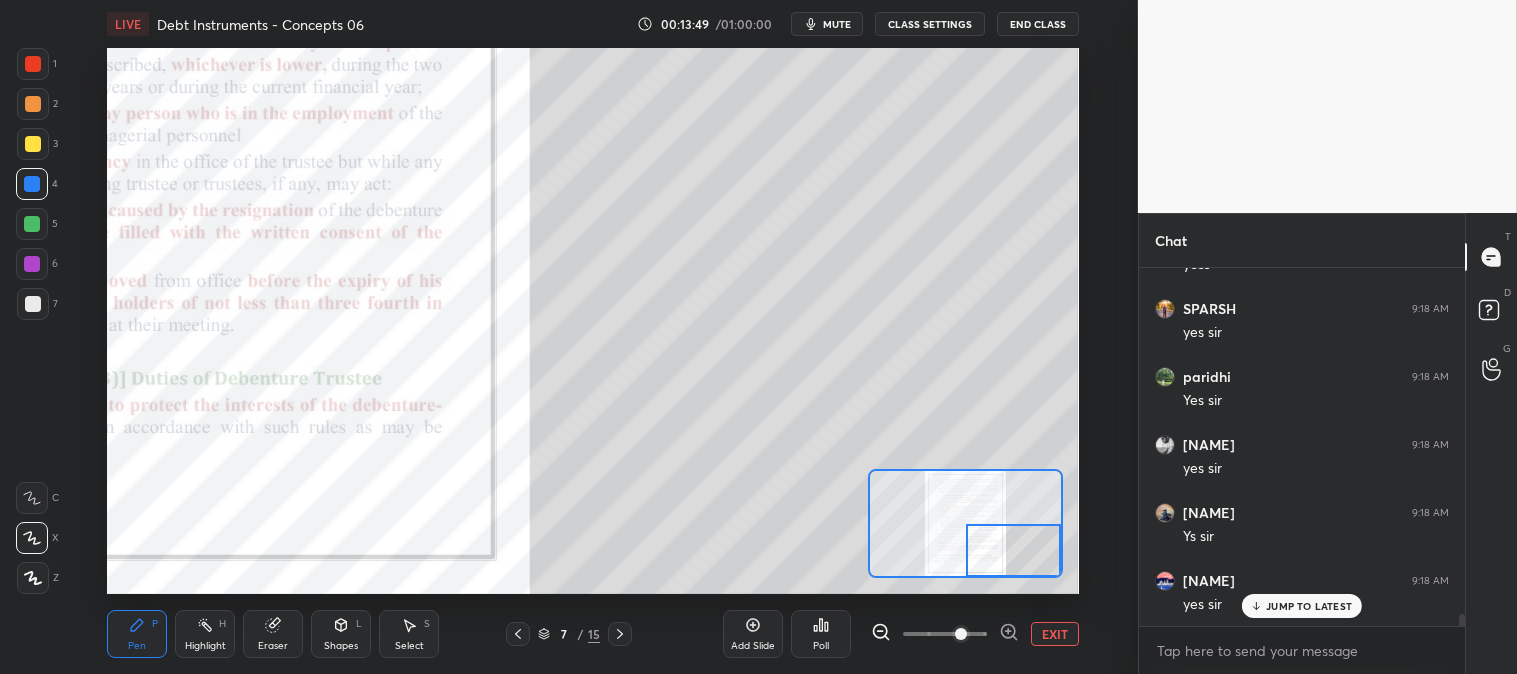 click 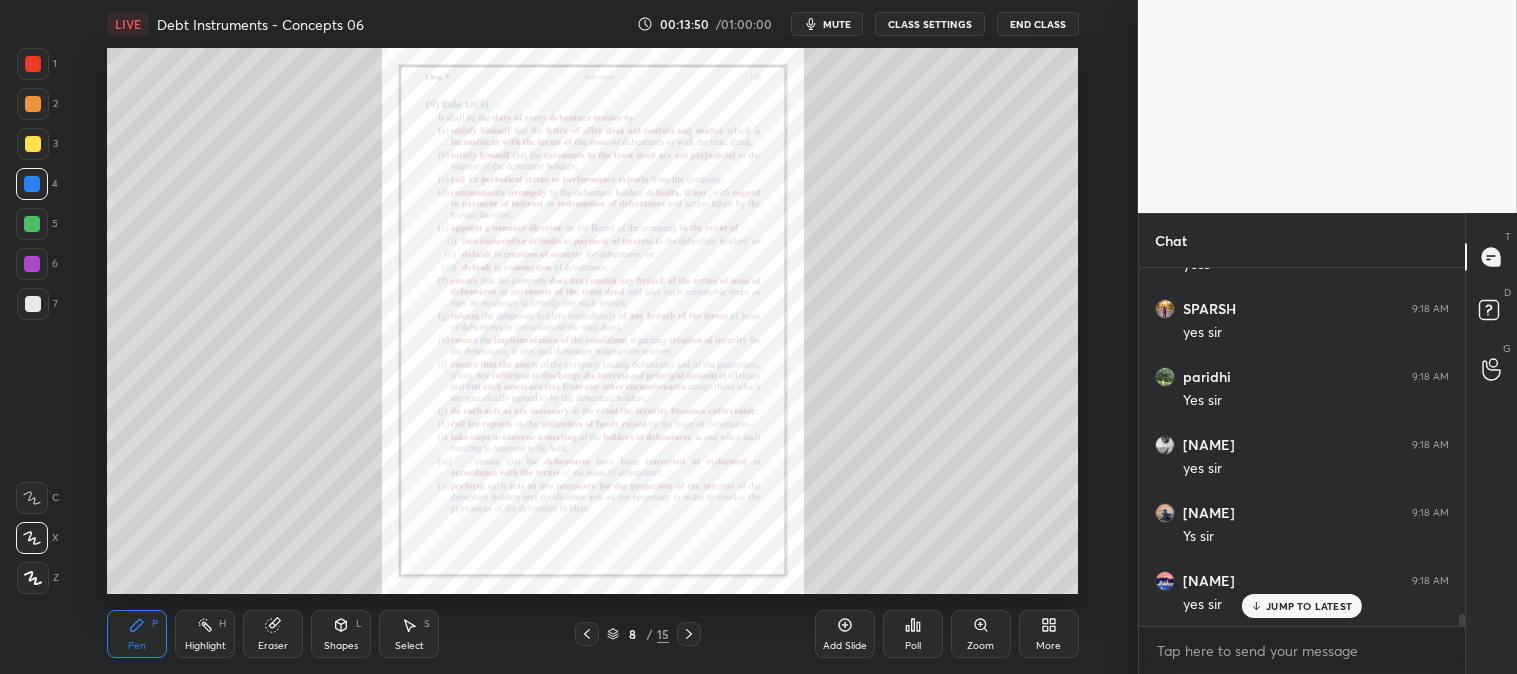 click 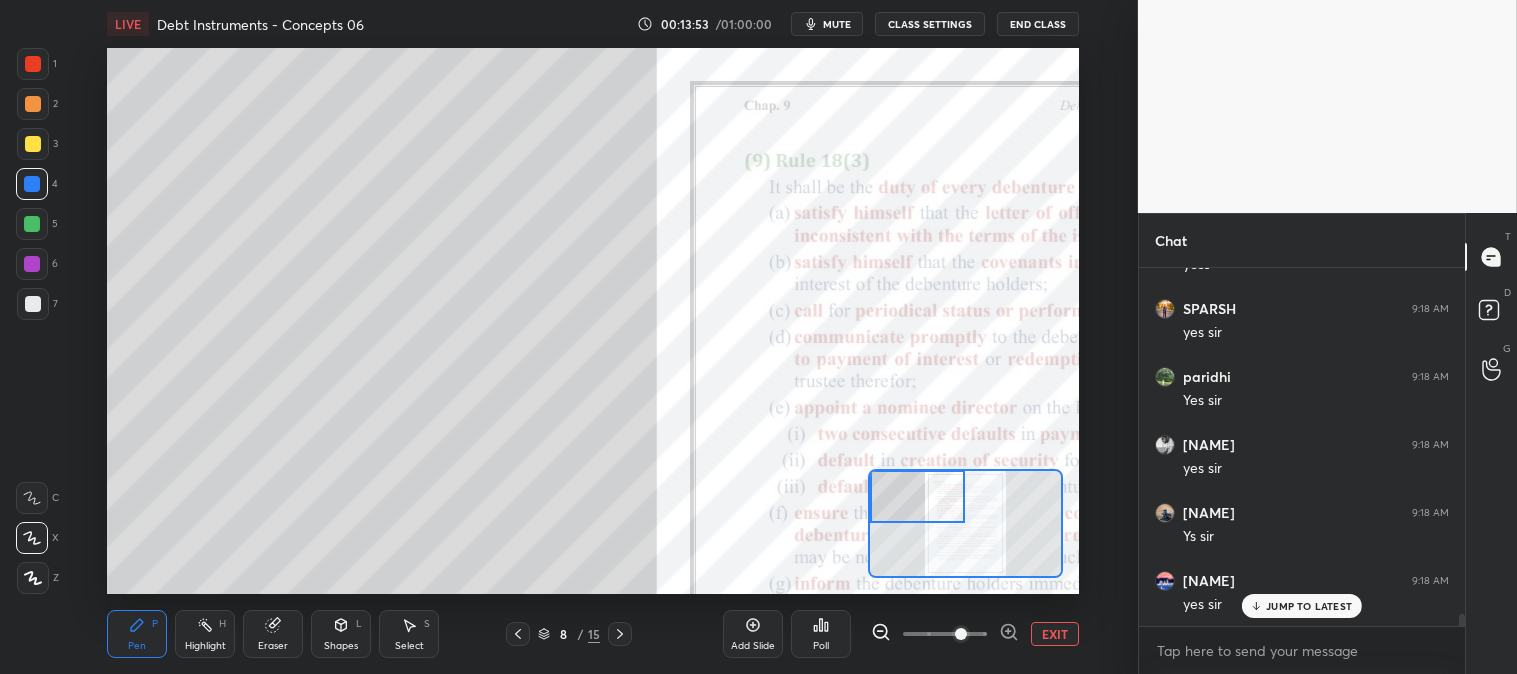 click at bounding box center (33, 304) 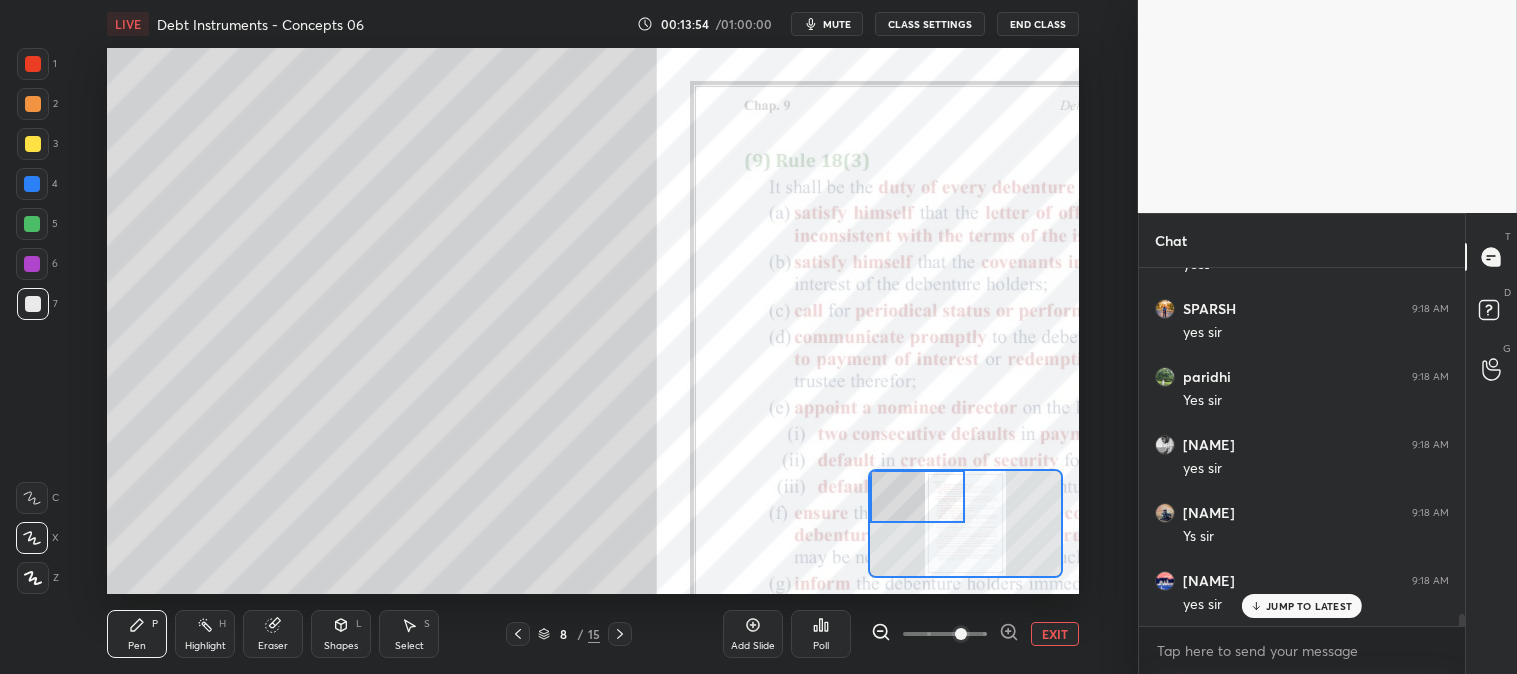 click on "Eraser" at bounding box center [273, 634] 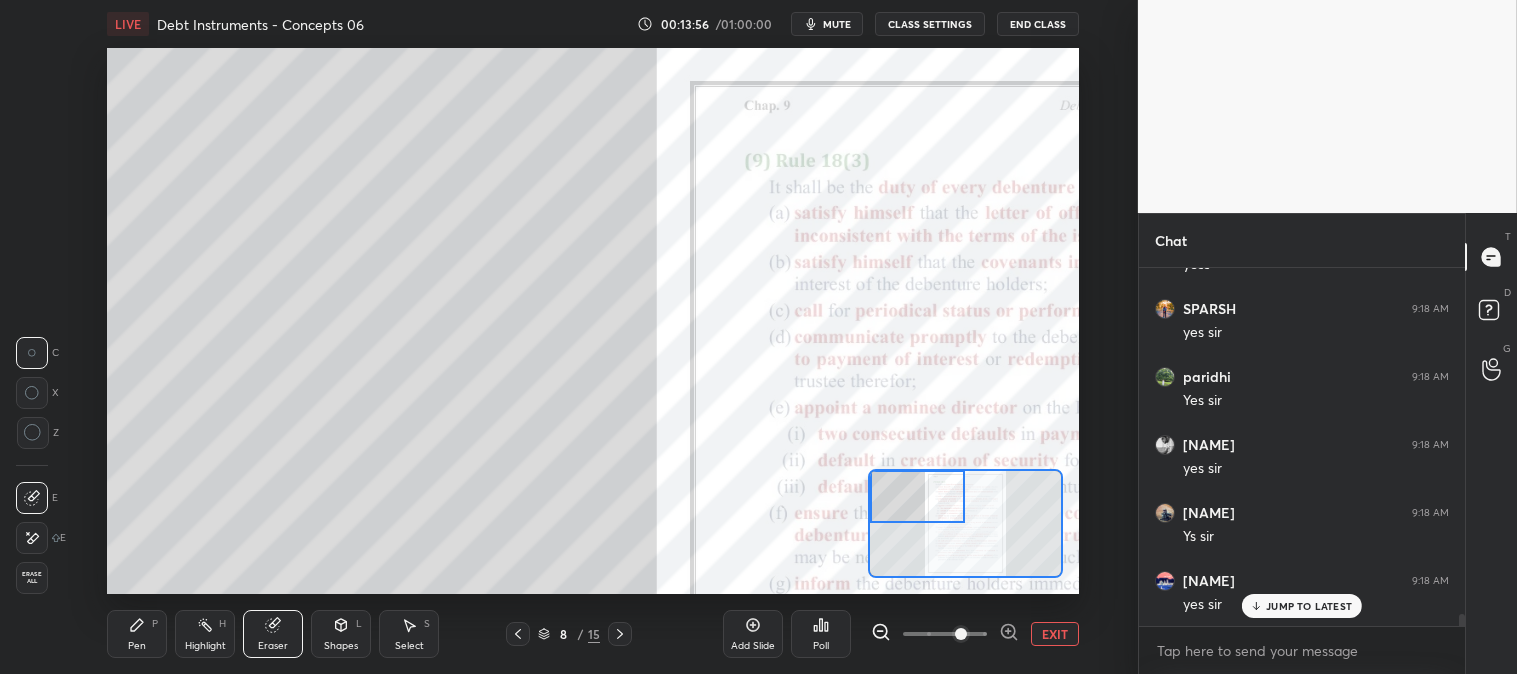 click 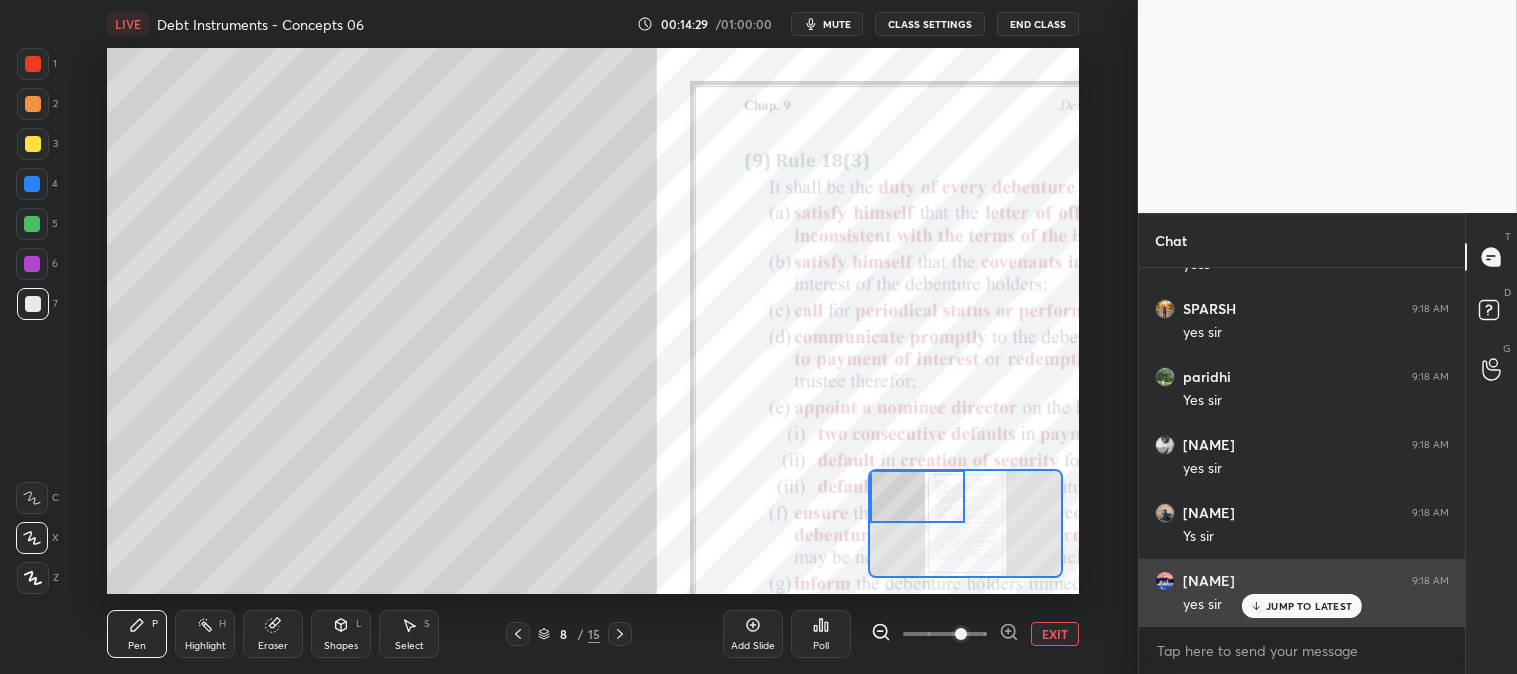 click on "EXIT" at bounding box center [1055, 634] 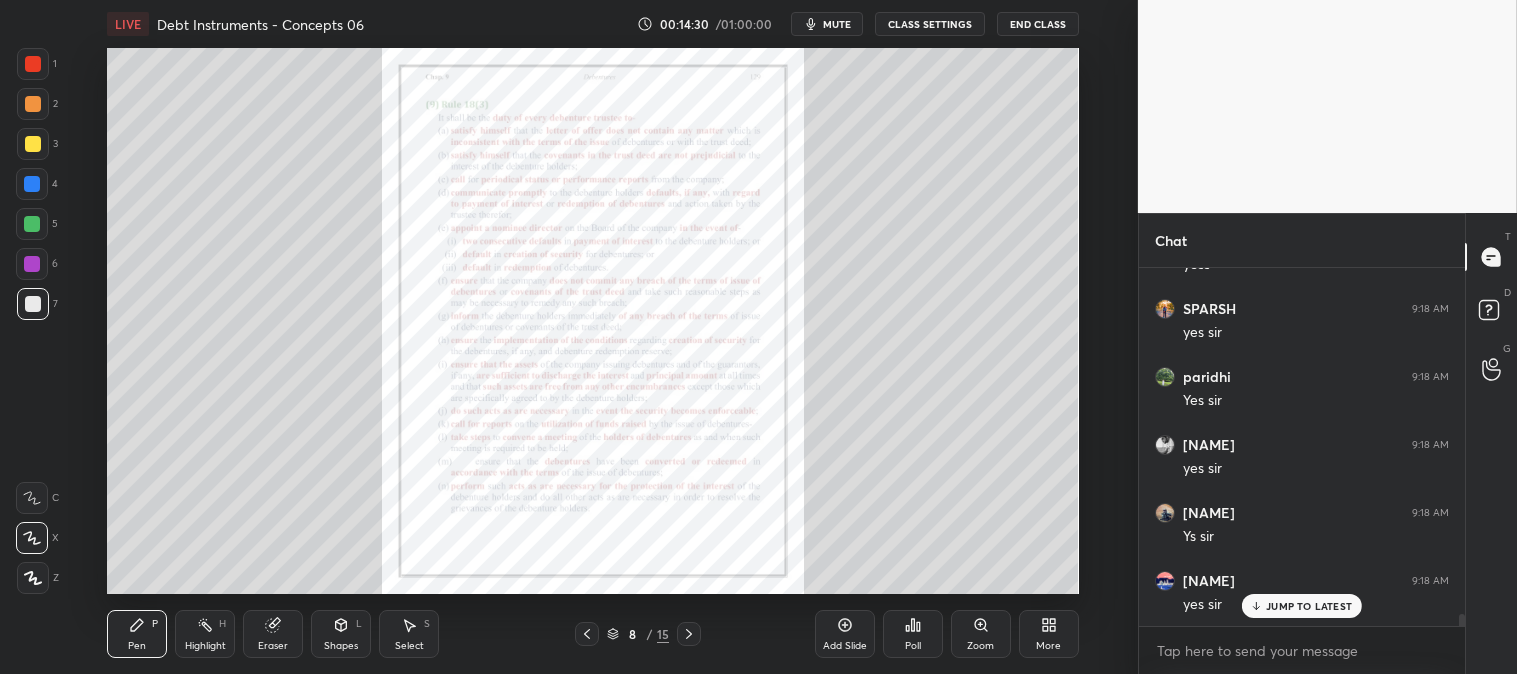 click on "JUMP TO LATEST" at bounding box center [1309, 606] 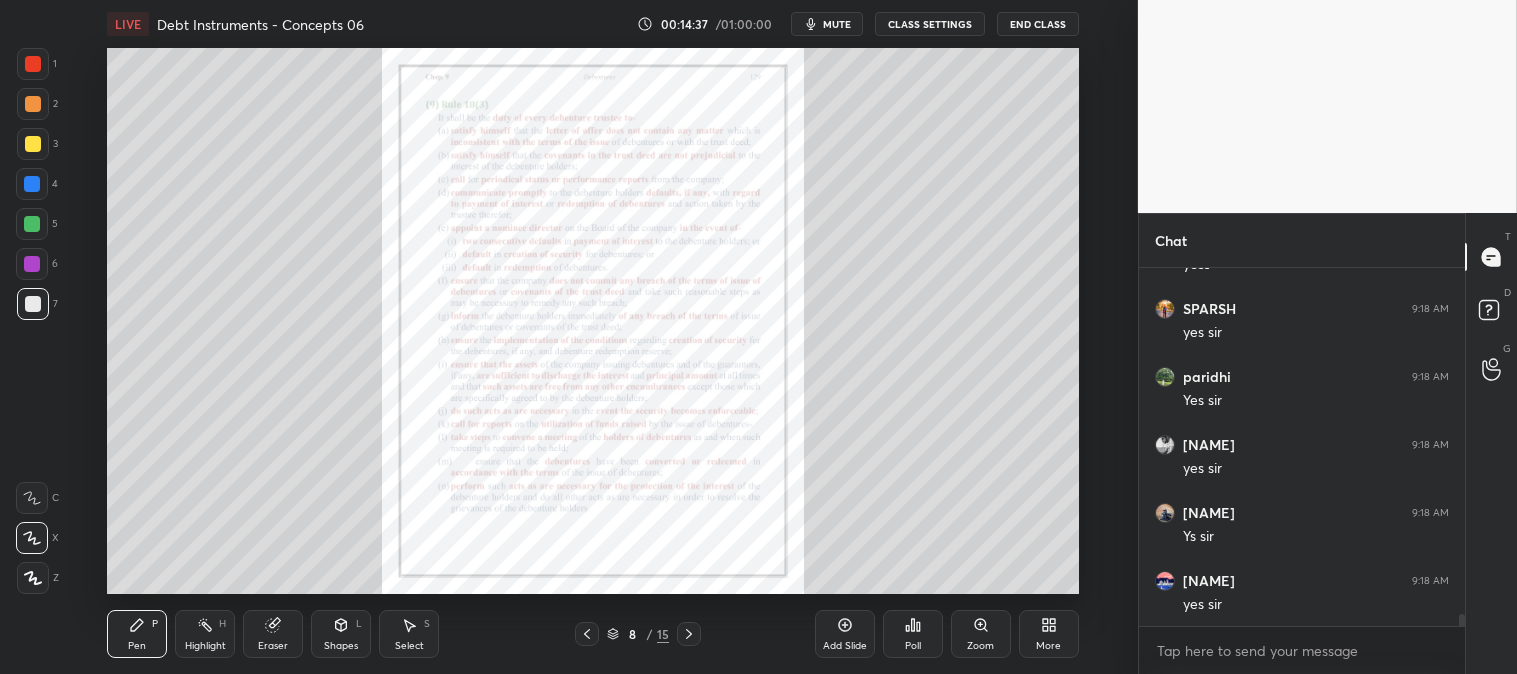 scroll, scrollTop: 10320, scrollLeft: 0, axis: vertical 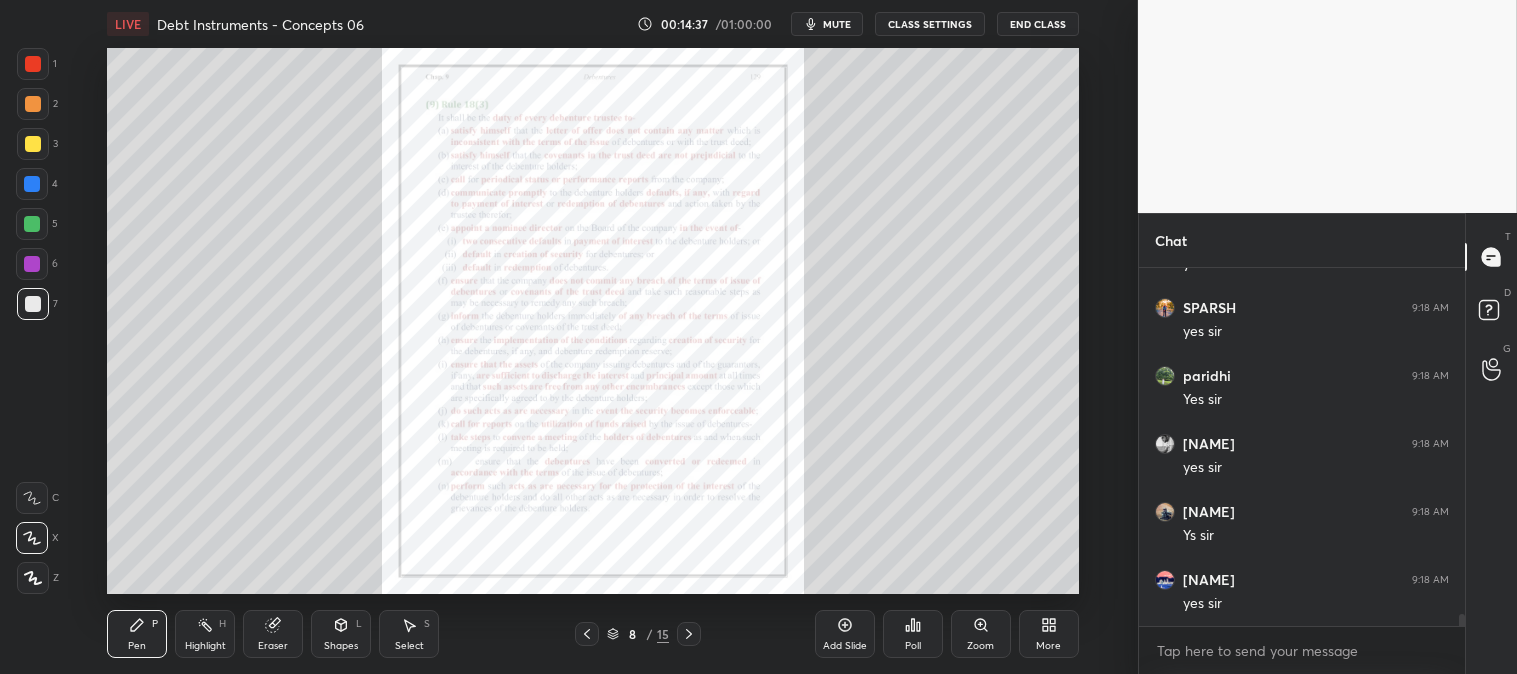 click on "mute" at bounding box center [837, 24] 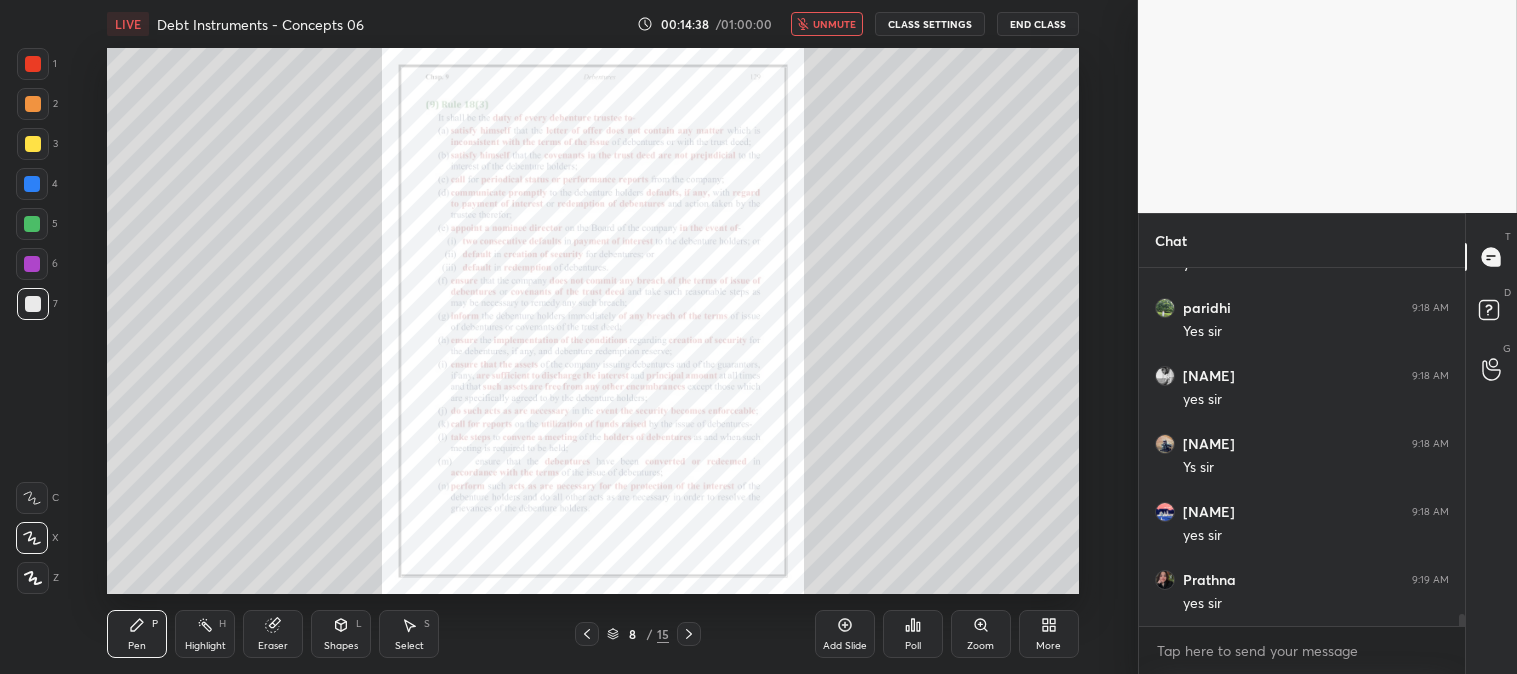click on "unmute" at bounding box center [827, 24] 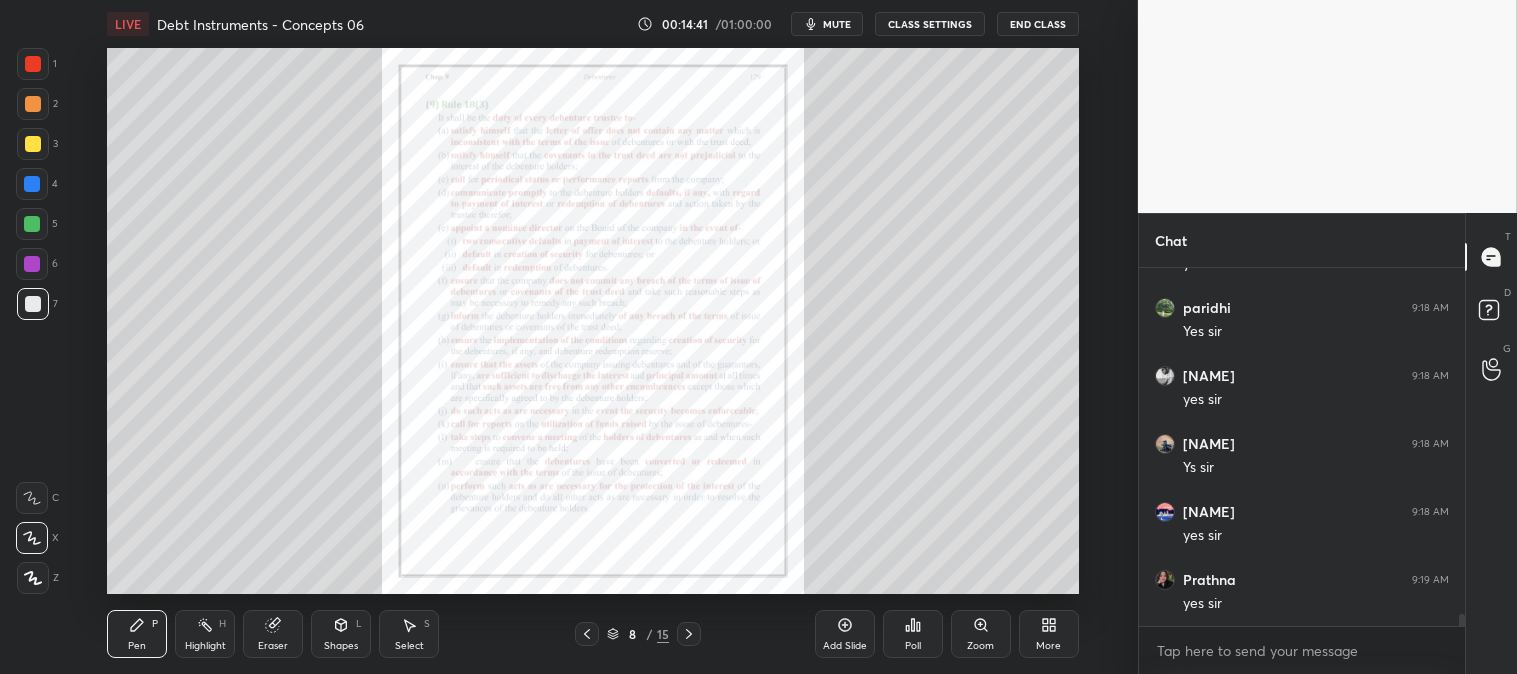 scroll, scrollTop: 10387, scrollLeft: 0, axis: vertical 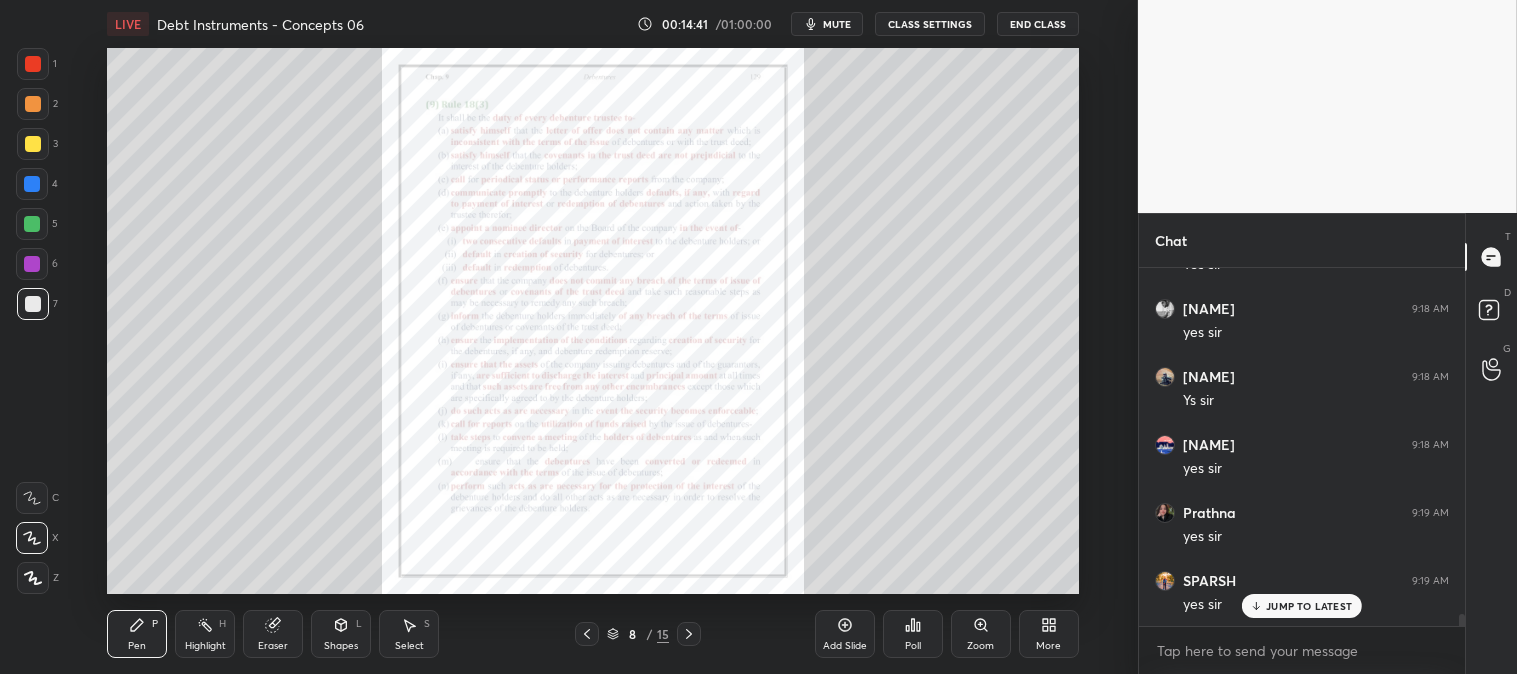 click 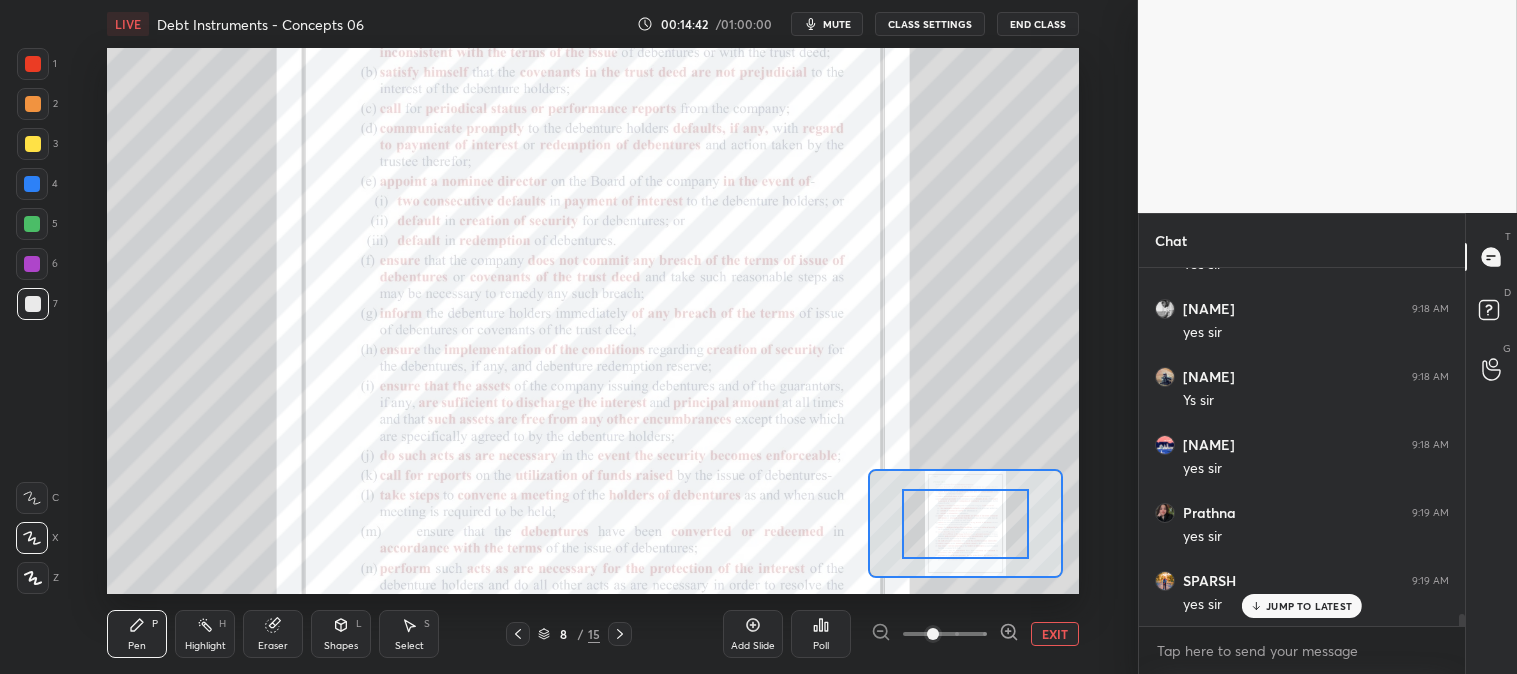 scroll, scrollTop: 10455, scrollLeft: 0, axis: vertical 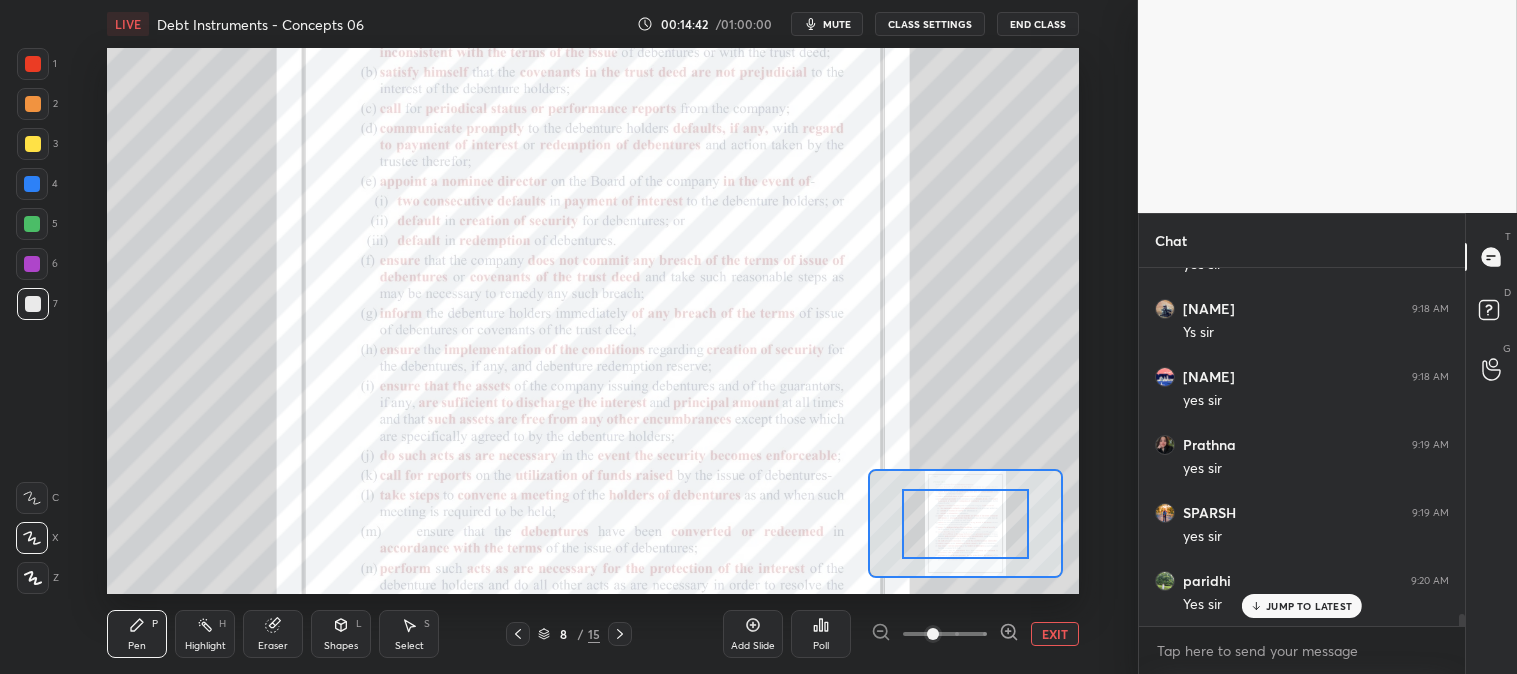 click on "EXIT" at bounding box center (1055, 634) 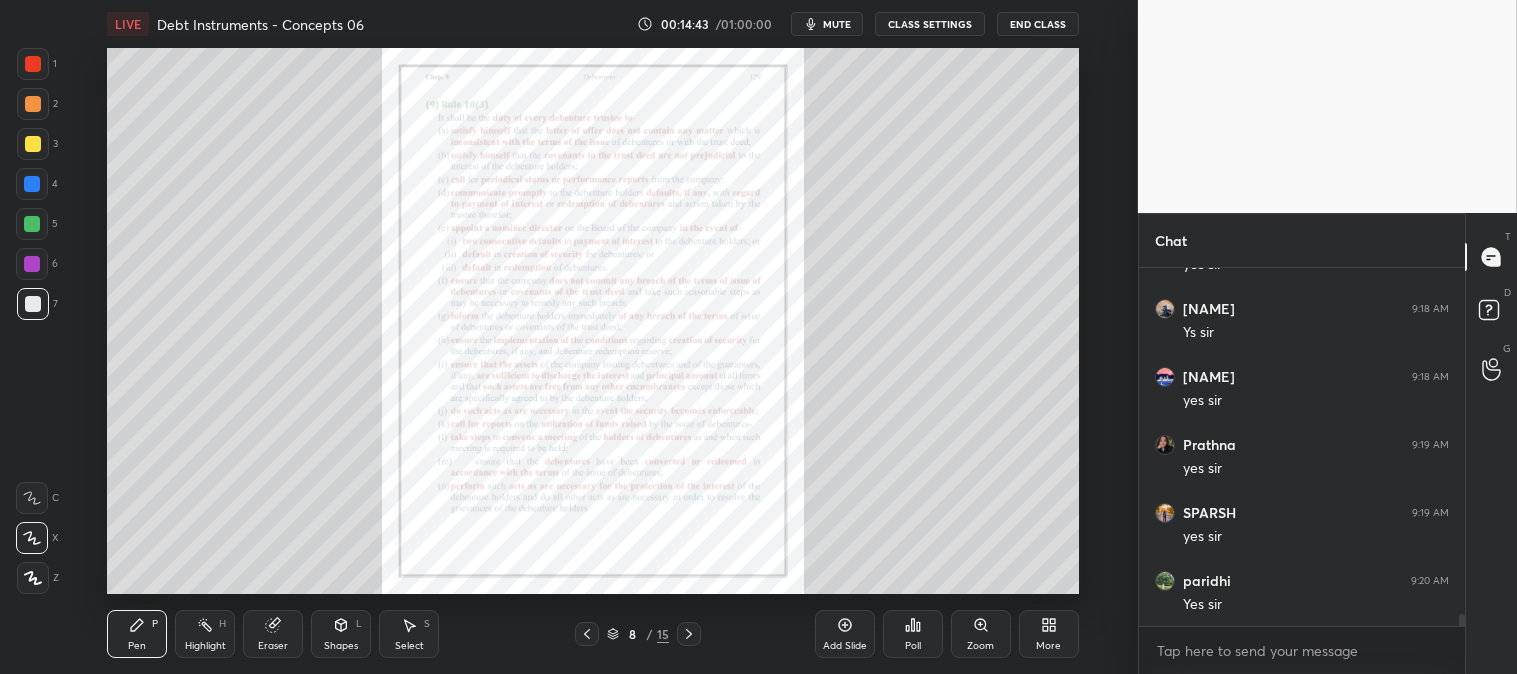 click on "Zoom" at bounding box center (981, 634) 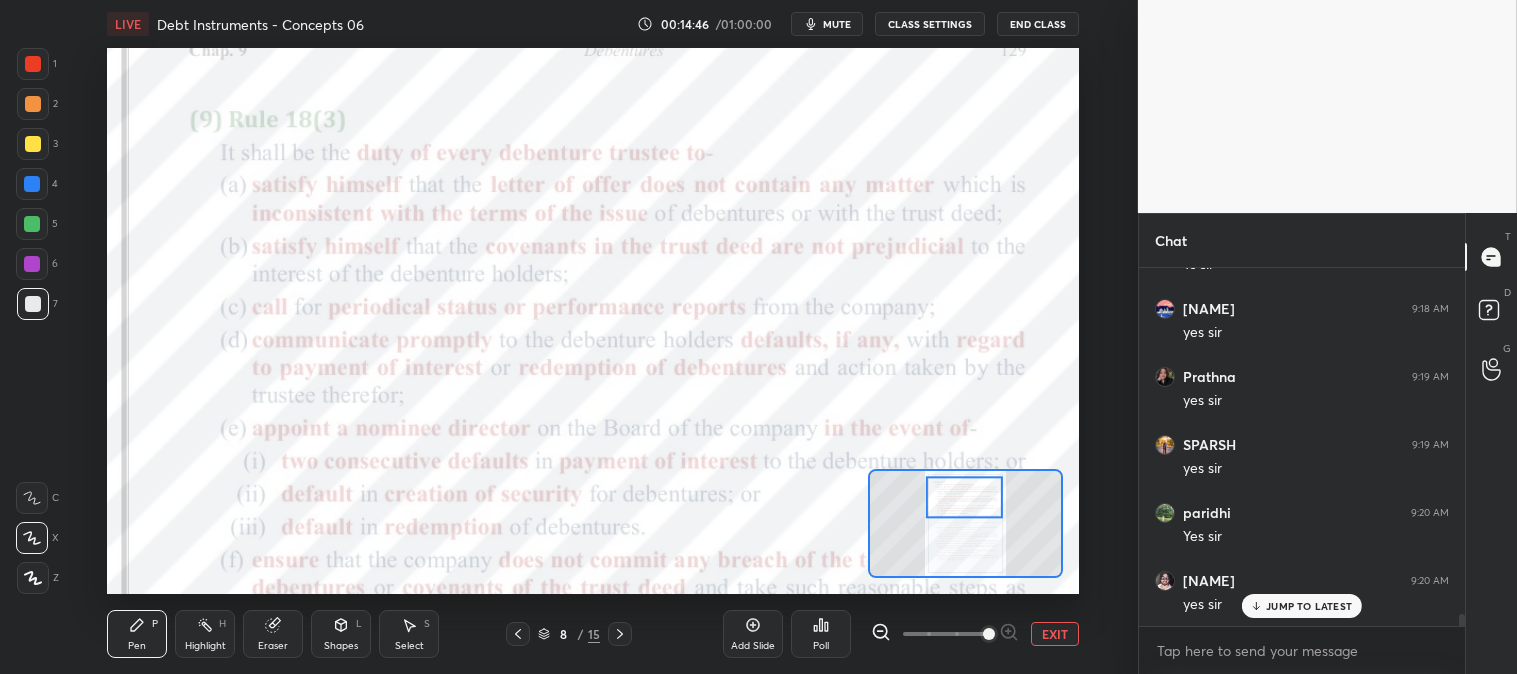 scroll, scrollTop: 10591, scrollLeft: 0, axis: vertical 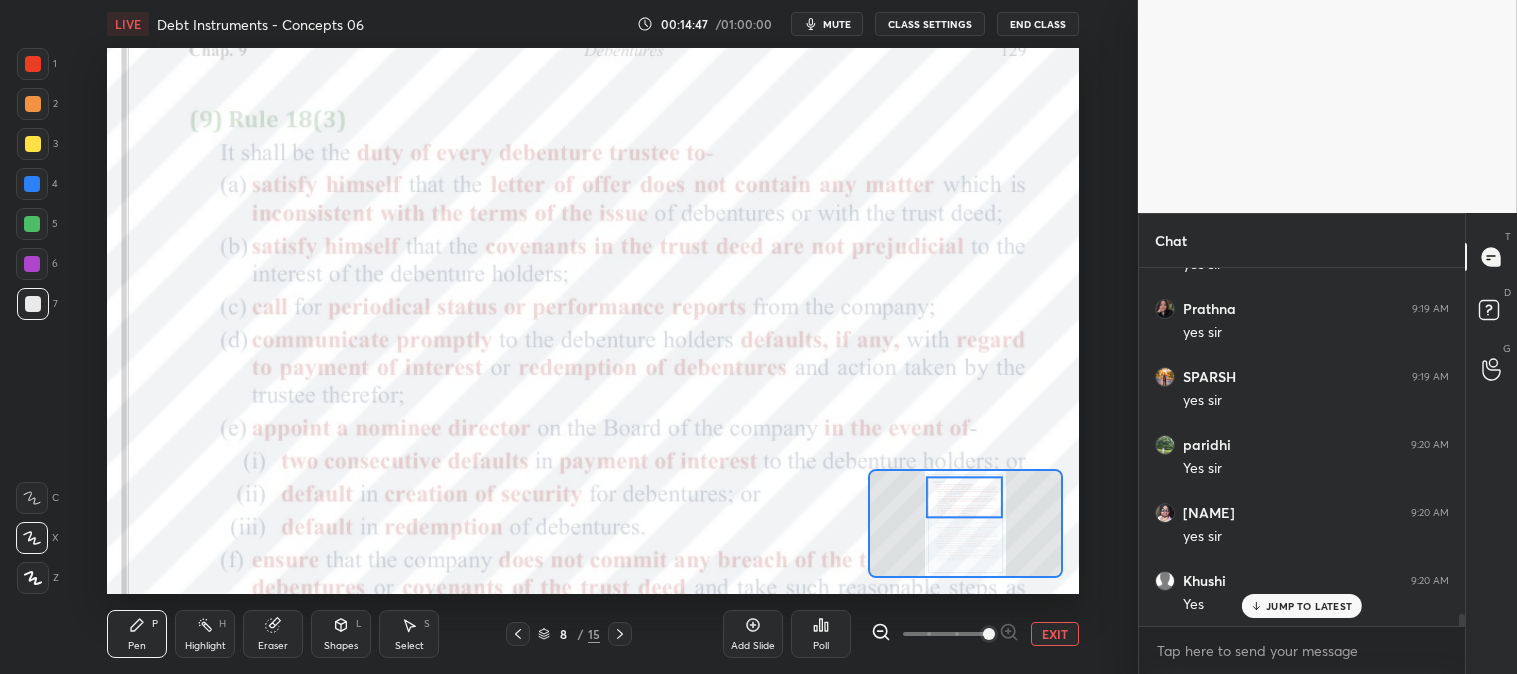 click on "Highlight" at bounding box center (205, 646) 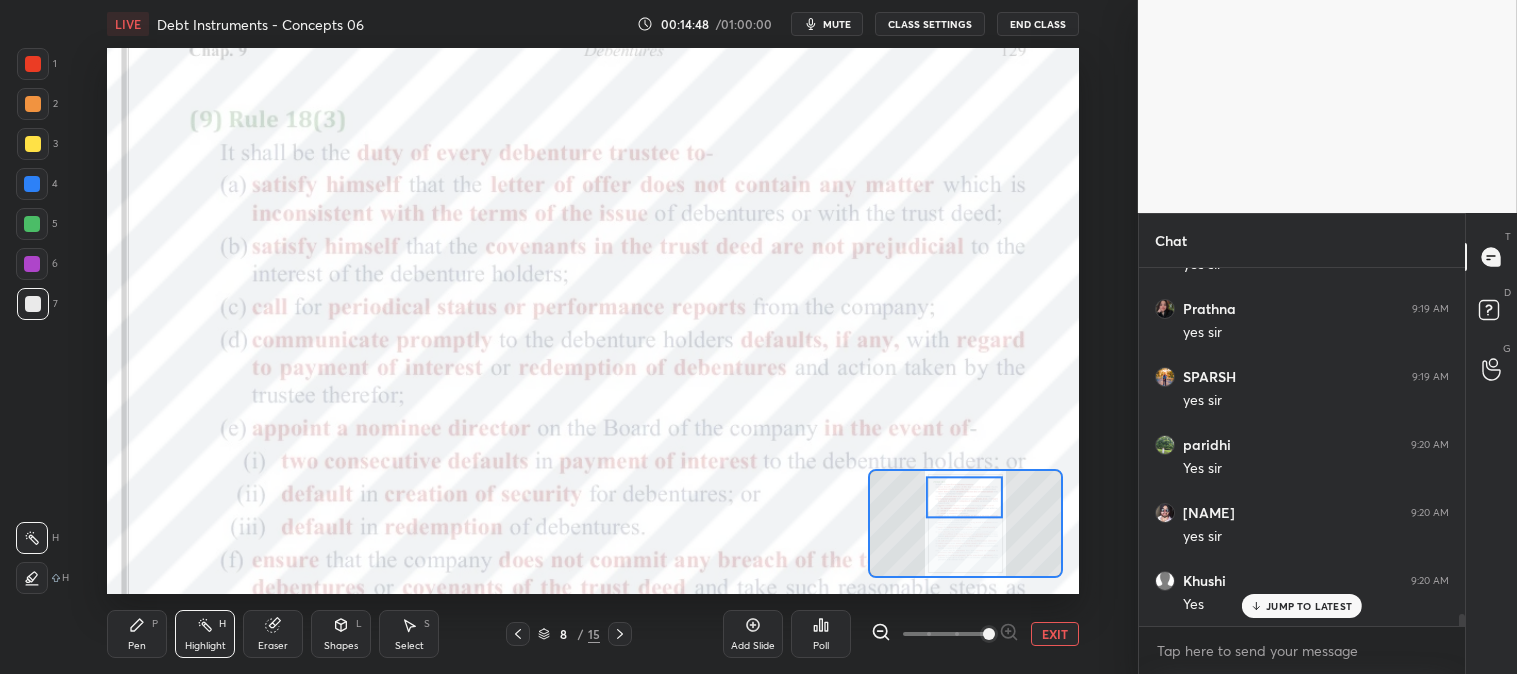 click at bounding box center [33, 64] 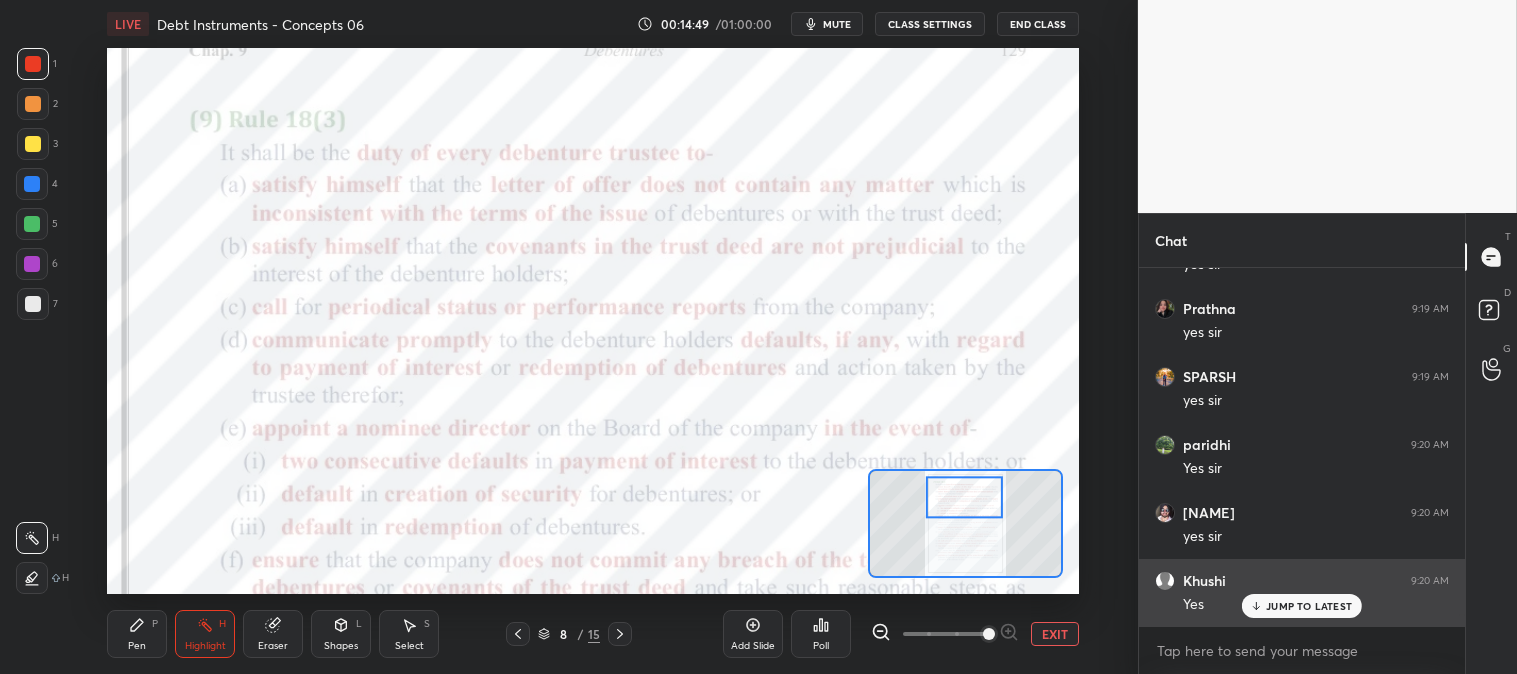click on "JUMP TO LATEST" at bounding box center (1309, 606) 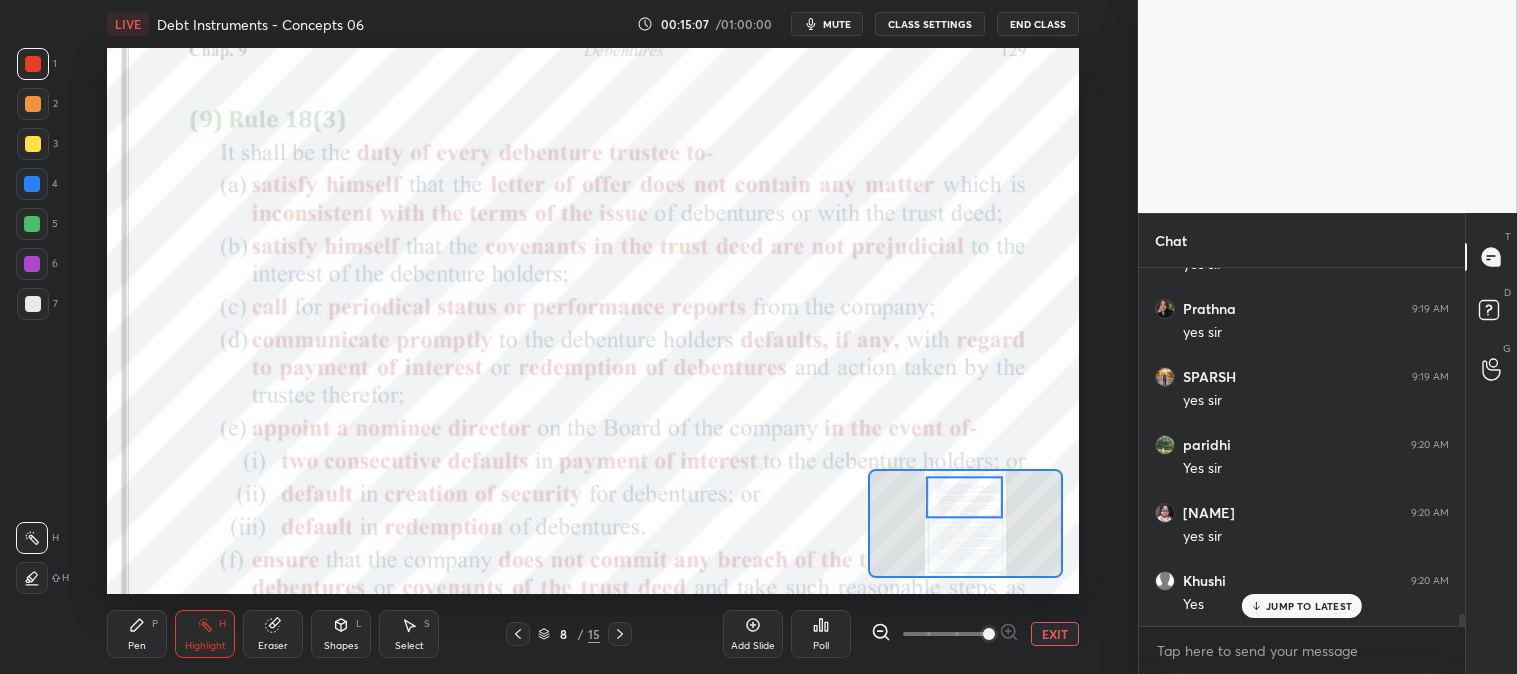 scroll, scrollTop: 10663, scrollLeft: 0, axis: vertical 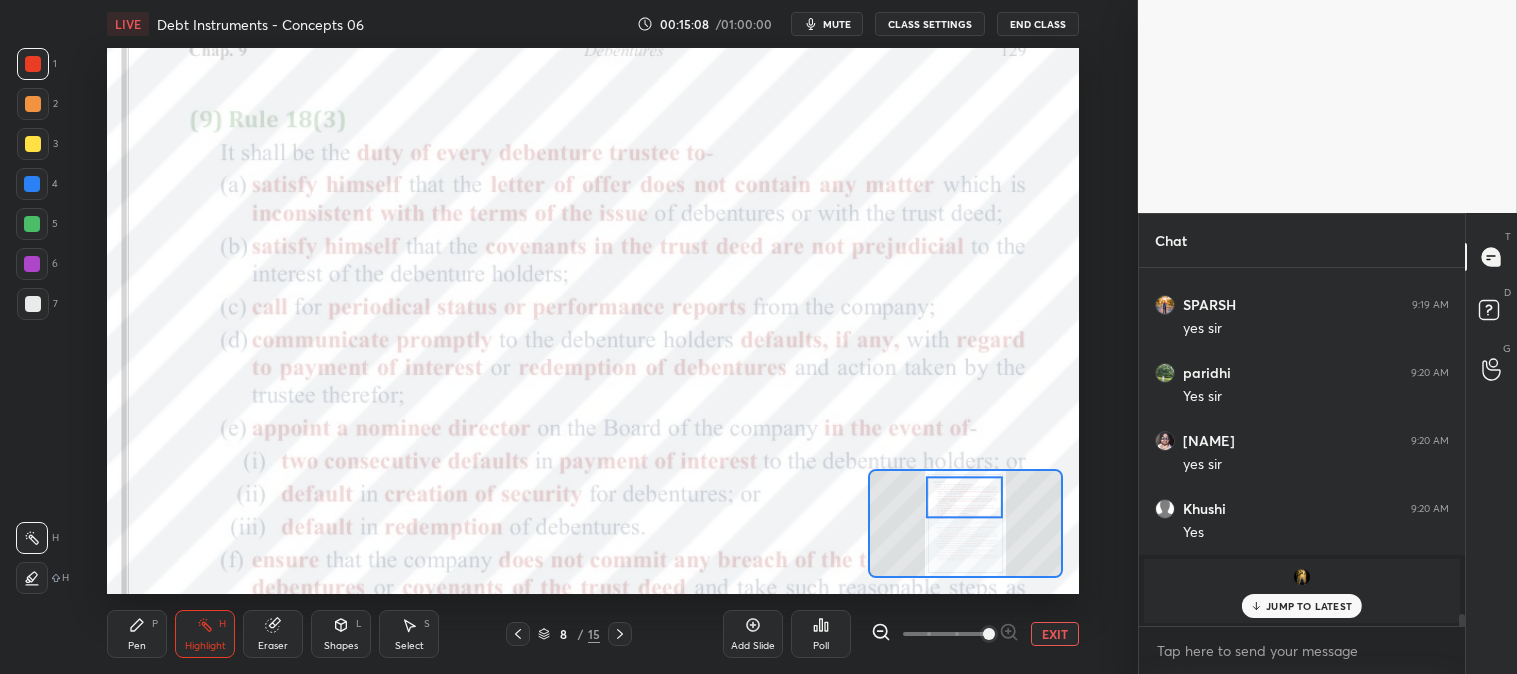 click on "Pen P" at bounding box center (137, 634) 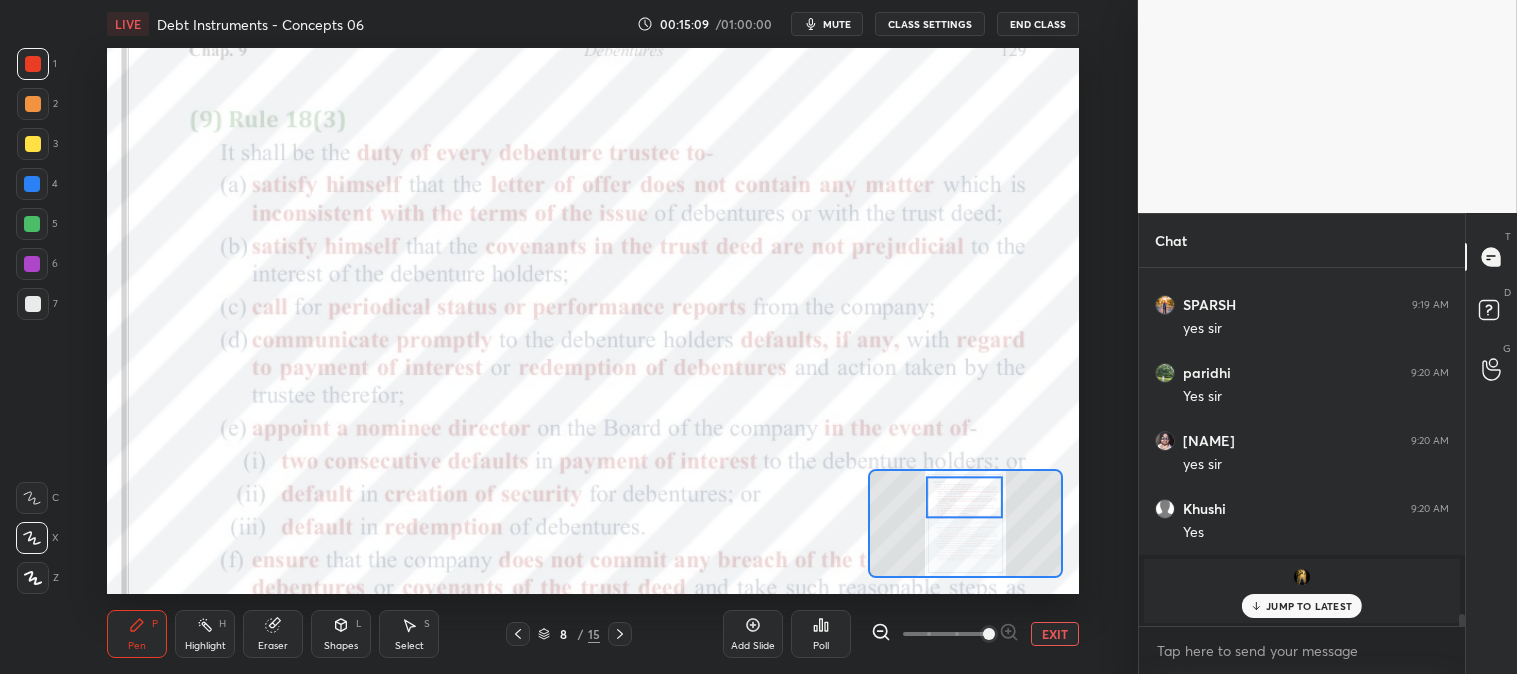 click at bounding box center (32, 184) 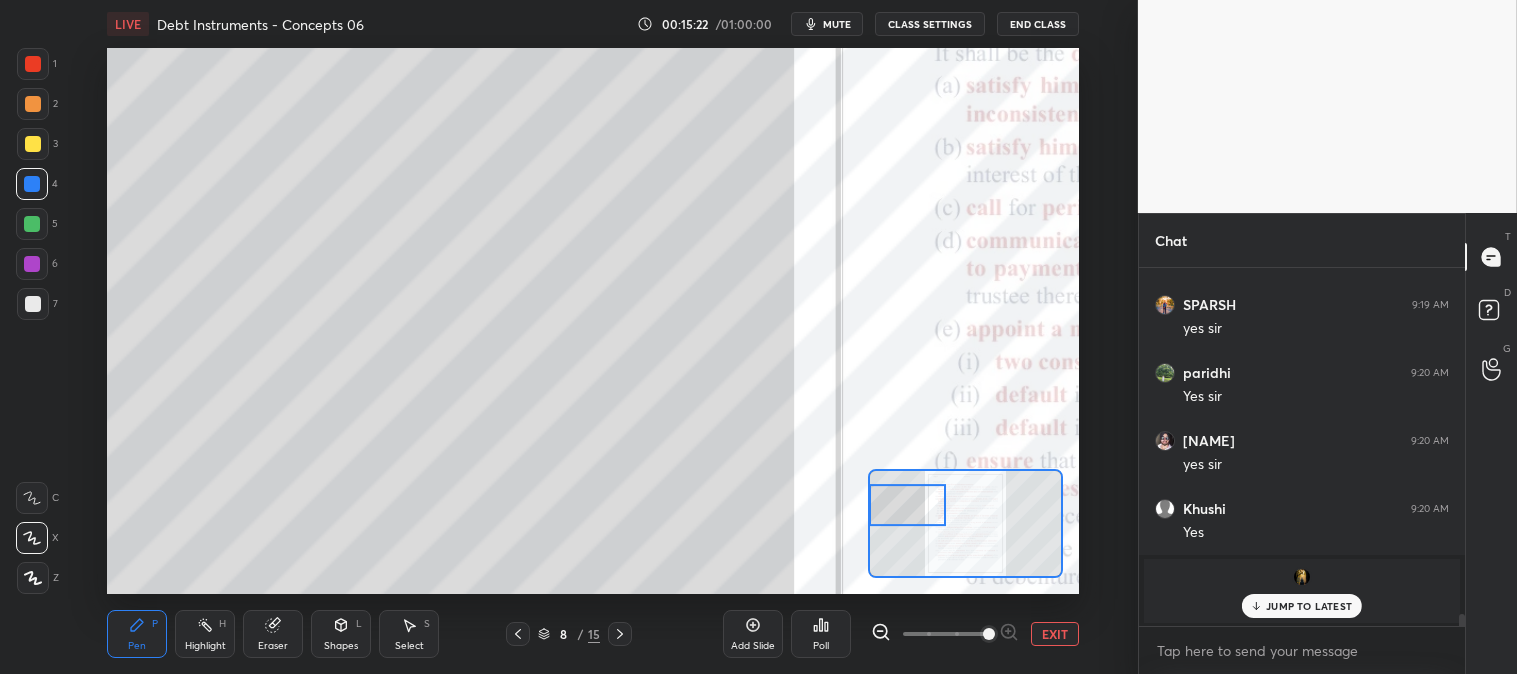 click 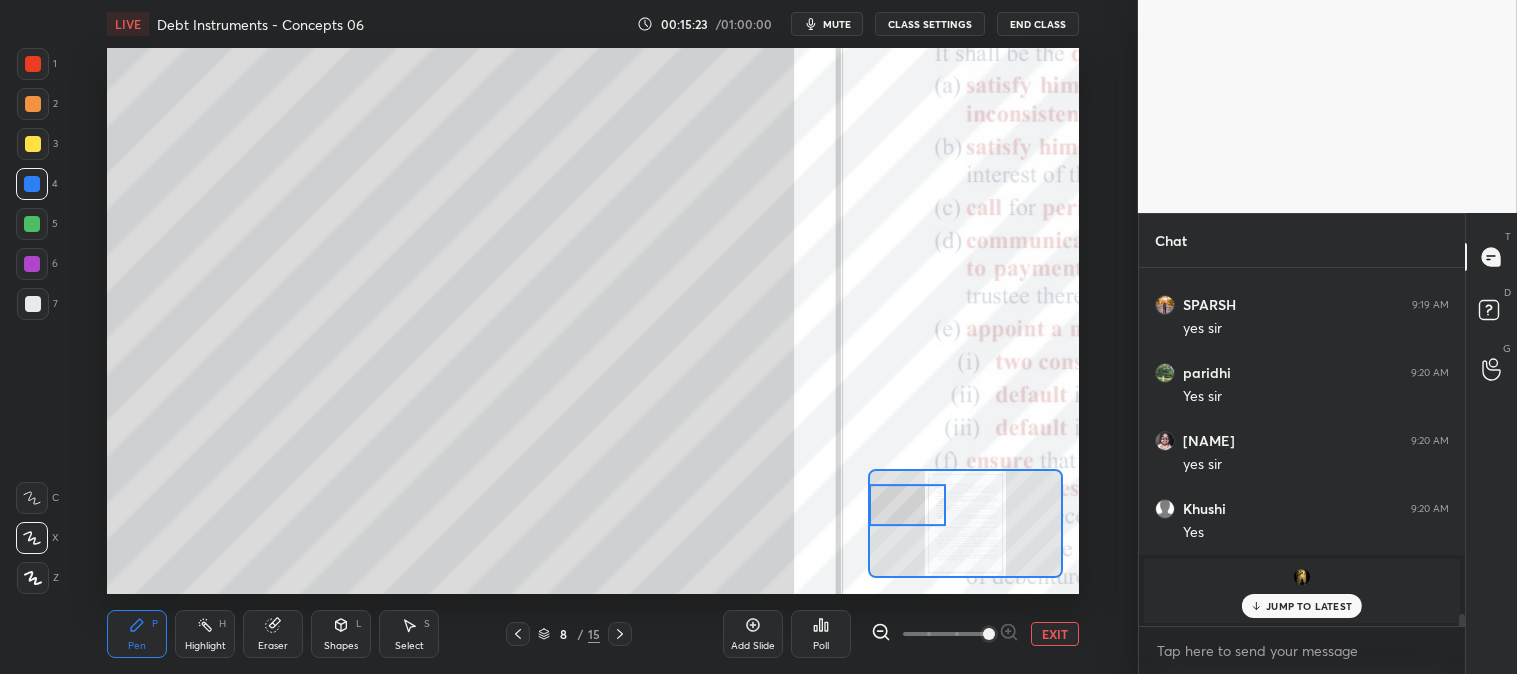 click at bounding box center (32, 224) 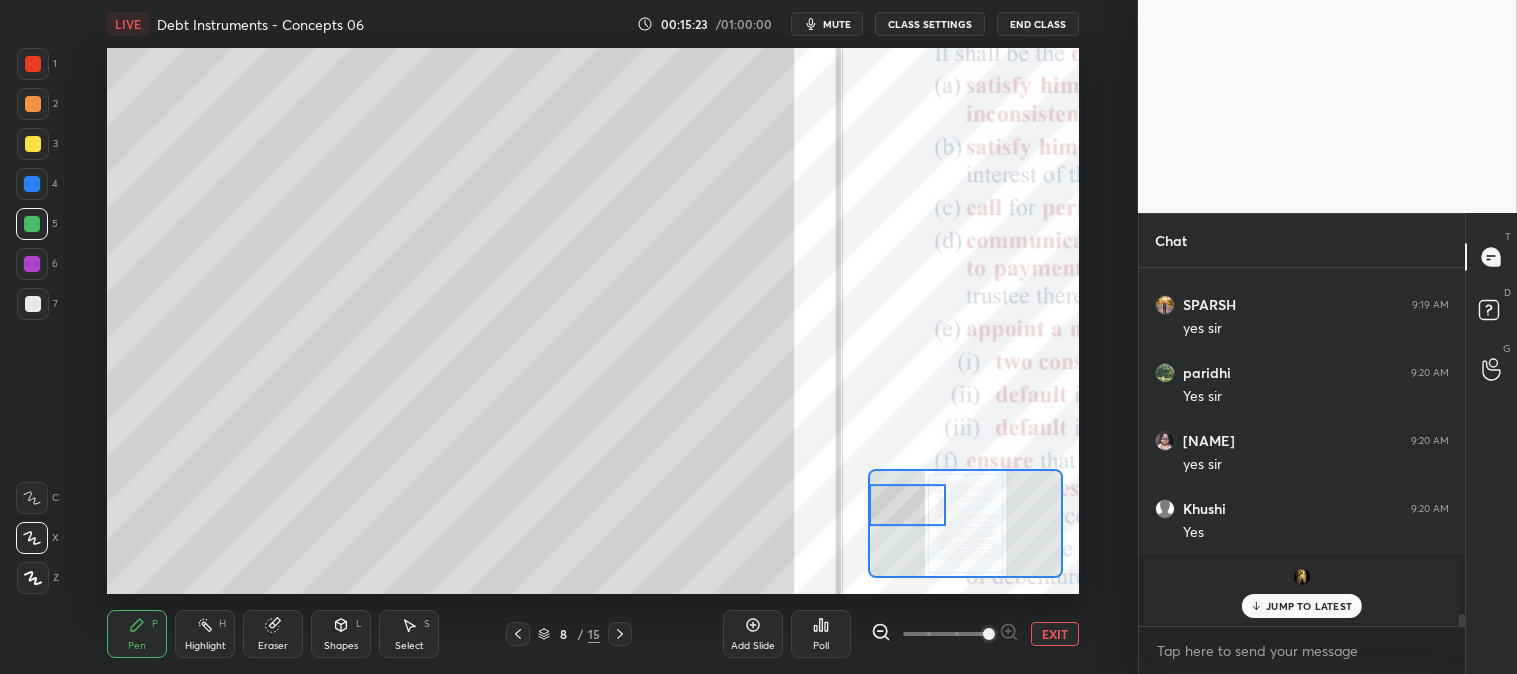 click at bounding box center [33, 144] 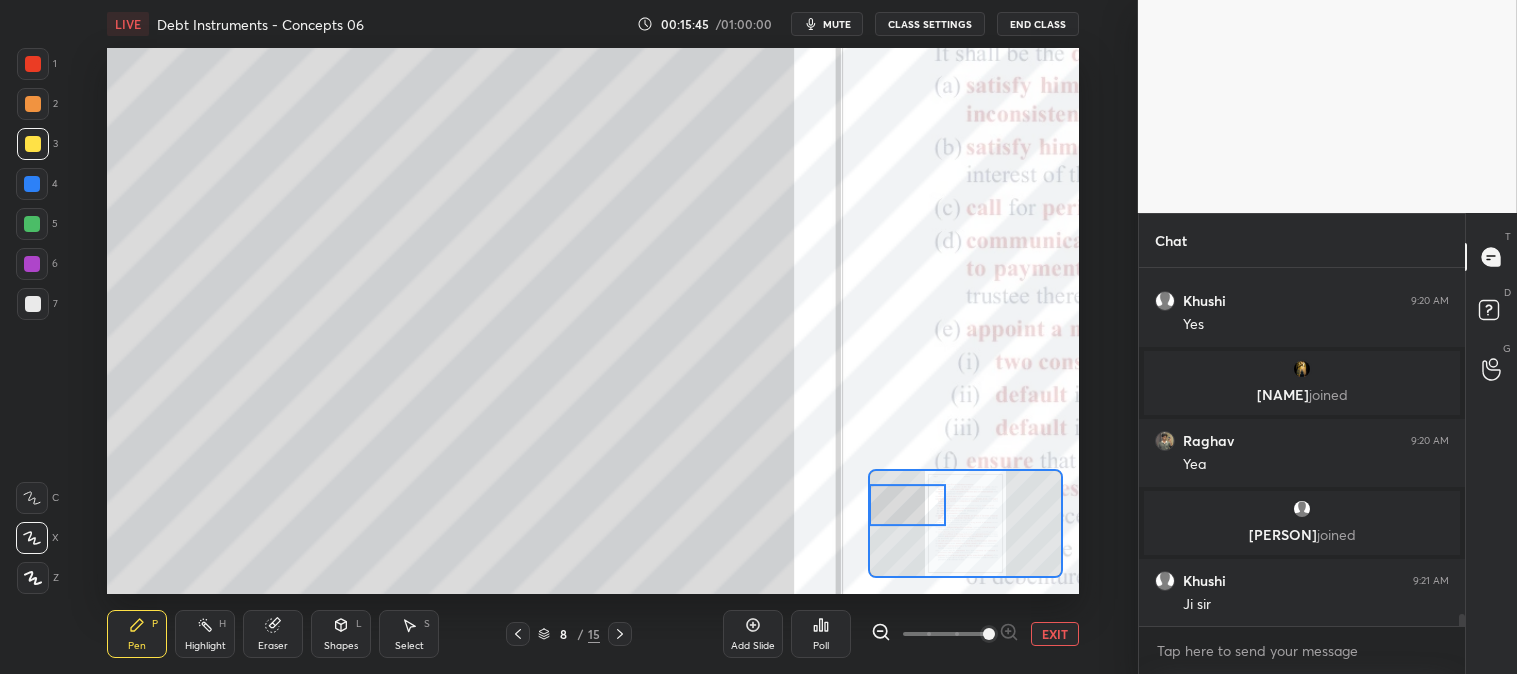 scroll, scrollTop: 10610, scrollLeft: 0, axis: vertical 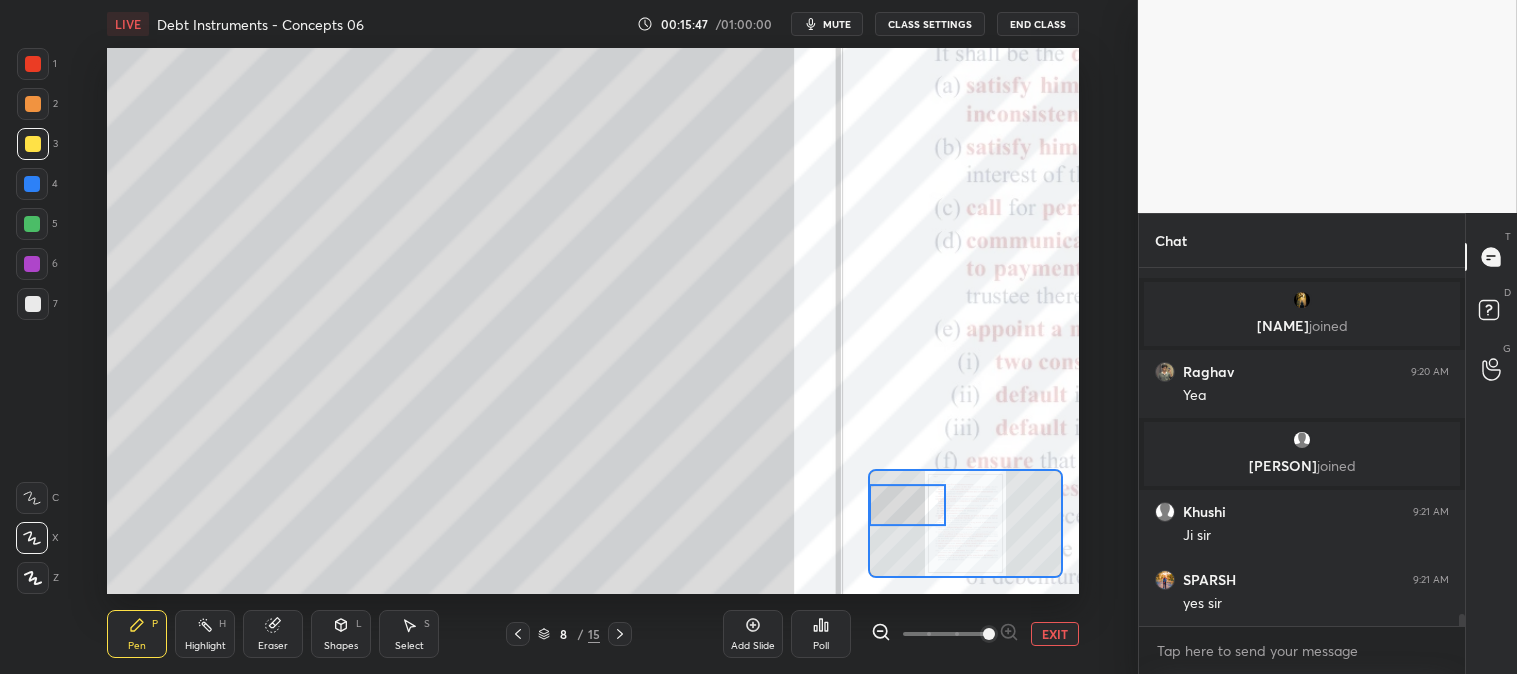 click at bounding box center (32, 224) 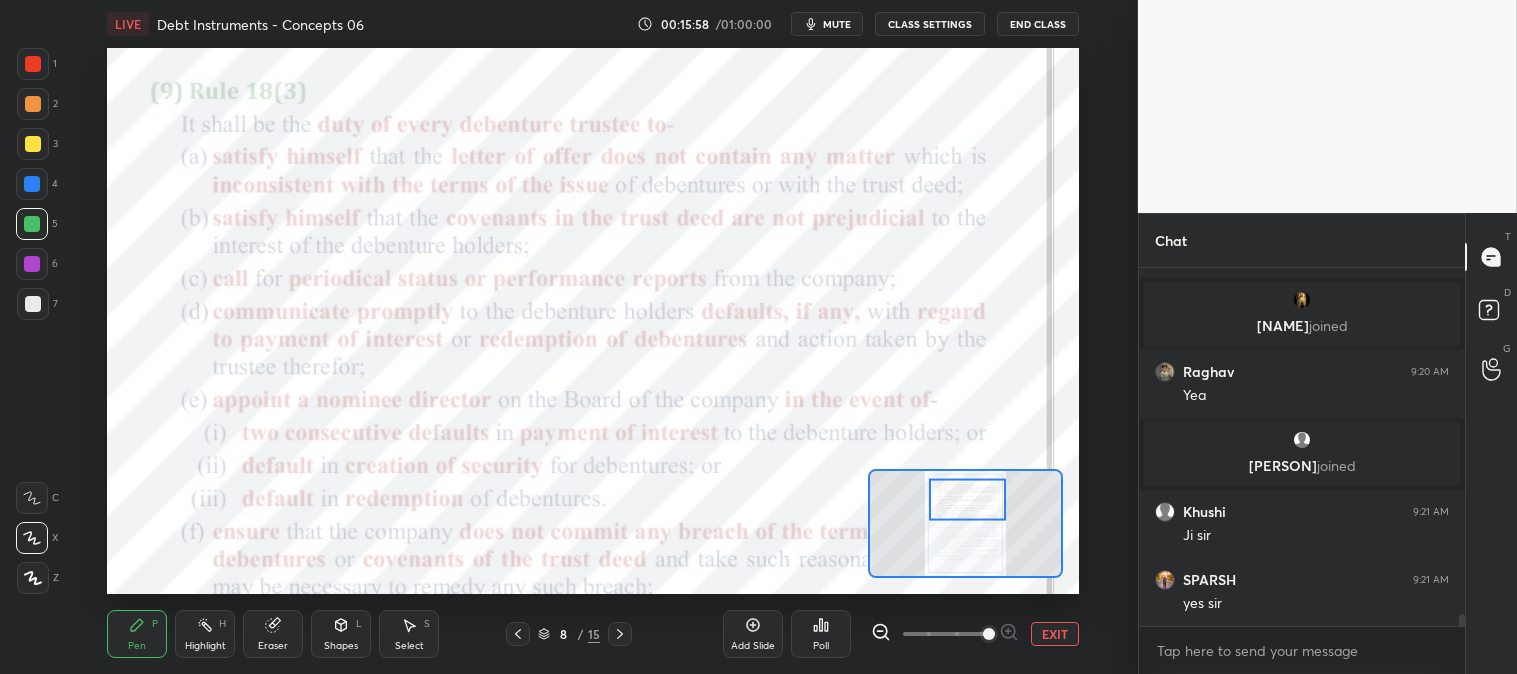 click 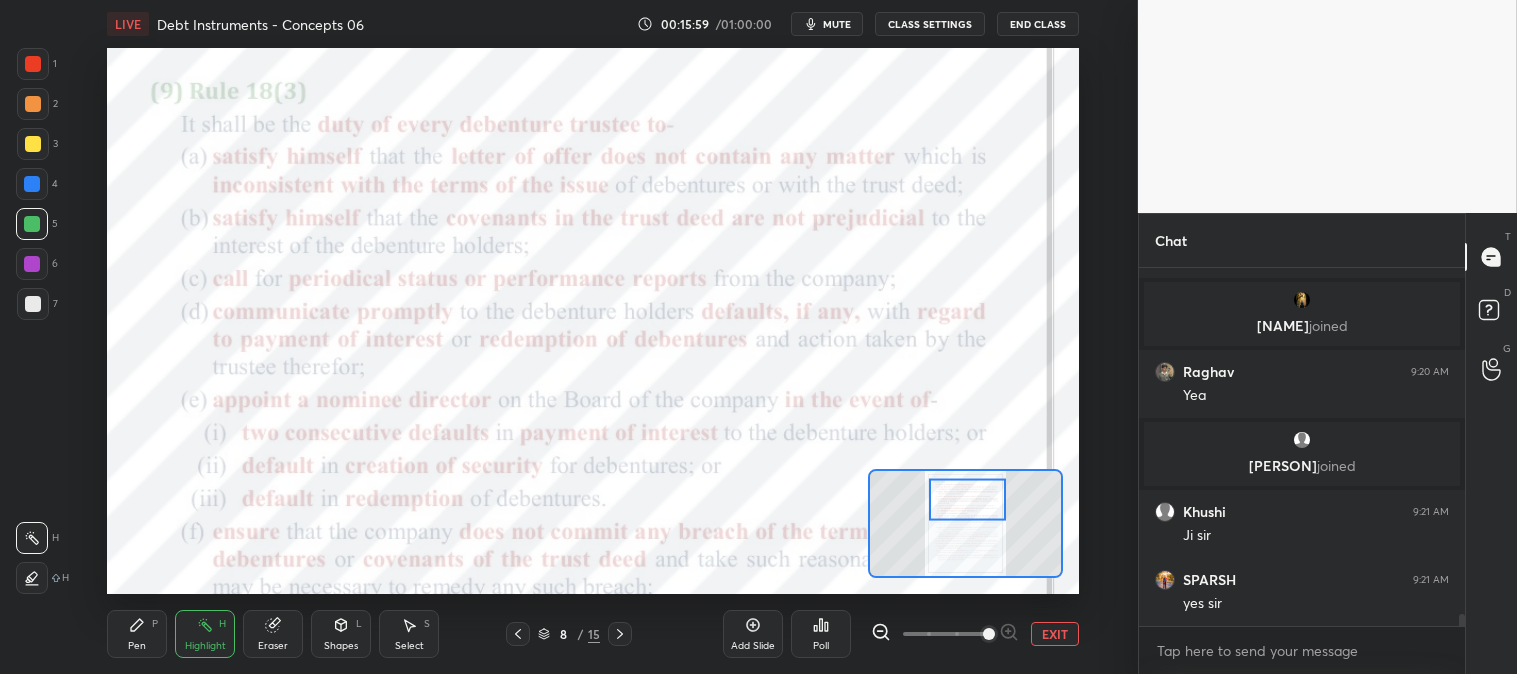 click at bounding box center (33, 144) 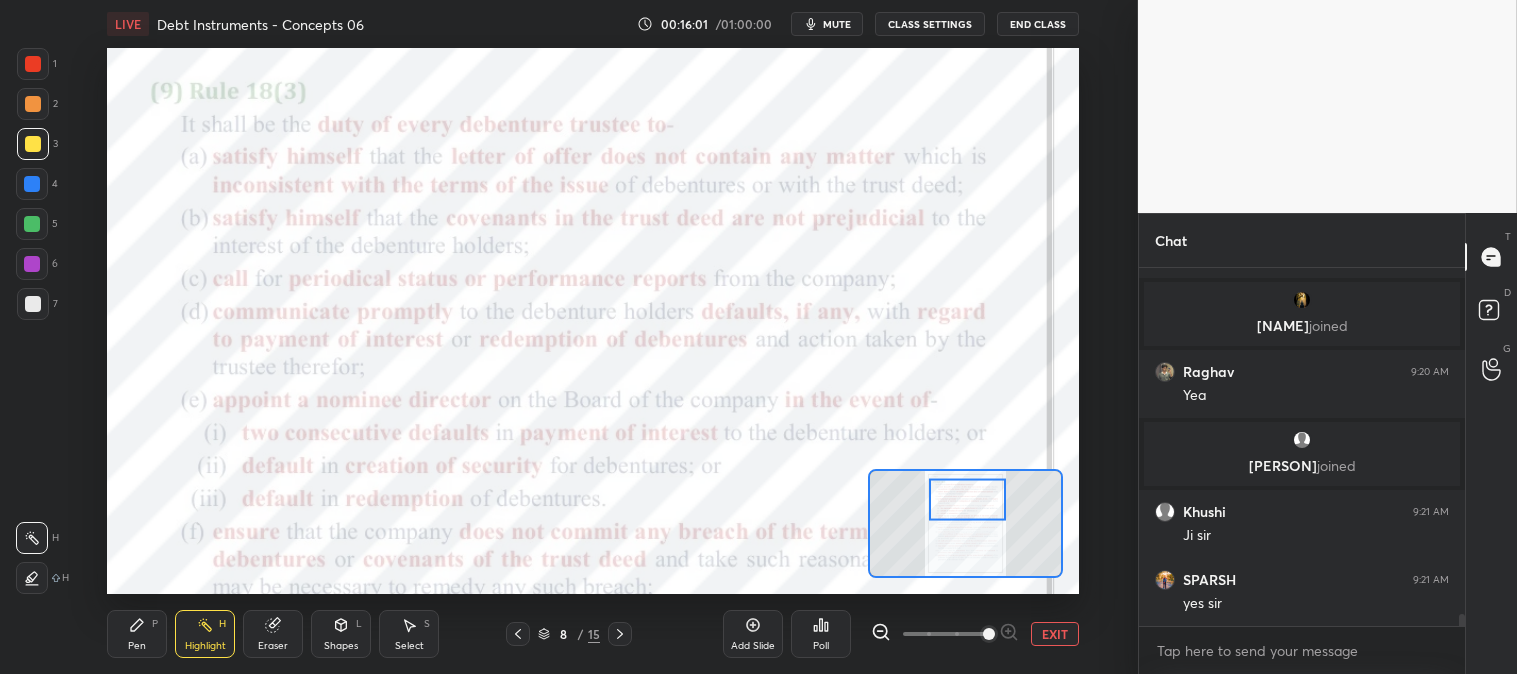click at bounding box center [33, 64] 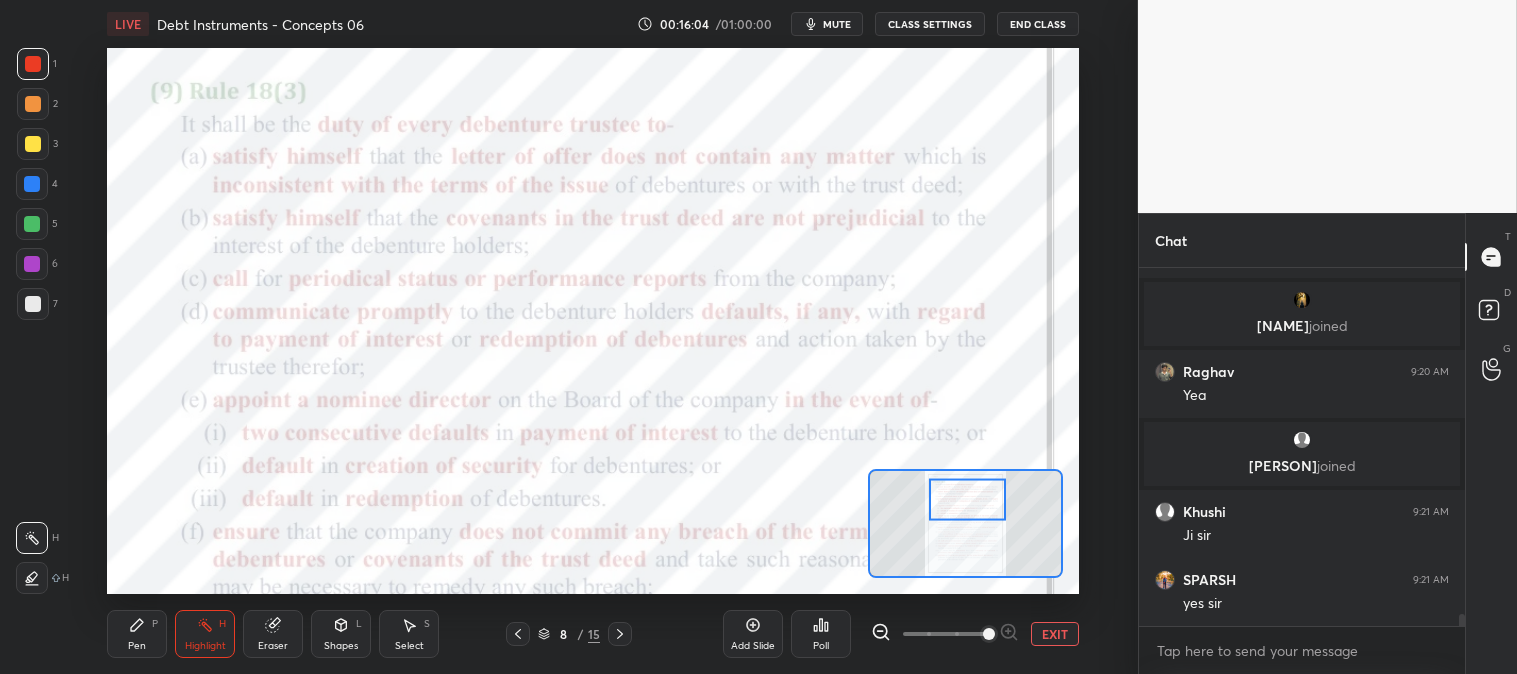 click 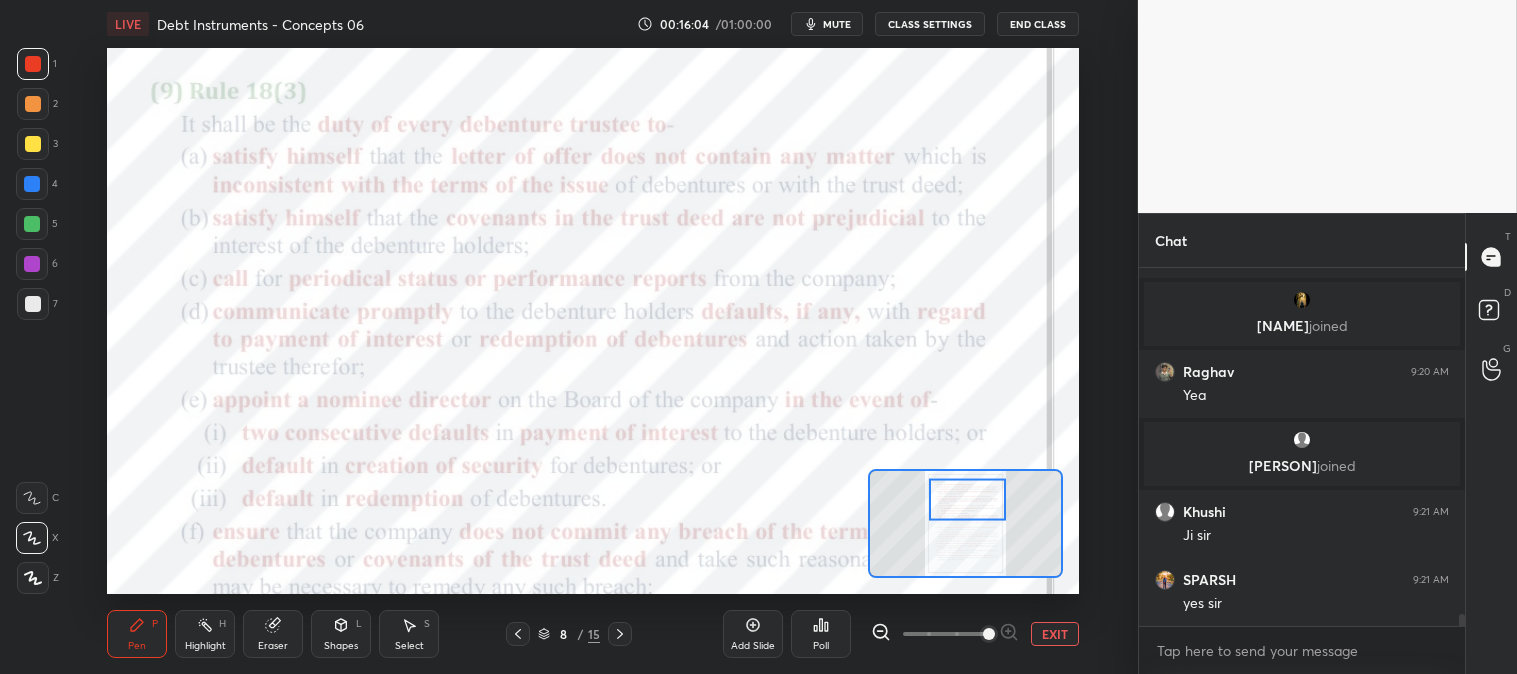 click at bounding box center [32, 224] 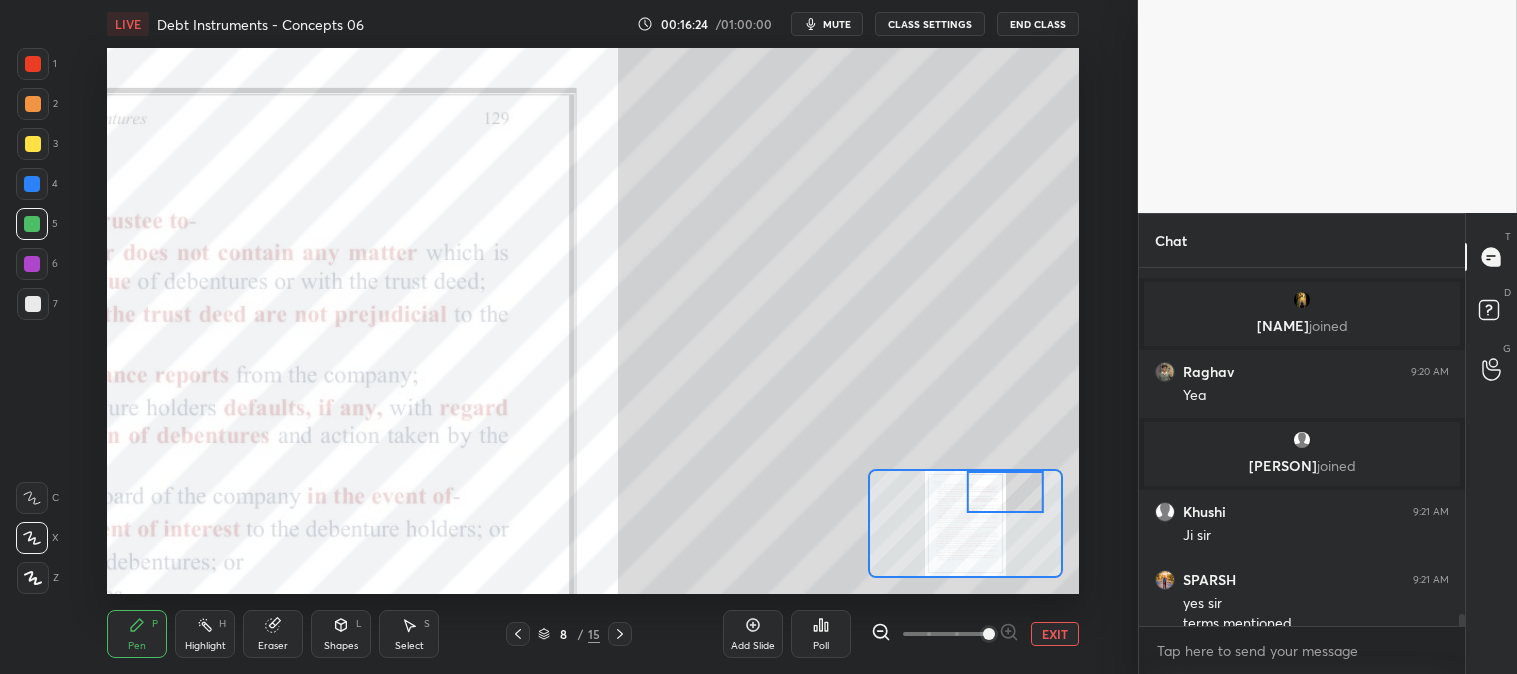 scroll, scrollTop: 10630, scrollLeft: 0, axis: vertical 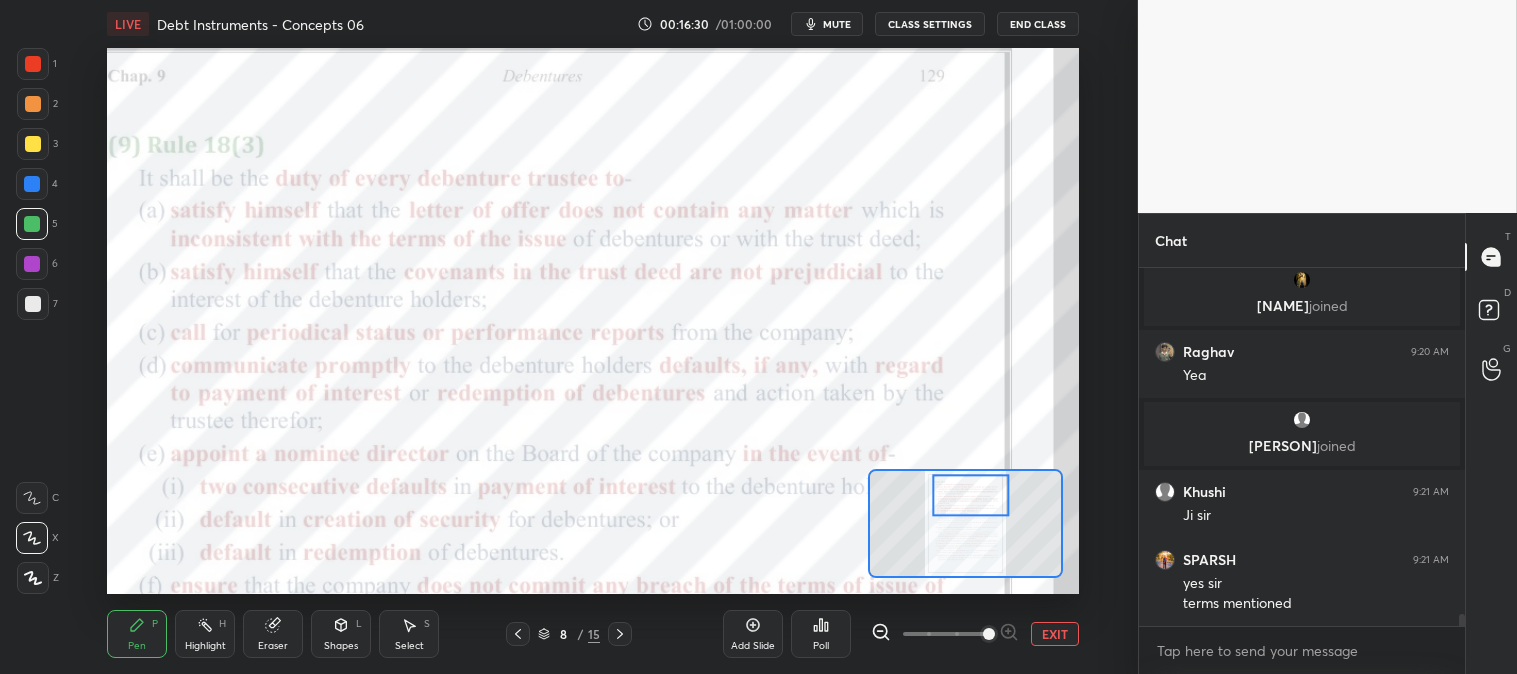 click on "Highlight H" at bounding box center [205, 634] 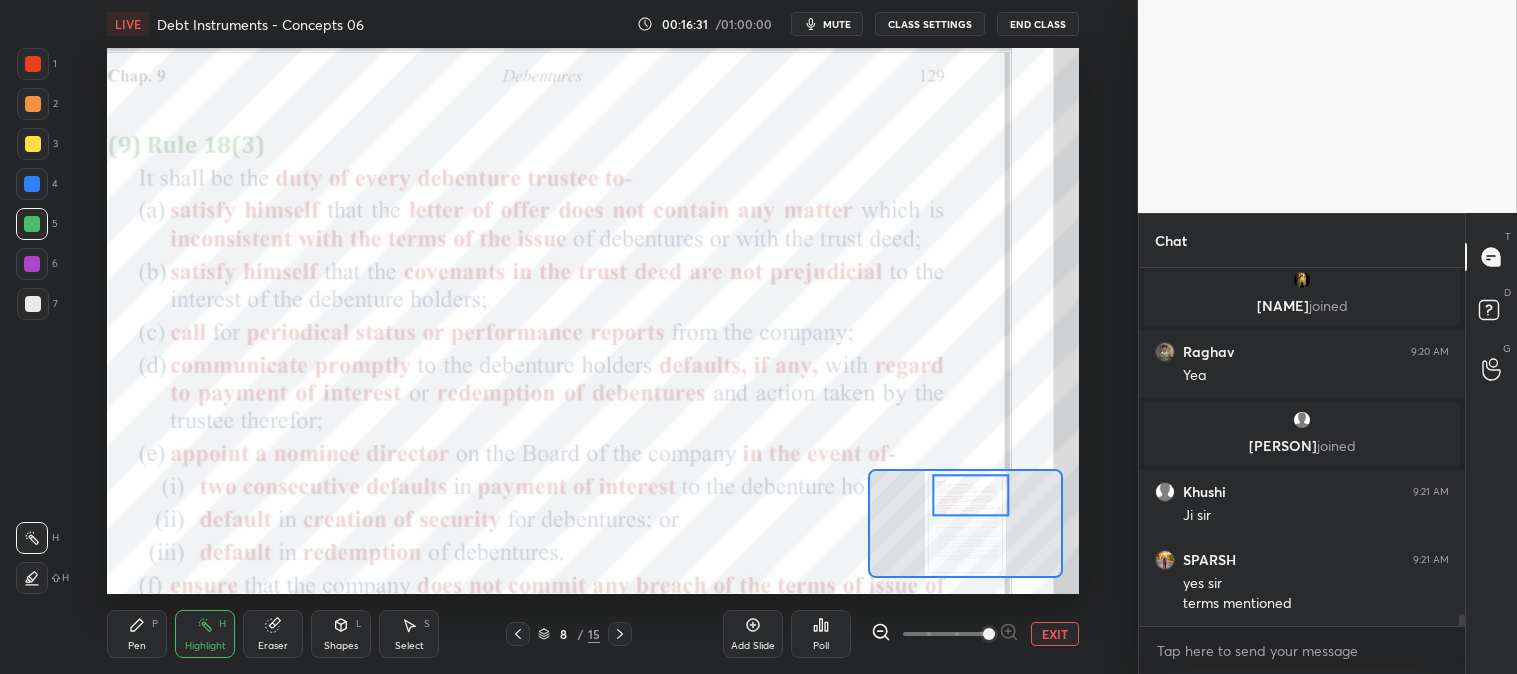 click at bounding box center [33, 64] 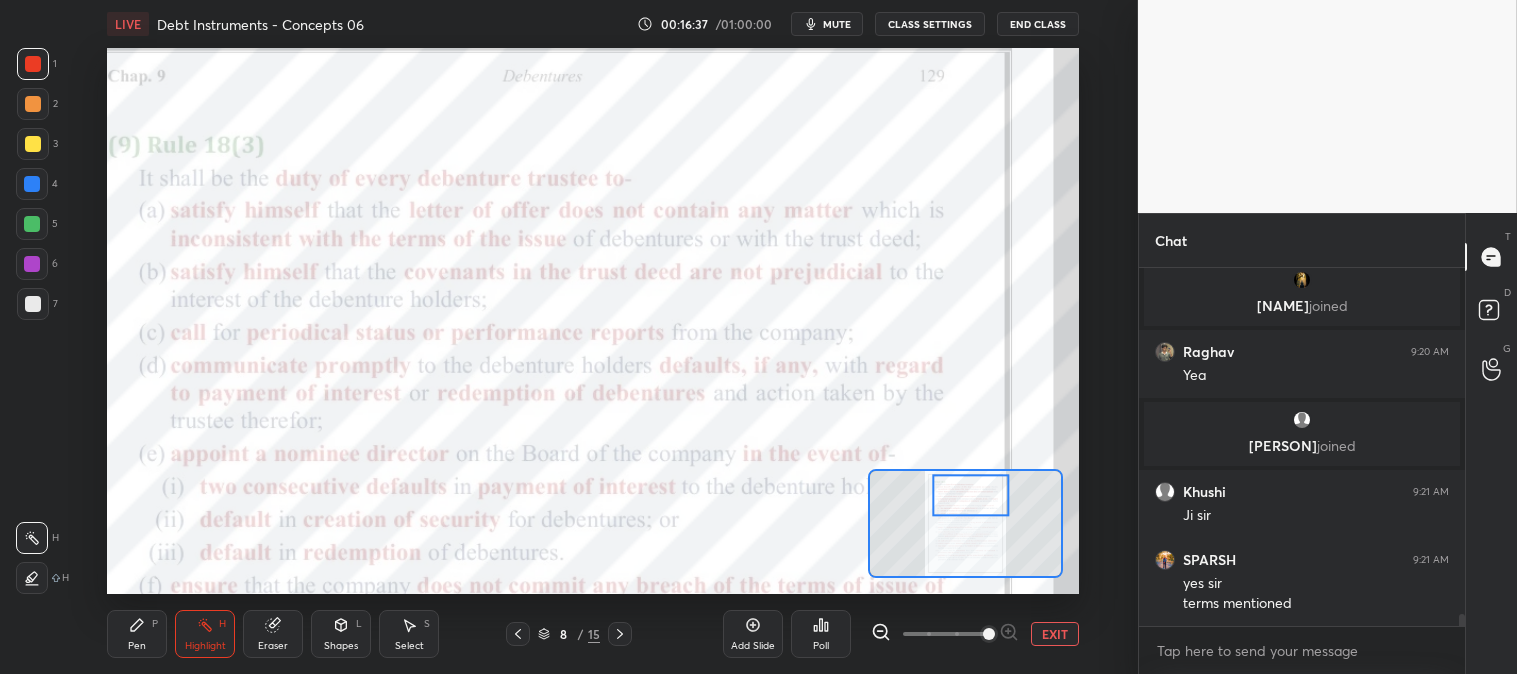 click 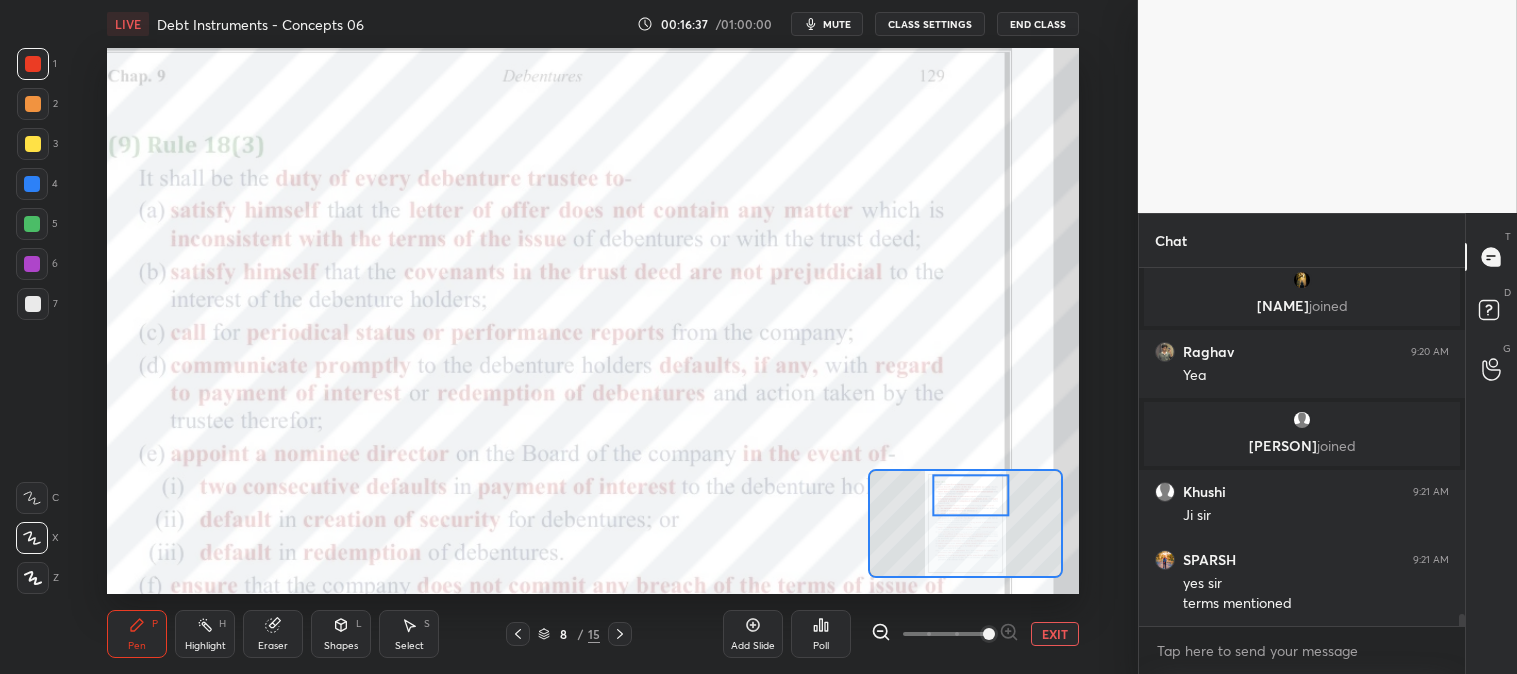 click 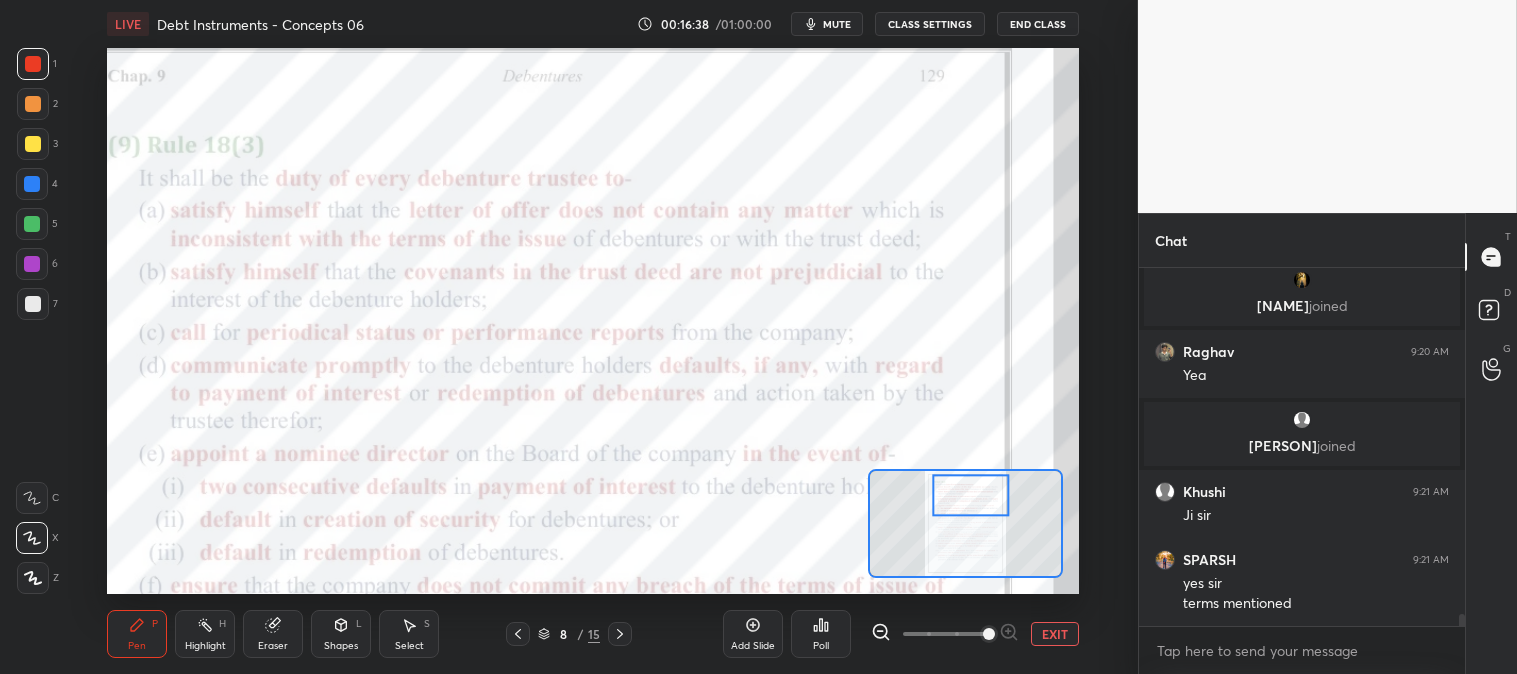 click on "4" at bounding box center (37, 188) 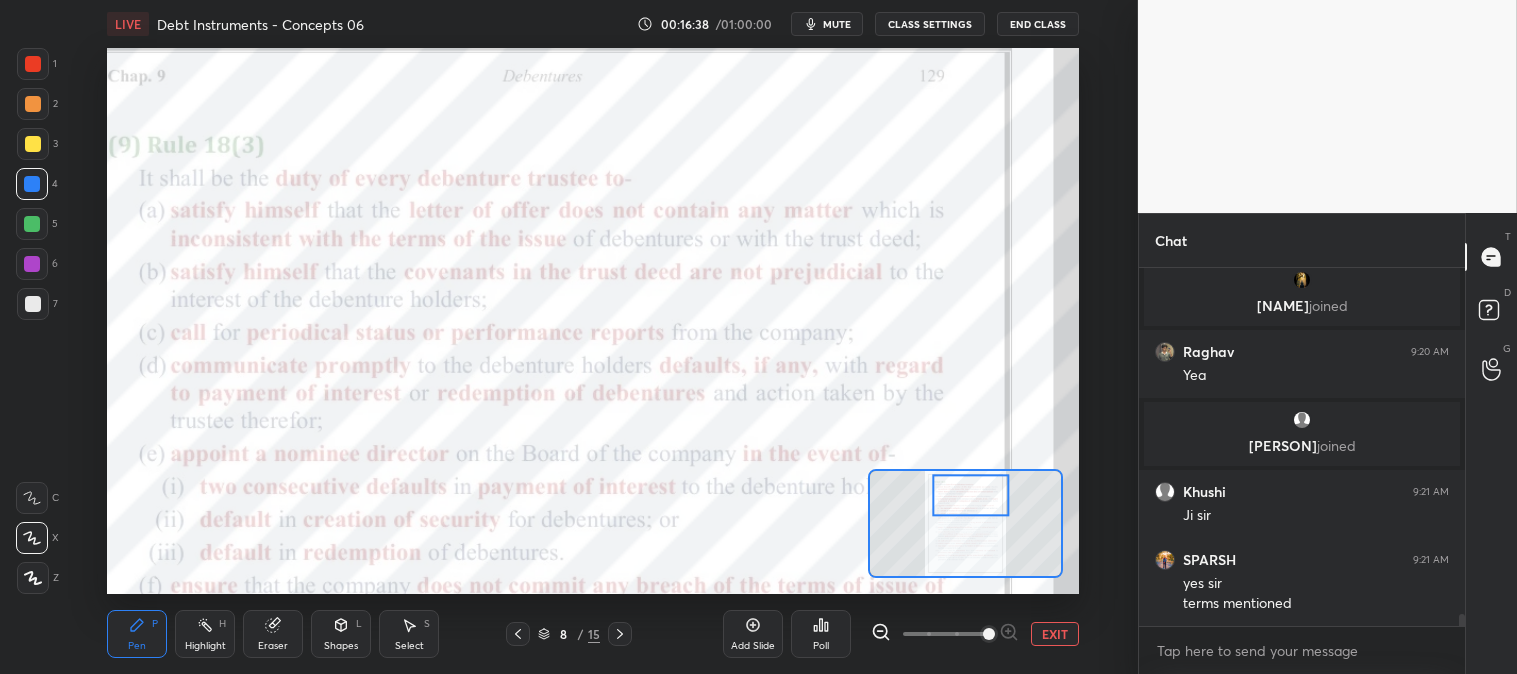 click at bounding box center (32, 184) 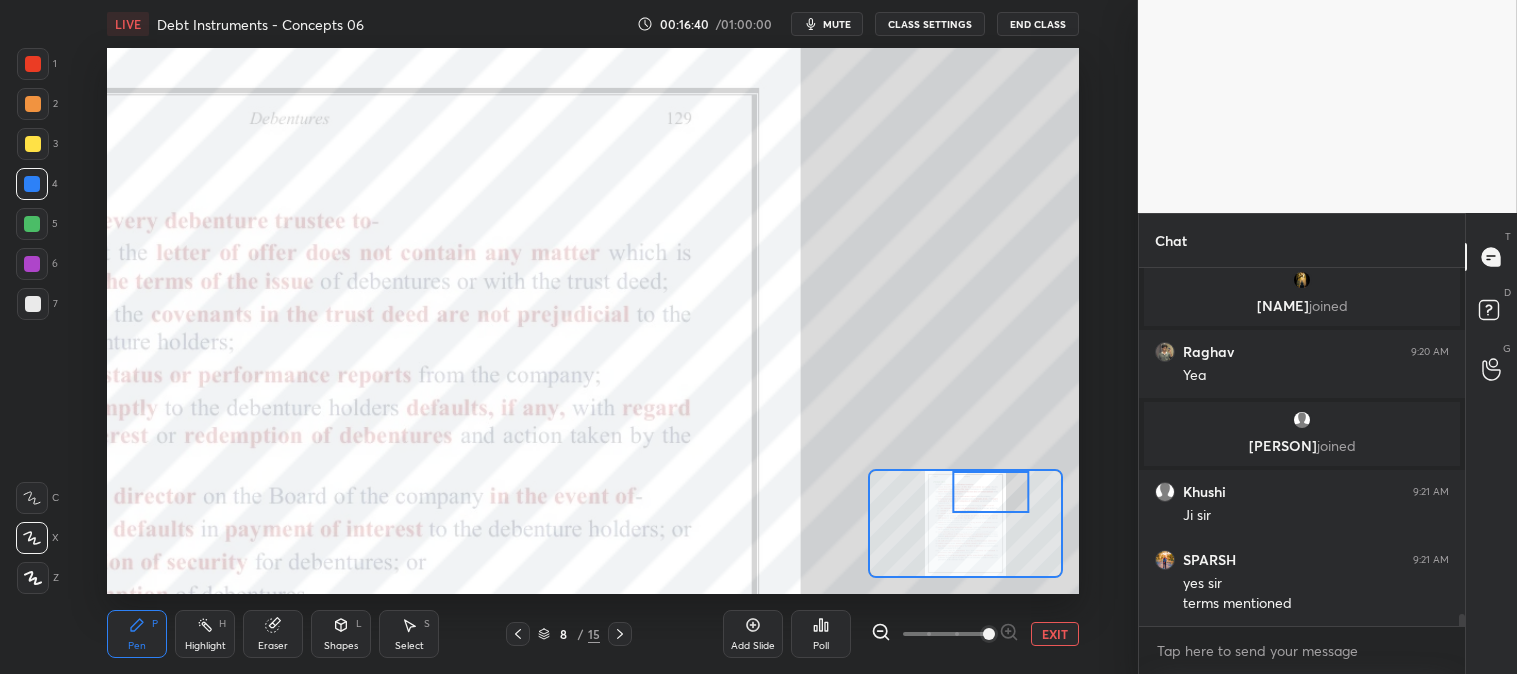click at bounding box center (33, 144) 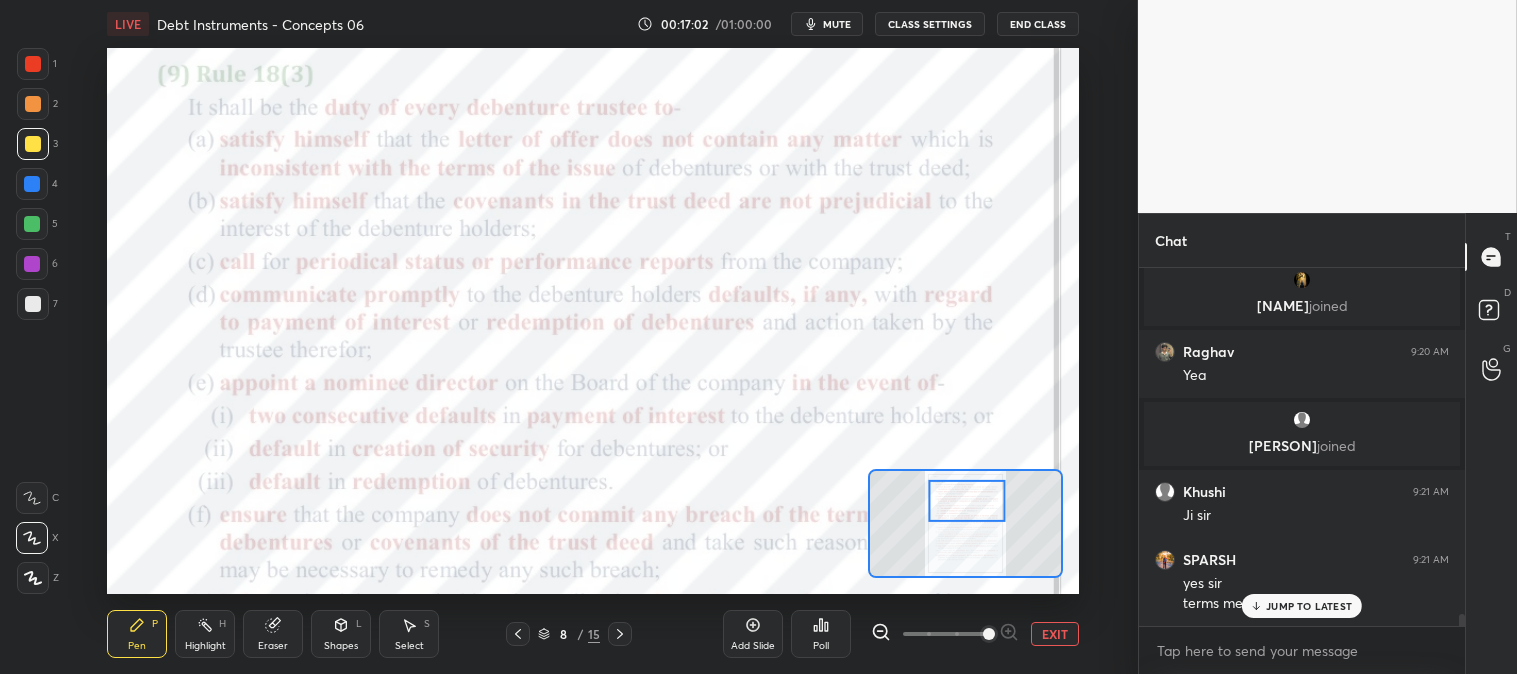 scroll, scrollTop: 10697, scrollLeft: 0, axis: vertical 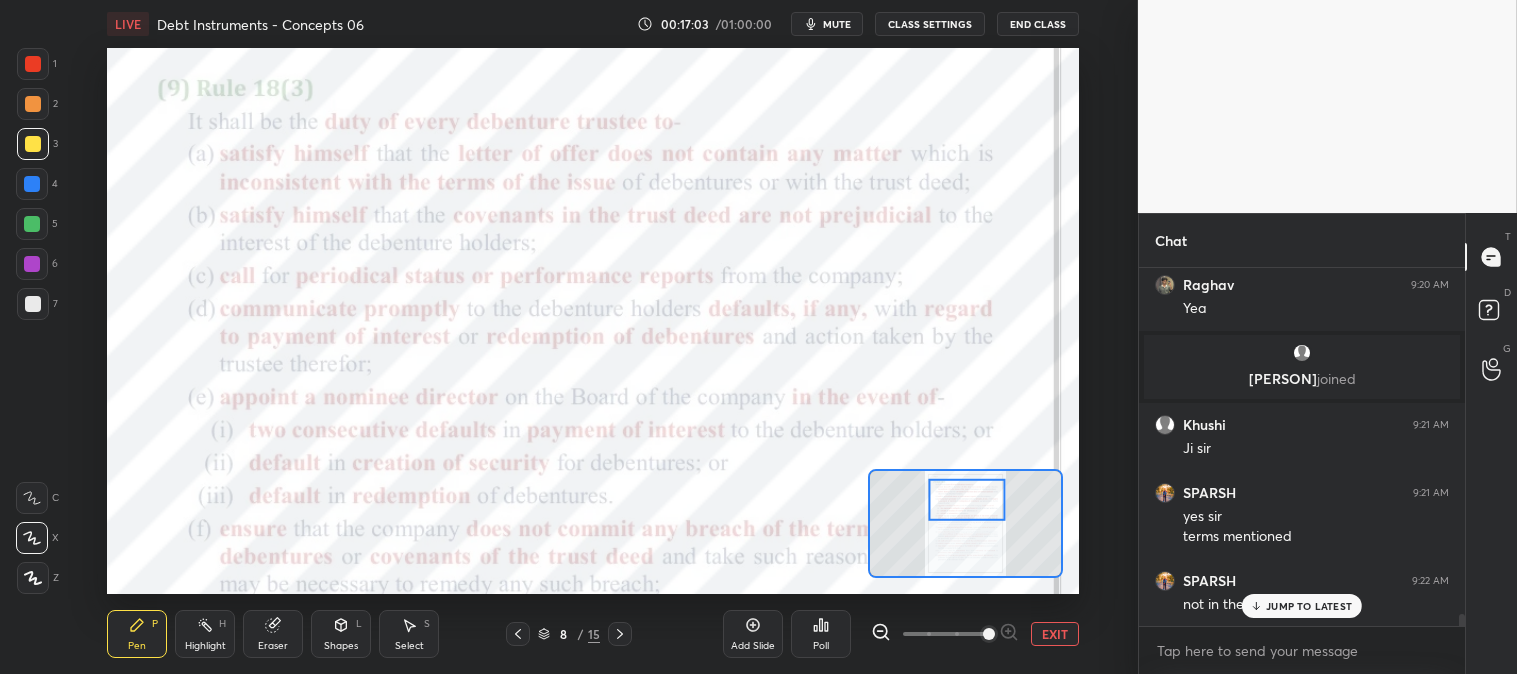 click on "Highlight H" at bounding box center (205, 634) 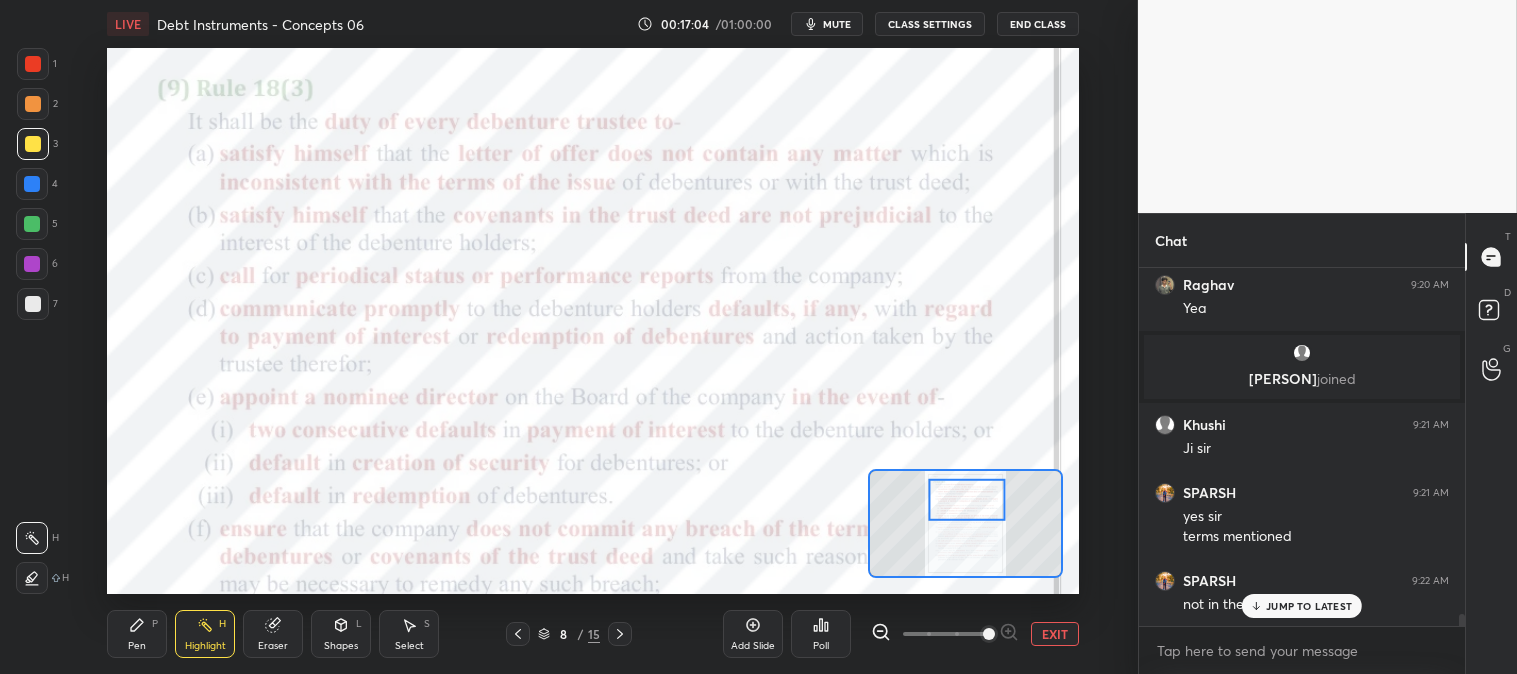 click at bounding box center (33, 64) 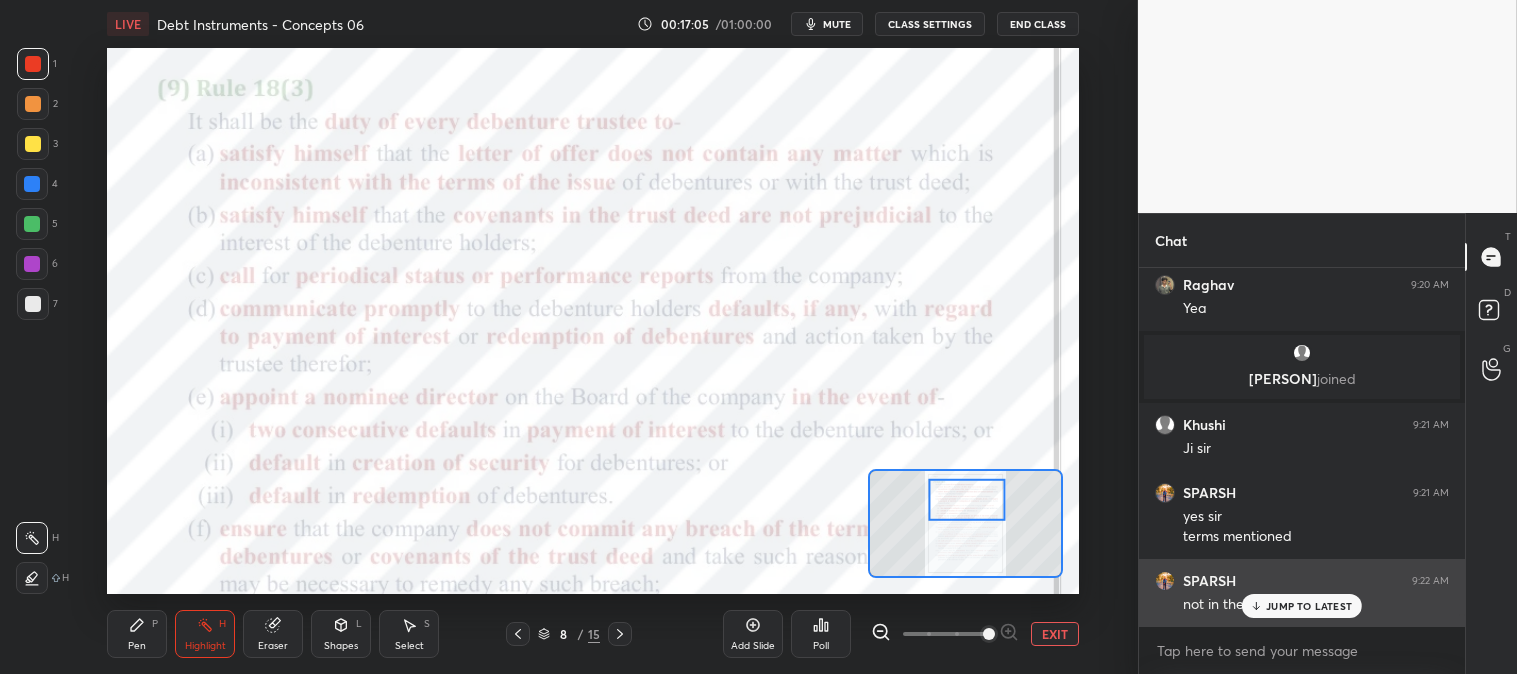 click on "JUMP TO LATEST" at bounding box center (1302, 606) 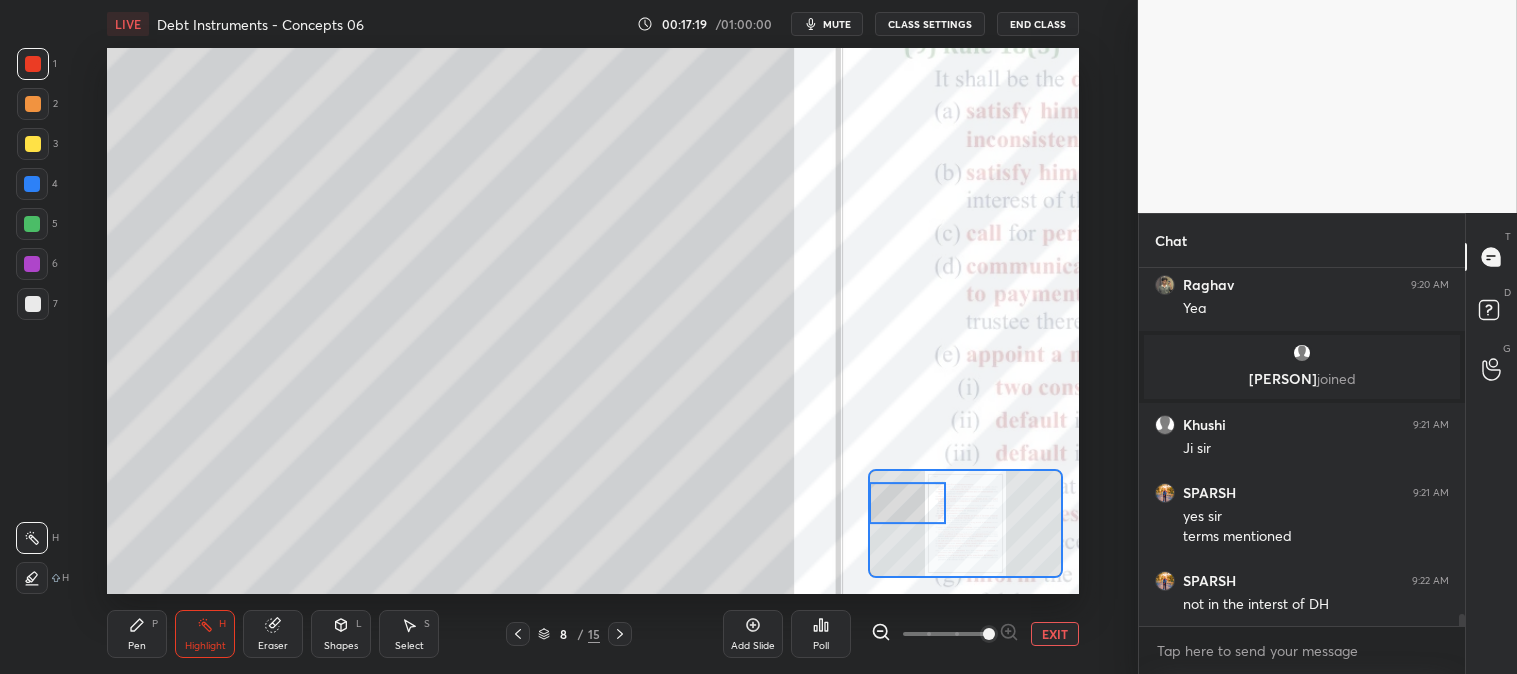 click on "Pen P" at bounding box center (137, 634) 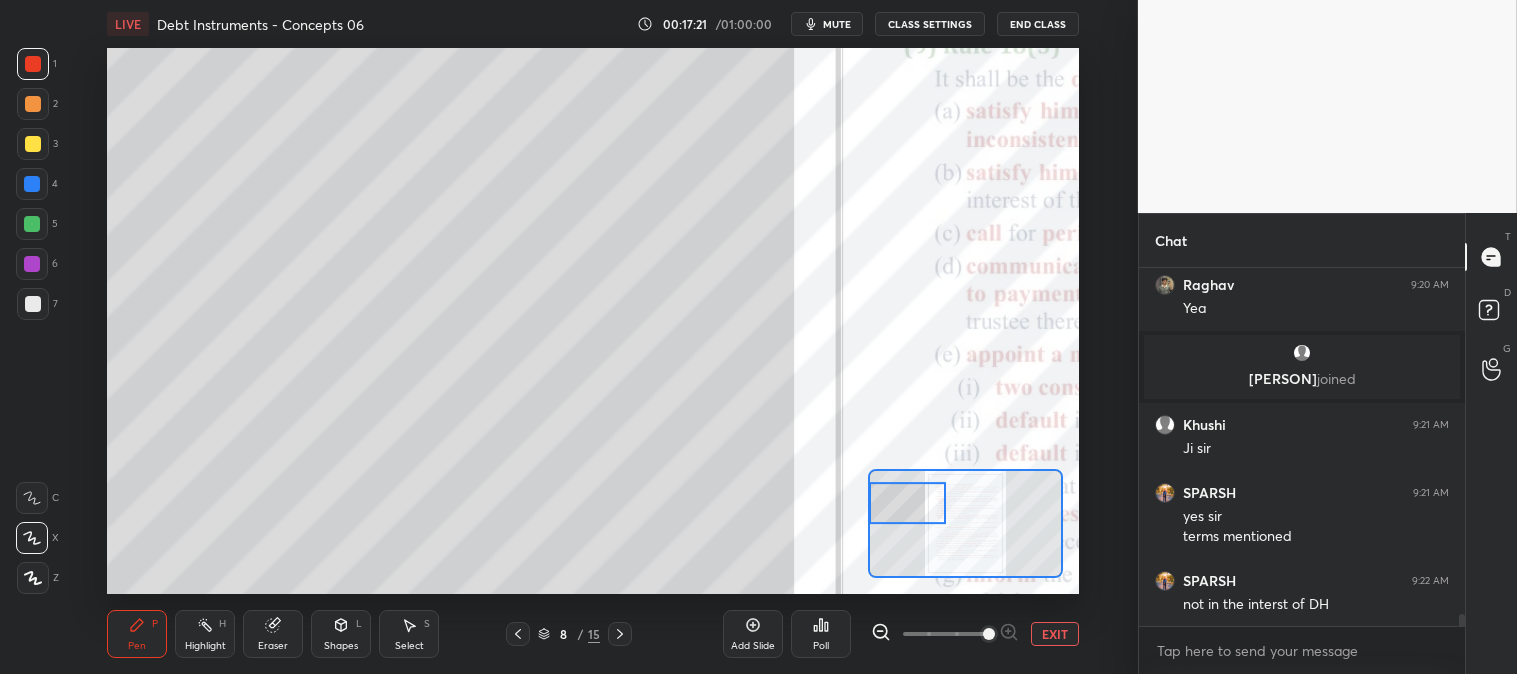 click at bounding box center [33, 104] 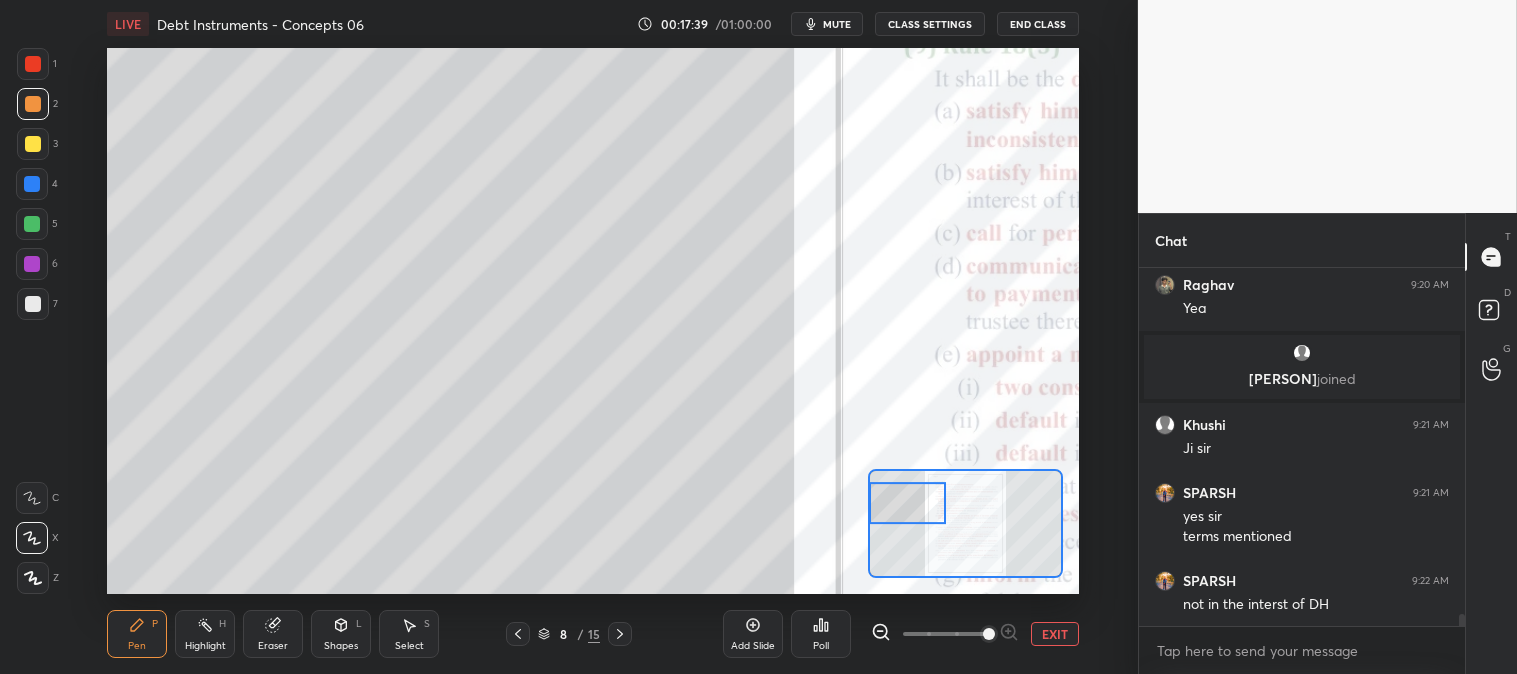 click at bounding box center (33, 144) 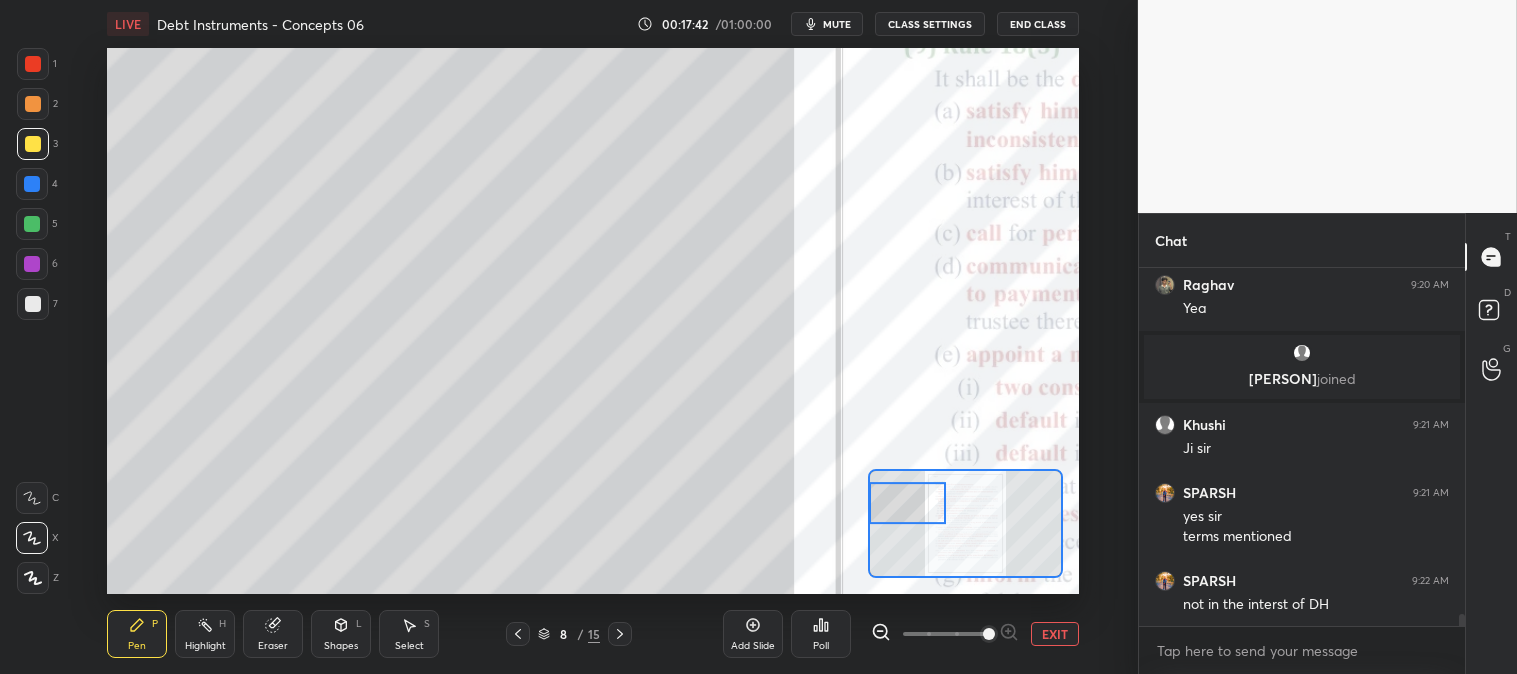 click on "EXIT" at bounding box center [1055, 634] 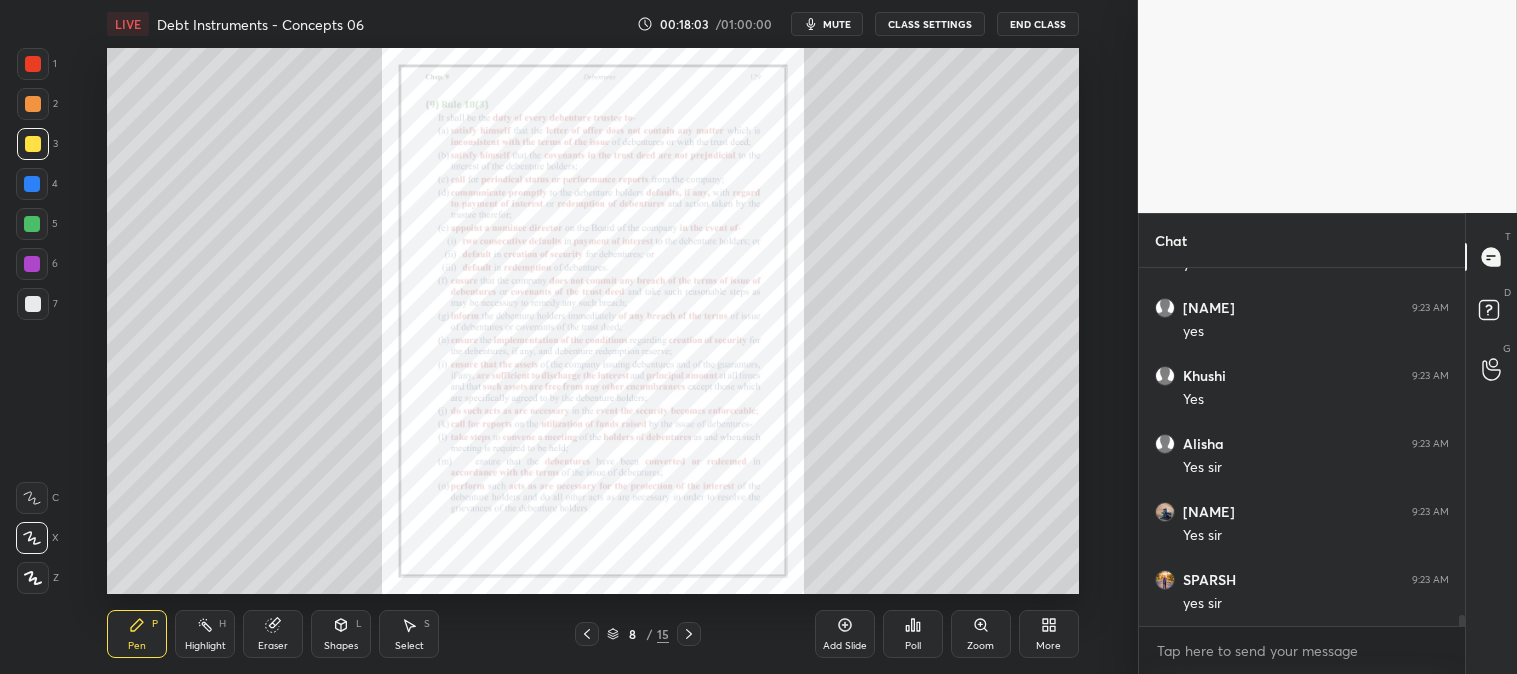 scroll, scrollTop: 11717, scrollLeft: 0, axis: vertical 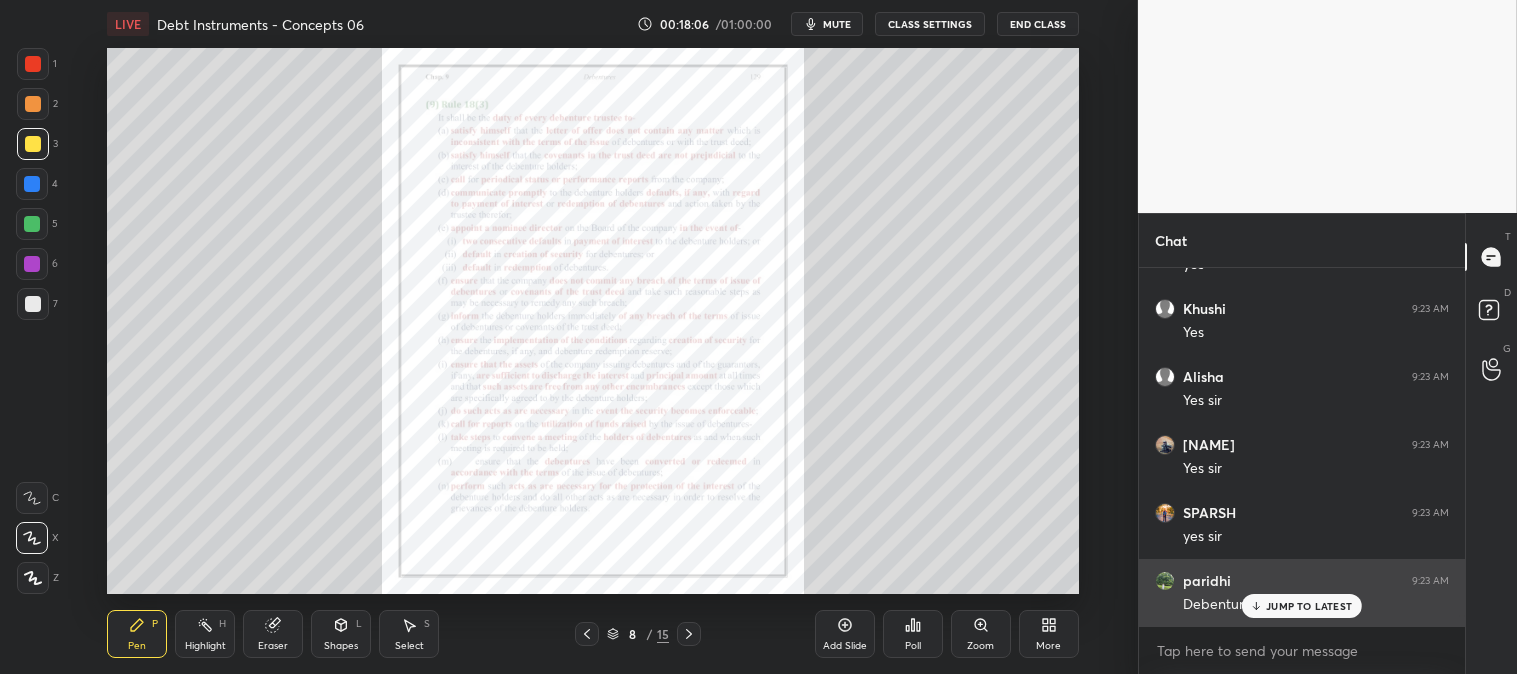 click on "JUMP TO LATEST" at bounding box center [1309, 606] 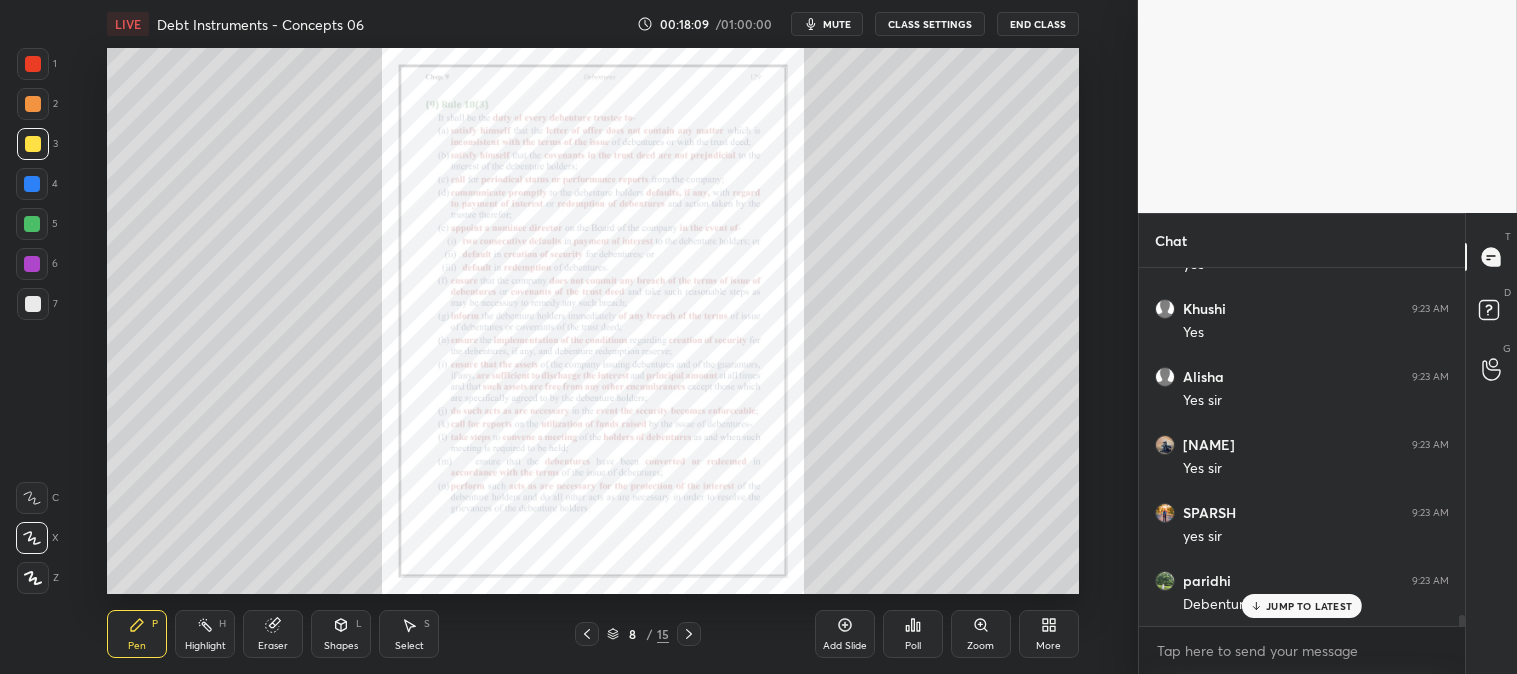 scroll, scrollTop: 11785, scrollLeft: 0, axis: vertical 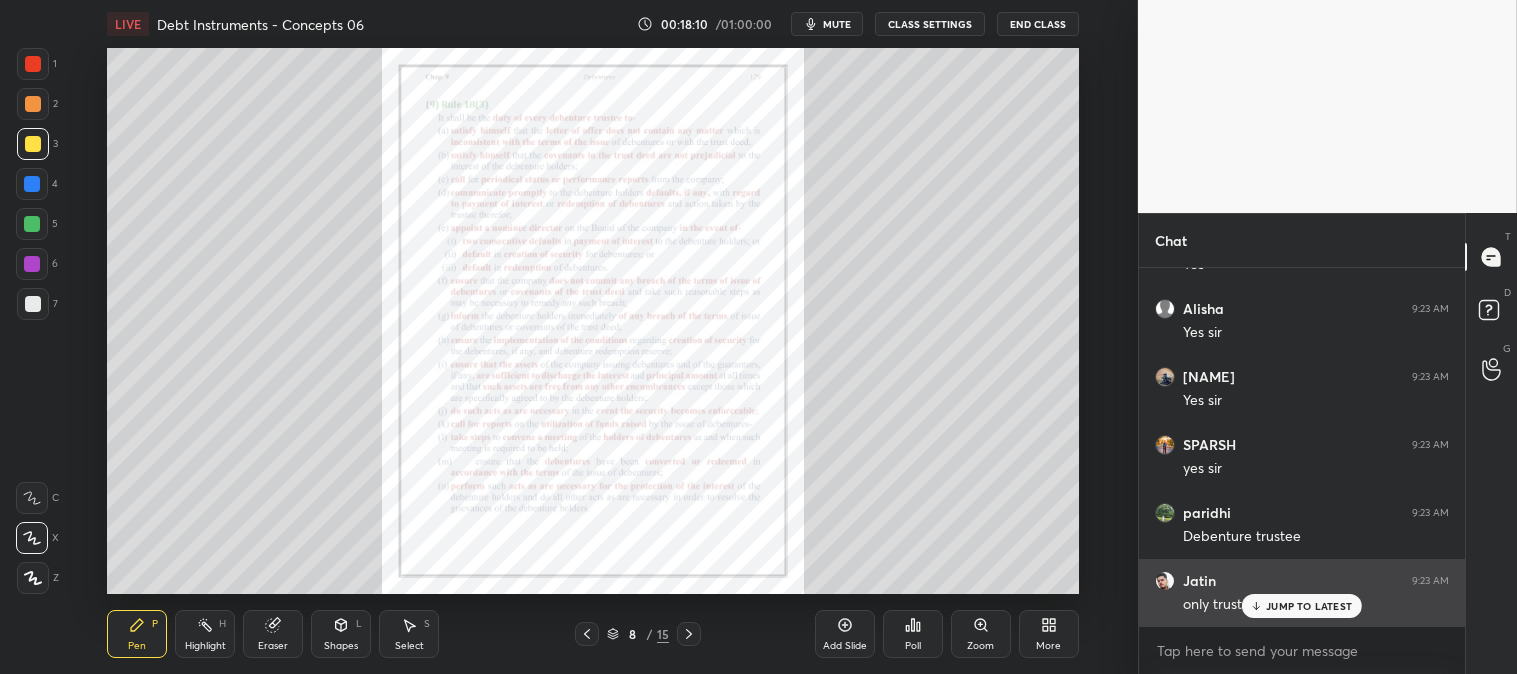 click 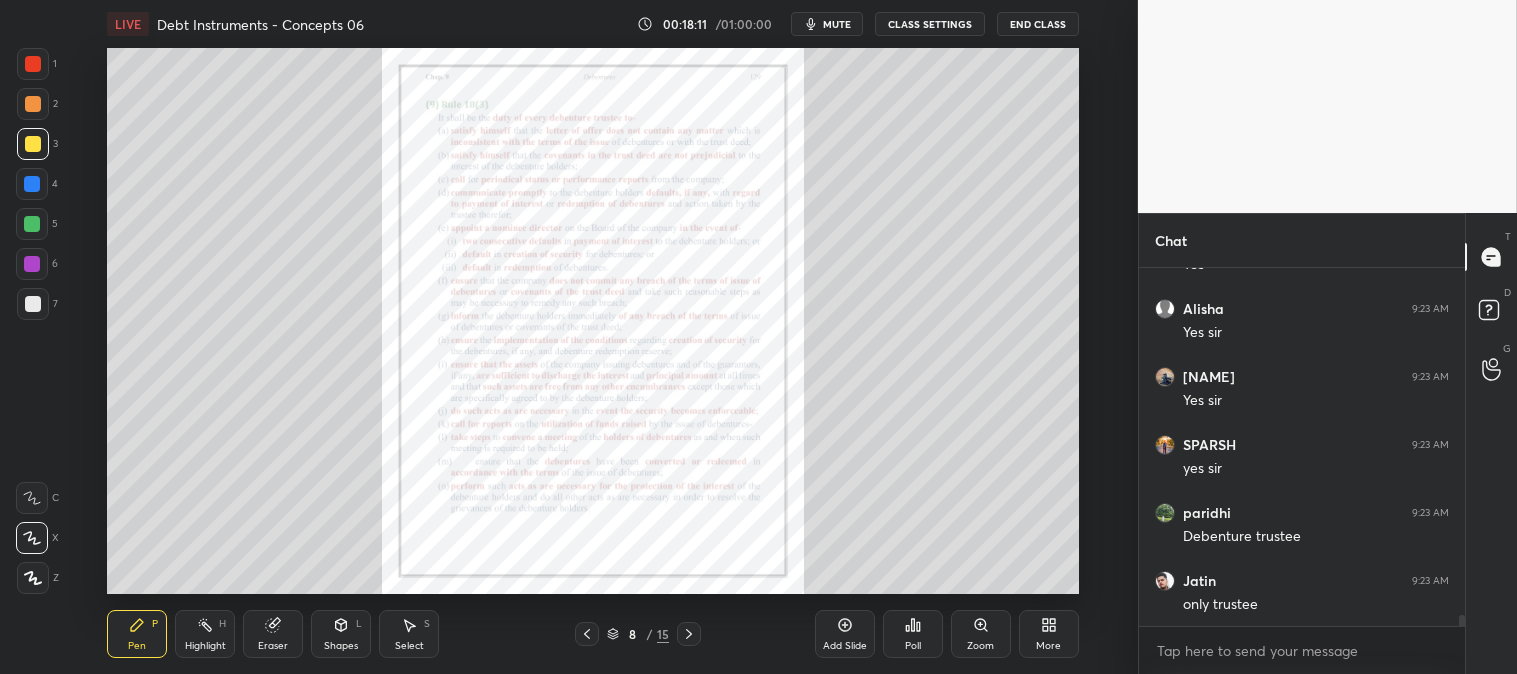 click 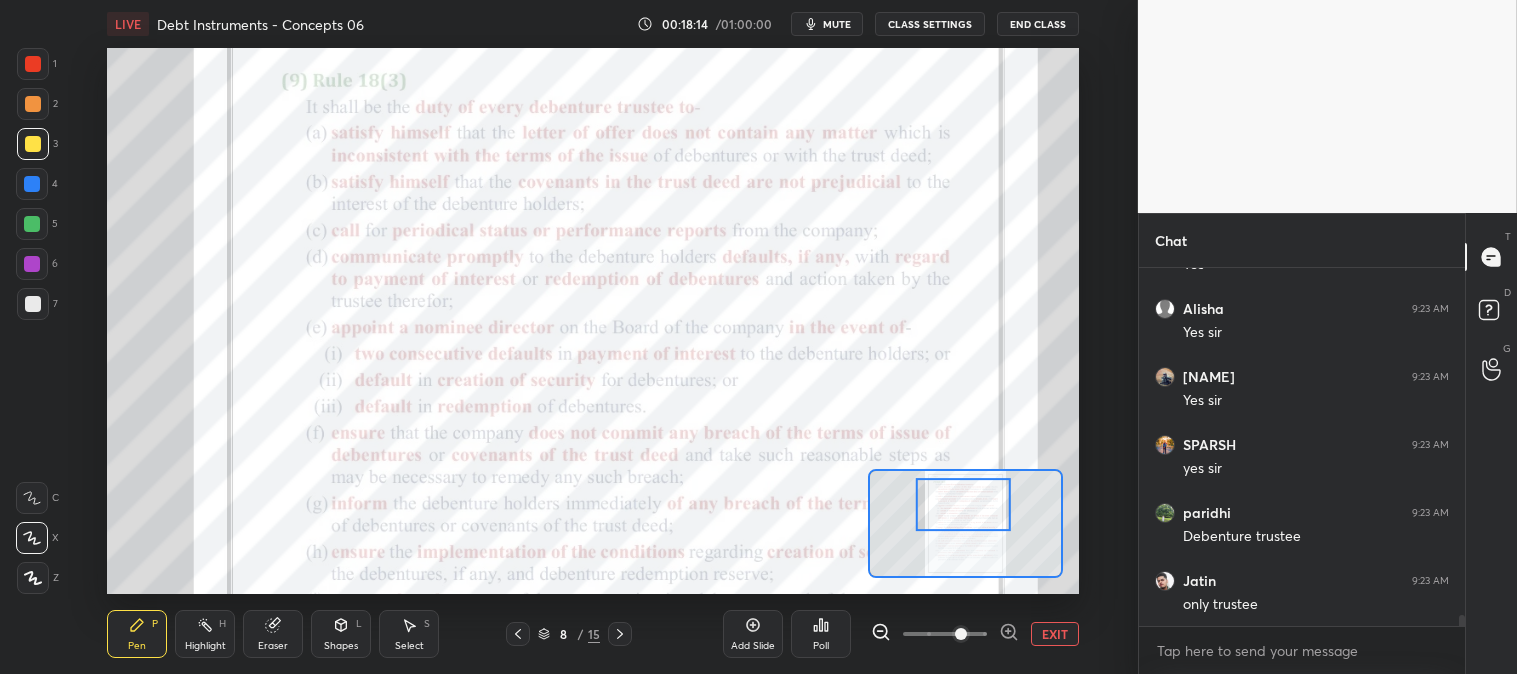 scroll, scrollTop: 11853, scrollLeft: 0, axis: vertical 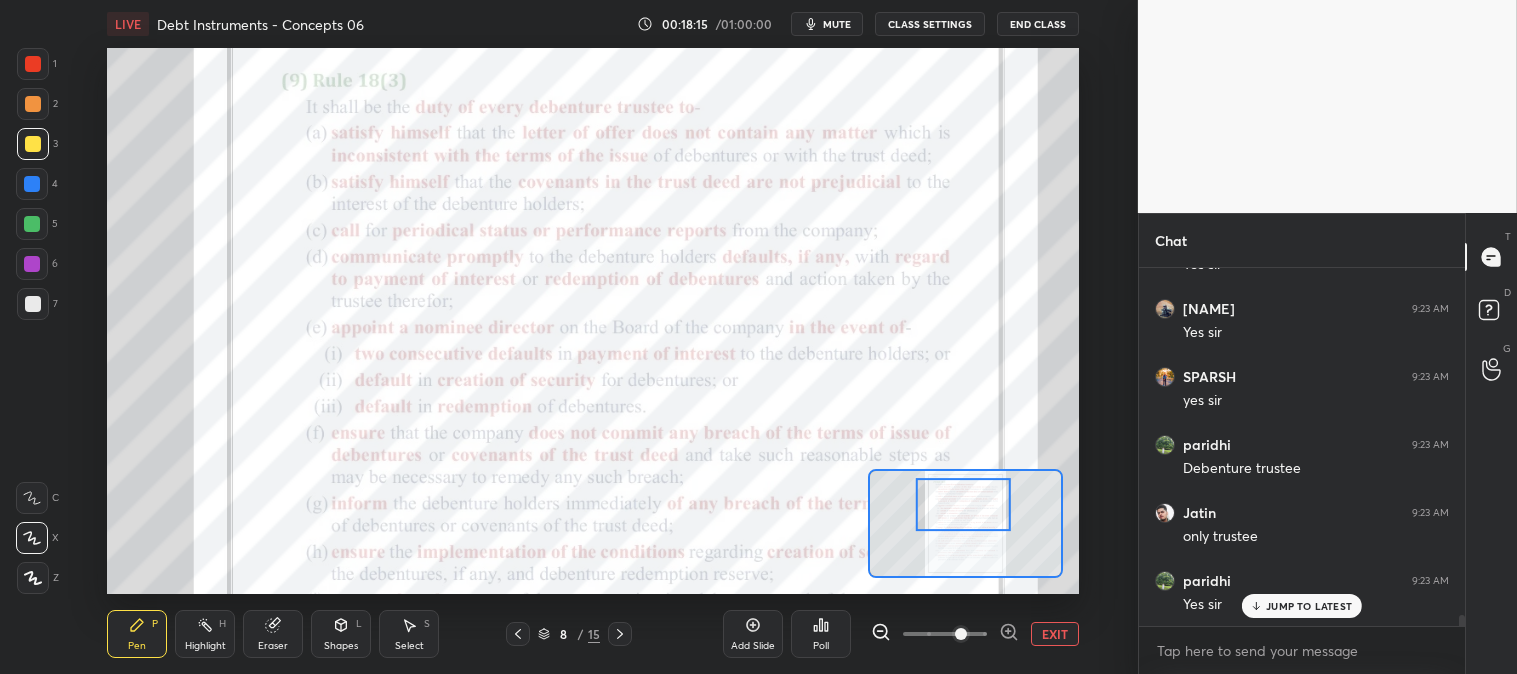 click on "Highlight H" at bounding box center [205, 634] 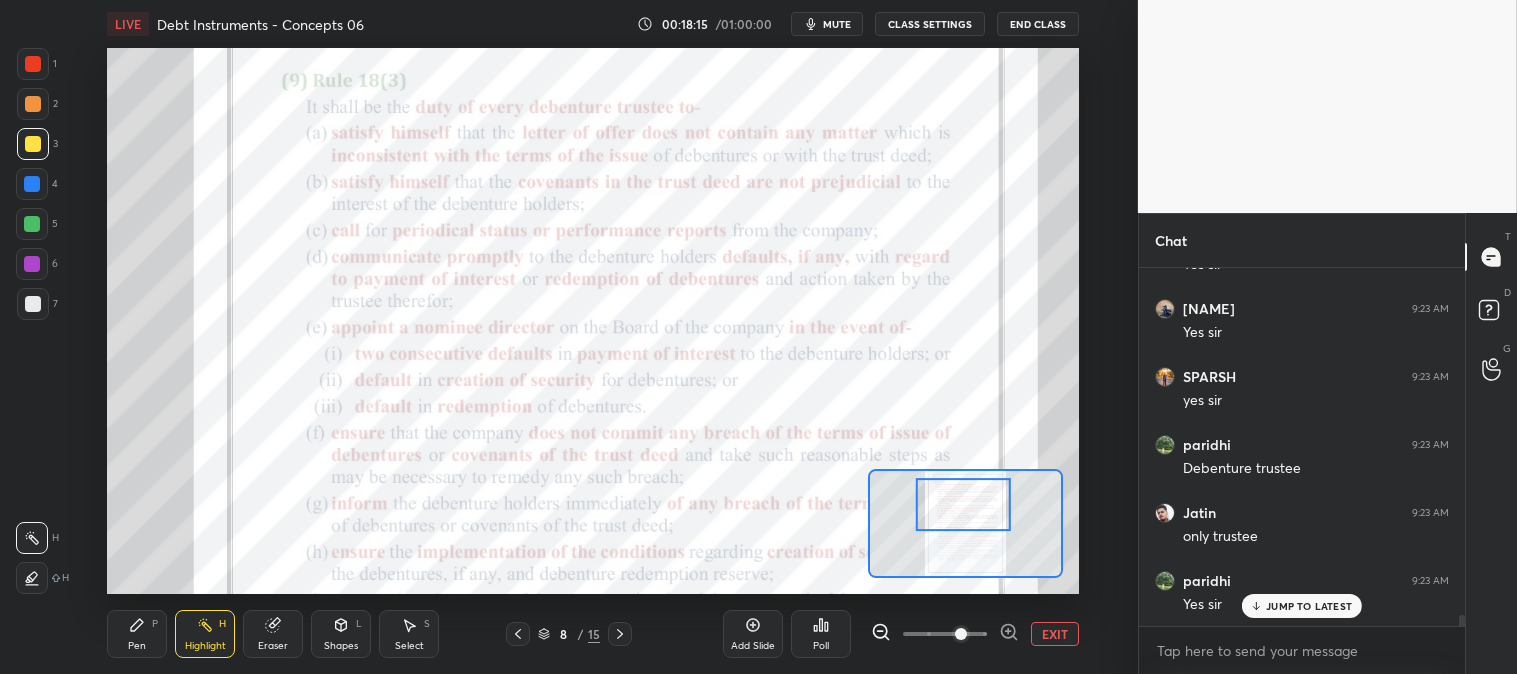 click at bounding box center [33, 64] 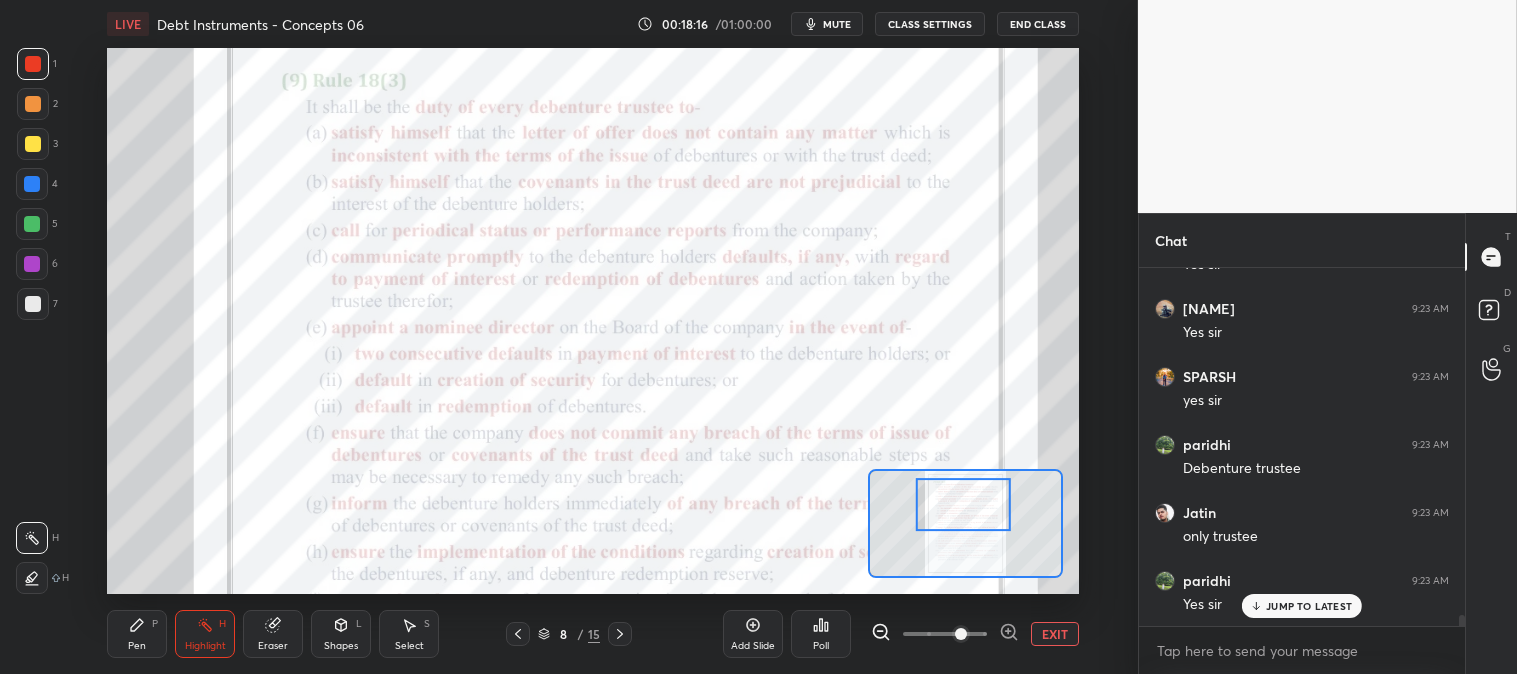 scroll, scrollTop: 11921, scrollLeft: 0, axis: vertical 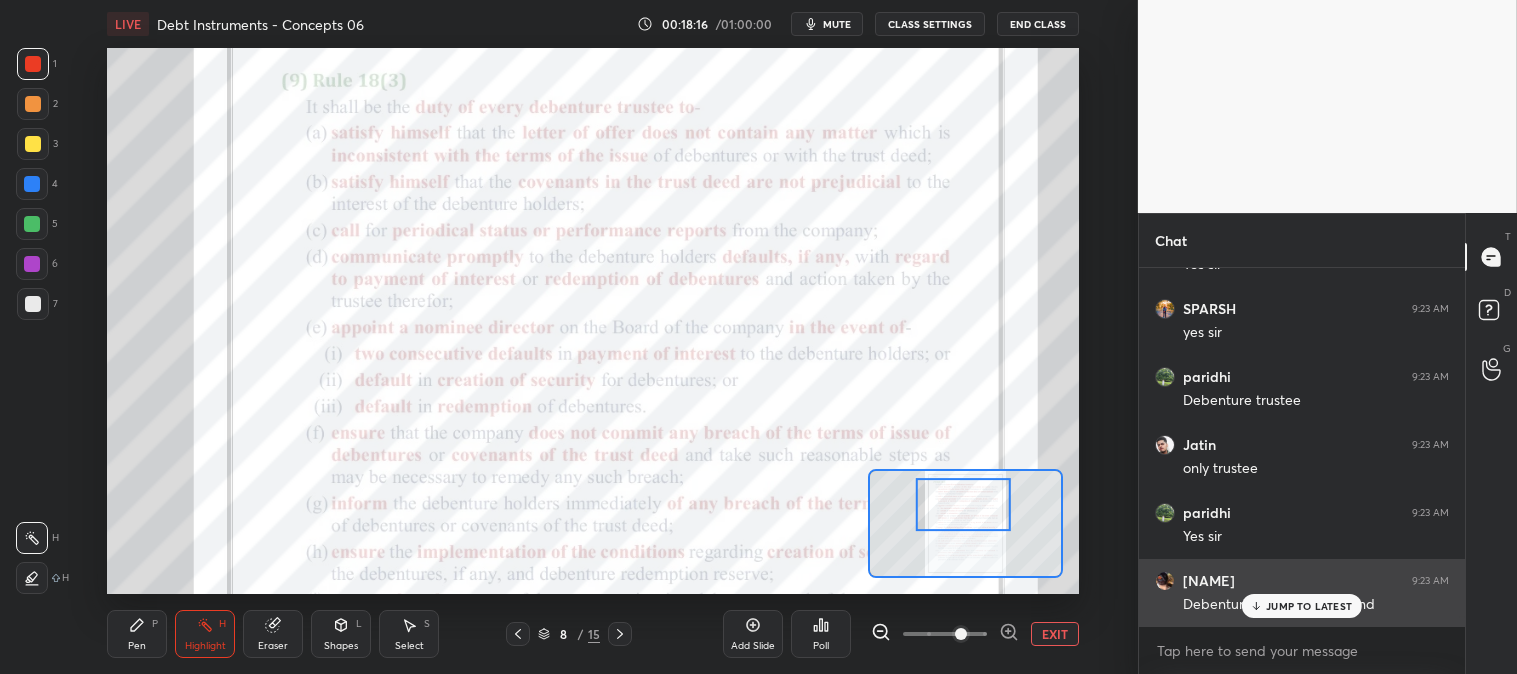 click on "JUMP TO LATEST" at bounding box center (1309, 606) 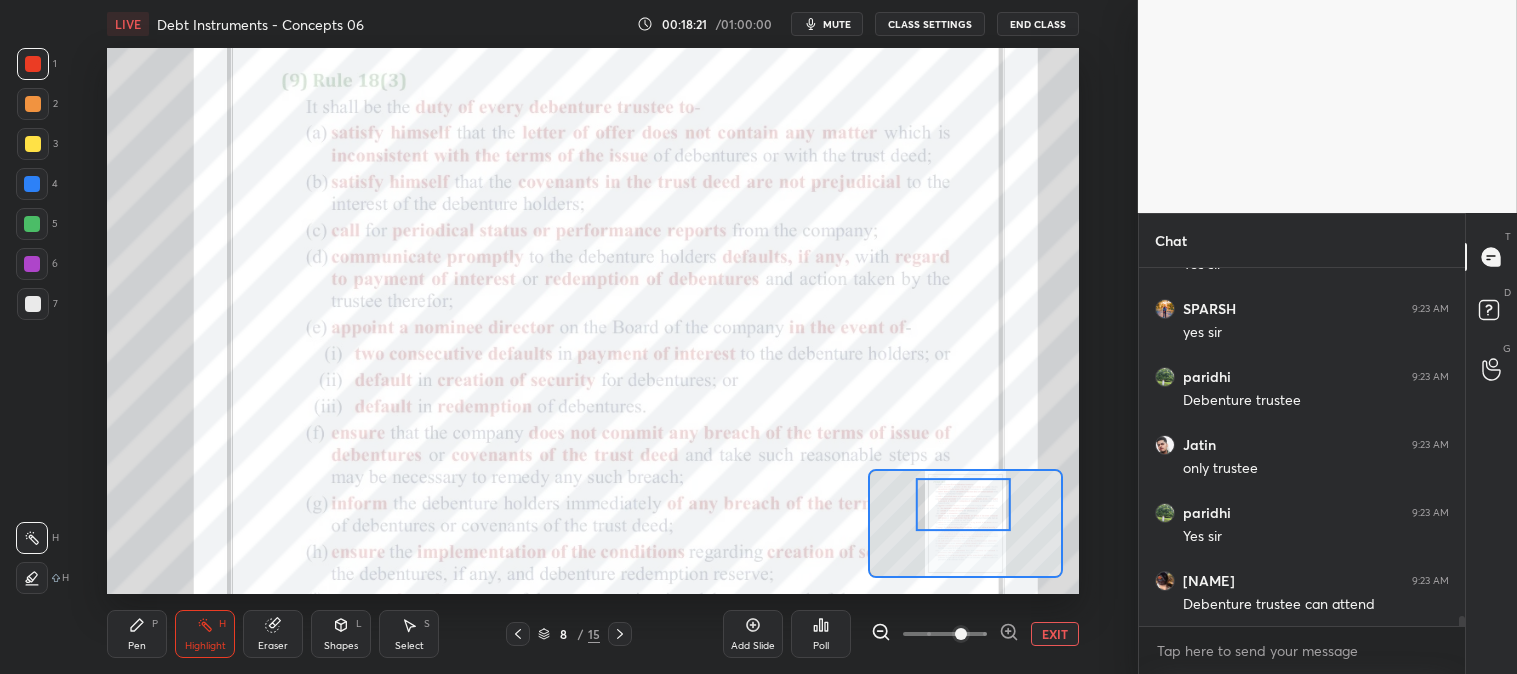 scroll, scrollTop: 11993, scrollLeft: 0, axis: vertical 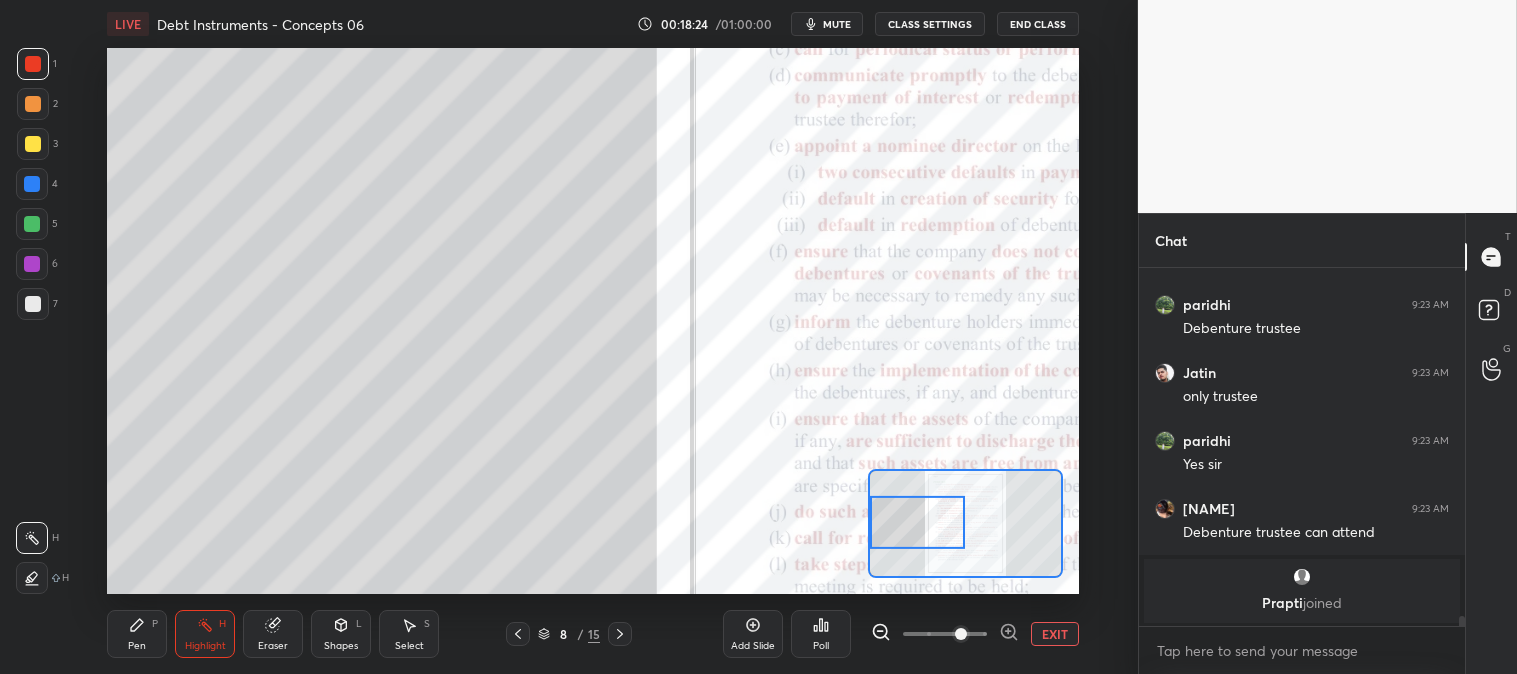 click on "Pen P" at bounding box center (137, 634) 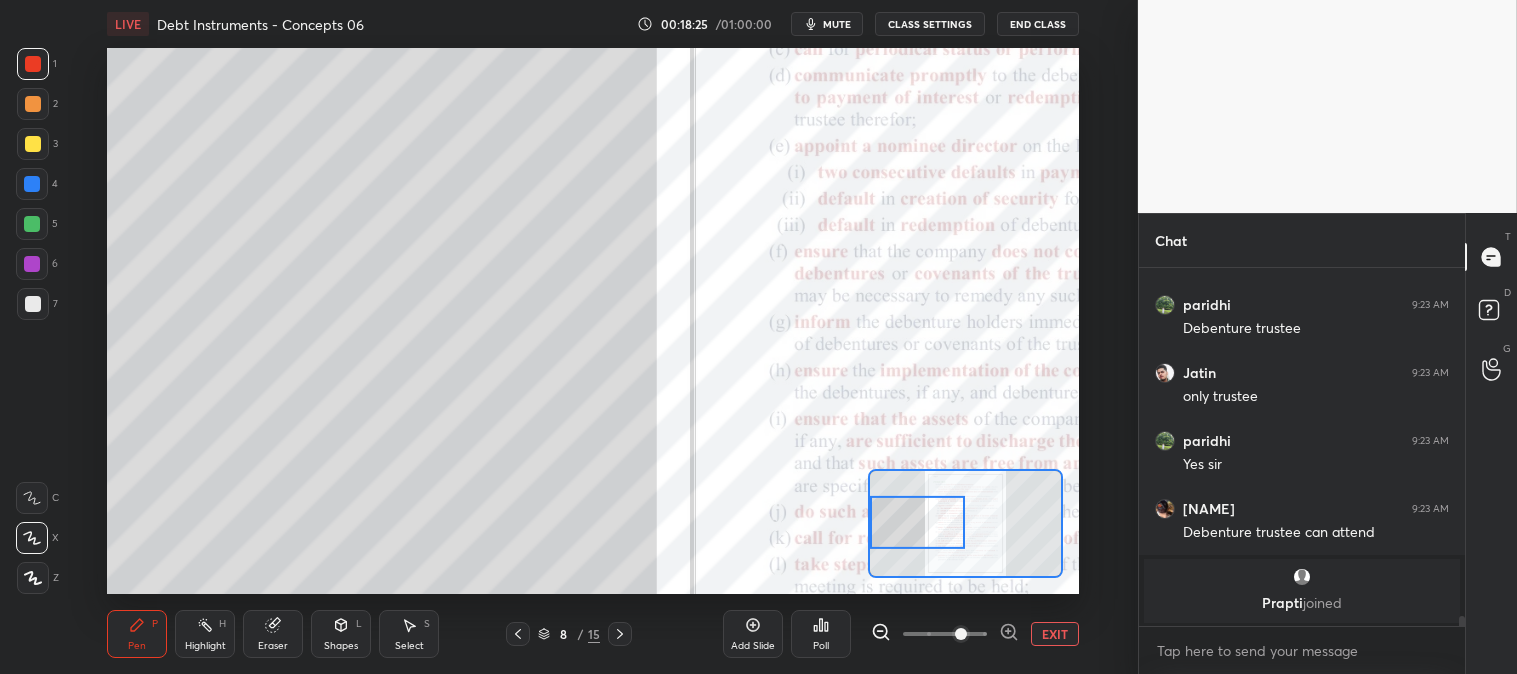 click at bounding box center [33, 144] 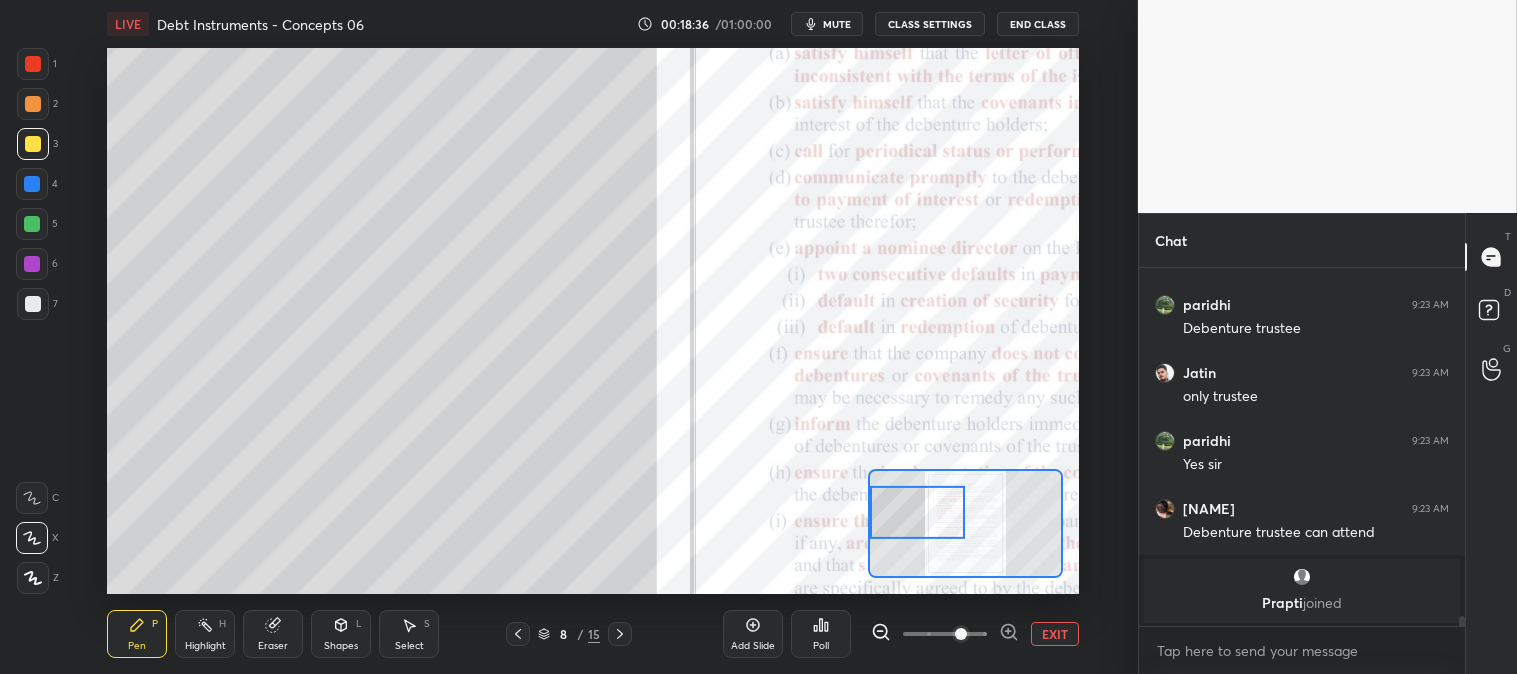 click at bounding box center [32, 184] 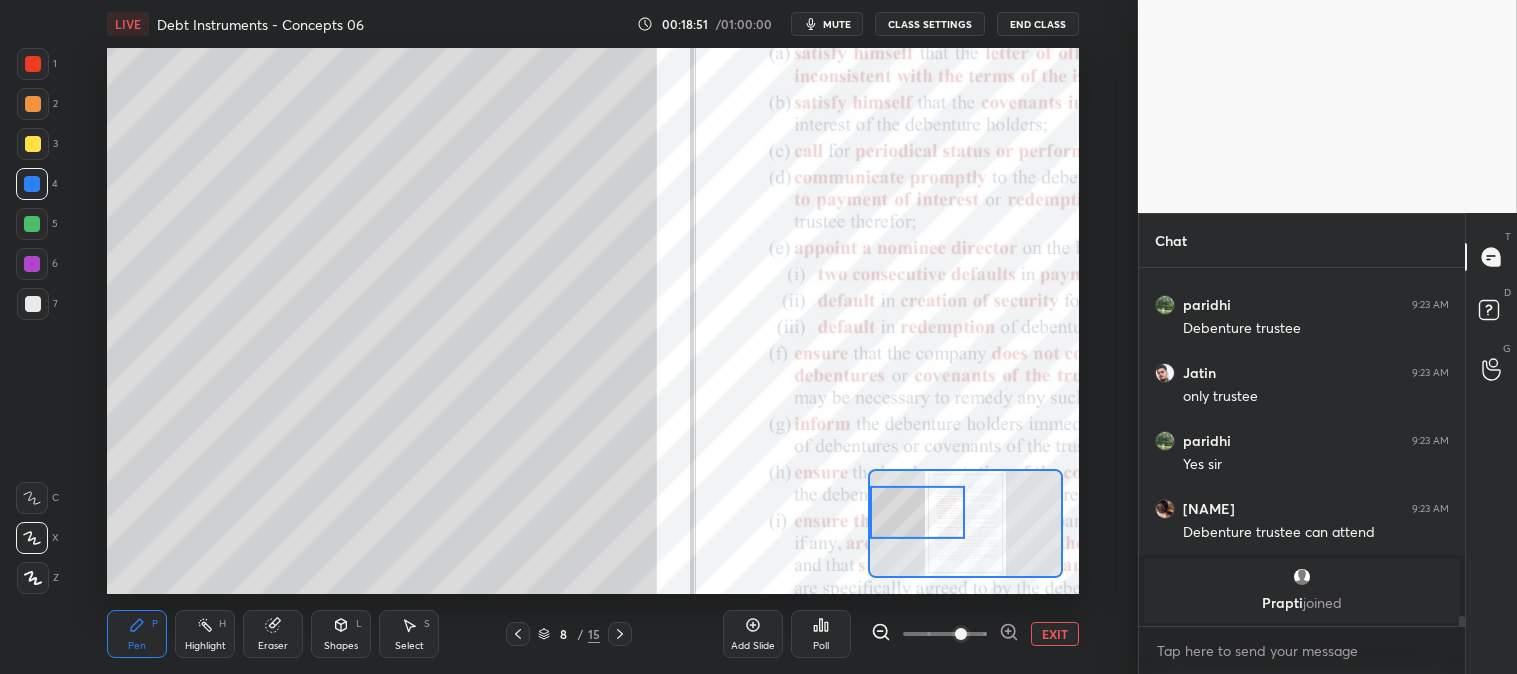 click on "EXIT" at bounding box center (1055, 634) 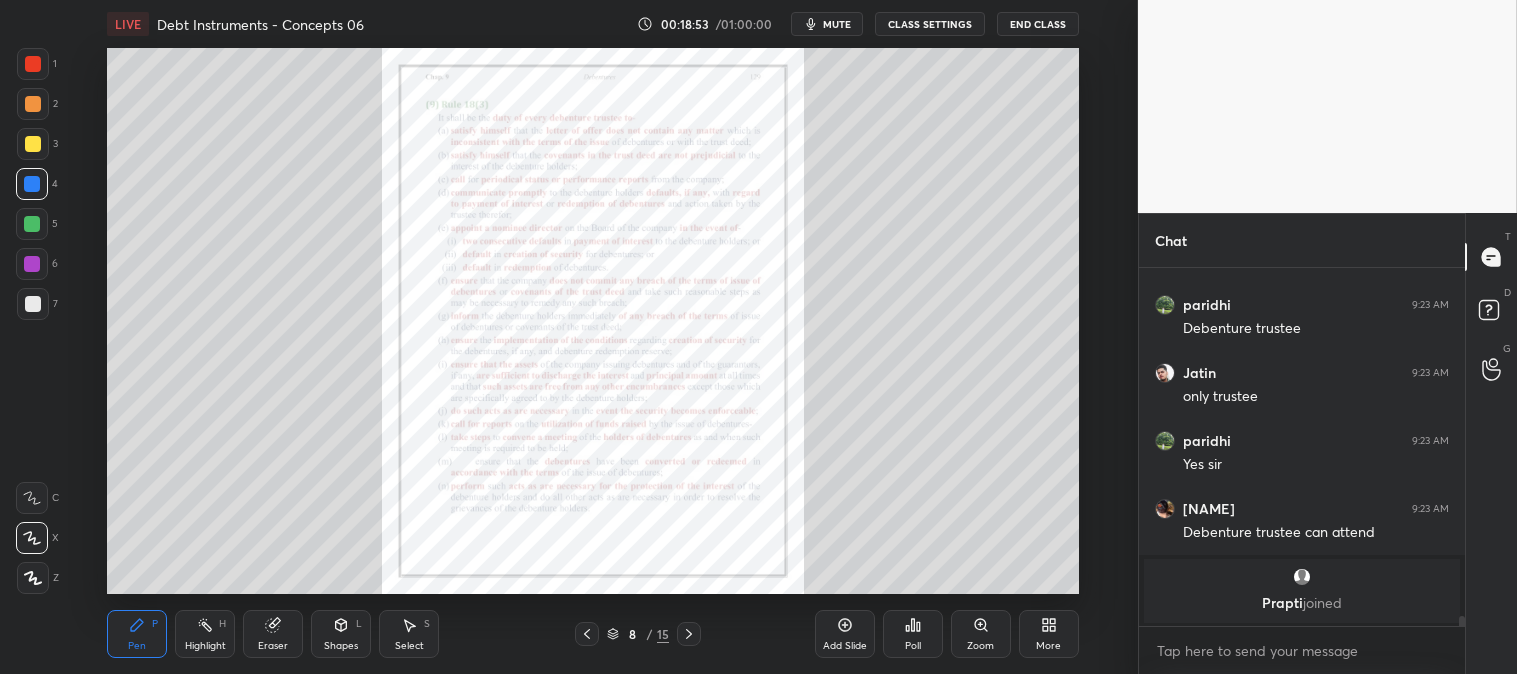click on "mute" at bounding box center (837, 24) 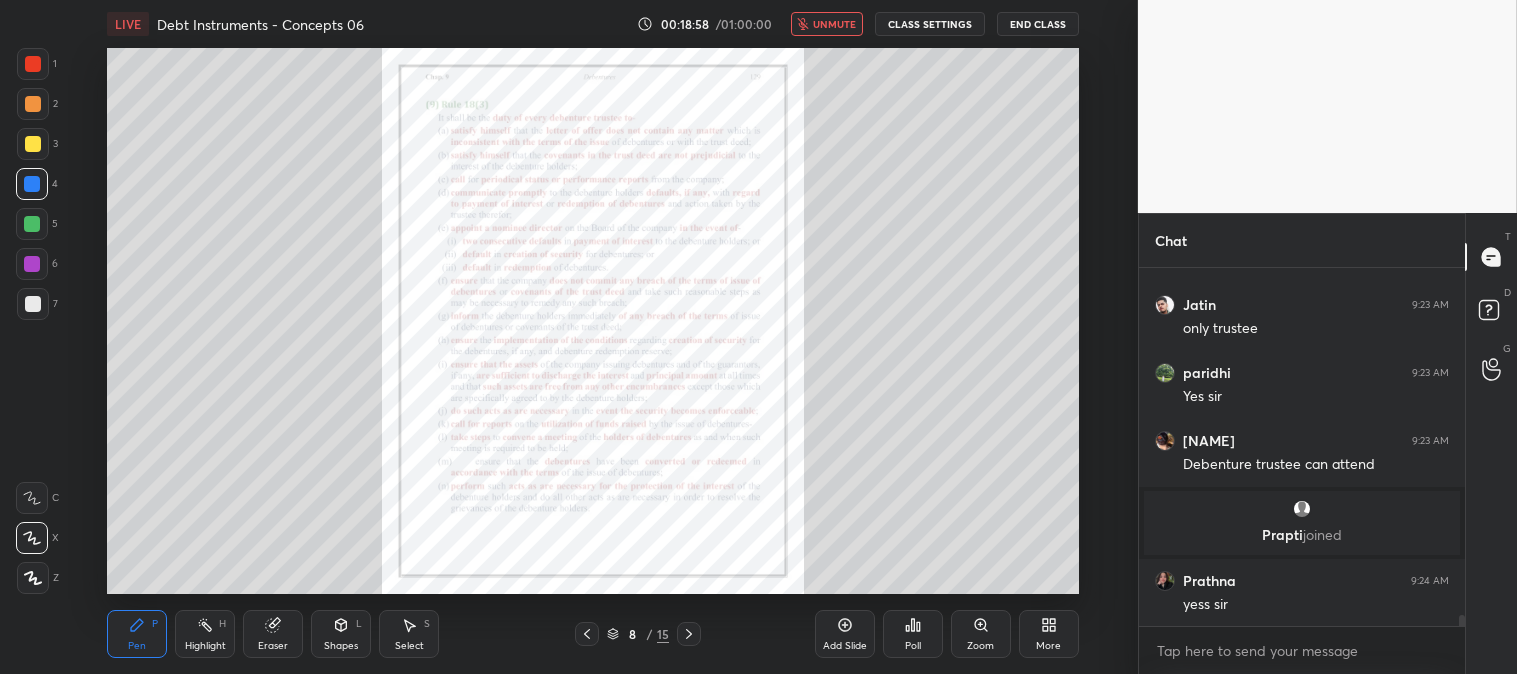 scroll, scrollTop: 11670, scrollLeft: 0, axis: vertical 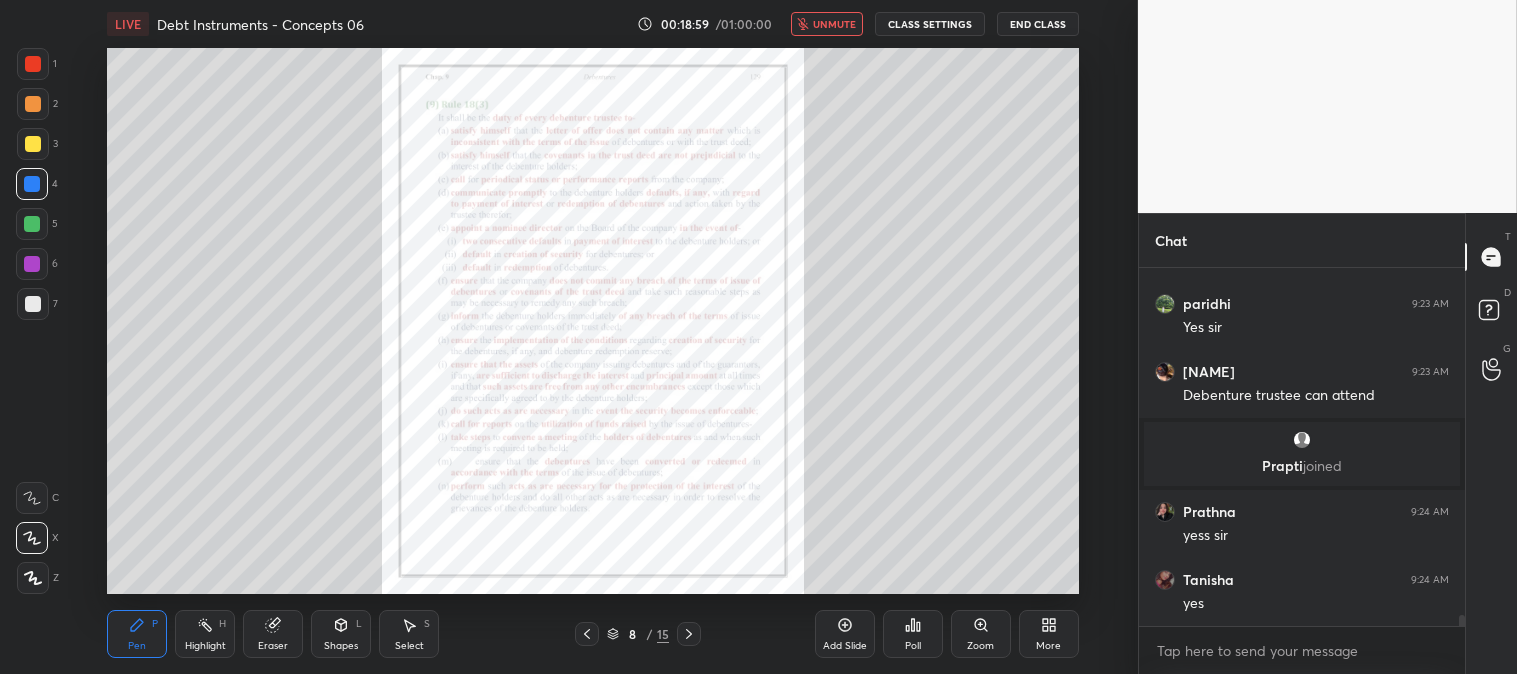 click on "unmute" at bounding box center [834, 24] 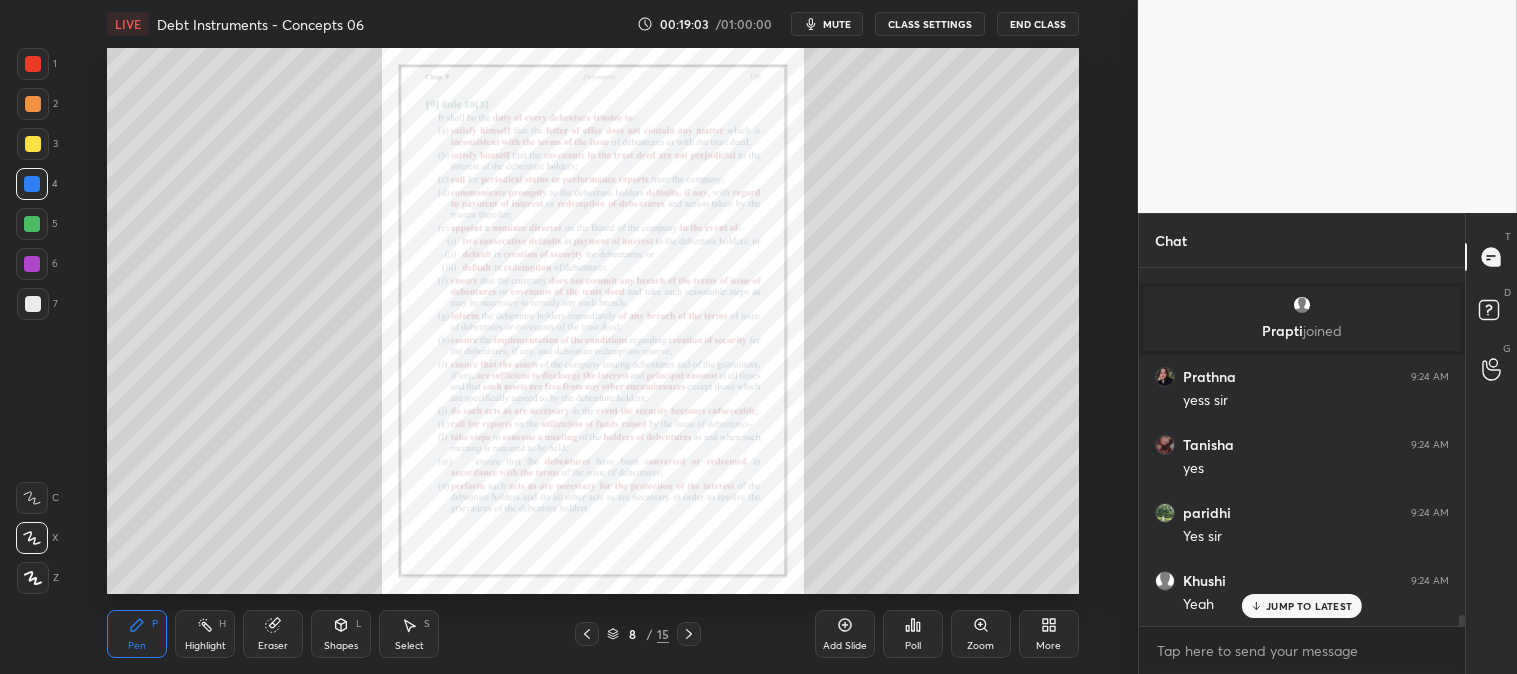scroll, scrollTop: 11873, scrollLeft: 0, axis: vertical 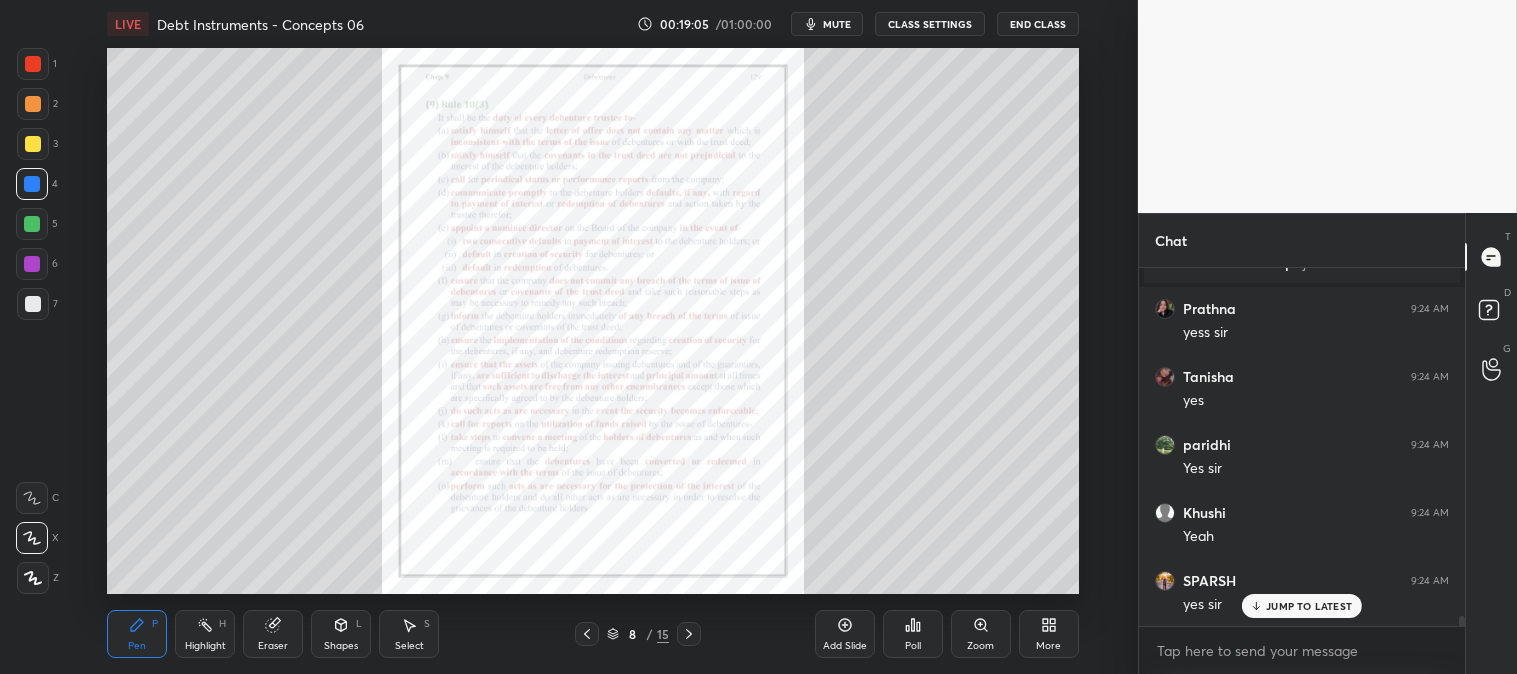 click at bounding box center [33, 144] 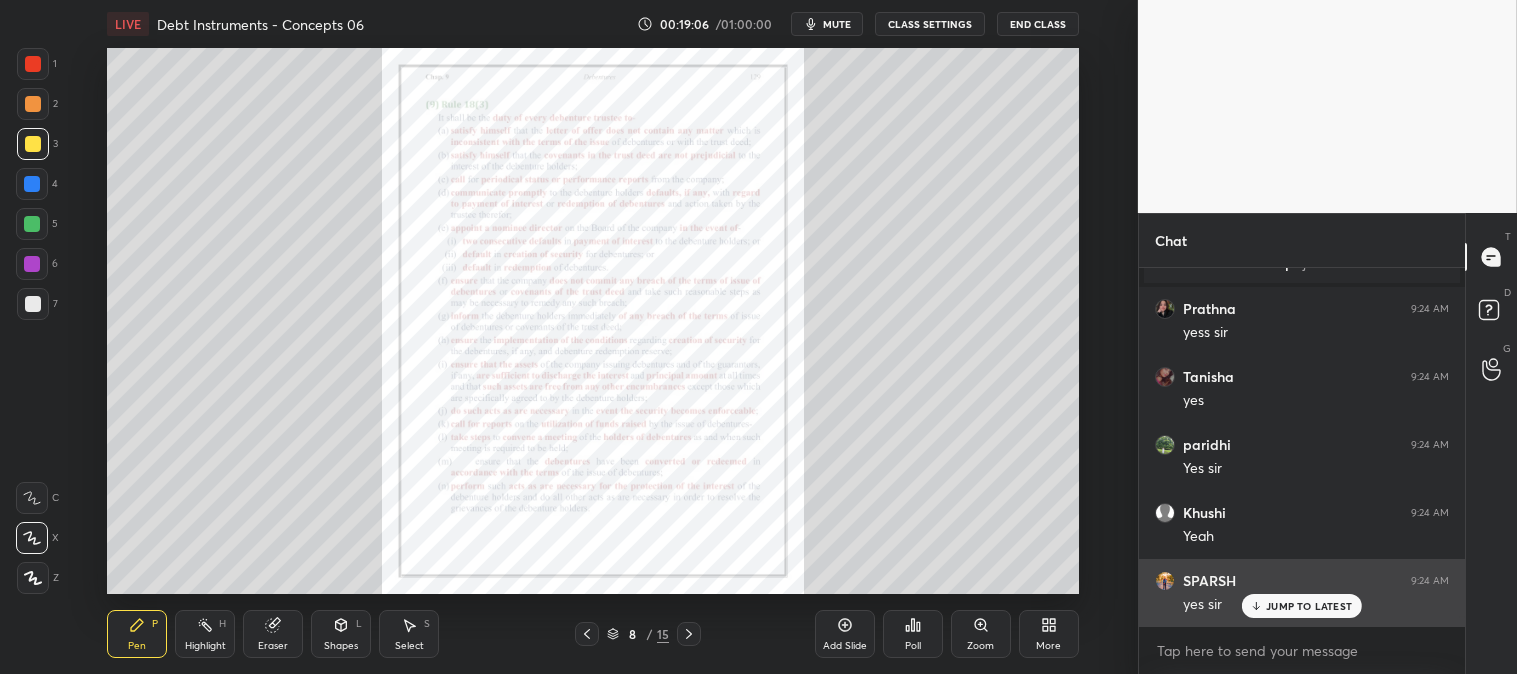 click on "JUMP TO LATEST" at bounding box center [1309, 606] 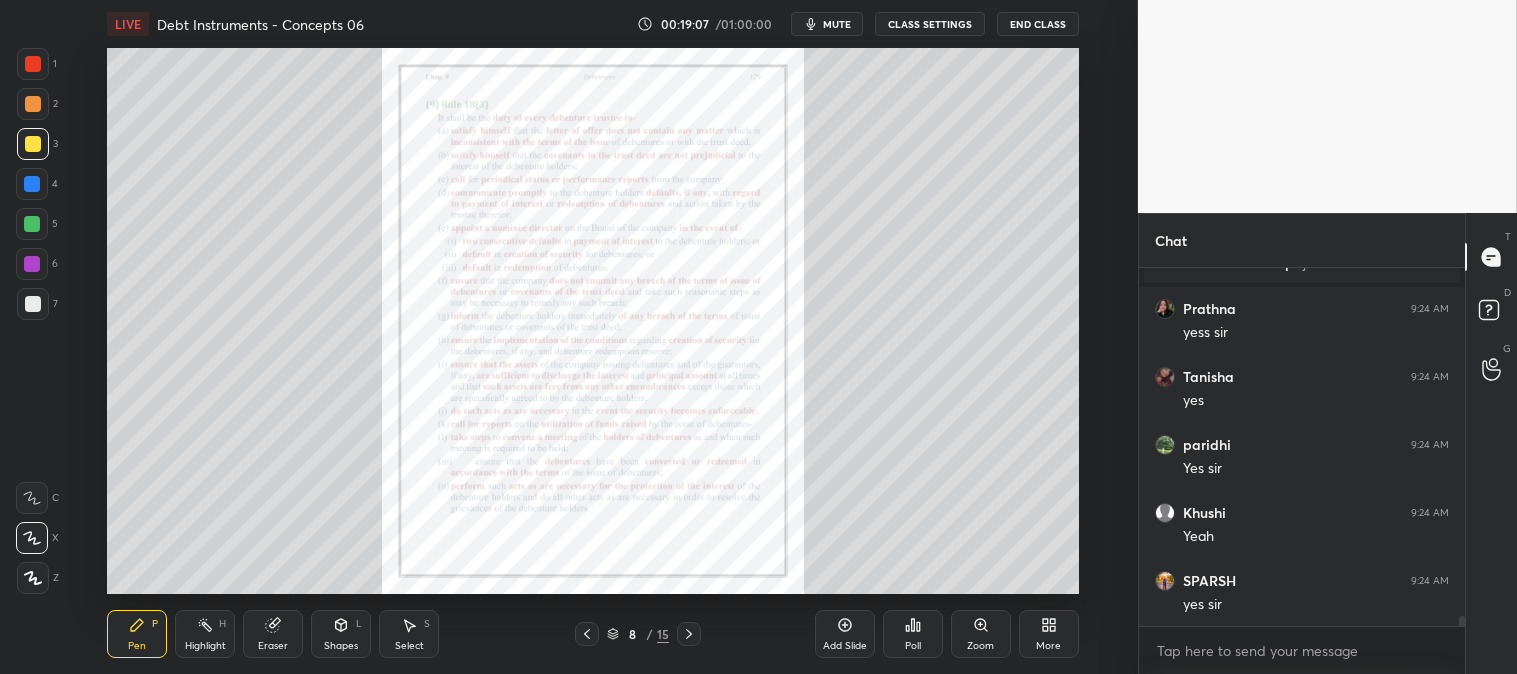 click on "Zoom" at bounding box center [980, 646] 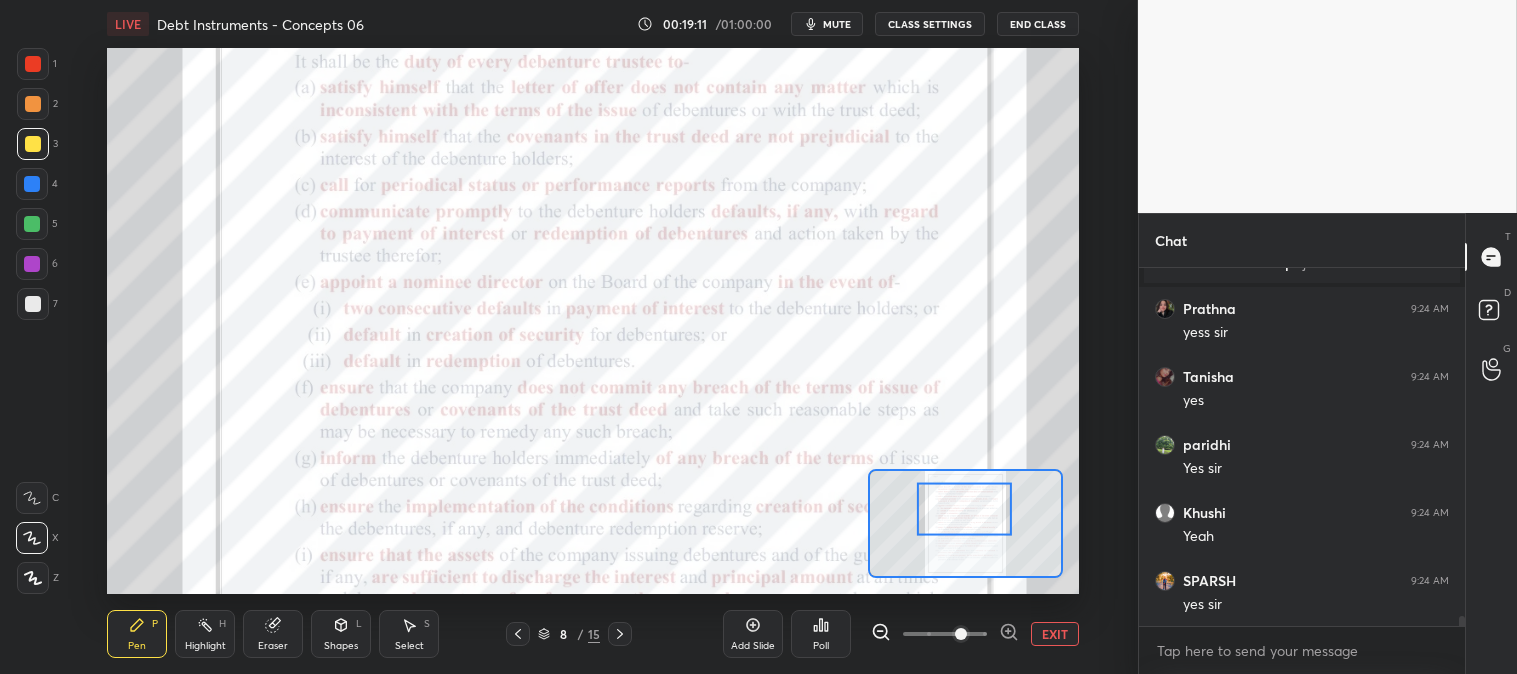 click on "Highlight" at bounding box center (205, 646) 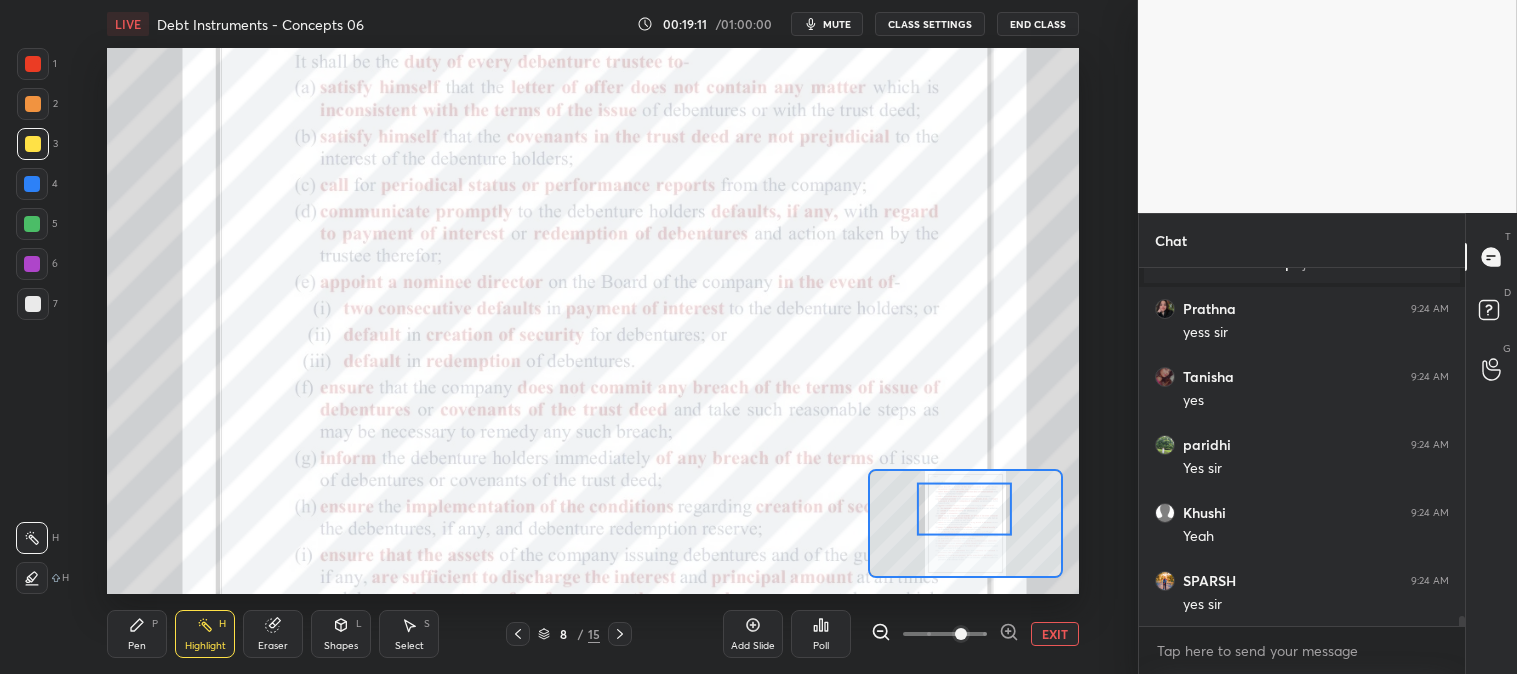 click at bounding box center (33, 64) 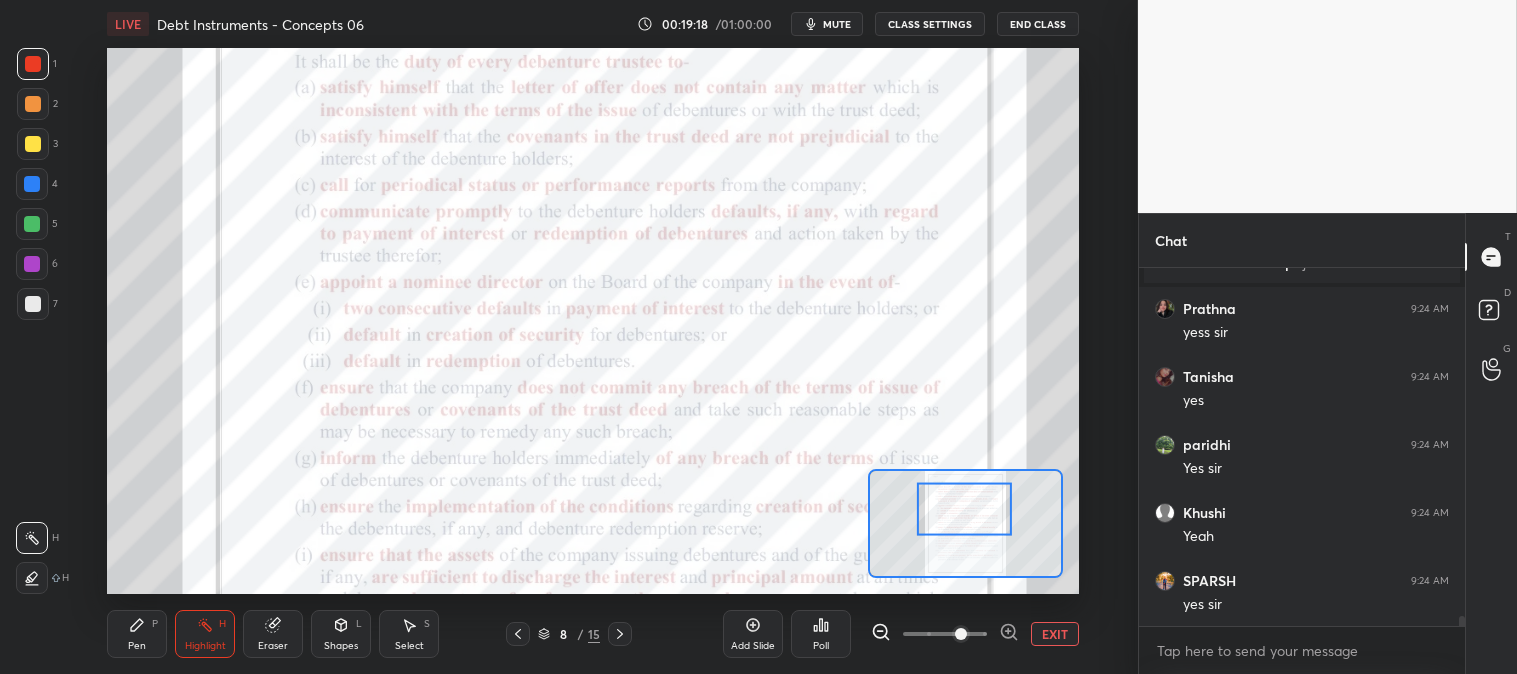 click on "mute" at bounding box center [837, 24] 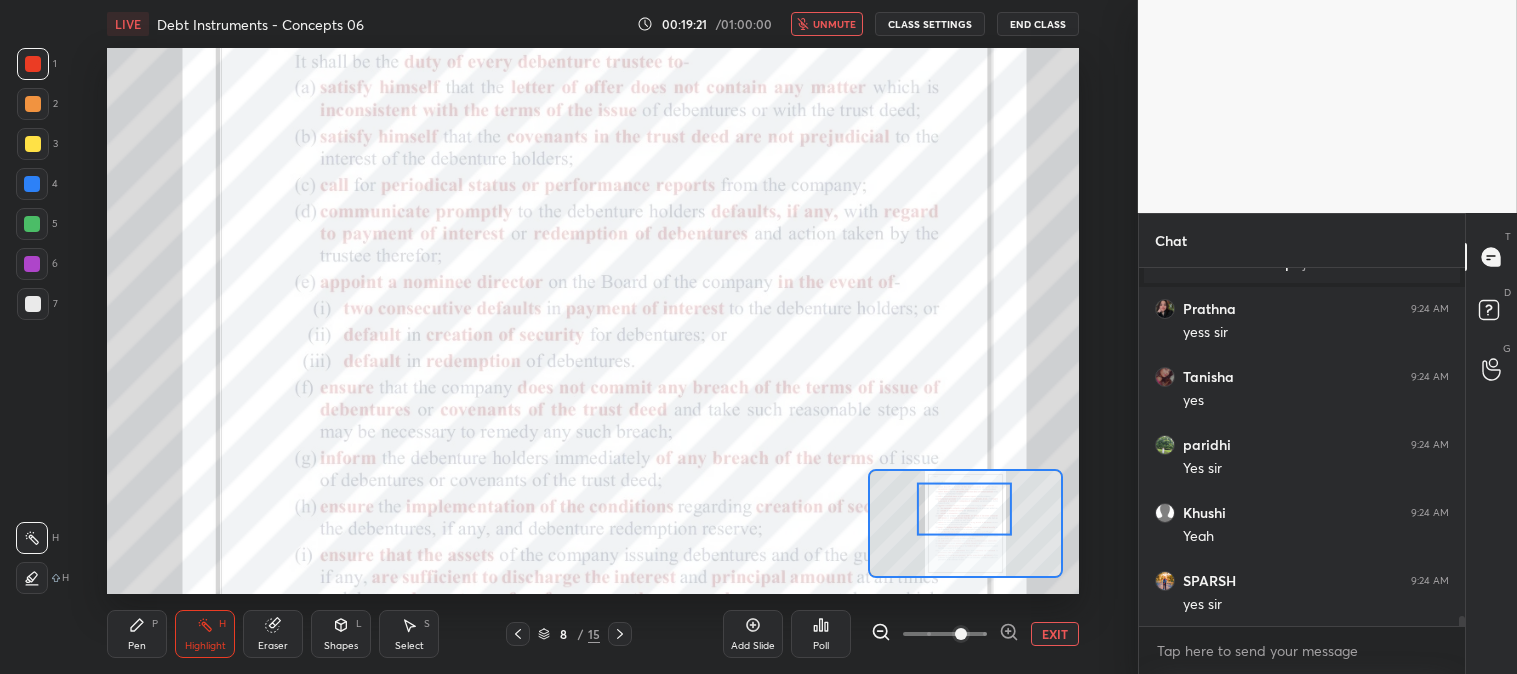 click on "unmute" at bounding box center (834, 24) 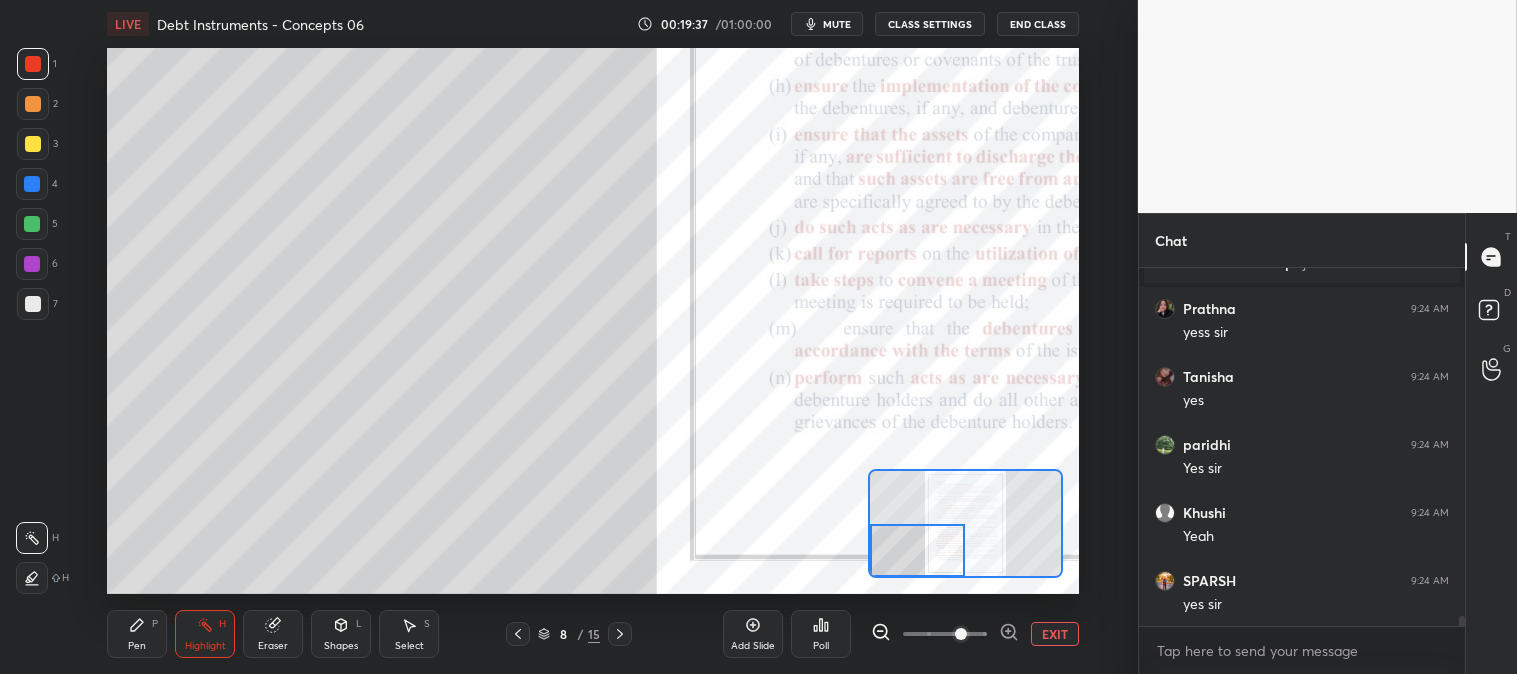 click on "Pen P" at bounding box center [137, 634] 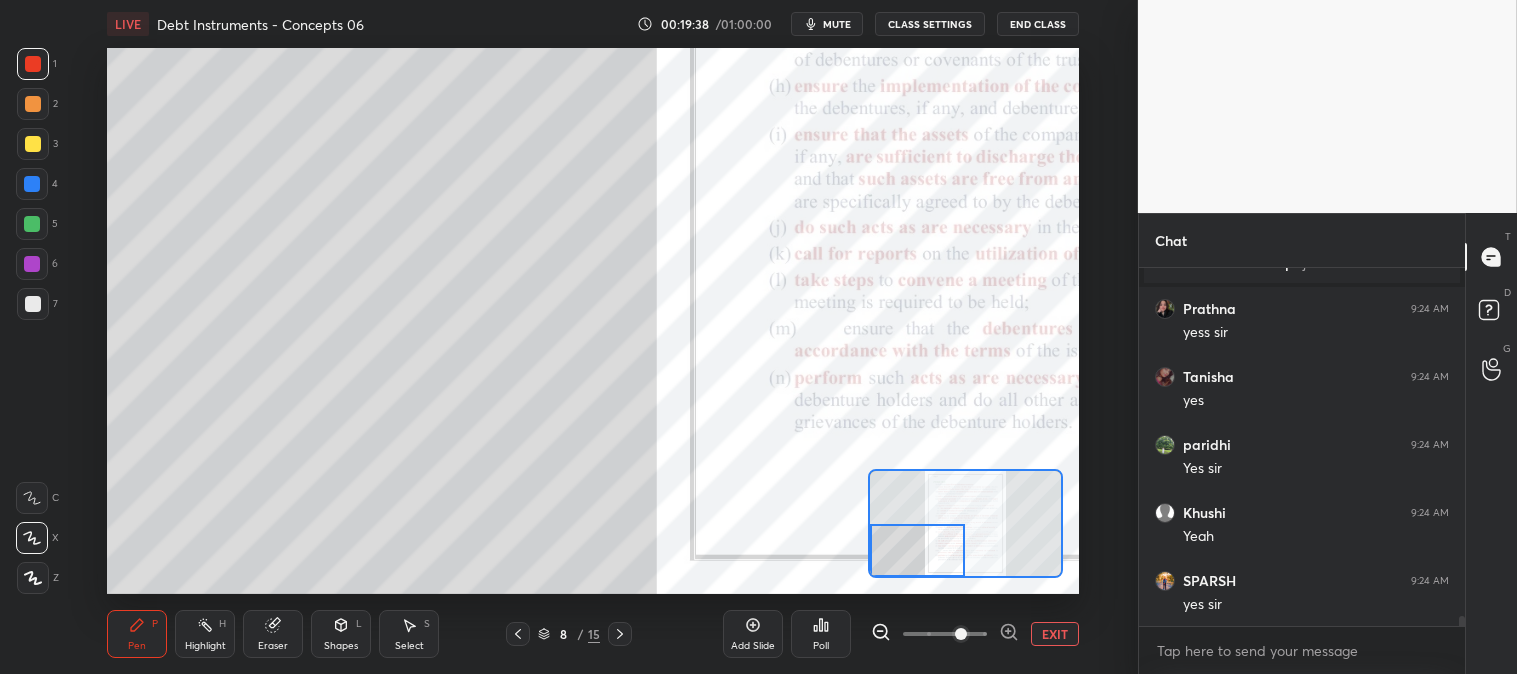 scroll, scrollTop: 11941, scrollLeft: 0, axis: vertical 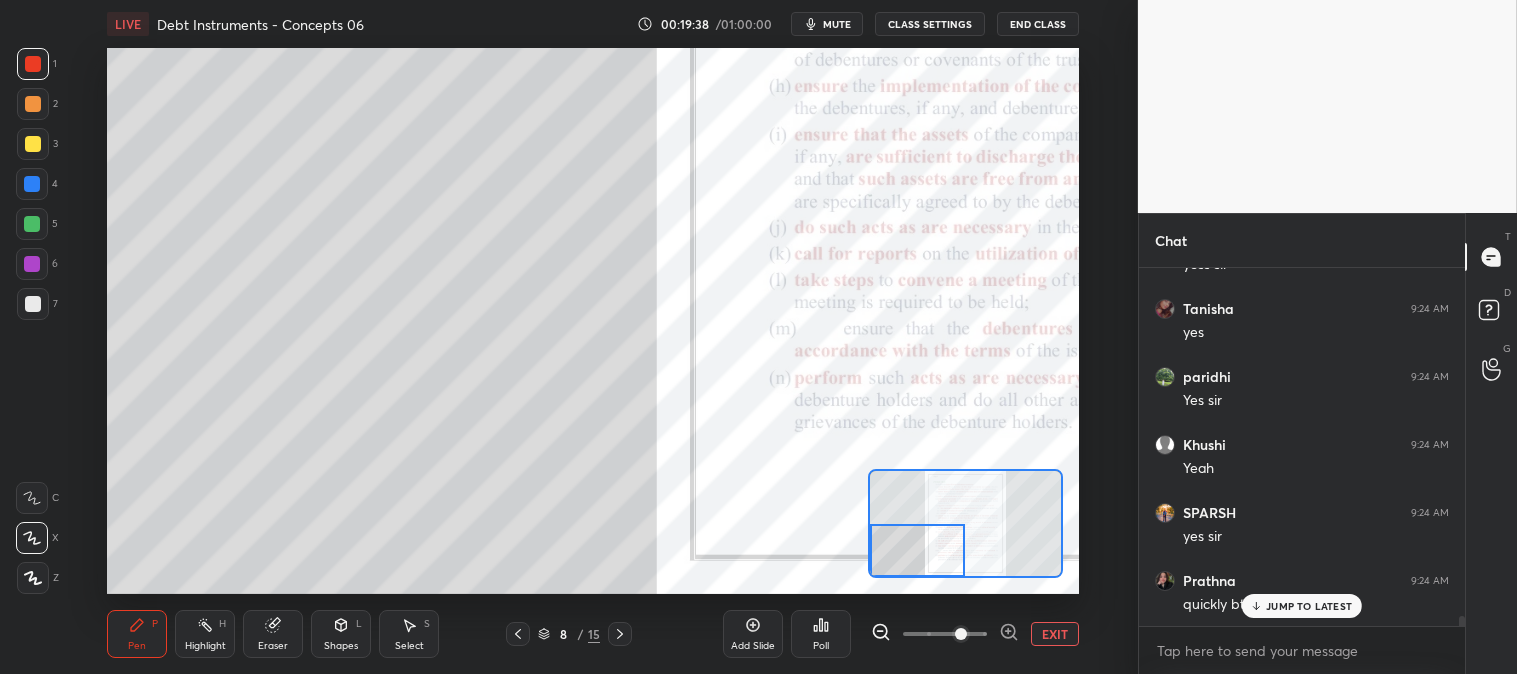 click at bounding box center (33, 304) 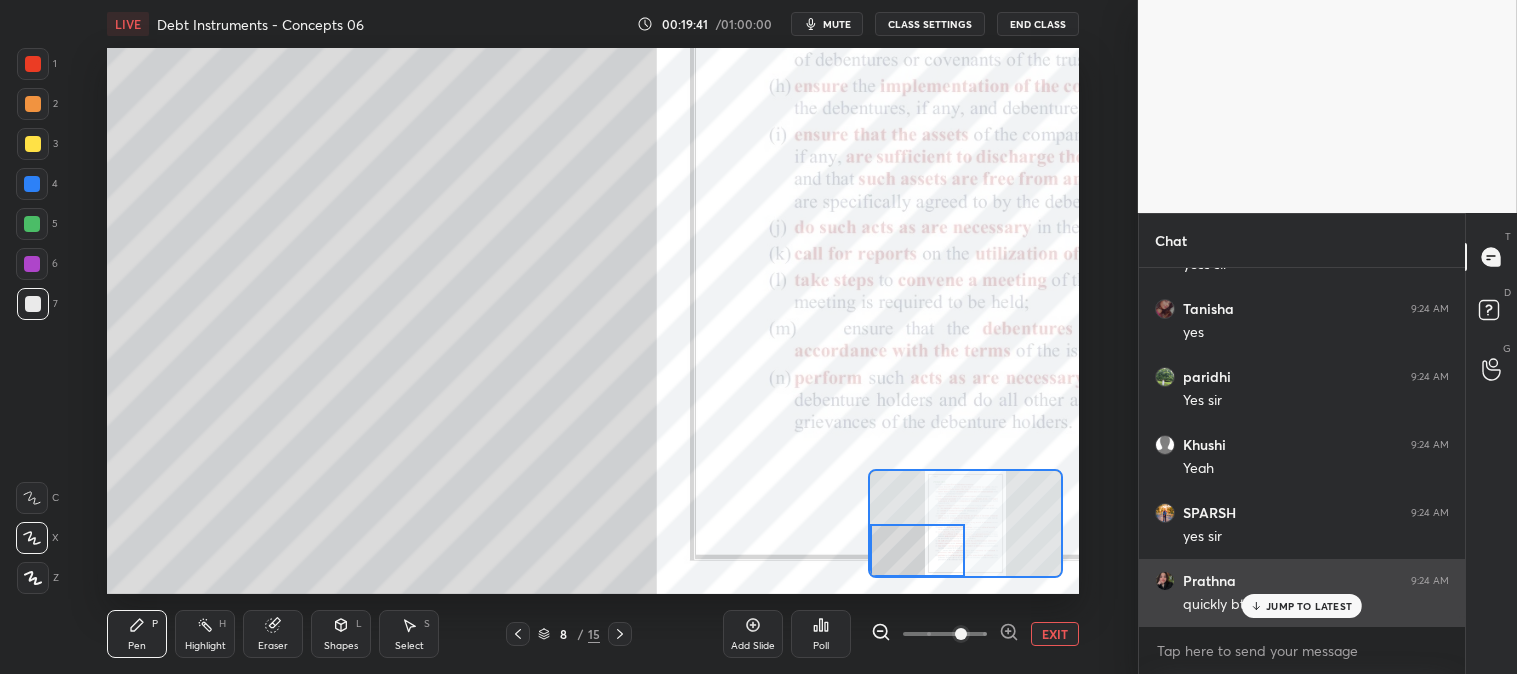 click on "JUMP TO LATEST" at bounding box center (1302, 606) 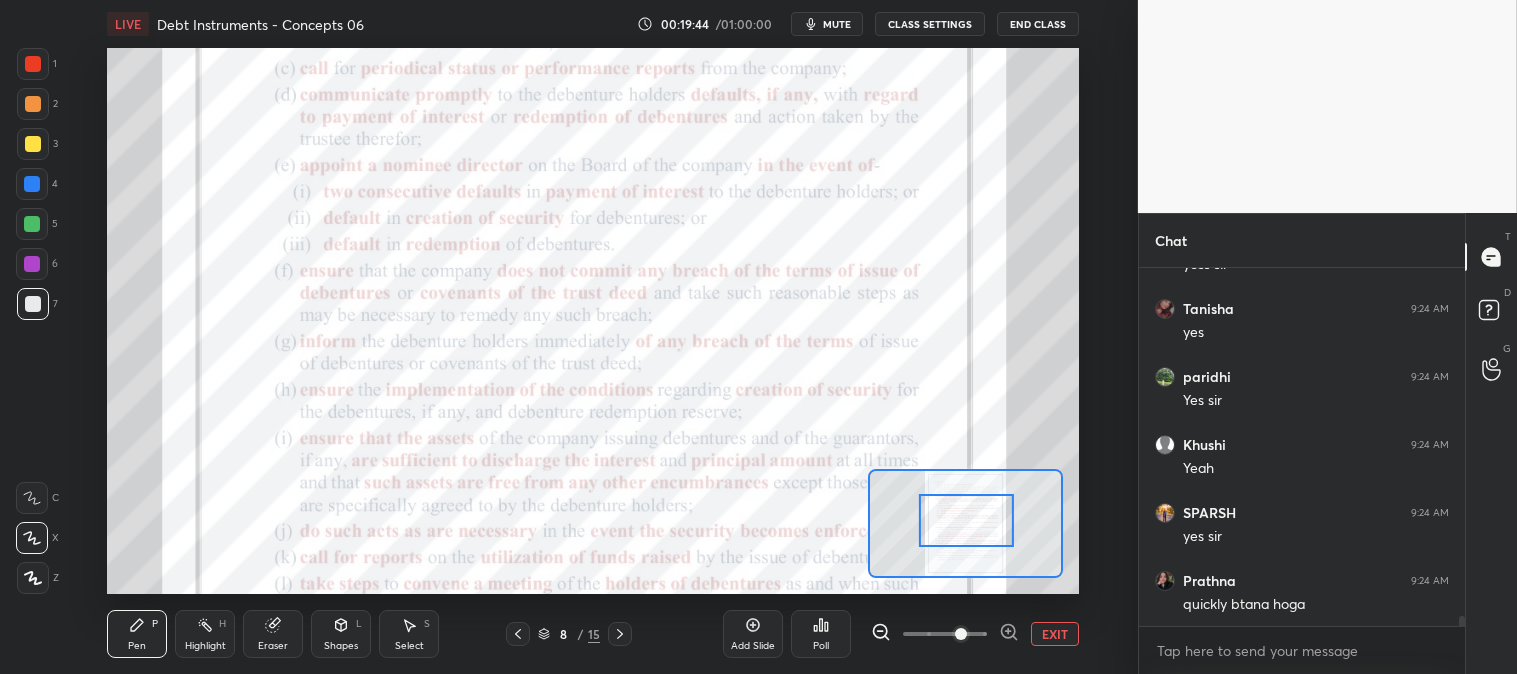 click on "Pen P" at bounding box center [137, 634] 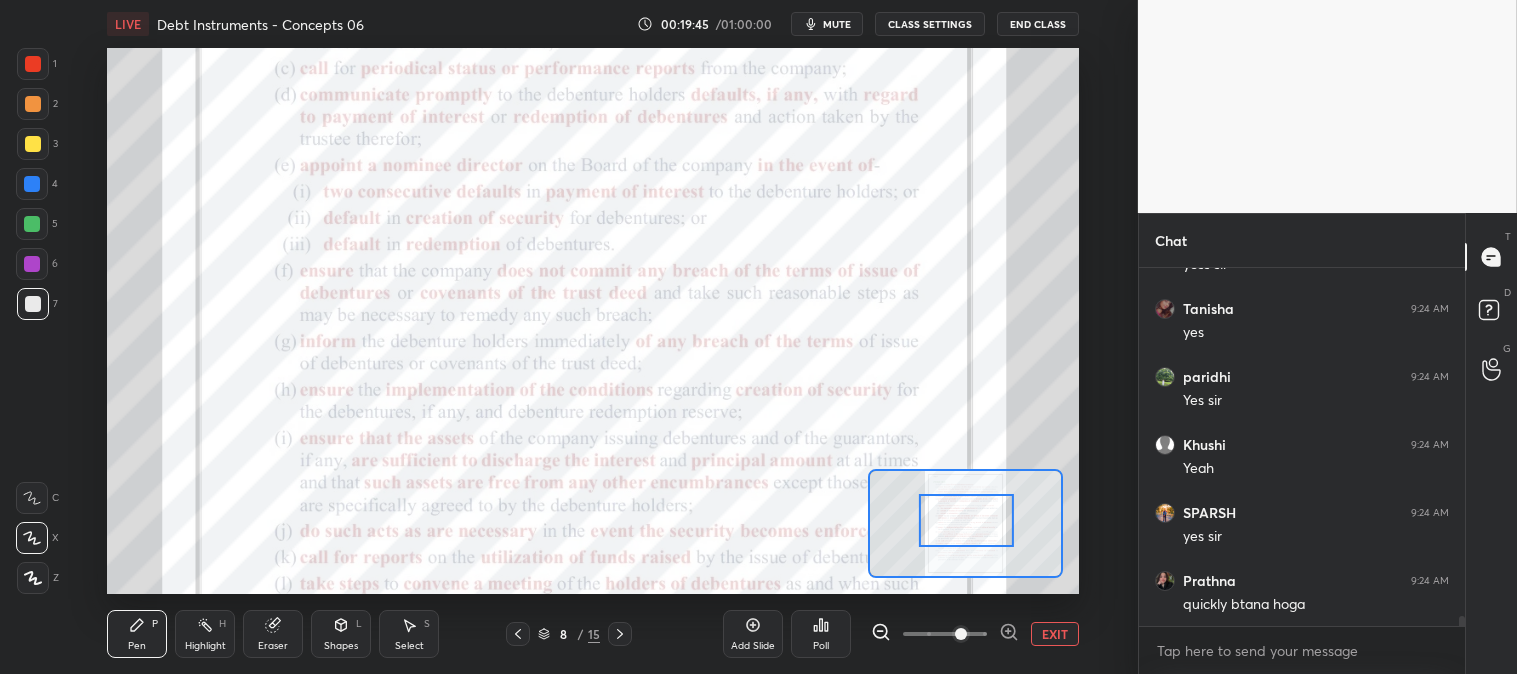 click at bounding box center [33, 64] 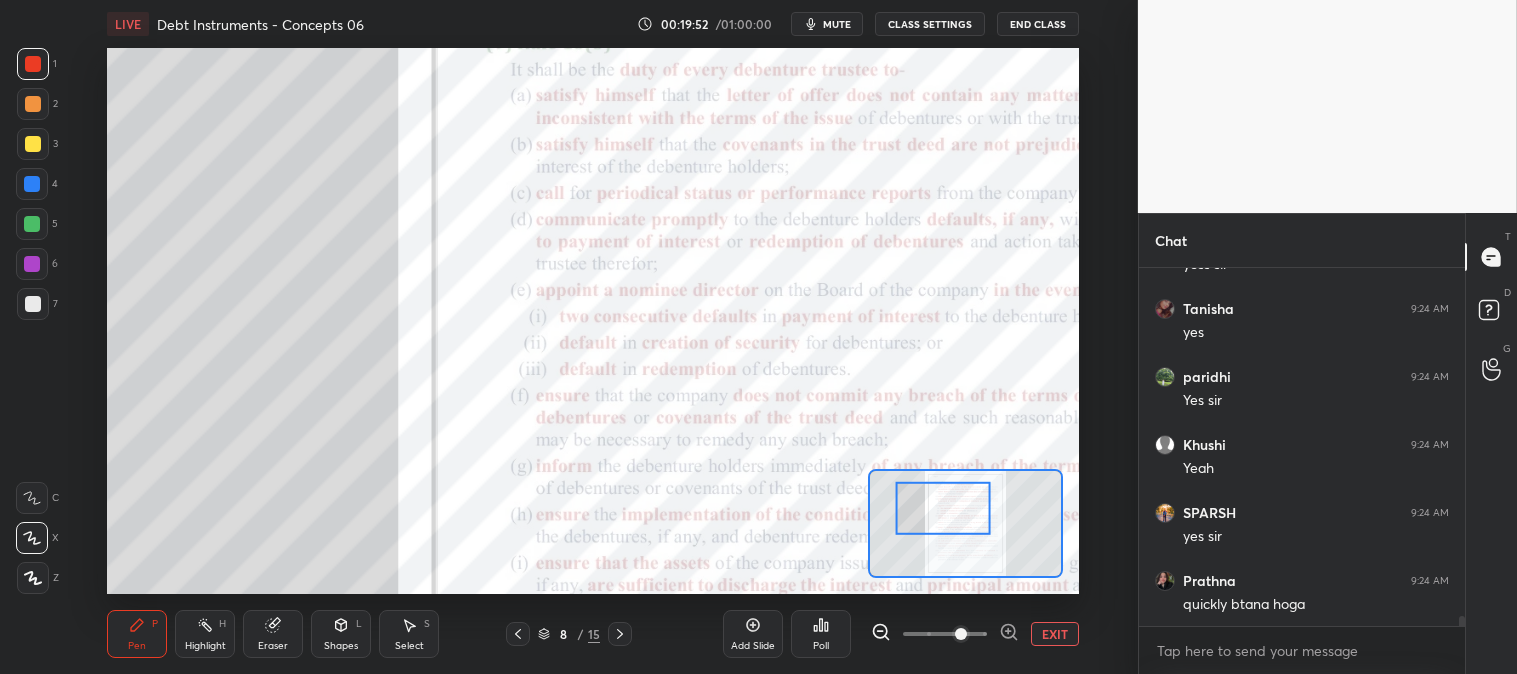 click on "Eraser" at bounding box center [273, 634] 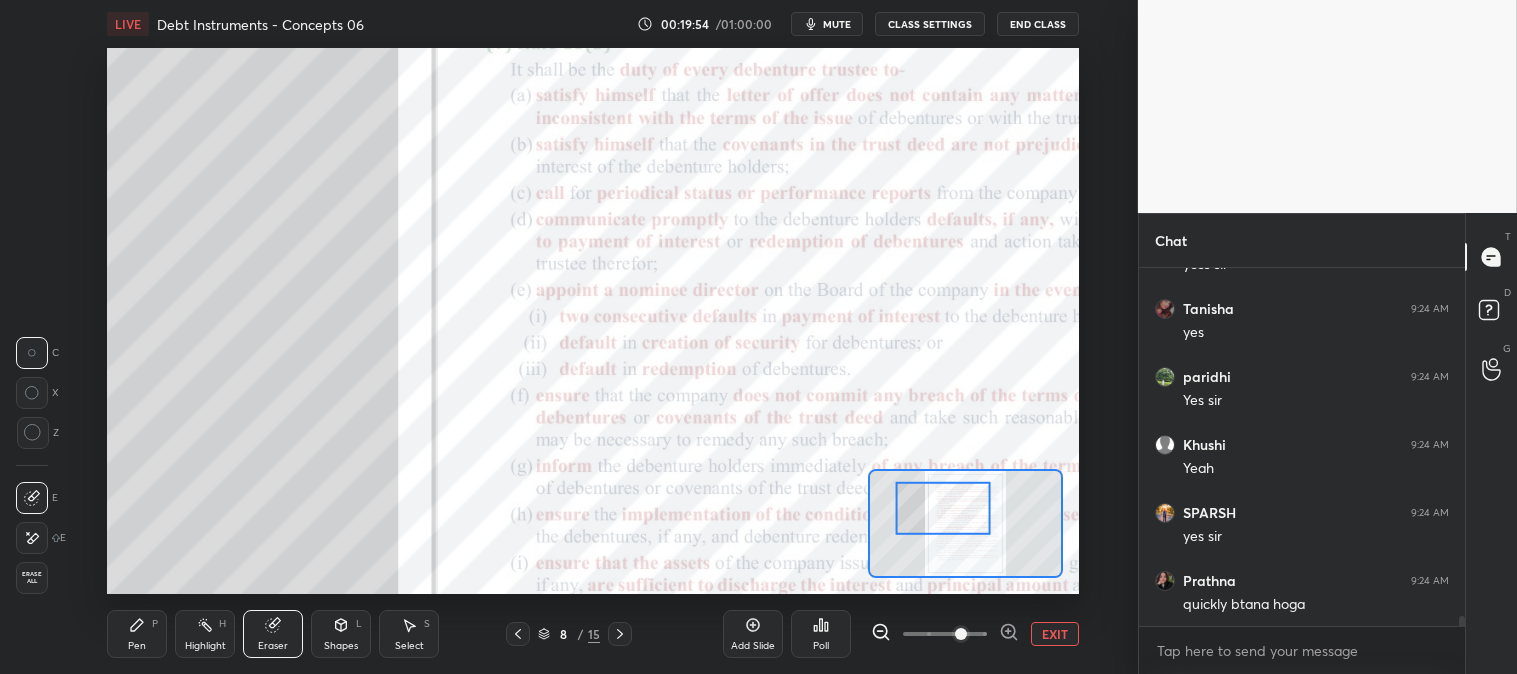 click 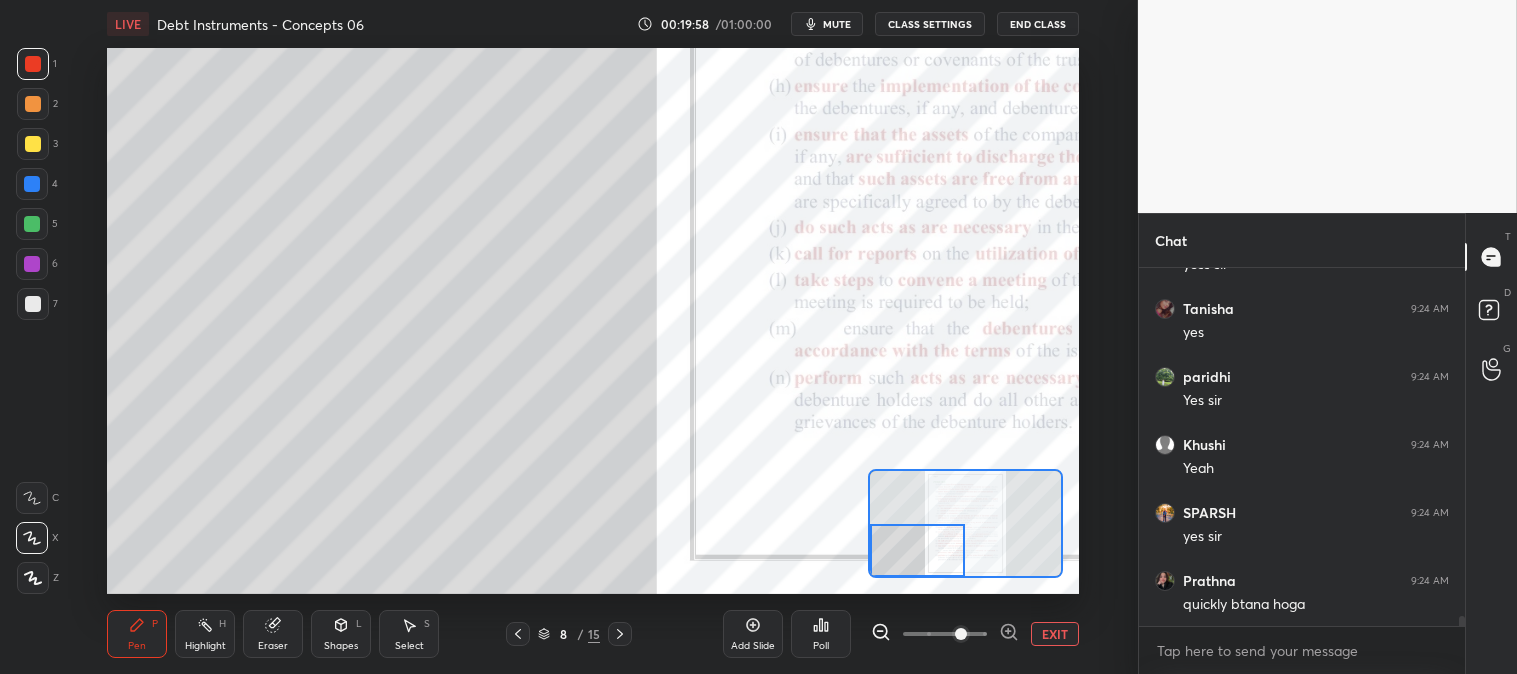 click 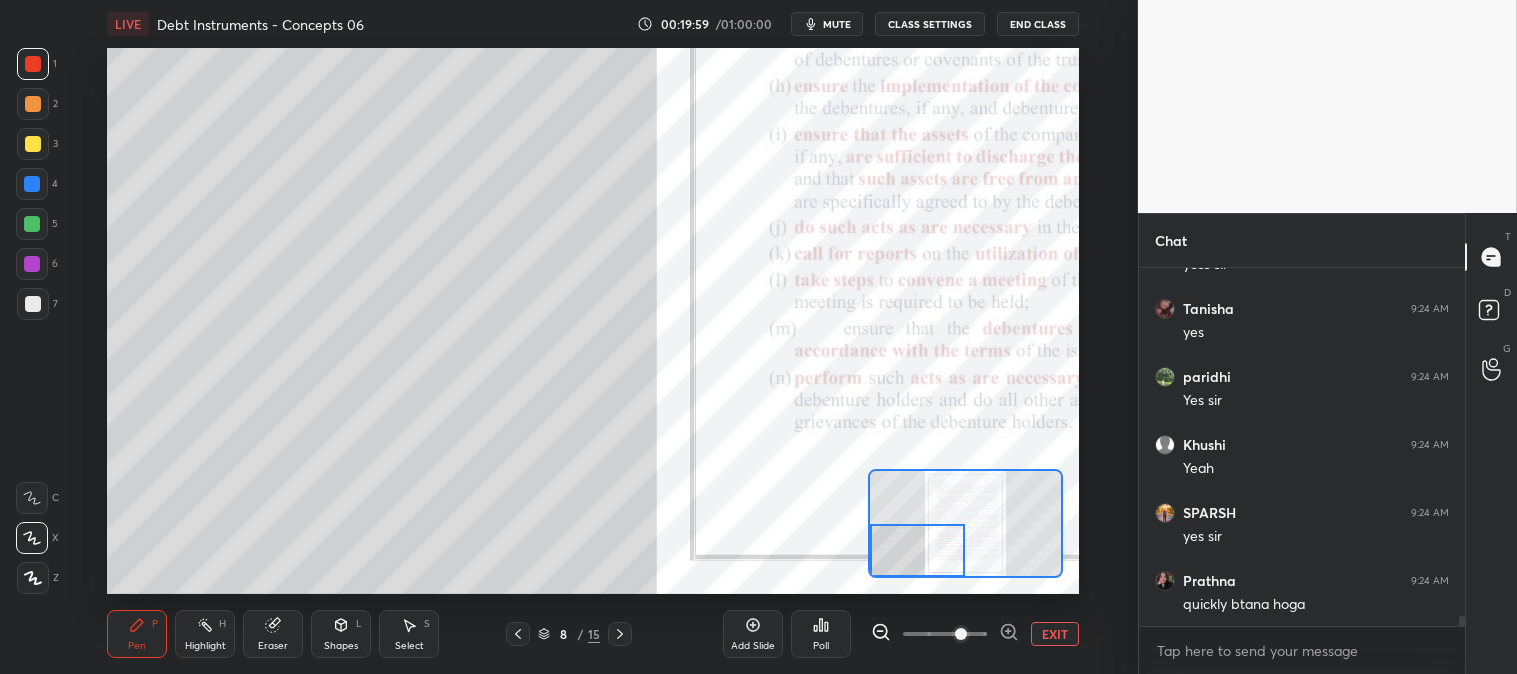 click at bounding box center (33, 304) 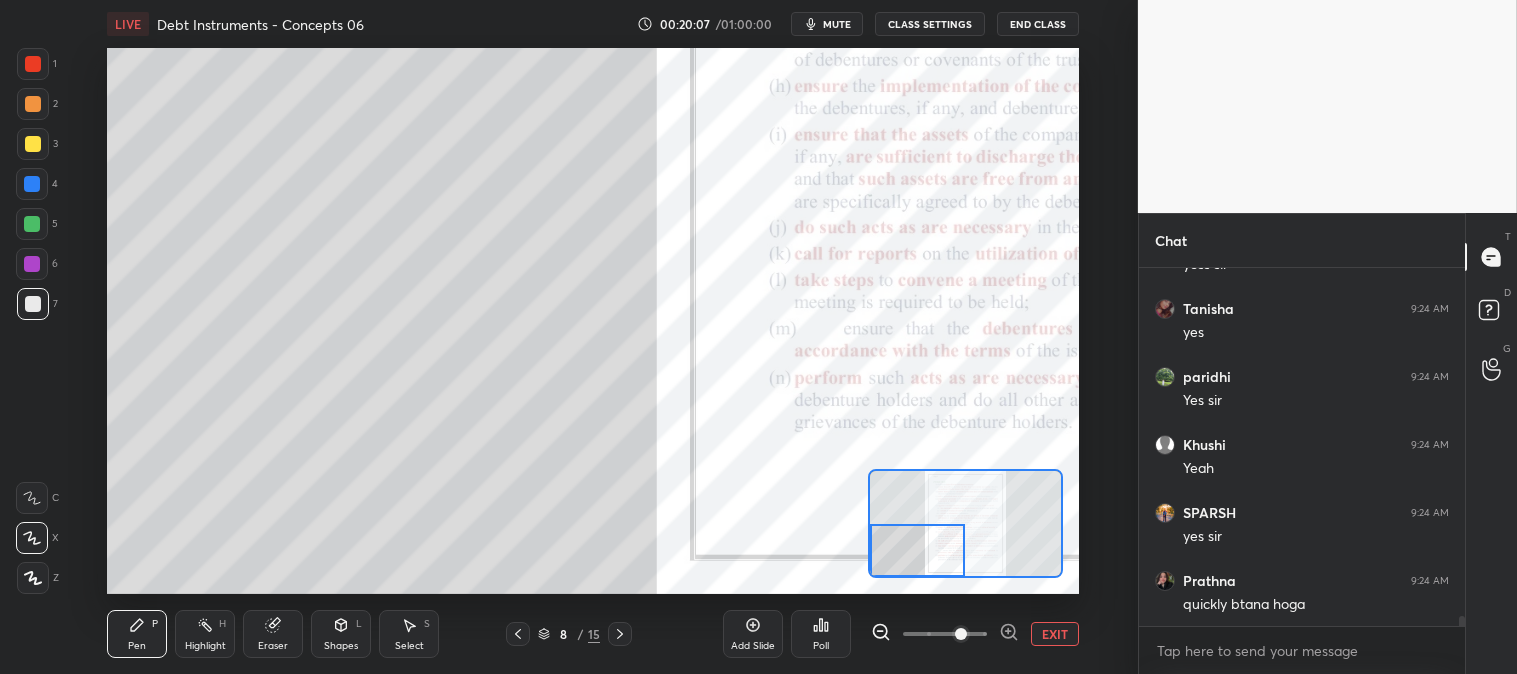 click at bounding box center [32, 224] 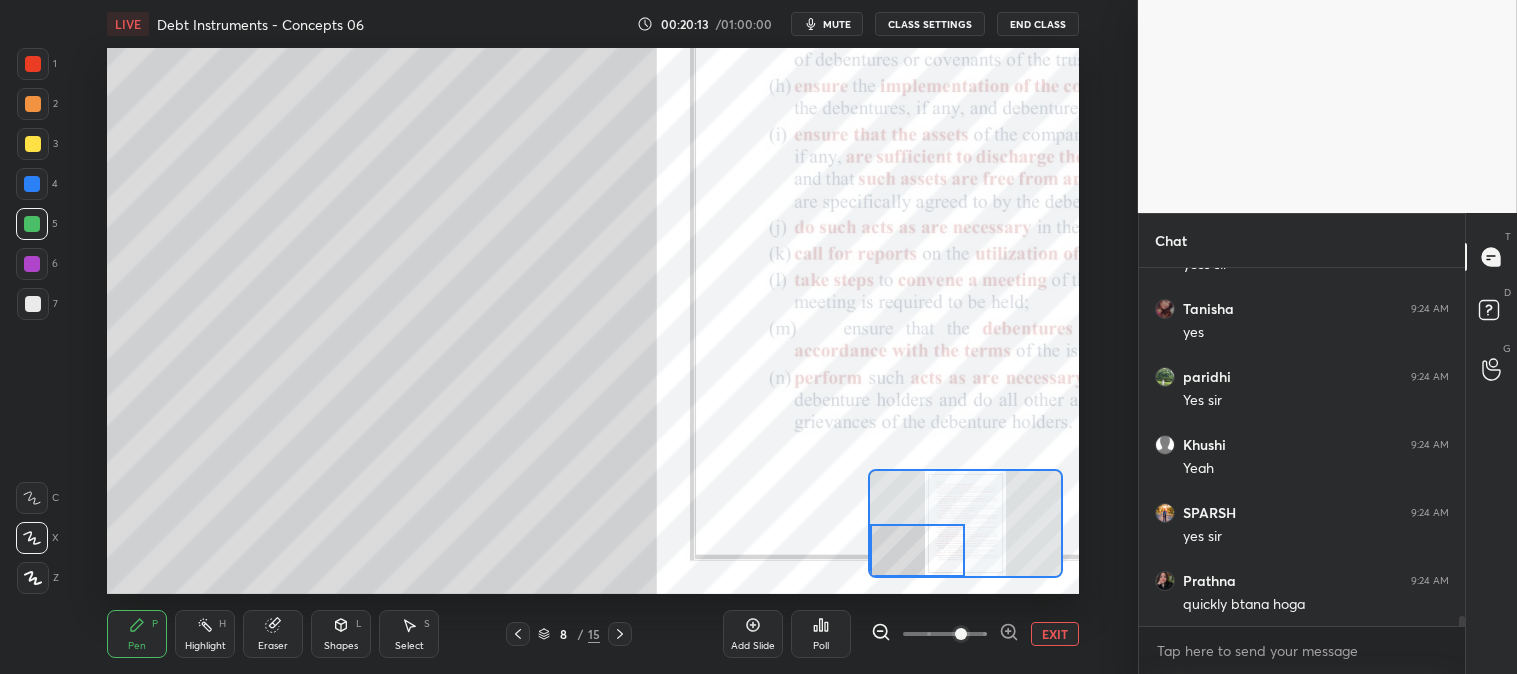 click on "EXIT" at bounding box center (1055, 634) 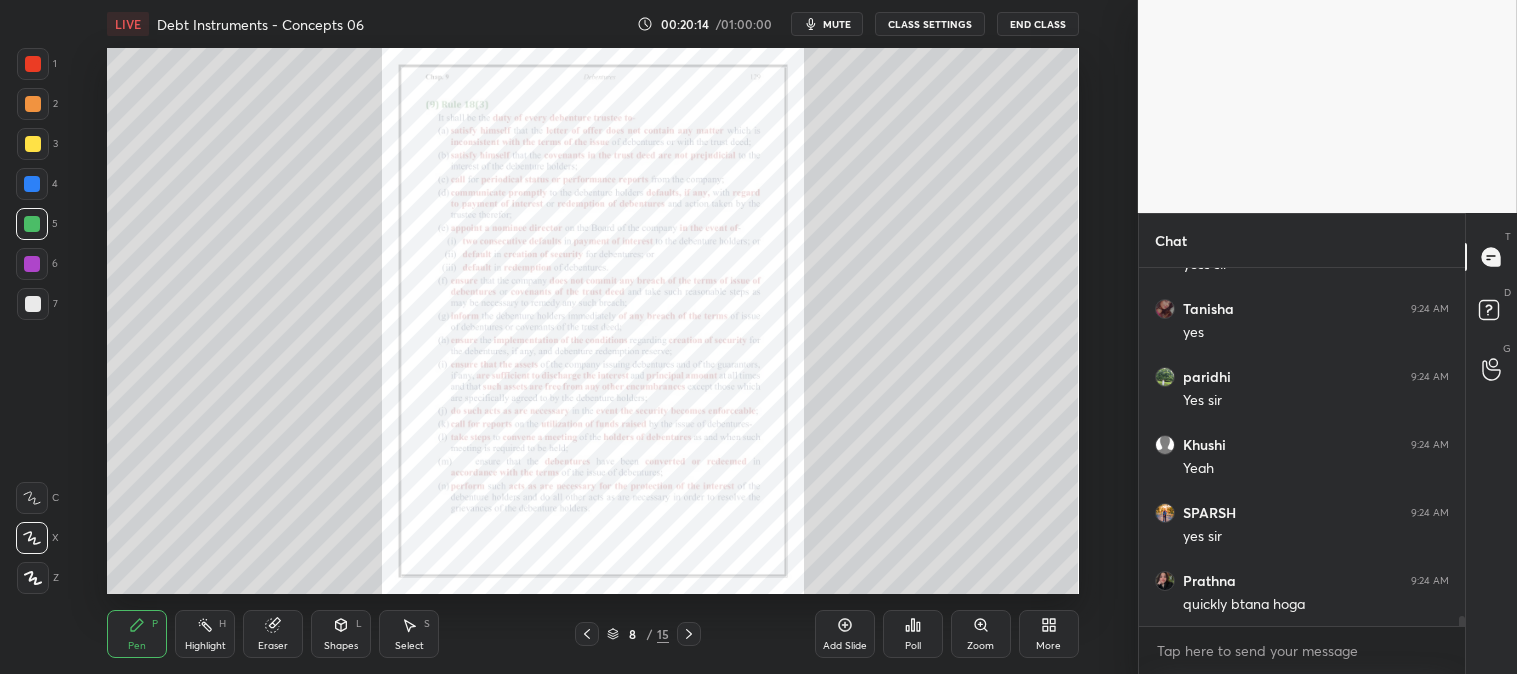 click at bounding box center [33, 144] 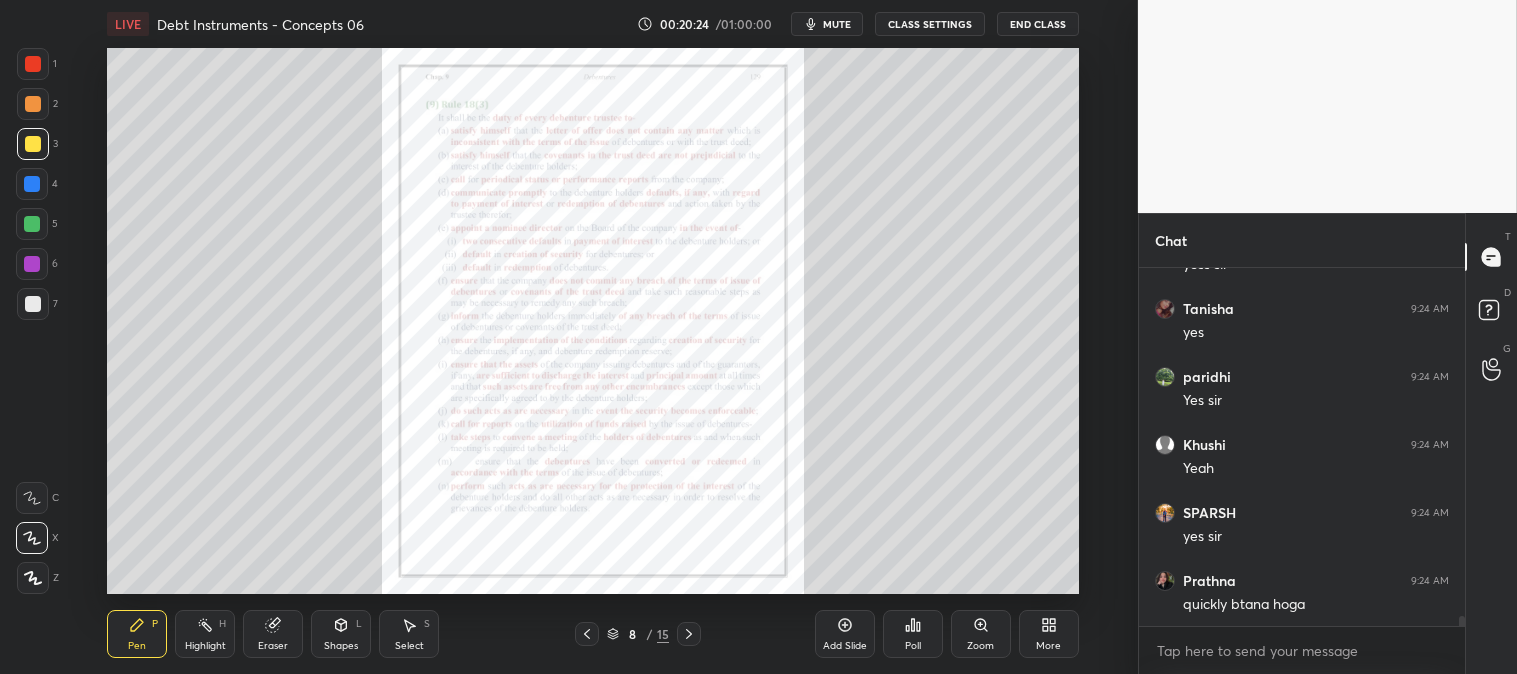 click 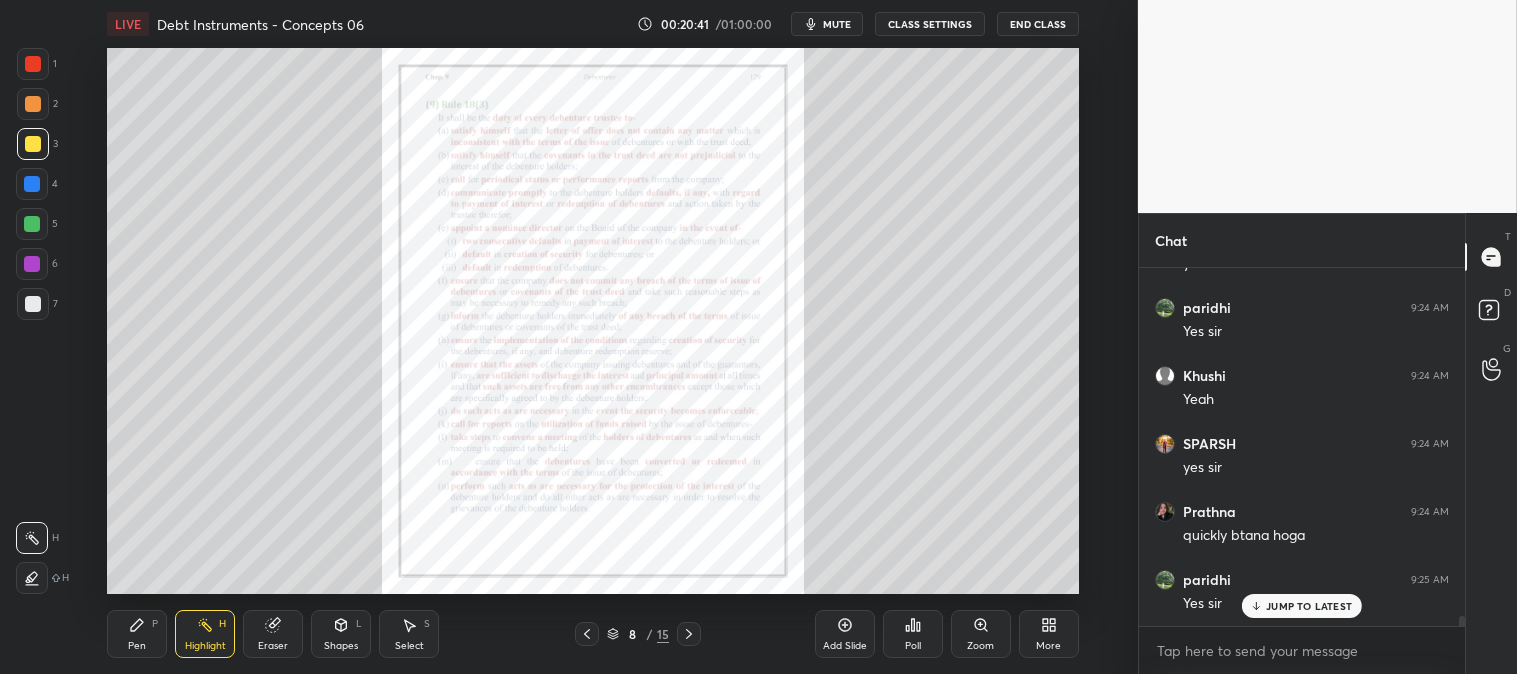 scroll, scrollTop: 12077, scrollLeft: 0, axis: vertical 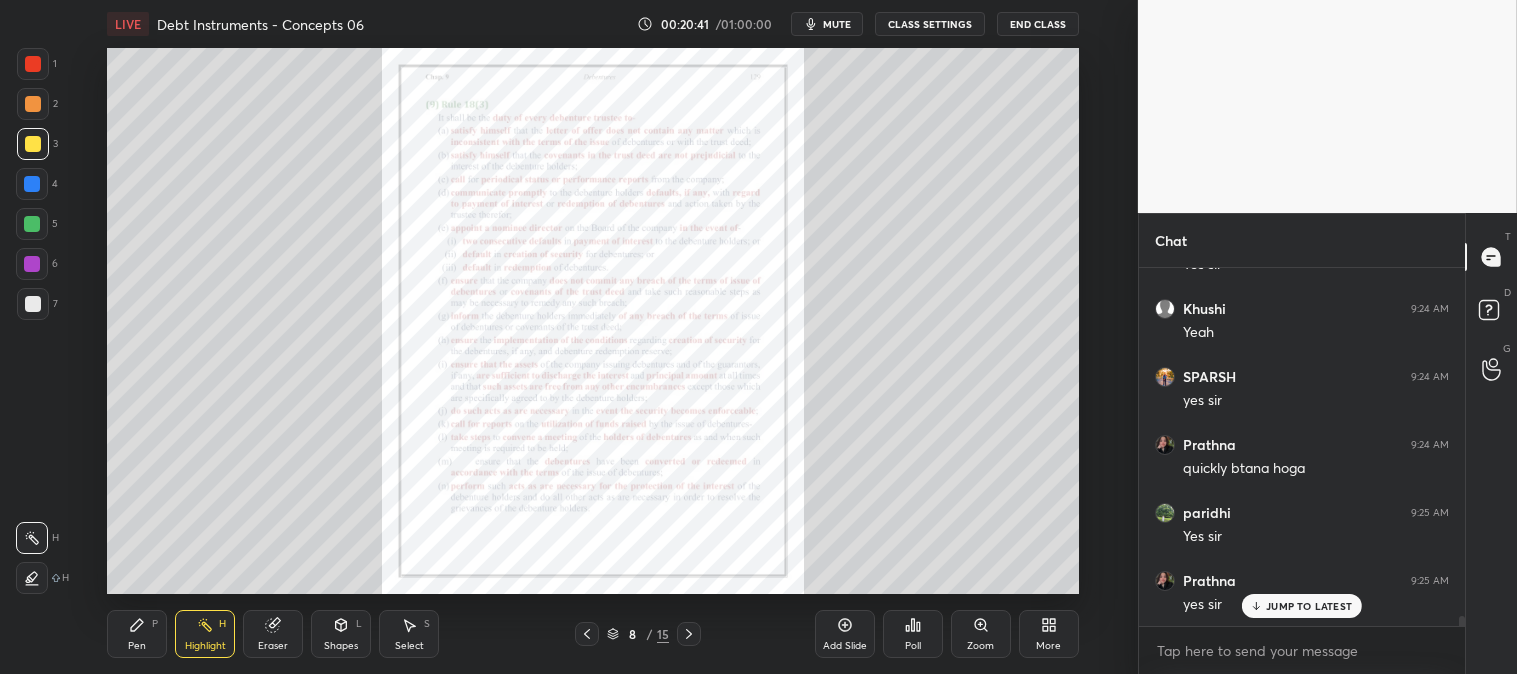 click on "Zoom" at bounding box center (981, 634) 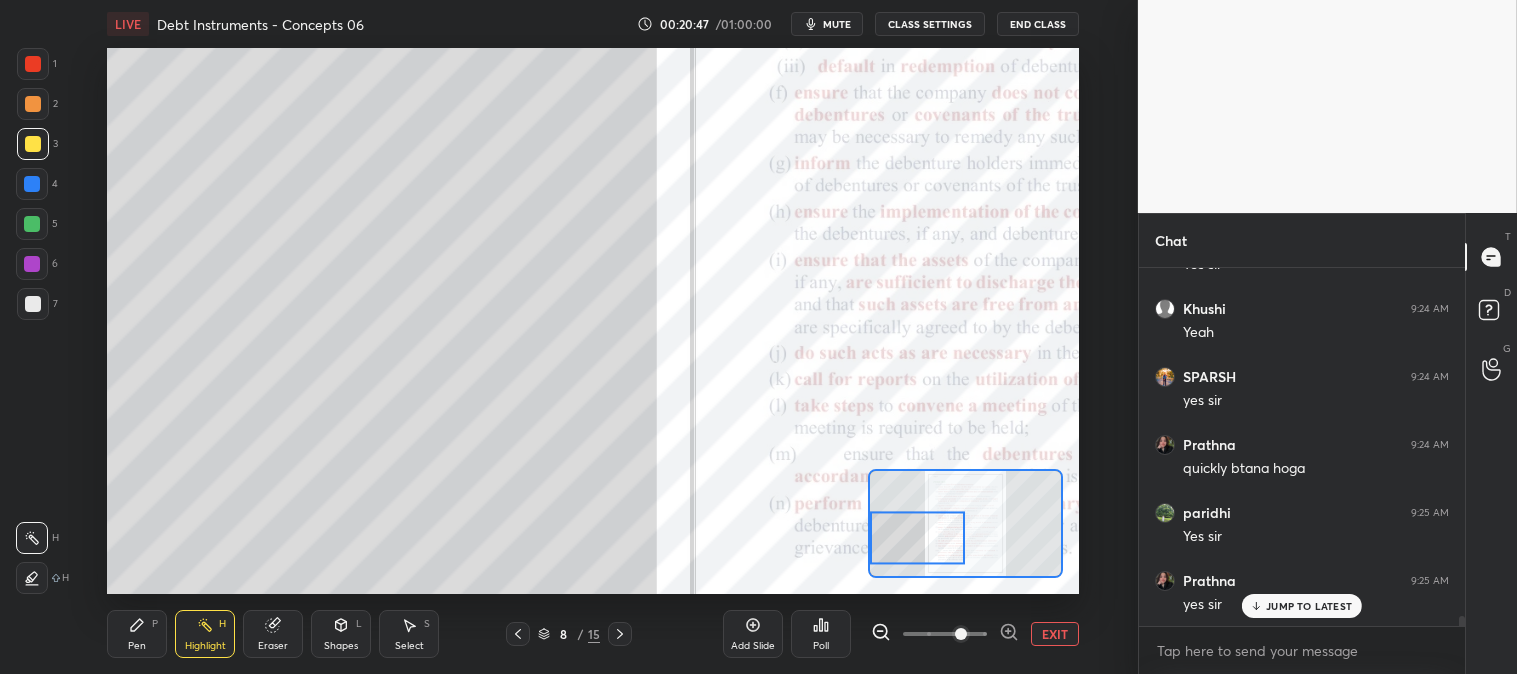 click on "Pen P" at bounding box center [137, 634] 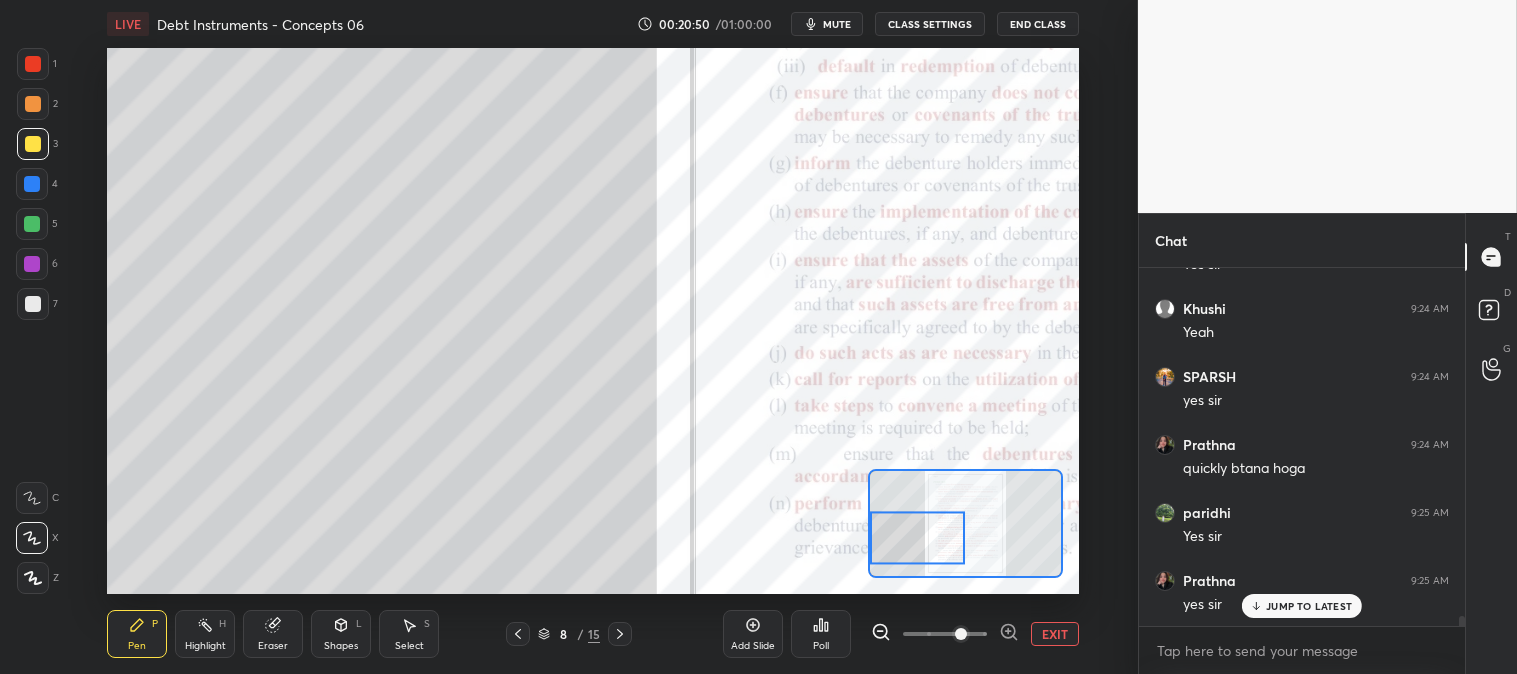 click at bounding box center (33, 104) 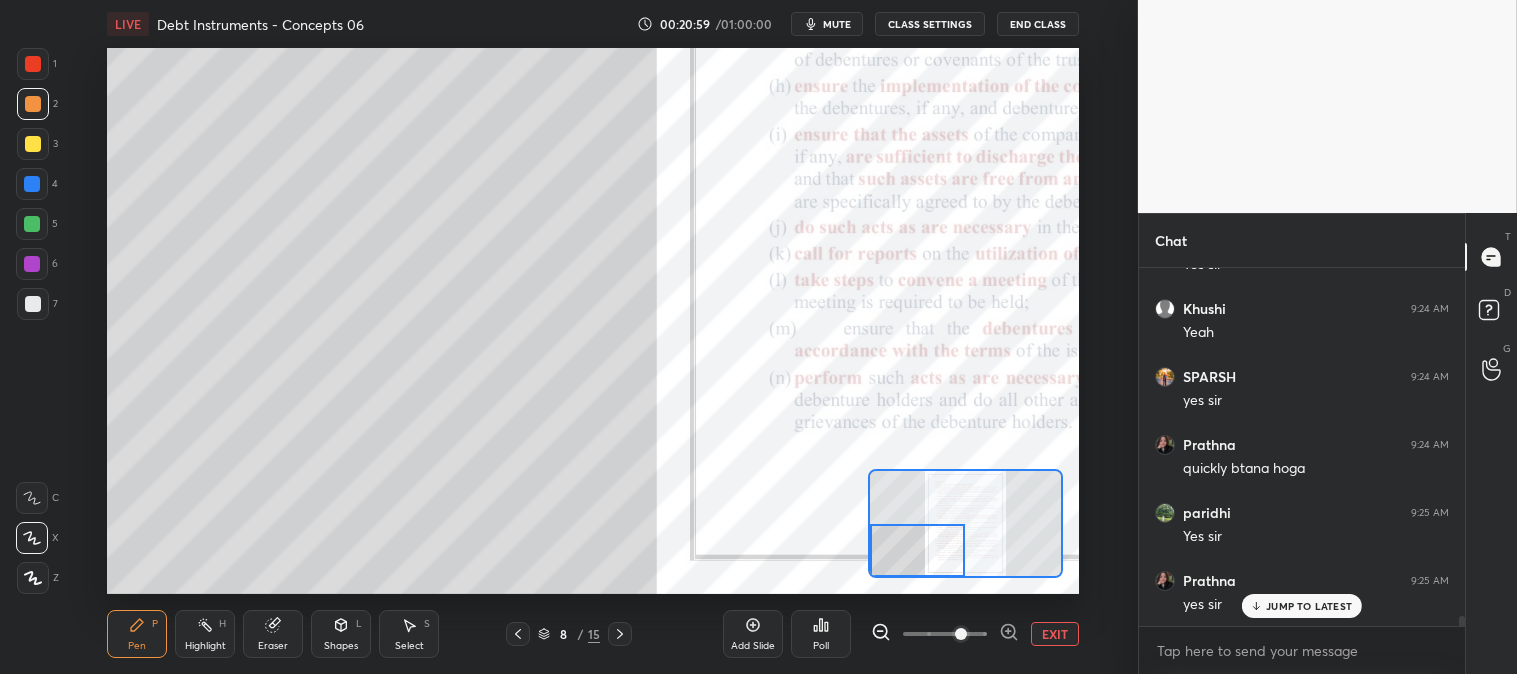 click at bounding box center (33, 144) 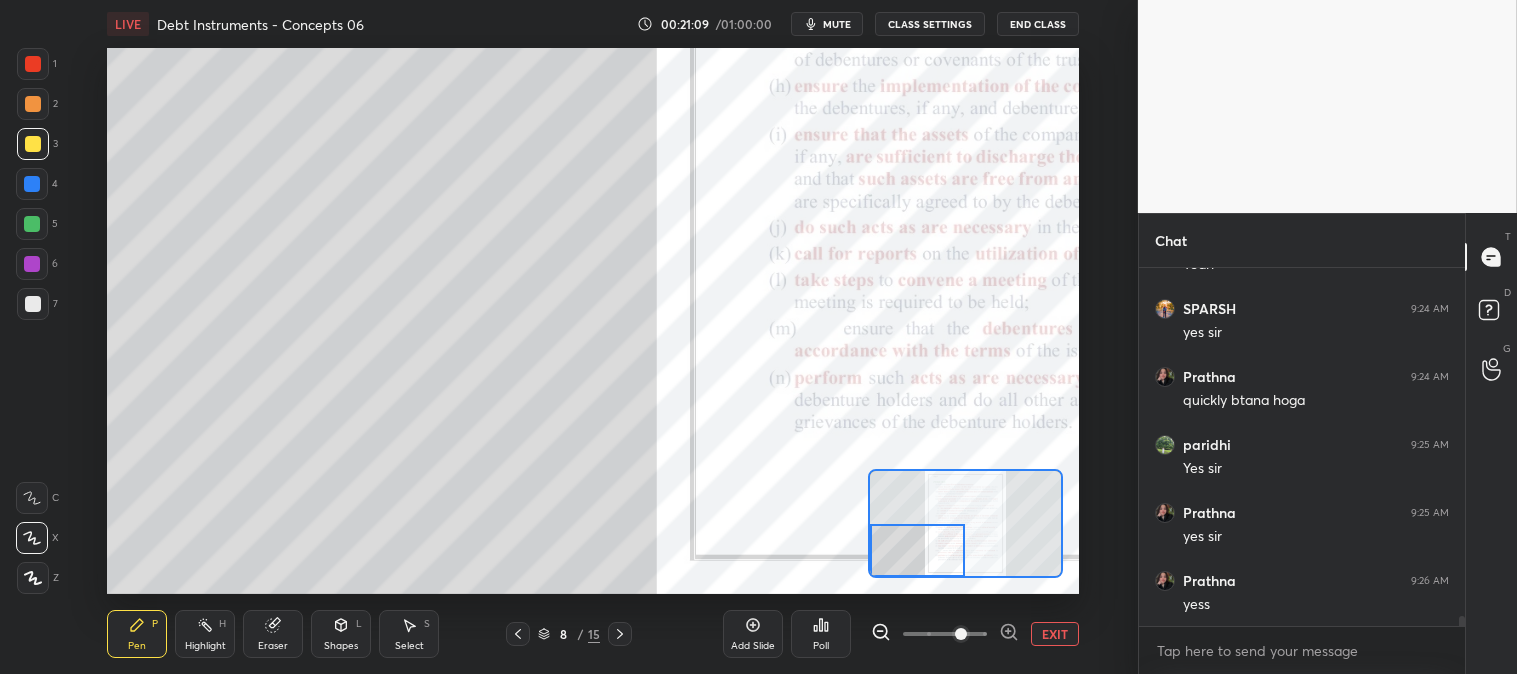 scroll, scrollTop: 12213, scrollLeft: 0, axis: vertical 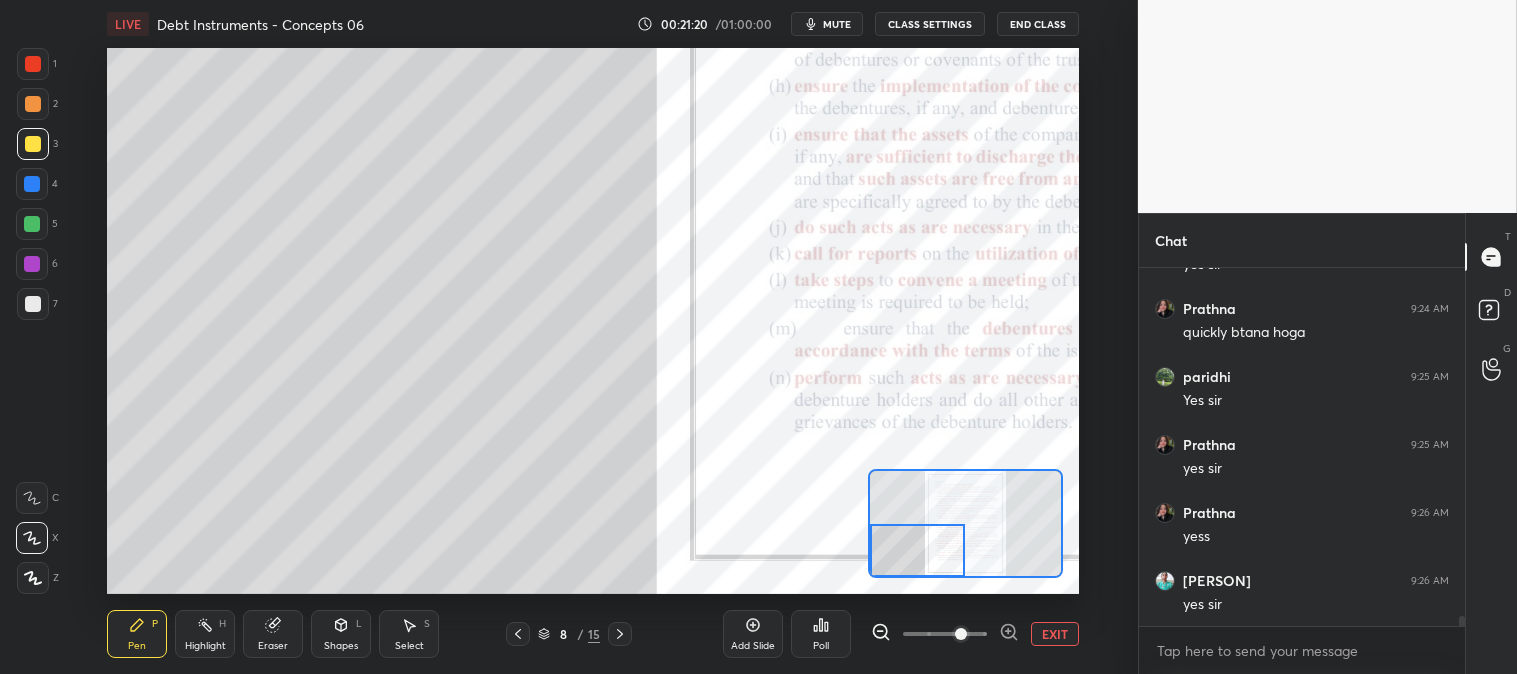 click at bounding box center (33, 64) 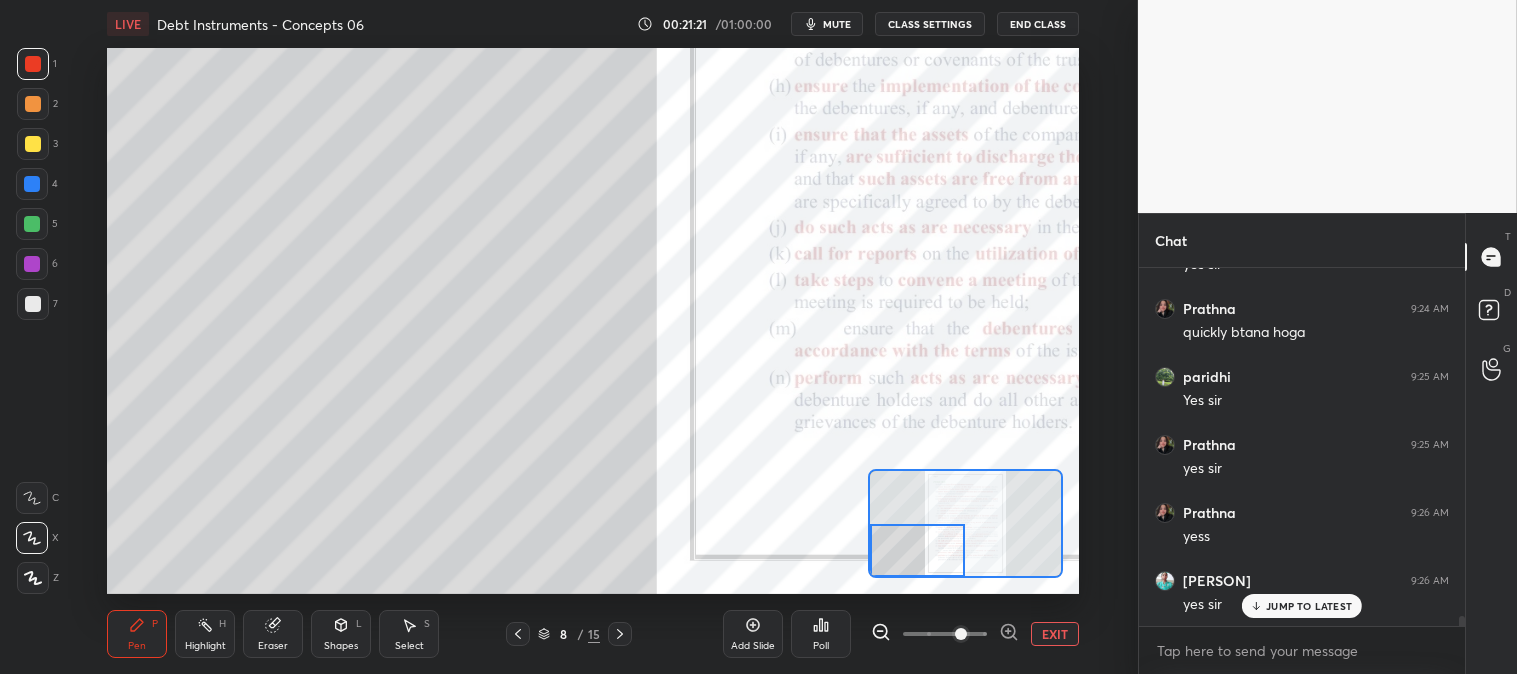 click at bounding box center (33, 304) 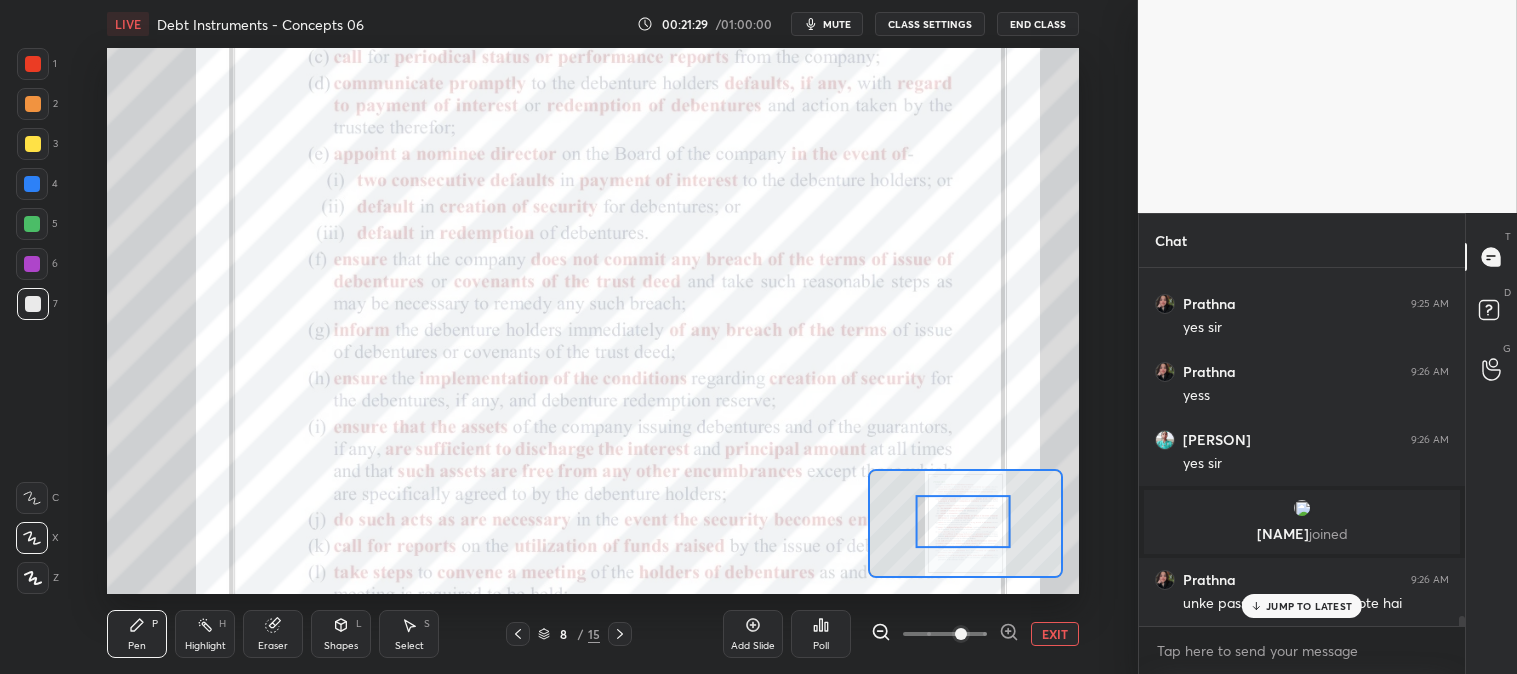 scroll, scrollTop: 12155, scrollLeft: 0, axis: vertical 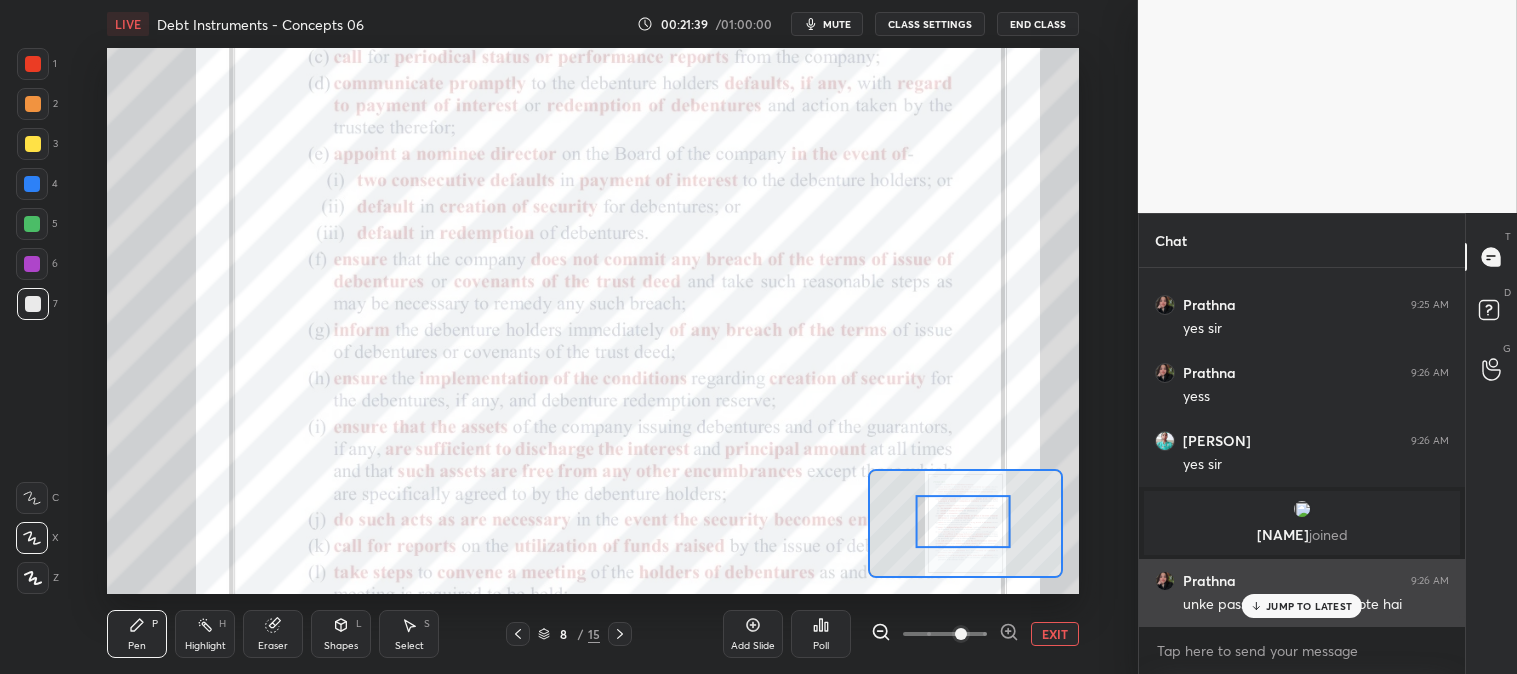 click on "JUMP TO LATEST" at bounding box center (1309, 606) 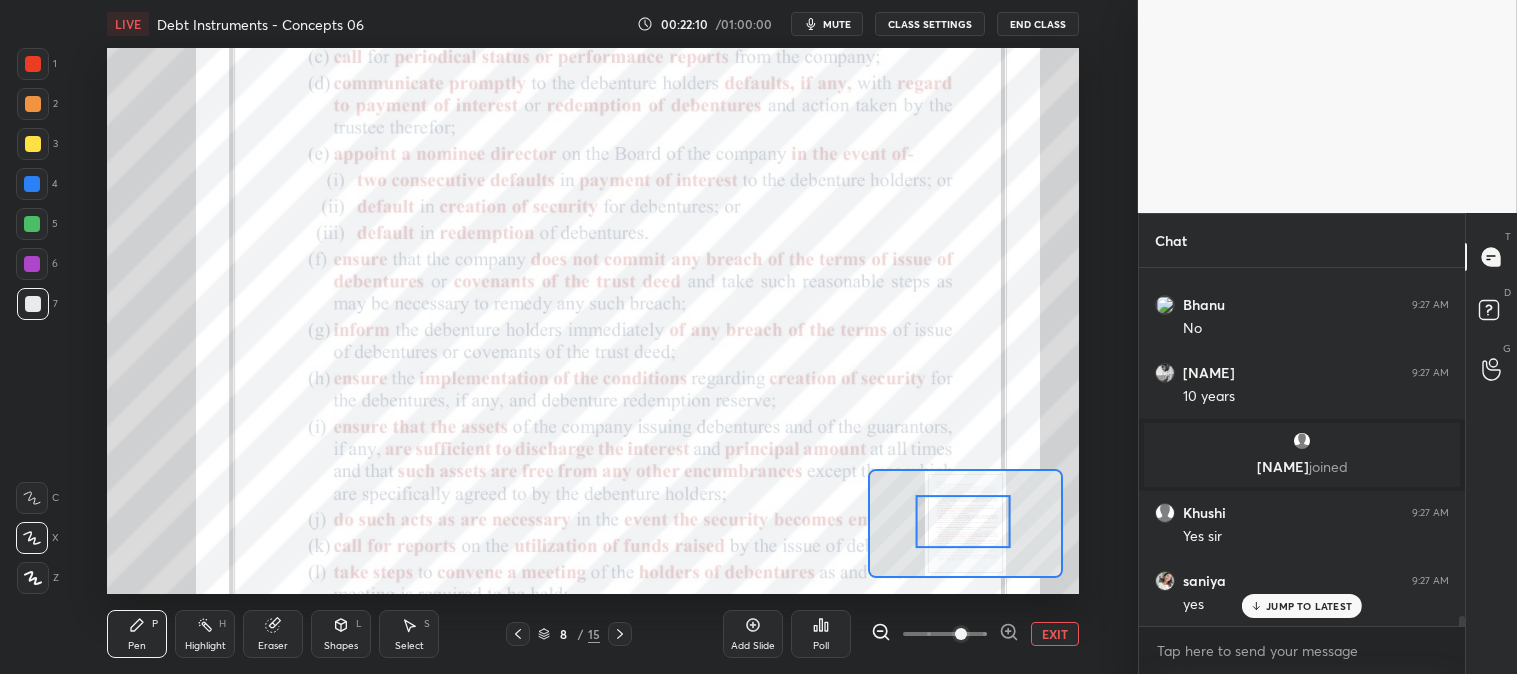 scroll, scrollTop: 13041, scrollLeft: 0, axis: vertical 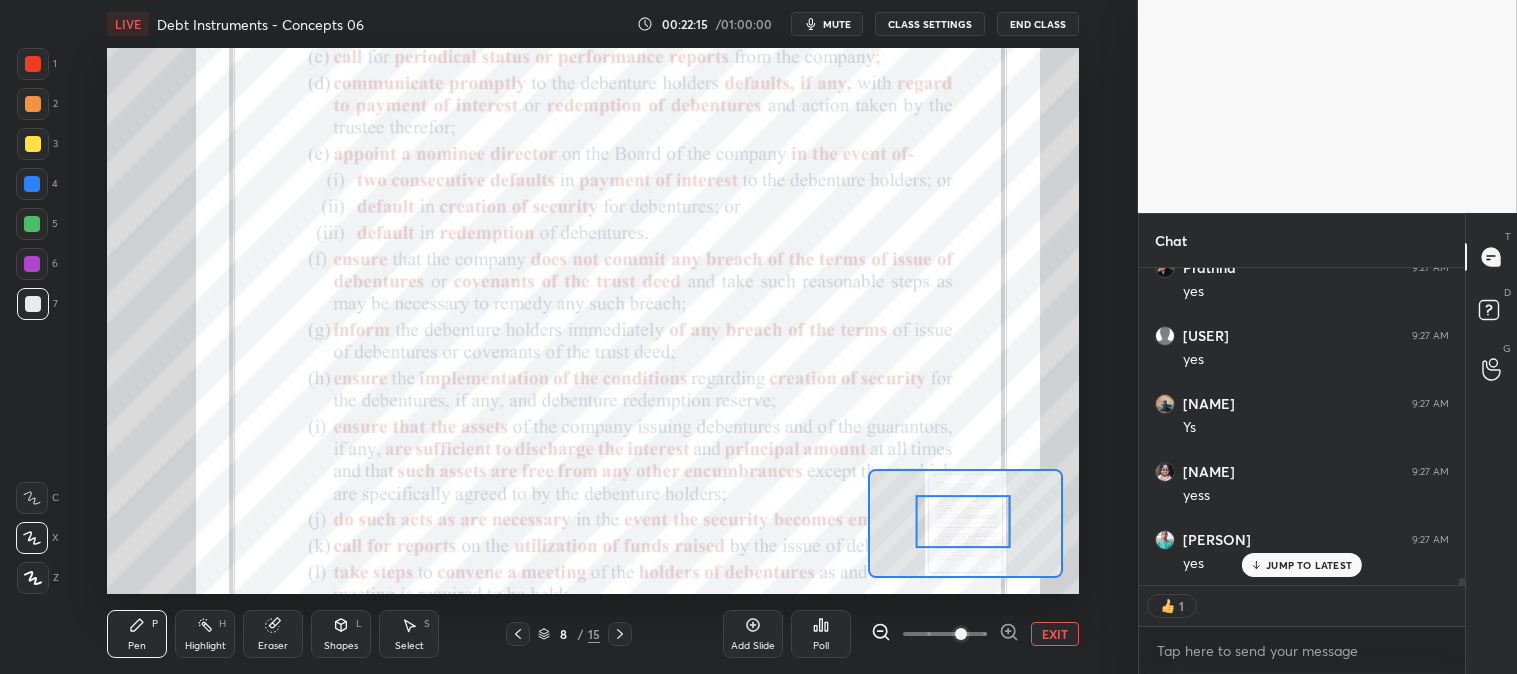 click at bounding box center [33, 64] 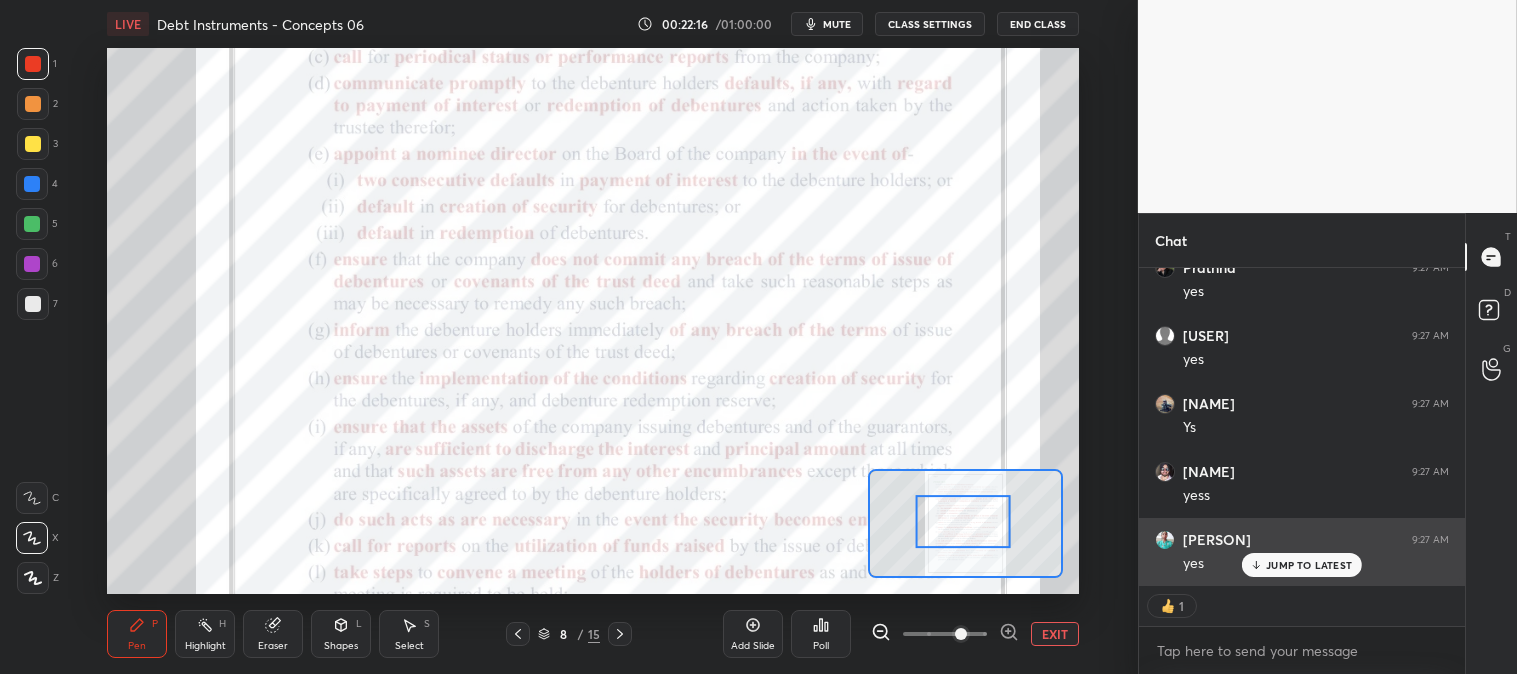 click on "JUMP TO LATEST" at bounding box center [1309, 565] 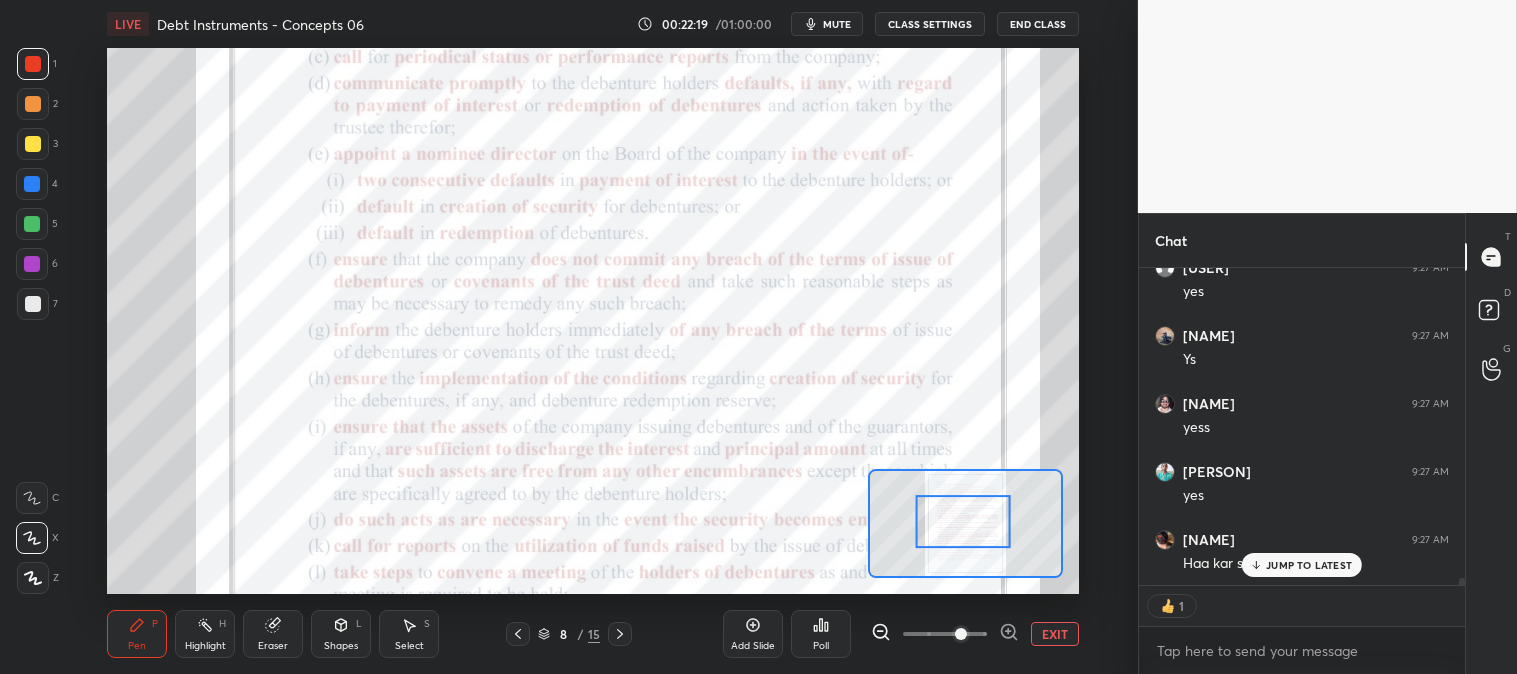 scroll, scrollTop: 13626, scrollLeft: 0, axis: vertical 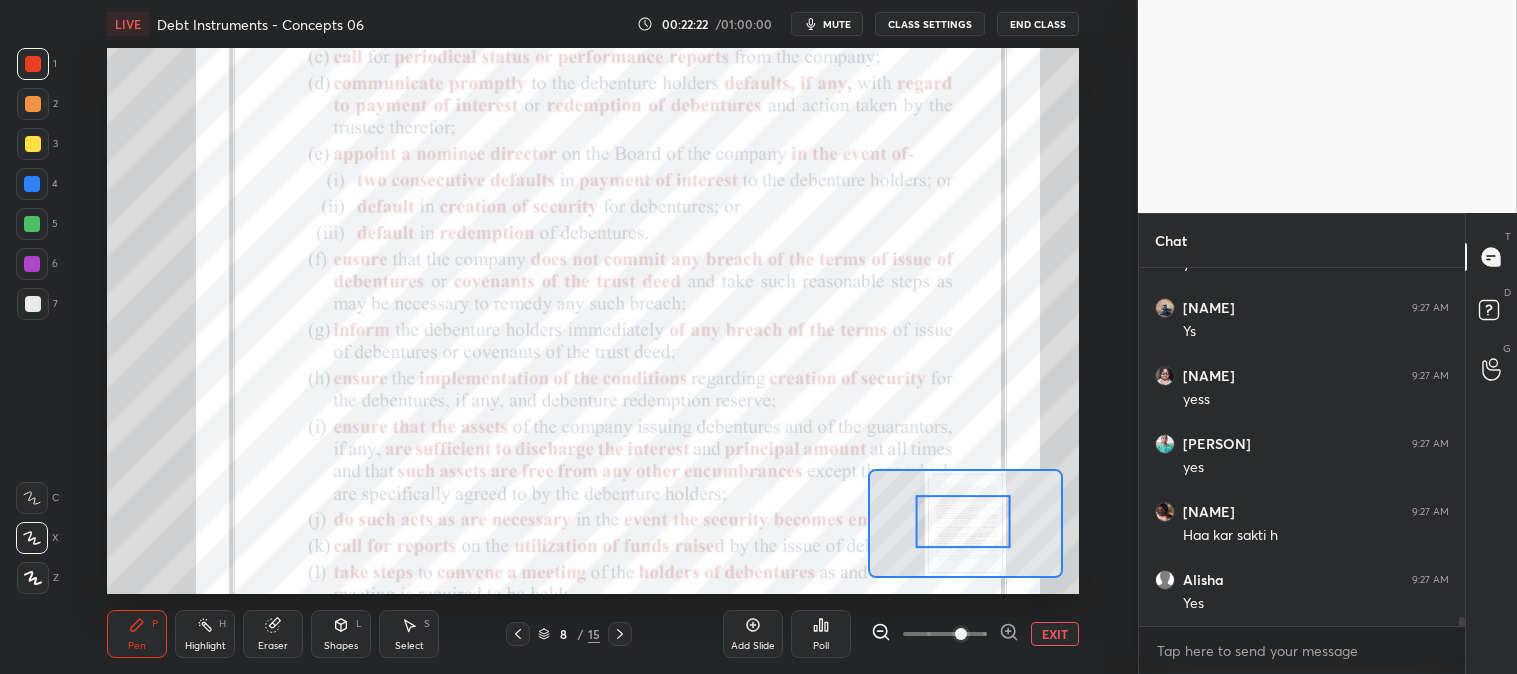 click on "Highlight" at bounding box center (205, 646) 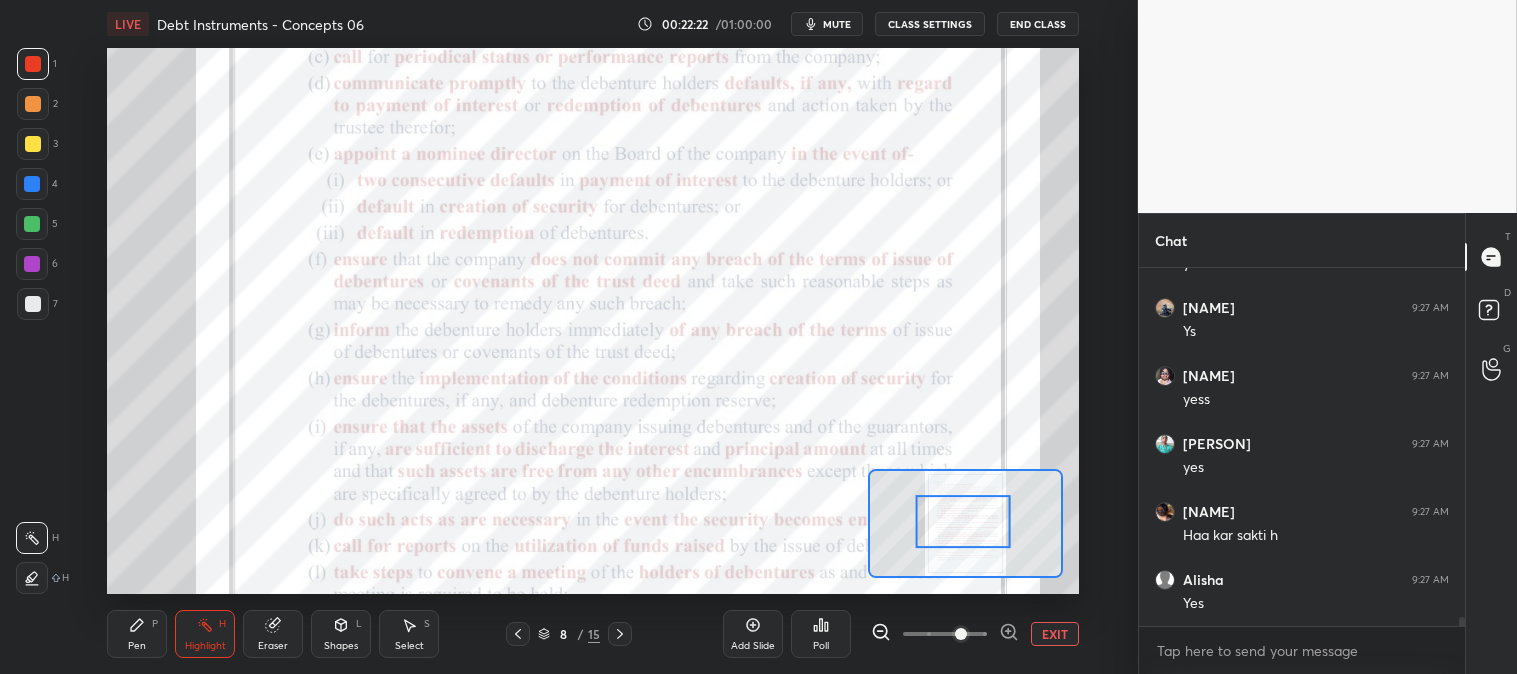 click on "1" at bounding box center [37, 64] 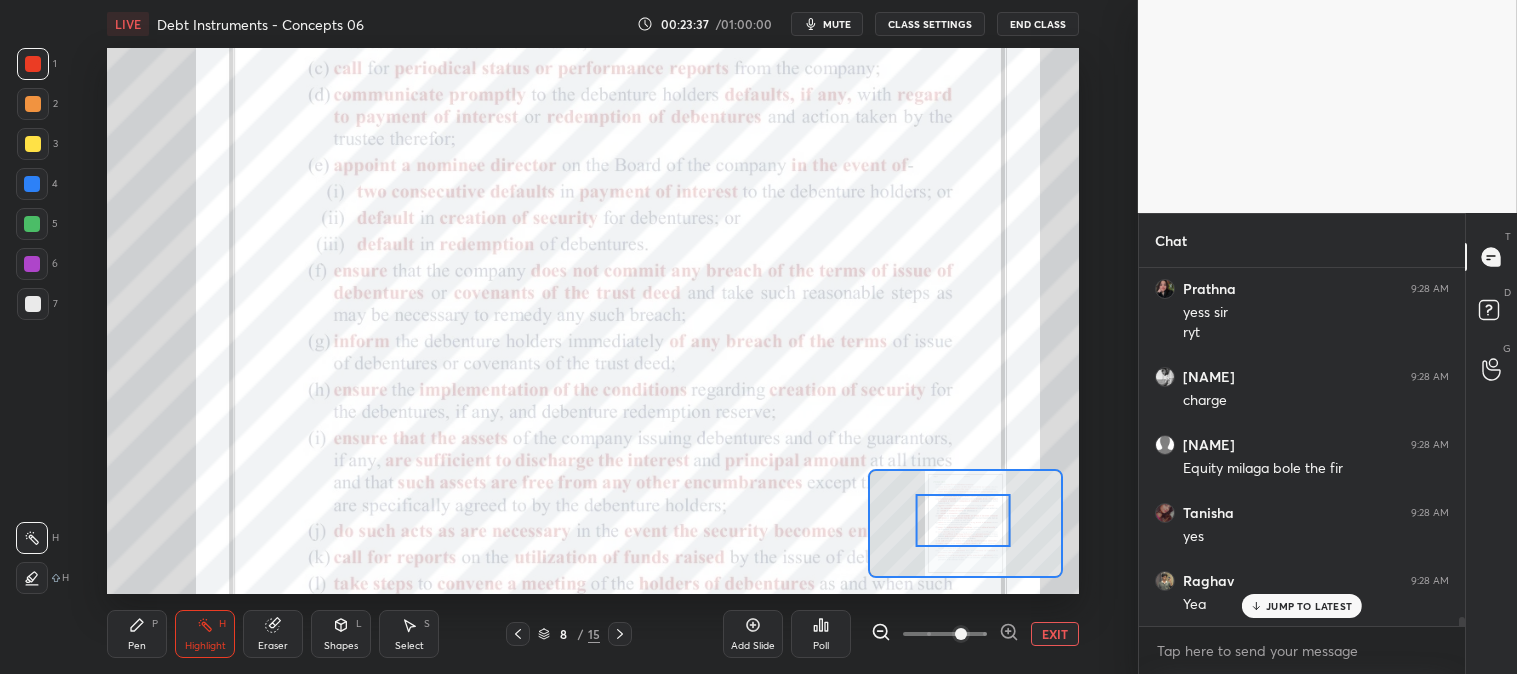 scroll, scrollTop: 14285, scrollLeft: 0, axis: vertical 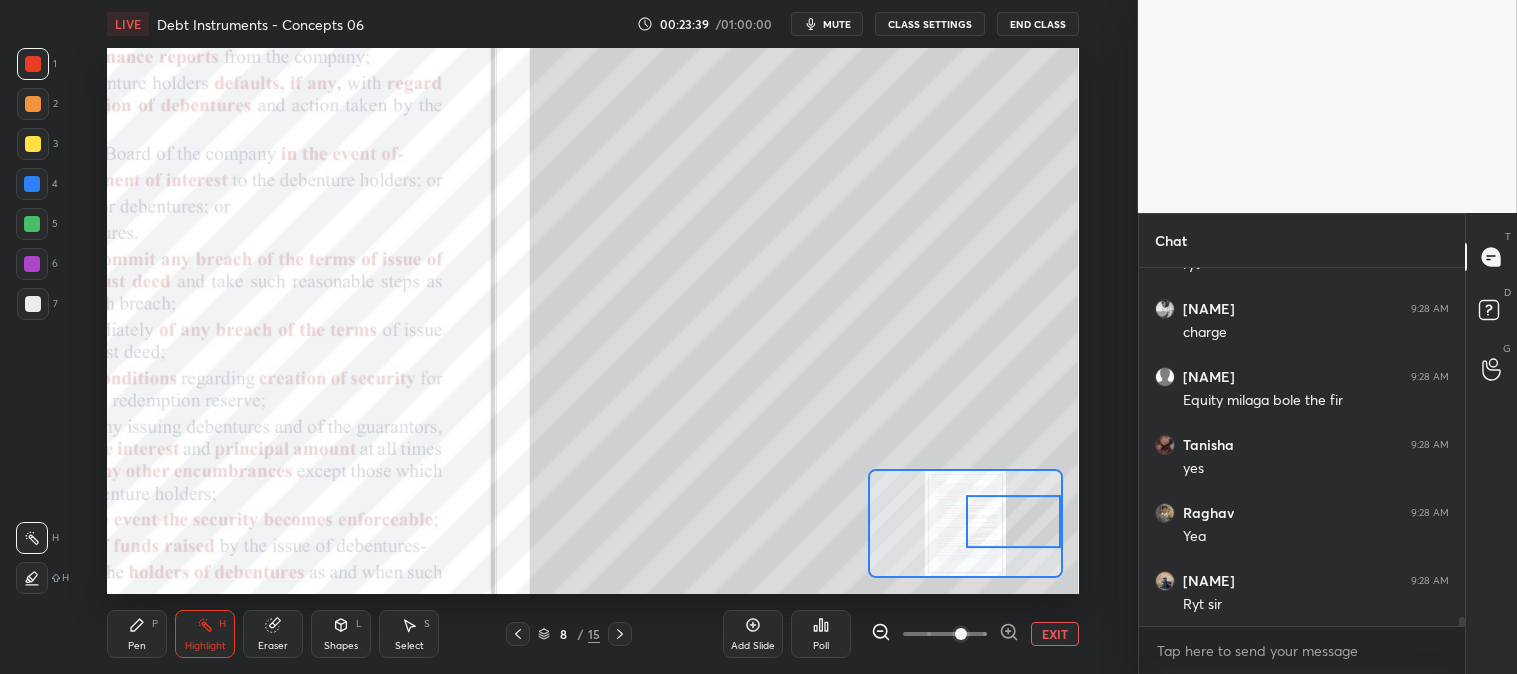 click on "Pen P" at bounding box center [137, 634] 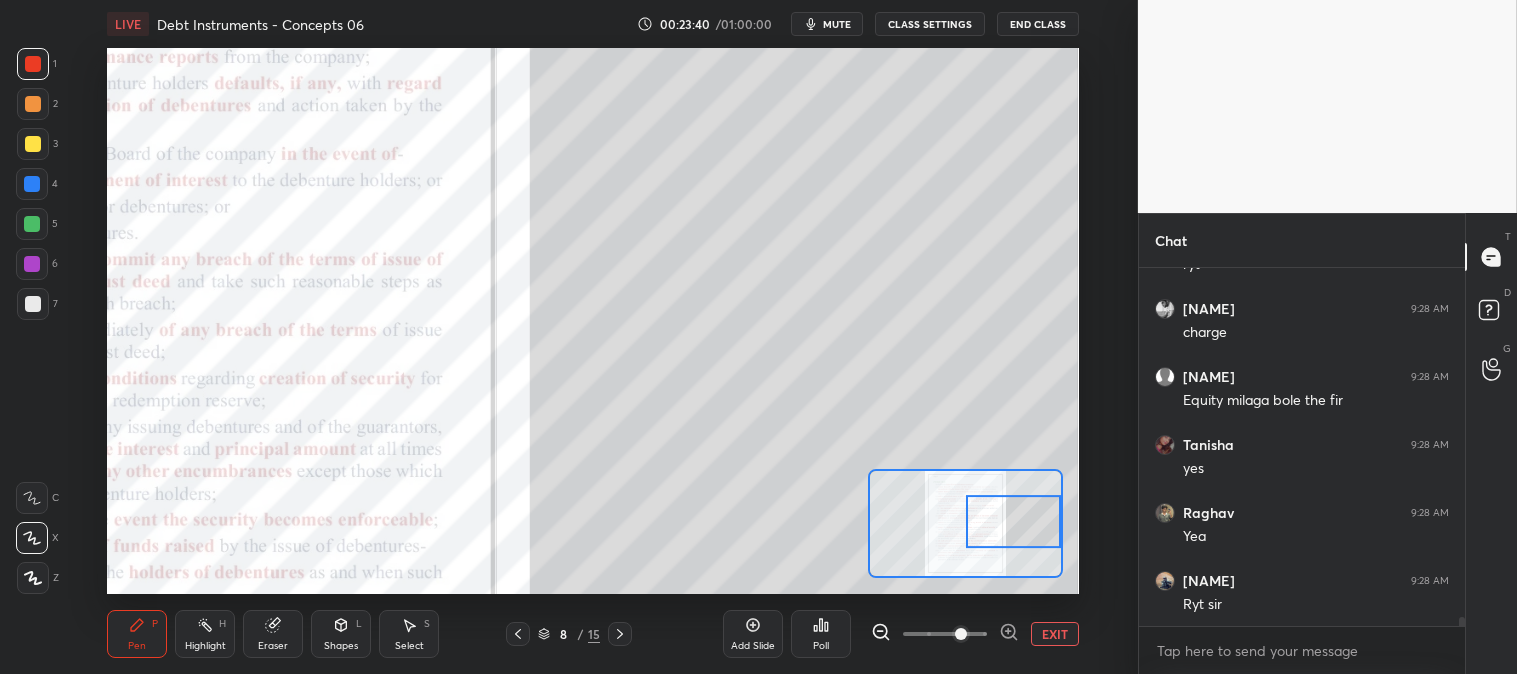 click at bounding box center (33, 304) 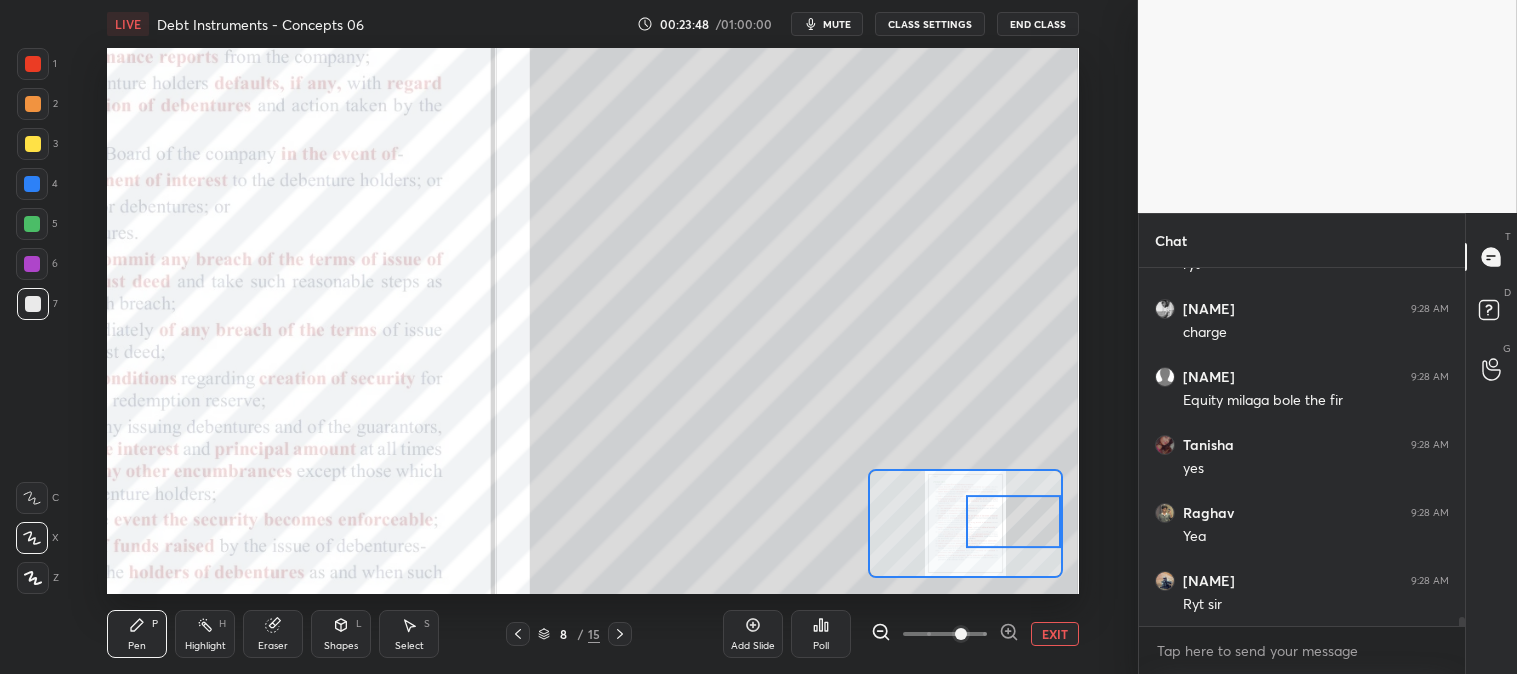 click at bounding box center (33, 144) 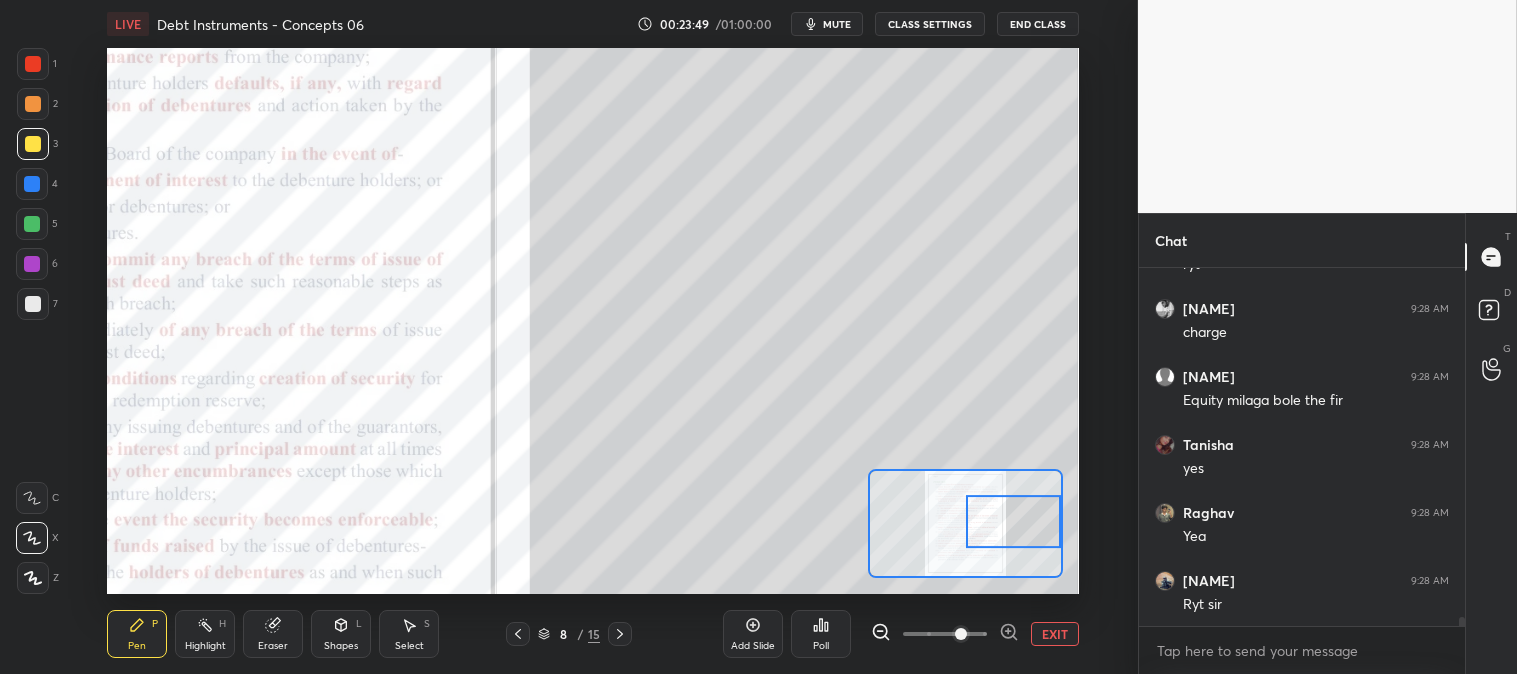 click at bounding box center (32, 224) 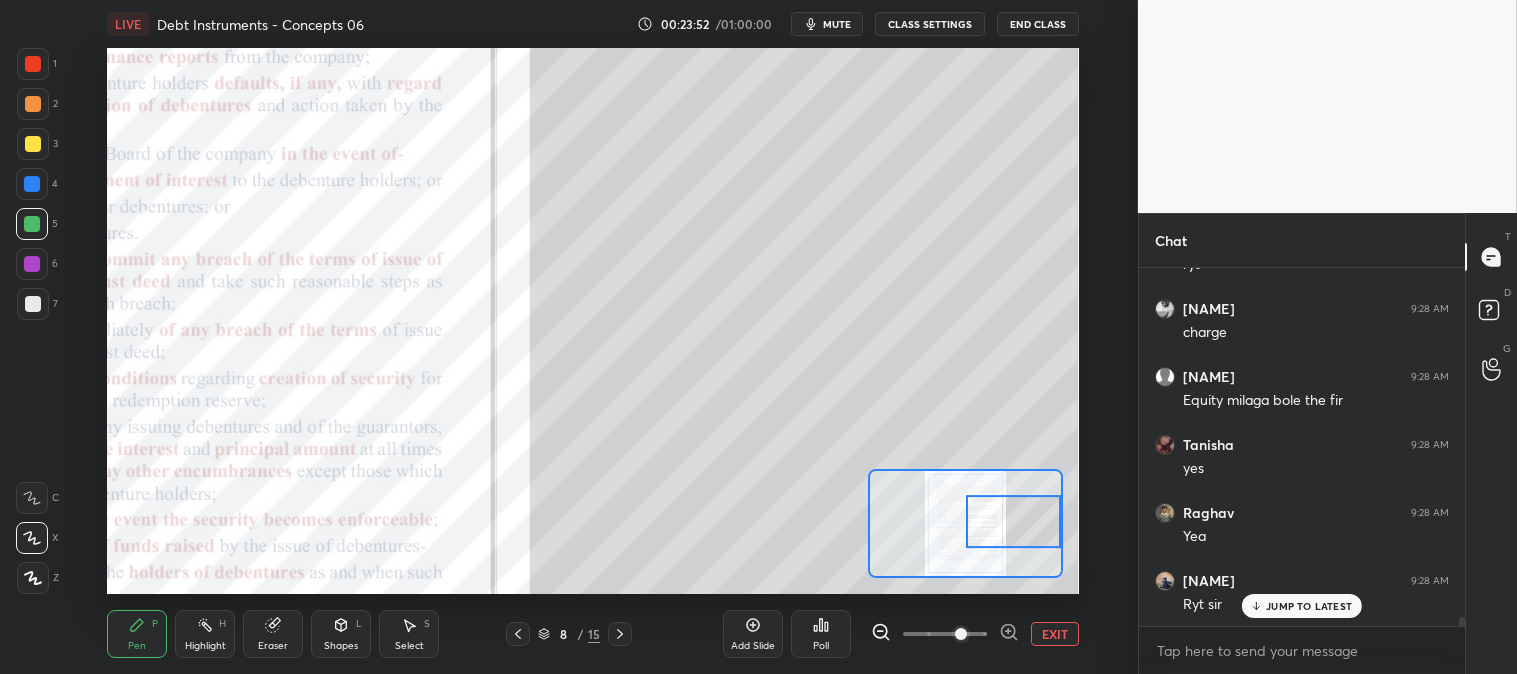 scroll, scrollTop: 14357, scrollLeft: 0, axis: vertical 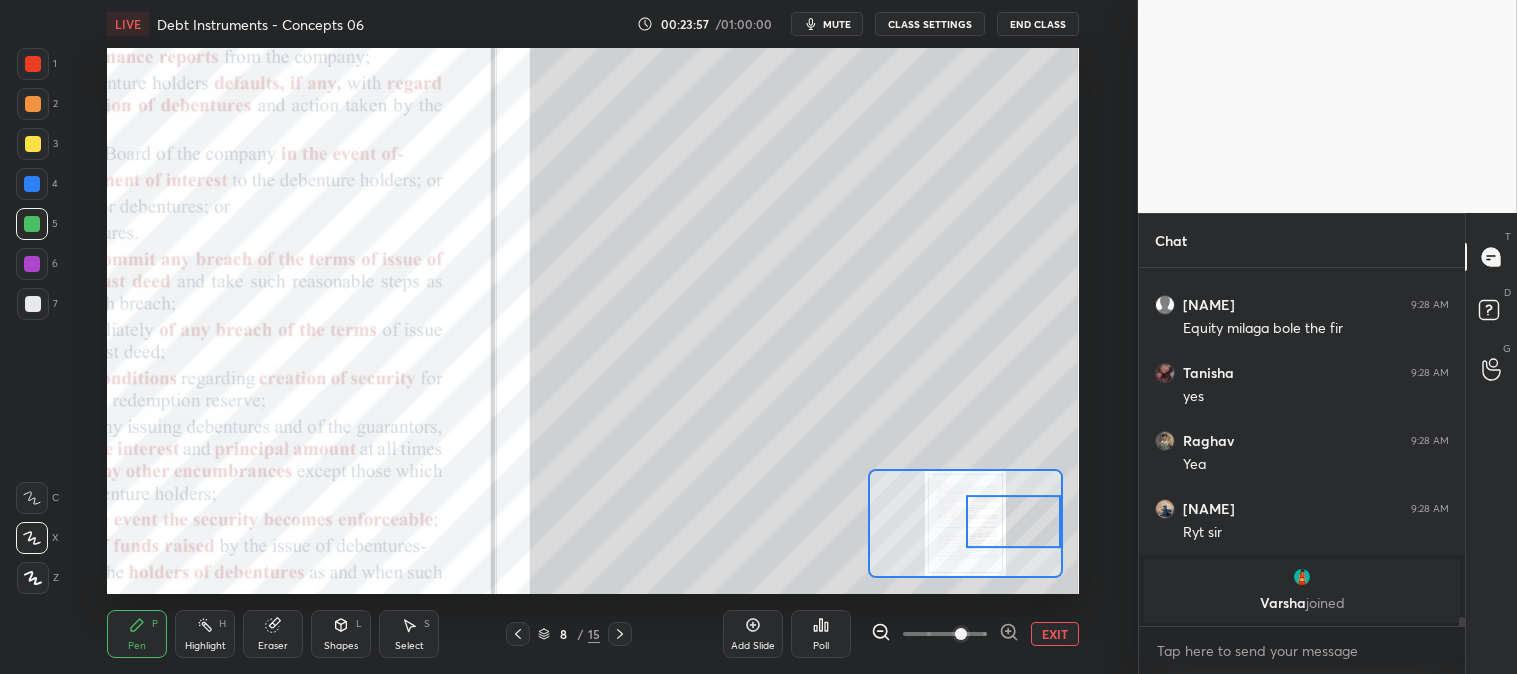 click at bounding box center (33, 144) 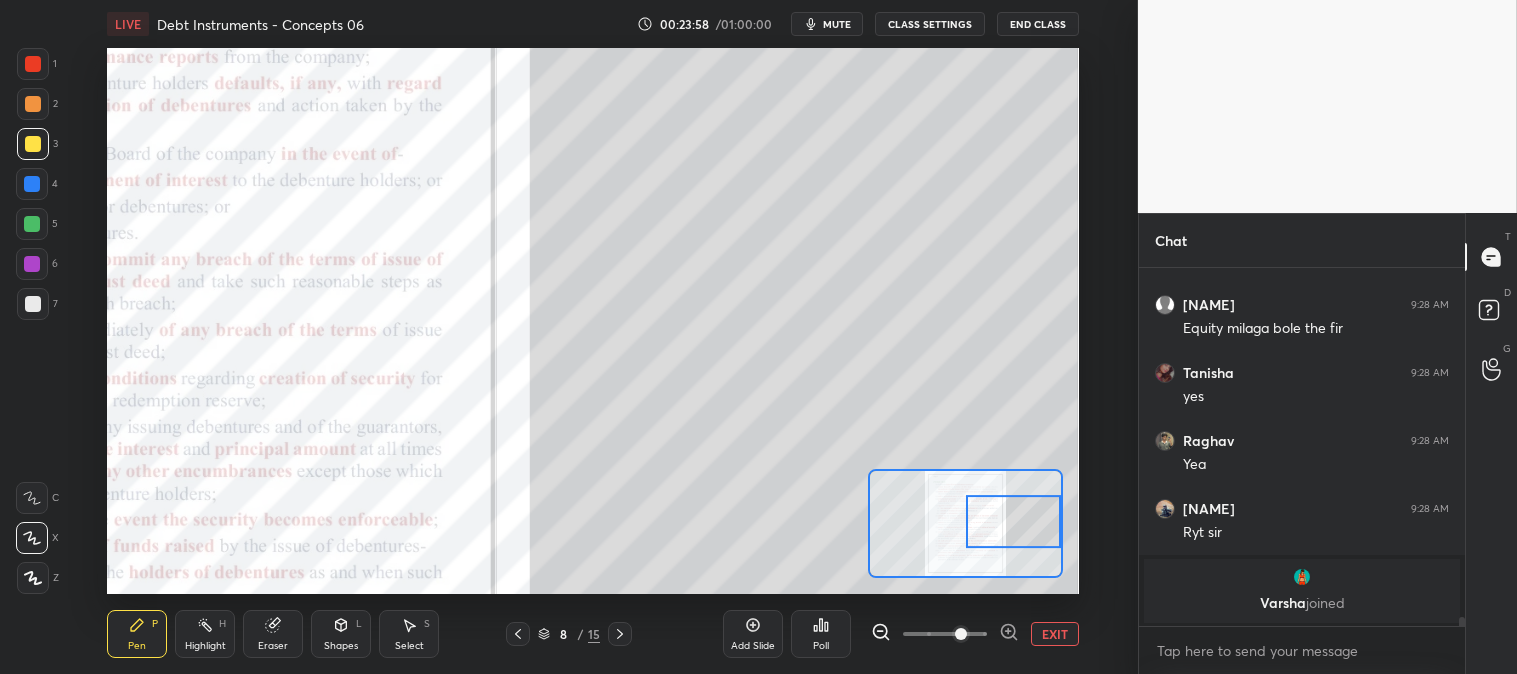 click at bounding box center (33, 104) 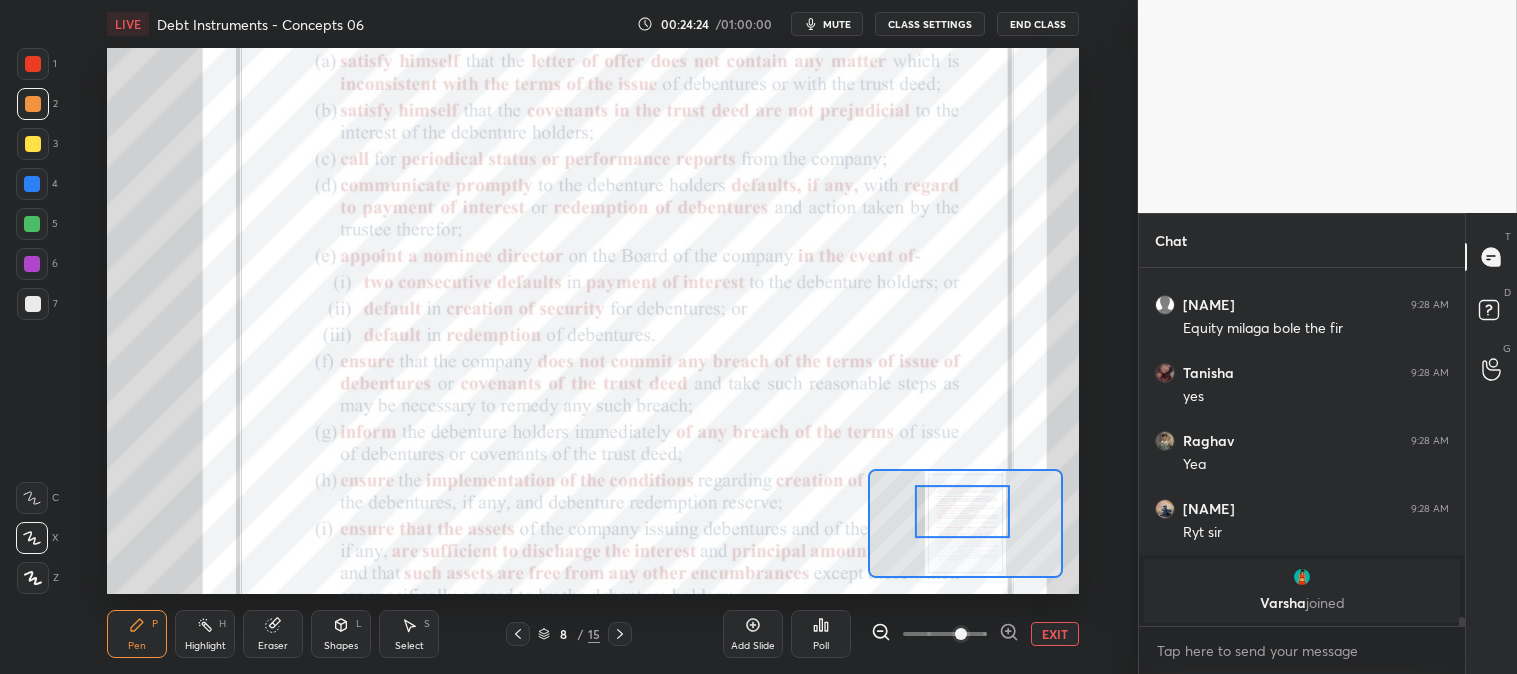 click 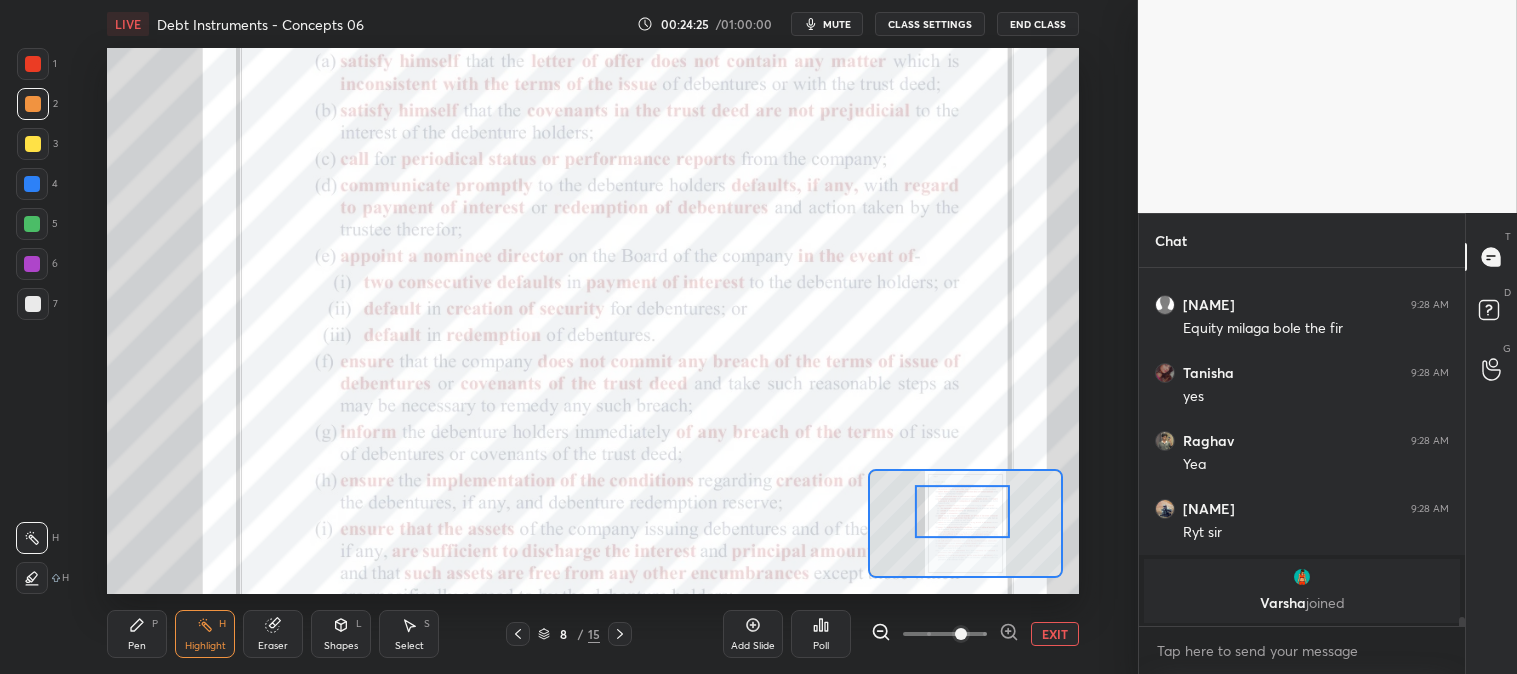 click at bounding box center (33, 64) 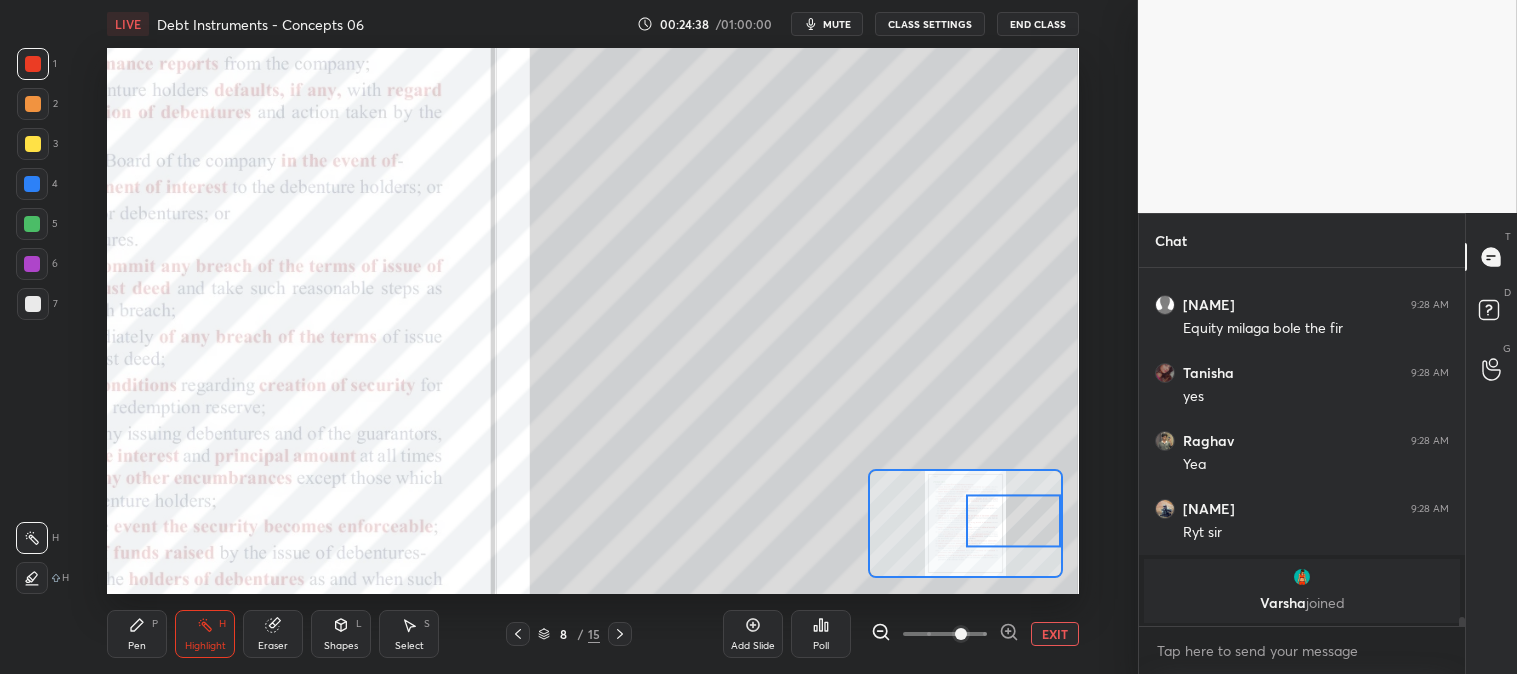 scroll, scrollTop: 14021, scrollLeft: 0, axis: vertical 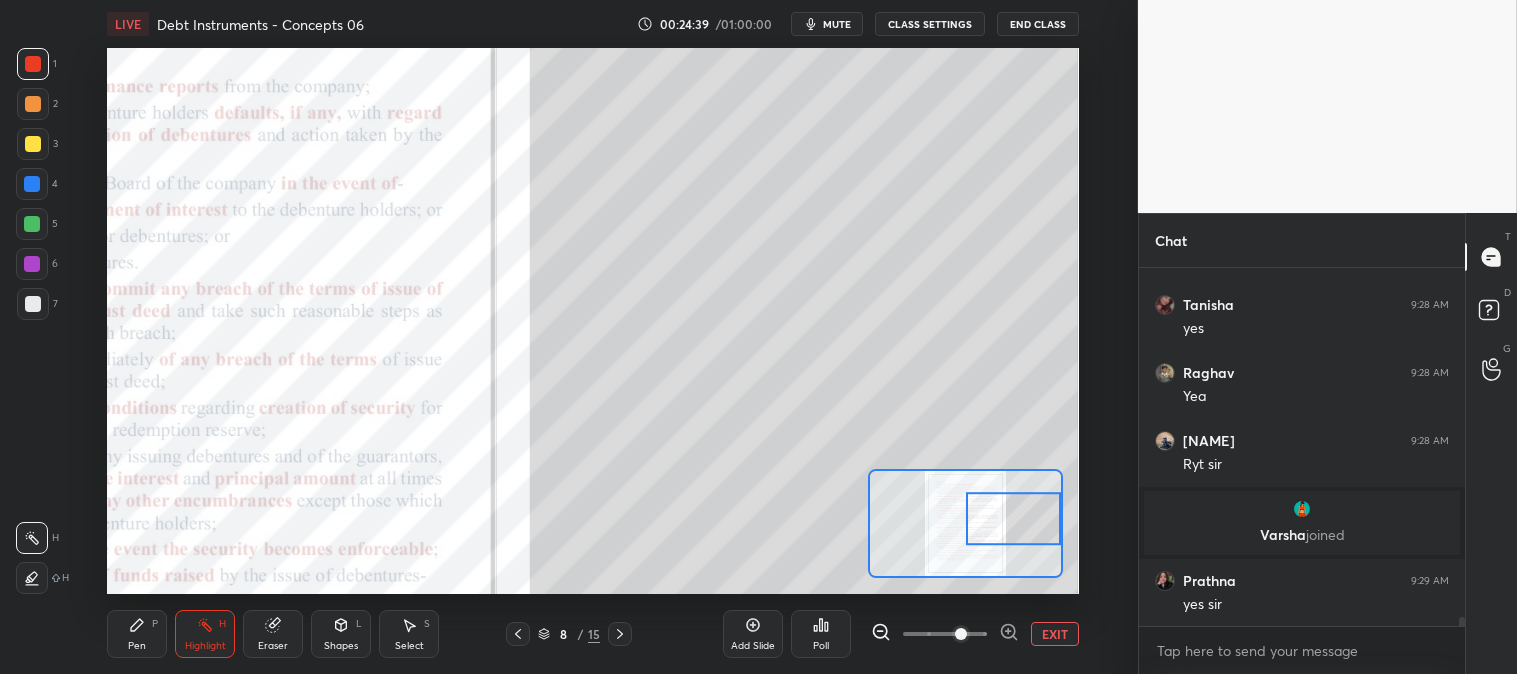 click on "Eraser" at bounding box center (273, 634) 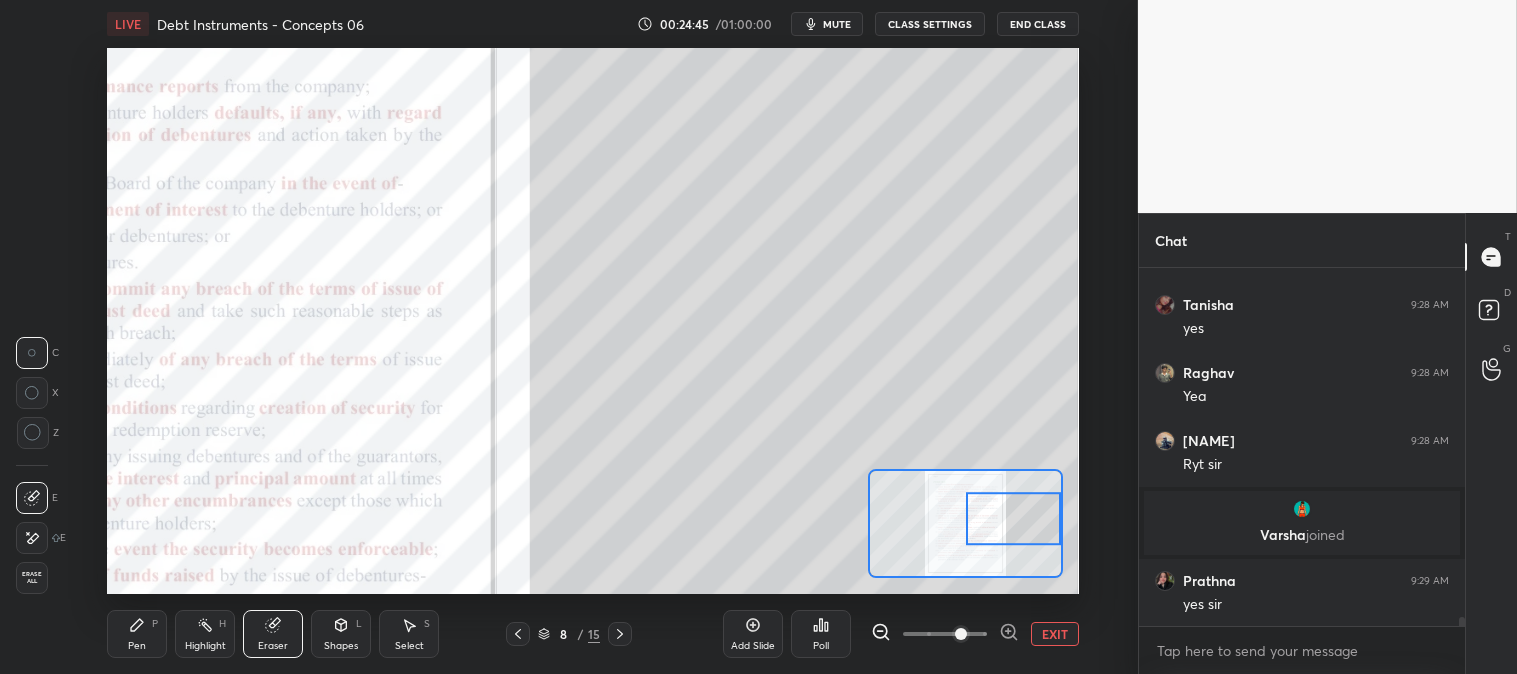 click on "Pen P" at bounding box center (137, 634) 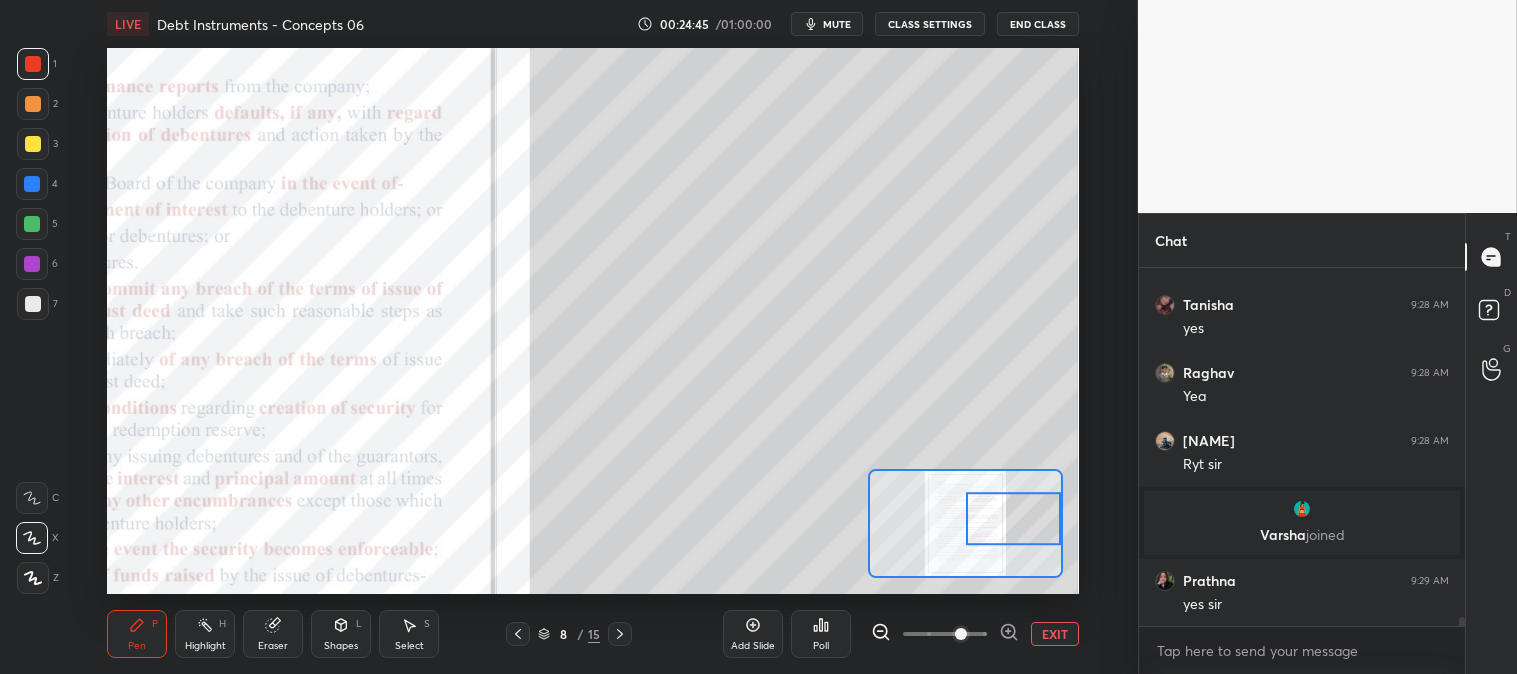 click on "Pen P" at bounding box center (137, 634) 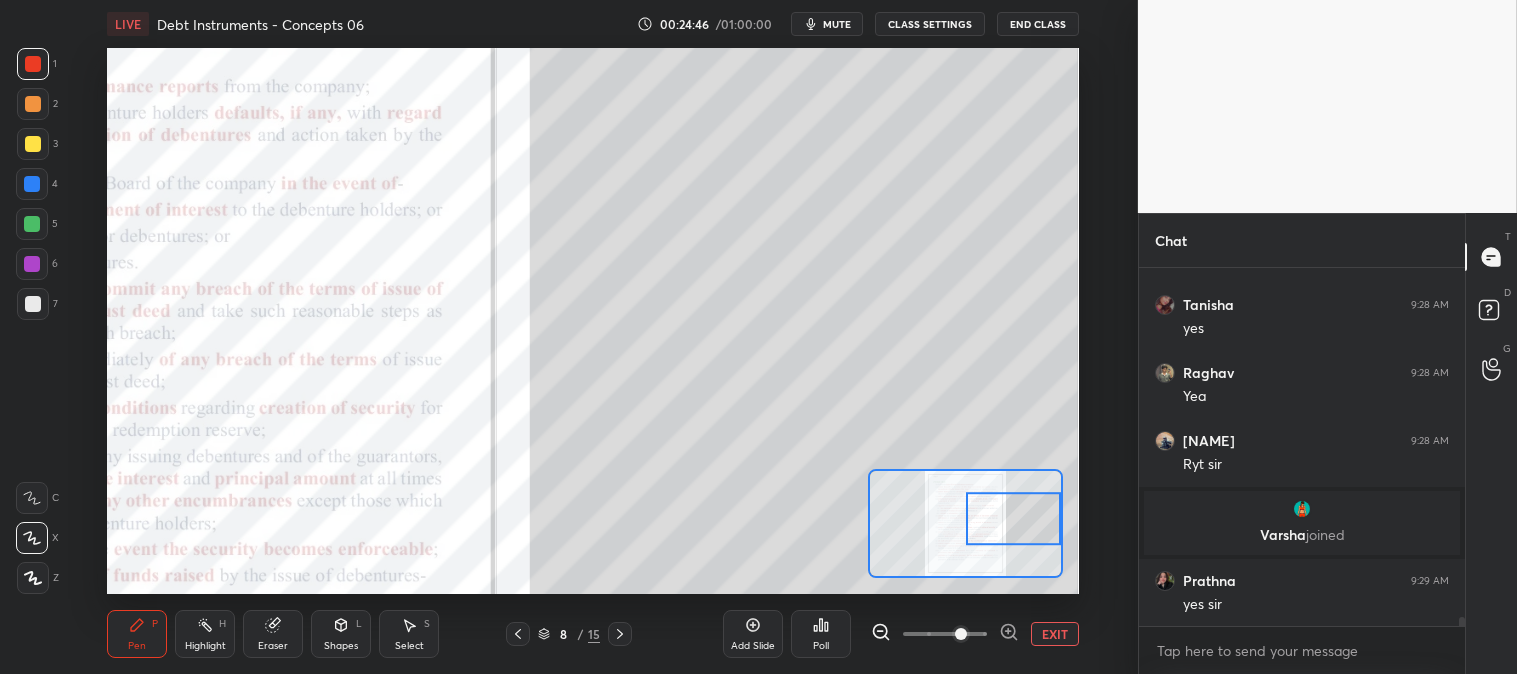 click at bounding box center [33, 304] 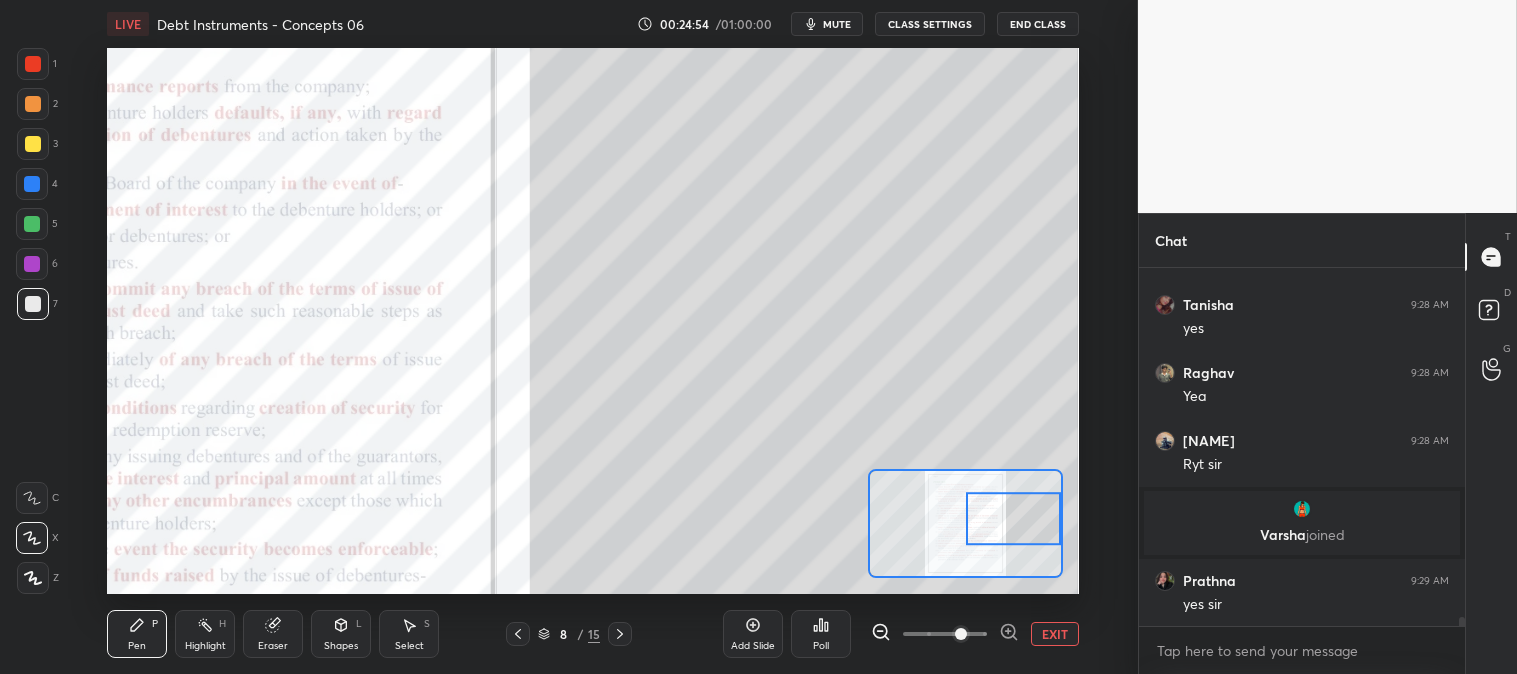 click at bounding box center (32, 224) 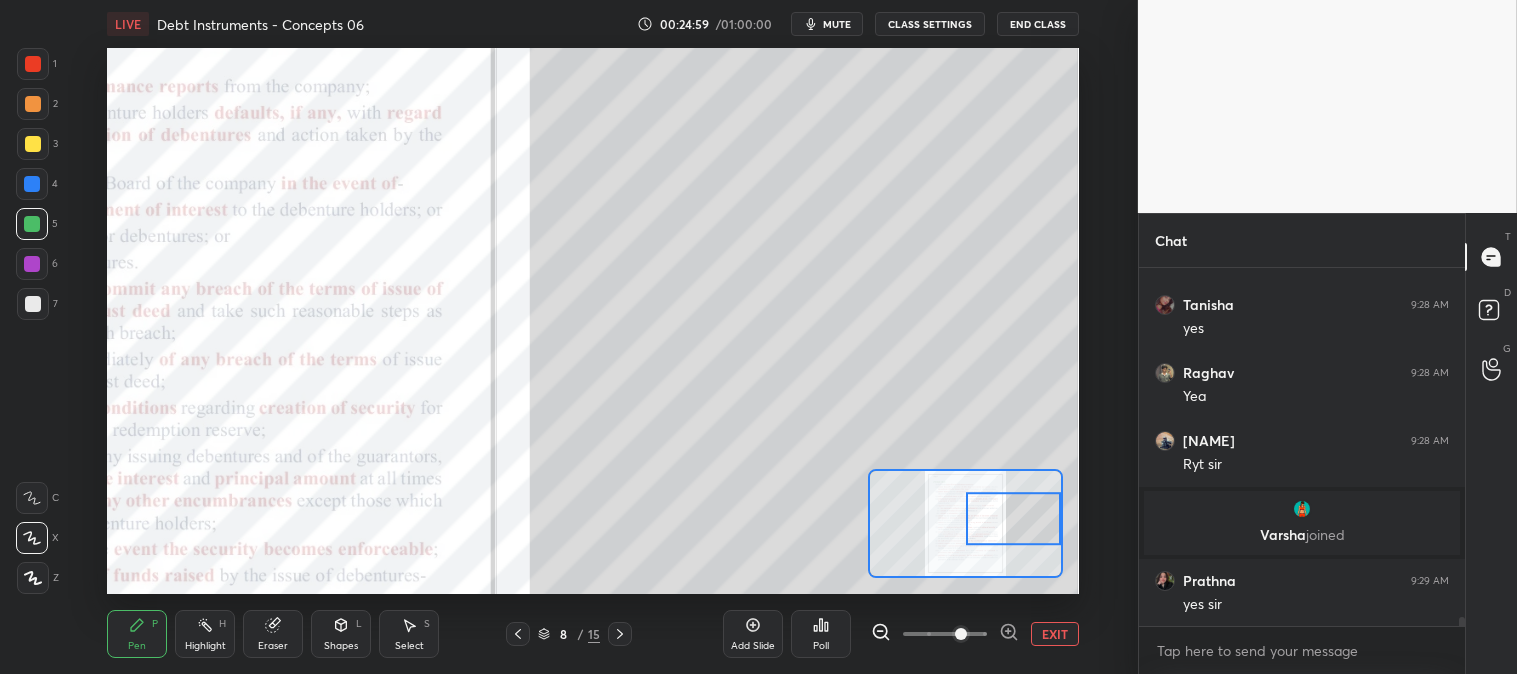 click at bounding box center (33, 304) 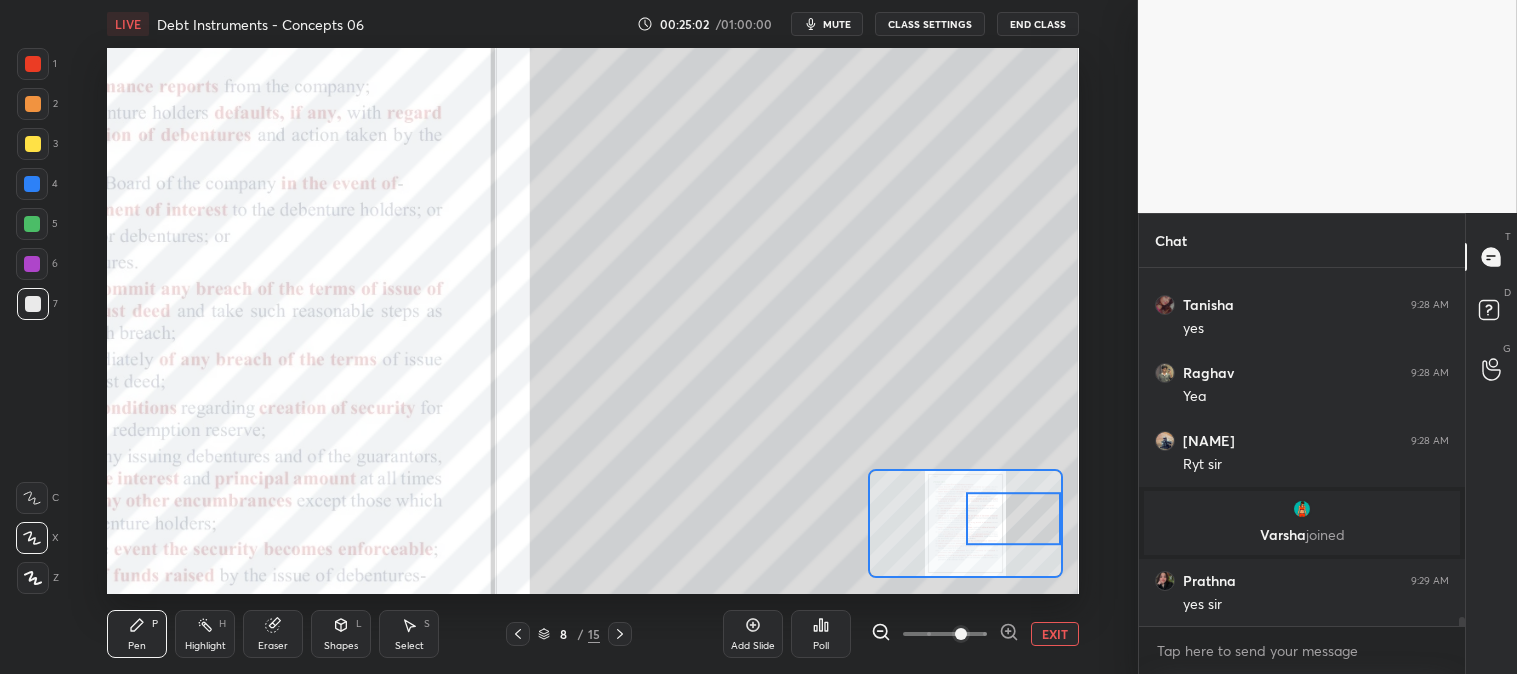 click at bounding box center (32, 224) 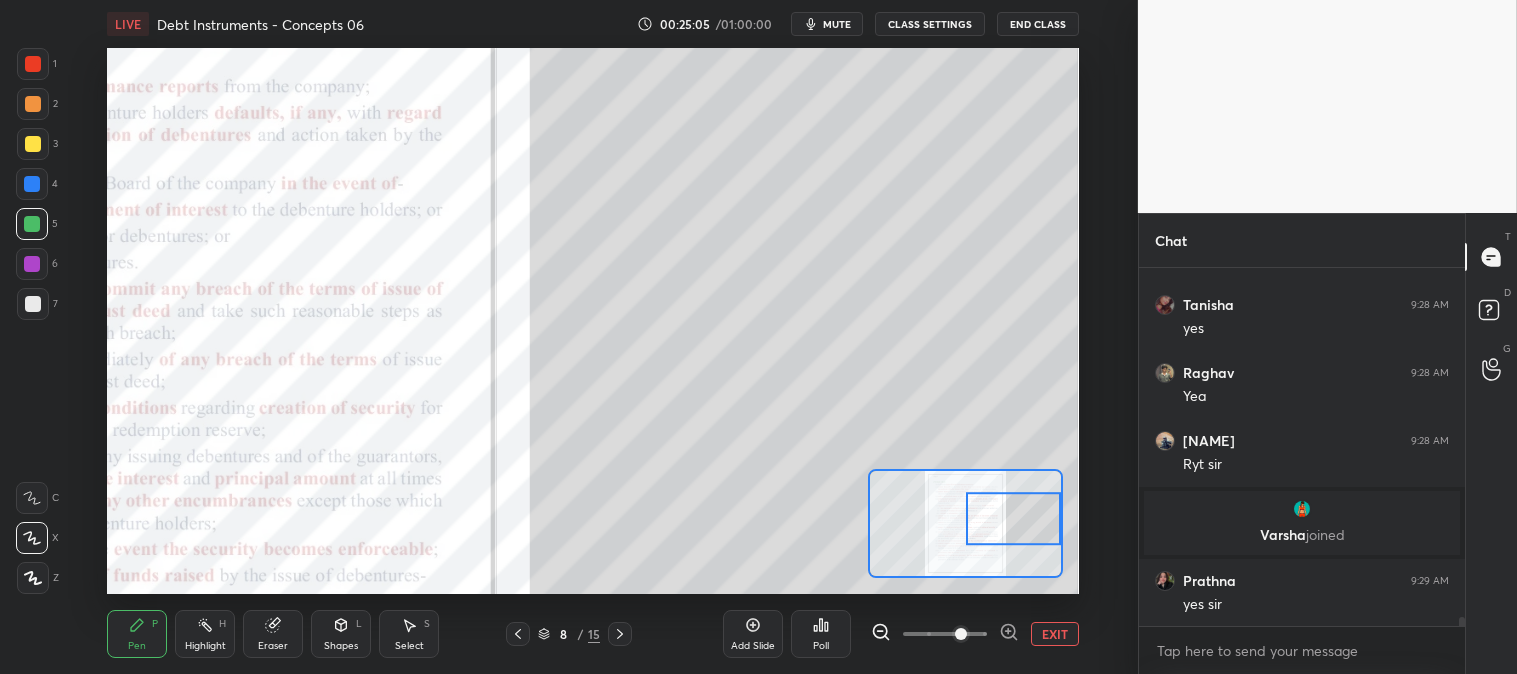 click at bounding box center (33, 104) 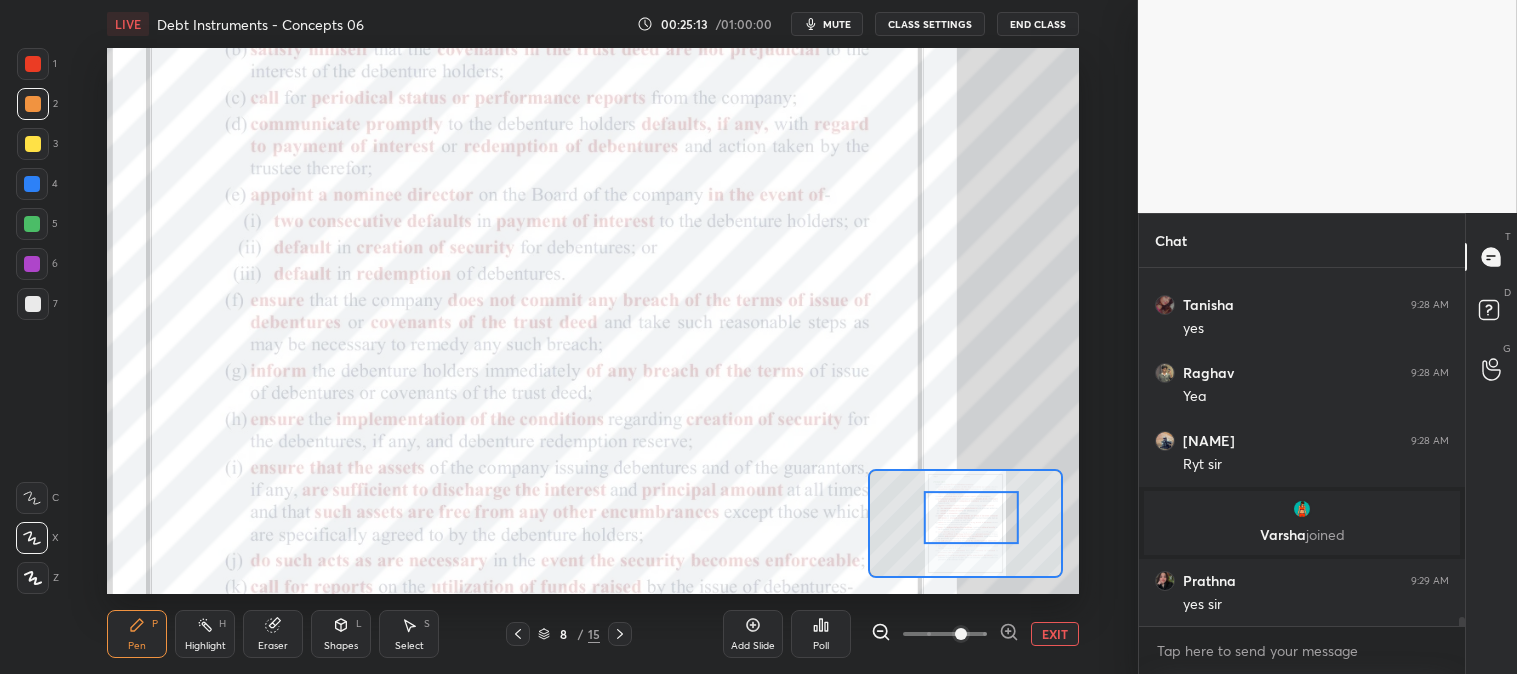 click on "Highlight H" at bounding box center (205, 634) 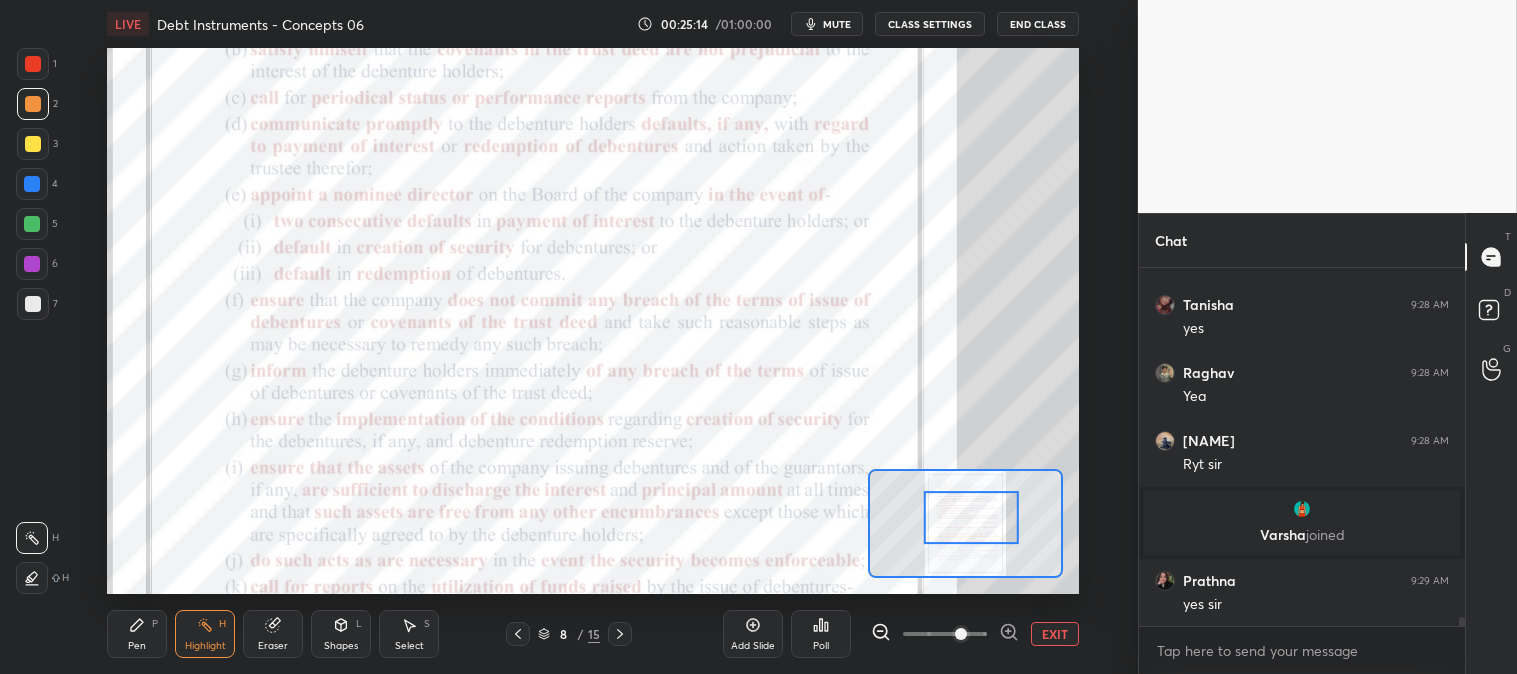 click at bounding box center [33, 64] 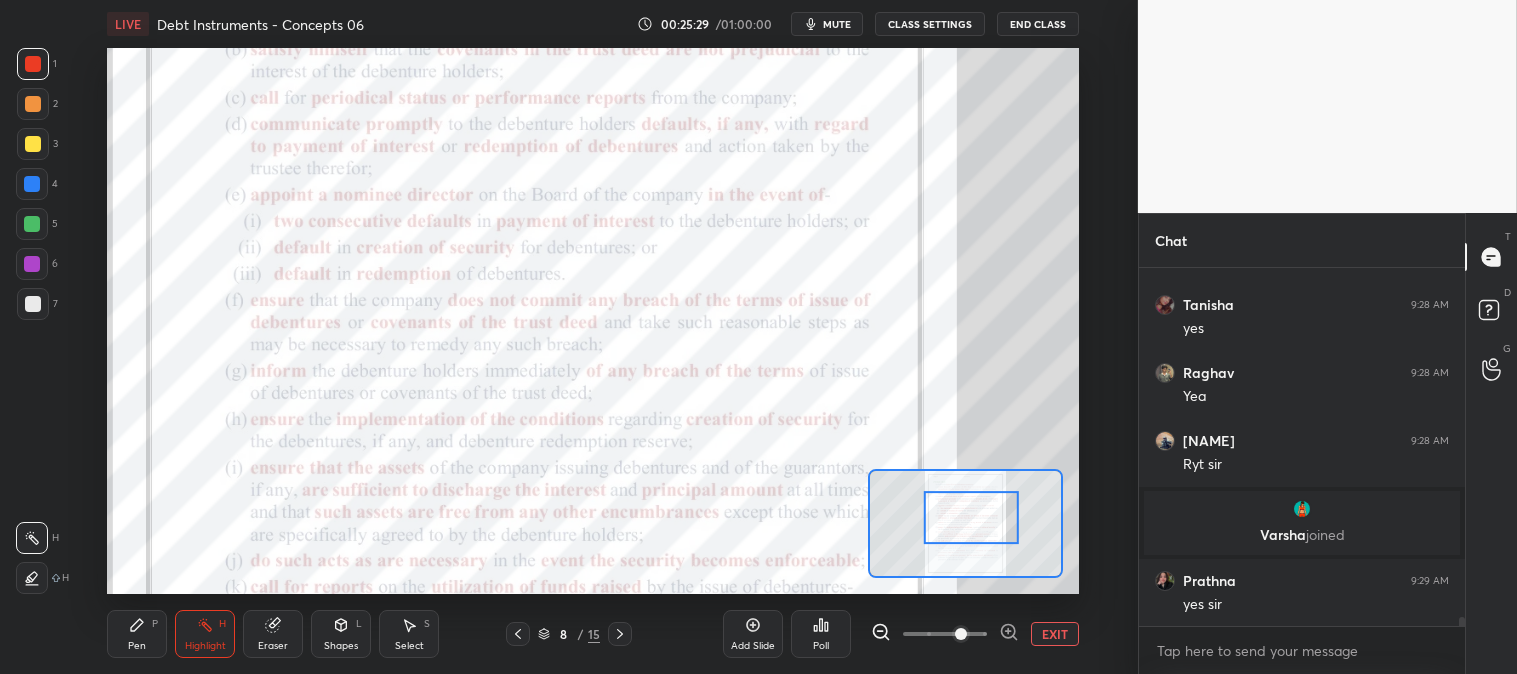 scroll, scrollTop: 14090, scrollLeft: 0, axis: vertical 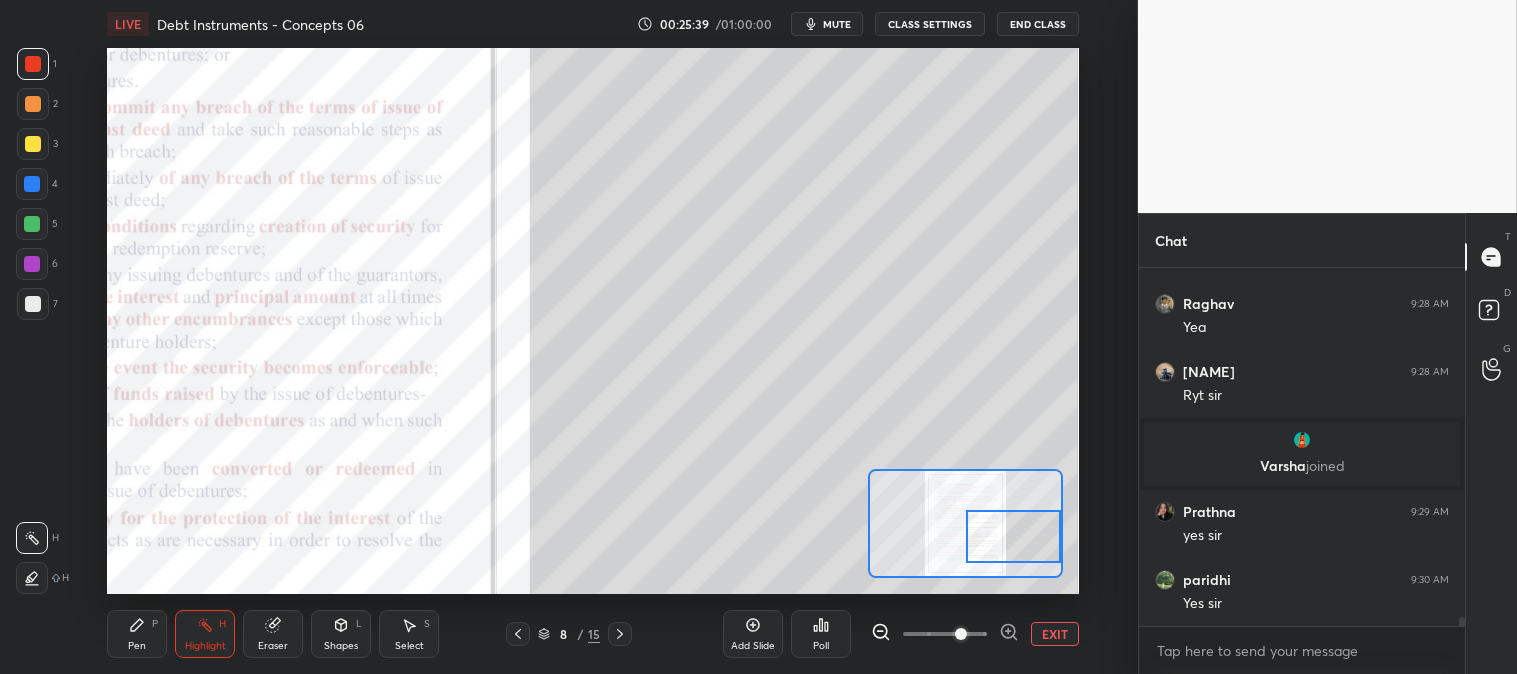 click on "Pen" at bounding box center [137, 646] 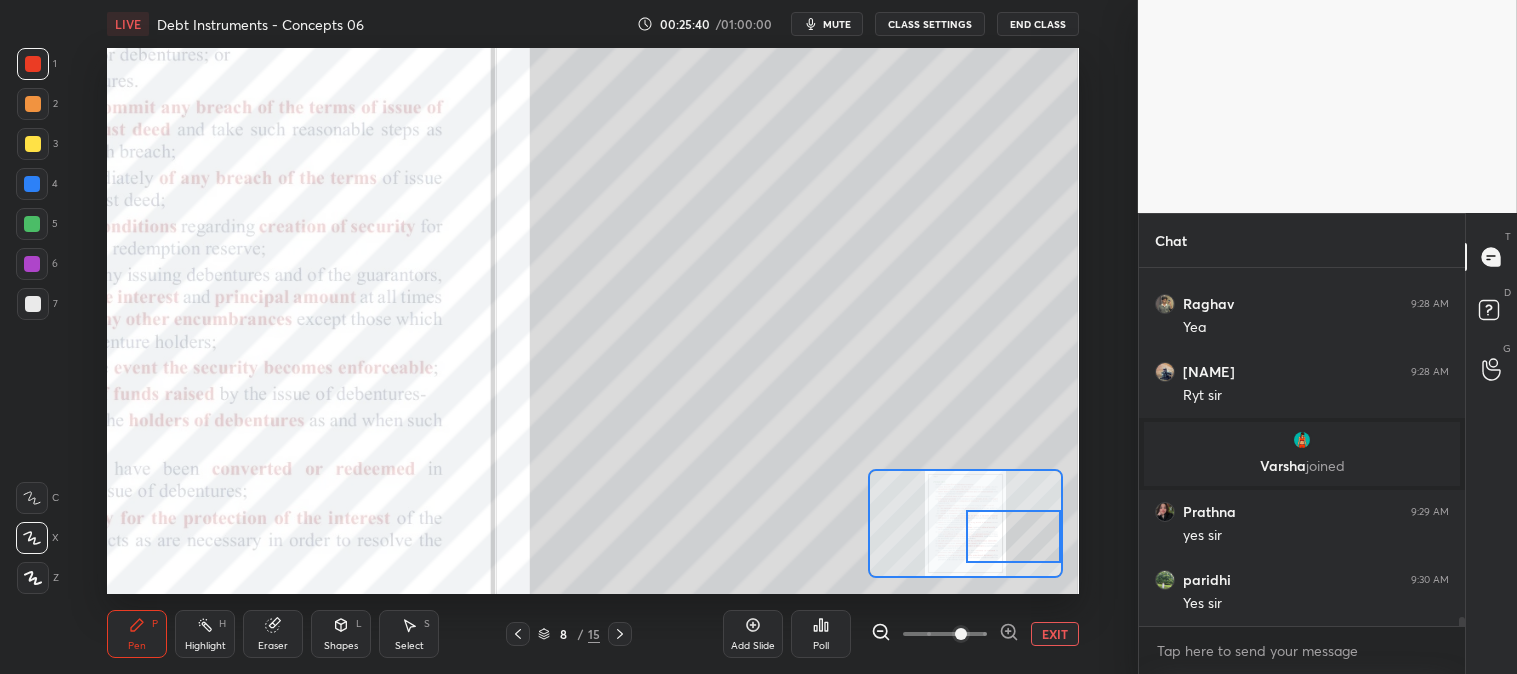 click at bounding box center [33, 144] 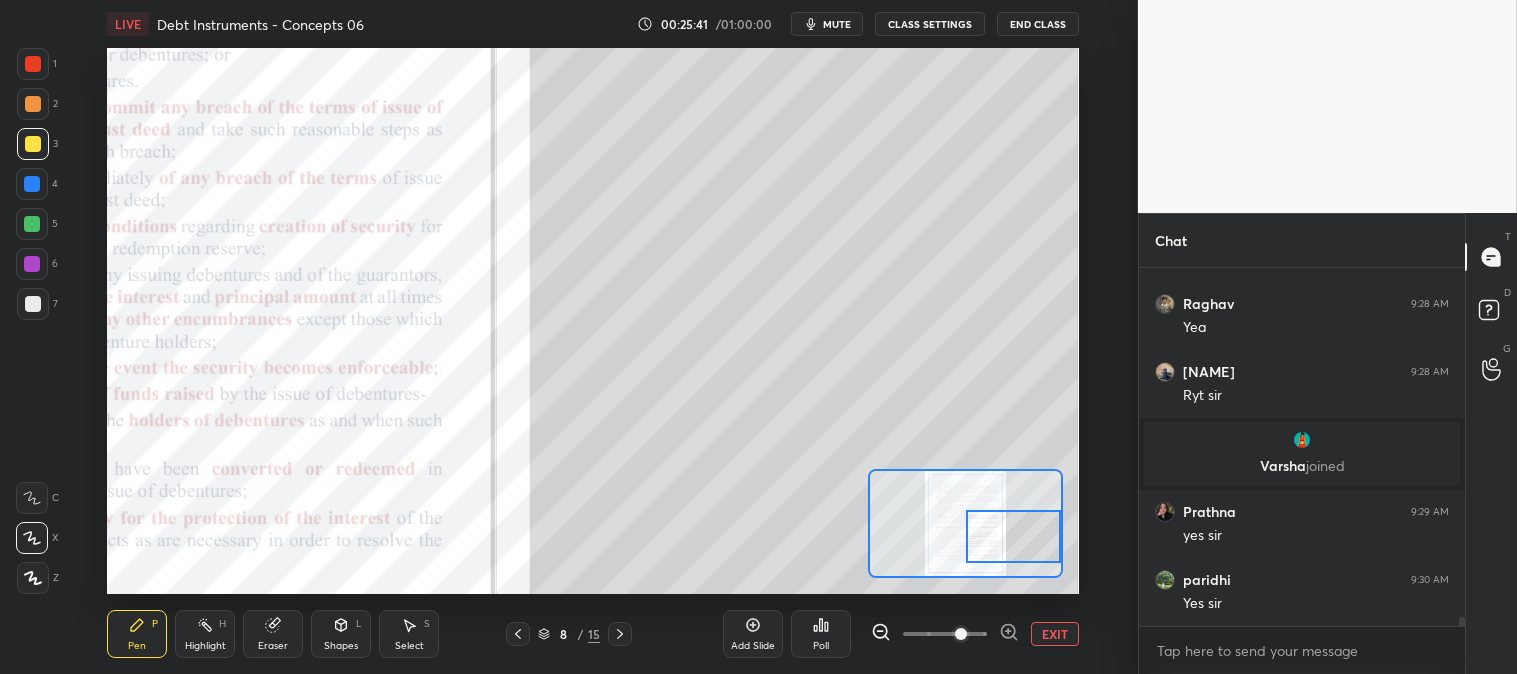 click at bounding box center [33, 104] 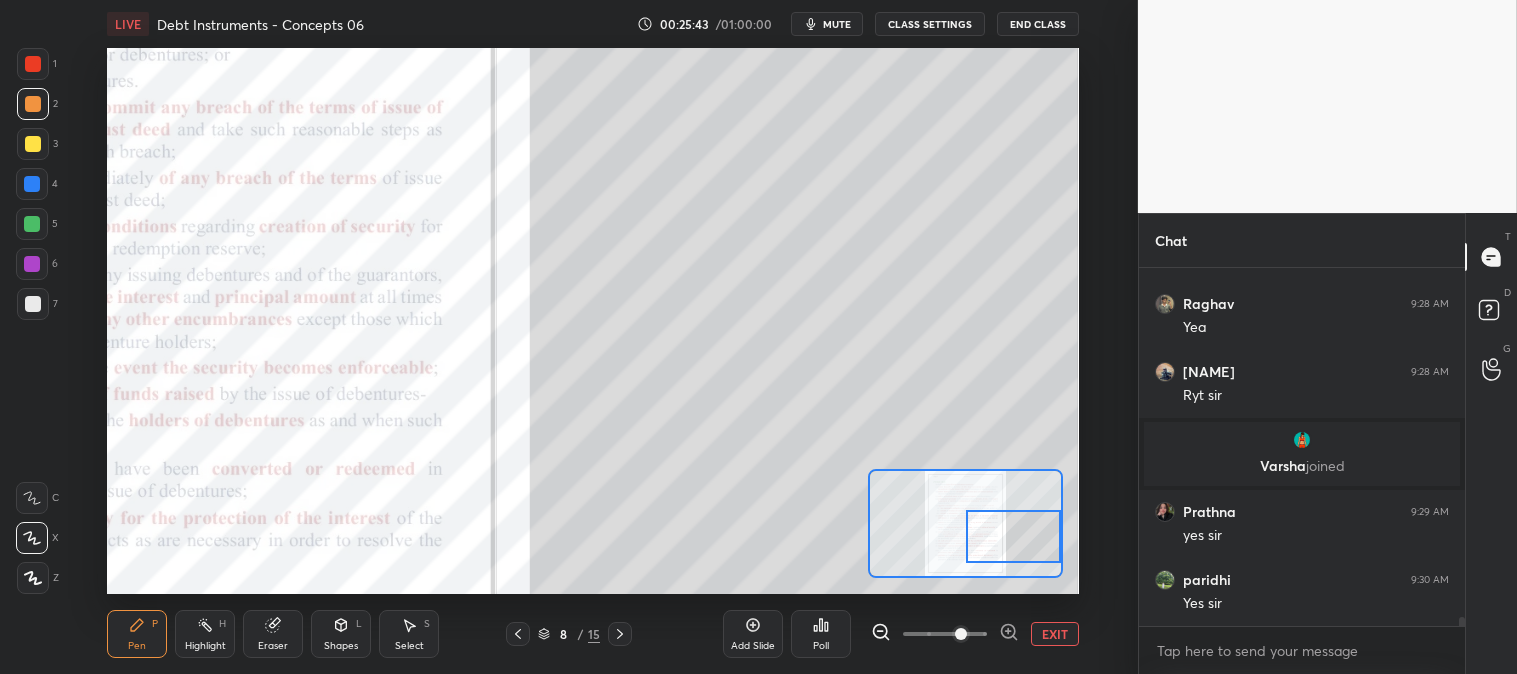 scroll, scrollTop: 14157, scrollLeft: 0, axis: vertical 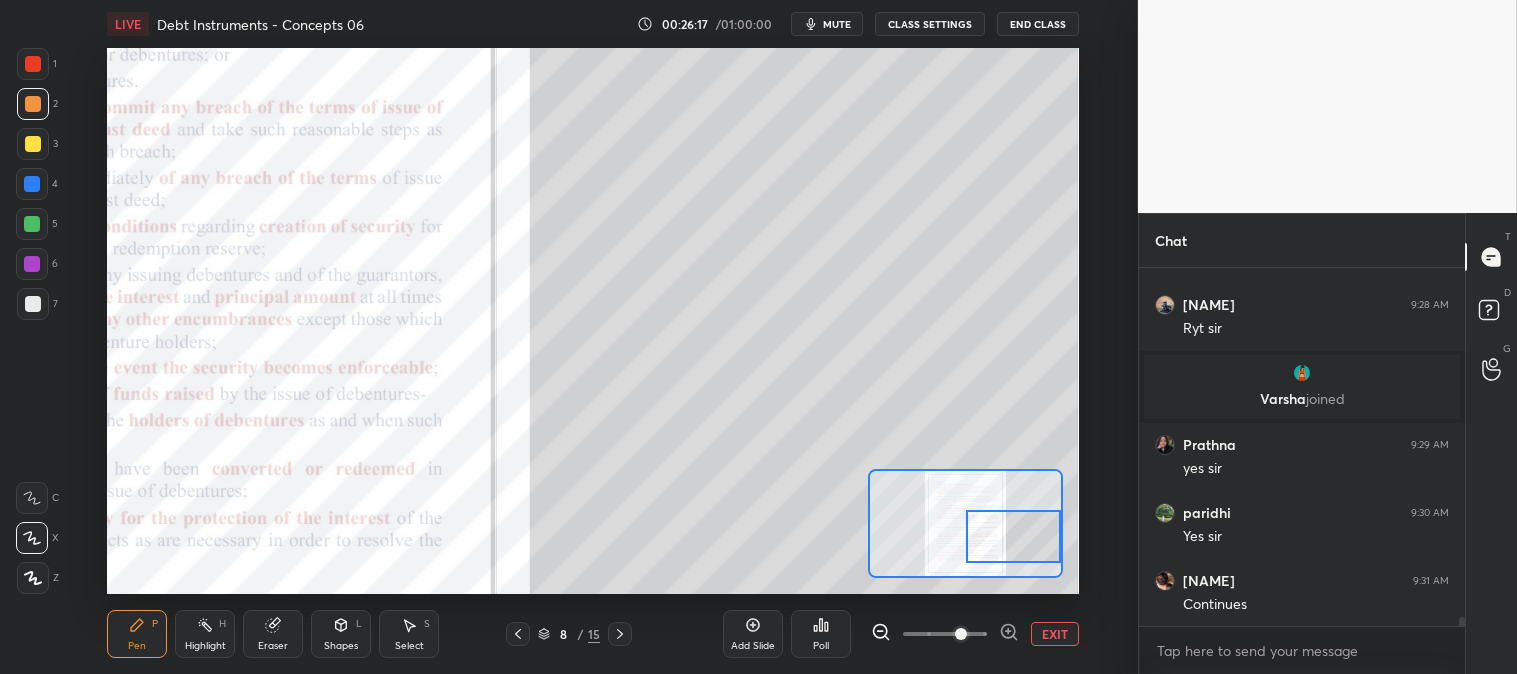 click on "EXIT" at bounding box center (1055, 634) 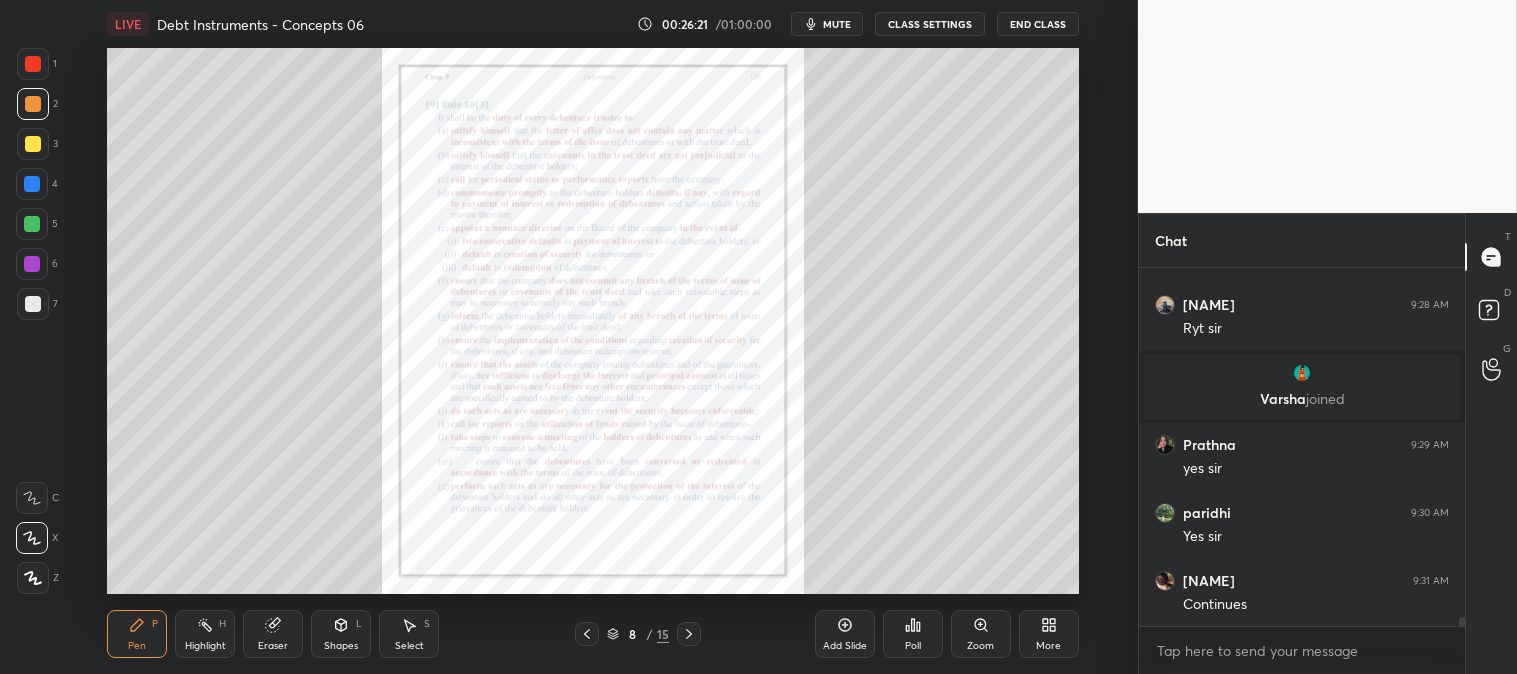click at bounding box center [33, 64] 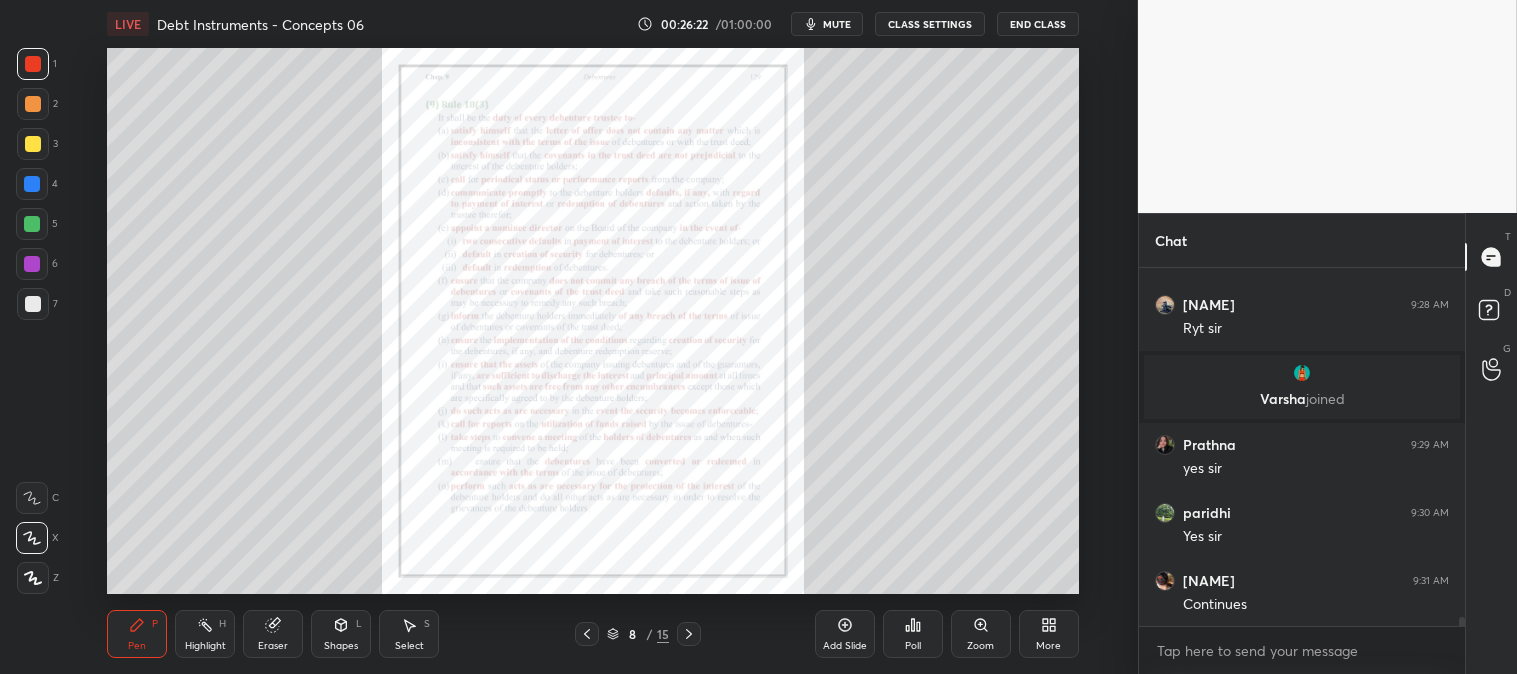 click 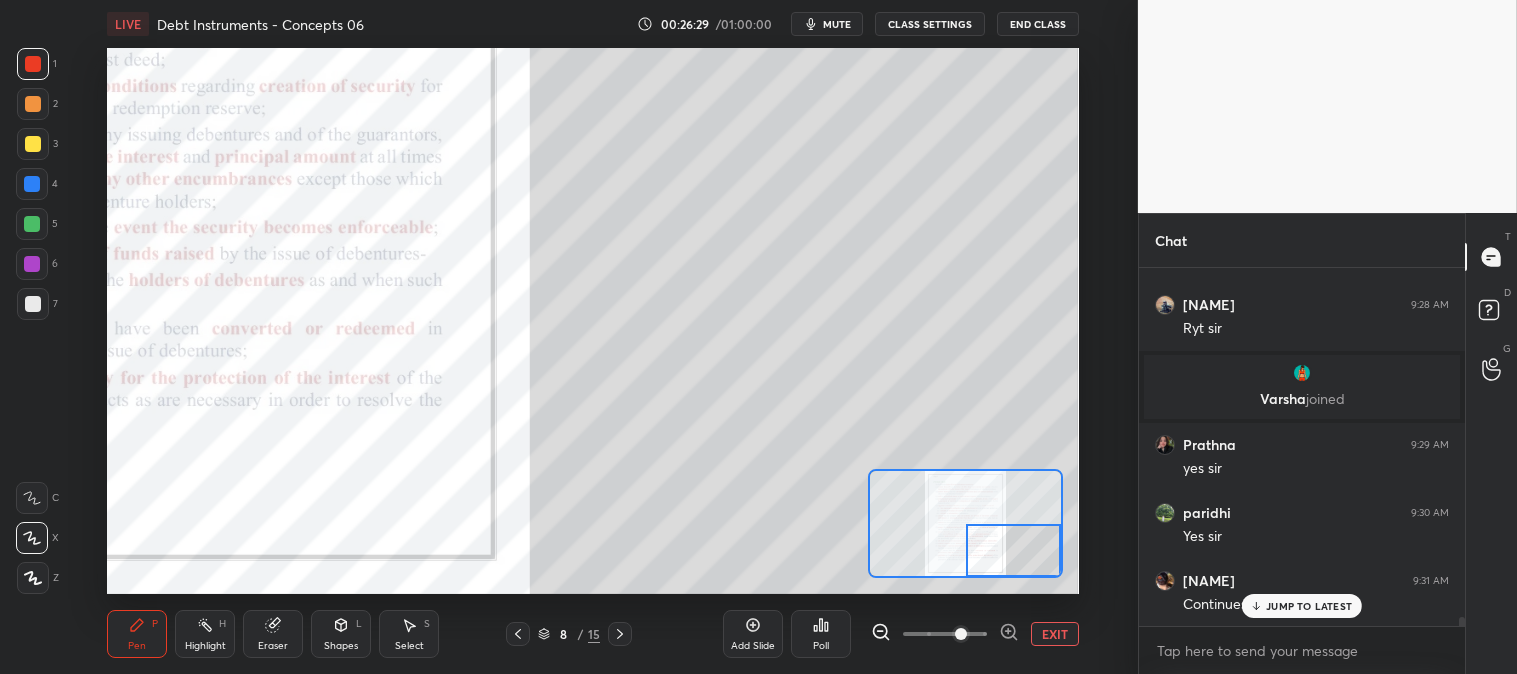 scroll, scrollTop: 14225, scrollLeft: 0, axis: vertical 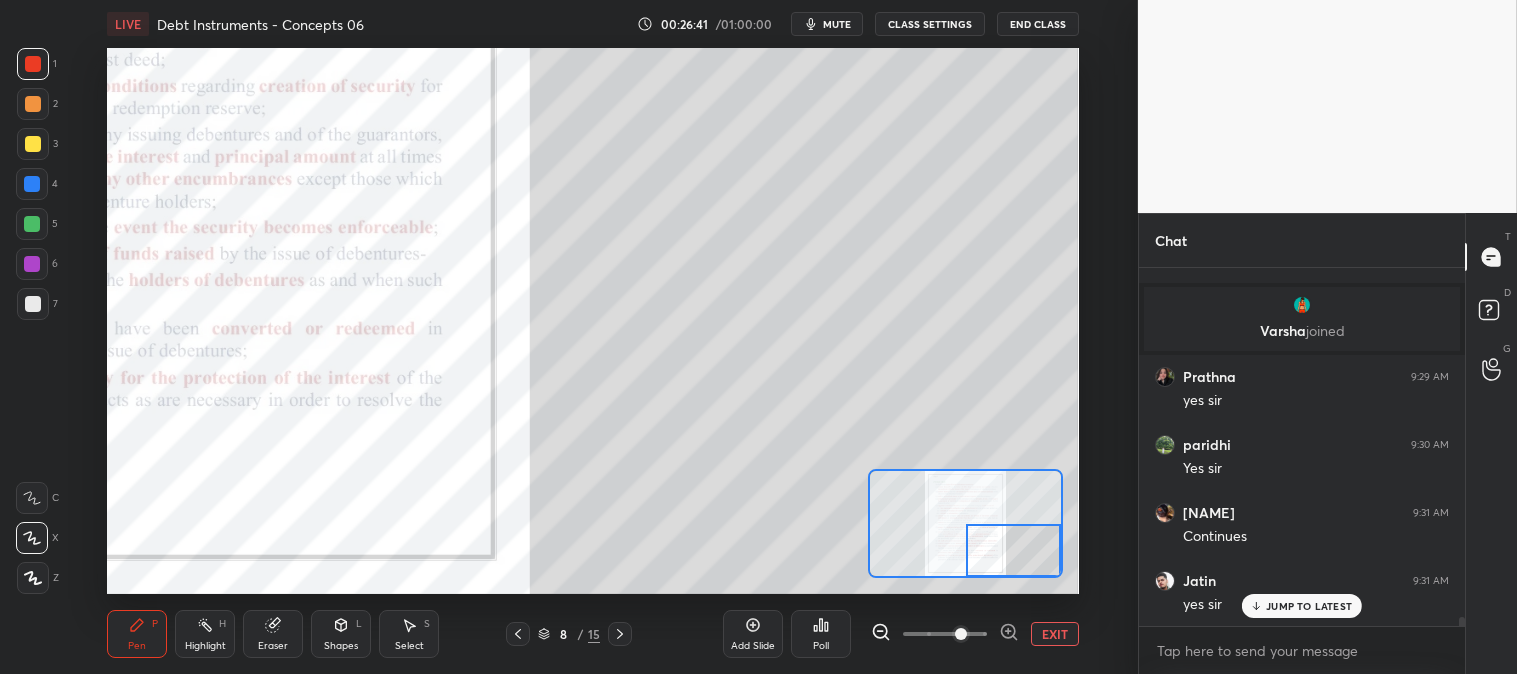click at bounding box center (33, 304) 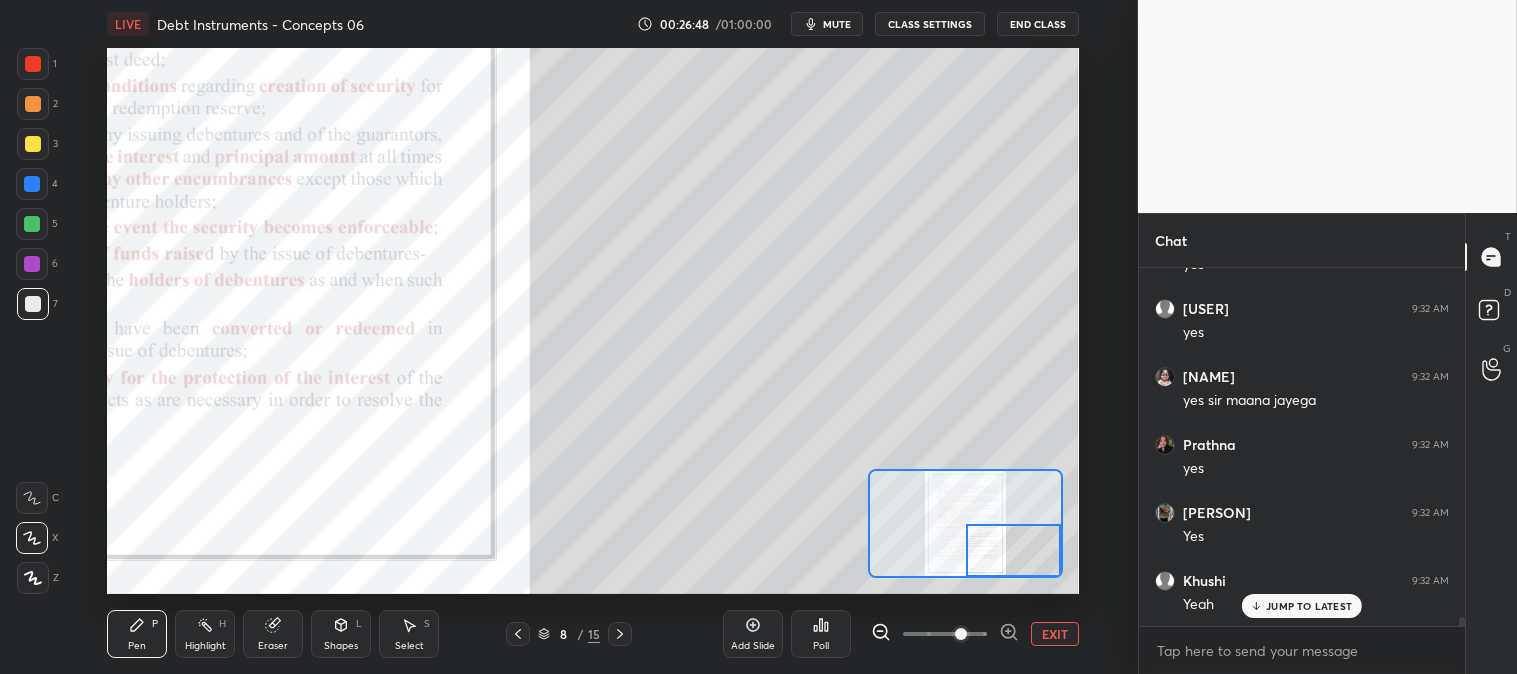 scroll, scrollTop: 14770, scrollLeft: 0, axis: vertical 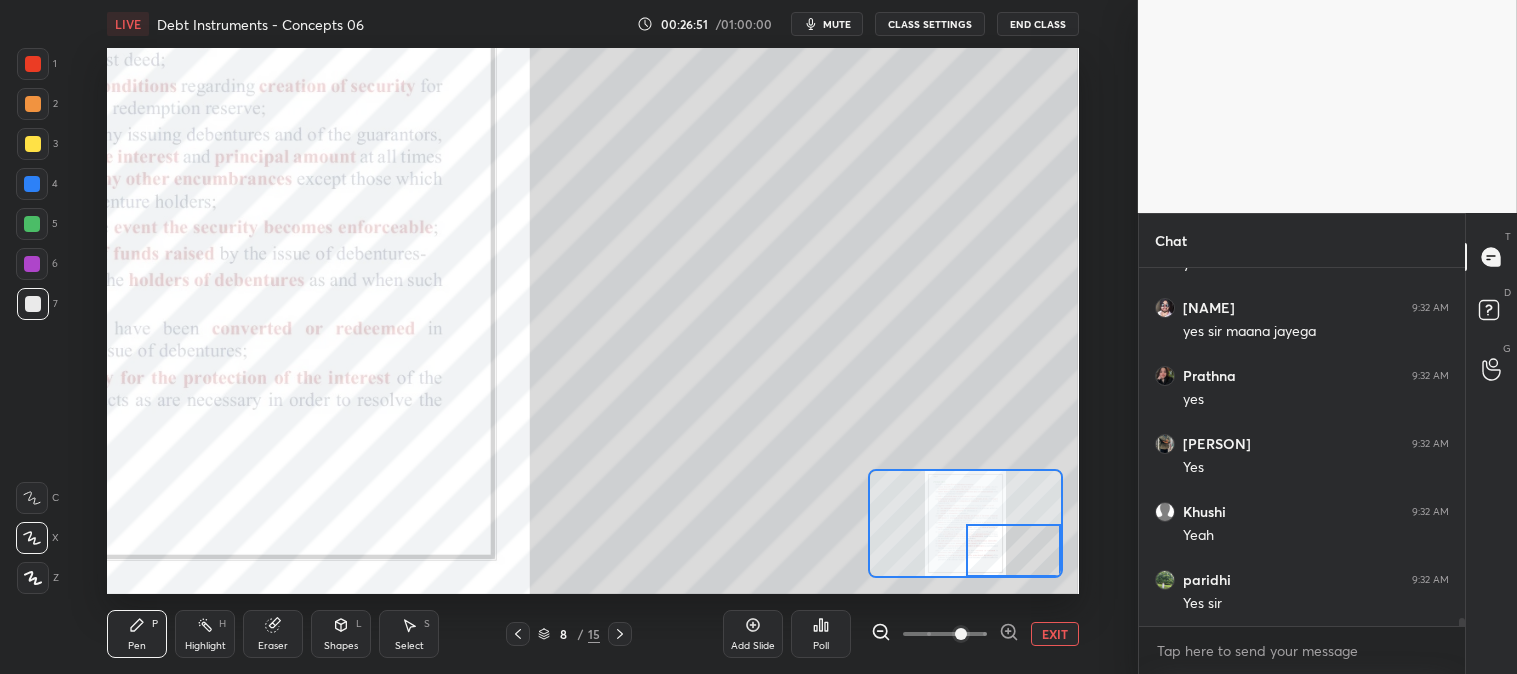 click on "Eraser" at bounding box center [273, 634] 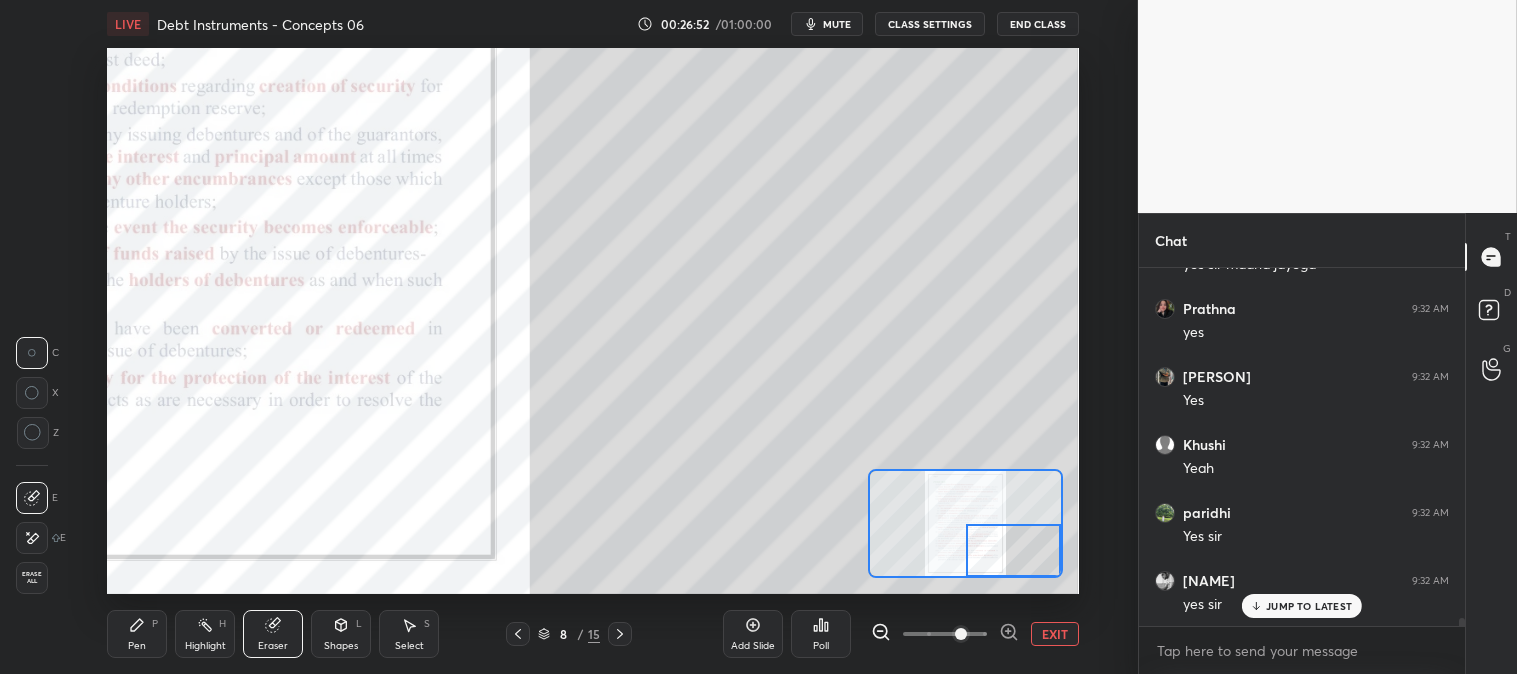 scroll, scrollTop: 14905, scrollLeft: 0, axis: vertical 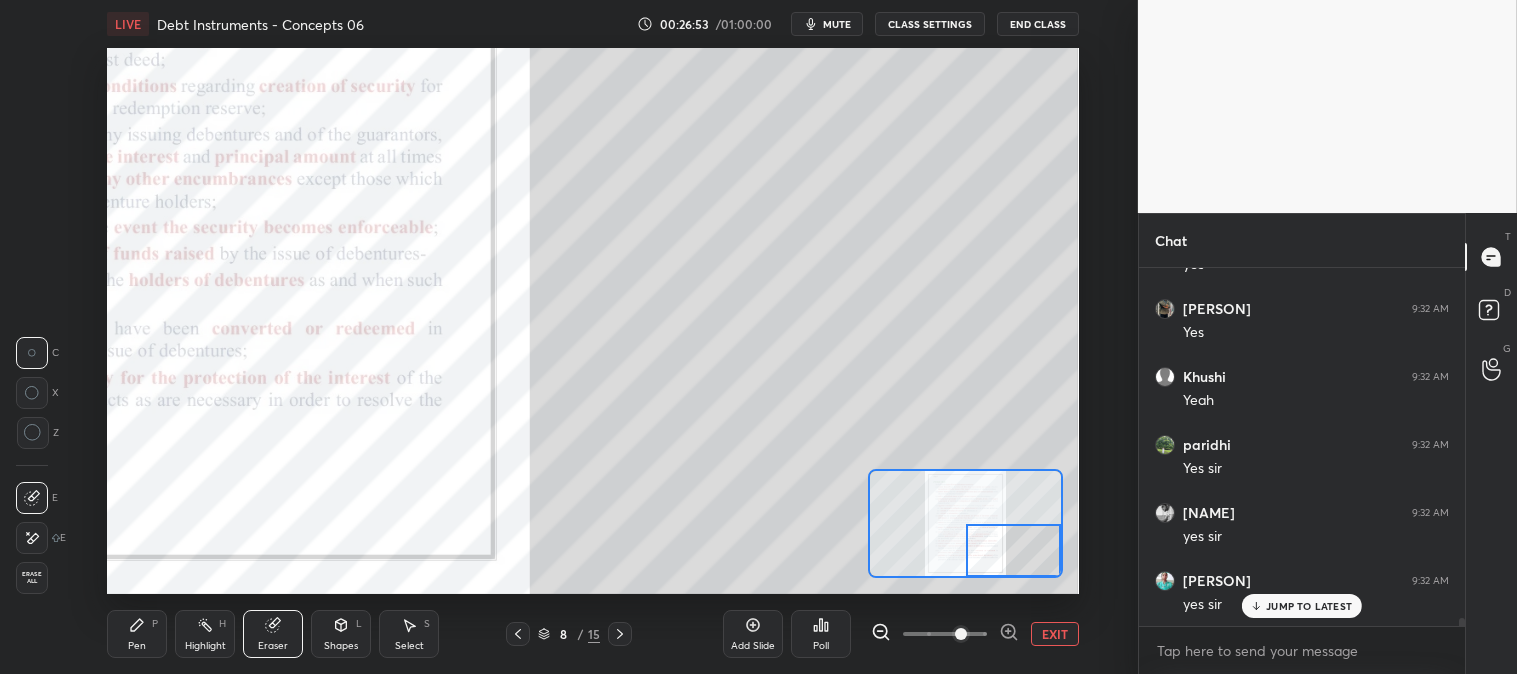 click on "Pen P" at bounding box center [137, 634] 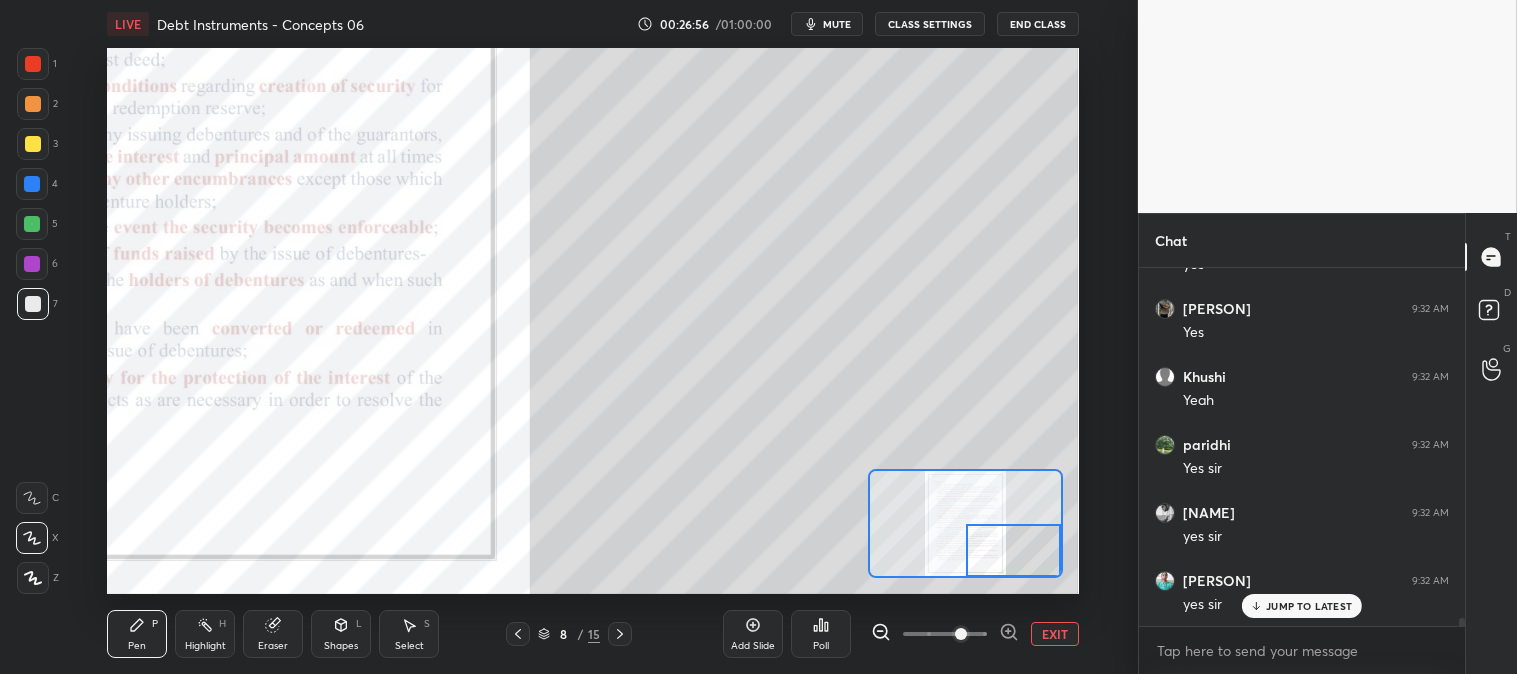 click on "JUMP TO LATEST" at bounding box center [1302, 606] 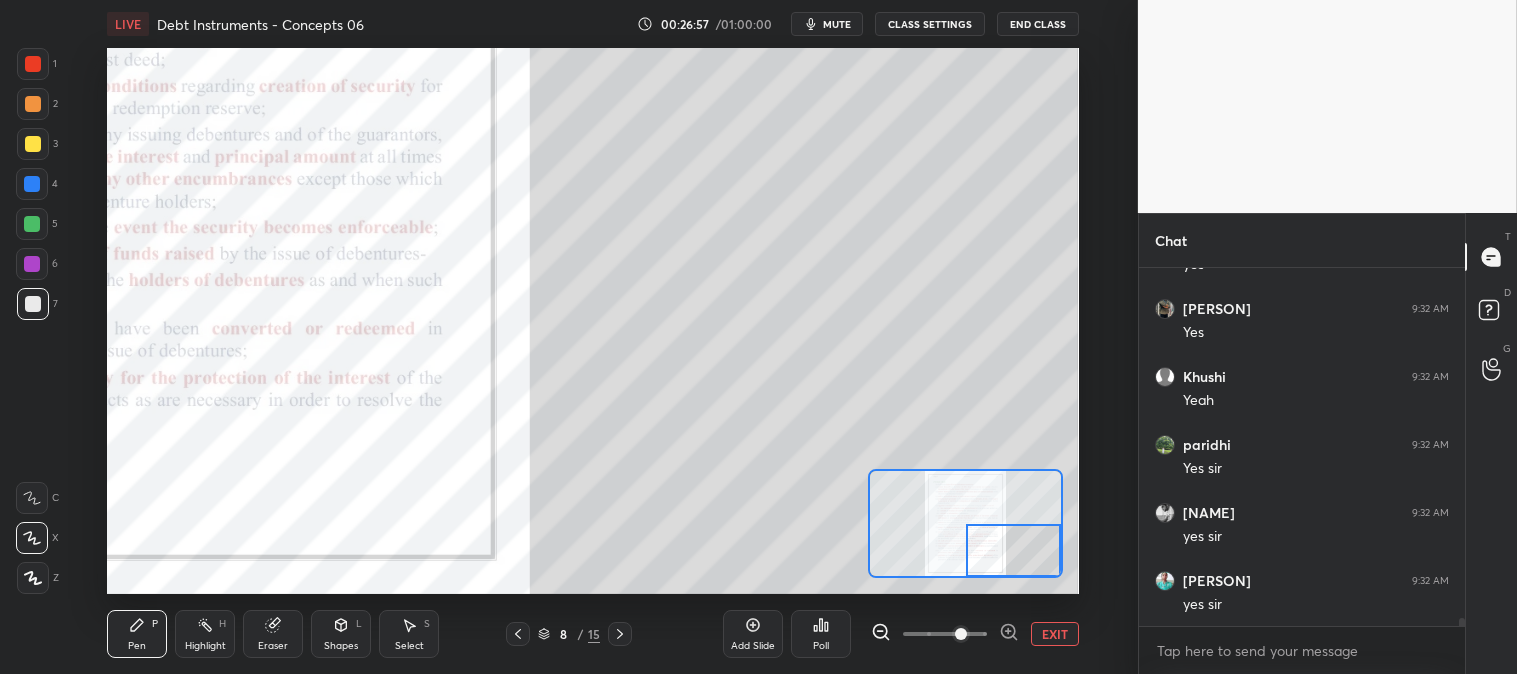 click on "Highlight" at bounding box center [205, 646] 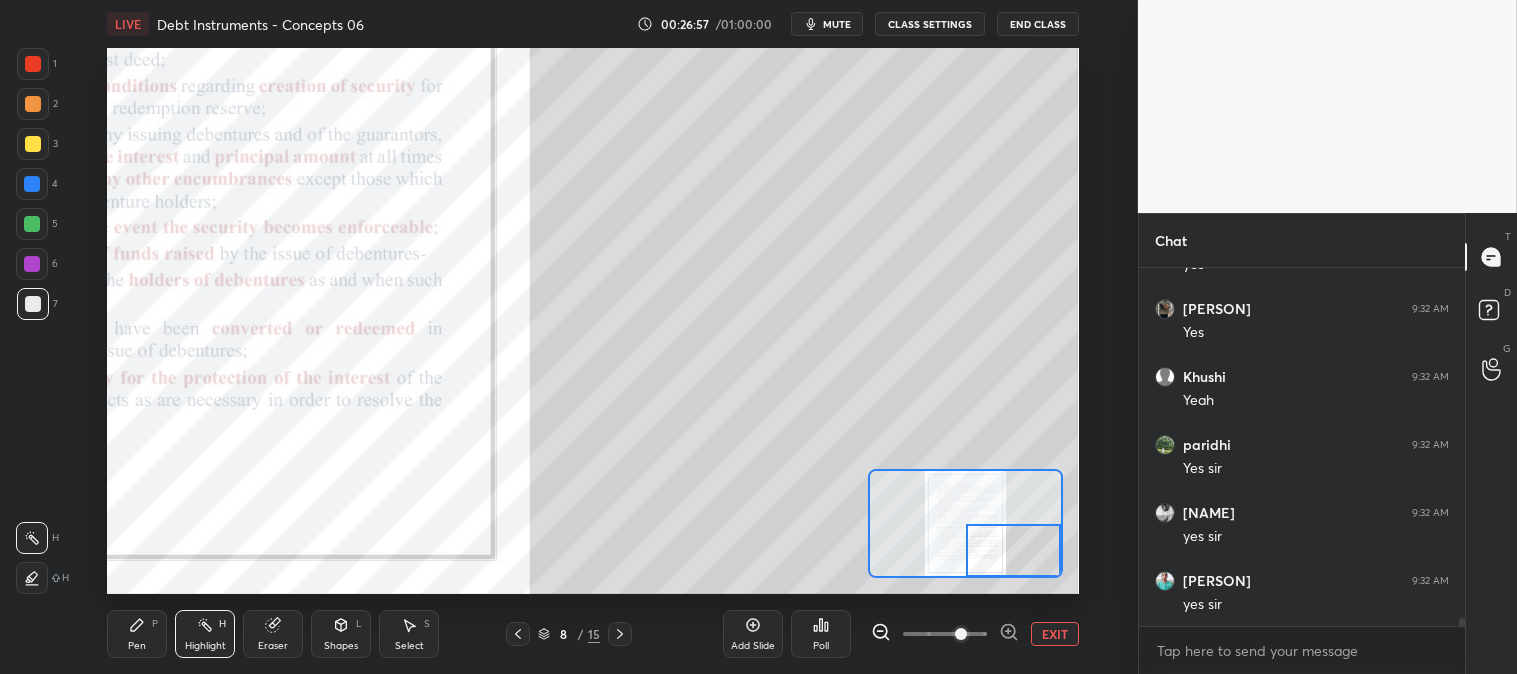 click at bounding box center (33, 64) 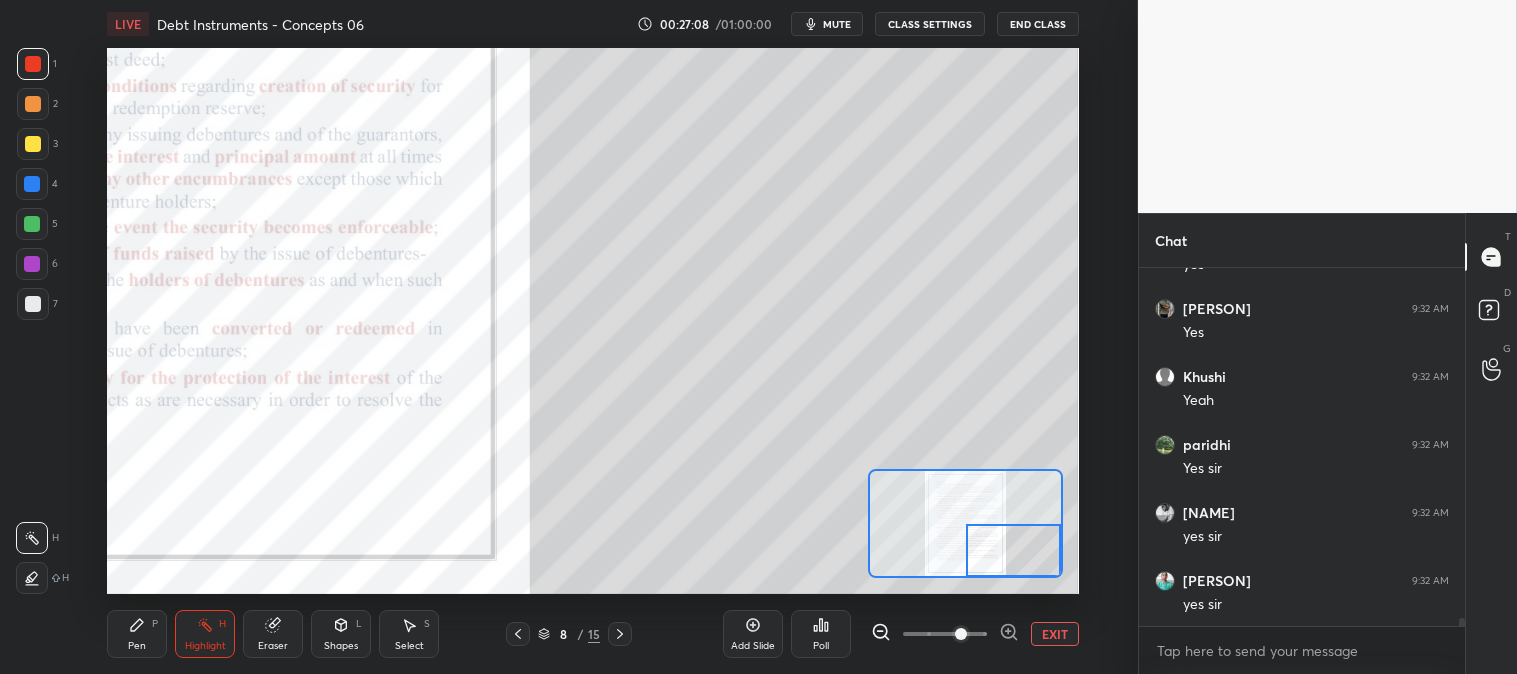 click on "EXIT" at bounding box center [1055, 634] 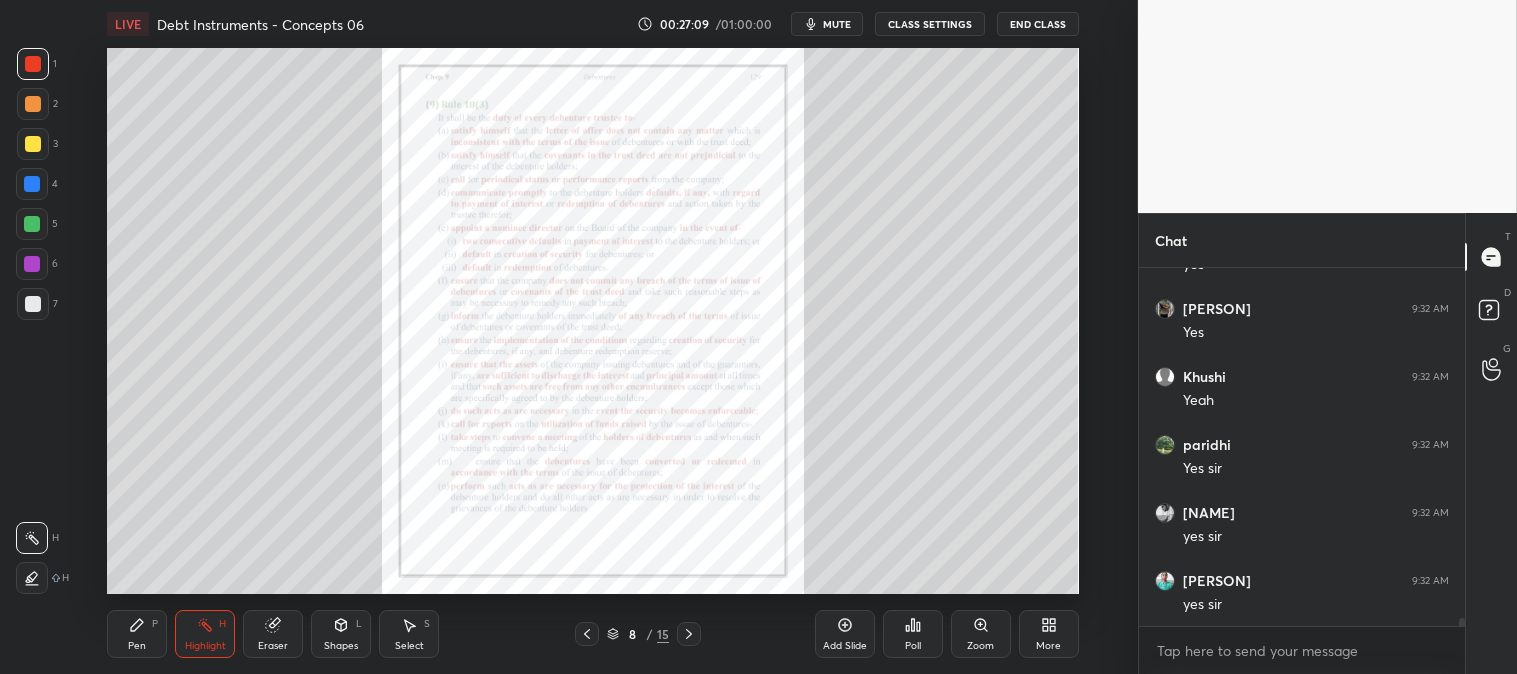 click at bounding box center (33, 64) 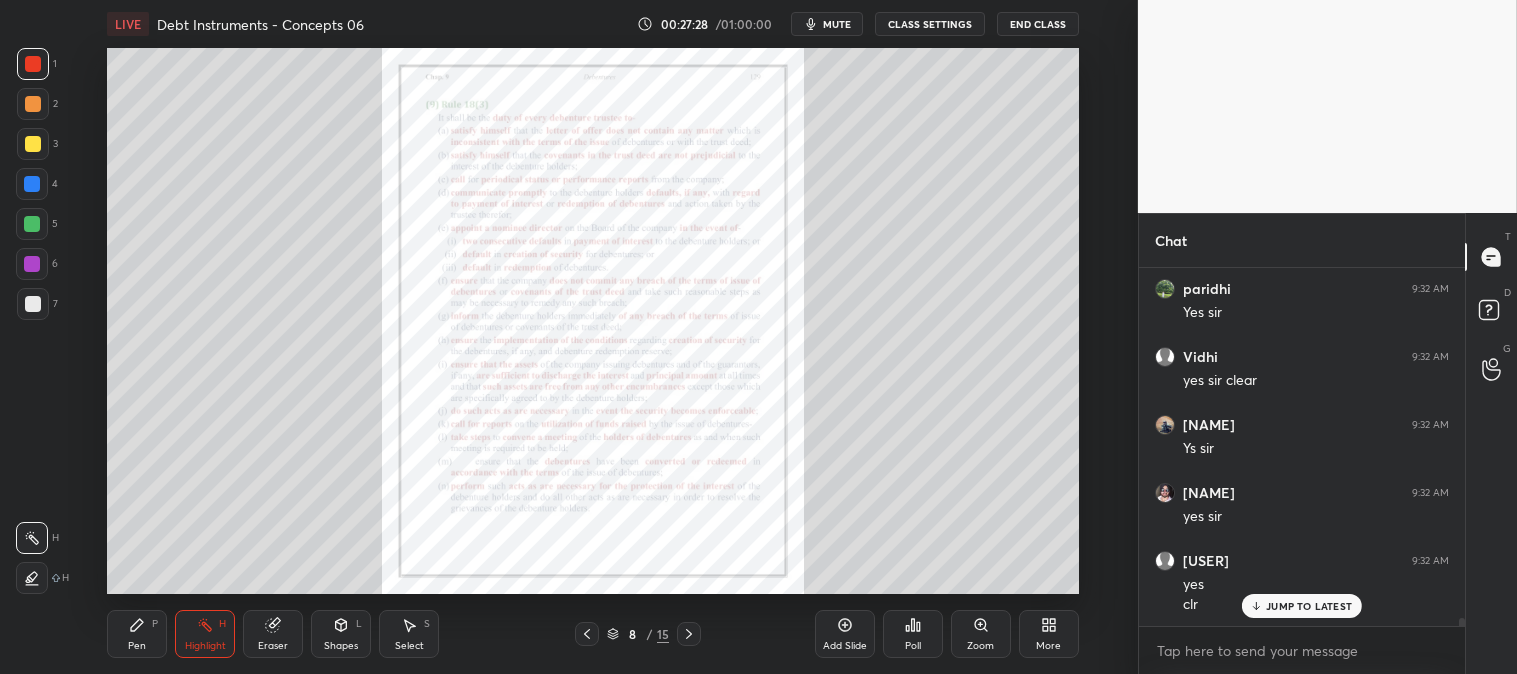 scroll, scrollTop: 15470, scrollLeft: 0, axis: vertical 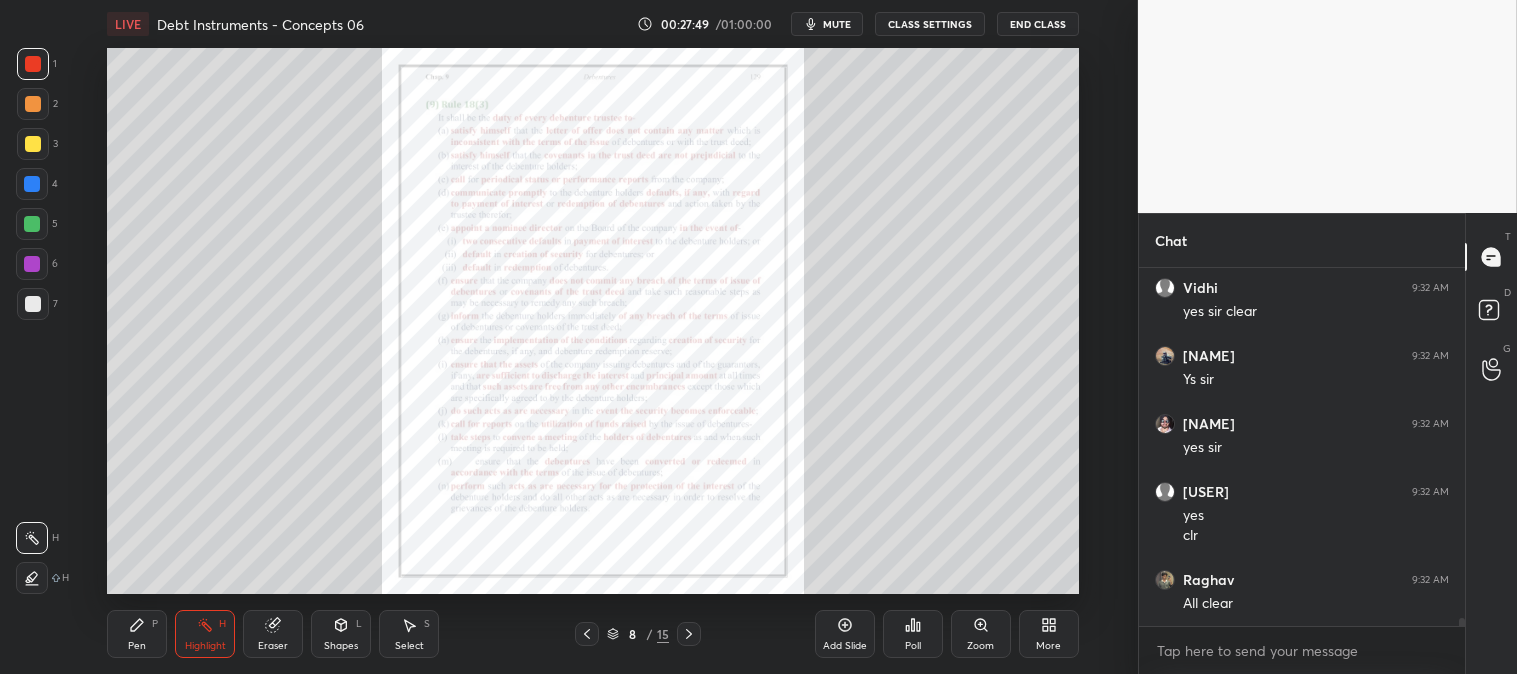 click on "Pen P" at bounding box center (137, 634) 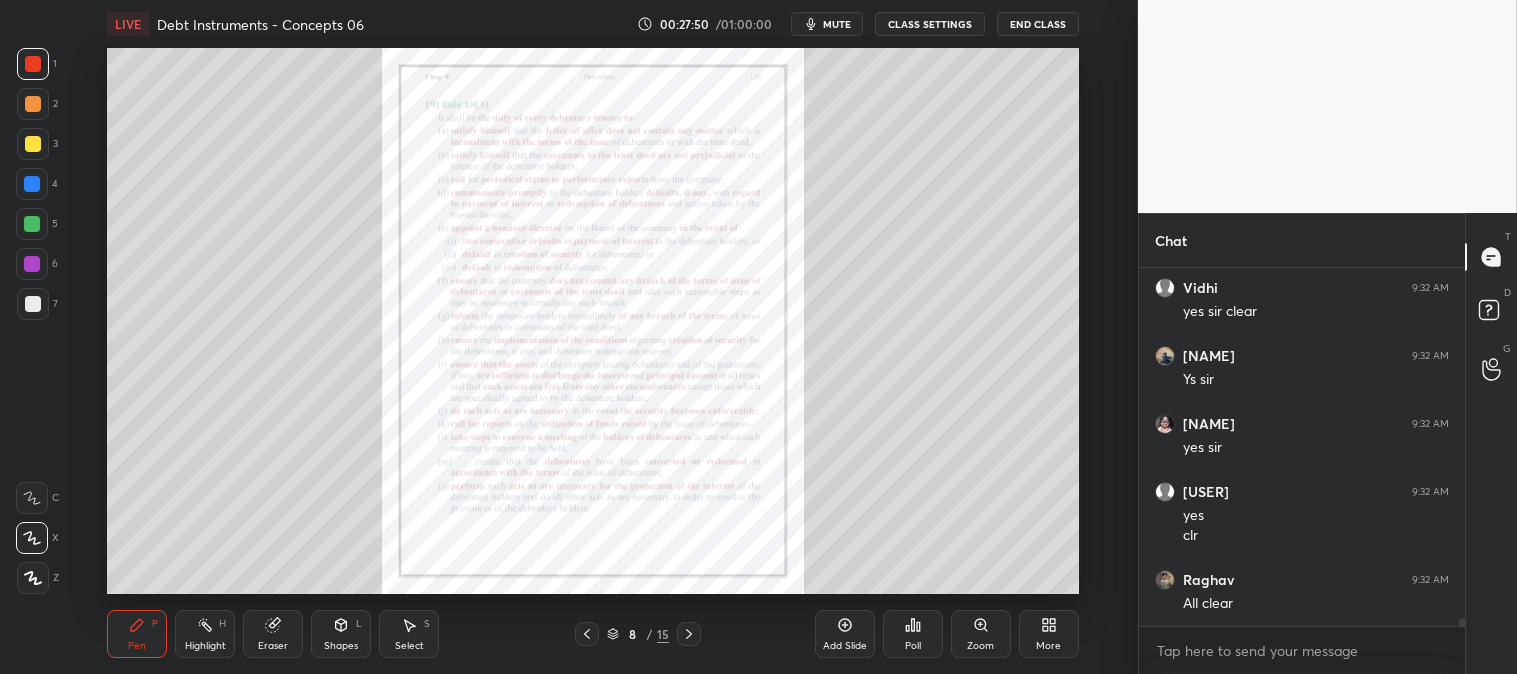 click at bounding box center [33, 64] 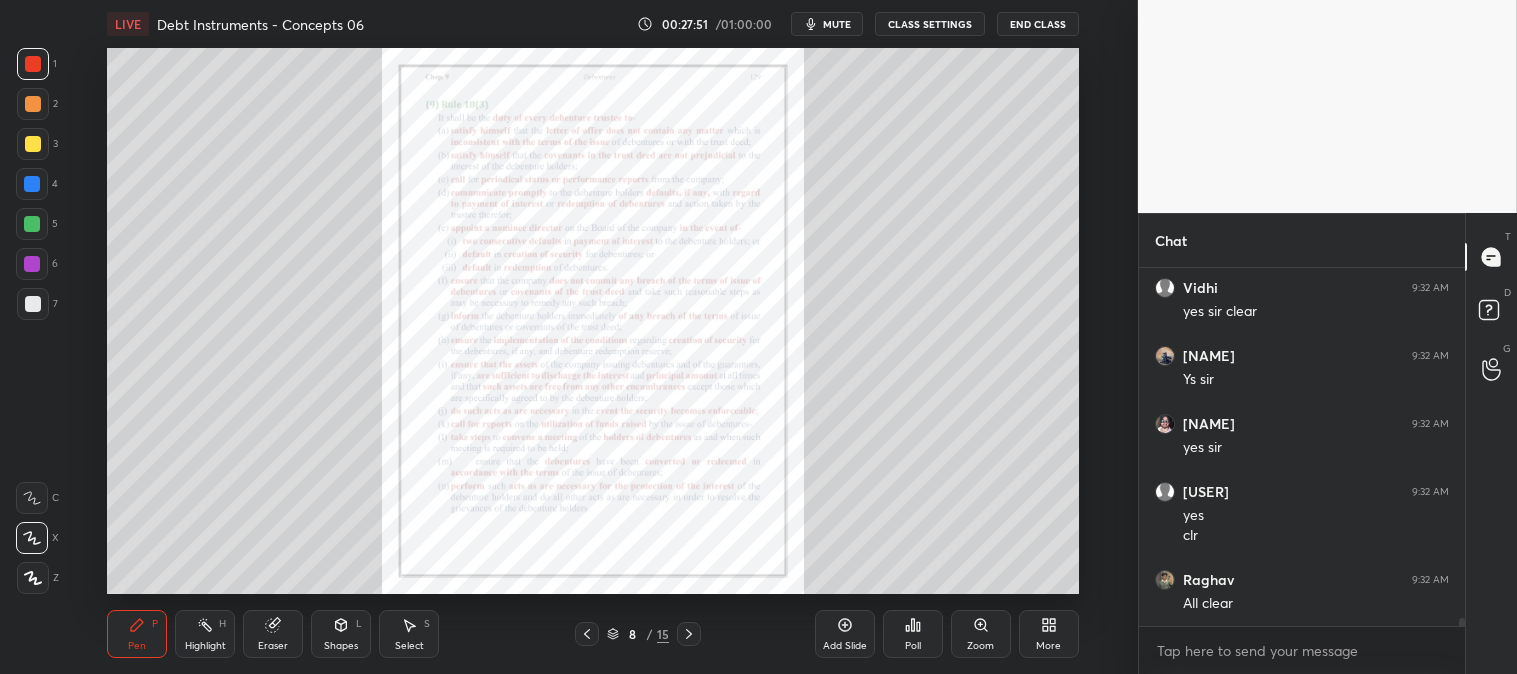 click on "mute" at bounding box center [837, 24] 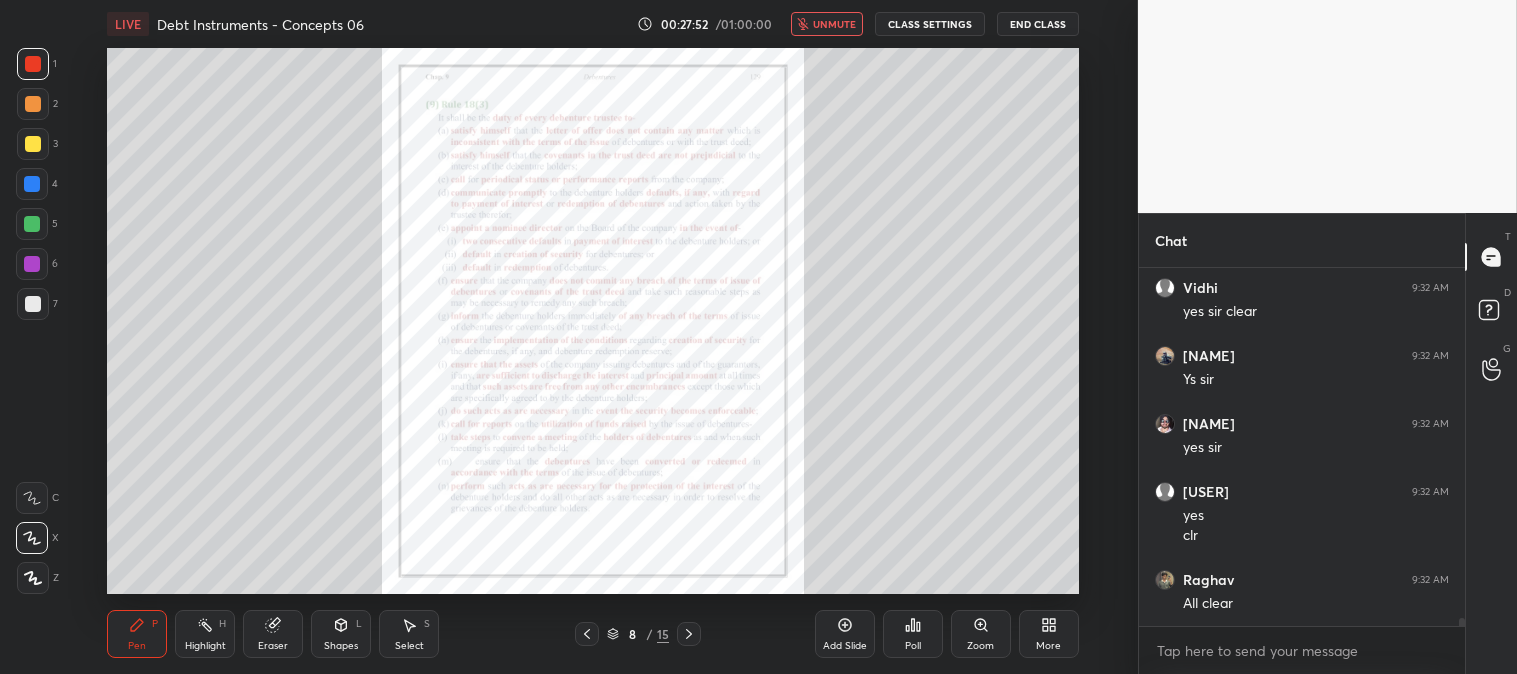 click on "unmute" at bounding box center [834, 24] 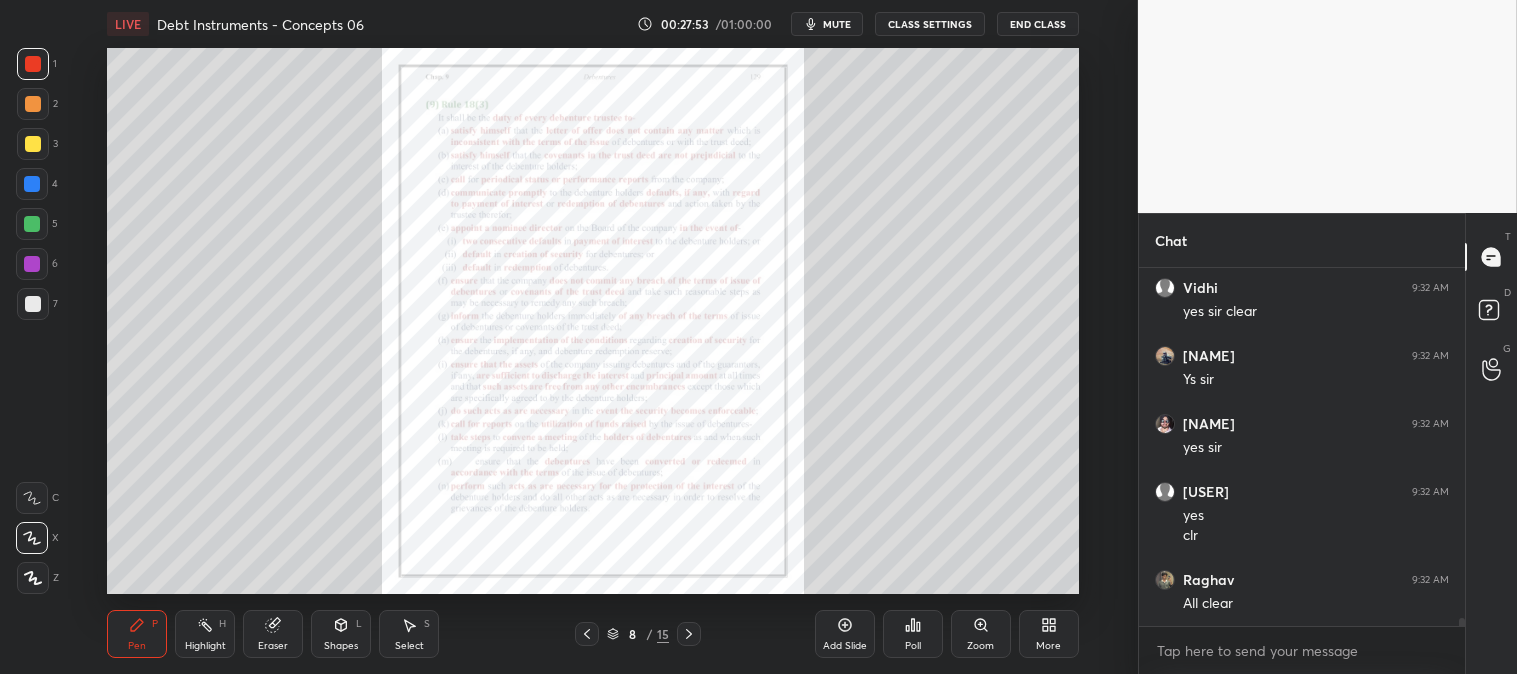 click at bounding box center [33, 304] 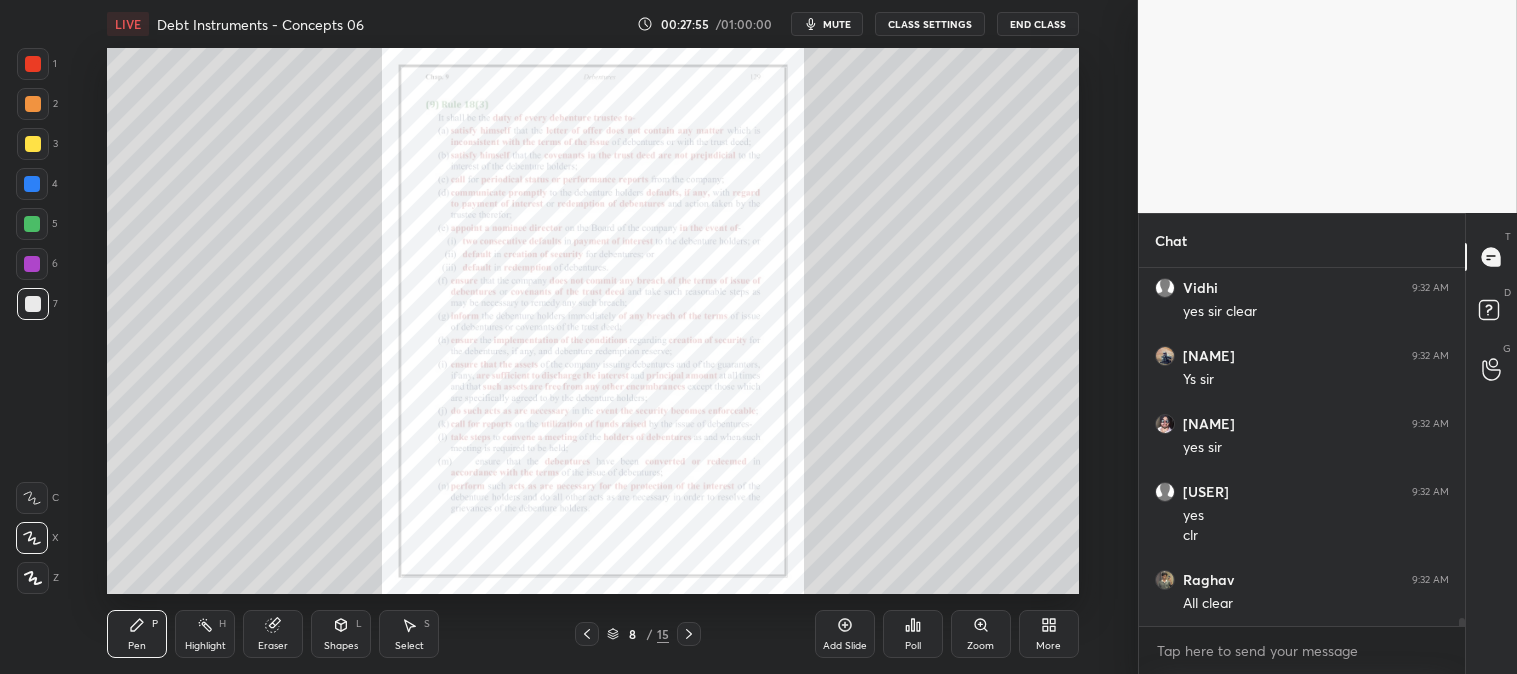 click 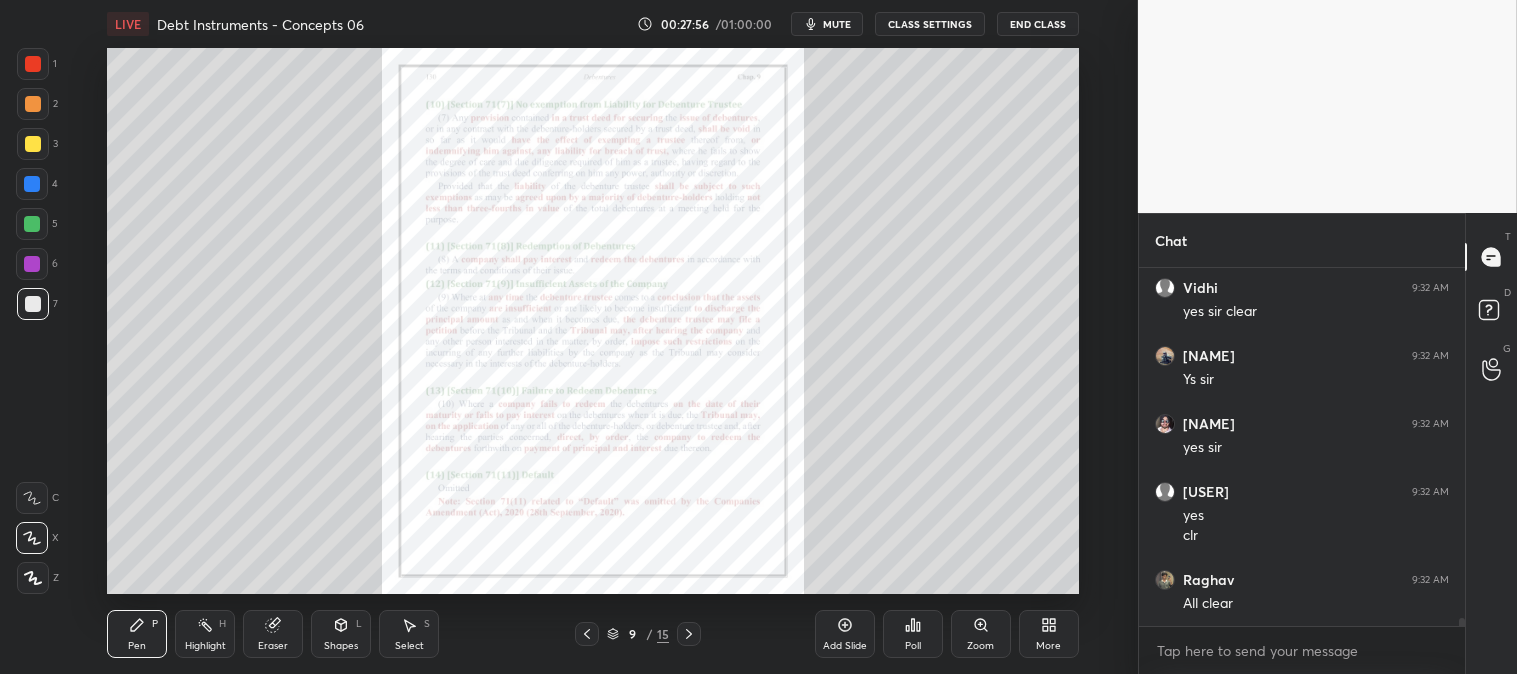 click 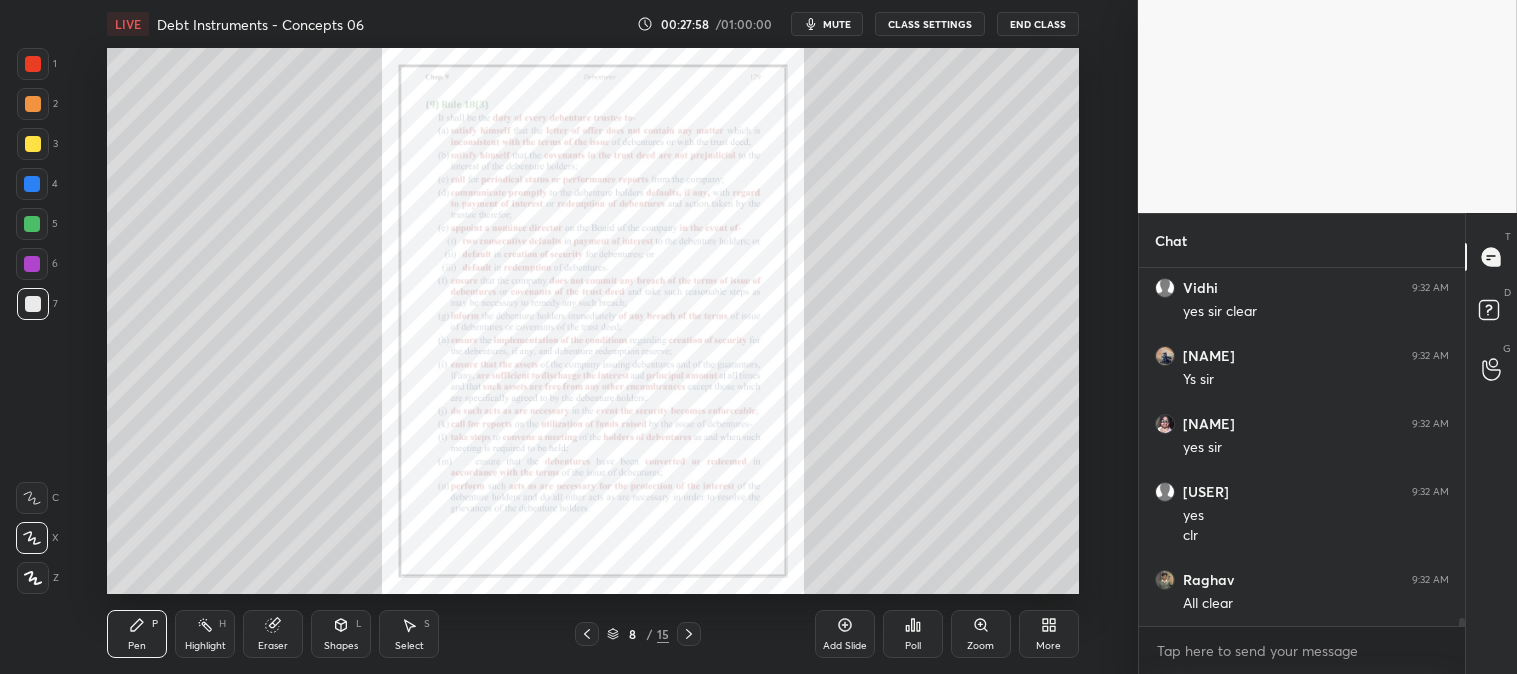 click on "Add Slide" at bounding box center [845, 634] 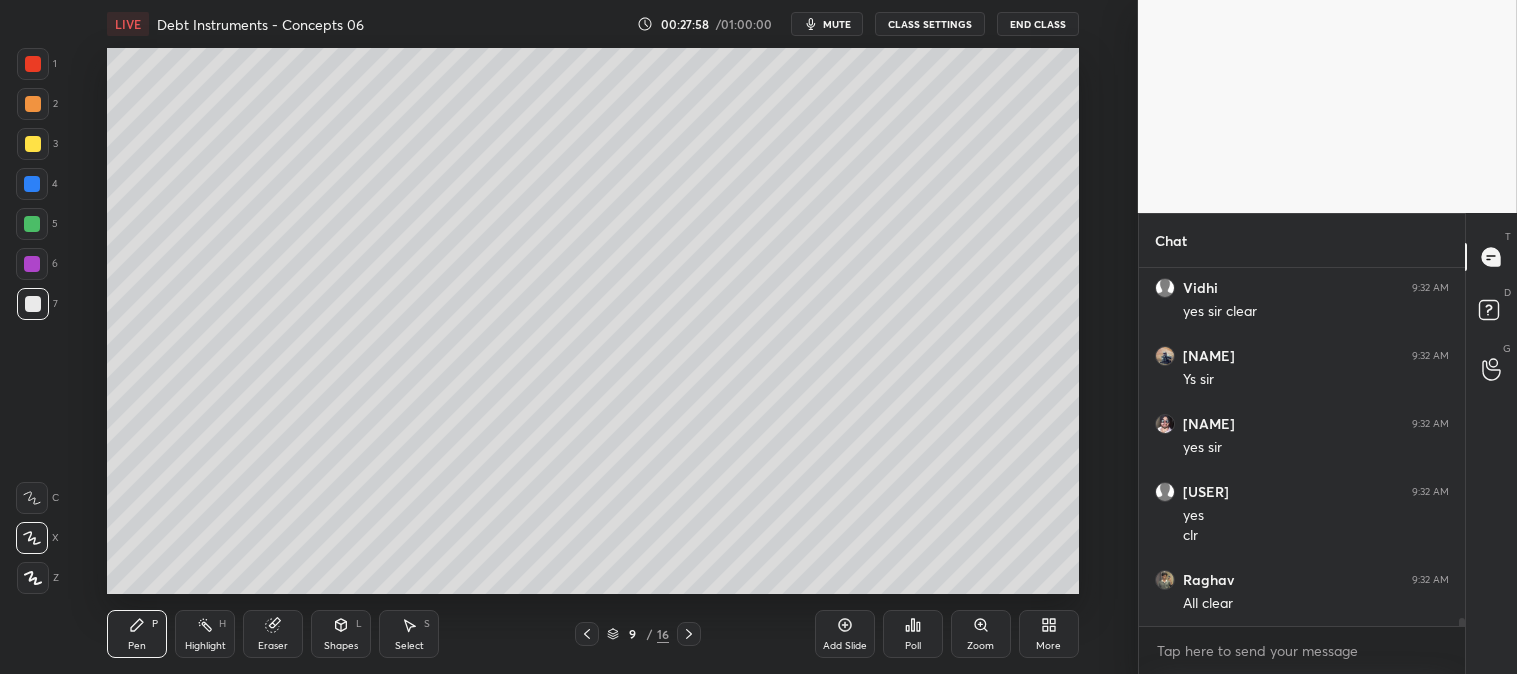 click on "Zoom" at bounding box center (981, 634) 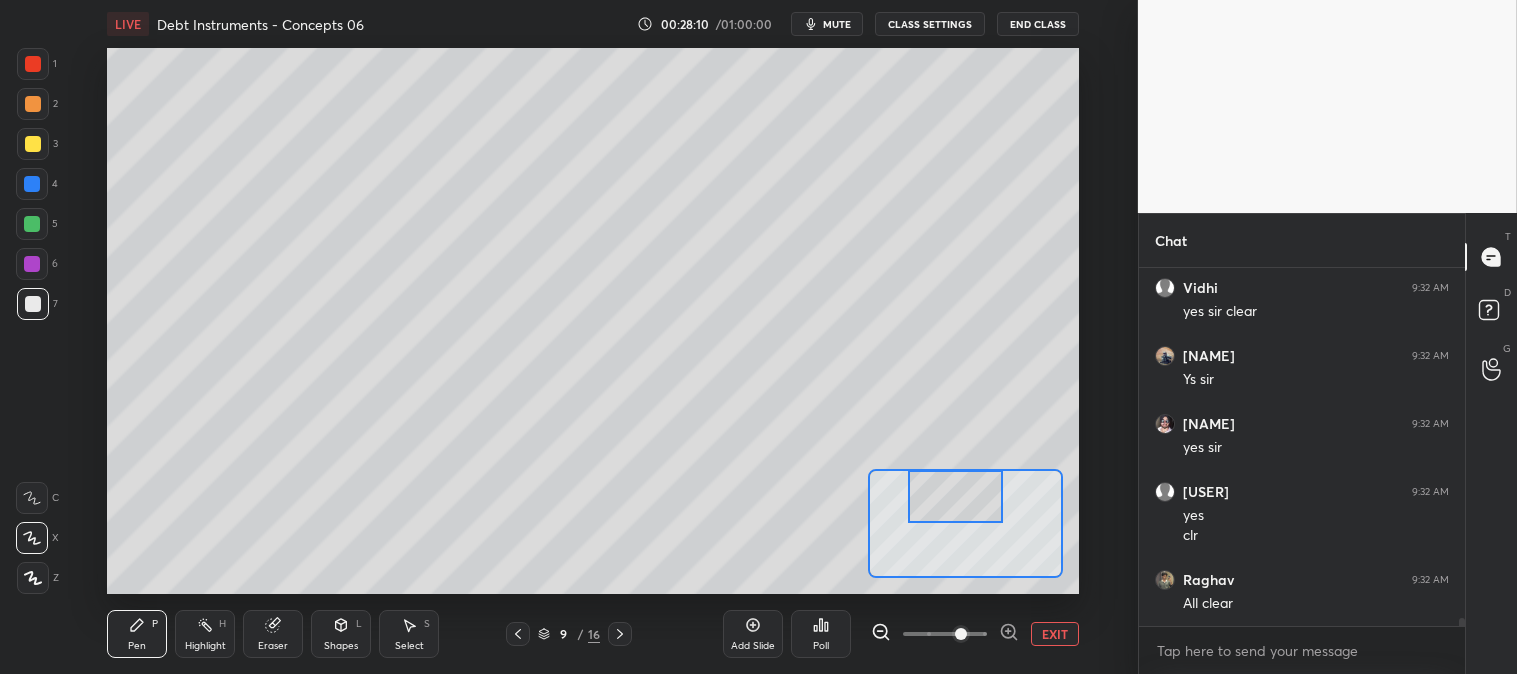 click at bounding box center (33, 144) 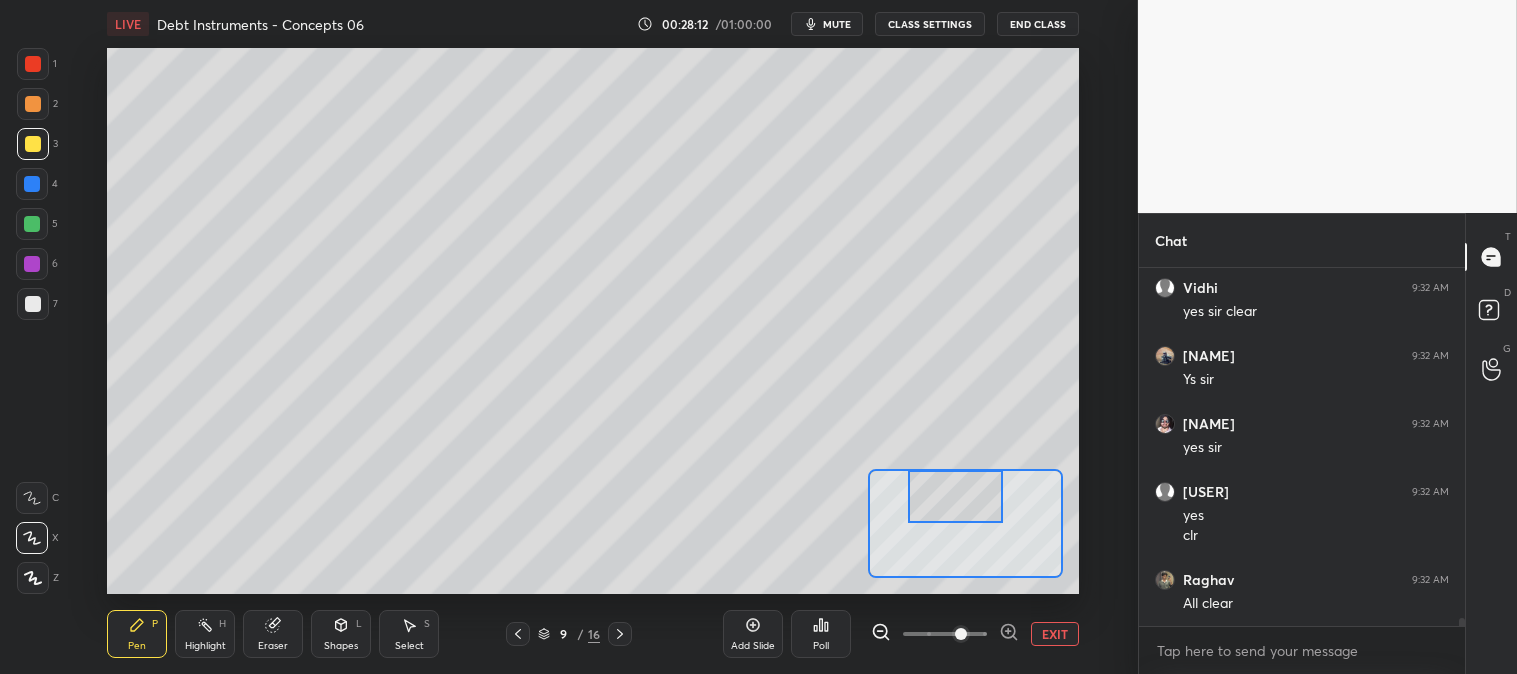 click on "EXIT" at bounding box center [1055, 634] 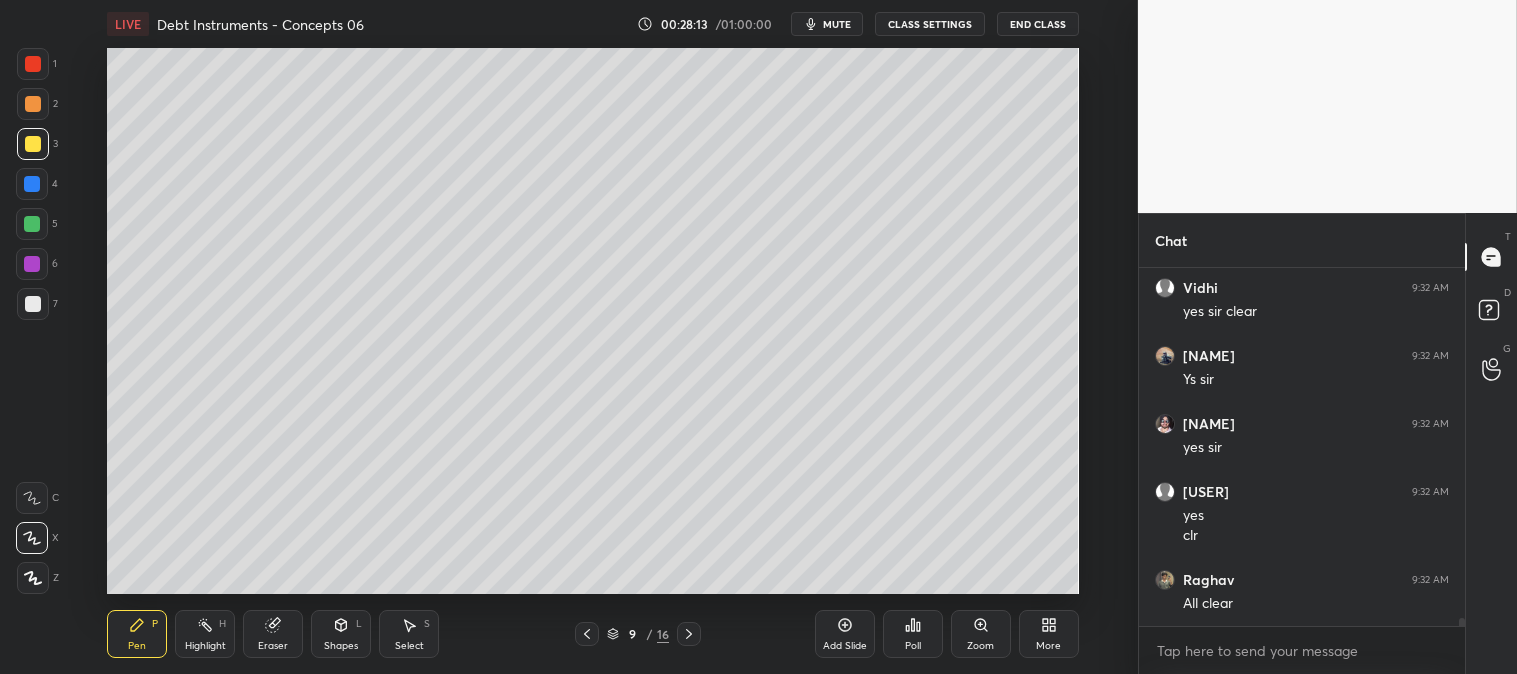 click on "Zoom" at bounding box center [980, 646] 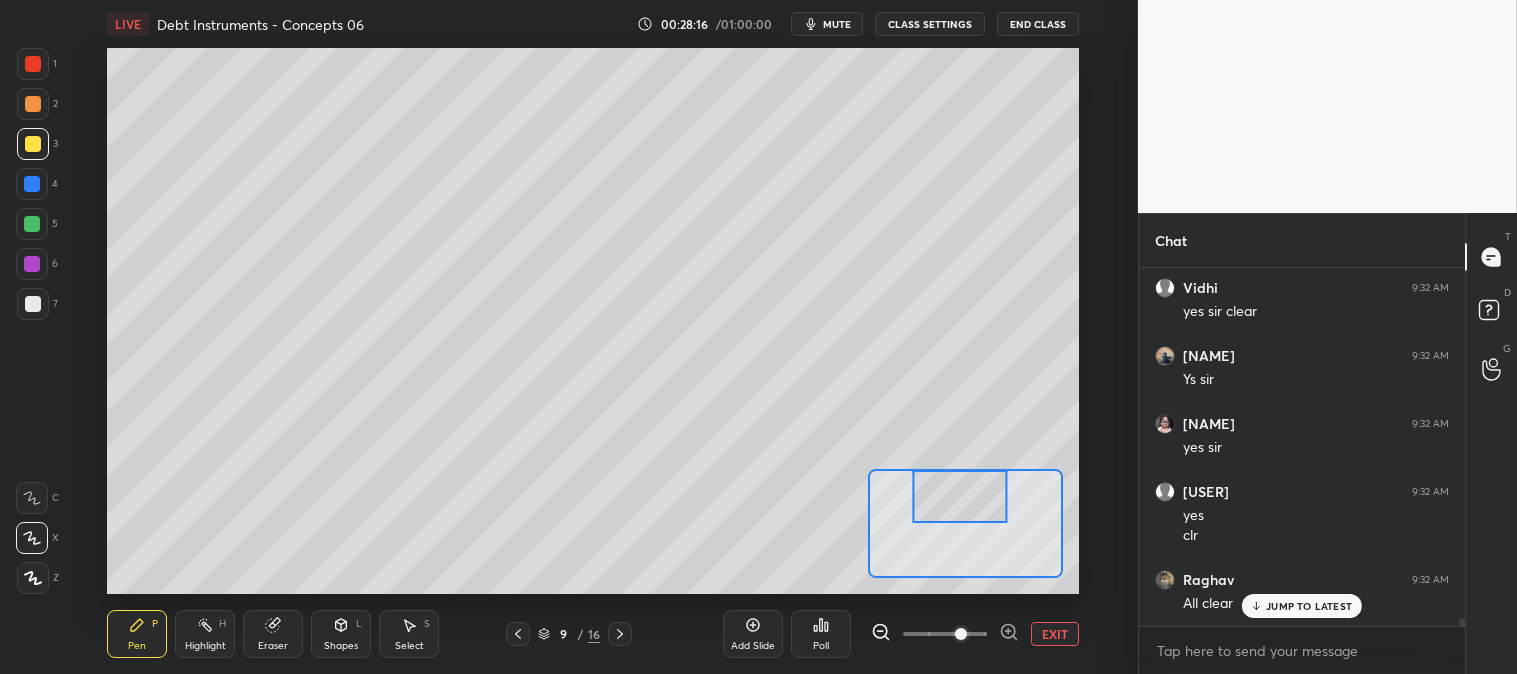 scroll, scrollTop: 15541, scrollLeft: 0, axis: vertical 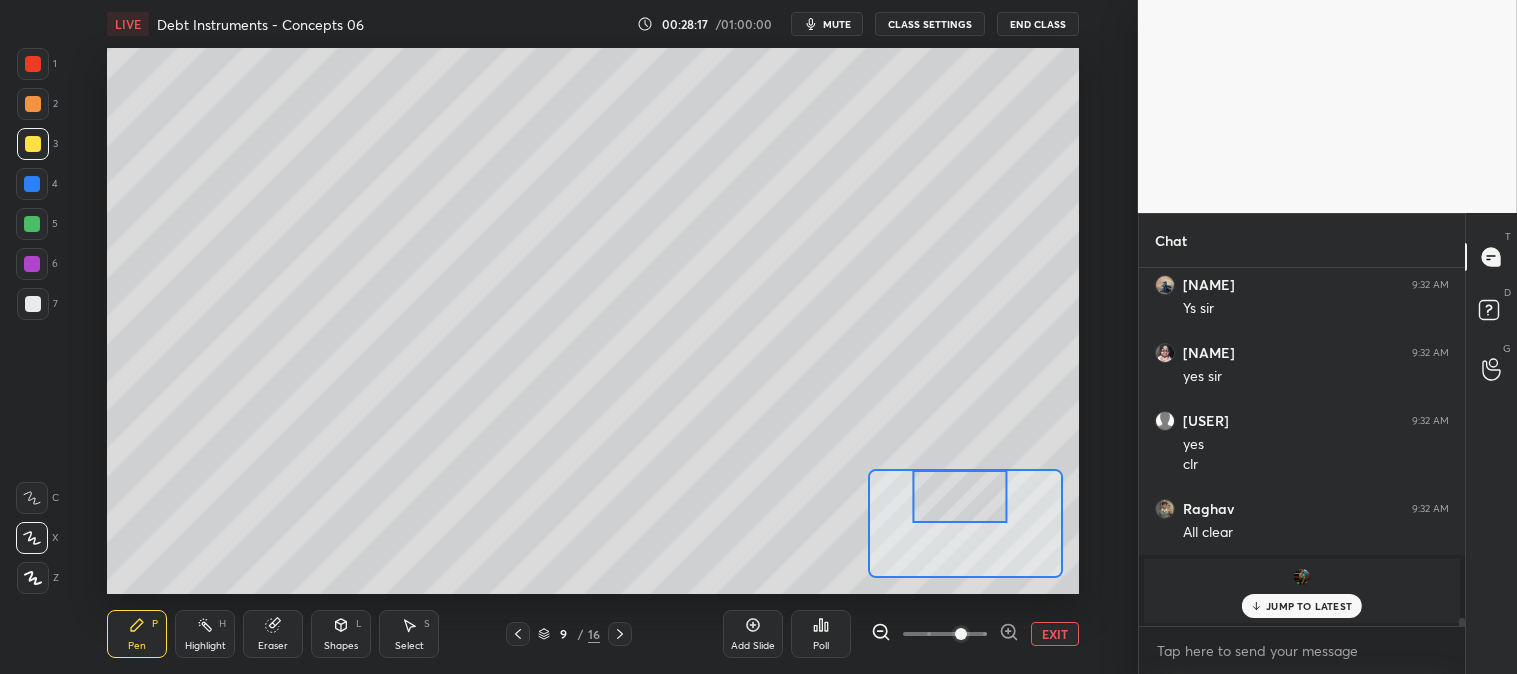 click on "JUMP TO LATEST" at bounding box center (1309, 606) 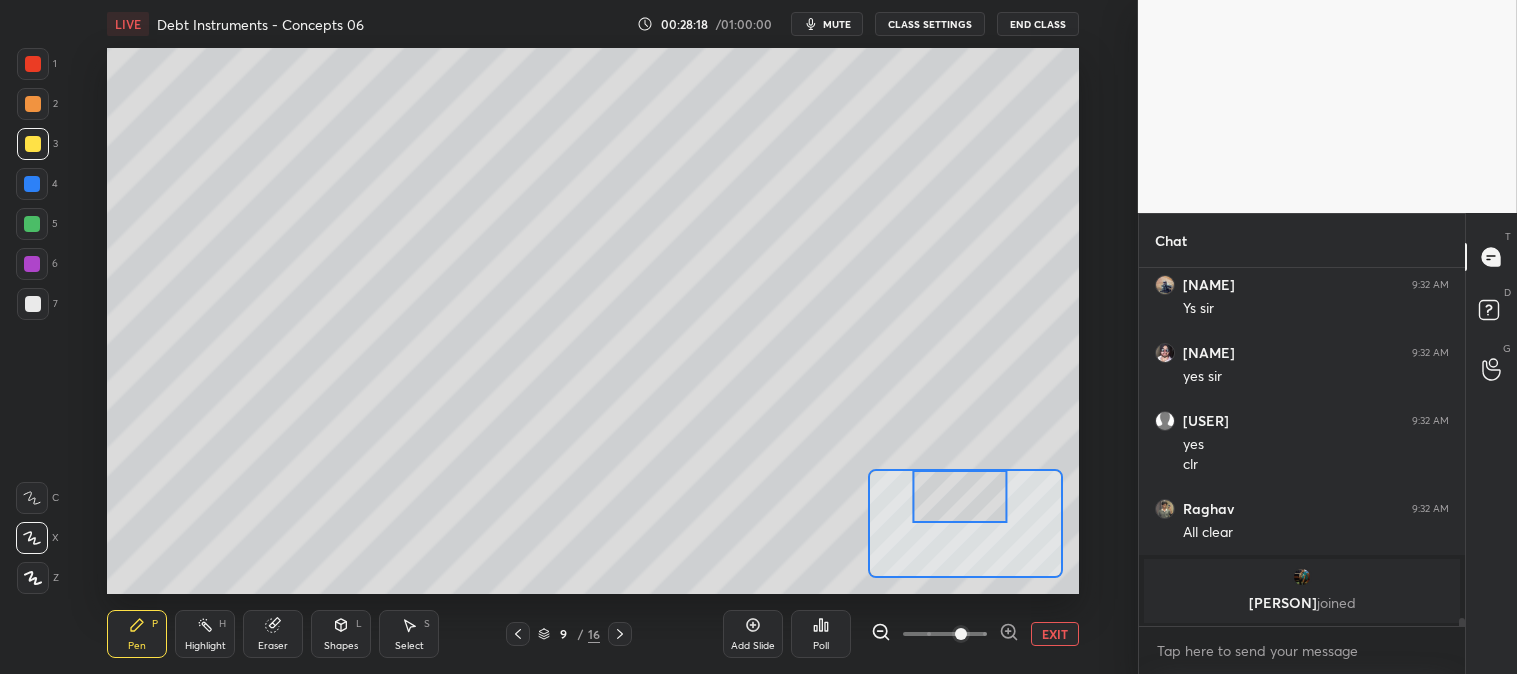 scroll, scrollTop: 15153, scrollLeft: 0, axis: vertical 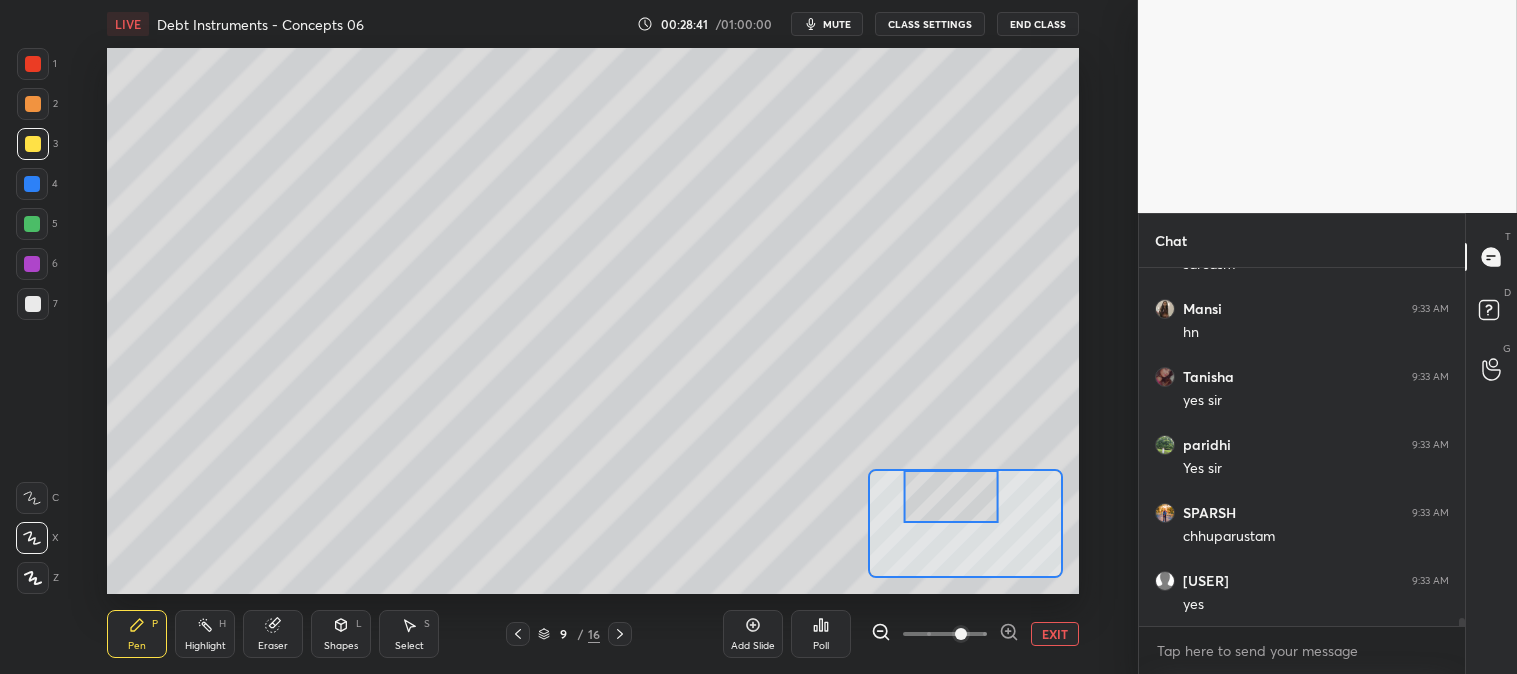 click at bounding box center [33, 304] 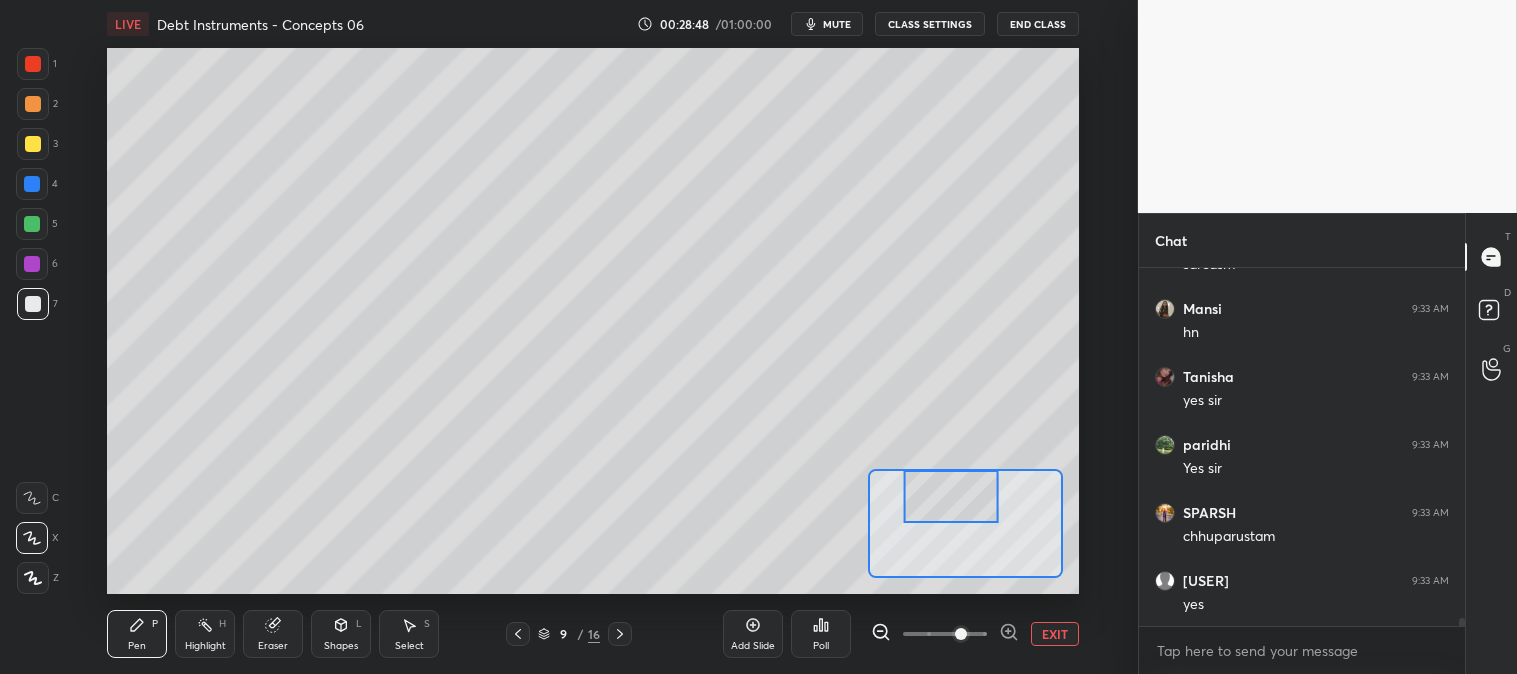 click at bounding box center (32, 224) 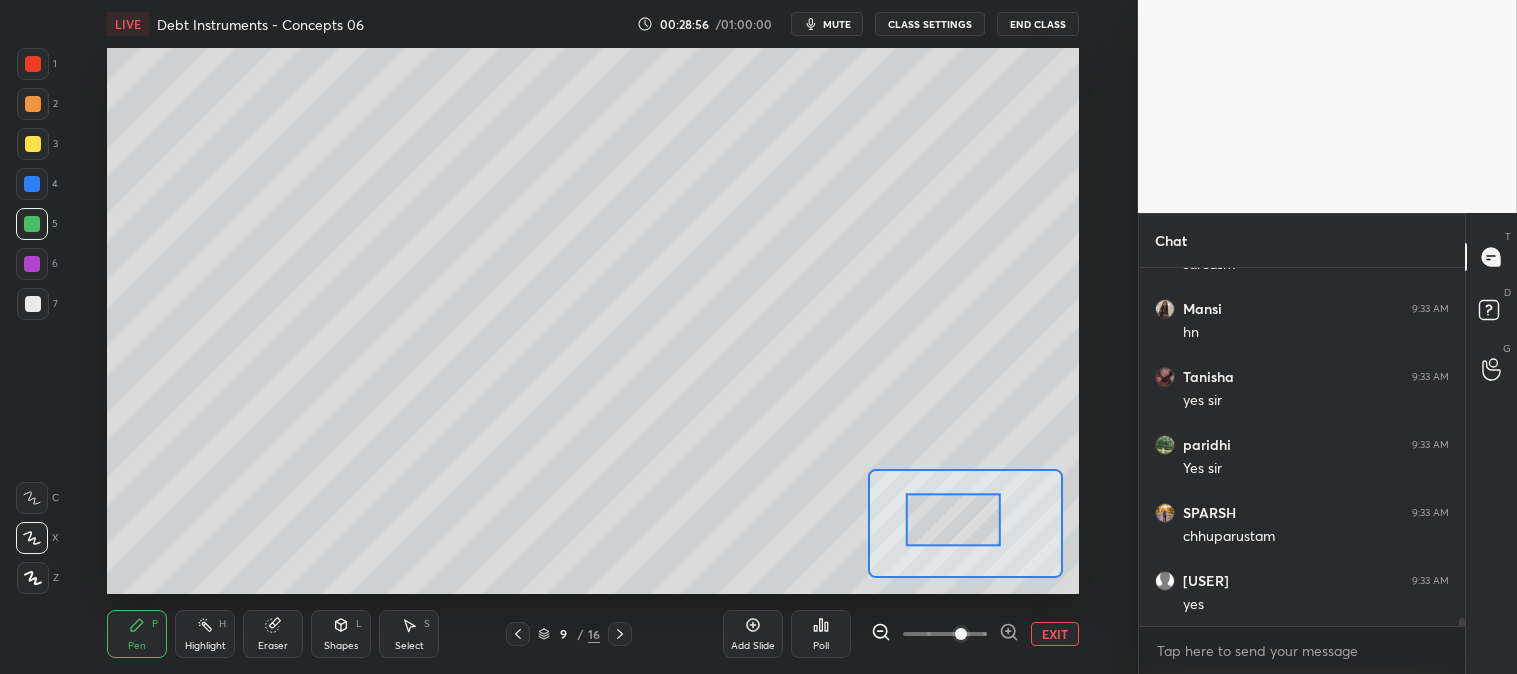 click at bounding box center [33, 304] 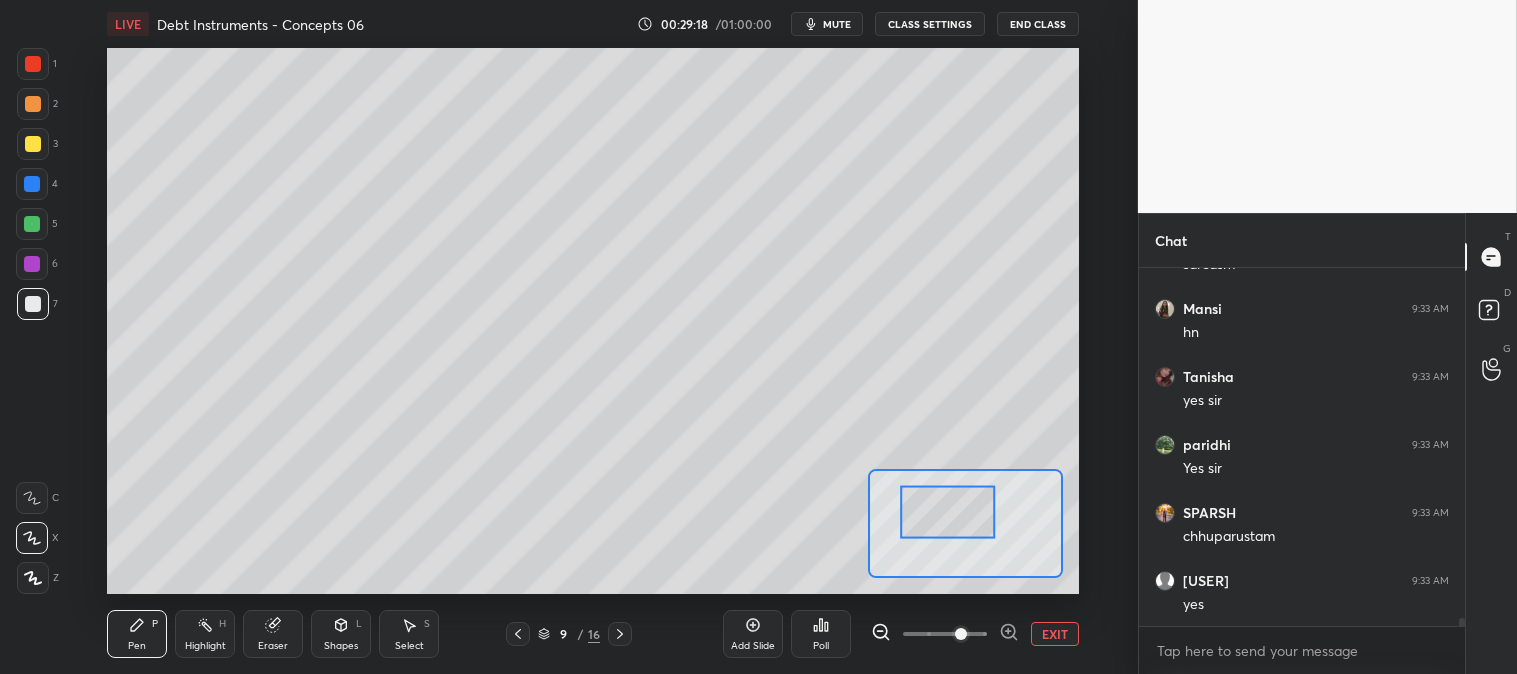 click on "Eraser" at bounding box center [273, 634] 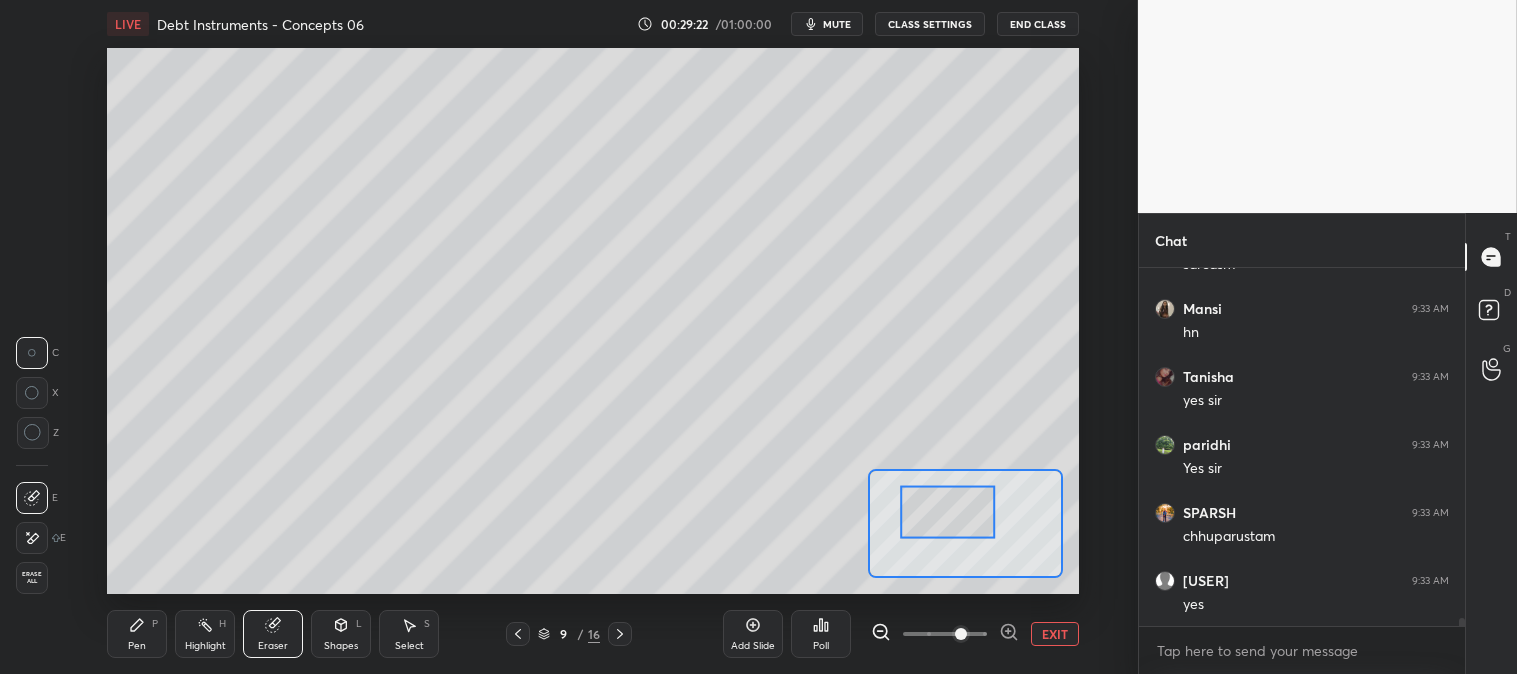 click on "Pen P" at bounding box center [137, 634] 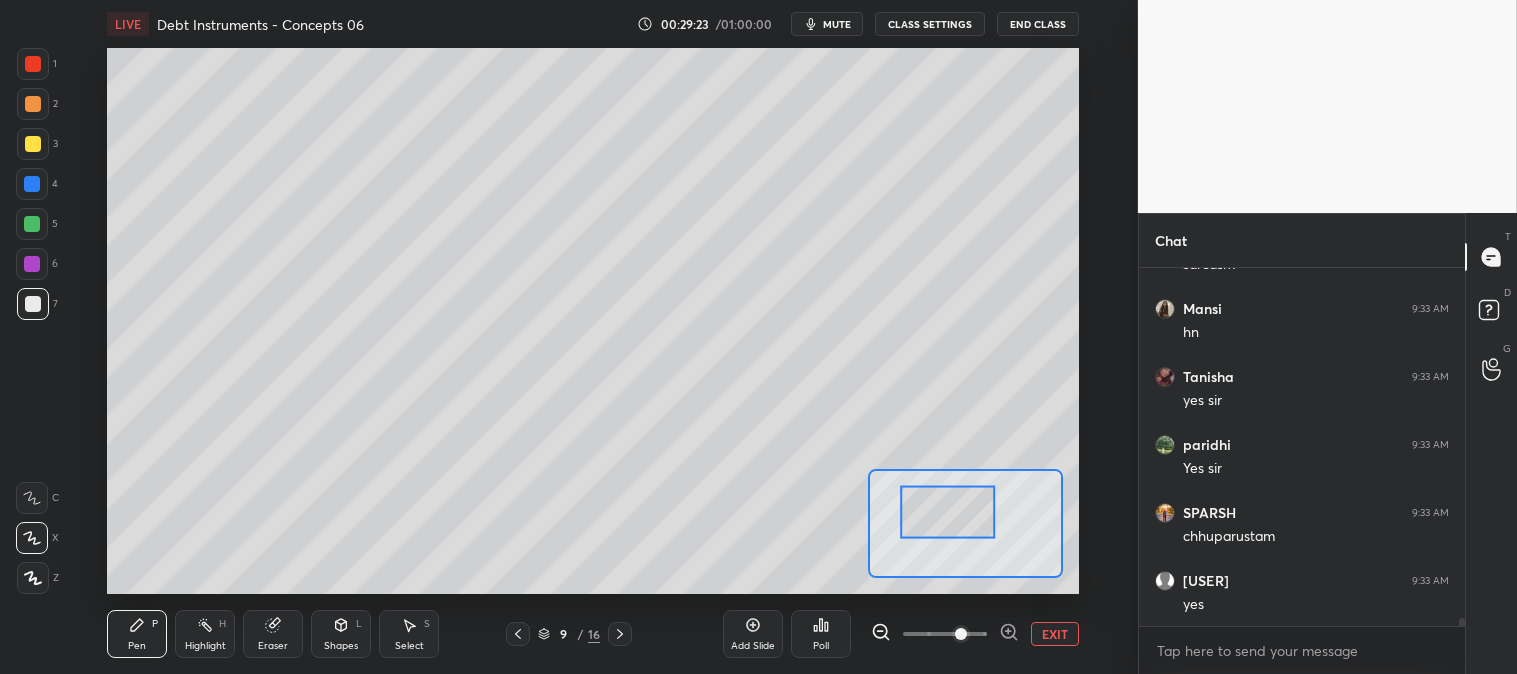 click at bounding box center [33, 144] 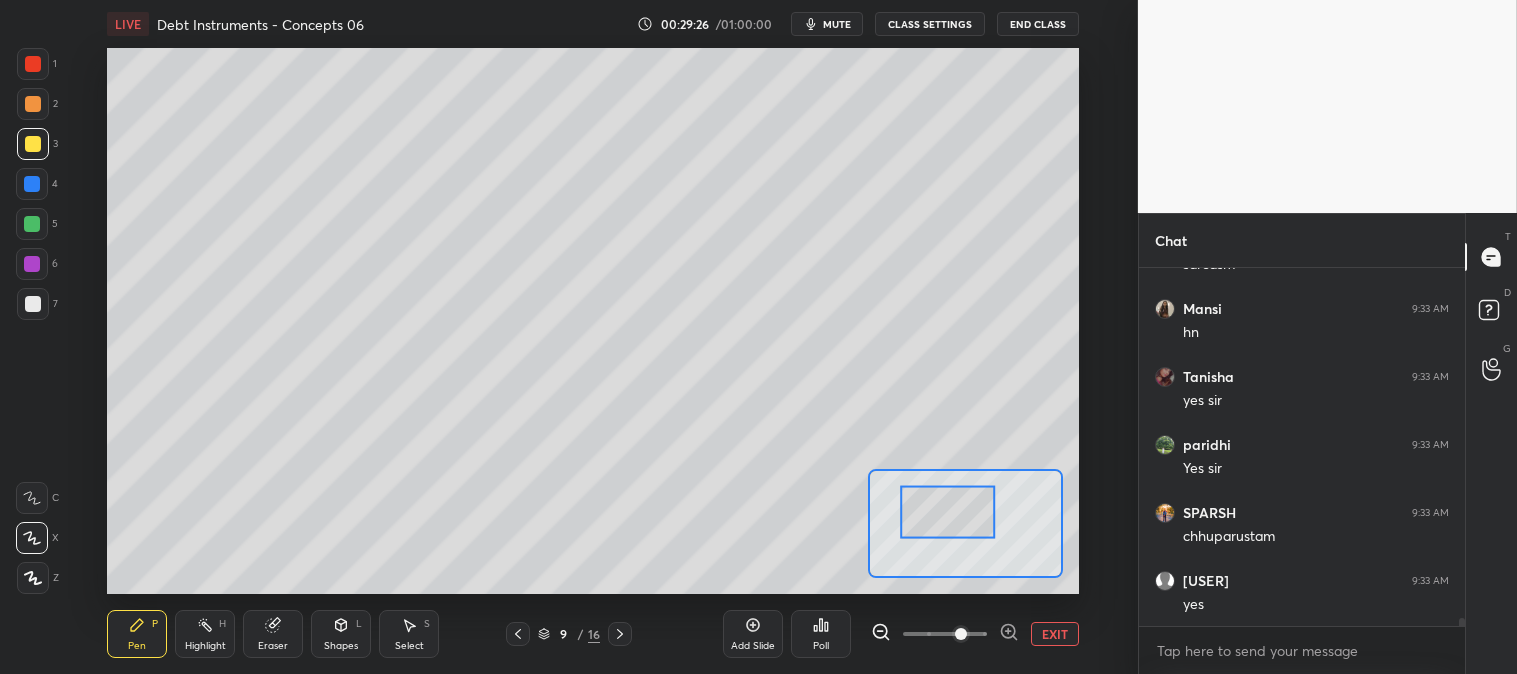 click on "EXIT" at bounding box center [1055, 634] 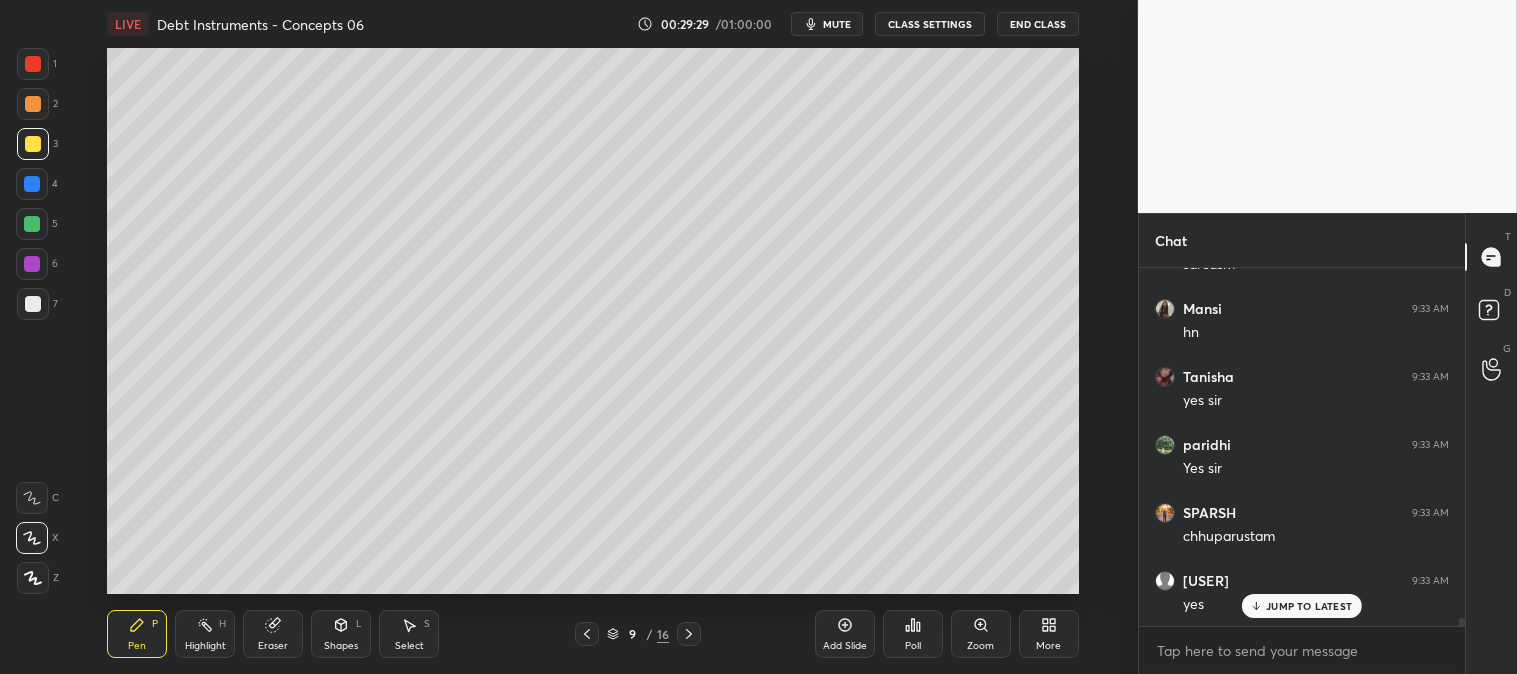 scroll, scrollTop: 15561, scrollLeft: 0, axis: vertical 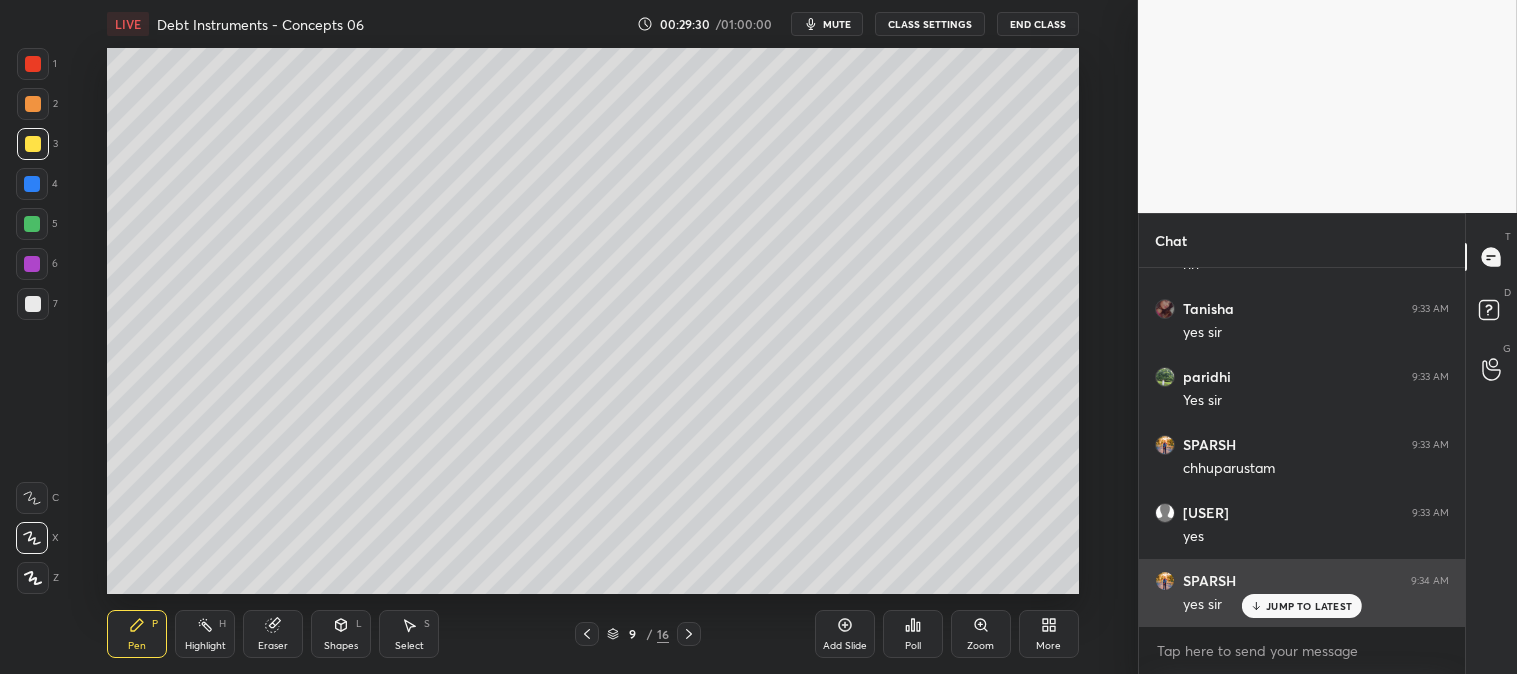 click on "JUMP TO LATEST" at bounding box center [1309, 606] 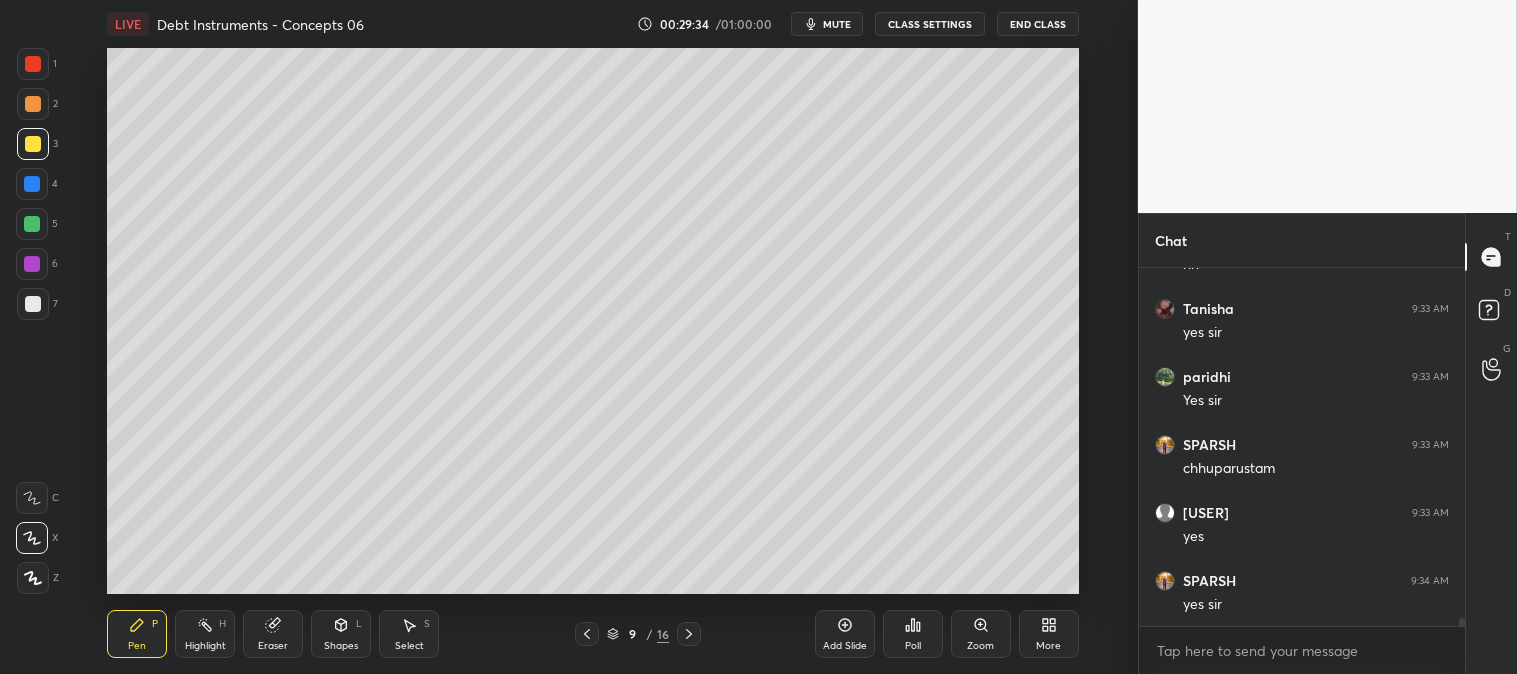 click at bounding box center (33, 144) 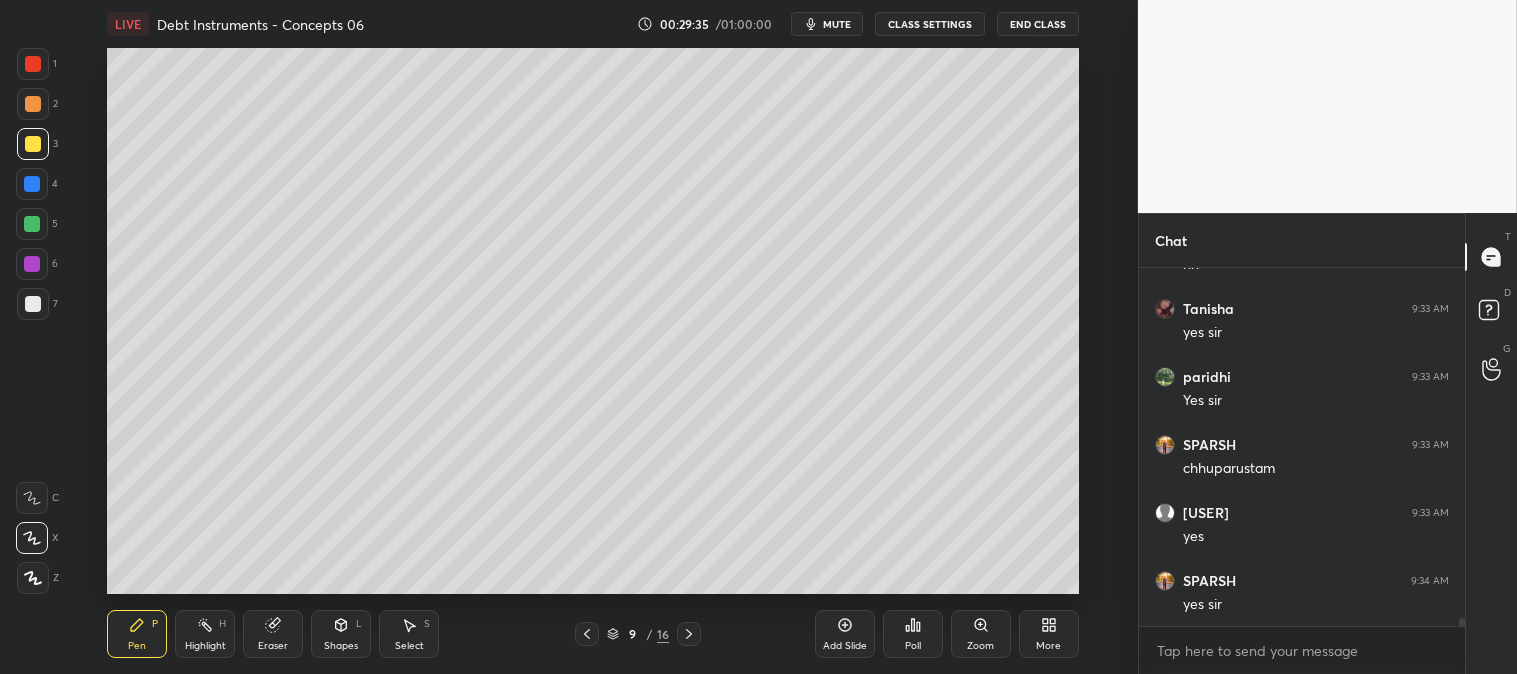 click on "Zoom" at bounding box center (981, 634) 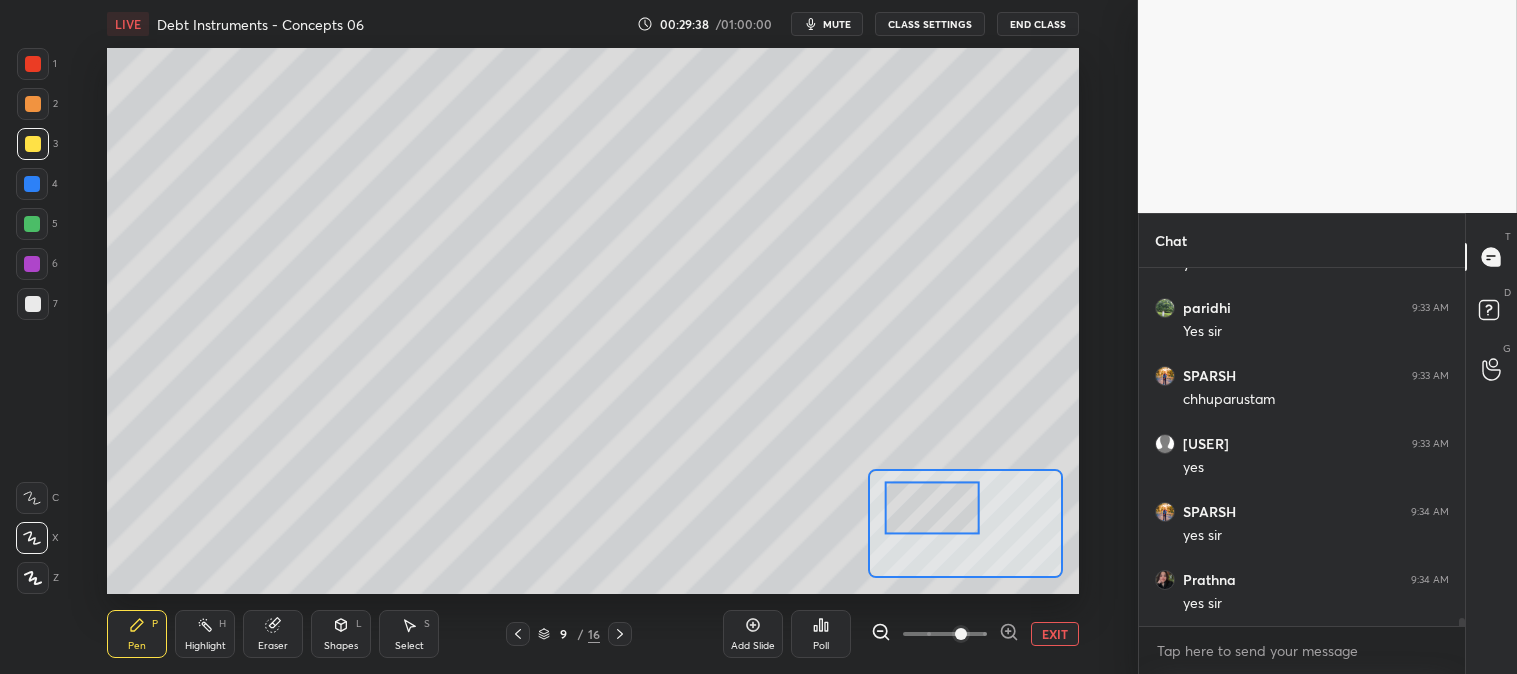 scroll, scrollTop: 15697, scrollLeft: 0, axis: vertical 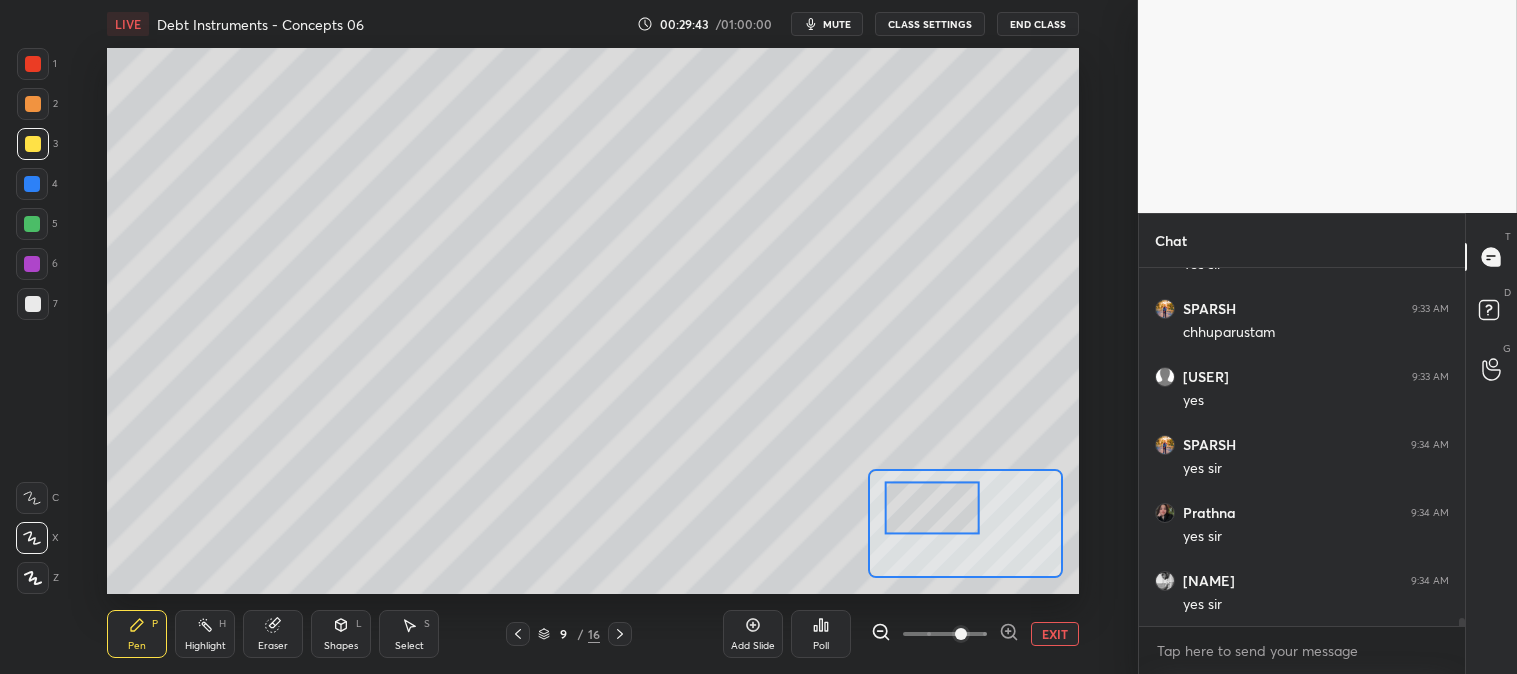 click at bounding box center (32, 224) 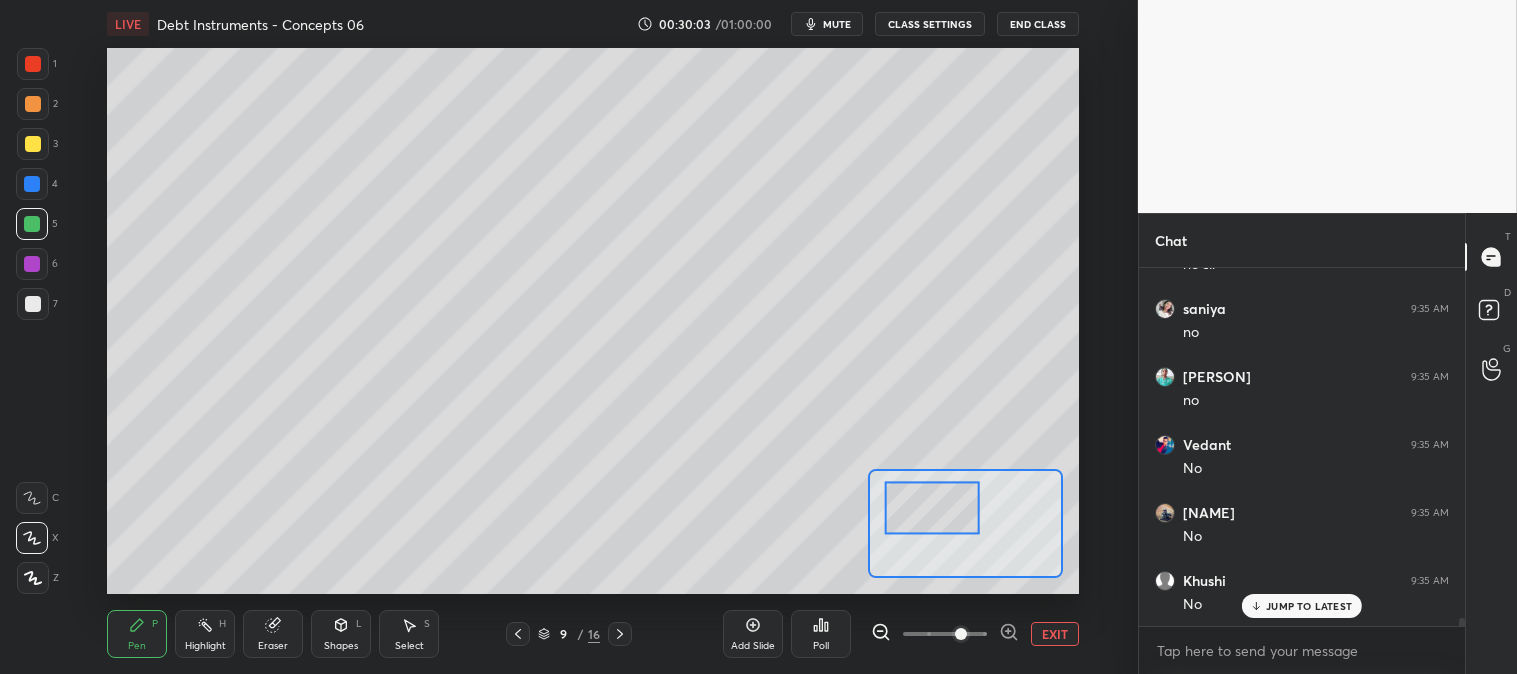 scroll, scrollTop: 16310, scrollLeft: 0, axis: vertical 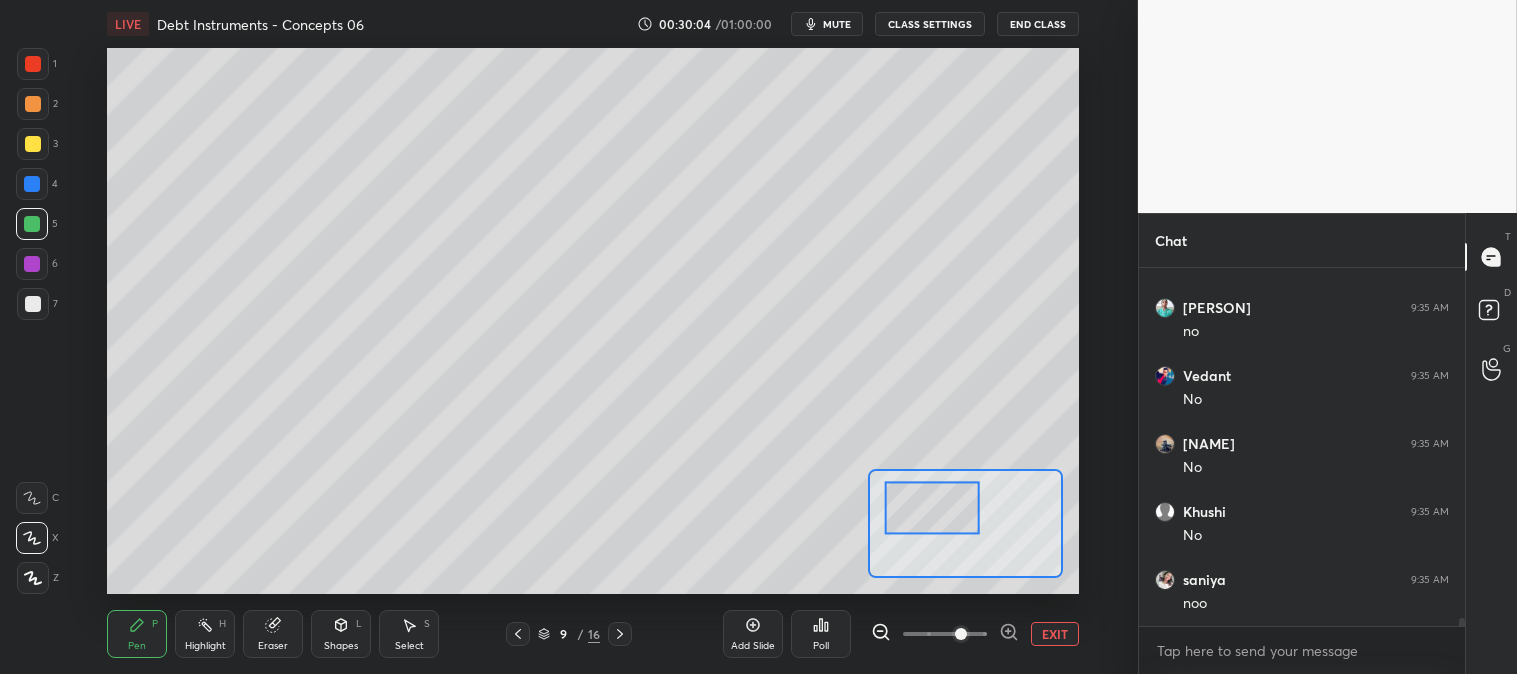 click at bounding box center [33, 304] 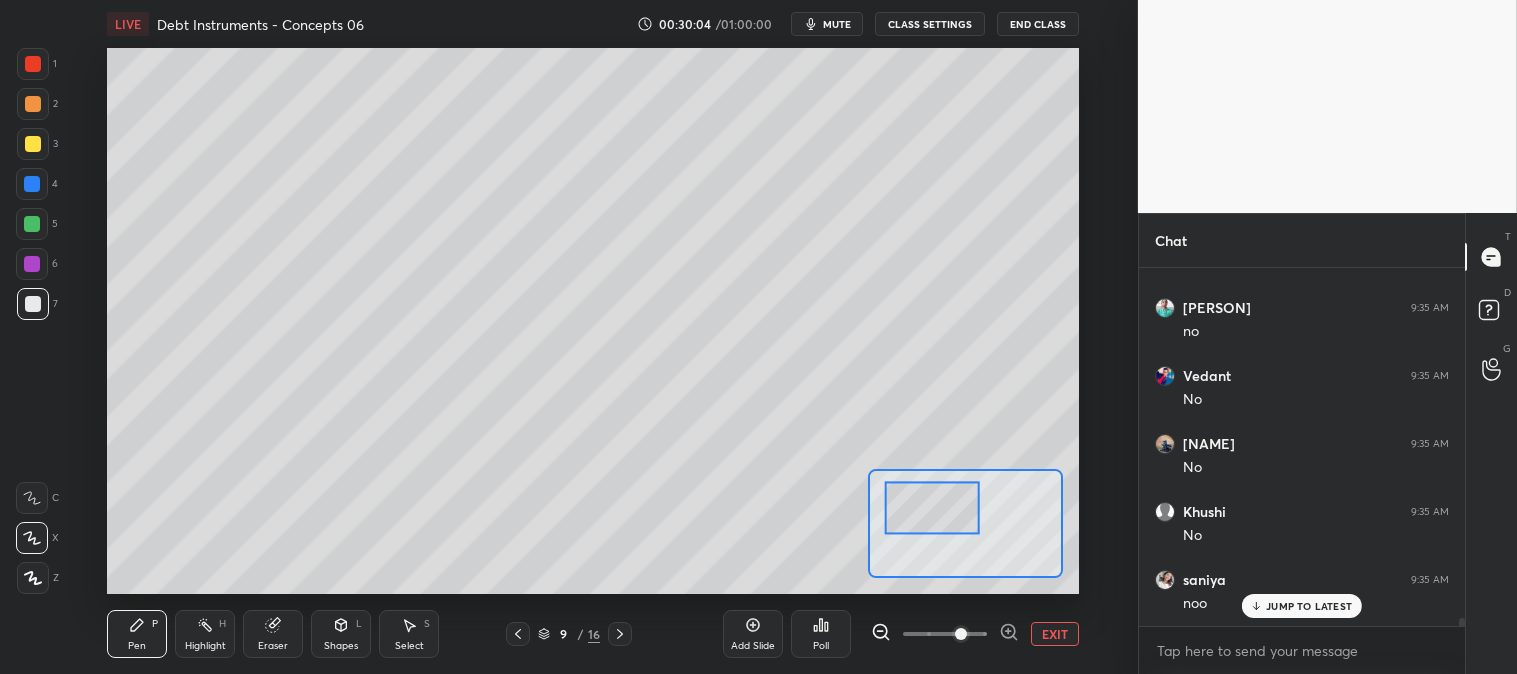 scroll, scrollTop: 16517, scrollLeft: 0, axis: vertical 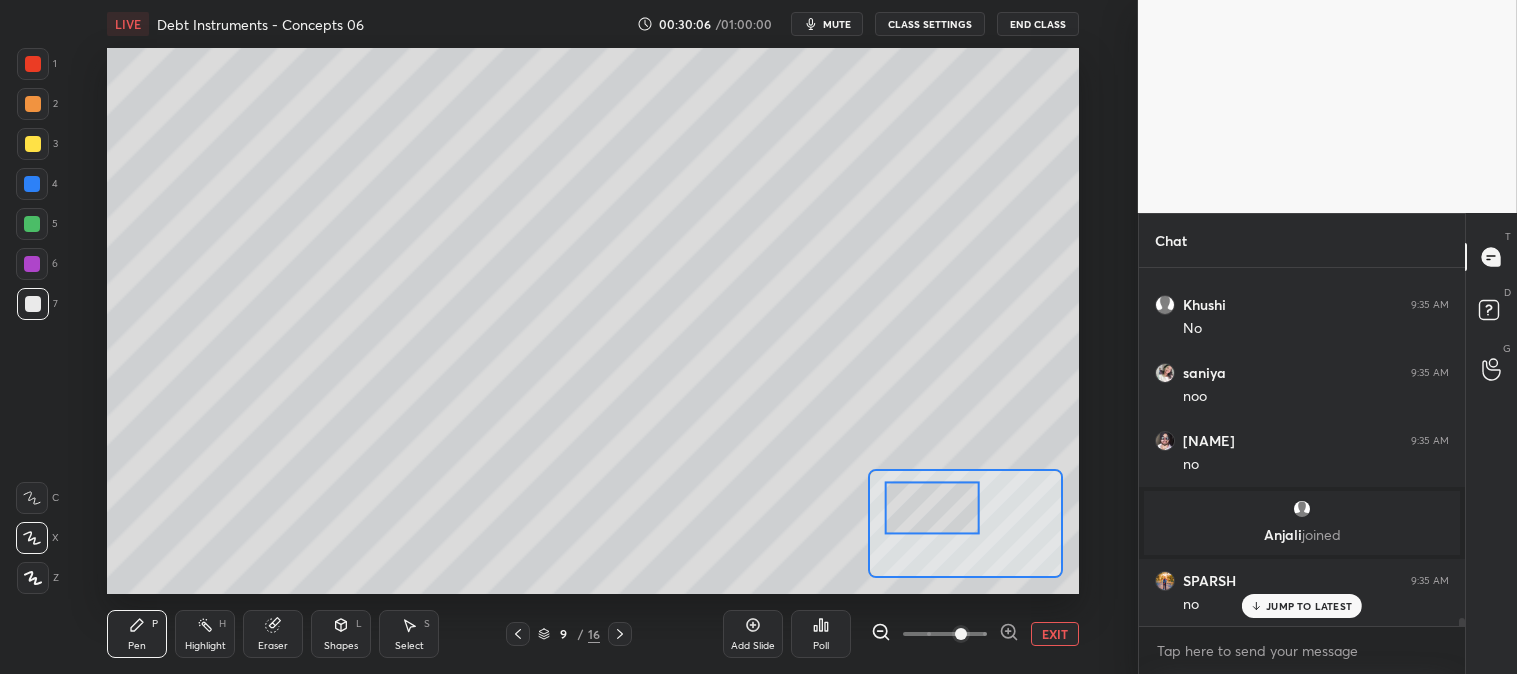 click on "EXIT" at bounding box center [1055, 634] 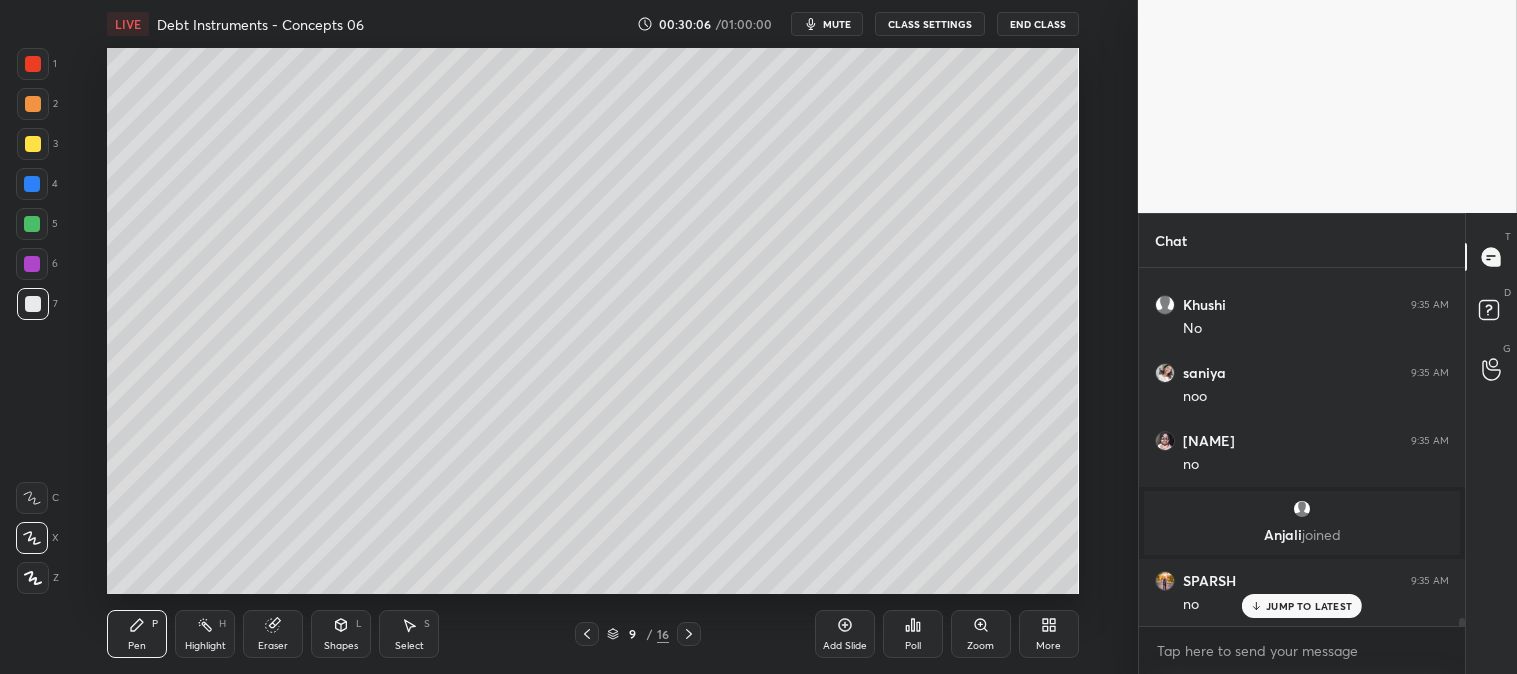 click on "JUMP TO LATEST" at bounding box center (1309, 606) 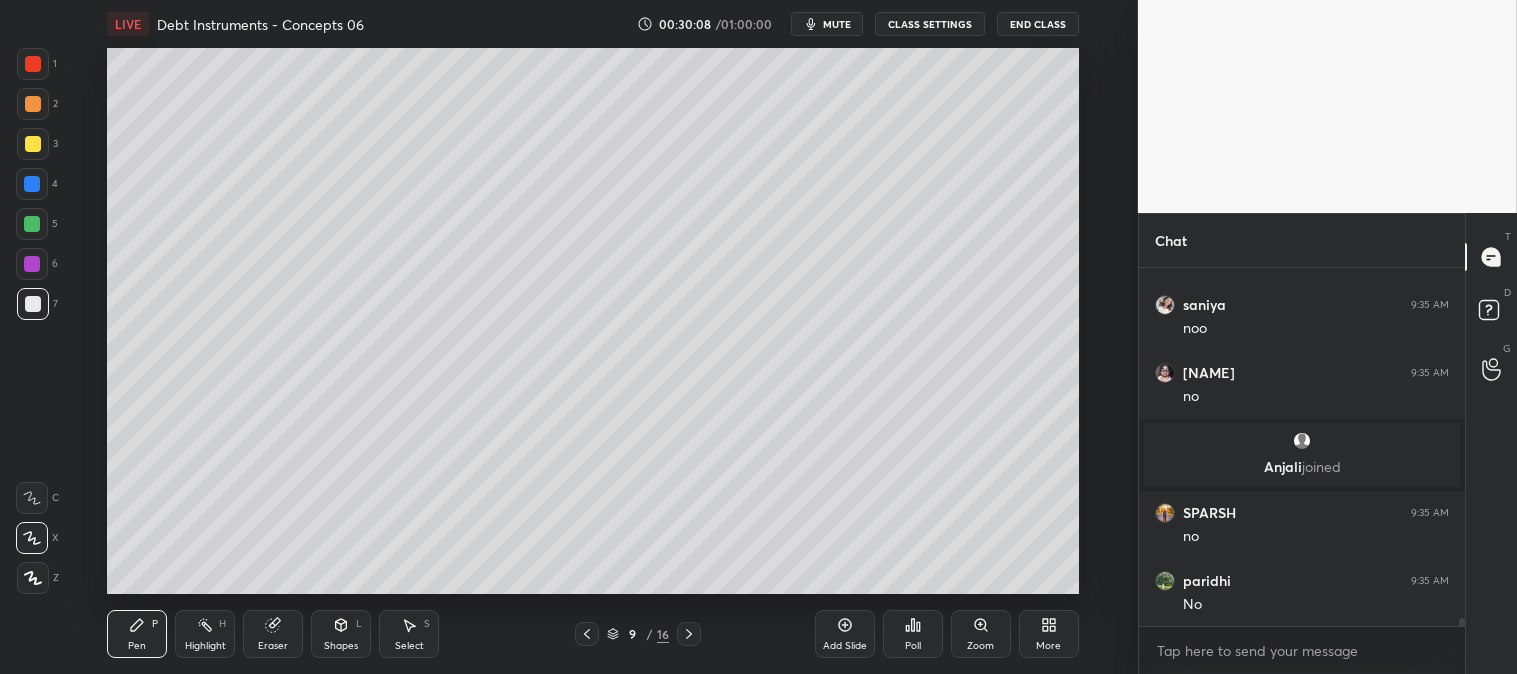 scroll, scrollTop: 16653, scrollLeft: 0, axis: vertical 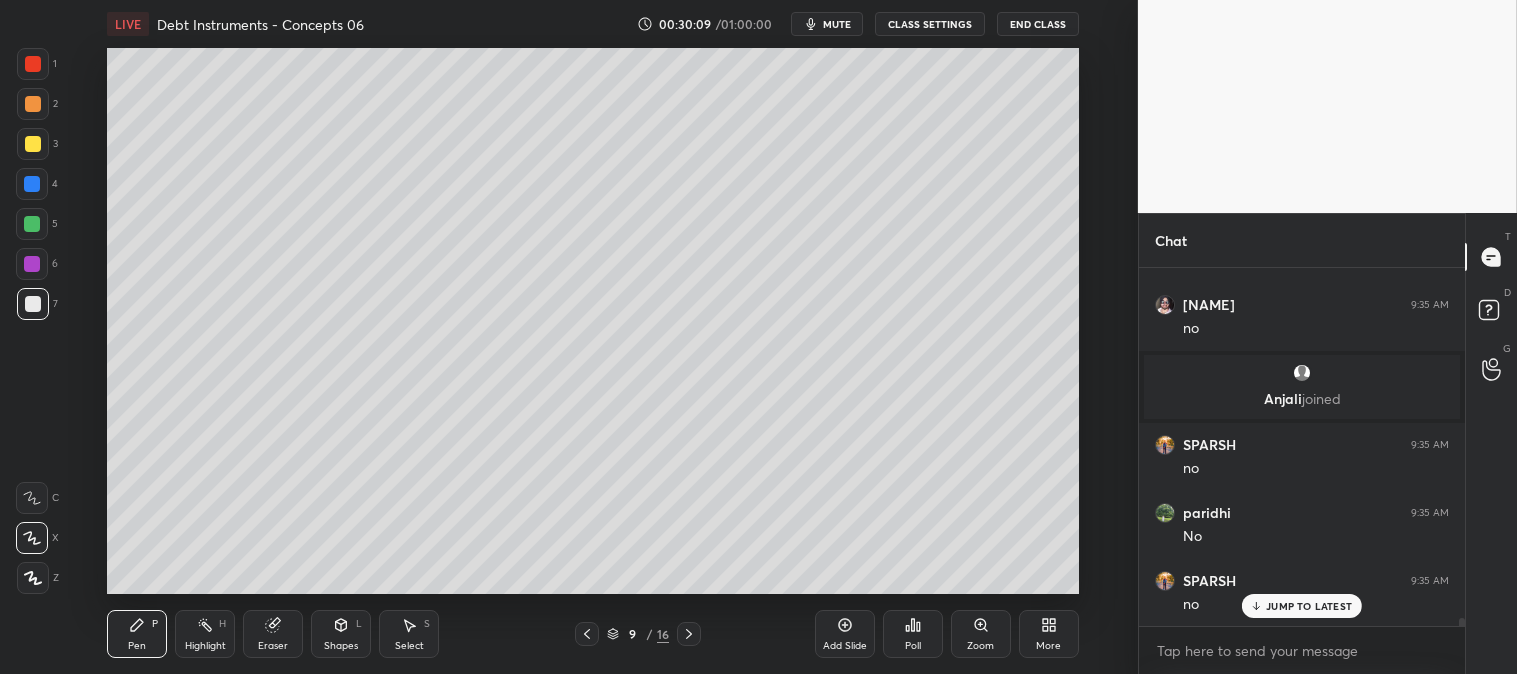 click 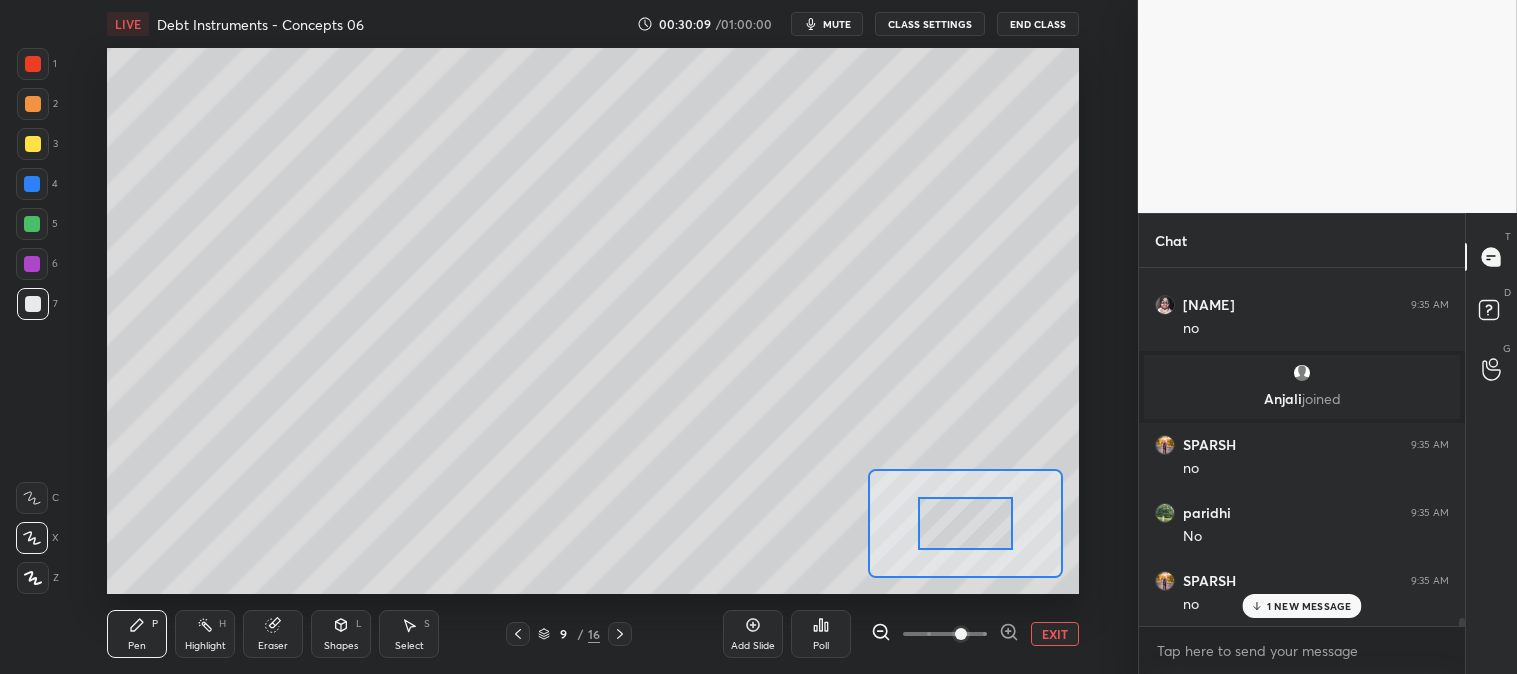 scroll, scrollTop: 16721, scrollLeft: 0, axis: vertical 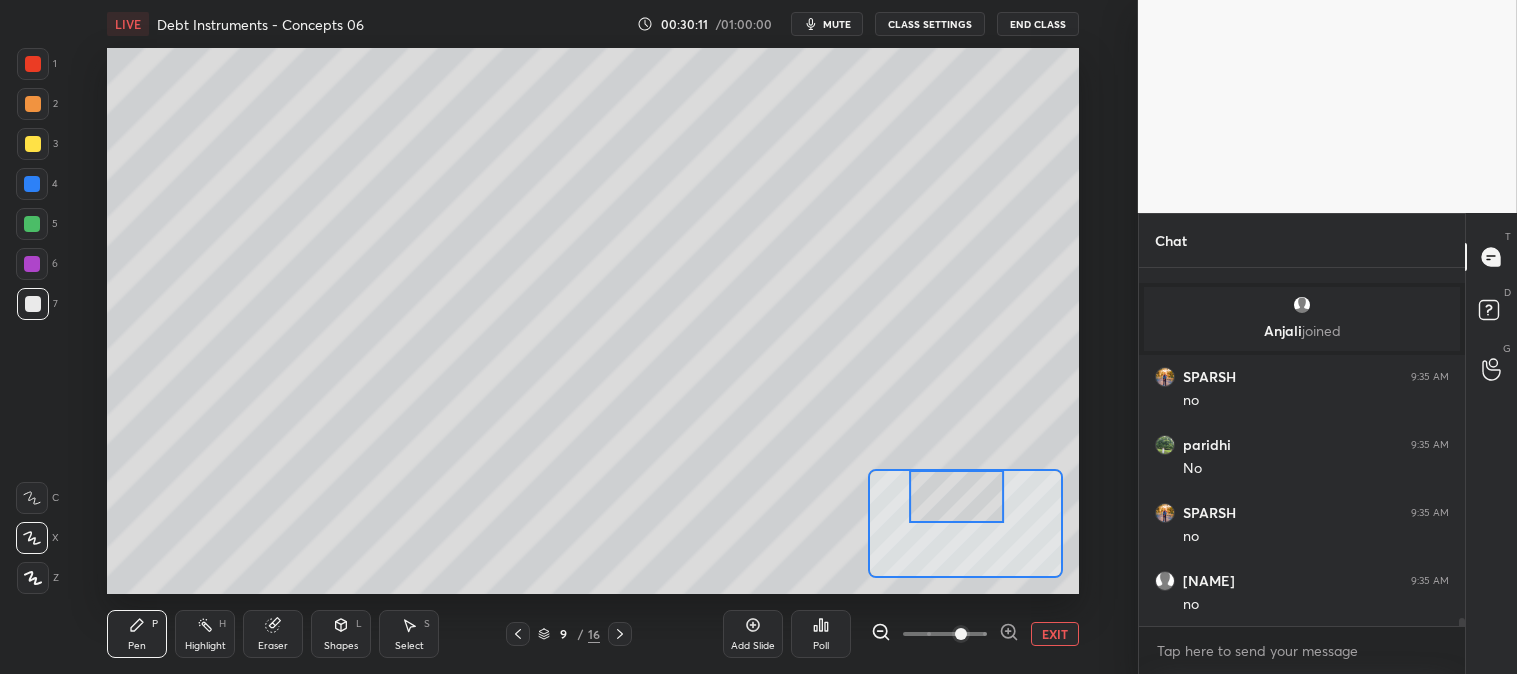 click on "EXIT" at bounding box center [1055, 634] 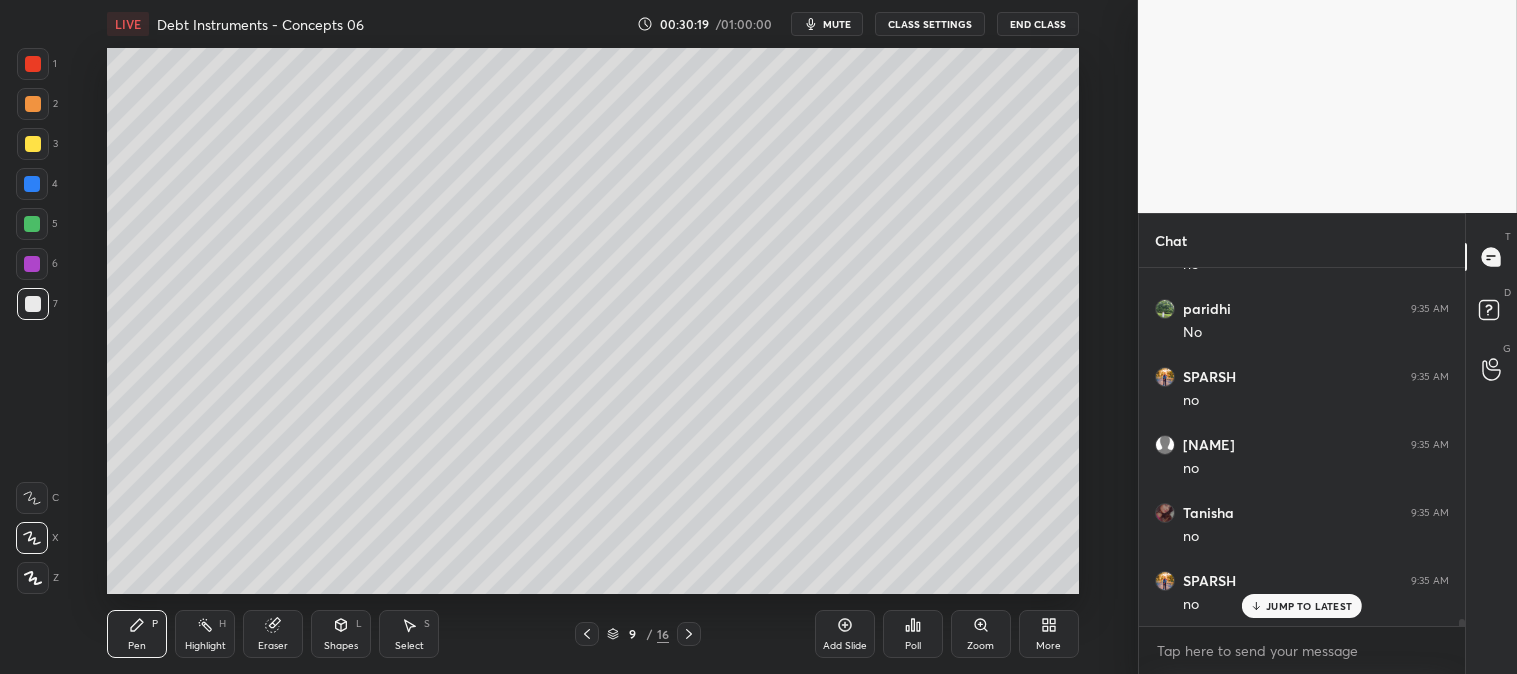 scroll, scrollTop: 16925, scrollLeft: 0, axis: vertical 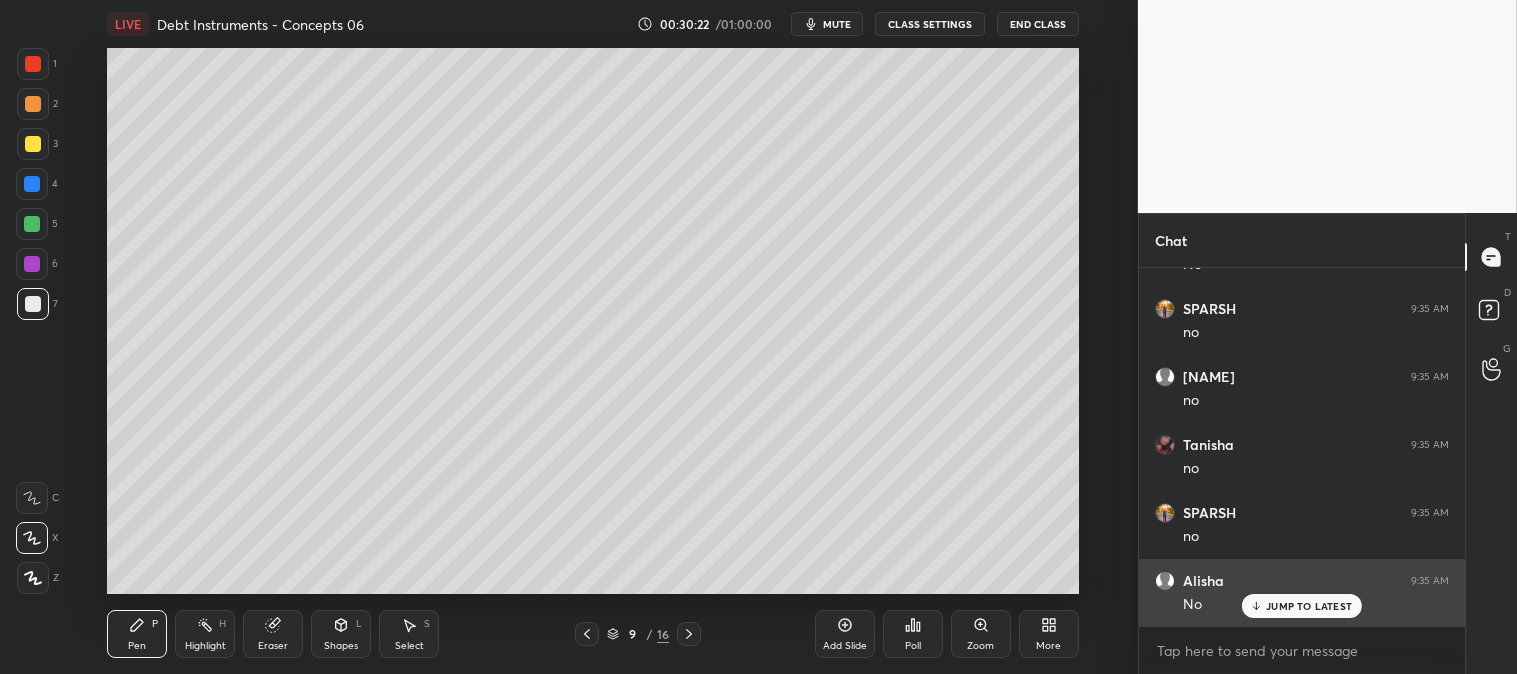 click on "JUMP TO LATEST" at bounding box center [1309, 606] 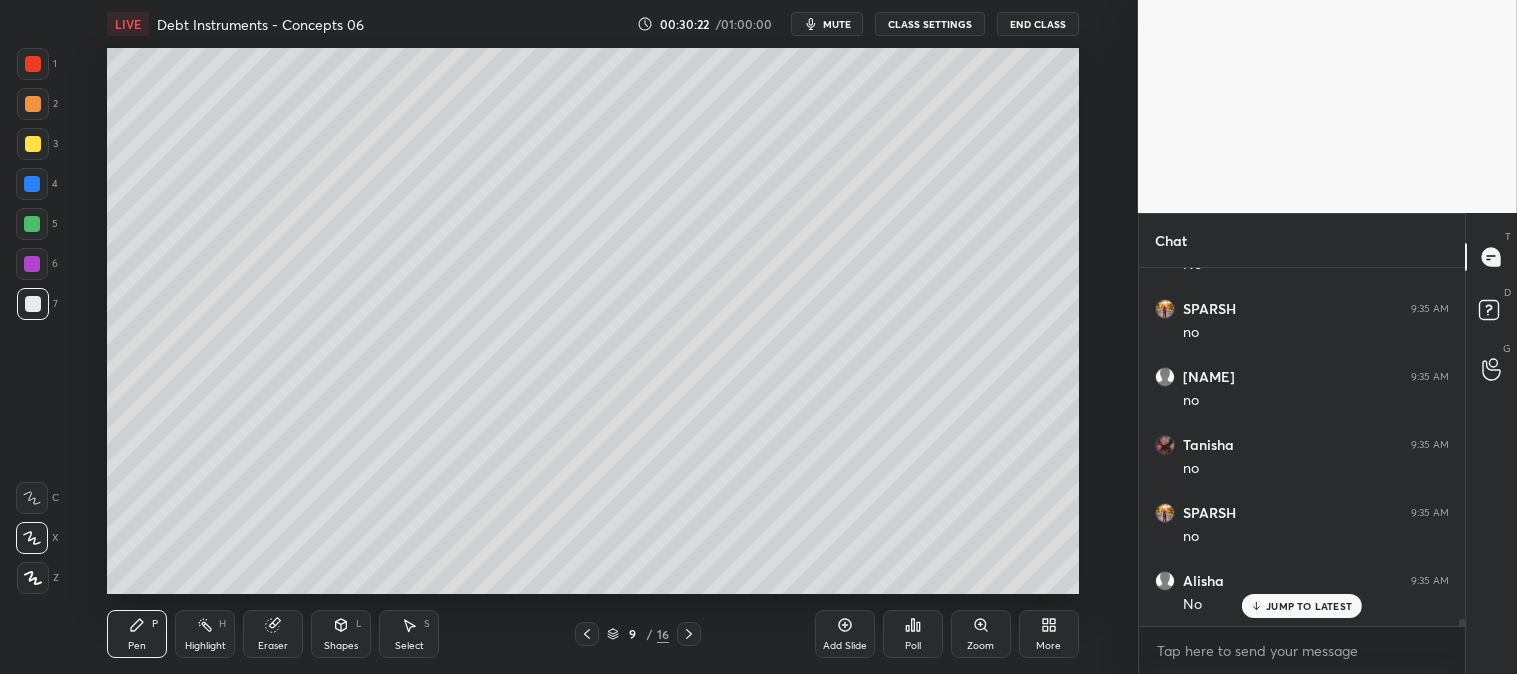 scroll, scrollTop: 16993, scrollLeft: 0, axis: vertical 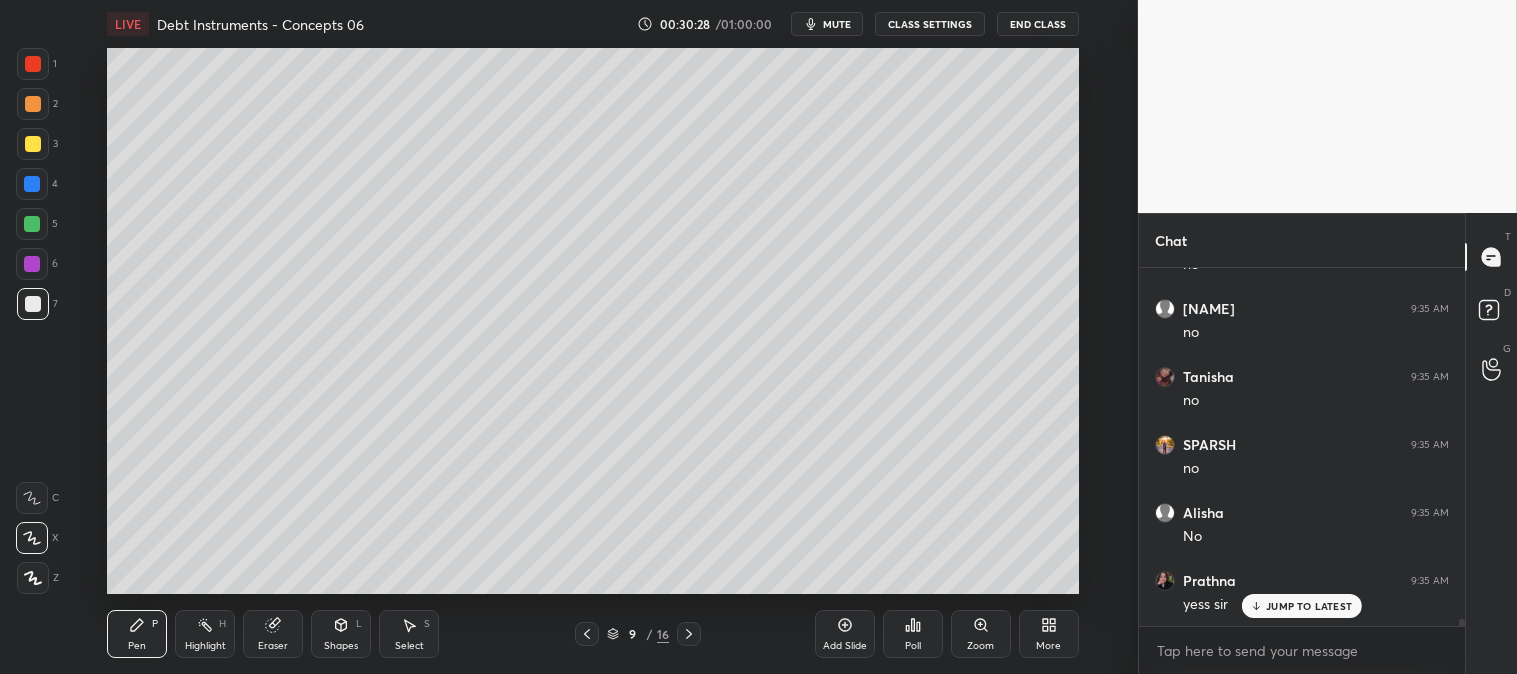 click on "Zoom" at bounding box center [981, 634] 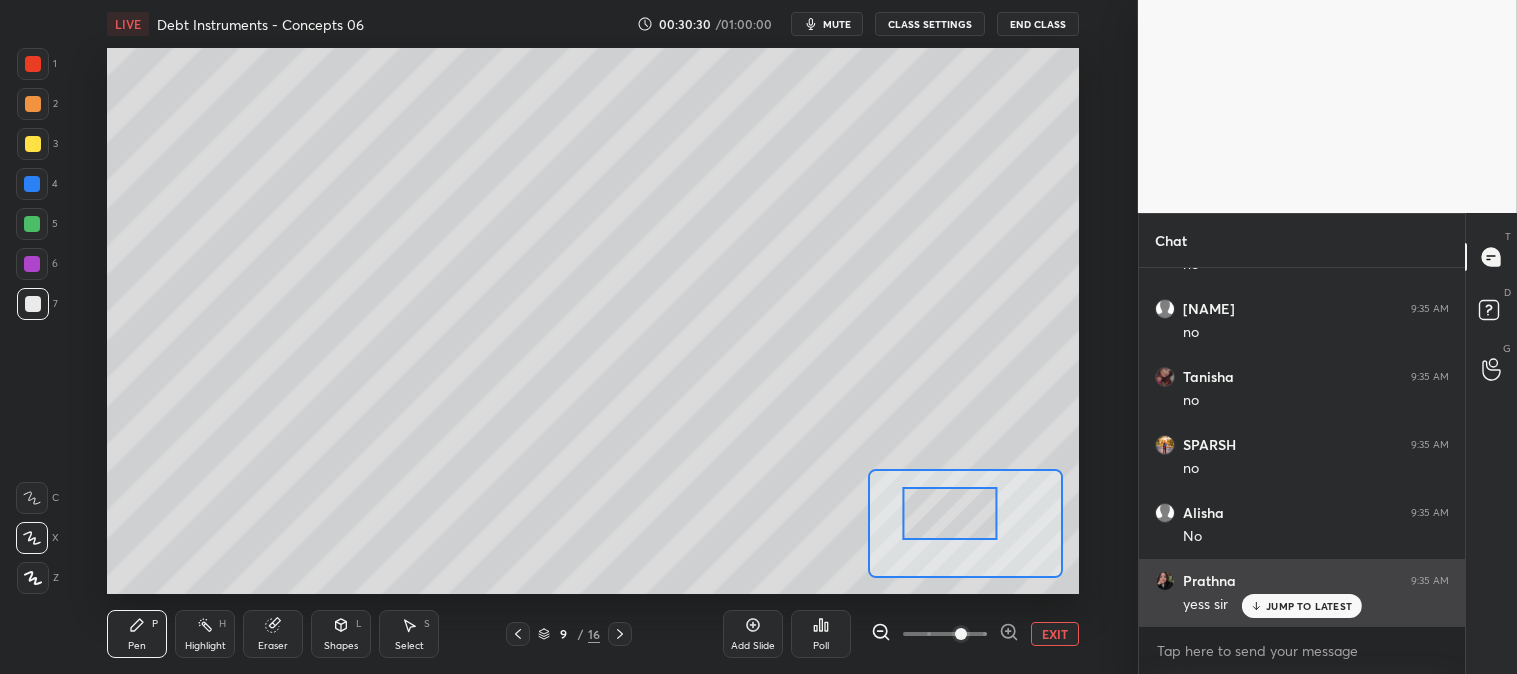 click on "JUMP TO LATEST" at bounding box center [1309, 606] 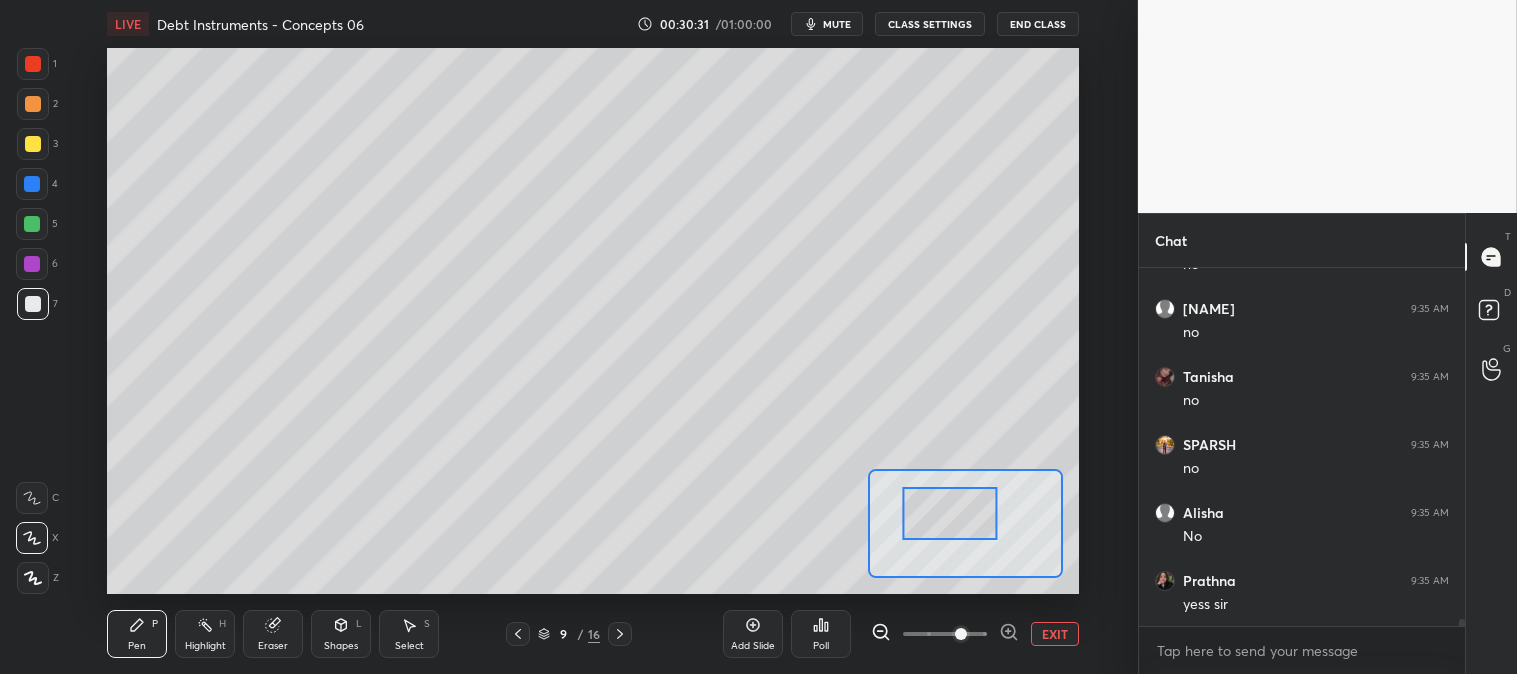 click on "EXIT" at bounding box center [1055, 634] 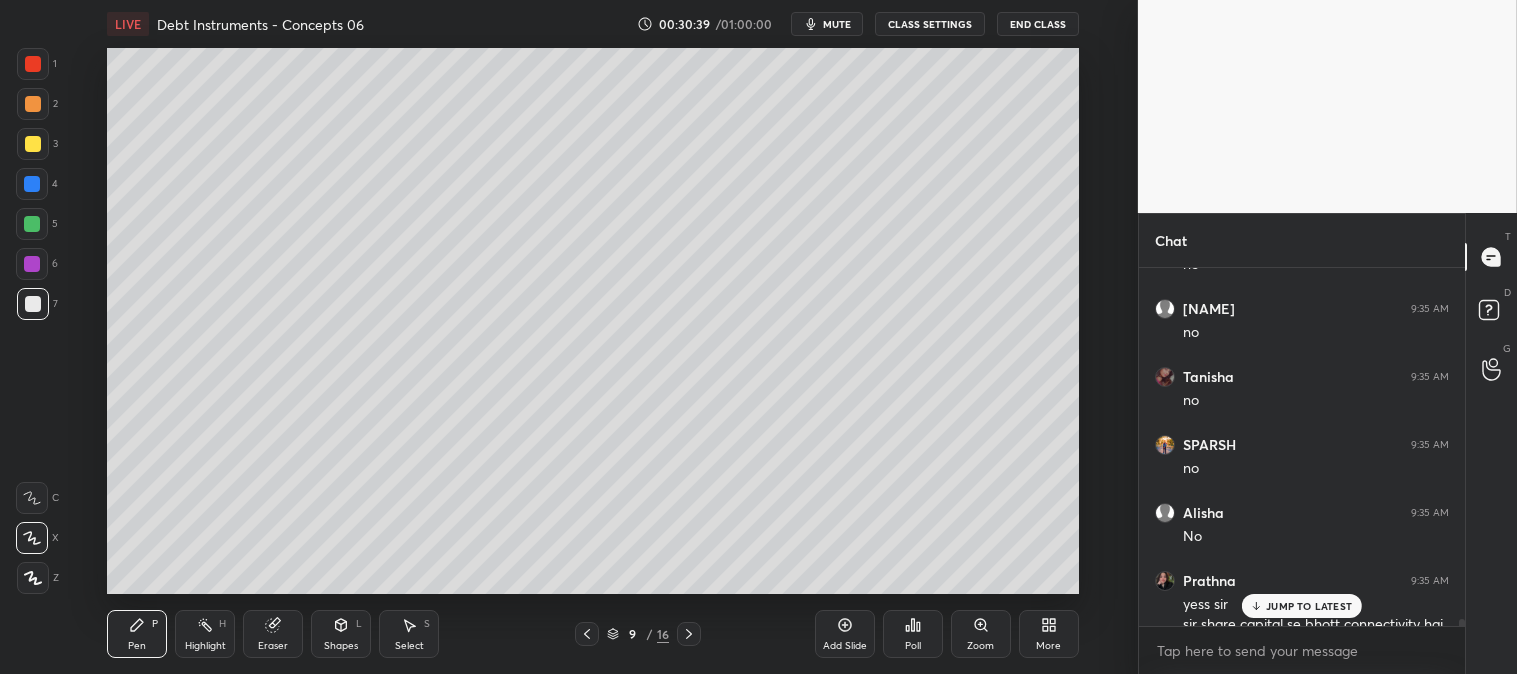 scroll, scrollTop: 17013, scrollLeft: 0, axis: vertical 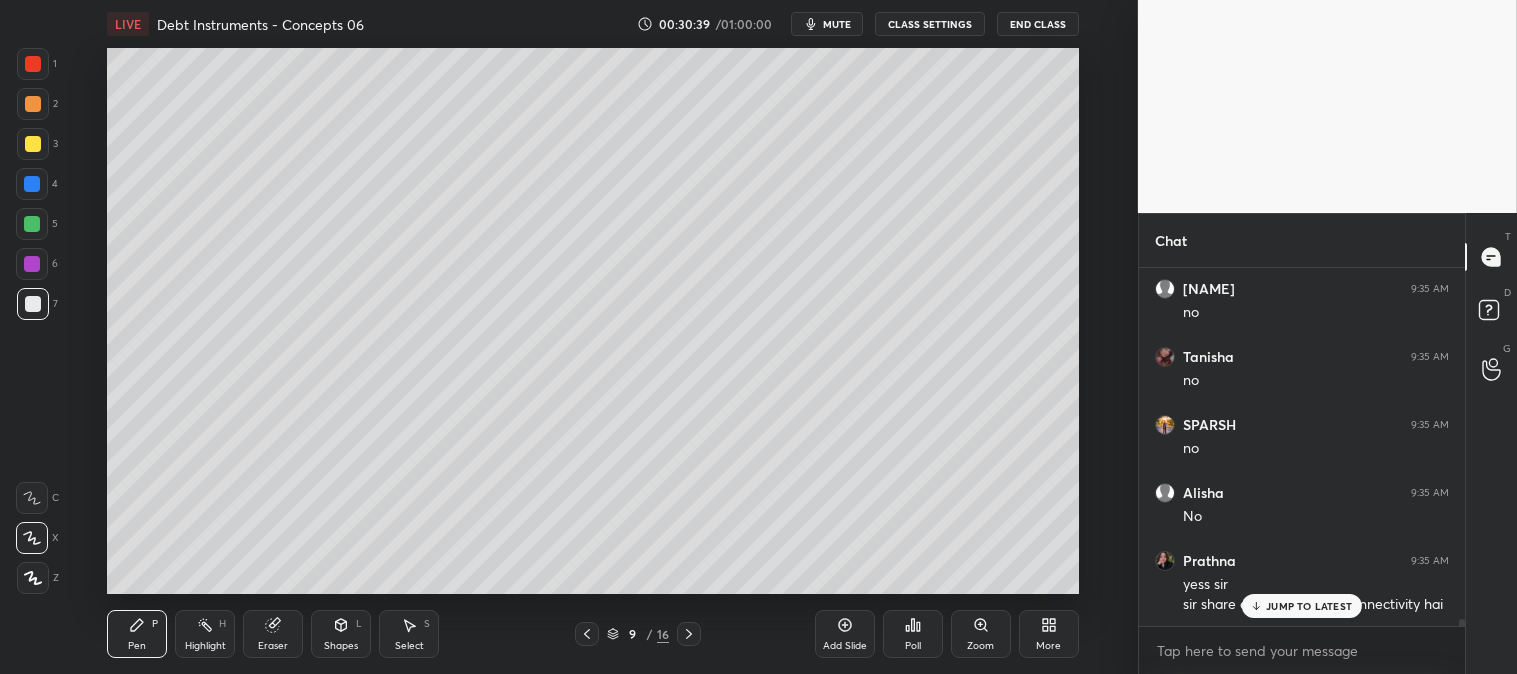 click on "Zoom" at bounding box center (980, 646) 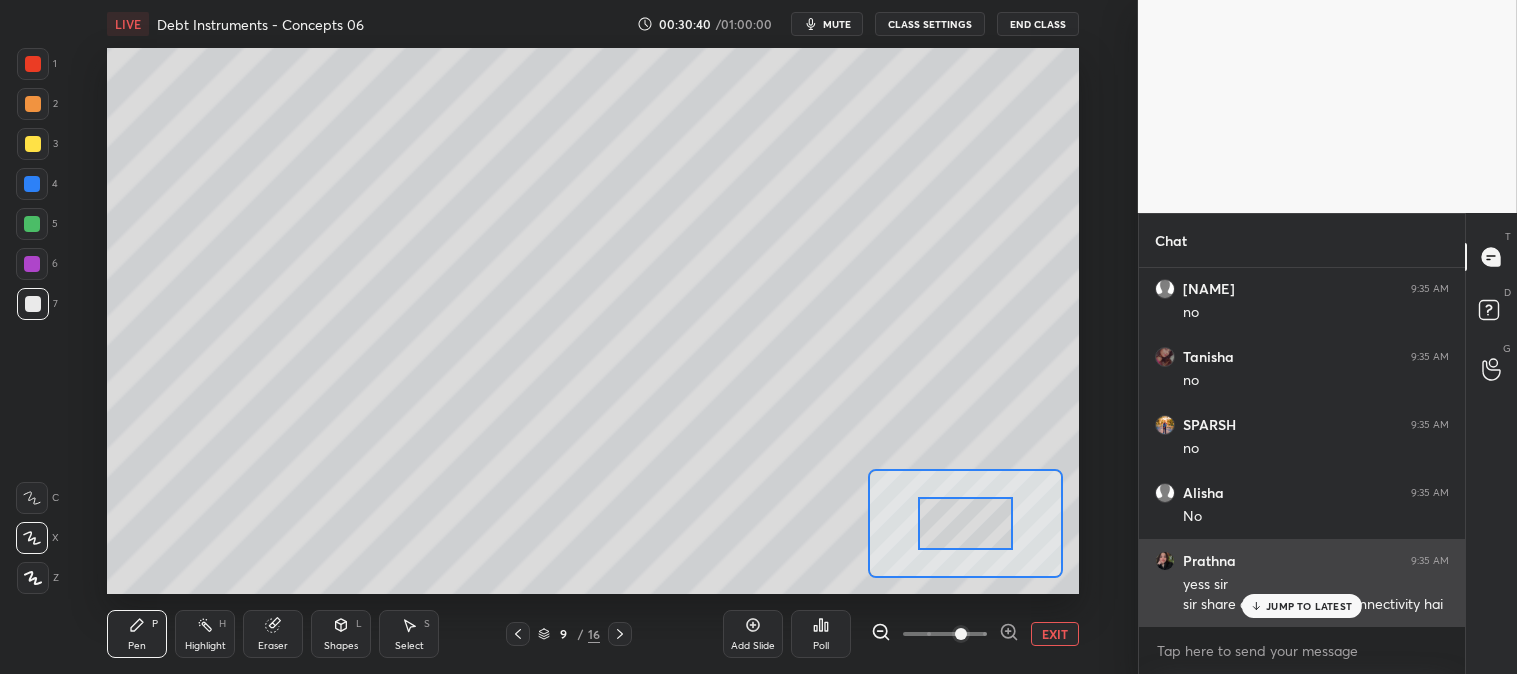 click on "JUMP TO LATEST" at bounding box center (1309, 606) 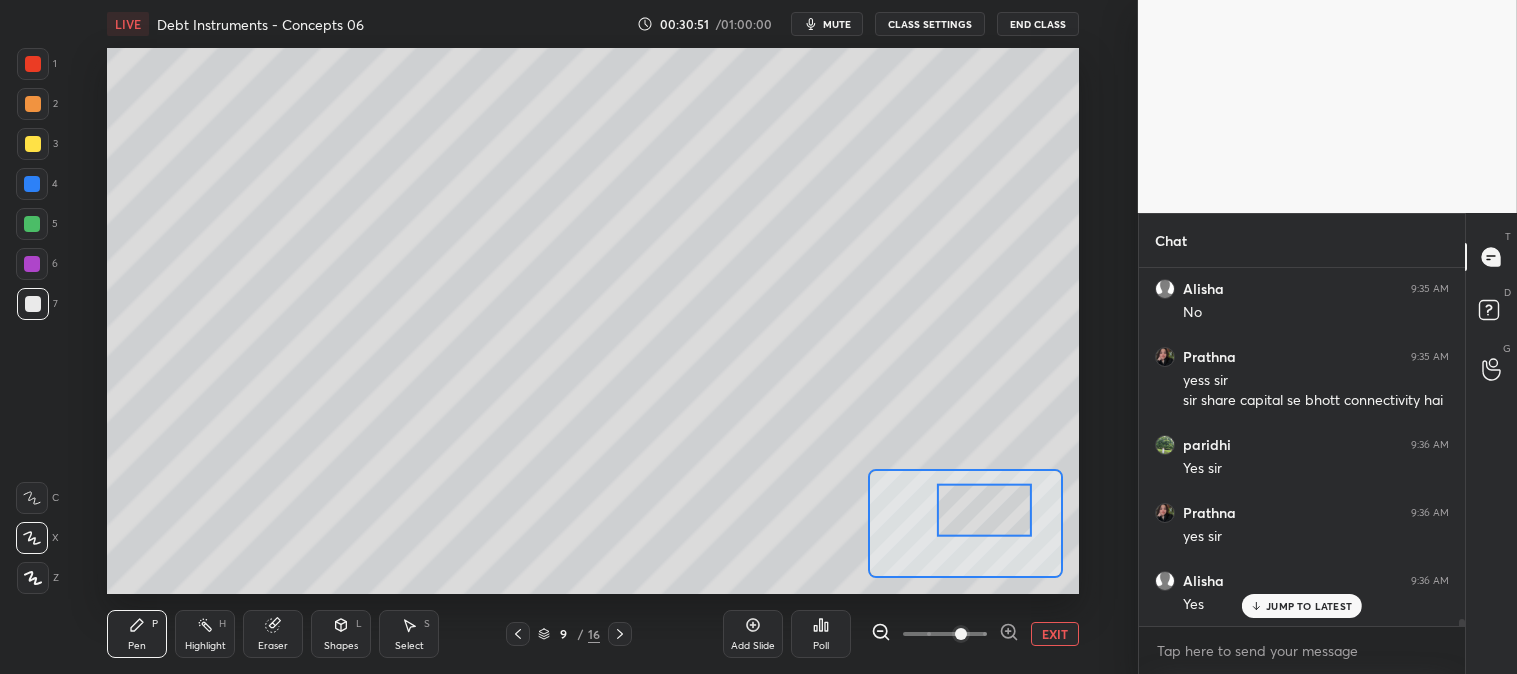 scroll, scrollTop: 17285, scrollLeft: 0, axis: vertical 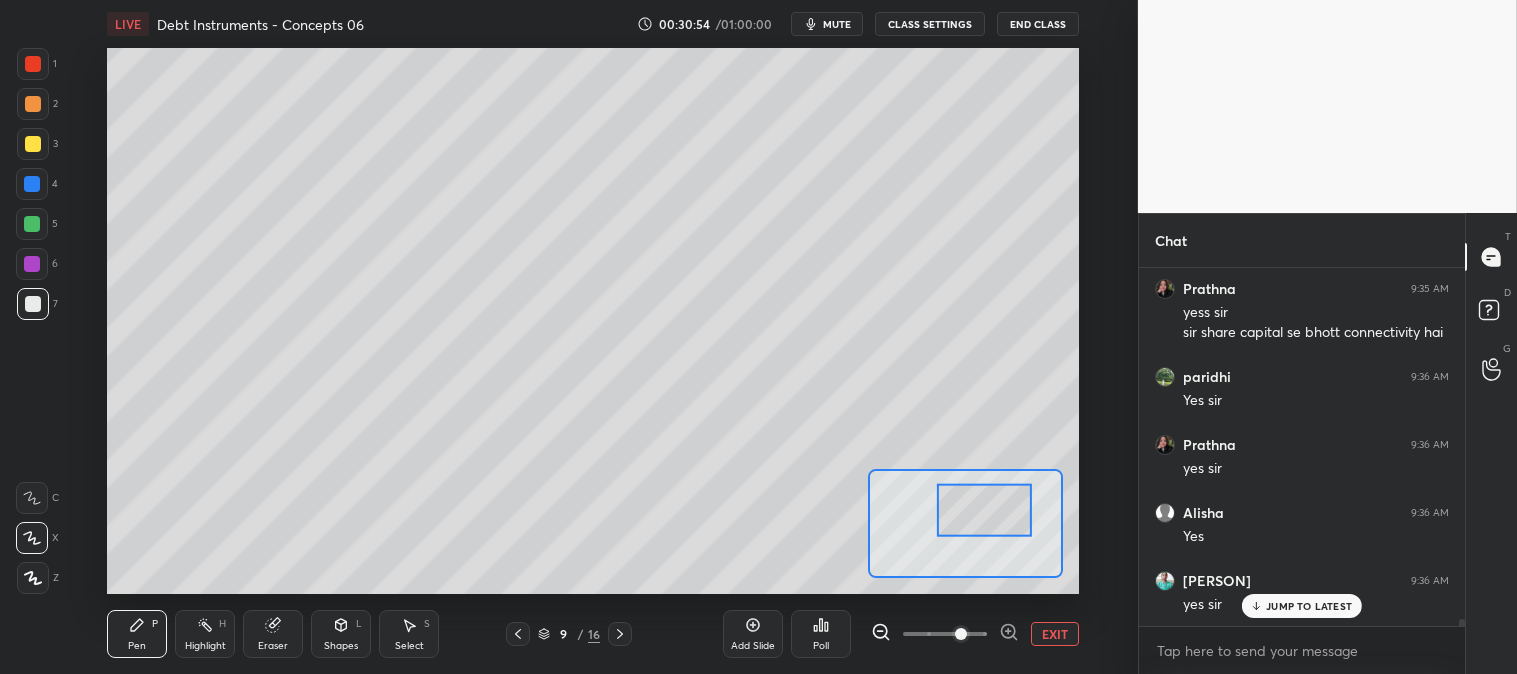 click 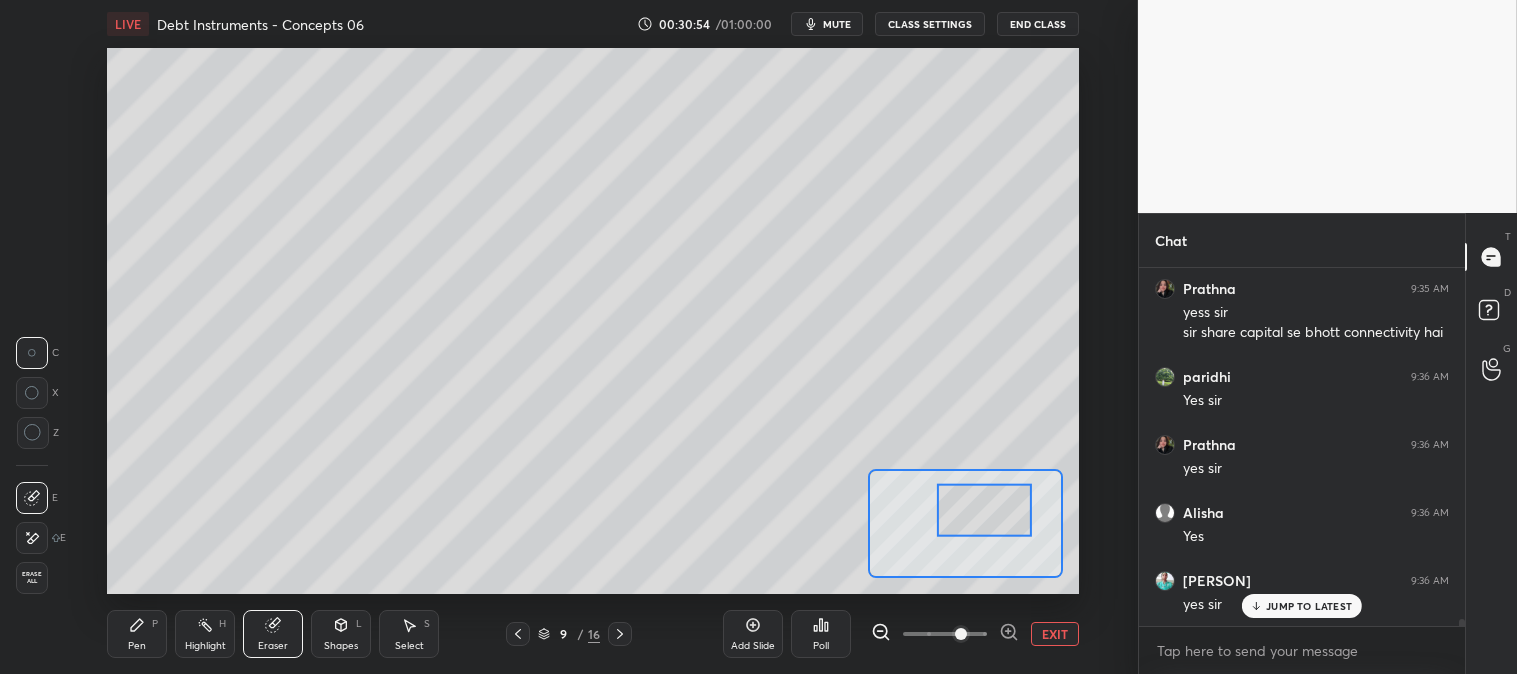 scroll, scrollTop: 17353, scrollLeft: 0, axis: vertical 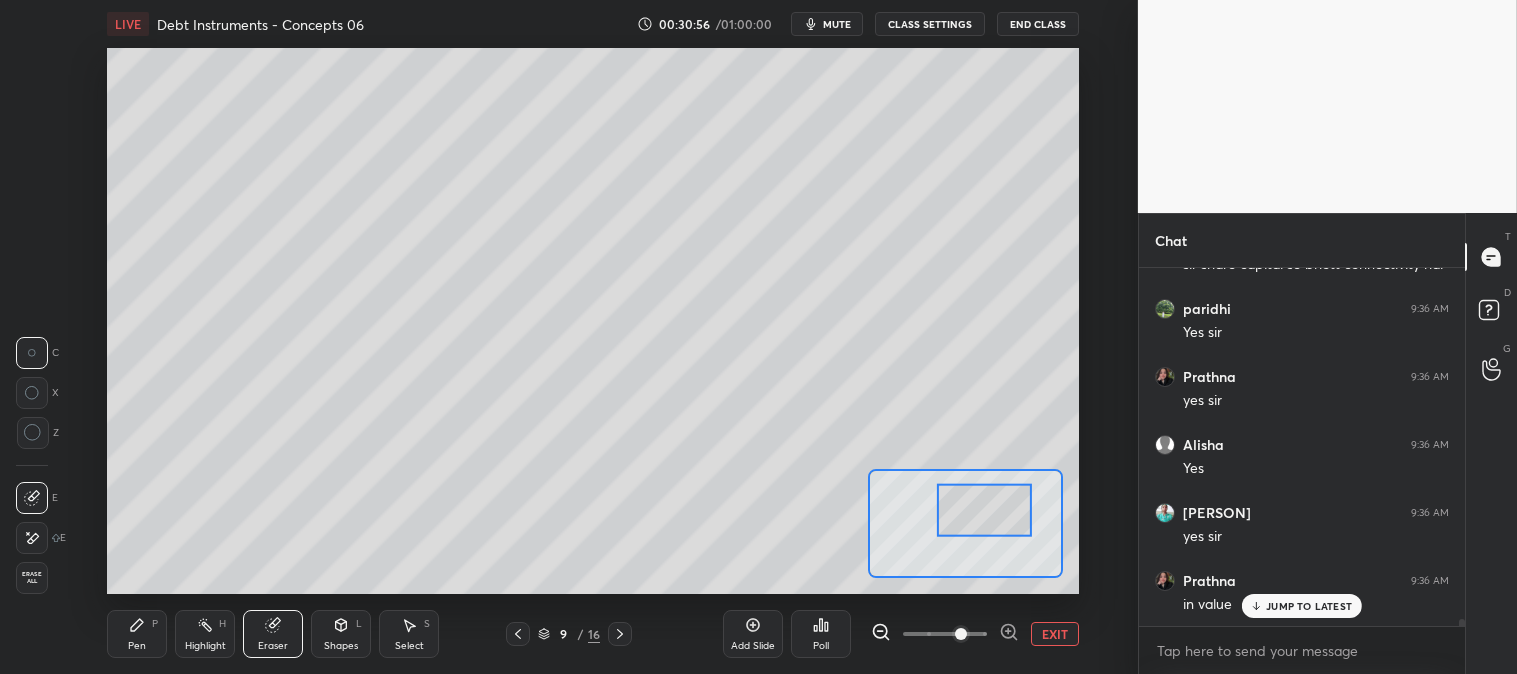 click on "EXIT" at bounding box center (1055, 634) 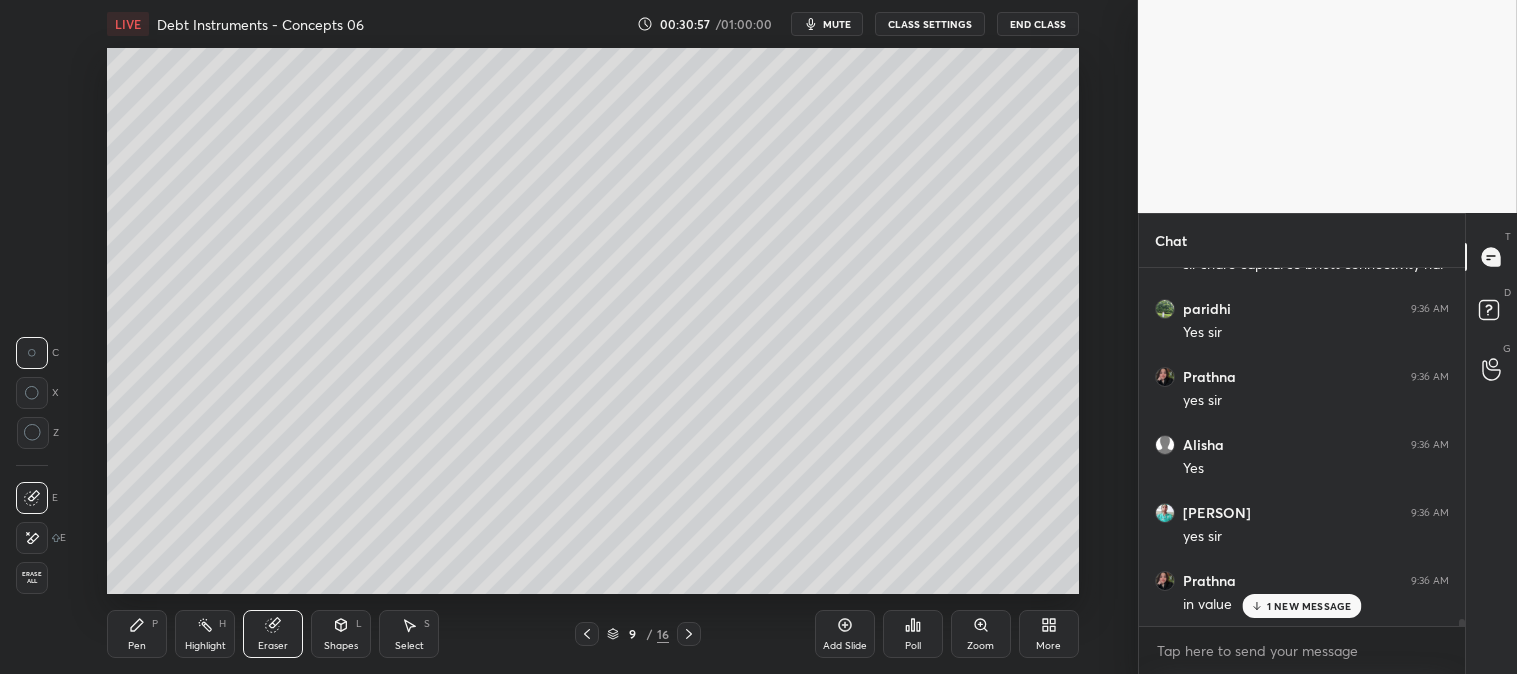 scroll, scrollTop: 17421, scrollLeft: 0, axis: vertical 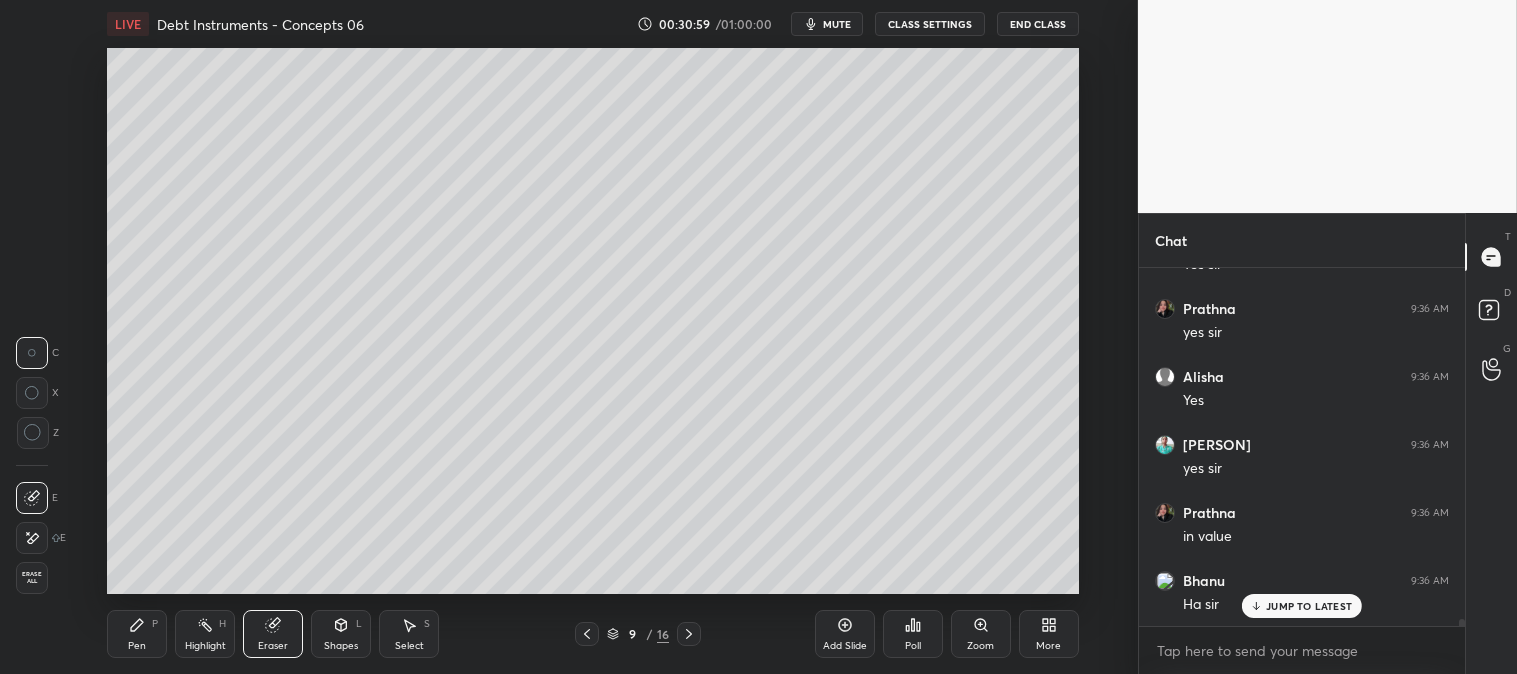 click on "Pen P" at bounding box center (137, 634) 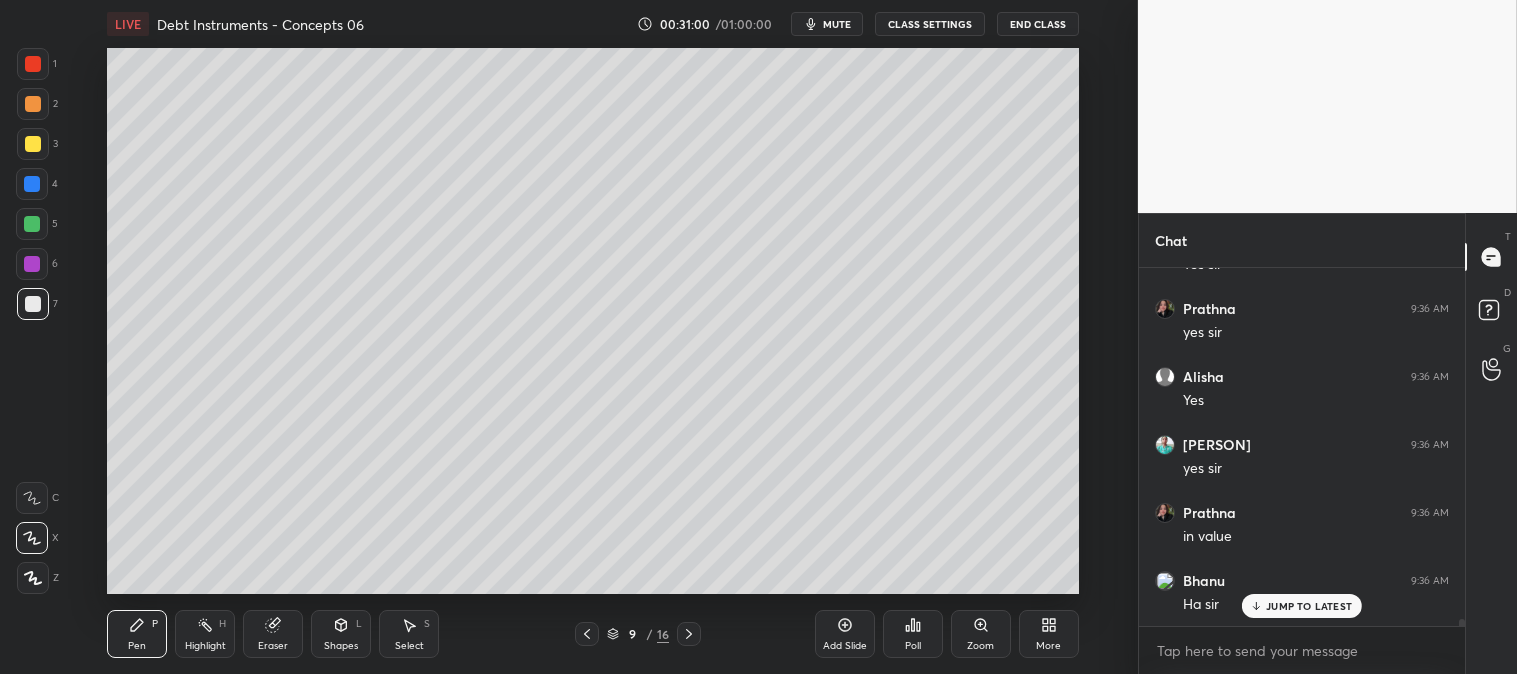 click at bounding box center (33, 104) 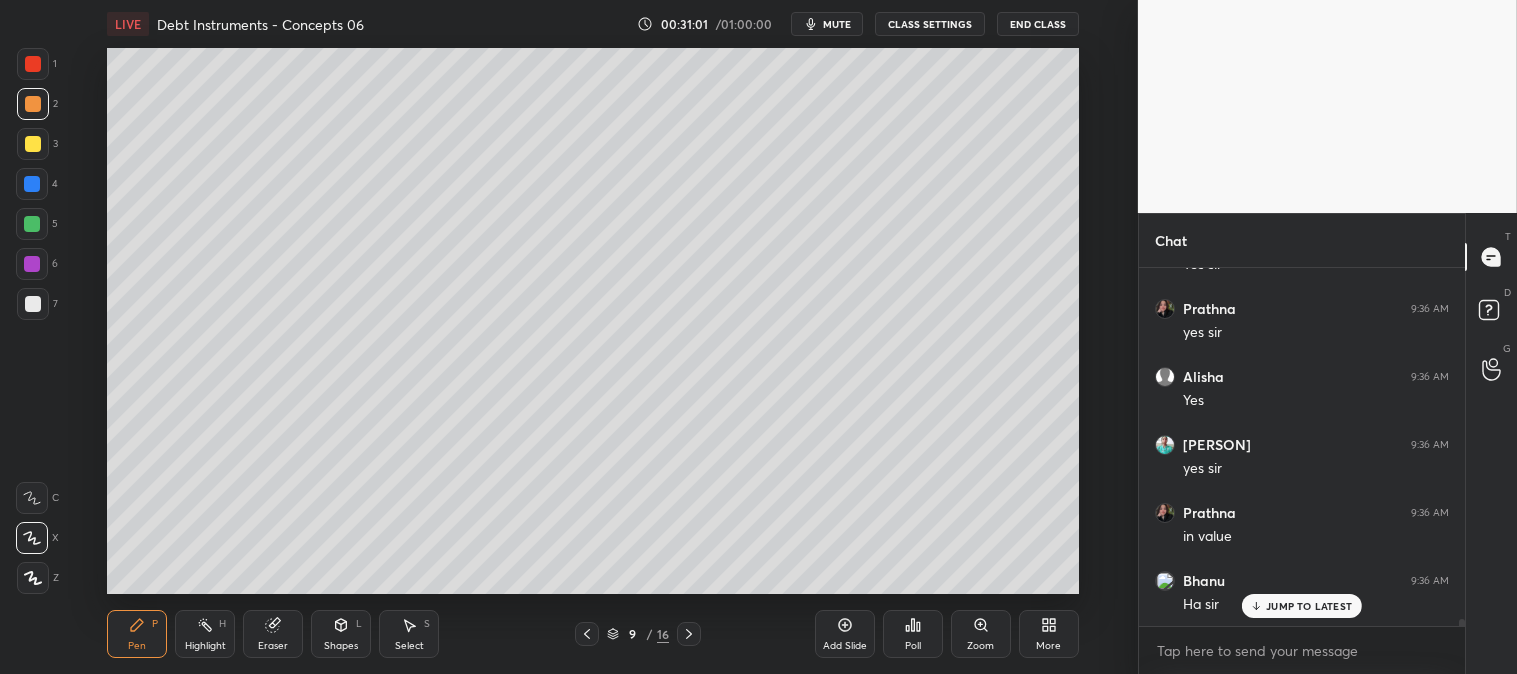 click on "Zoom" at bounding box center [981, 634] 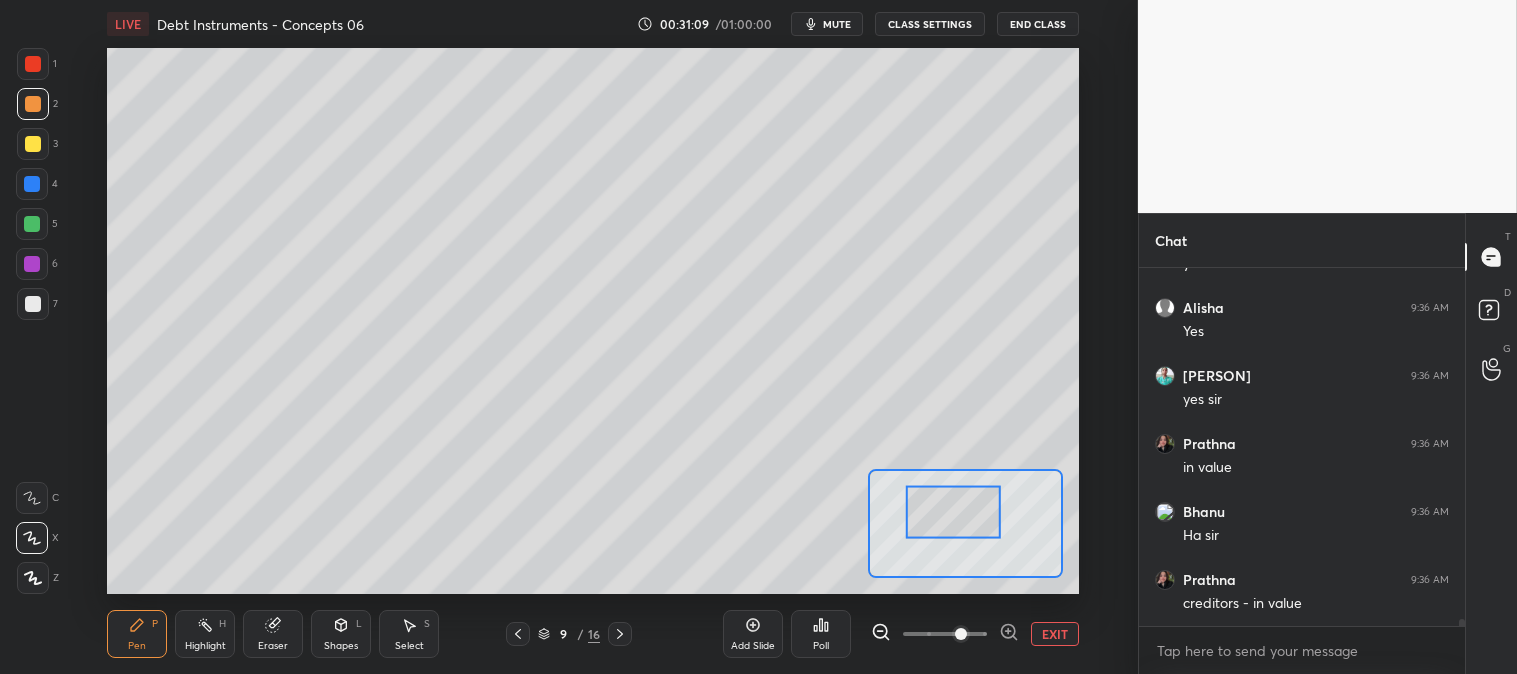 scroll, scrollTop: 17575, scrollLeft: 0, axis: vertical 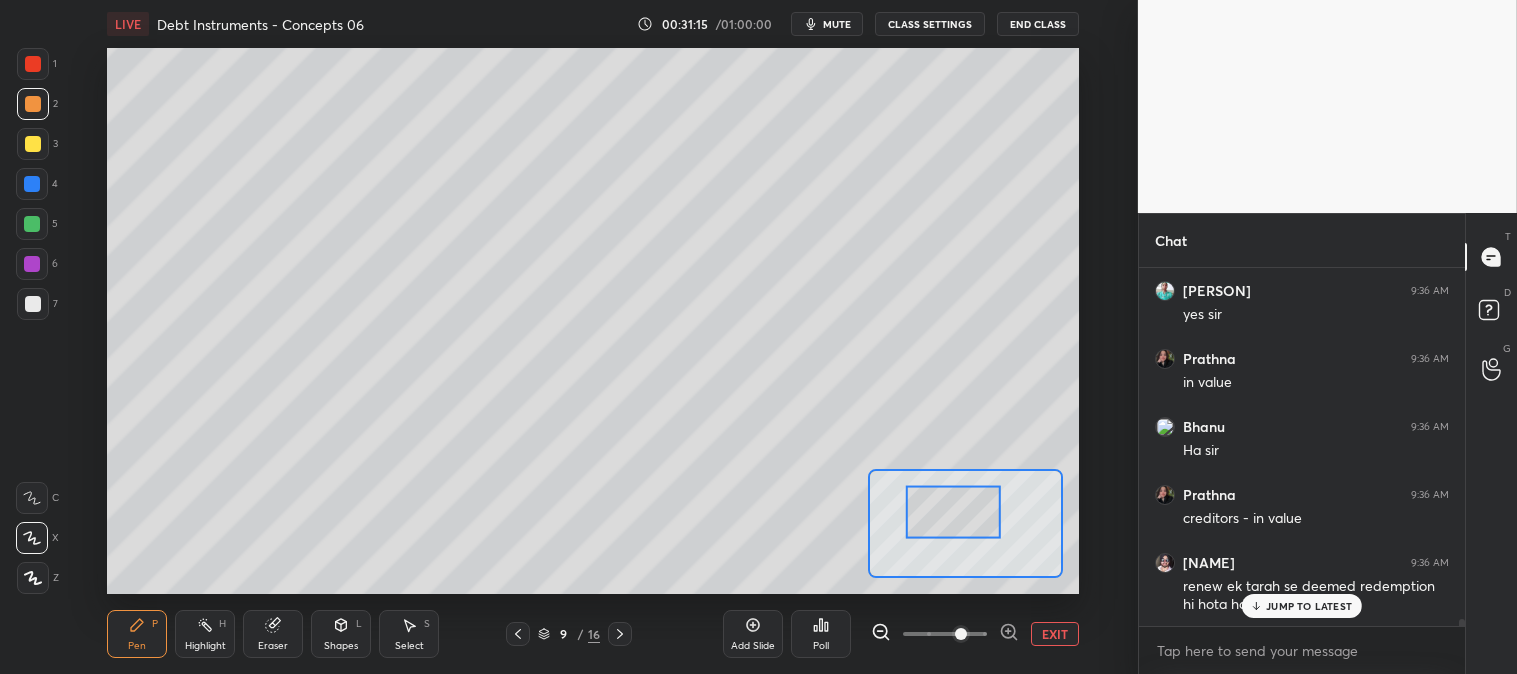 click on "EXIT" at bounding box center [1055, 634] 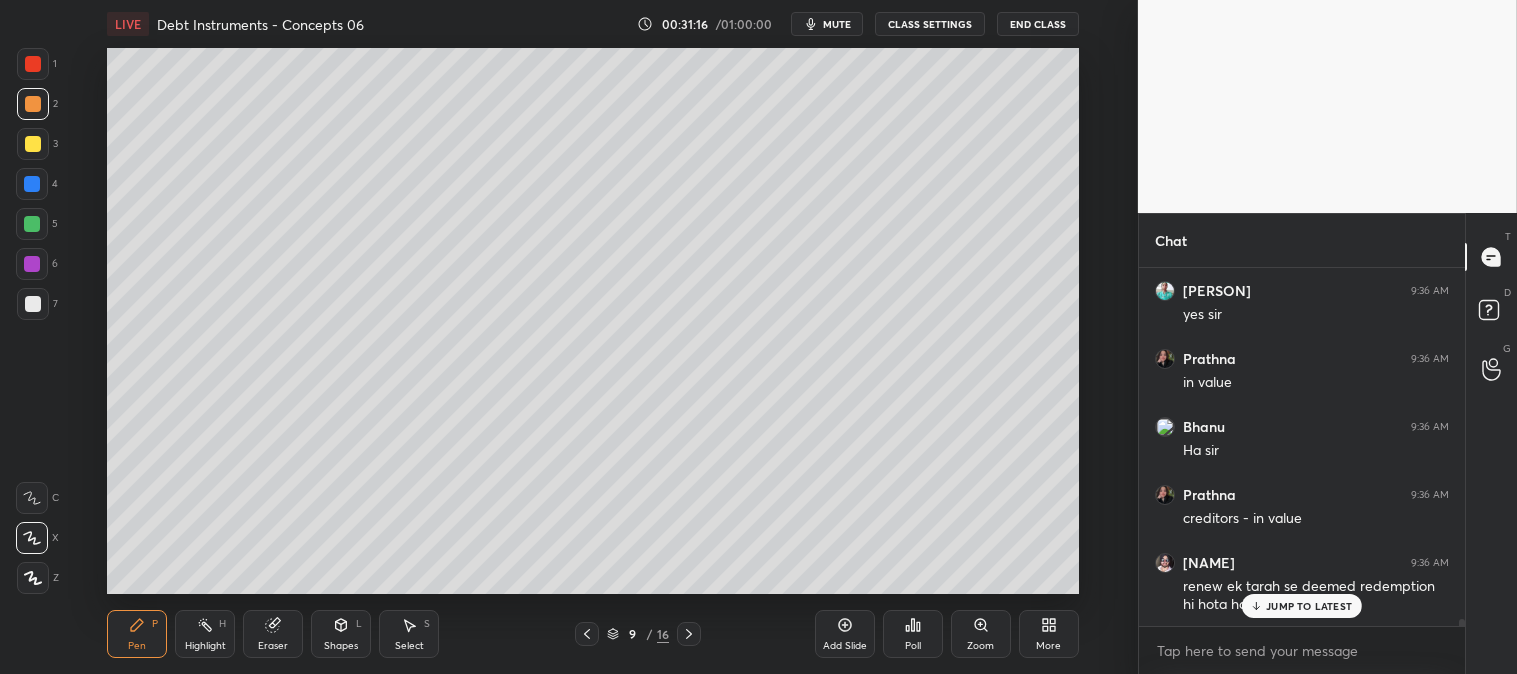 click on "JUMP TO LATEST" at bounding box center (1309, 606) 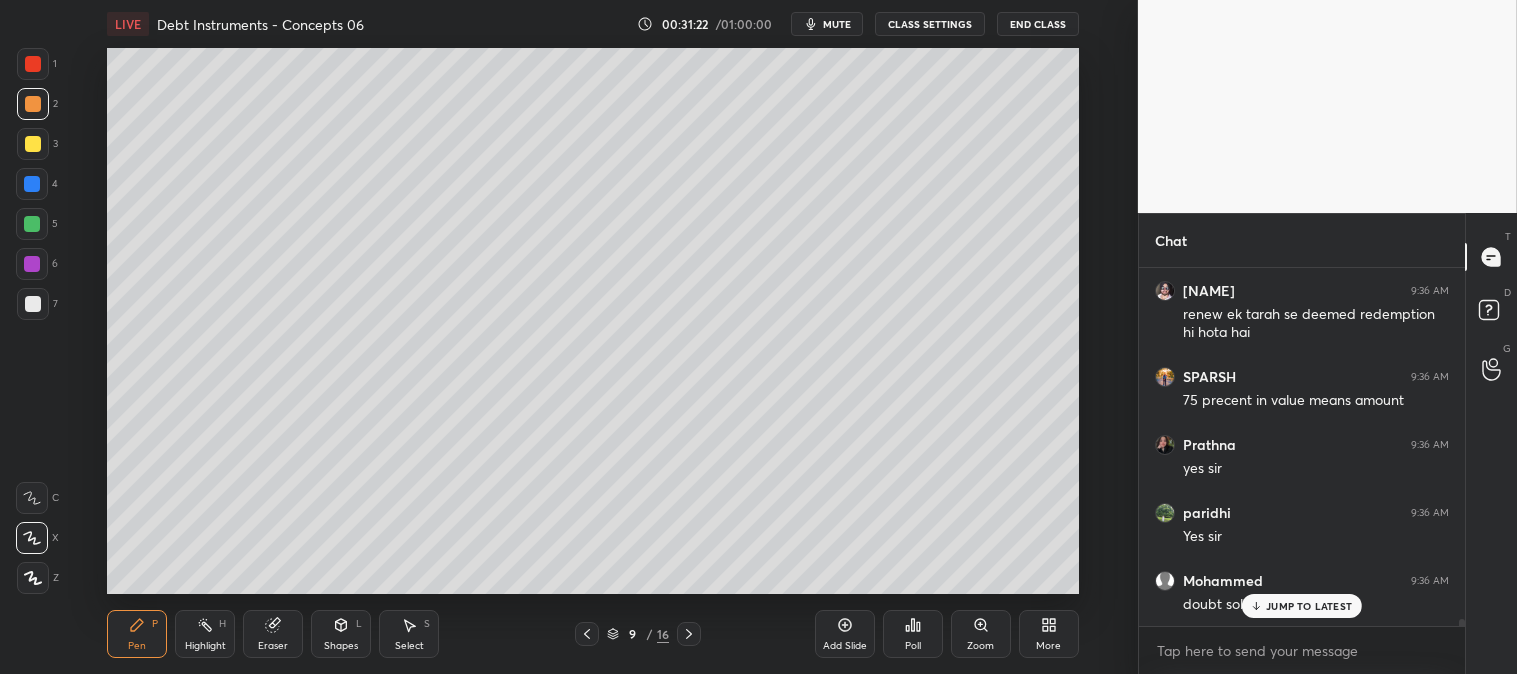 scroll, scrollTop: 17915, scrollLeft: 0, axis: vertical 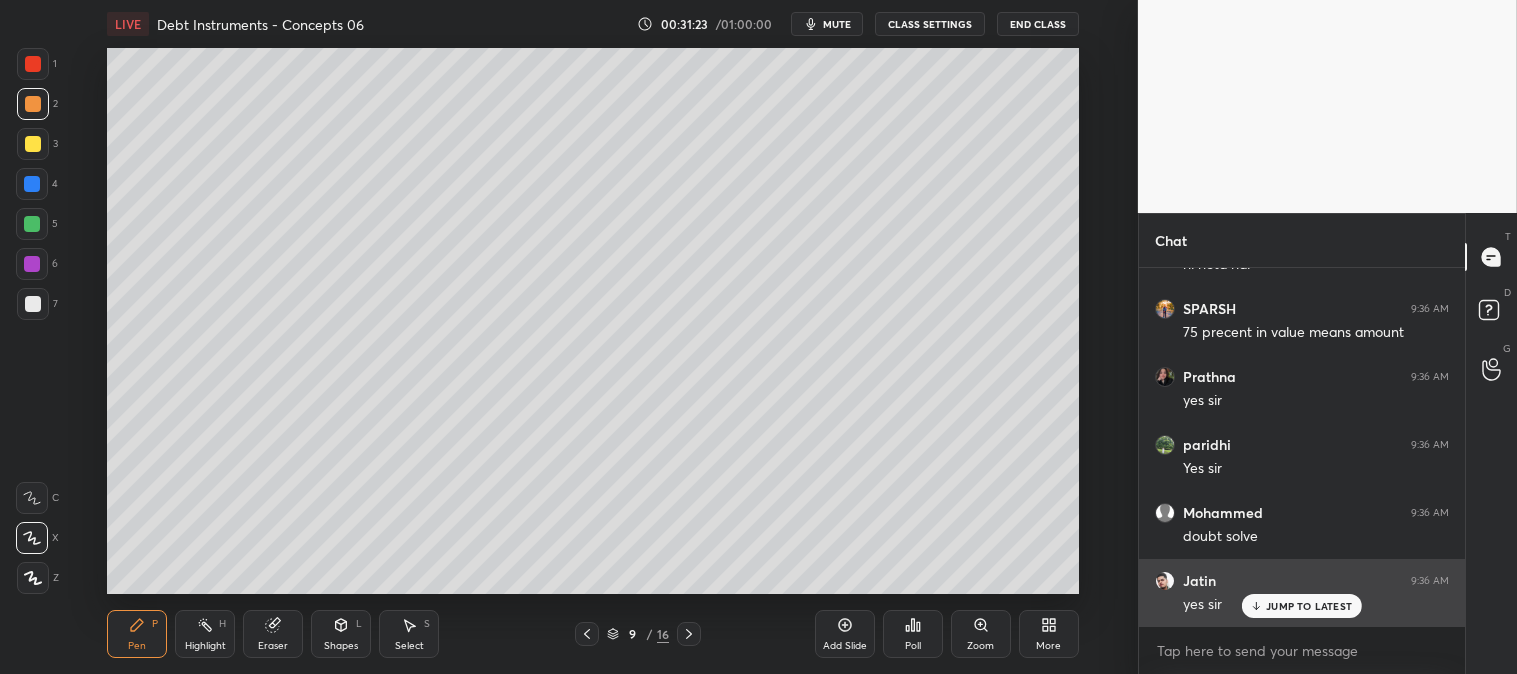 click on "JUMP TO LATEST" at bounding box center (1309, 606) 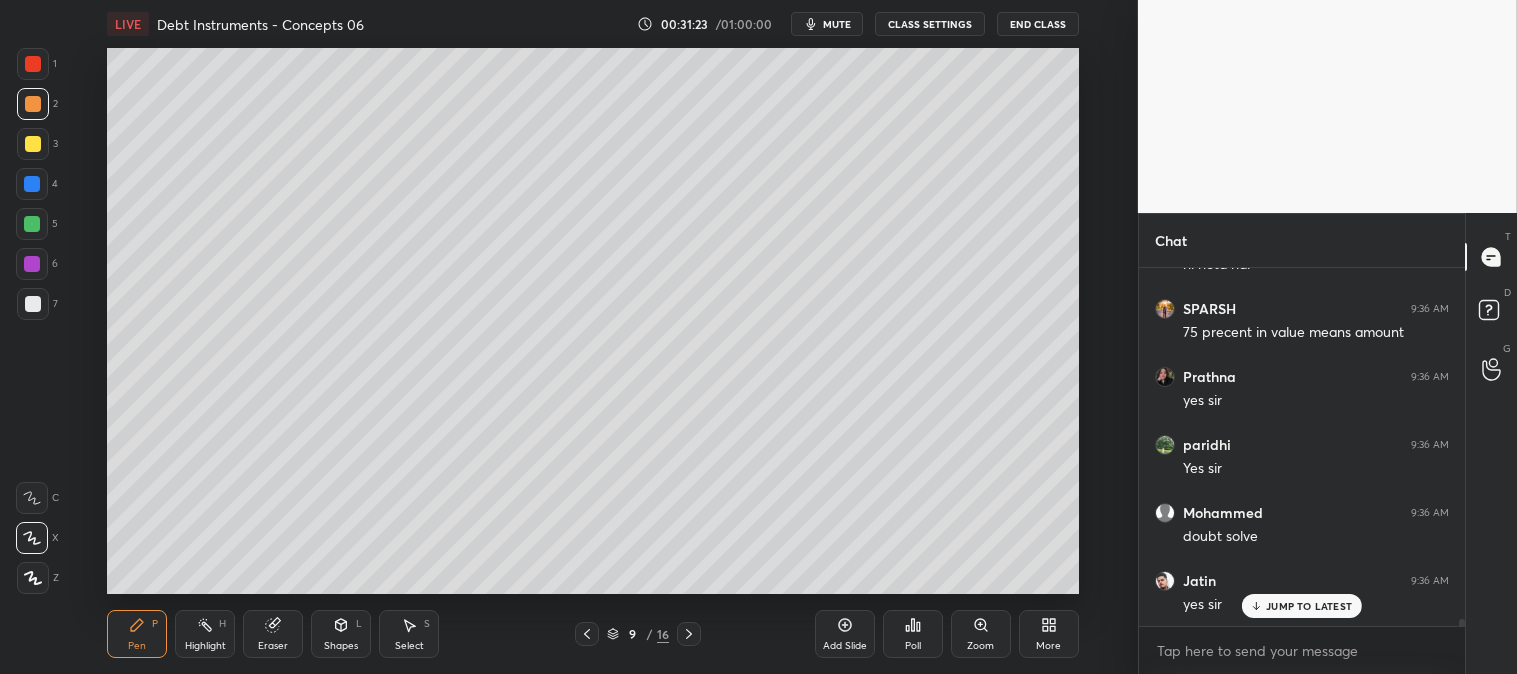 scroll, scrollTop: 17983, scrollLeft: 0, axis: vertical 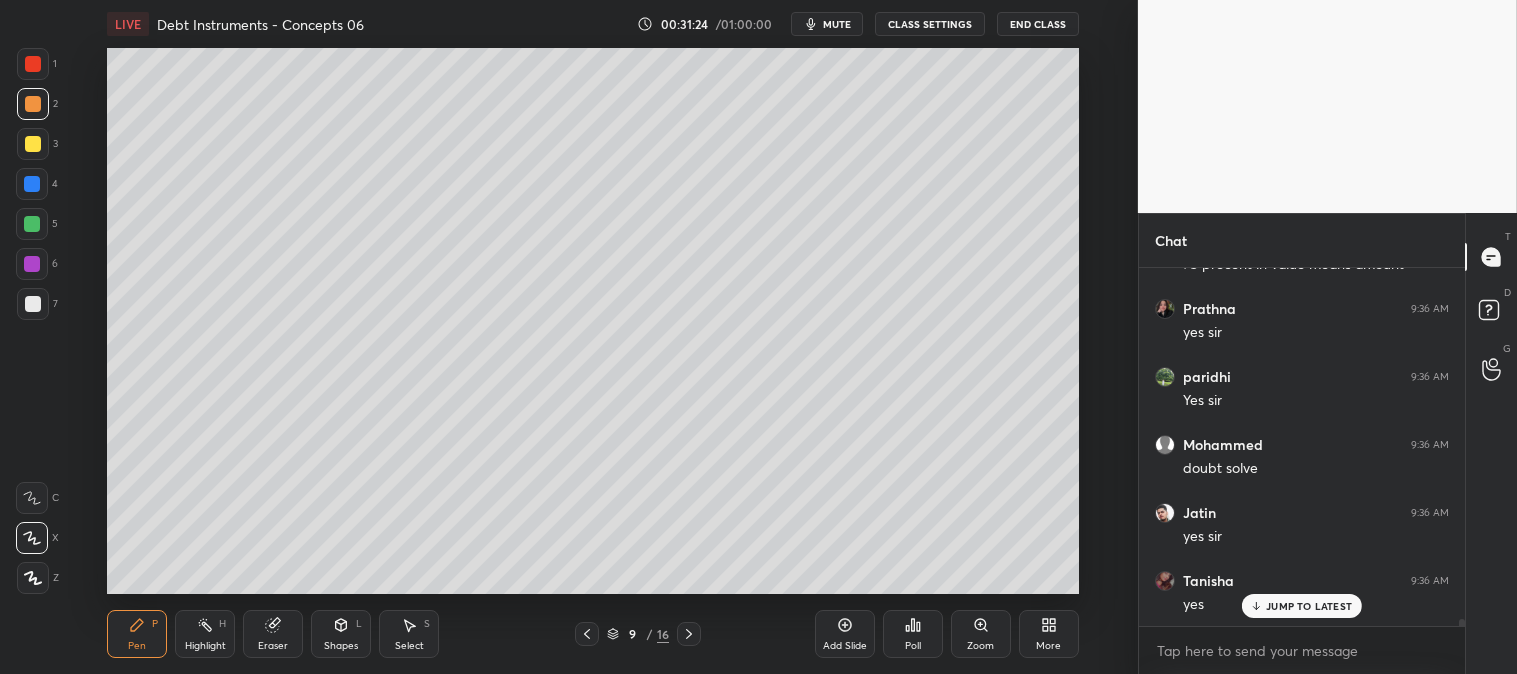 click at bounding box center (33, 64) 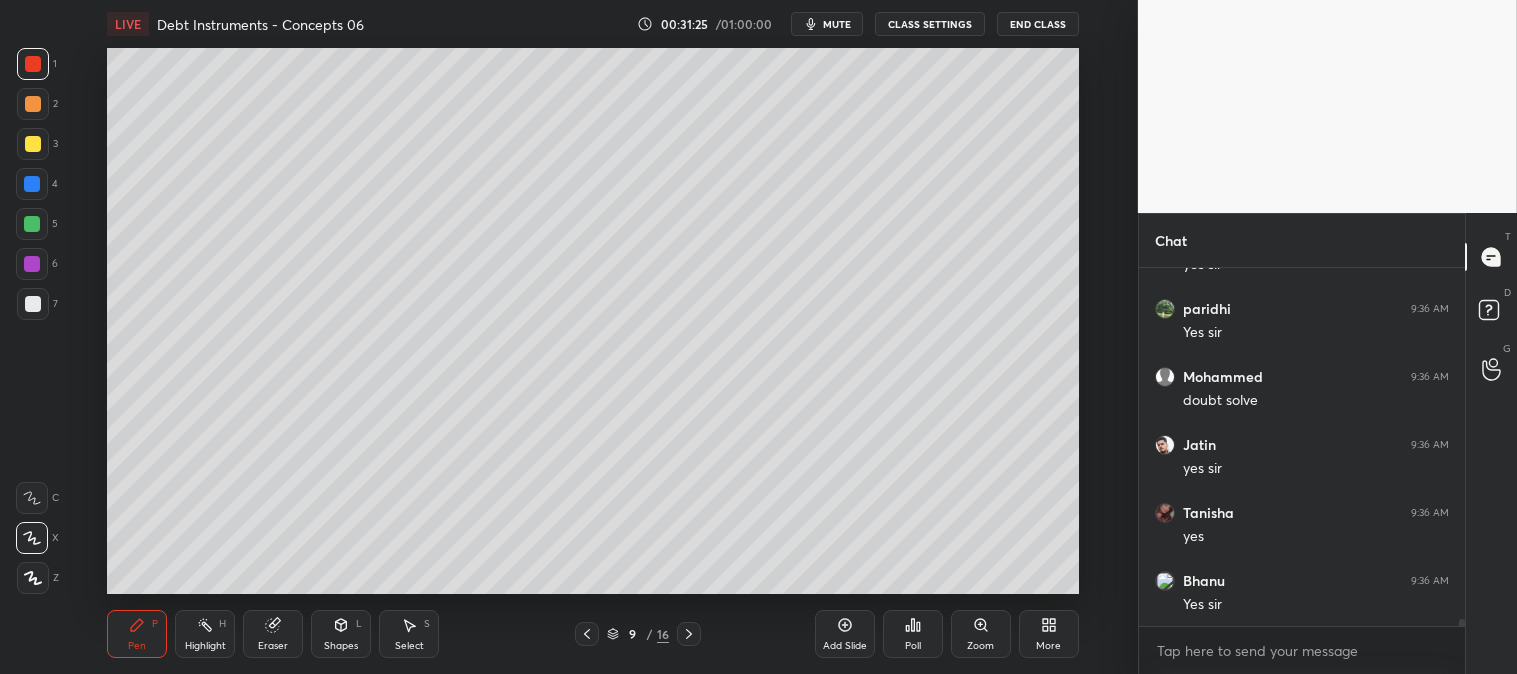 scroll, scrollTop: 18120, scrollLeft: 0, axis: vertical 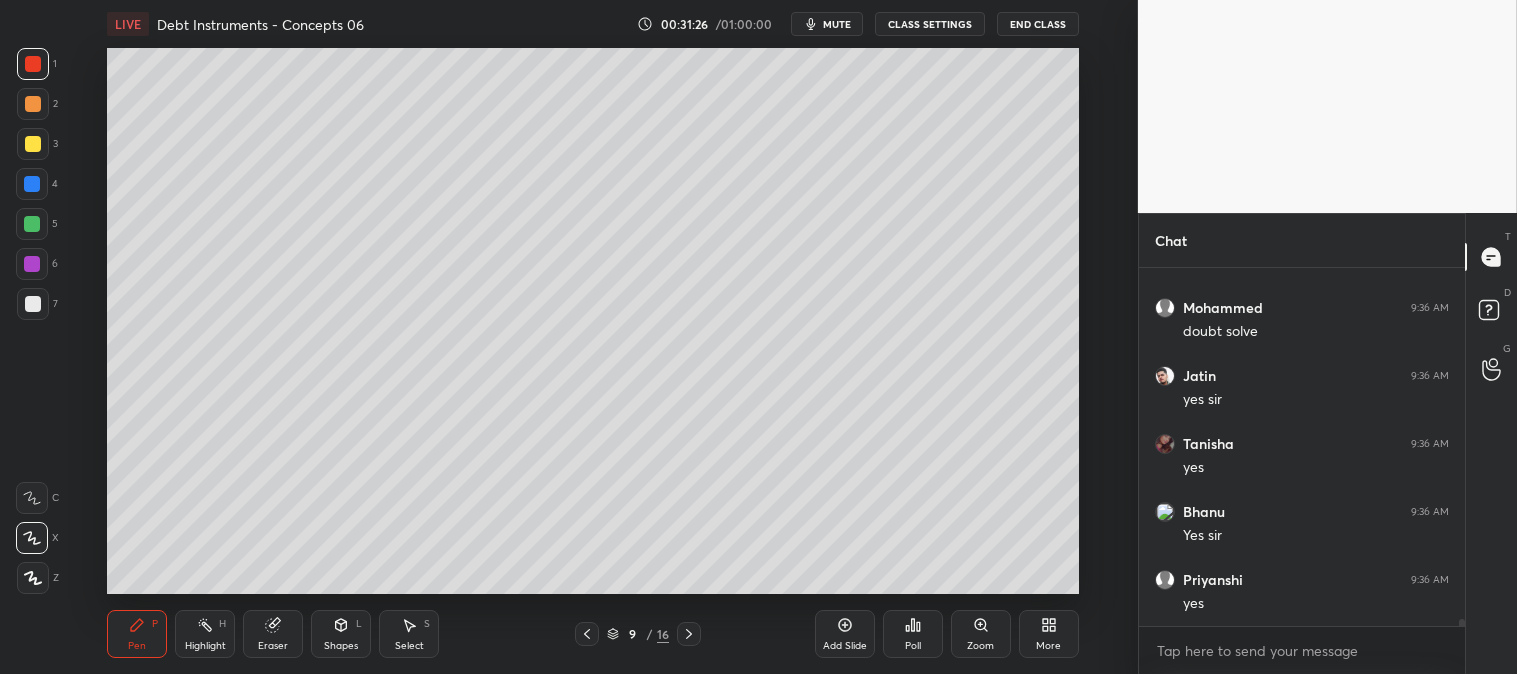 click at bounding box center [33, 144] 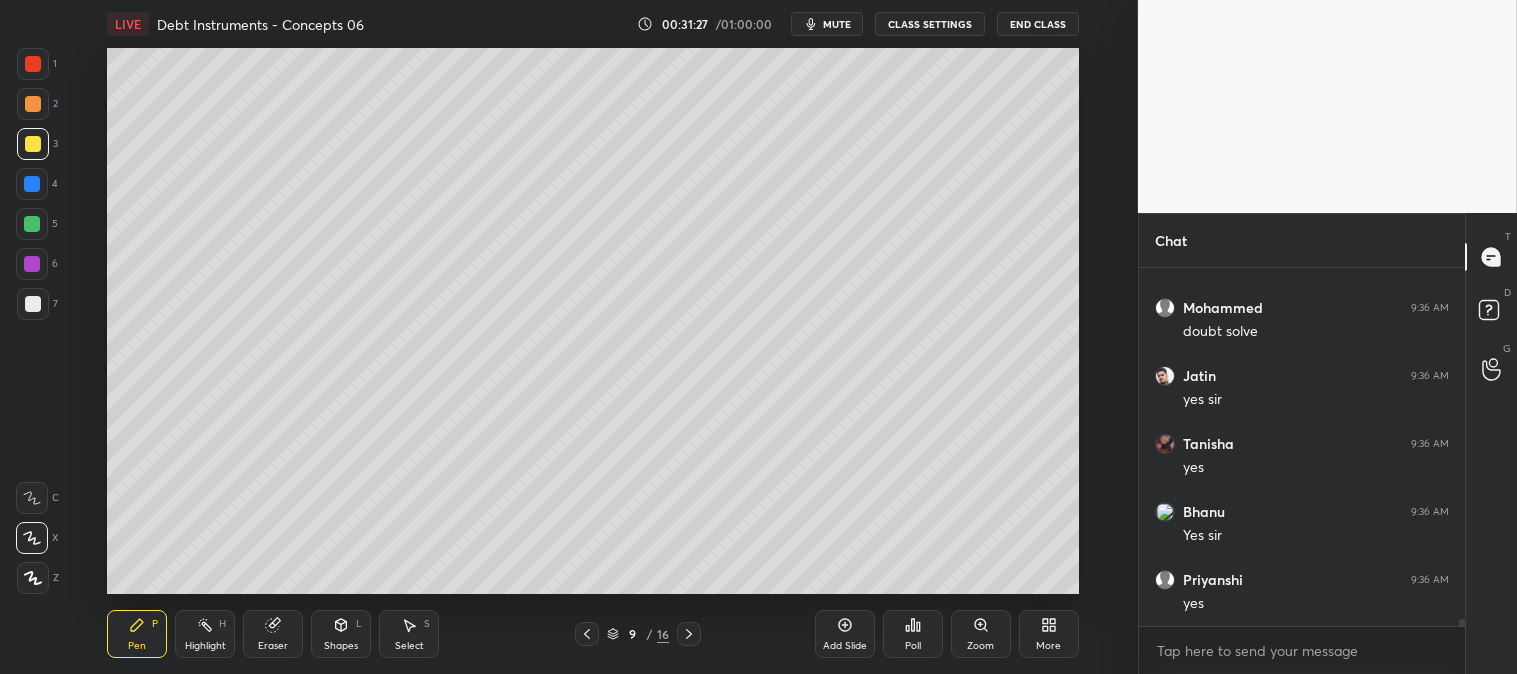 click on "Zoom" at bounding box center (981, 634) 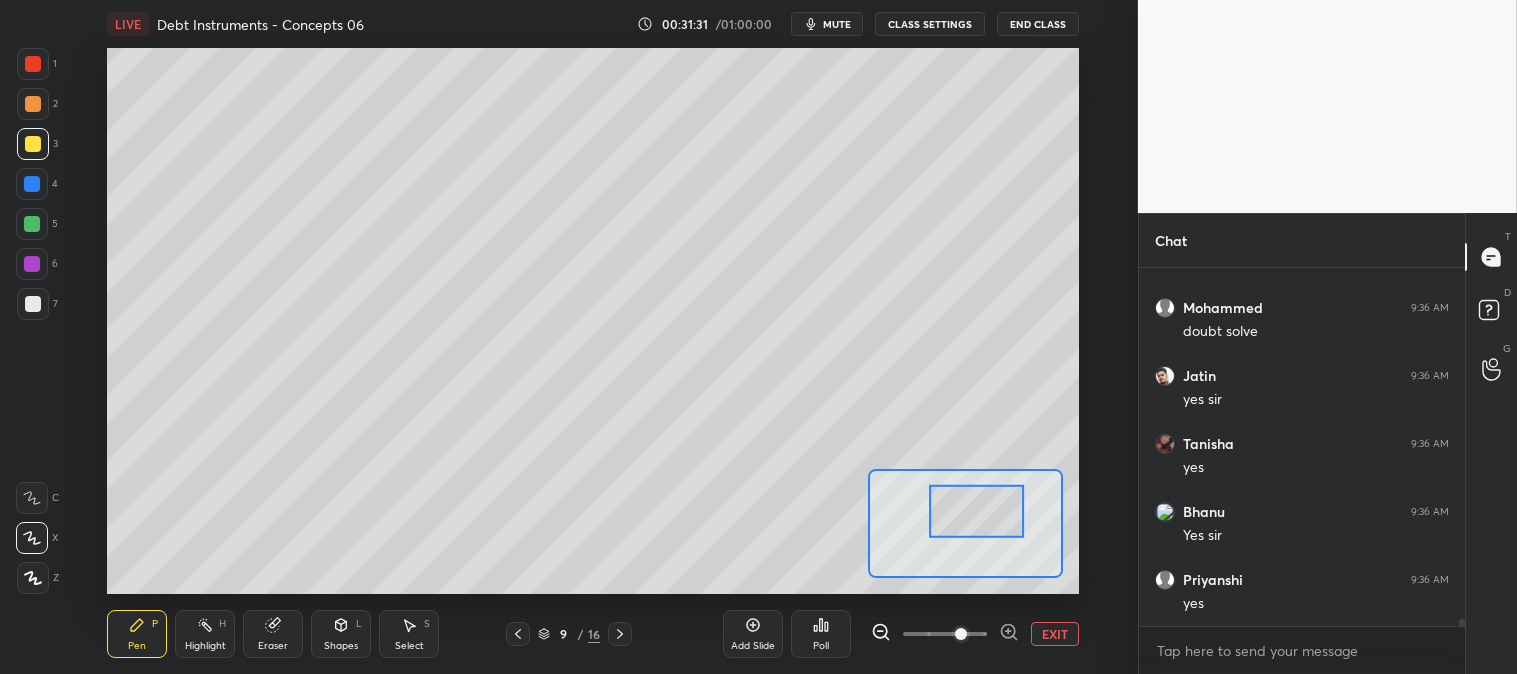 click on "EXIT" at bounding box center (1055, 634) 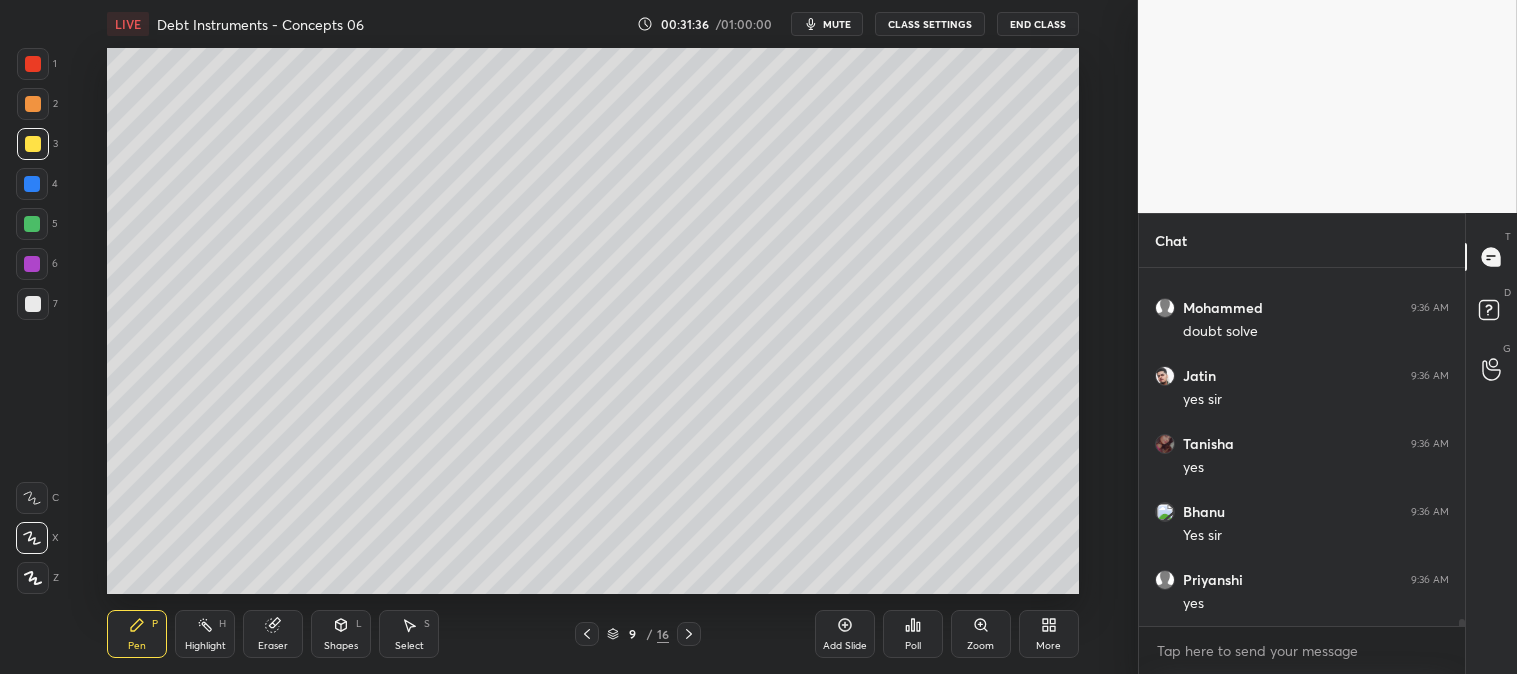click on "Zoom" at bounding box center [980, 646] 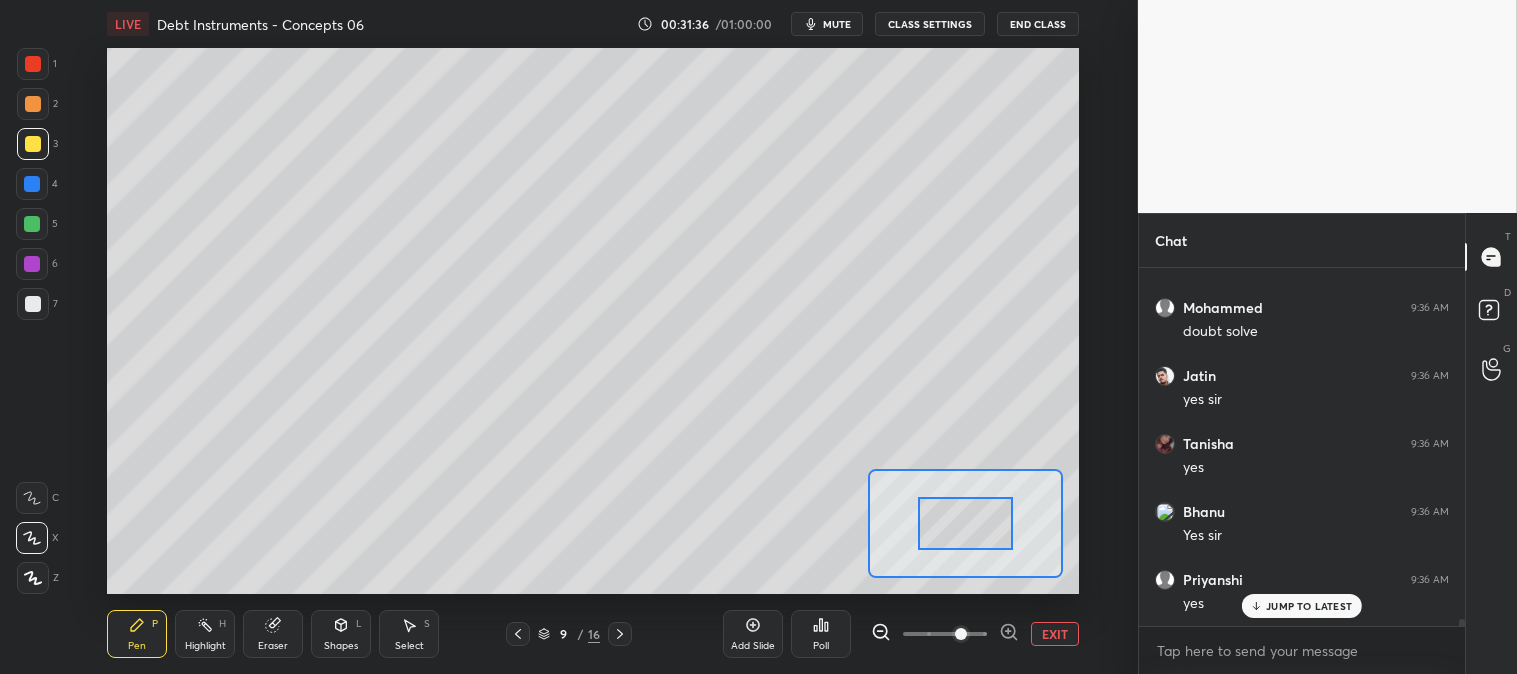 scroll, scrollTop: 18187, scrollLeft: 0, axis: vertical 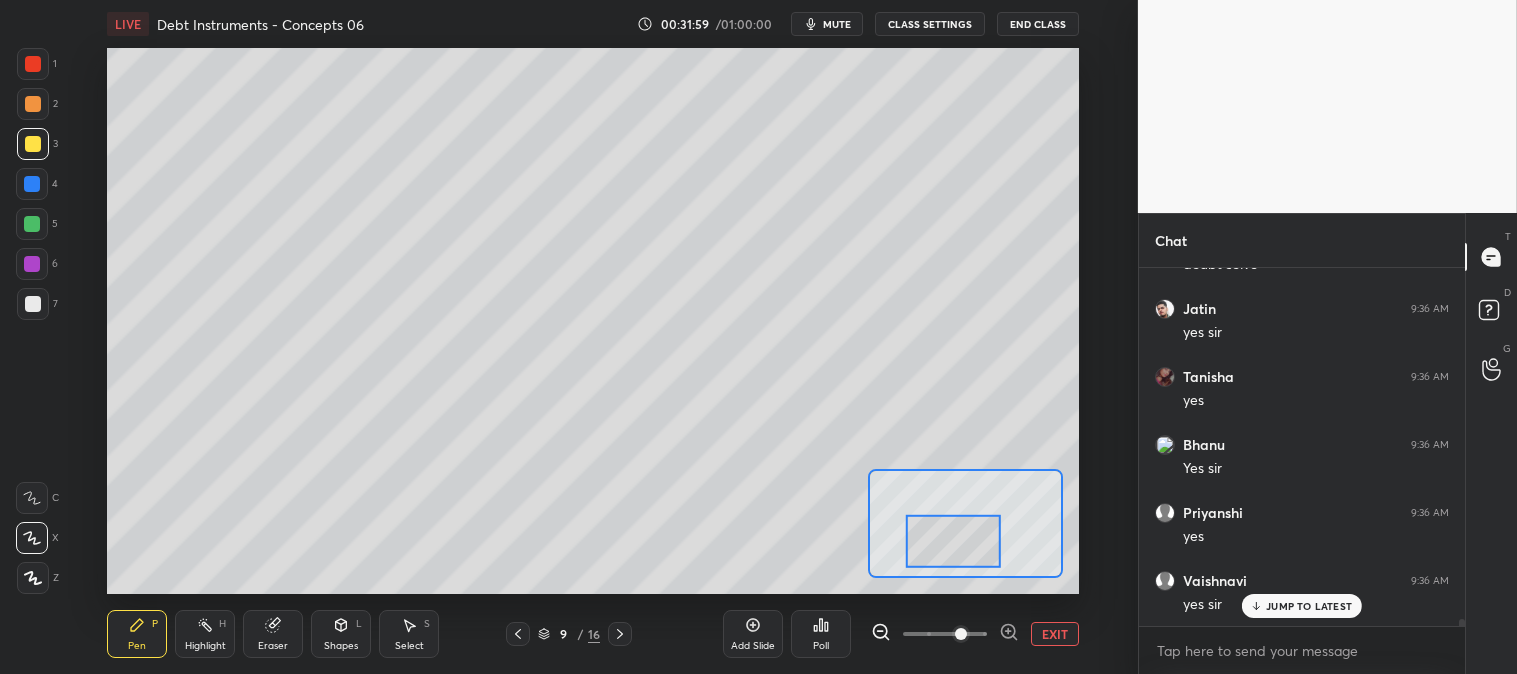 click on "Eraser" at bounding box center [273, 634] 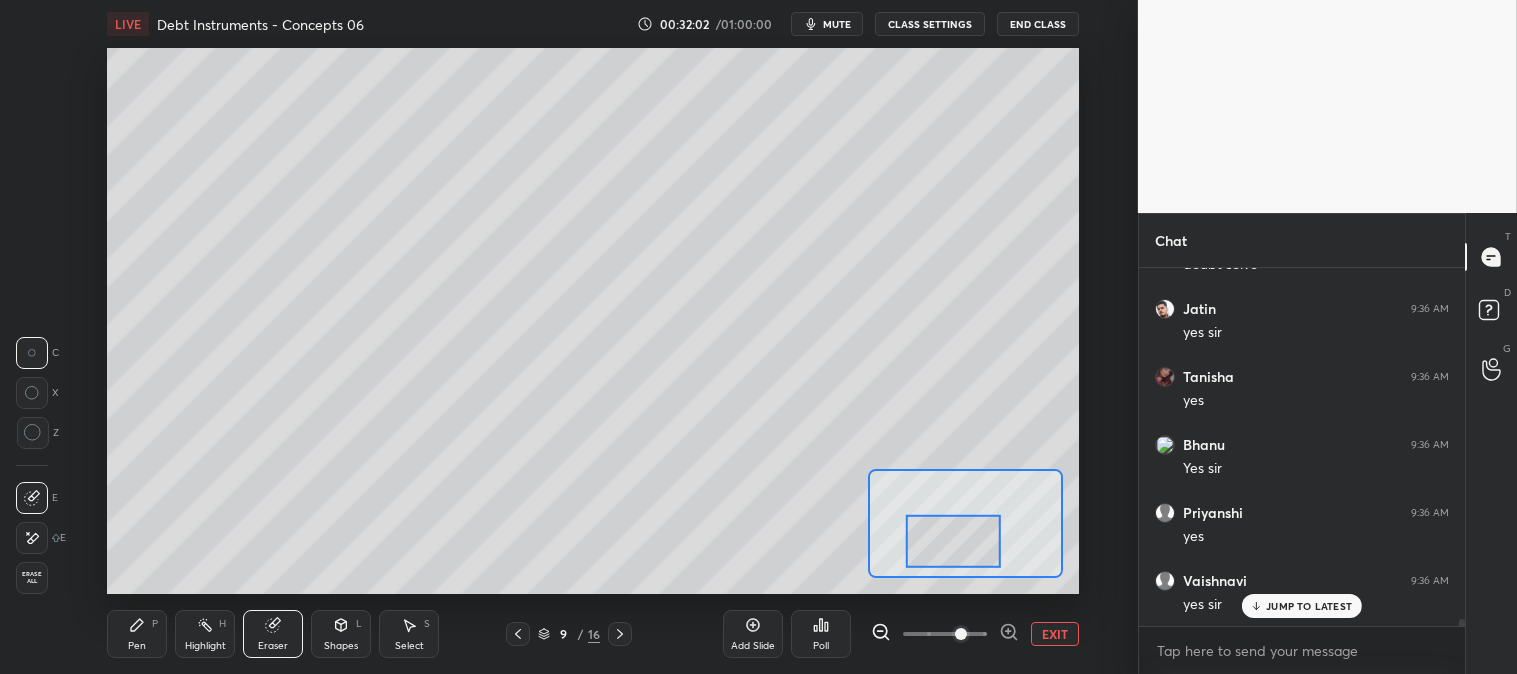 click on "Pen P" at bounding box center [137, 634] 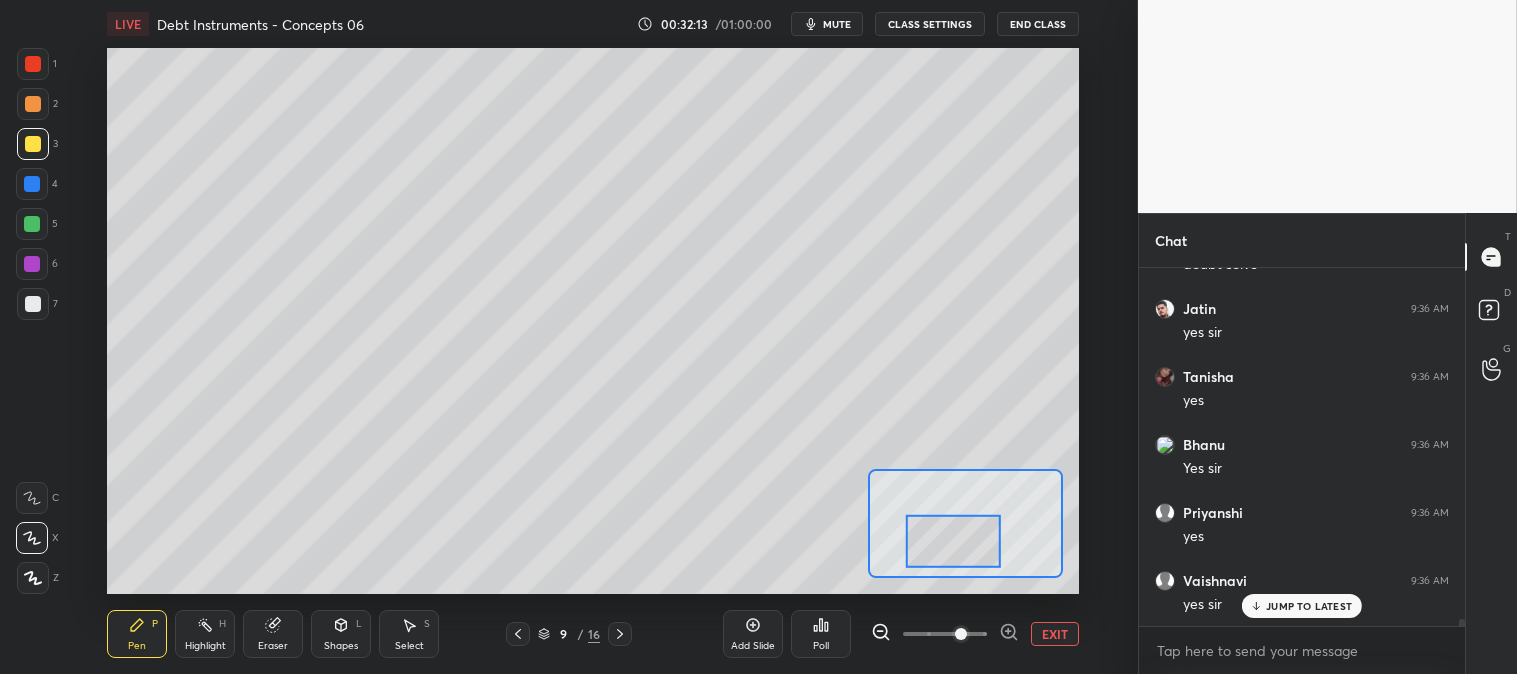 click on "EXIT" at bounding box center (1055, 634) 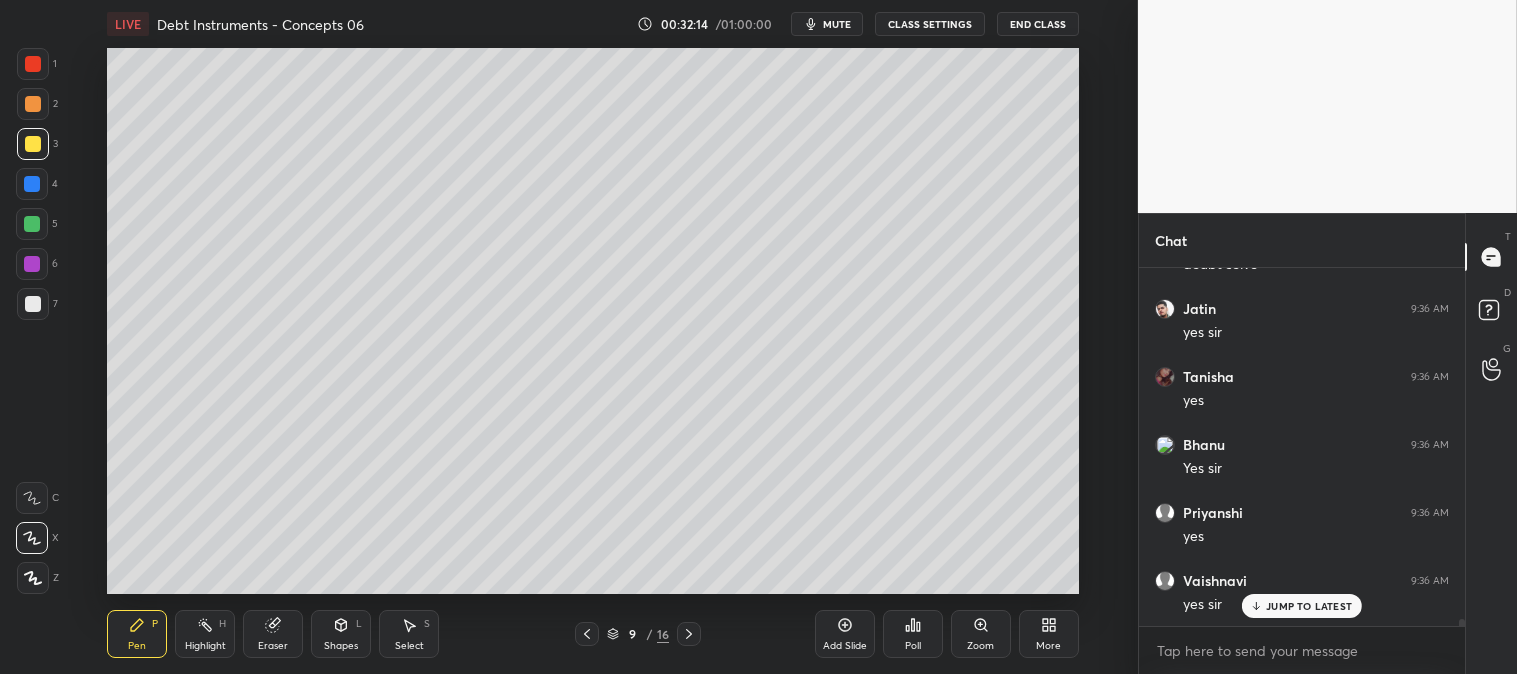 click 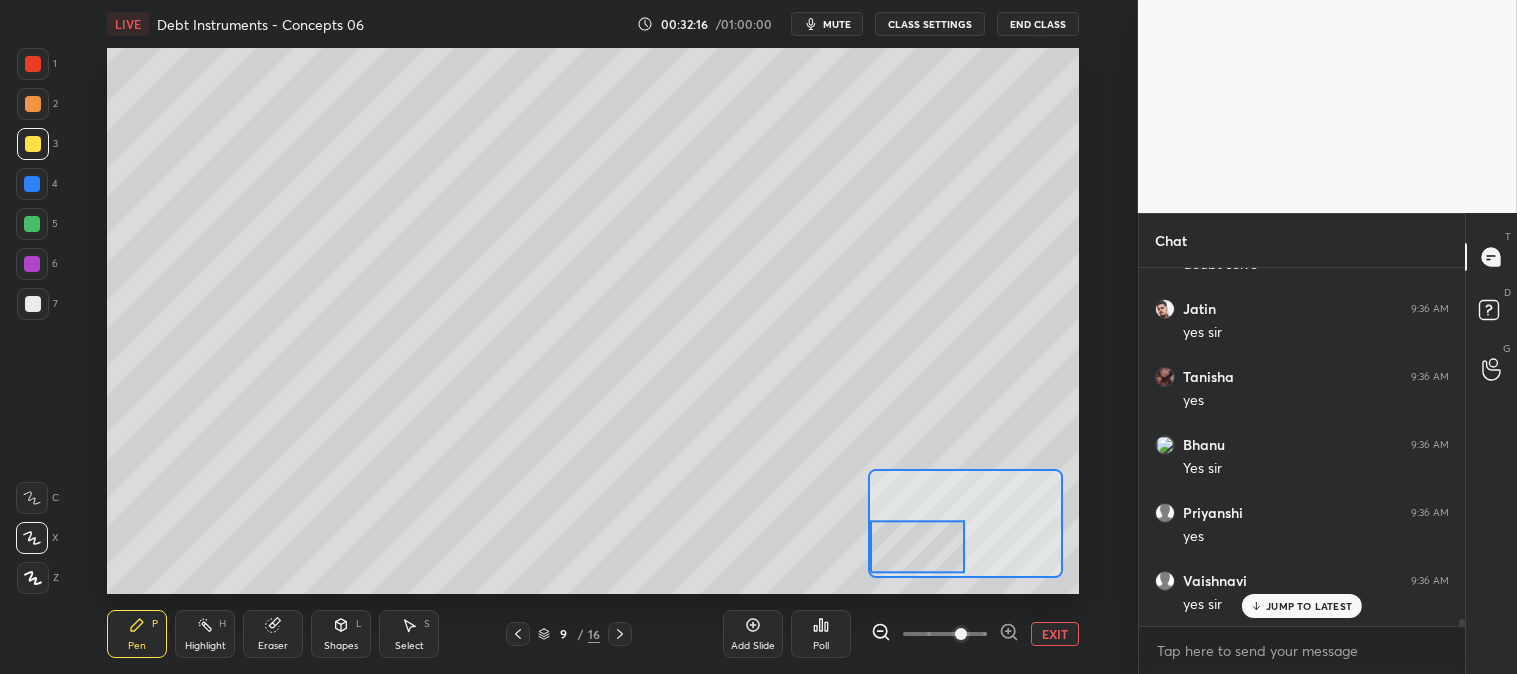 click 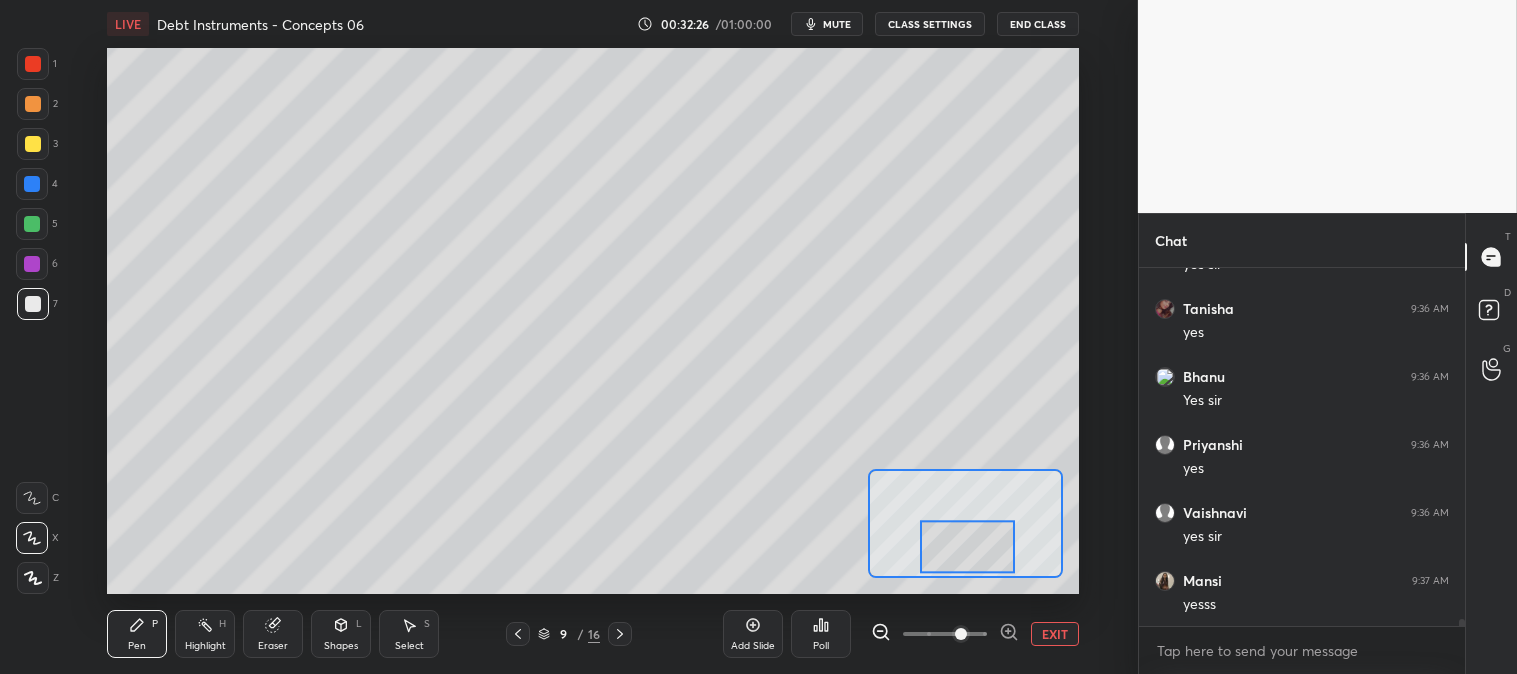 scroll, scrollTop: 18323, scrollLeft: 0, axis: vertical 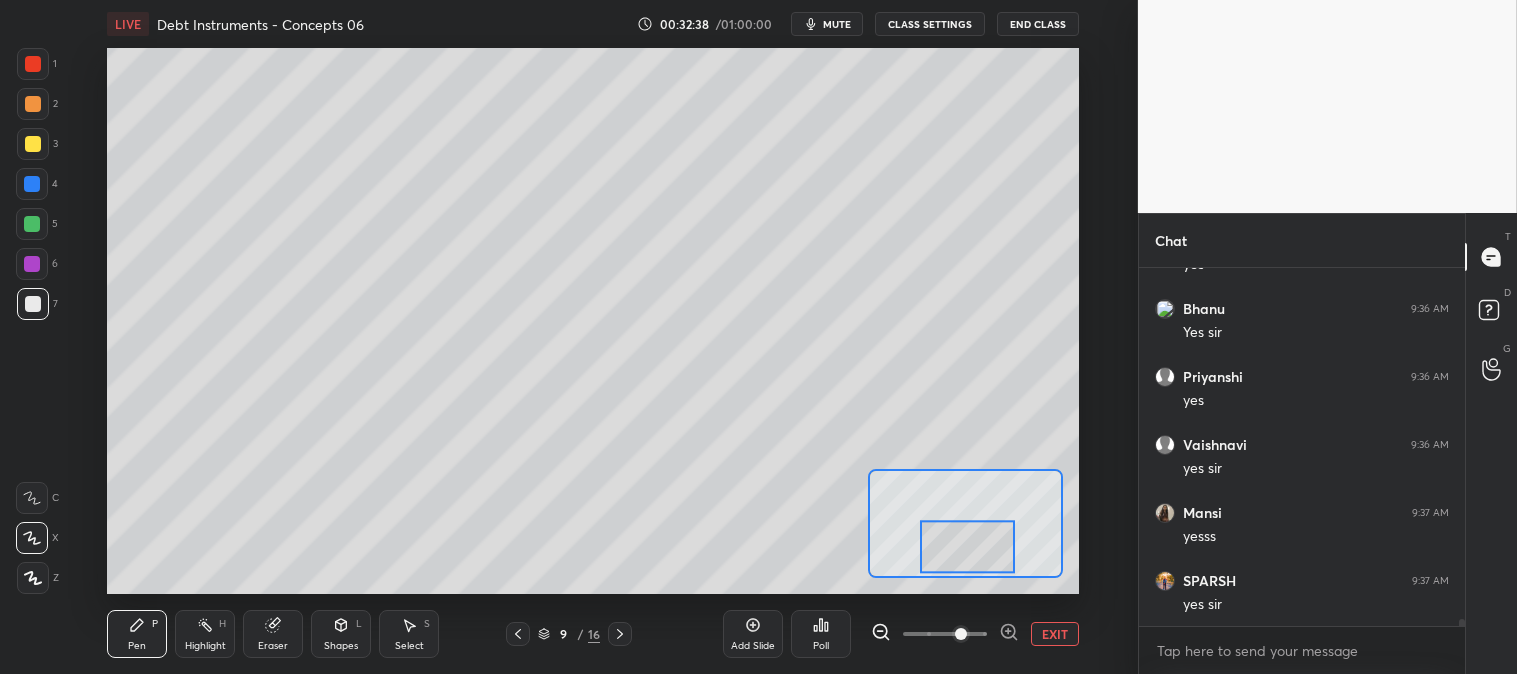 click on "EXIT" at bounding box center [1055, 634] 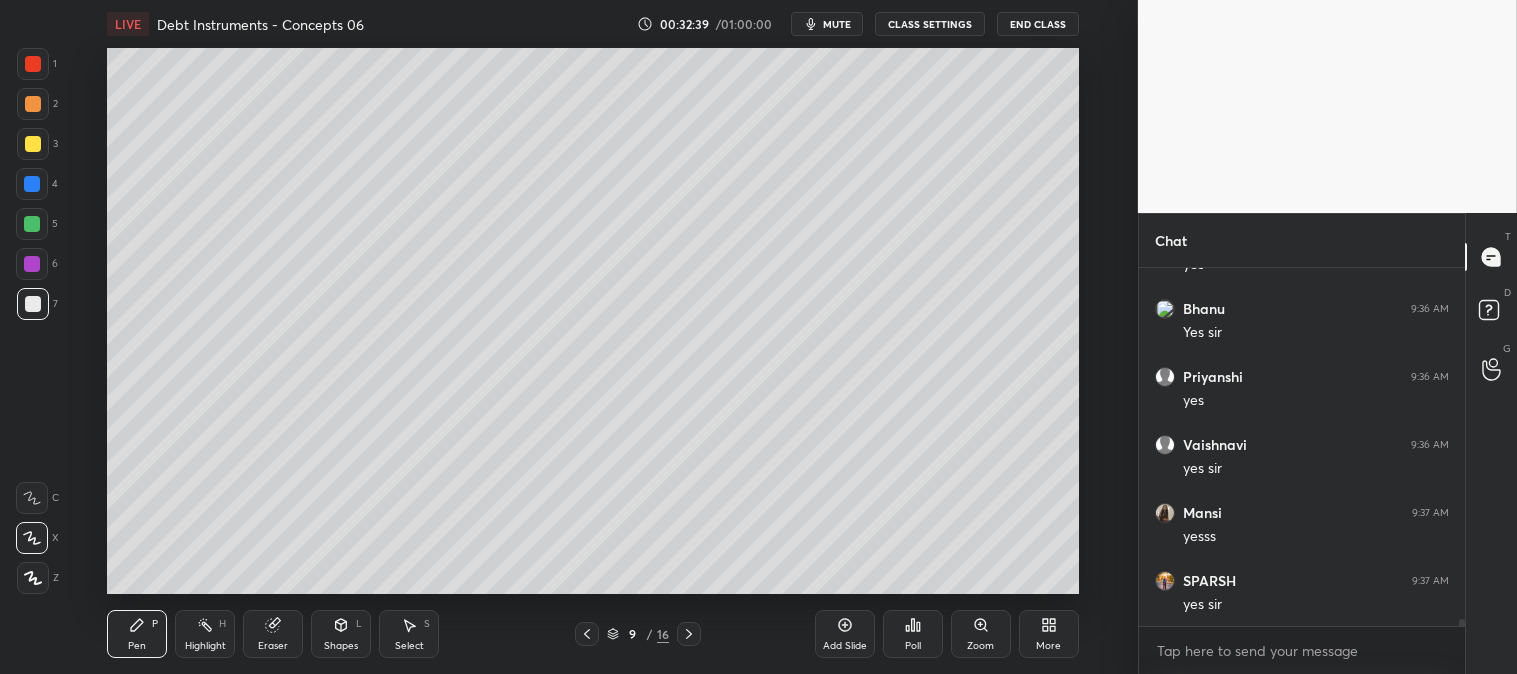 click on "Highlight" at bounding box center [205, 646] 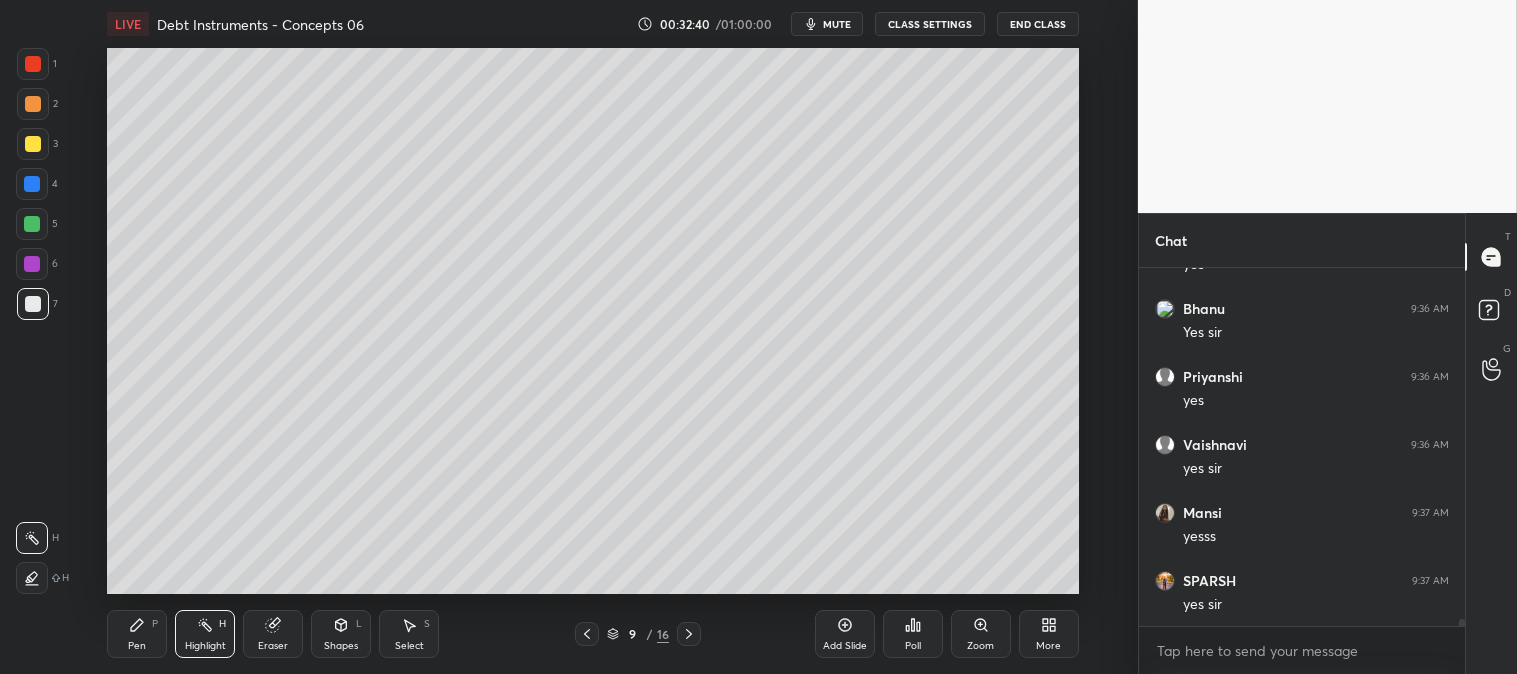click at bounding box center [33, 64] 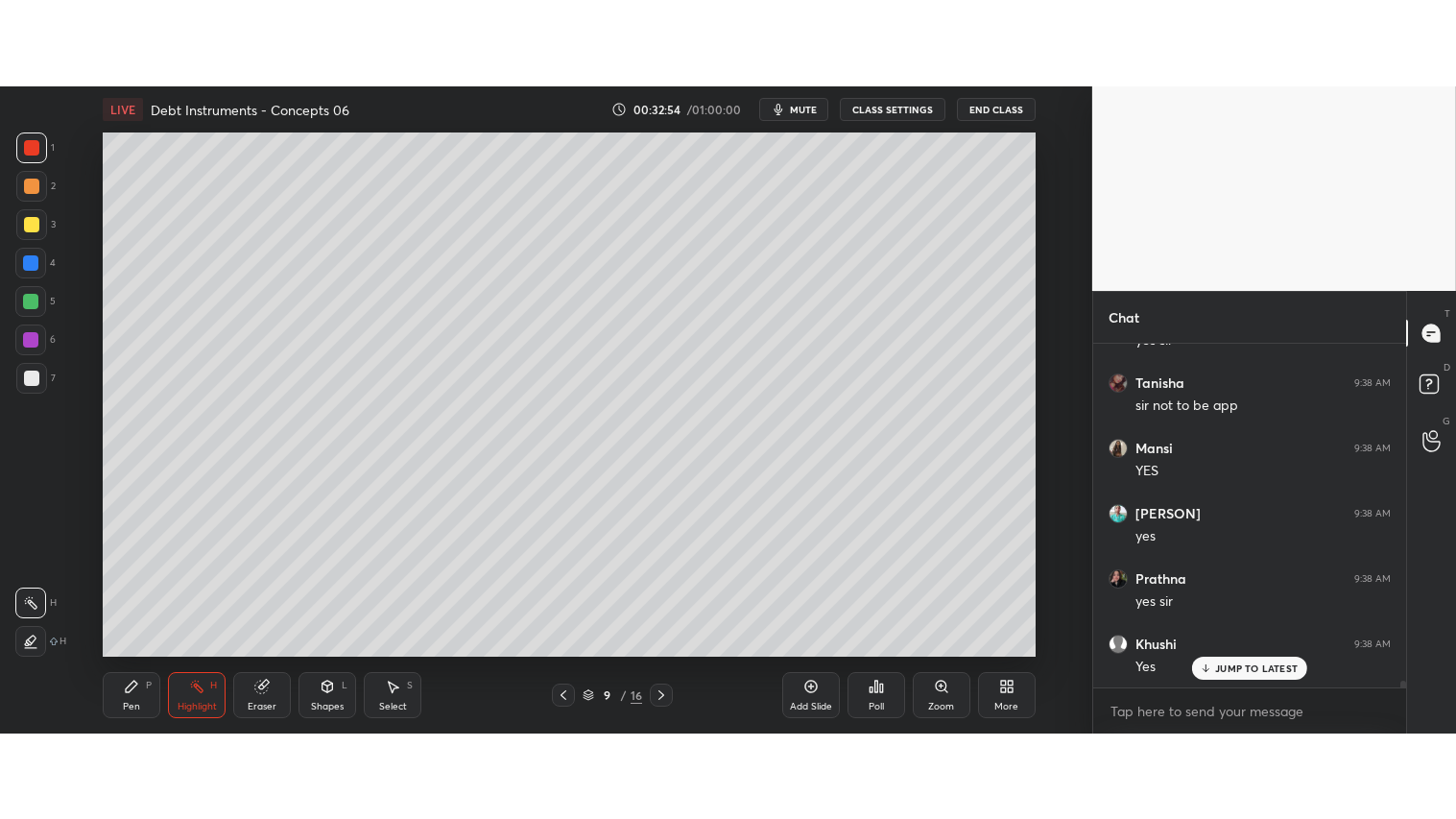 scroll, scrollTop: 17984, scrollLeft: 0, axis: vertical 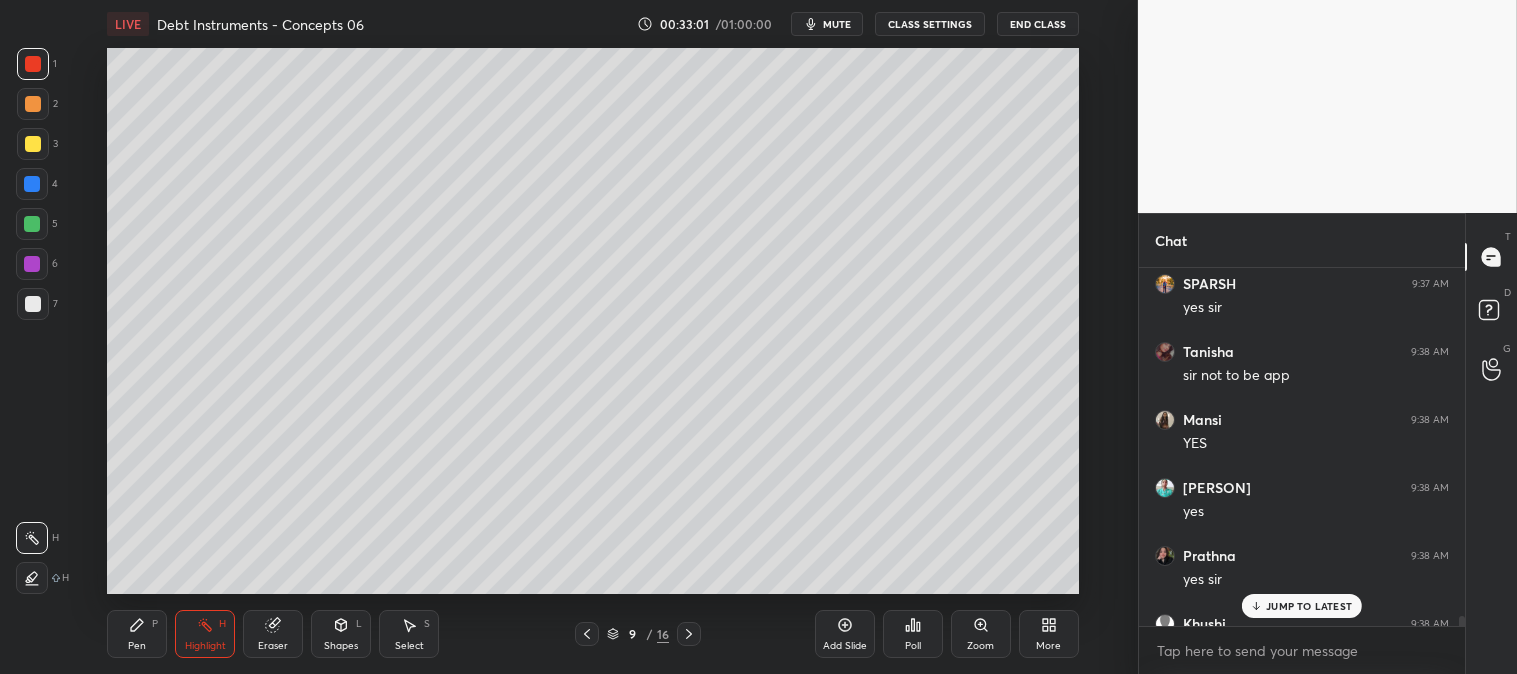 click 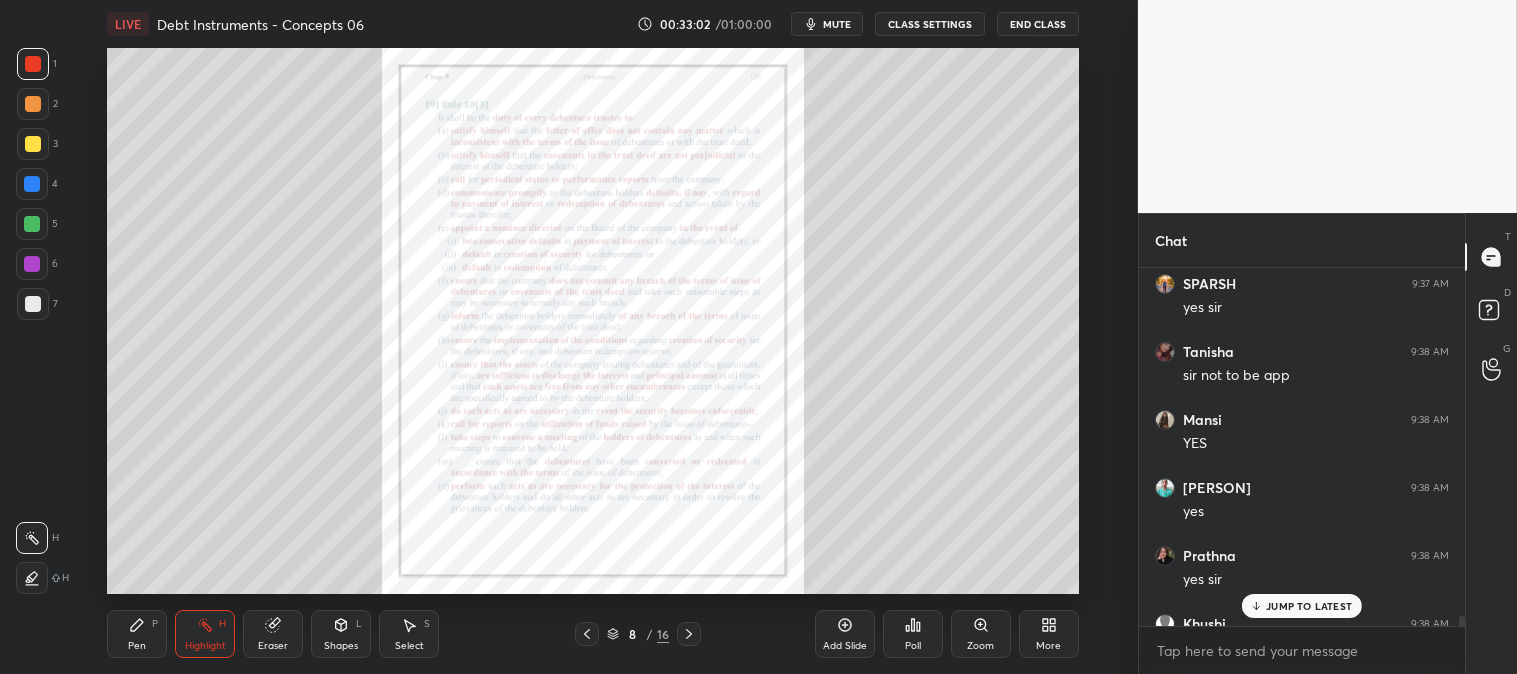 click on "JUMP TO LATEST" at bounding box center [1309, 606] 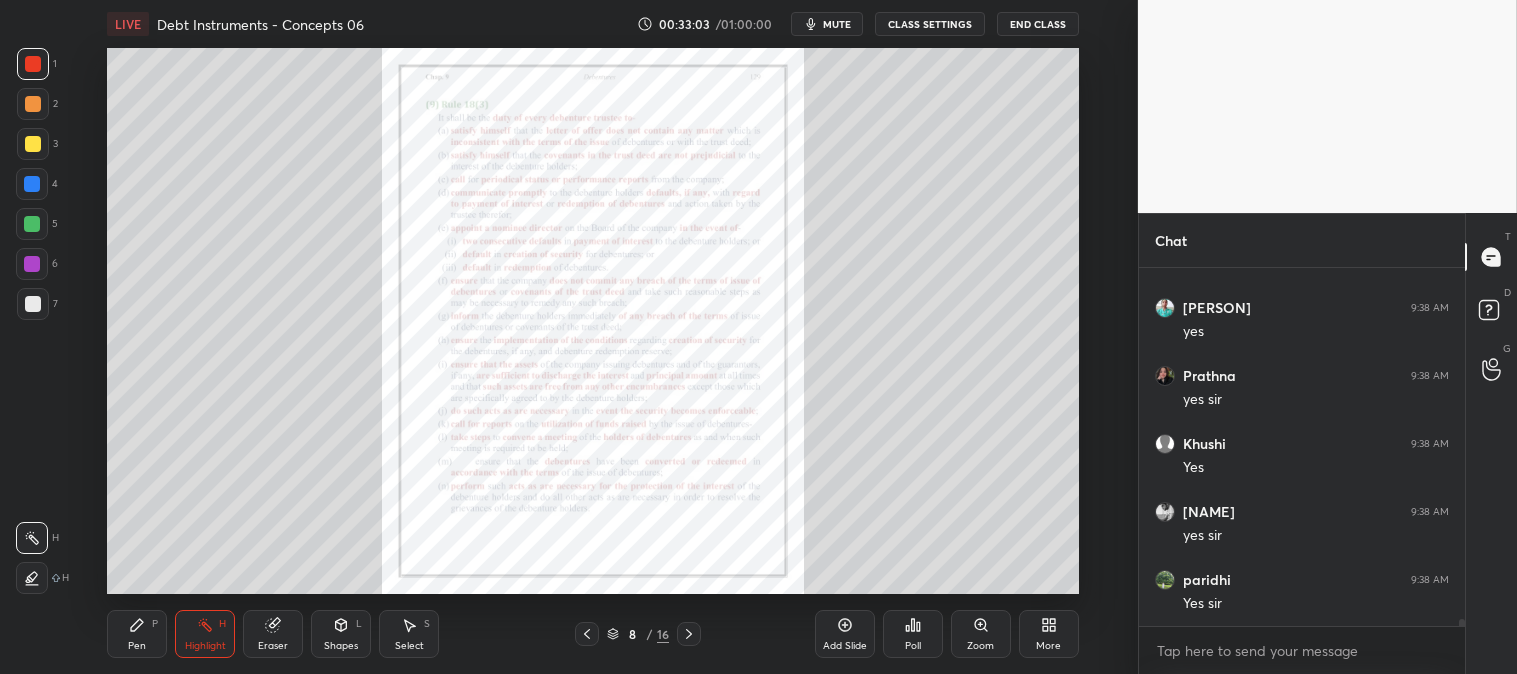 click on "Zoom" at bounding box center [981, 634] 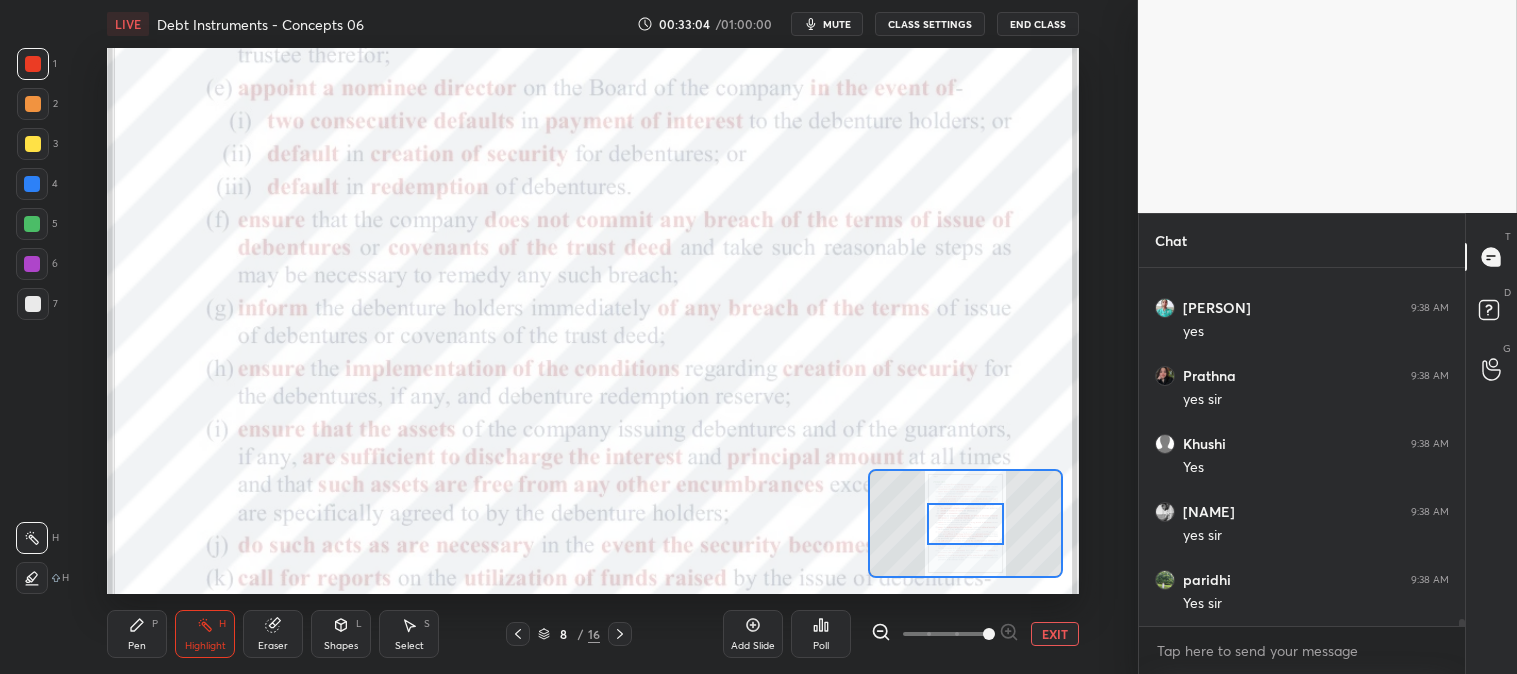 click 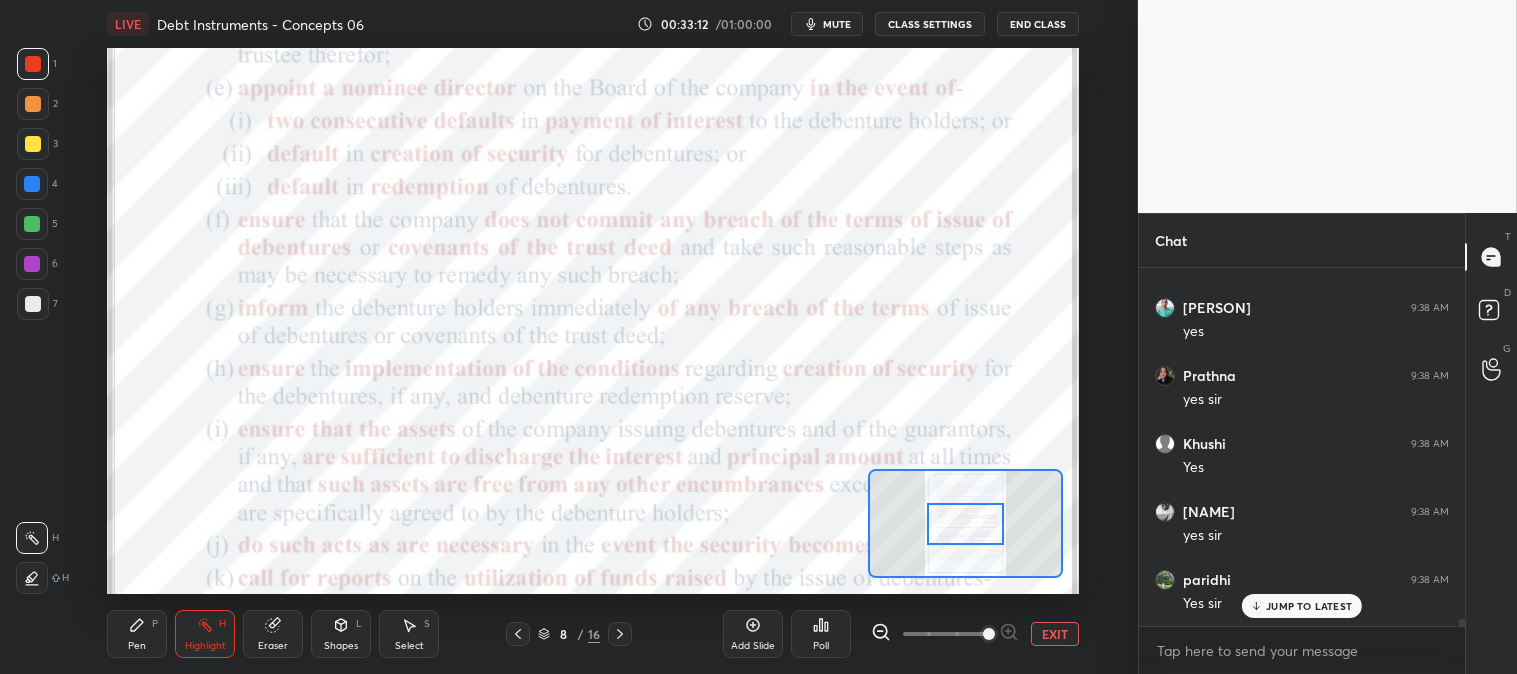 scroll, scrollTop: 18867, scrollLeft: 0, axis: vertical 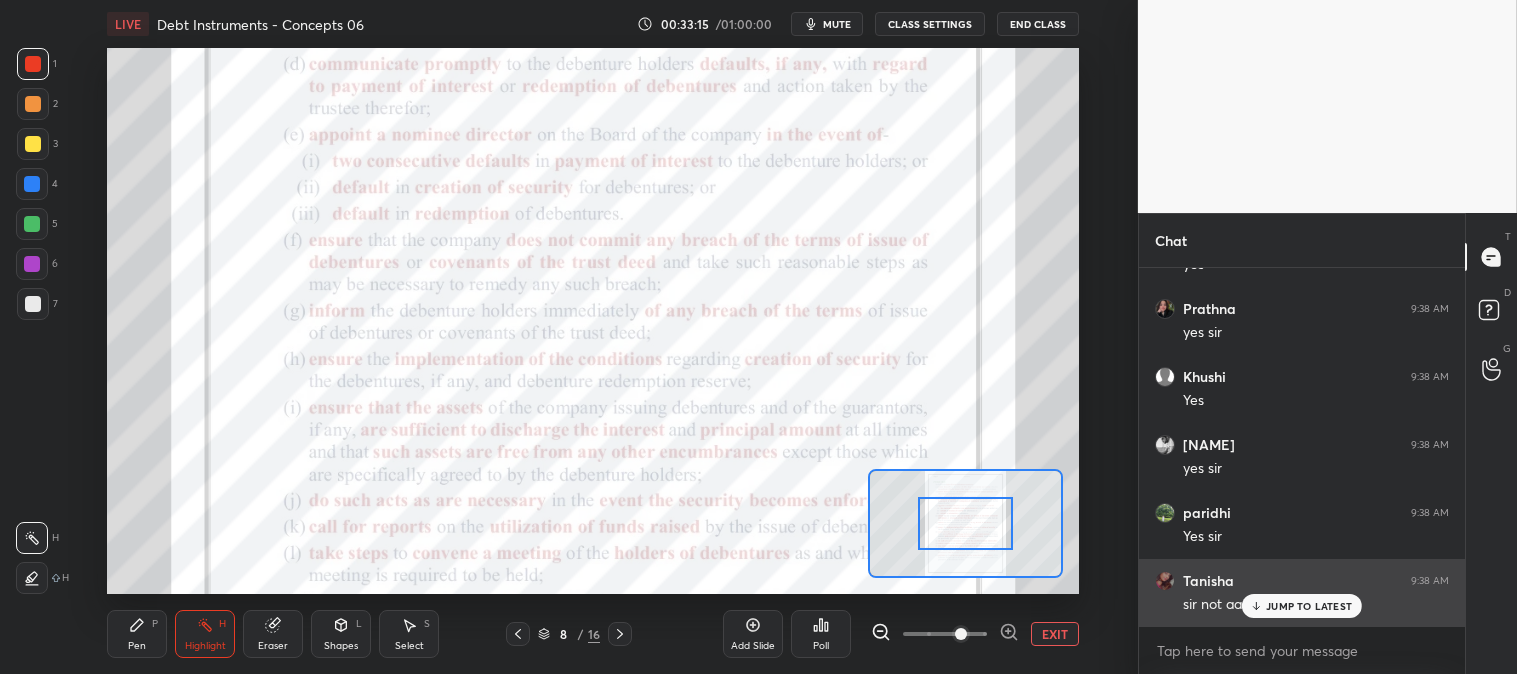 click 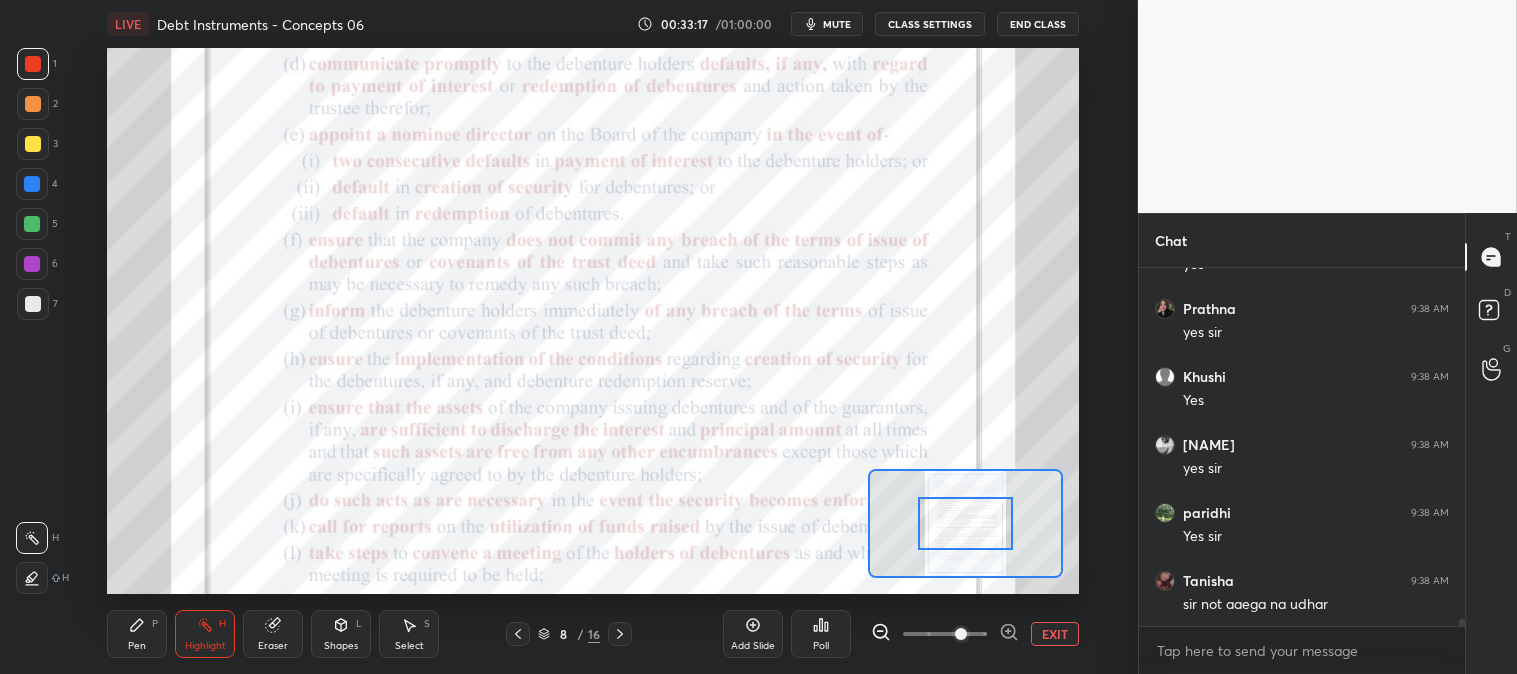 click 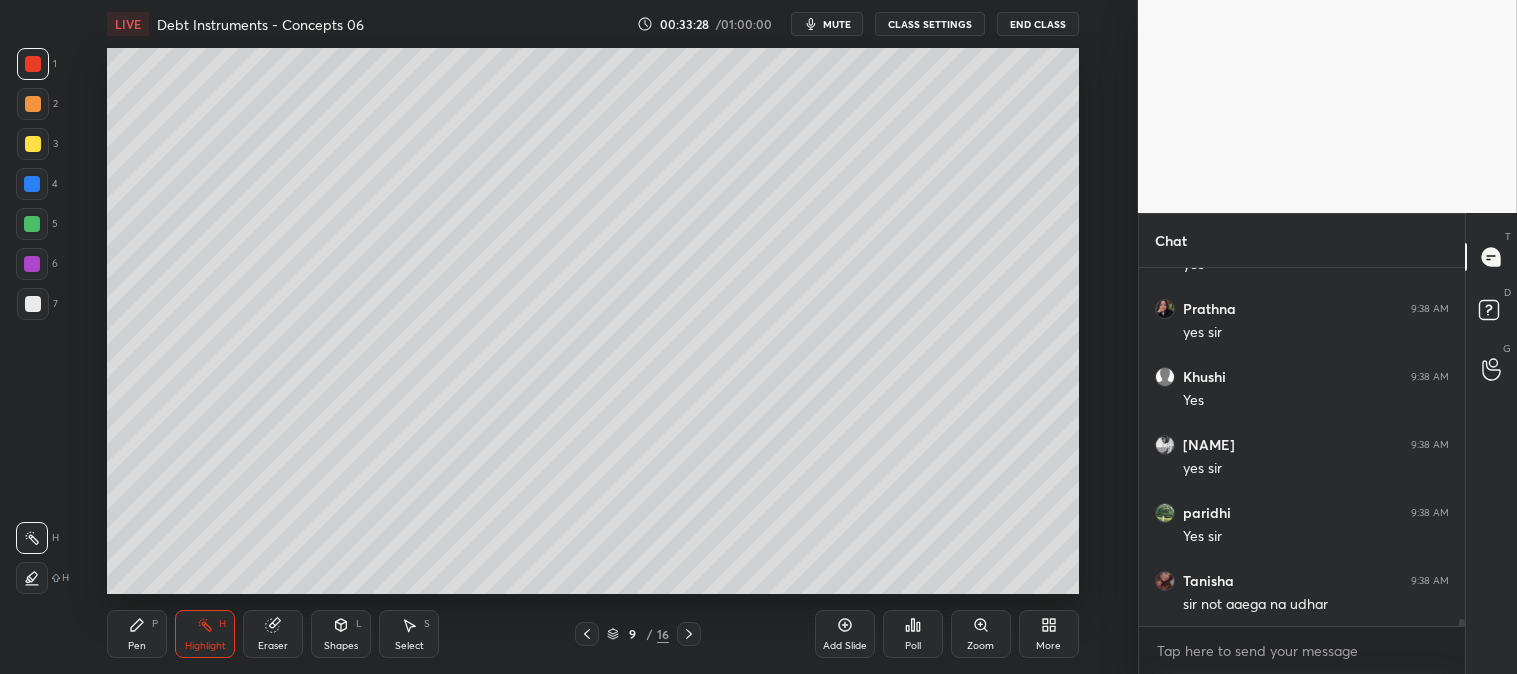 click 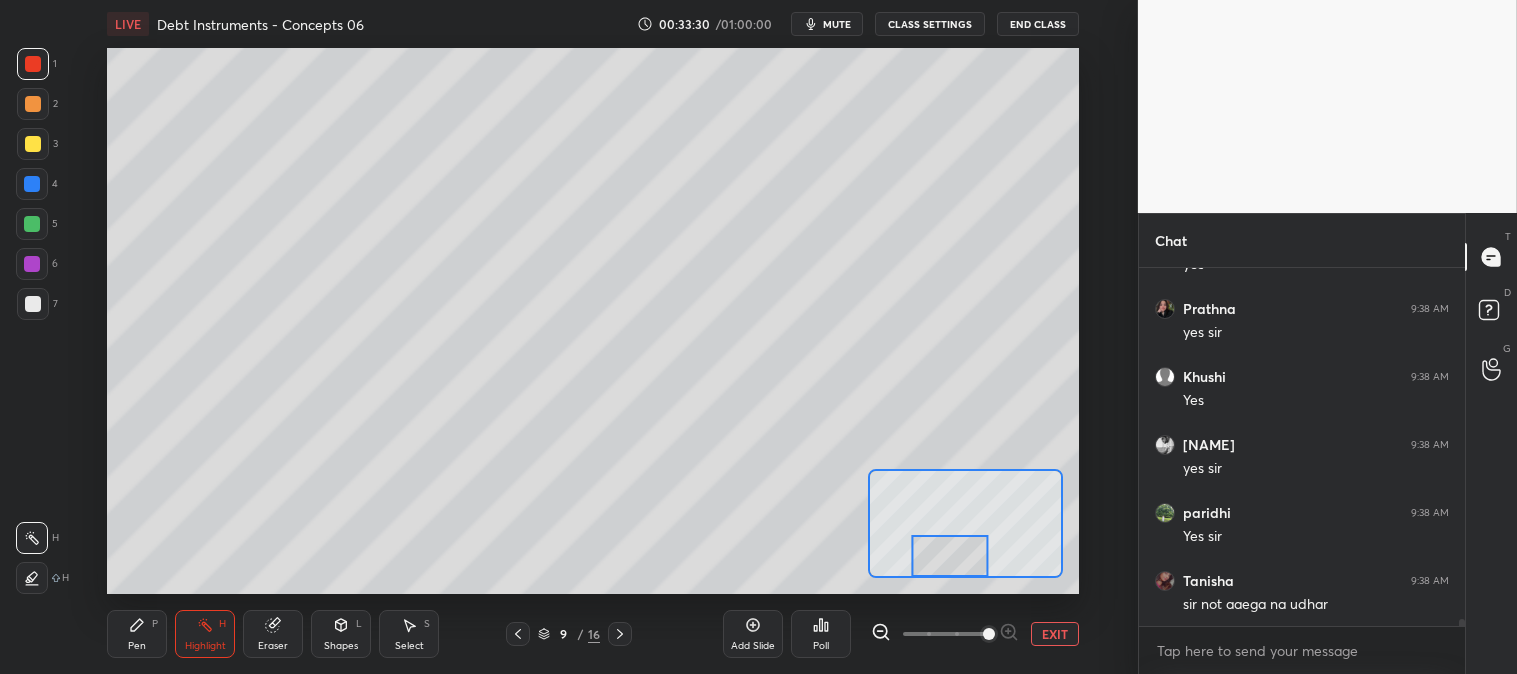 click 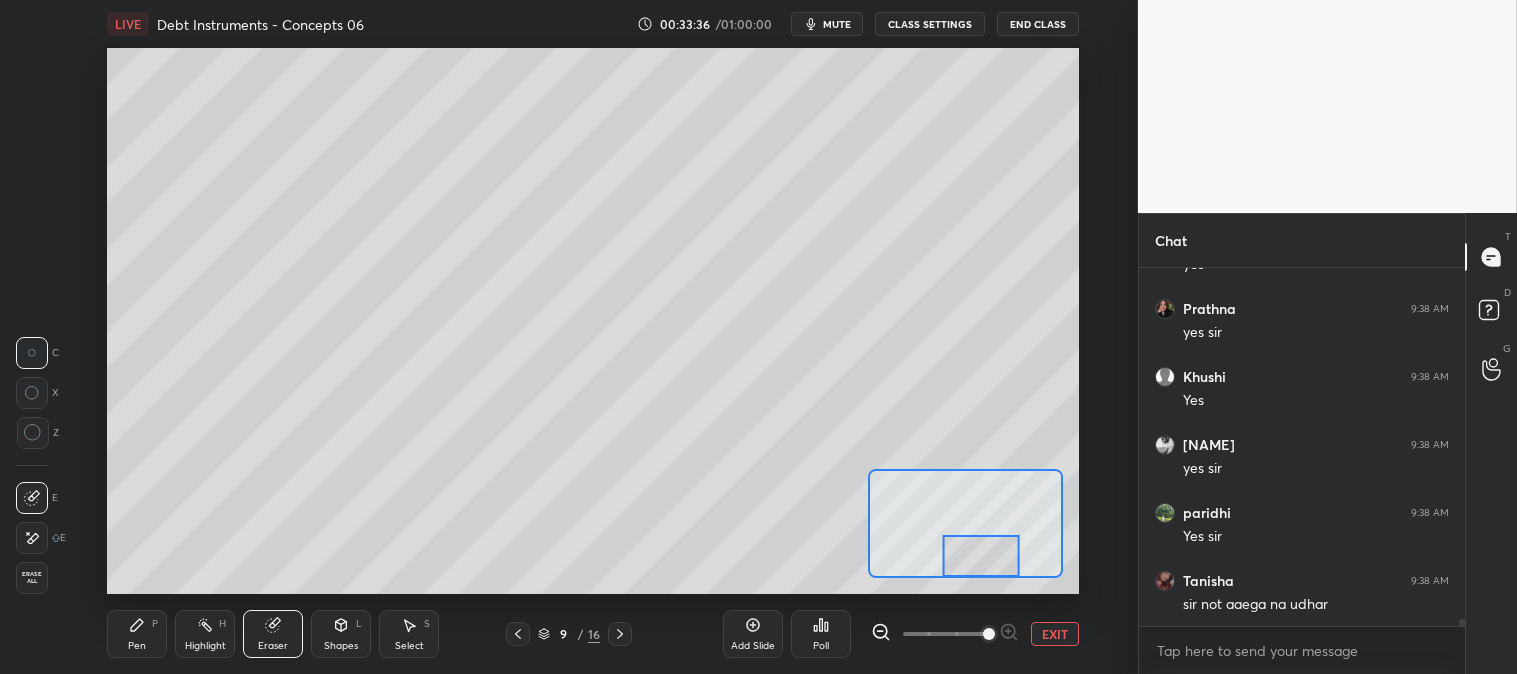 click 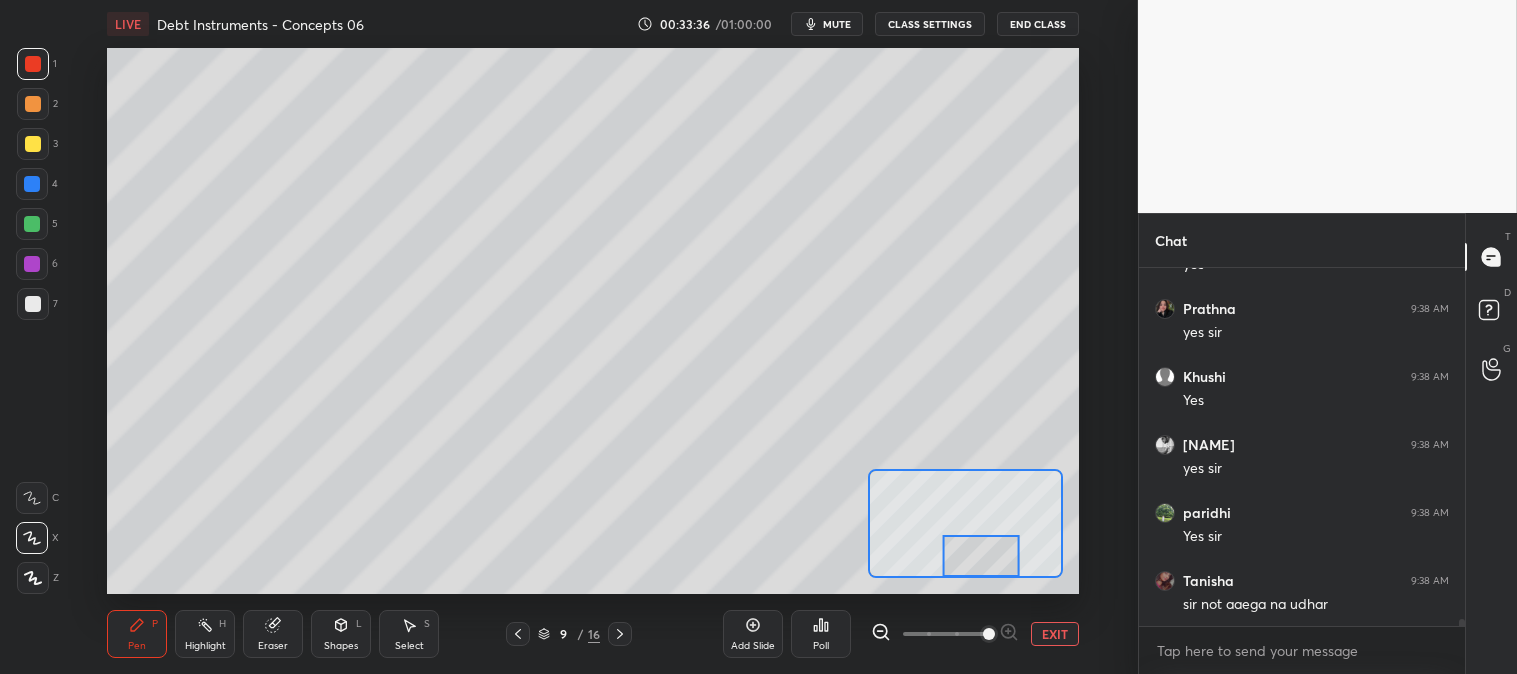 click 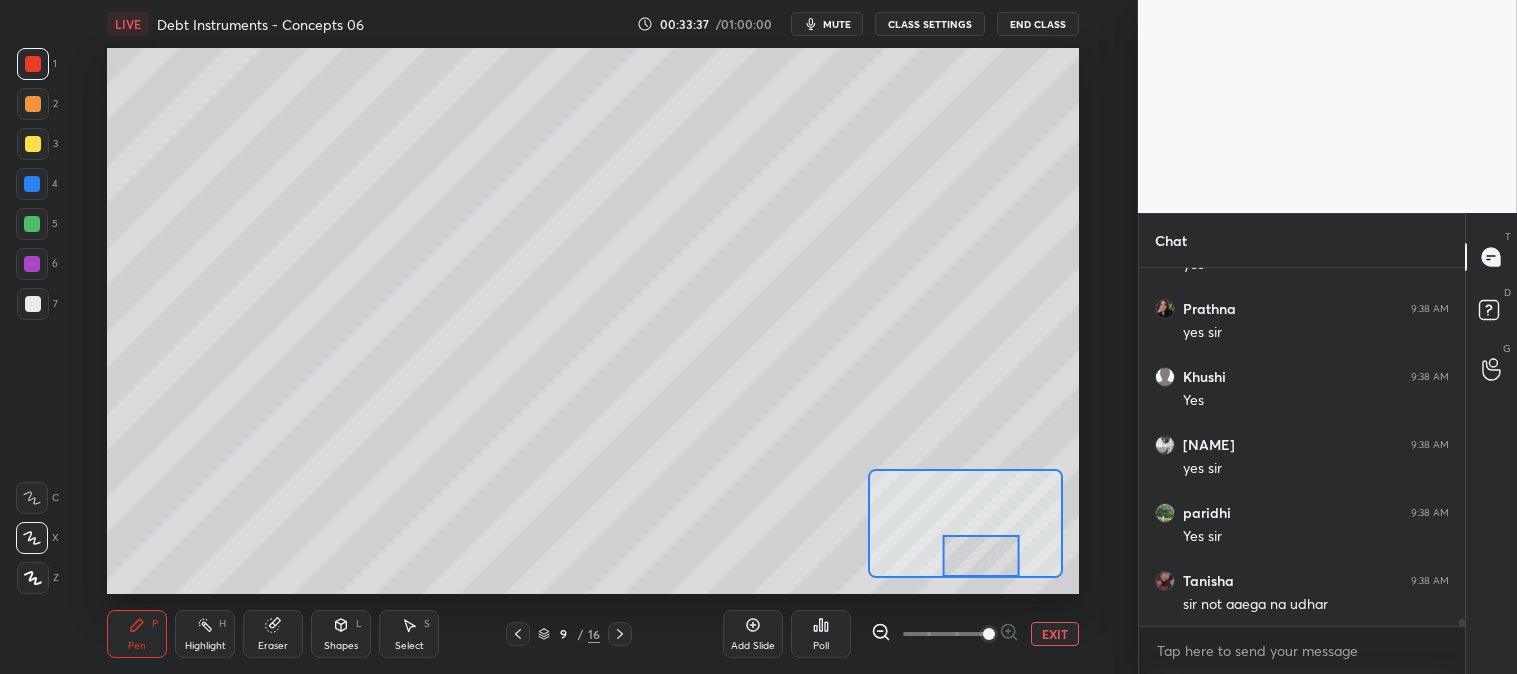 click at bounding box center [33, 144] 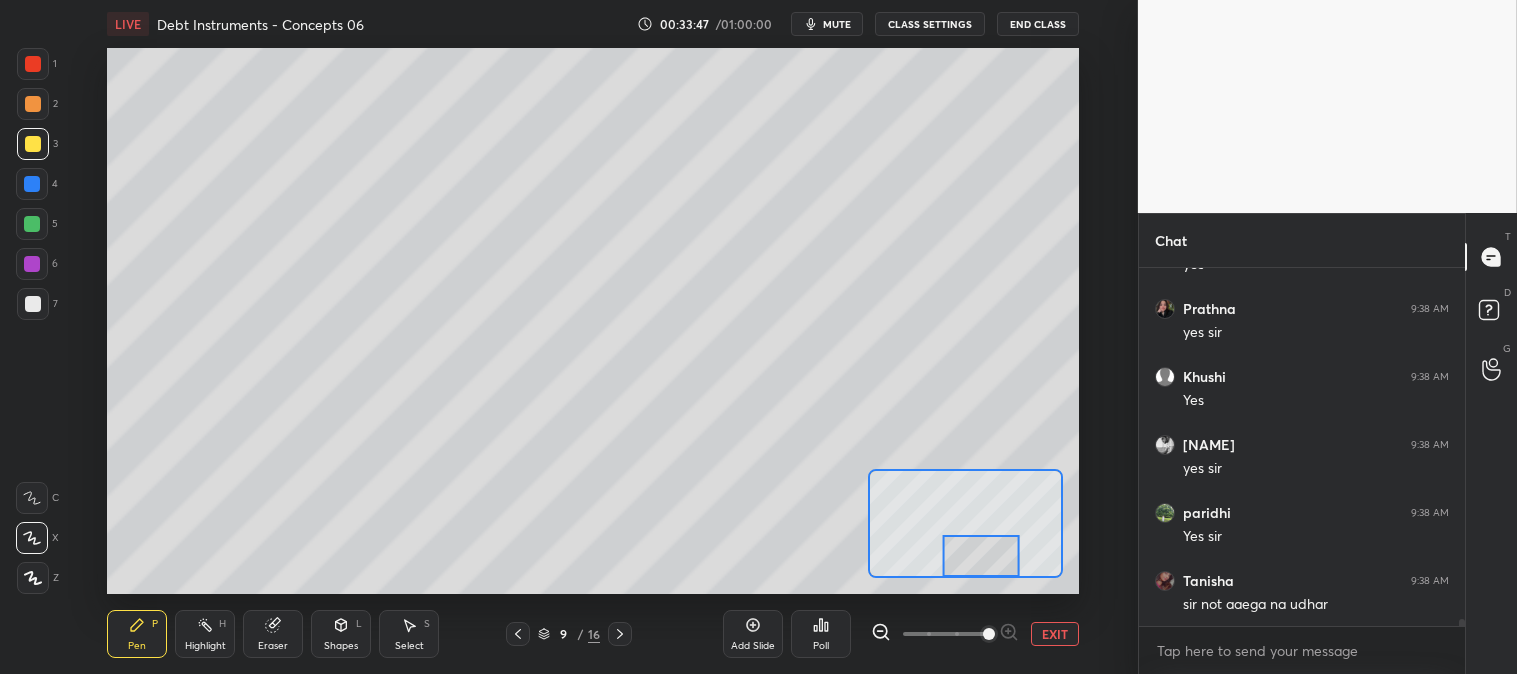 click on "Highlight H" at bounding box center [205, 634] 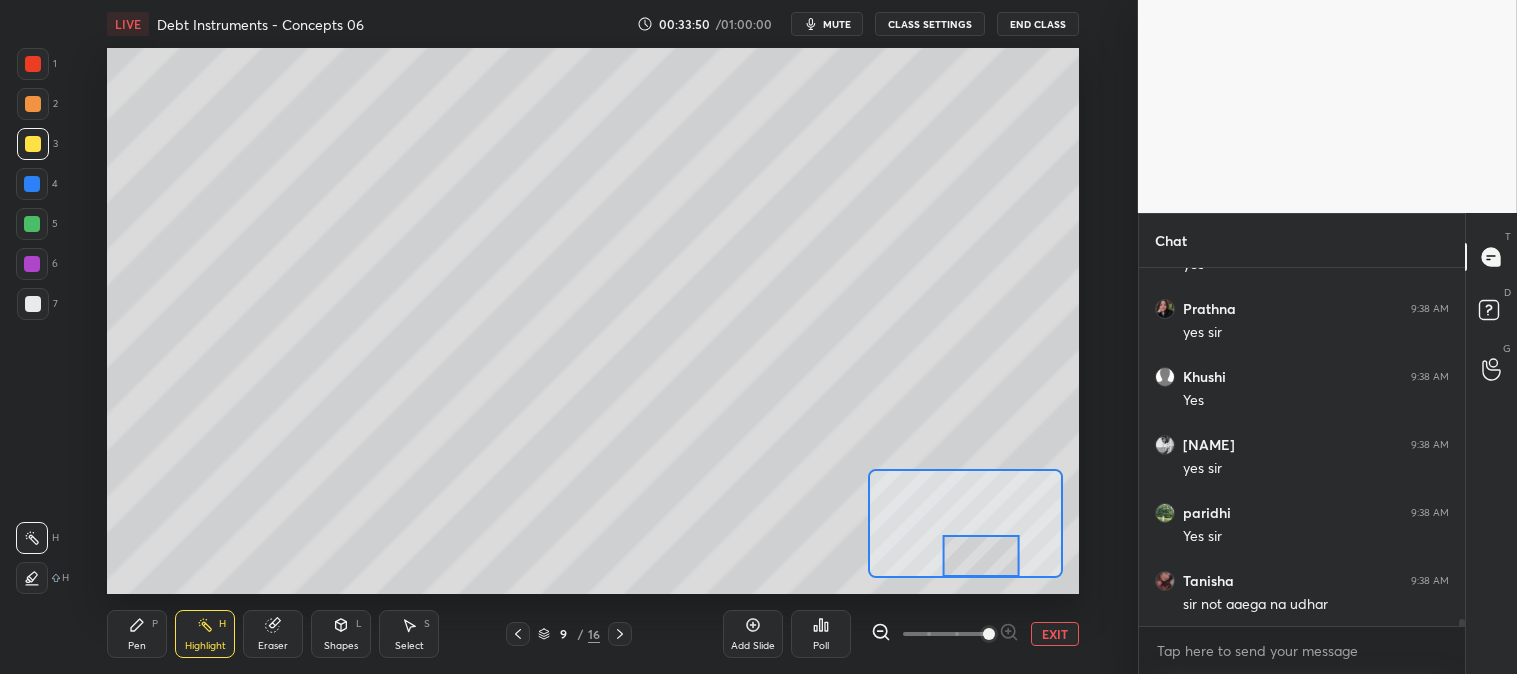 click on "EXIT" at bounding box center (1055, 634) 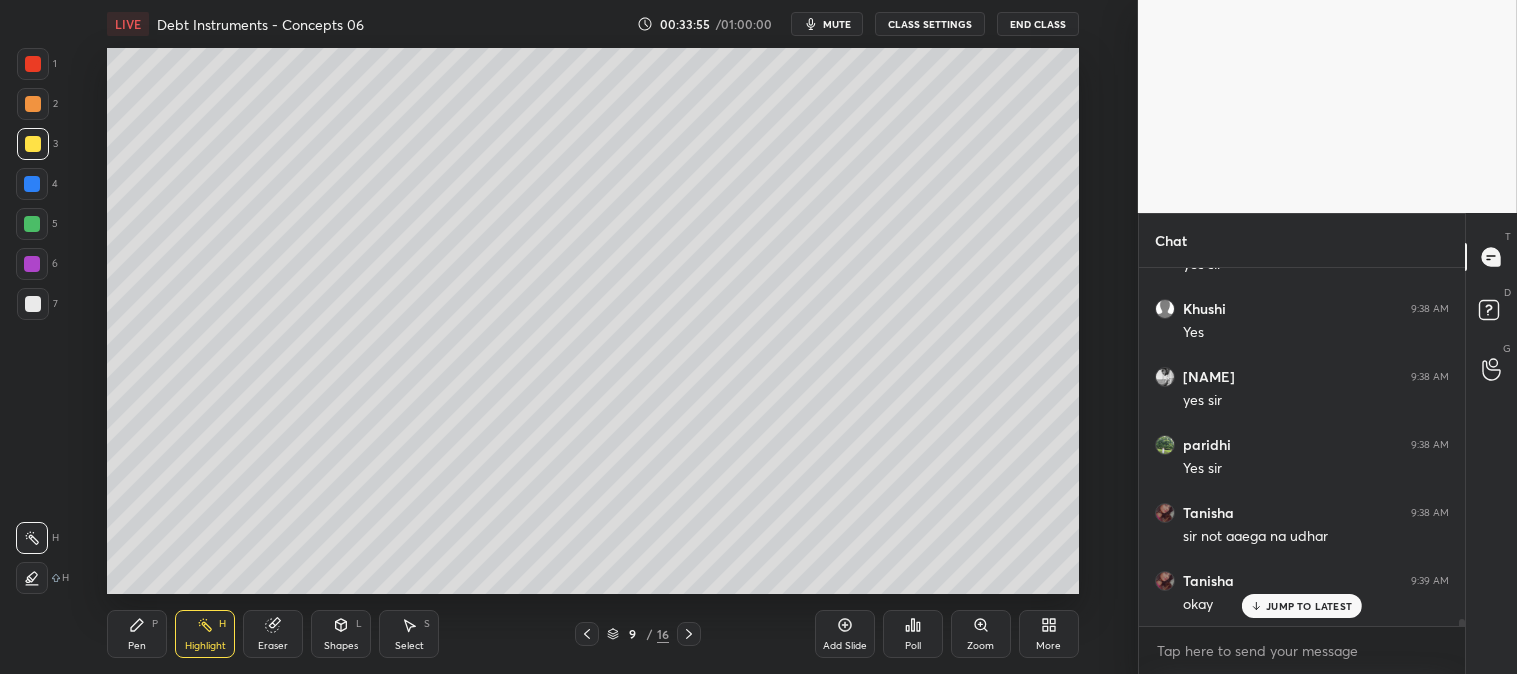 scroll, scrollTop: 19021, scrollLeft: 0, axis: vertical 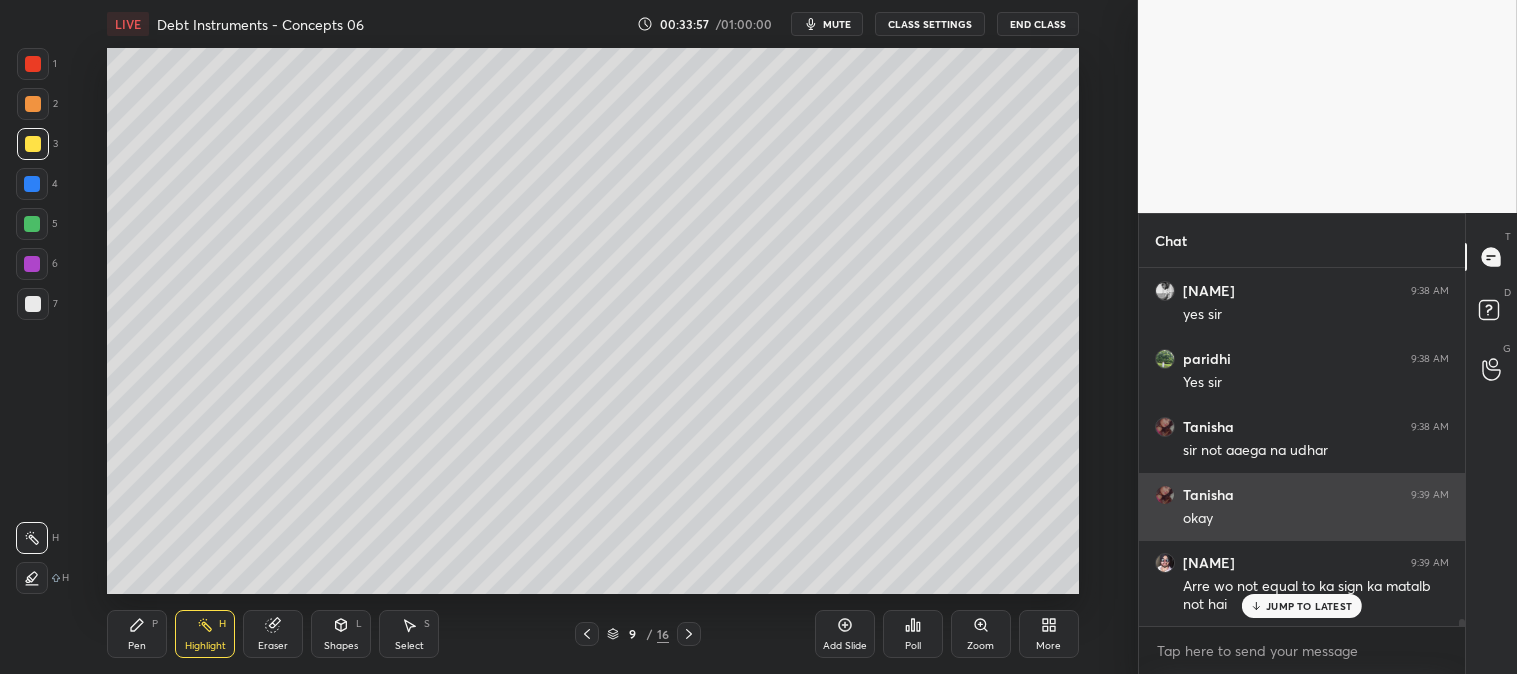 click on "JUMP TO LATEST" at bounding box center [1309, 606] 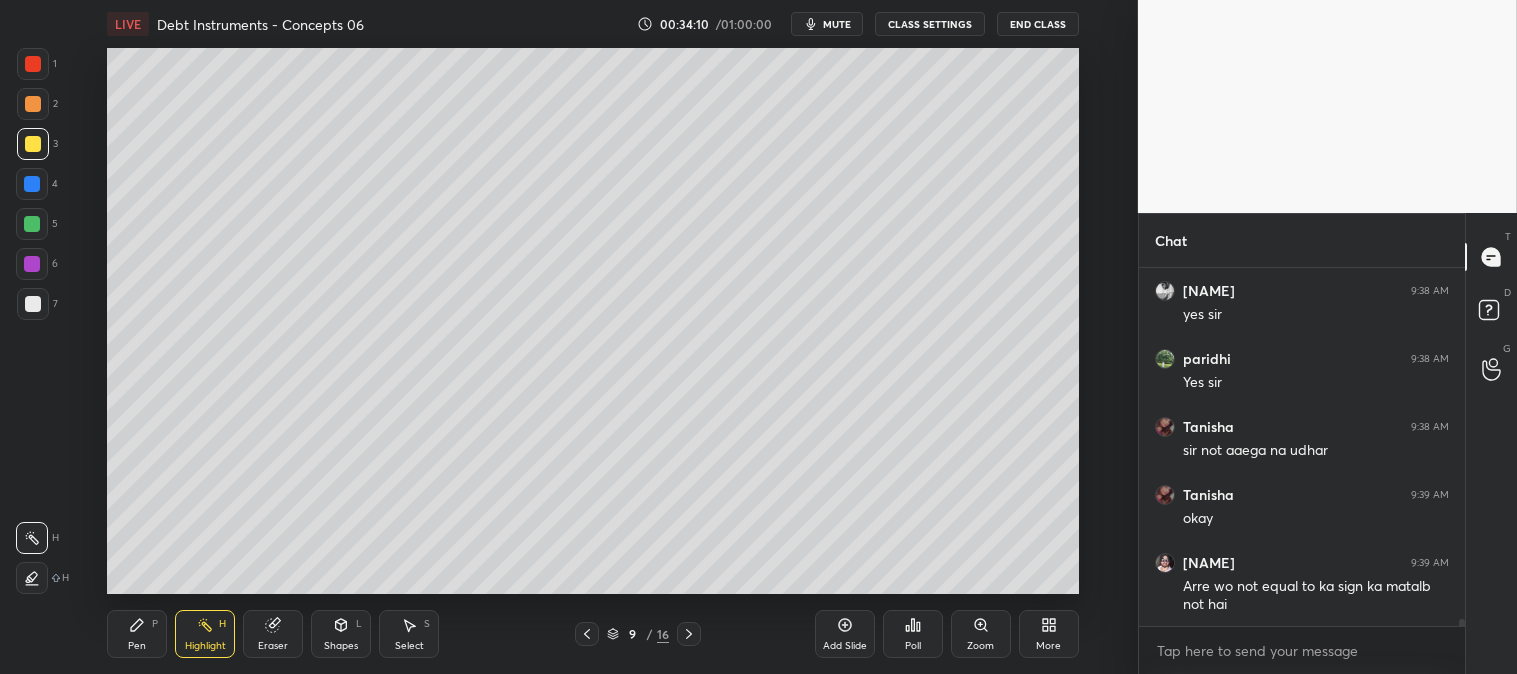 click on "mute" at bounding box center [837, 24] 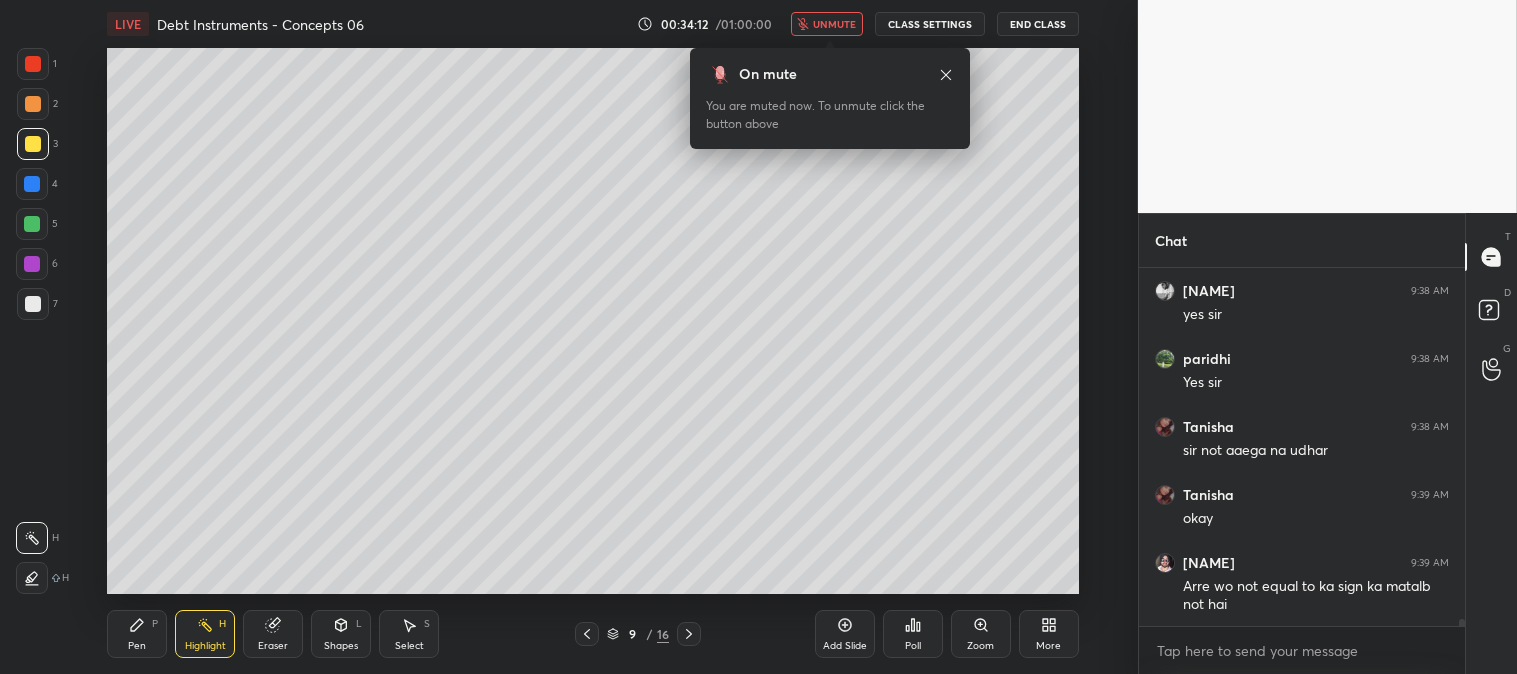 click on "unmute" at bounding box center [834, 24] 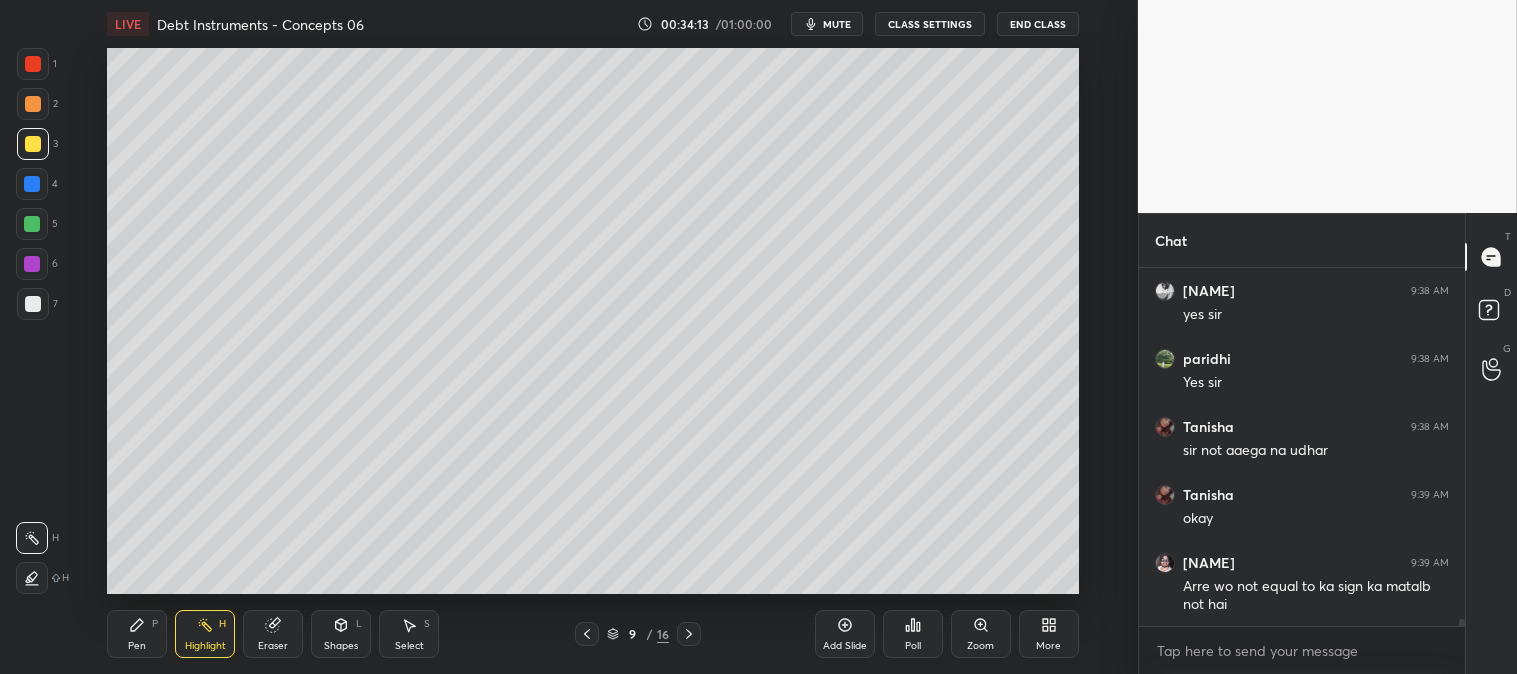 click at bounding box center [33, 144] 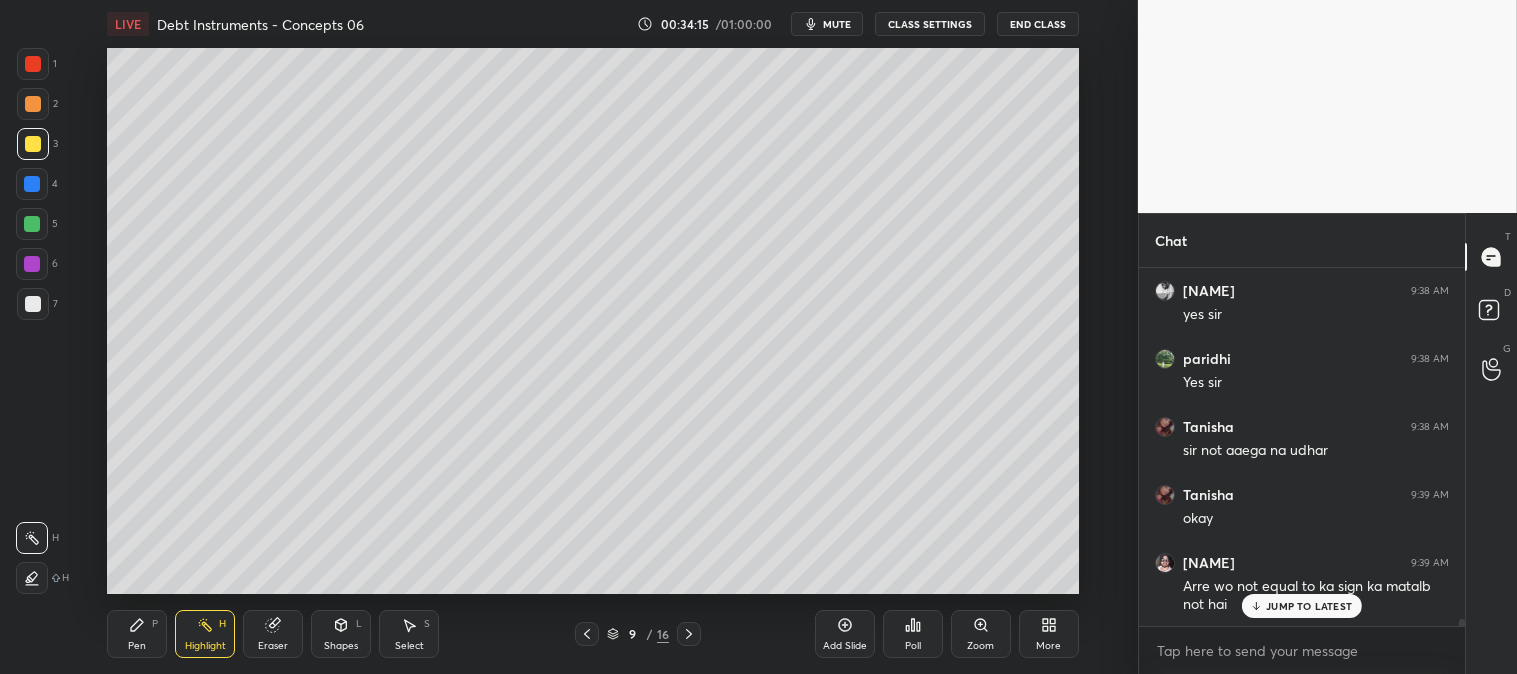 scroll, scrollTop: 19107, scrollLeft: 0, axis: vertical 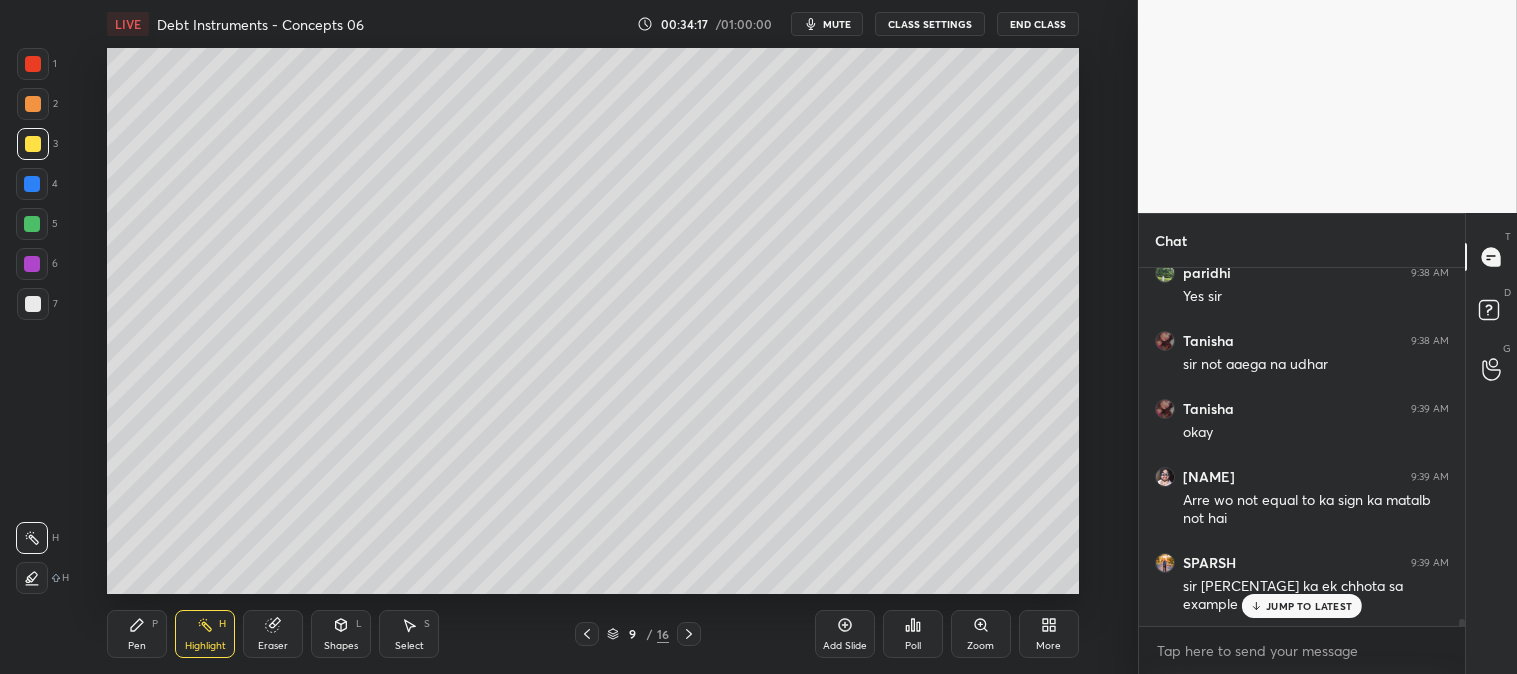 click on "Pen P" at bounding box center (137, 634) 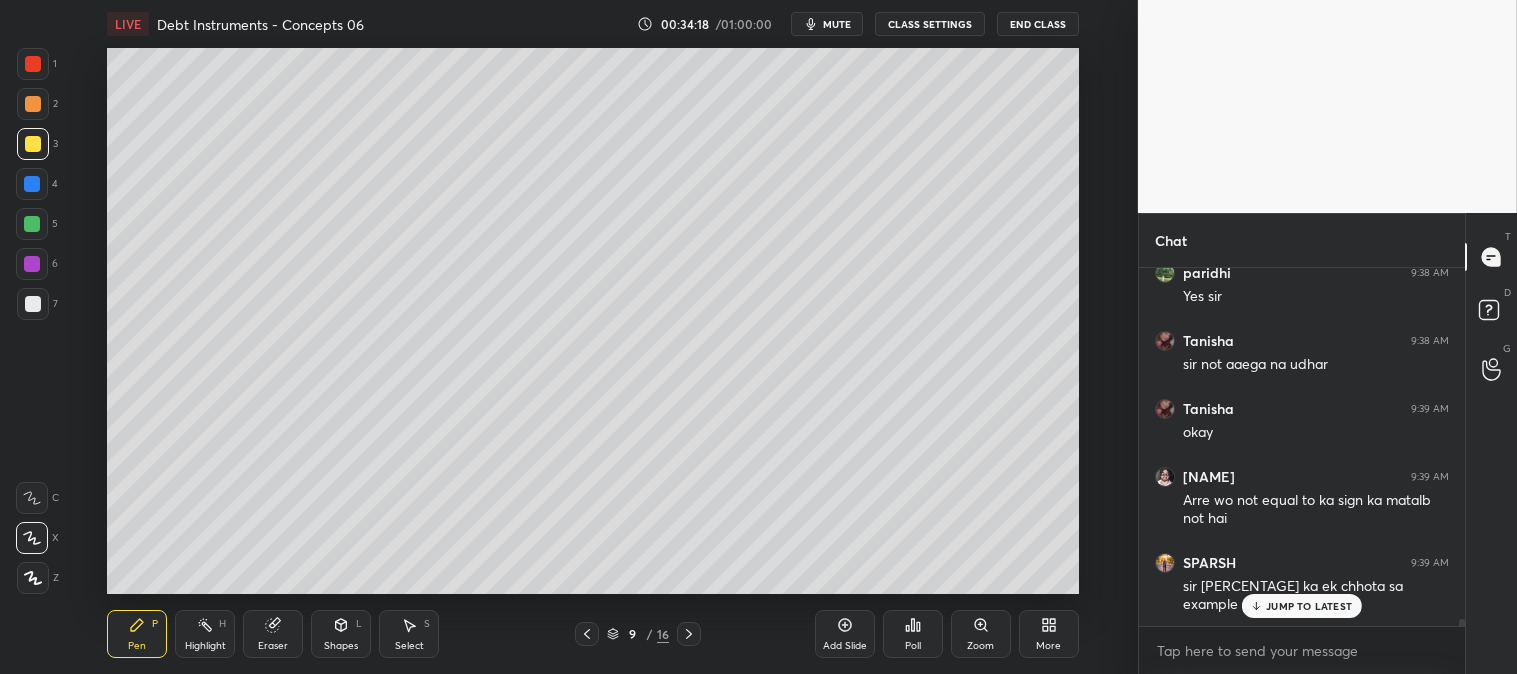 click on "Highlight H" at bounding box center [205, 634] 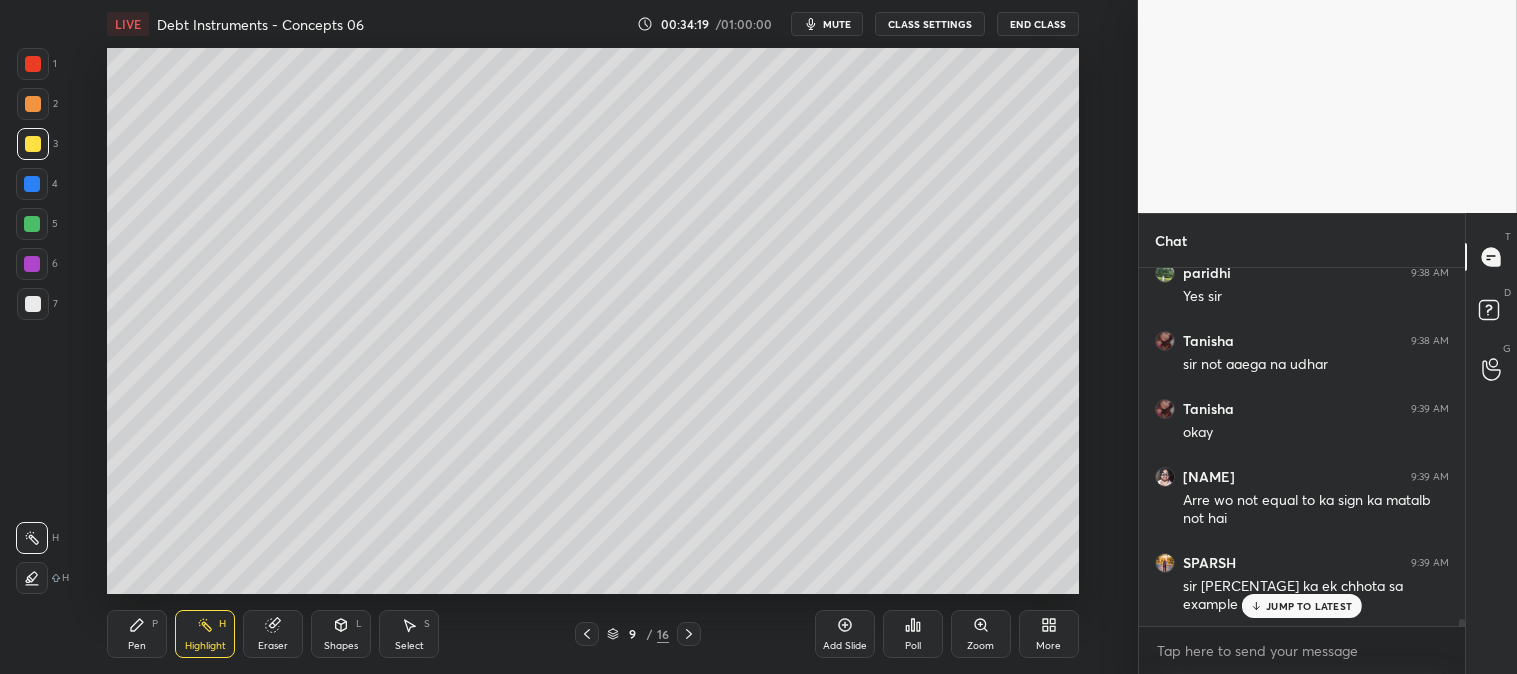 click on "JUMP TO LATEST" at bounding box center [1309, 606] 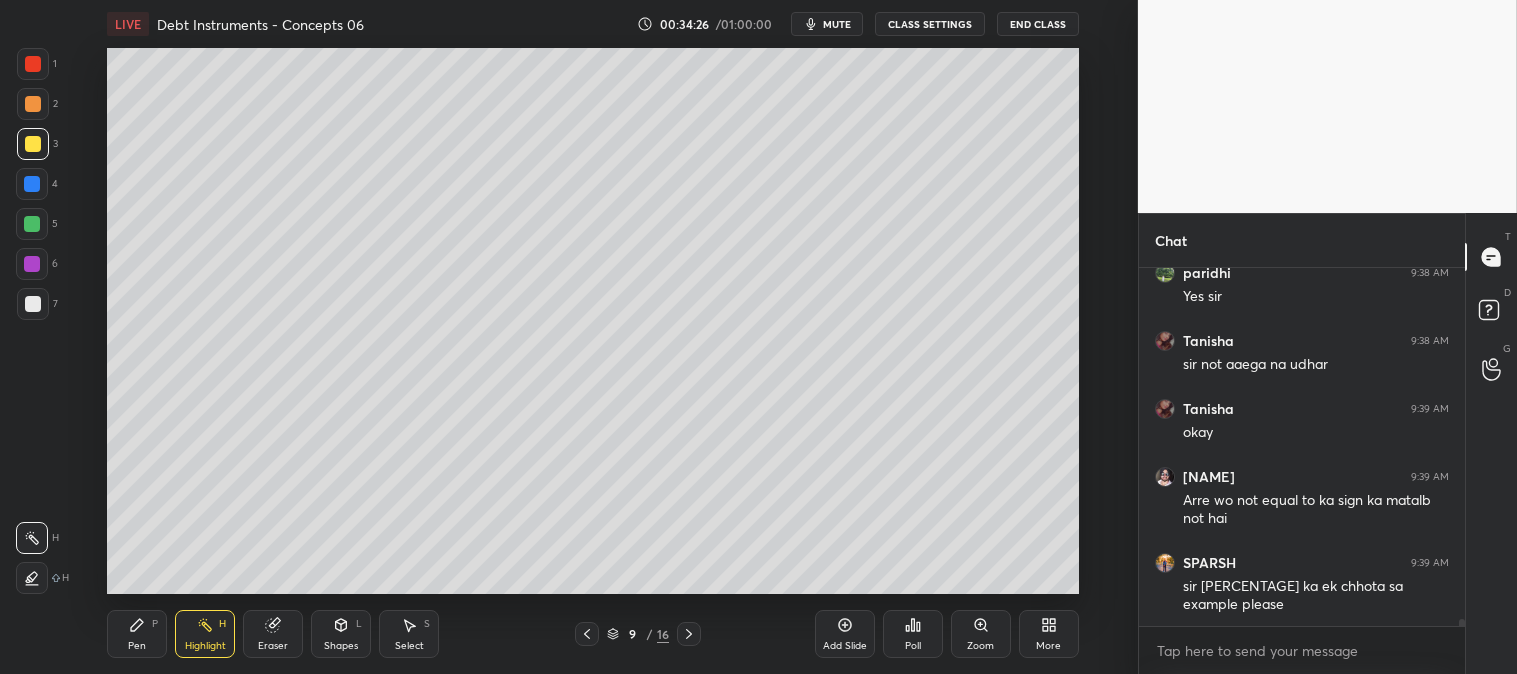 click on "Pen" at bounding box center [137, 646] 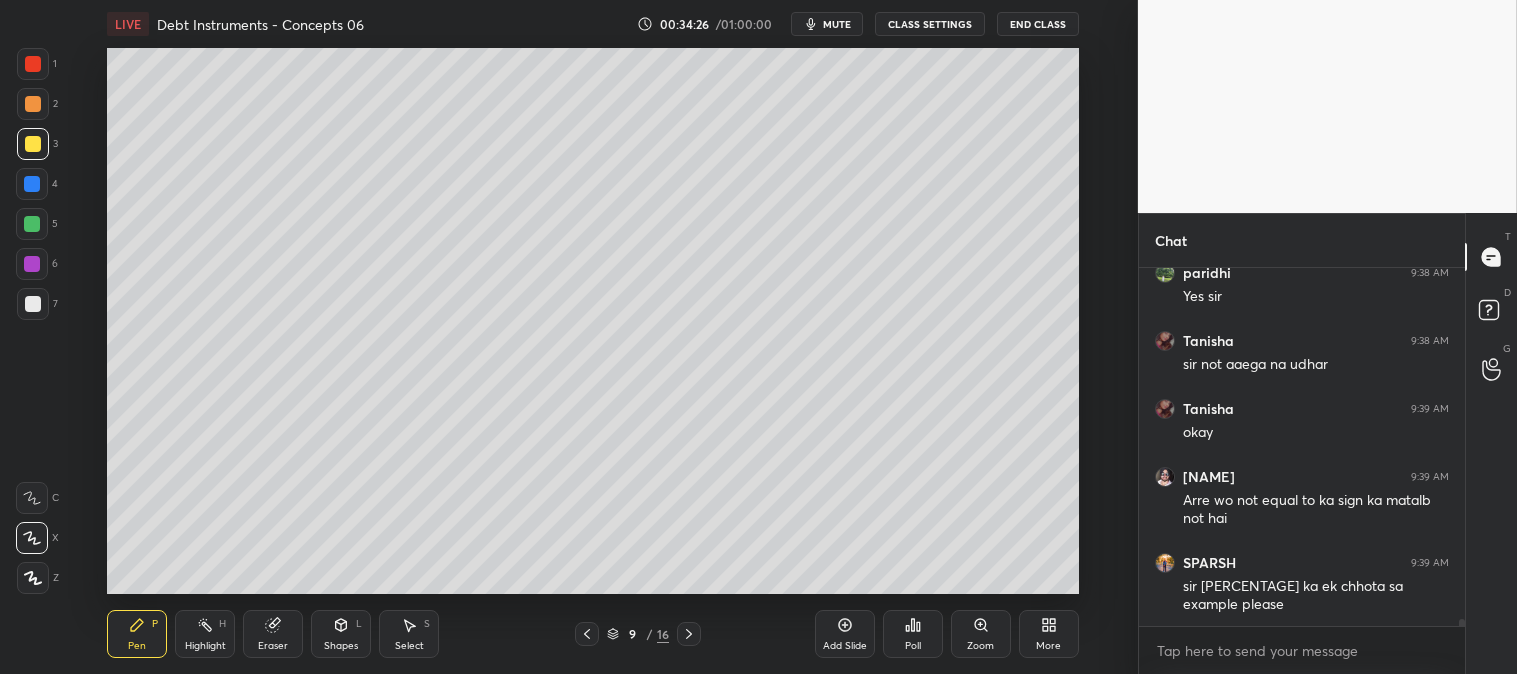 click on "Highlight H" at bounding box center (205, 634) 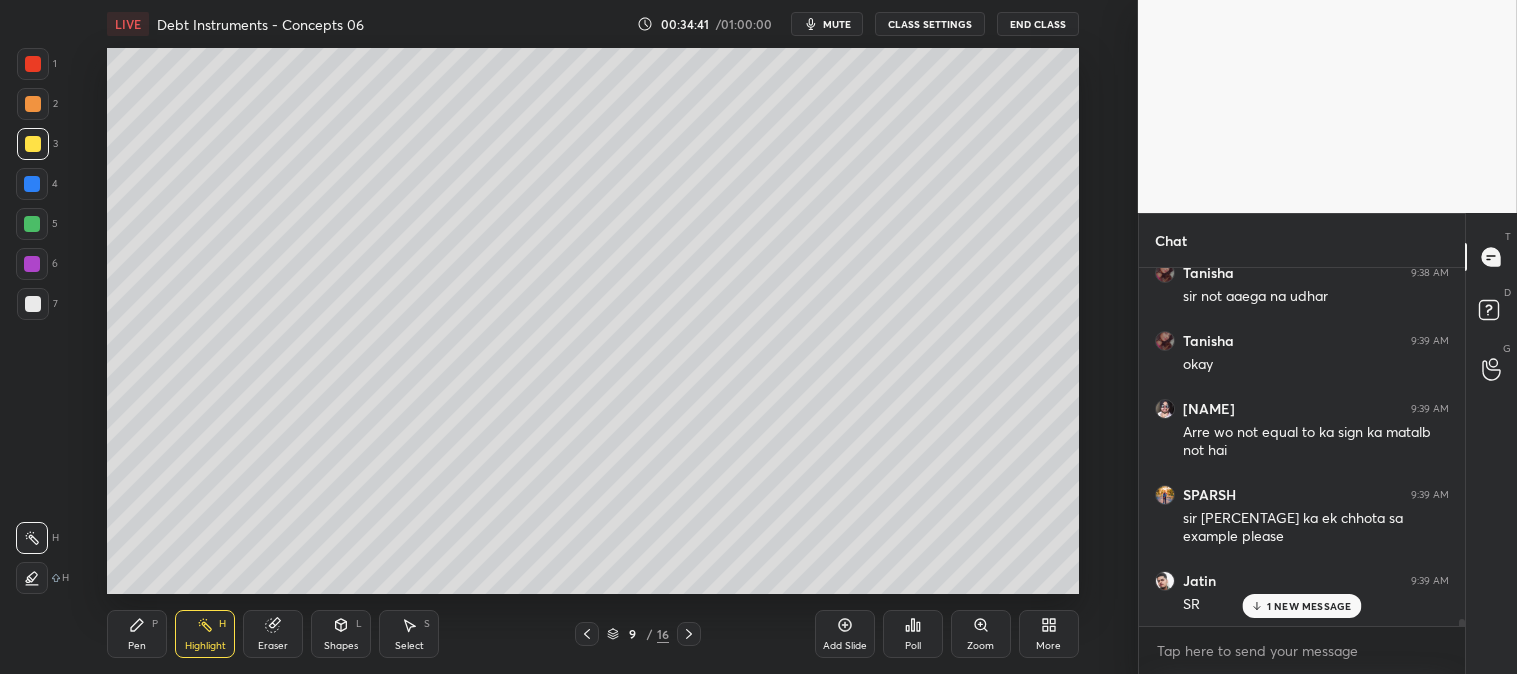 scroll, scrollTop: 19243, scrollLeft: 0, axis: vertical 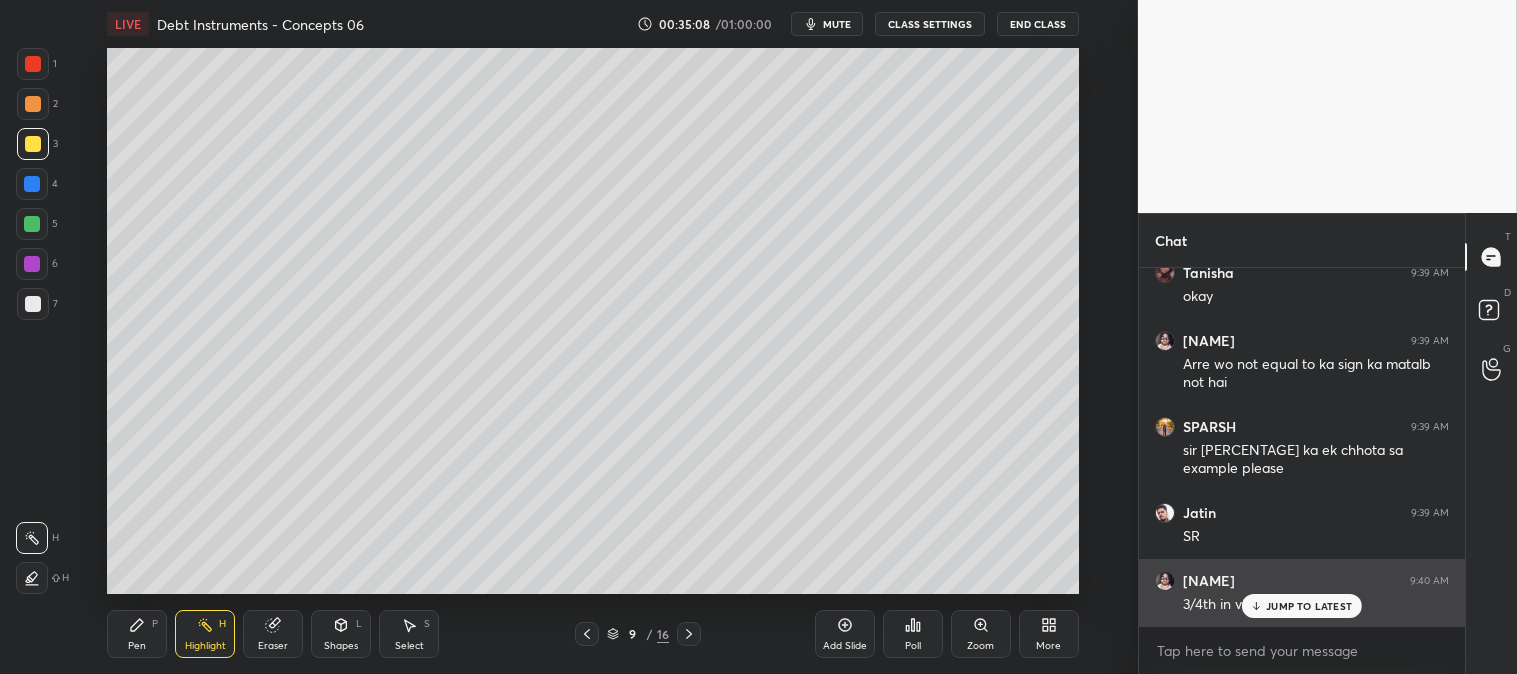 click on "JUMP TO LATEST" at bounding box center [1302, 606] 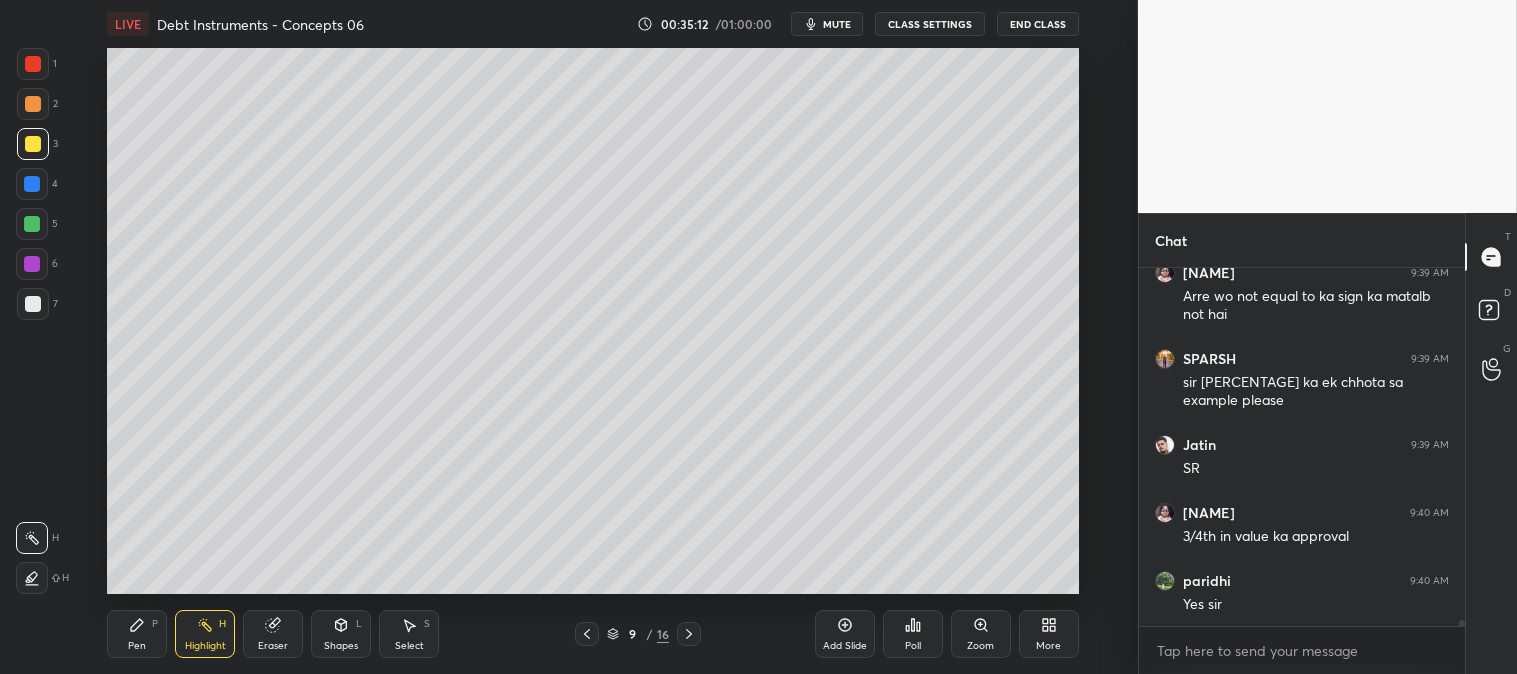 scroll, scrollTop: 19380, scrollLeft: 0, axis: vertical 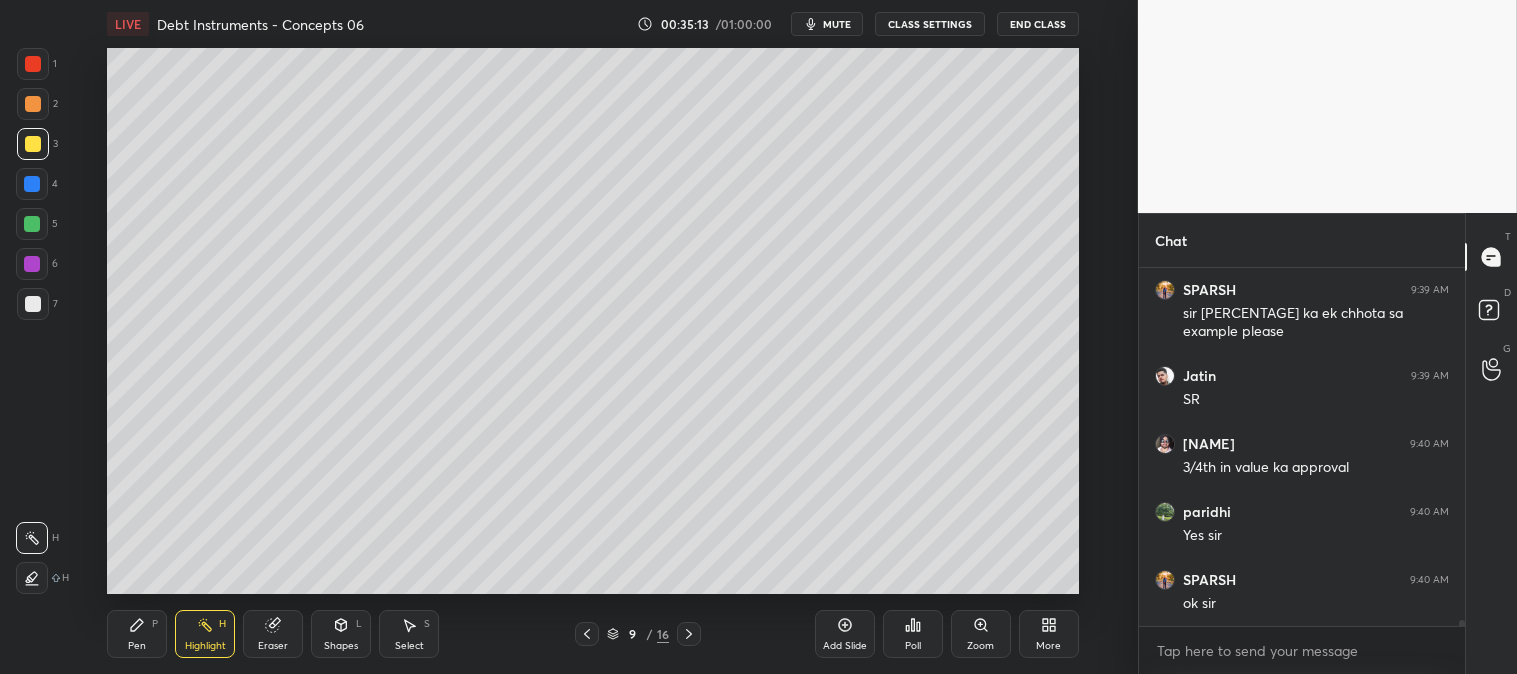 click on "Pen P" at bounding box center (137, 634) 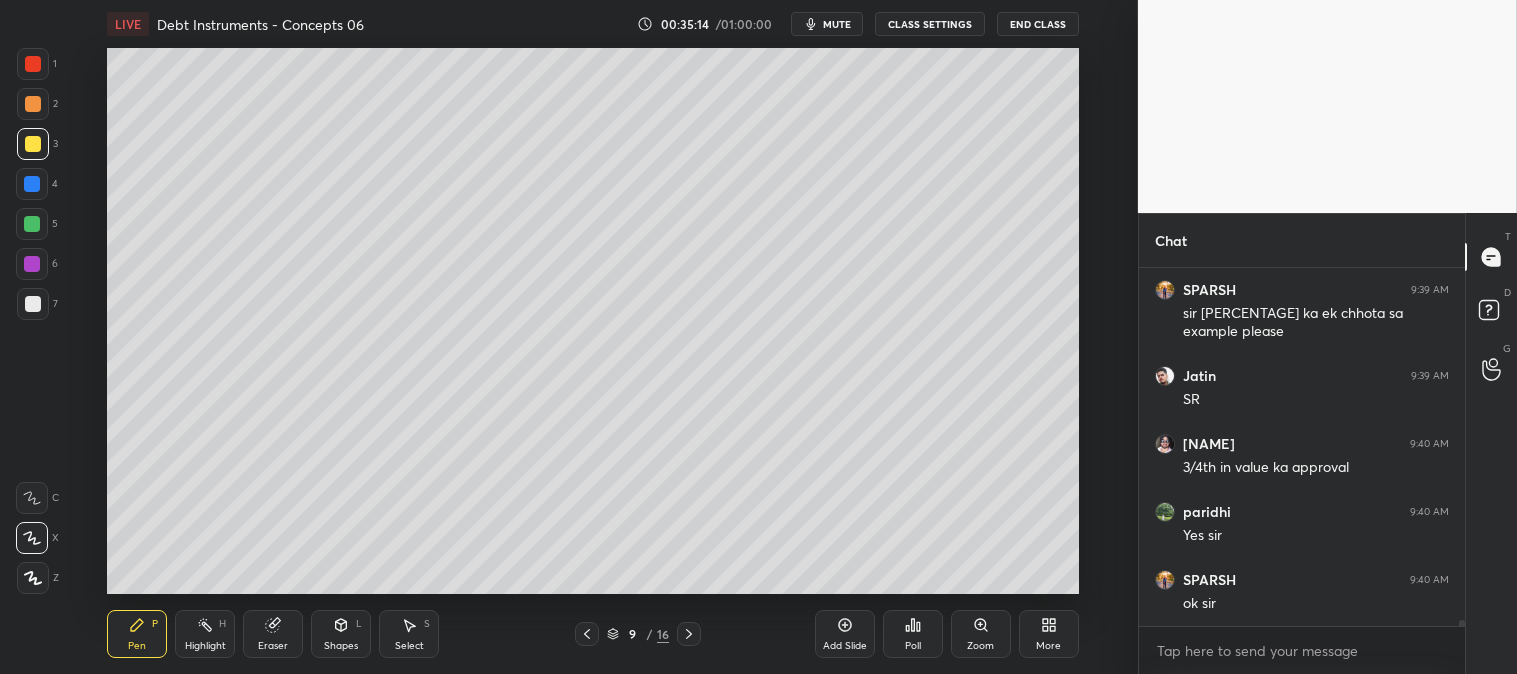 click at bounding box center [32, 224] 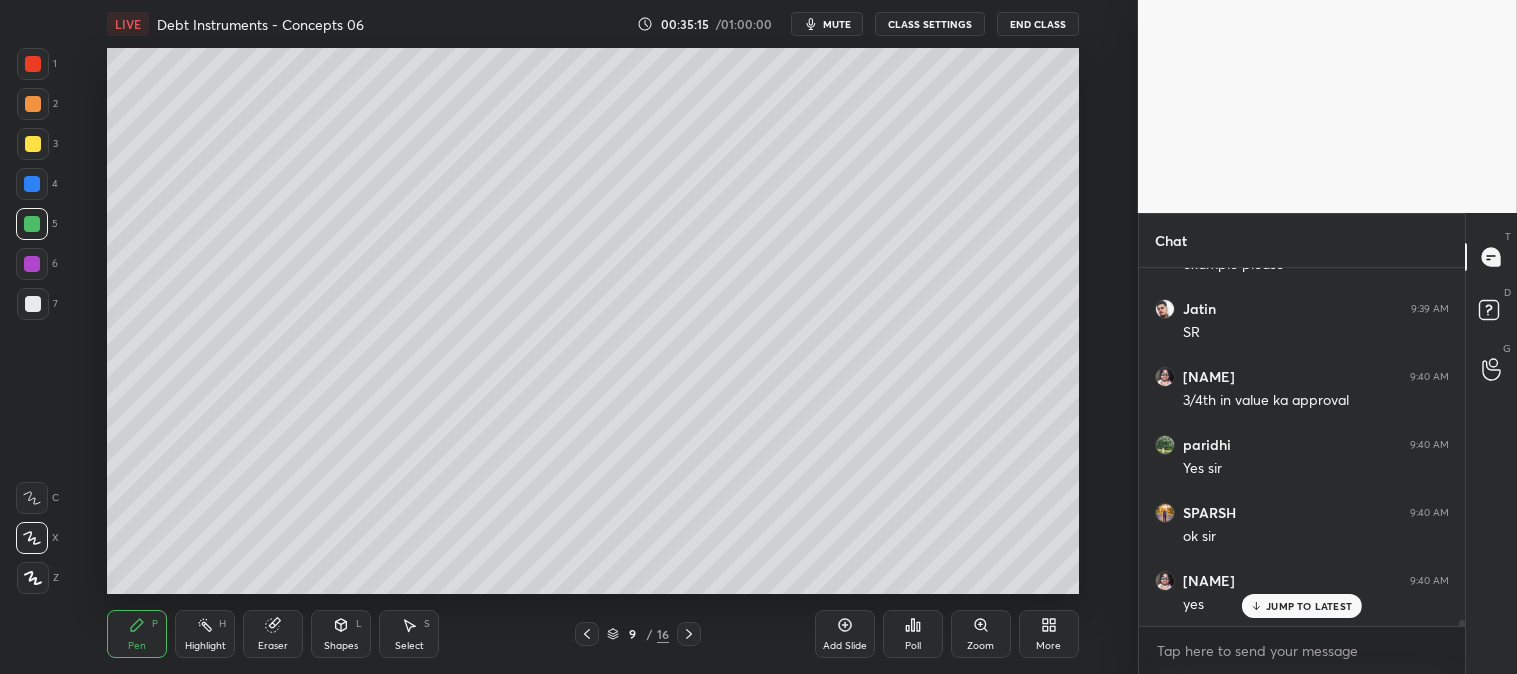 click on "Zoom" at bounding box center [981, 634] 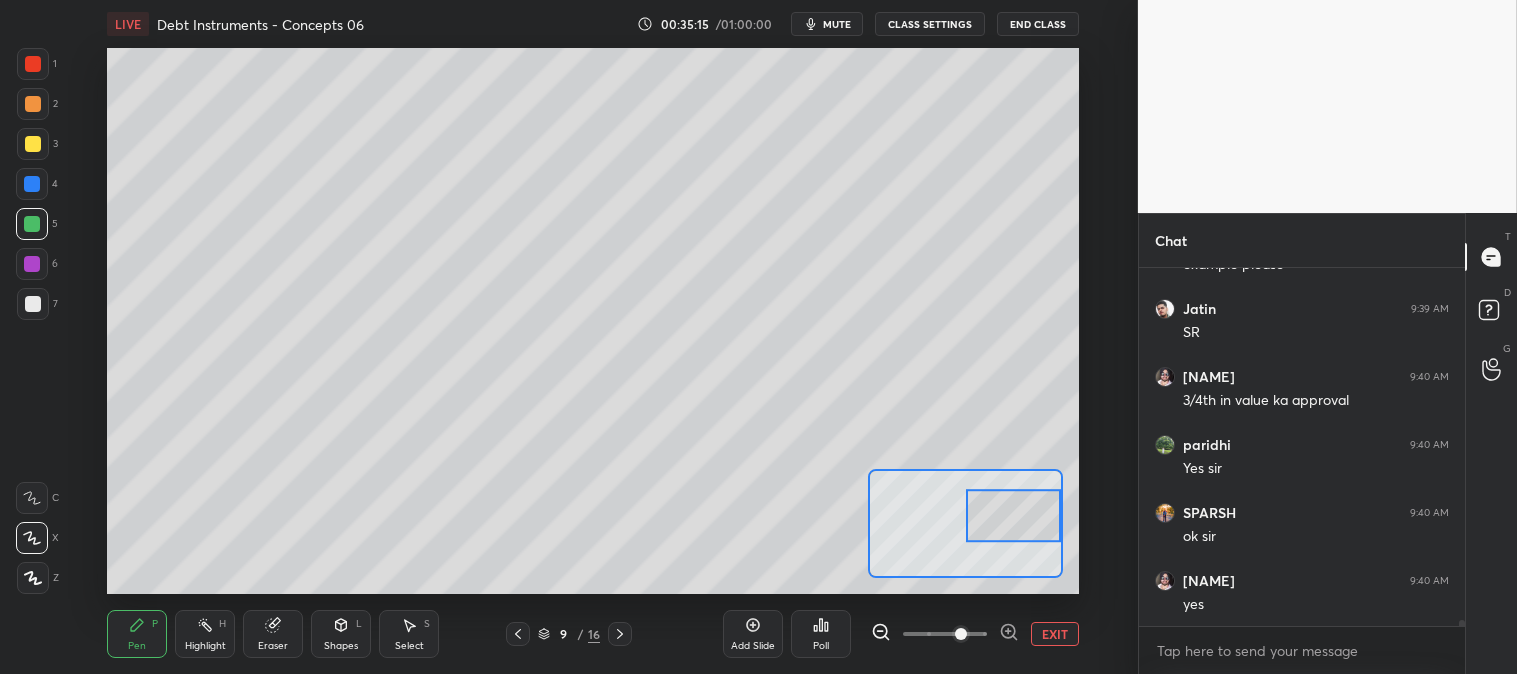 scroll, scrollTop: 19515, scrollLeft: 0, axis: vertical 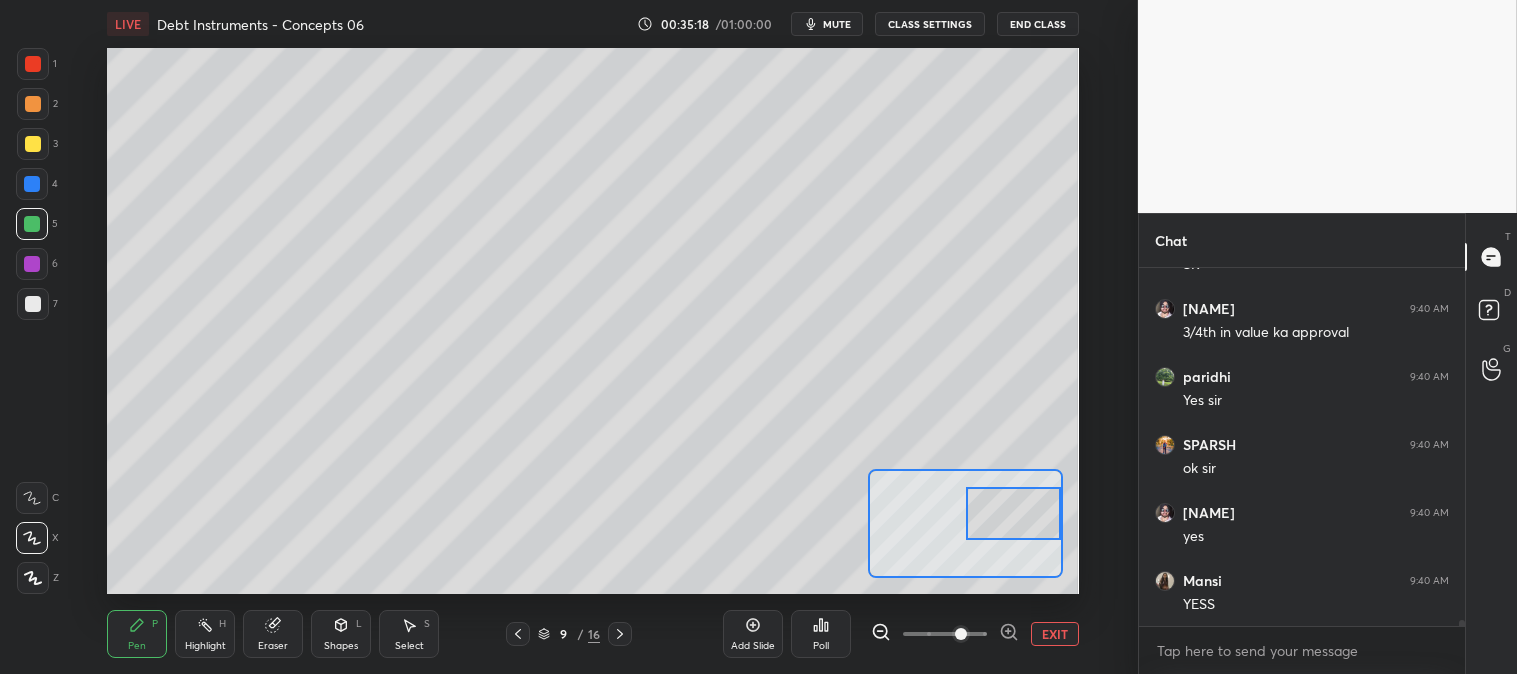 click at bounding box center [33, 304] 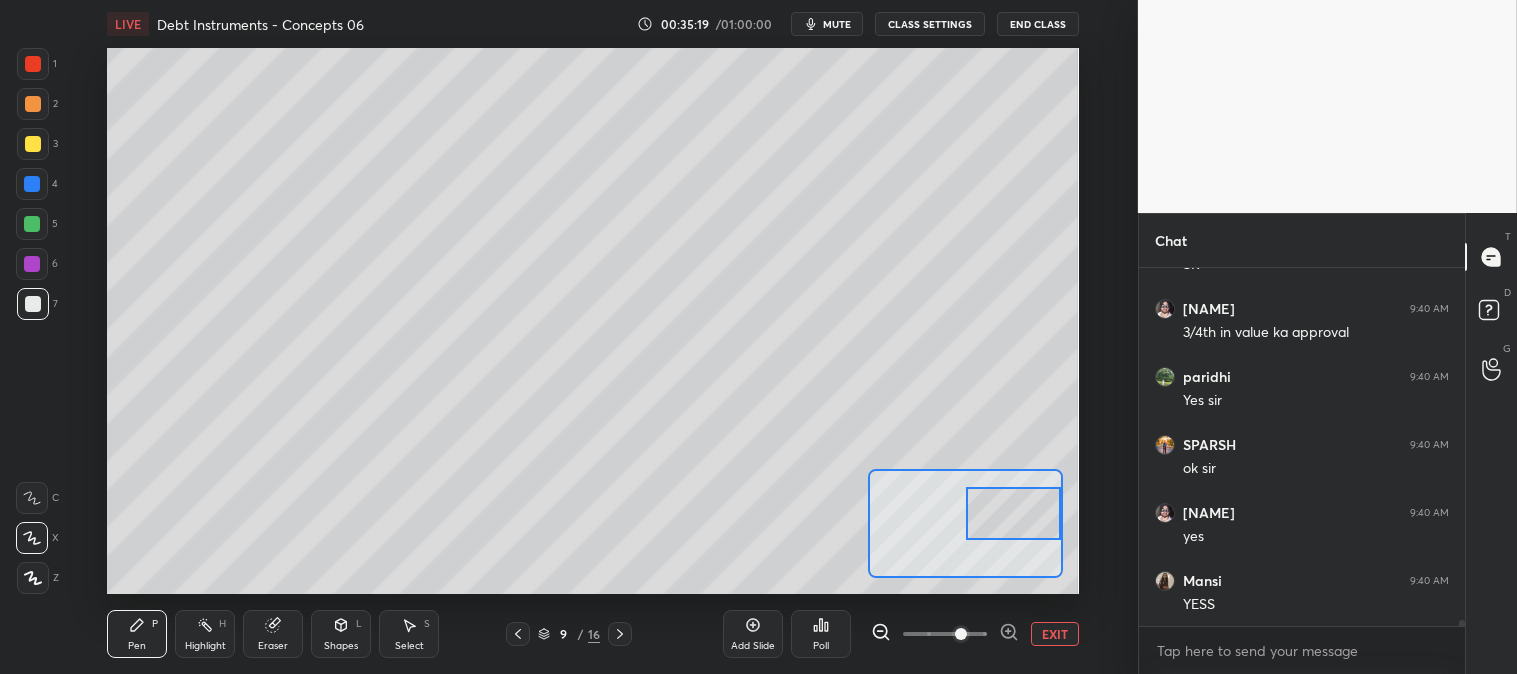 scroll, scrollTop: 19583, scrollLeft: 0, axis: vertical 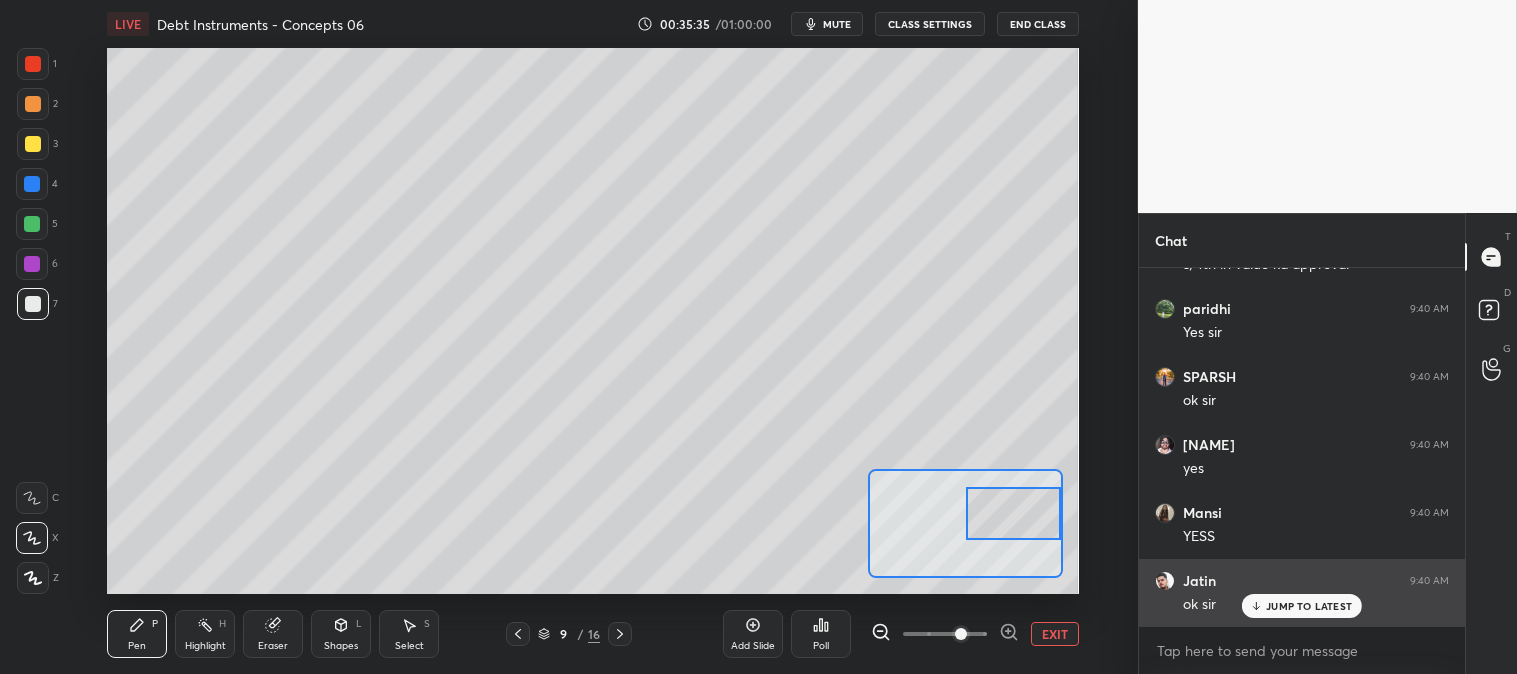 click on "JUMP TO LATEST" at bounding box center (1302, 606) 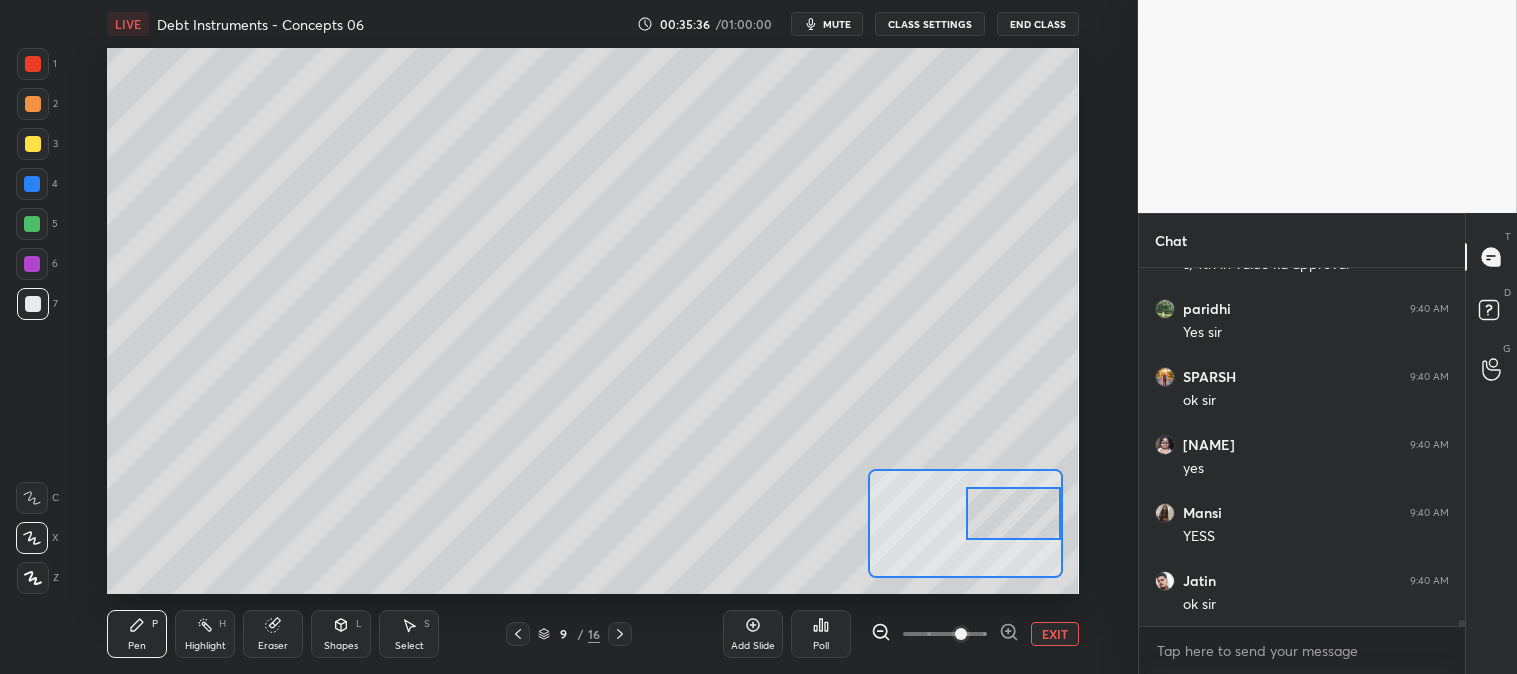 scroll, scrollTop: 19651, scrollLeft: 0, axis: vertical 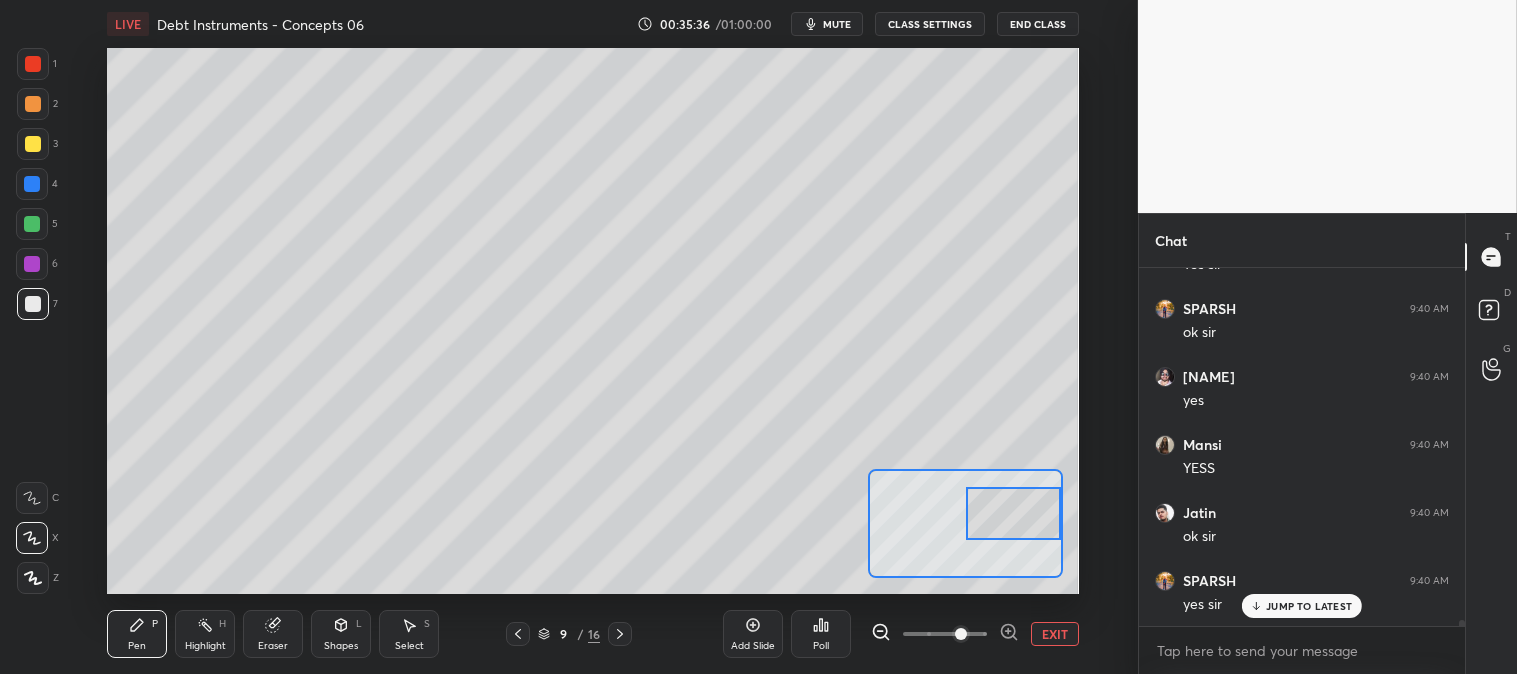 click on "EXIT" at bounding box center (1055, 634) 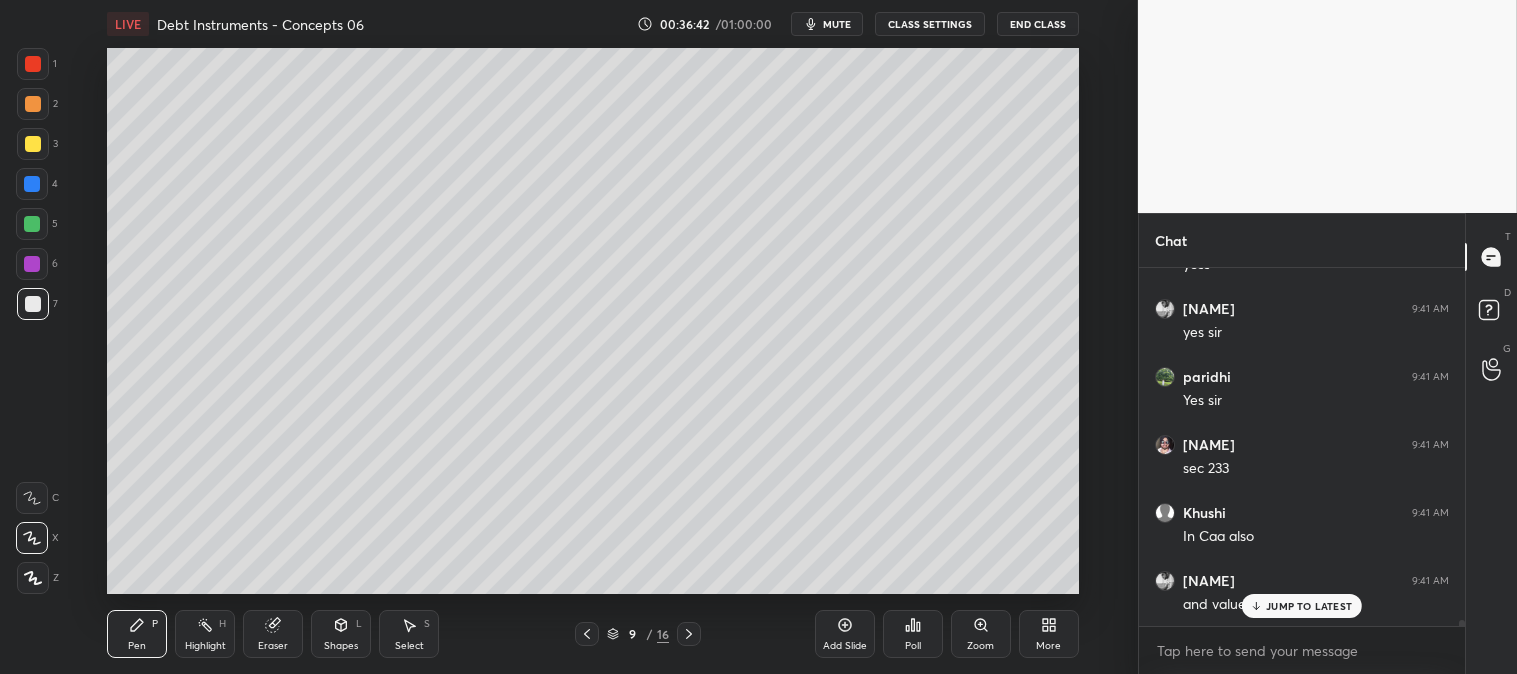 scroll, scrollTop: 20400, scrollLeft: 0, axis: vertical 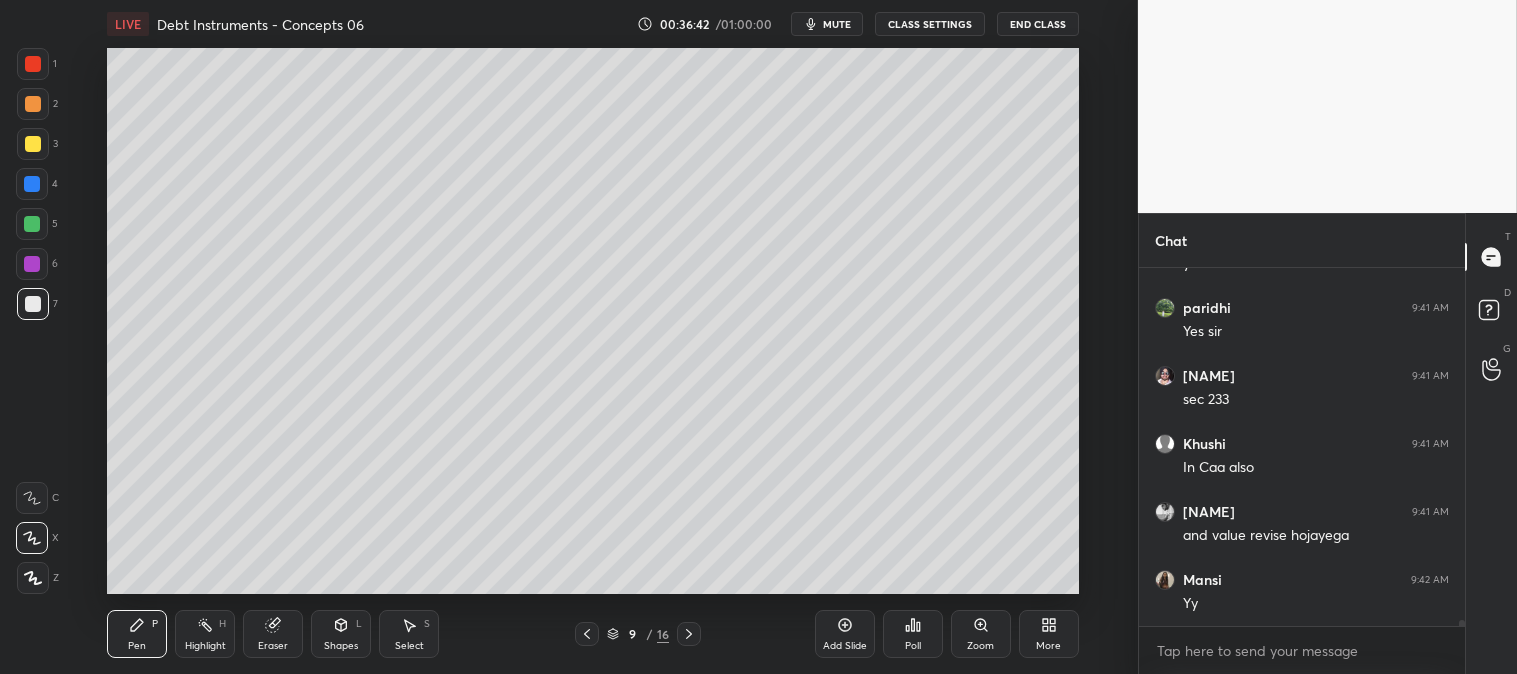 click on "Highlight" at bounding box center [205, 646] 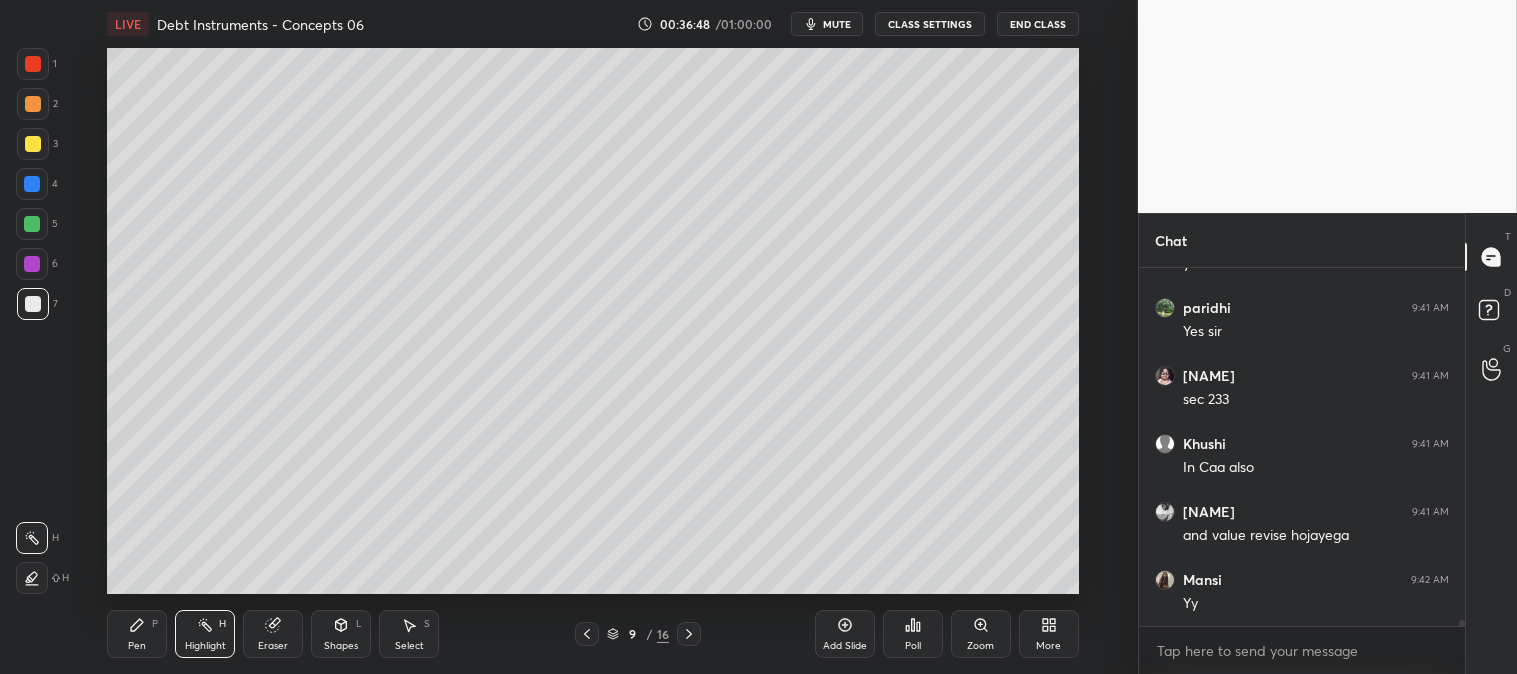 scroll, scrollTop: 20467, scrollLeft: 0, axis: vertical 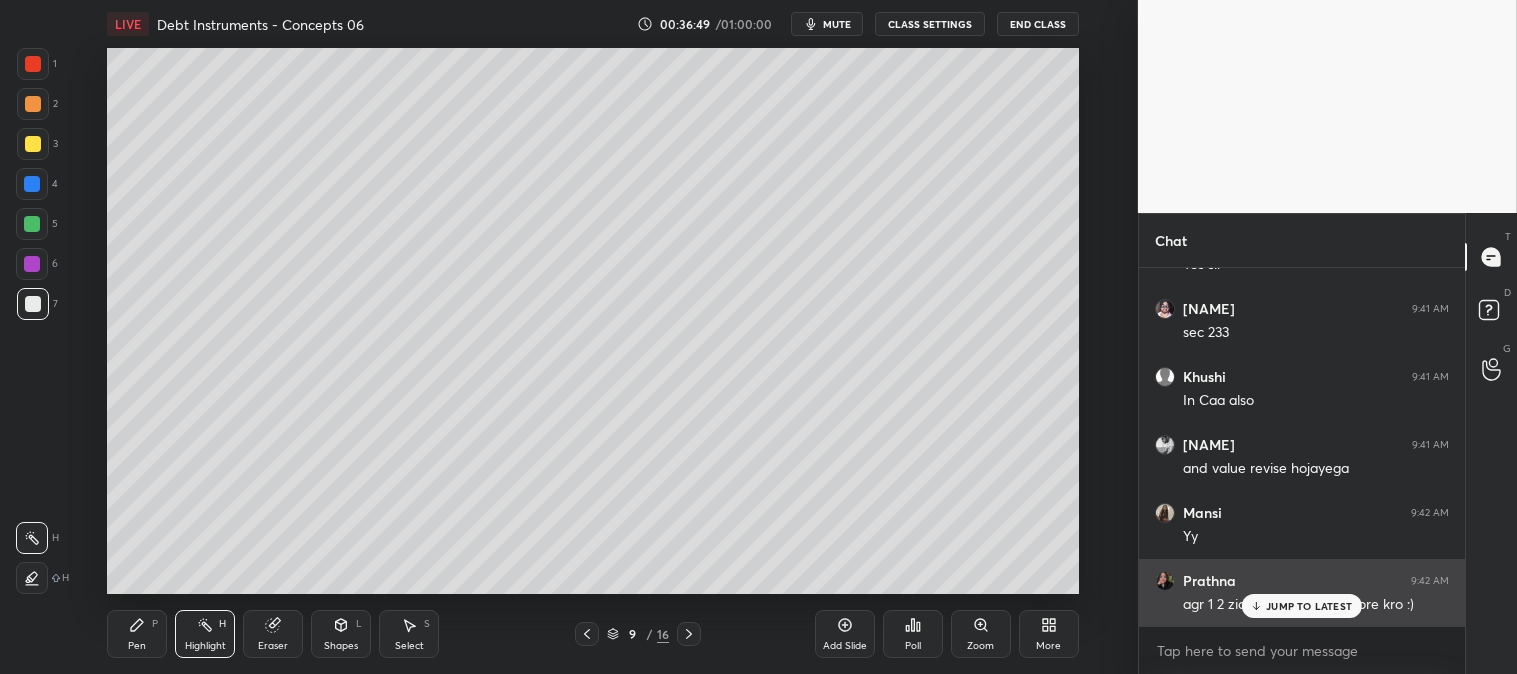 click on "JUMP TO LATEST" at bounding box center (1309, 606) 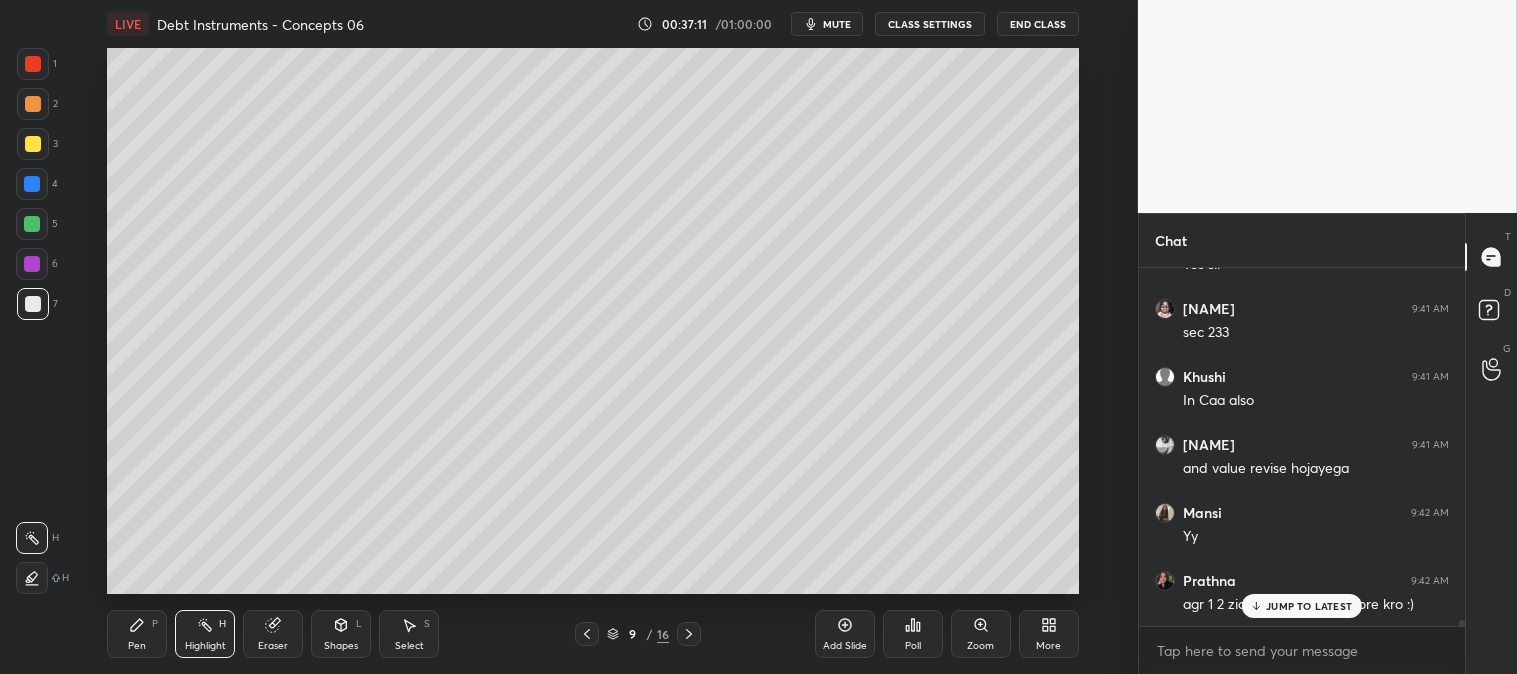 scroll, scrollTop: 20535, scrollLeft: 0, axis: vertical 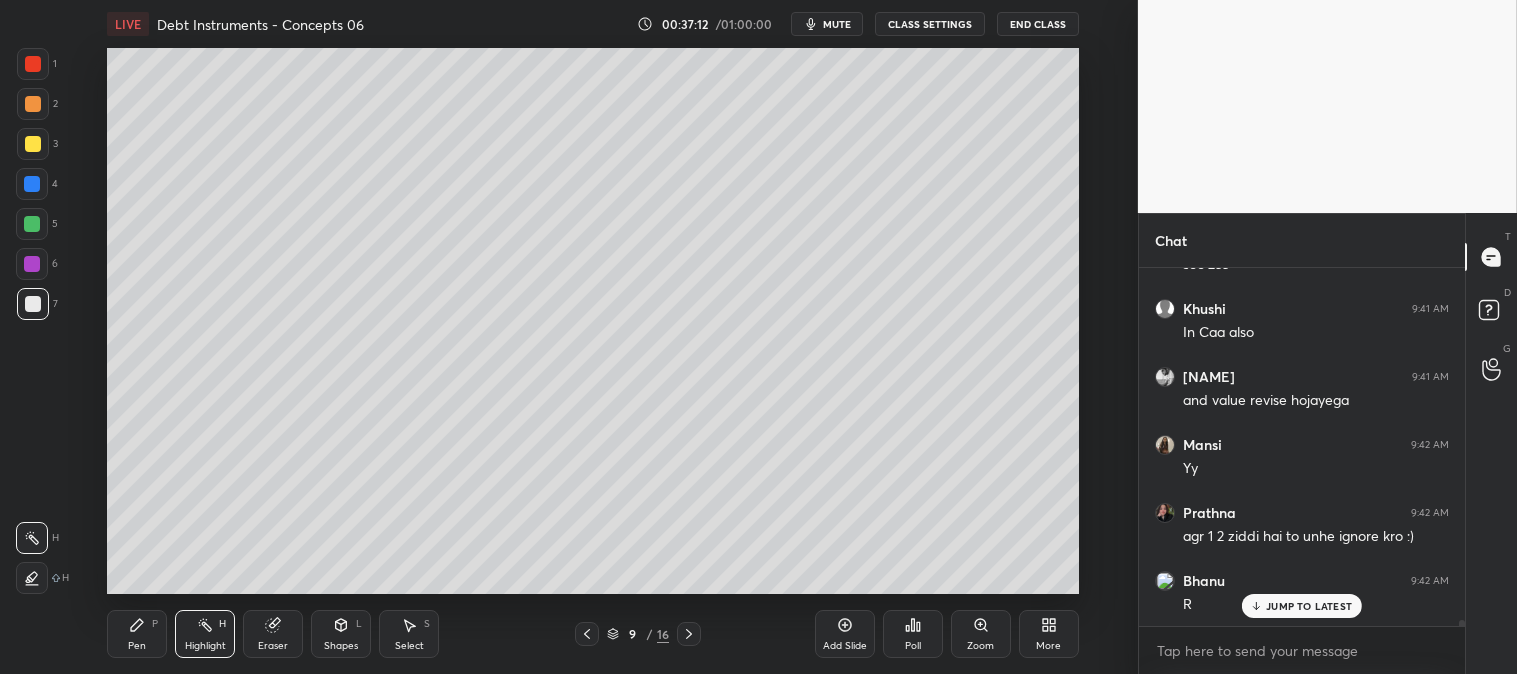 click 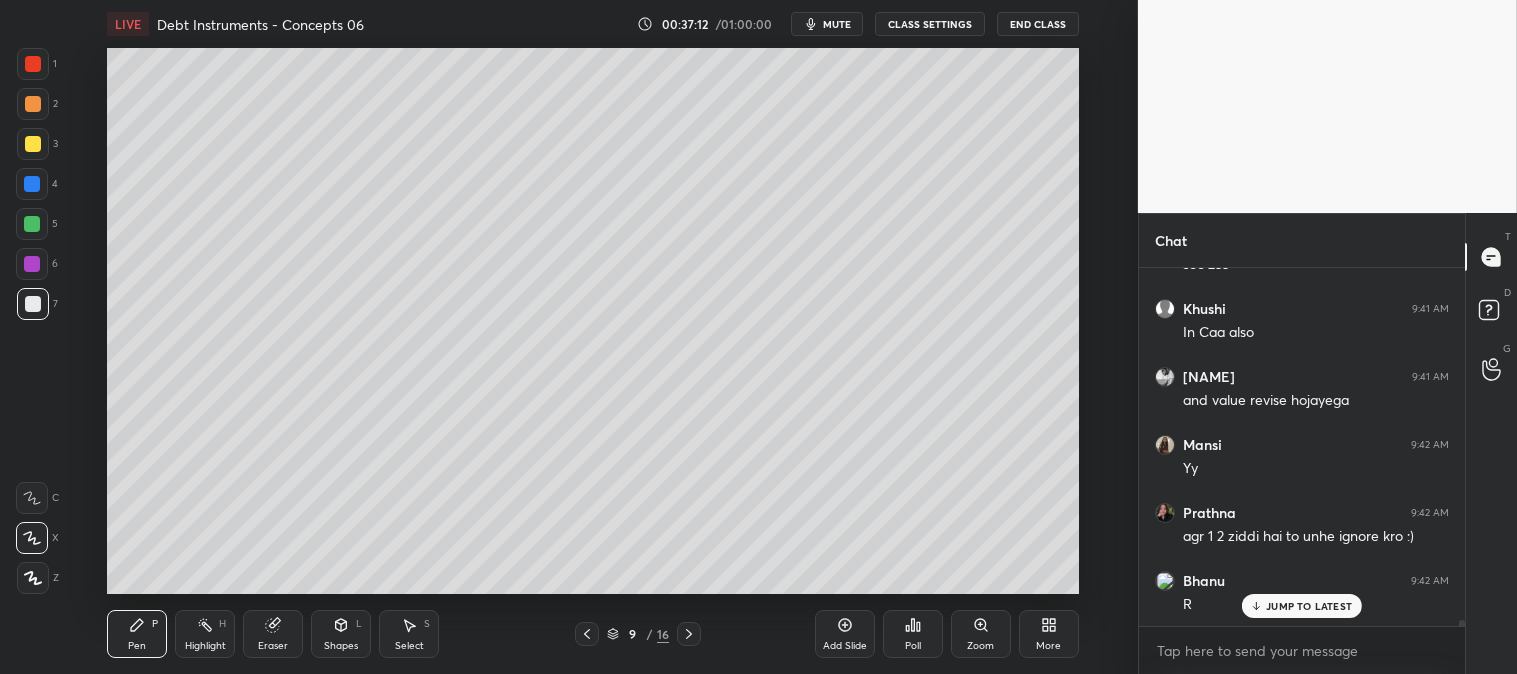 click at bounding box center [33, 104] 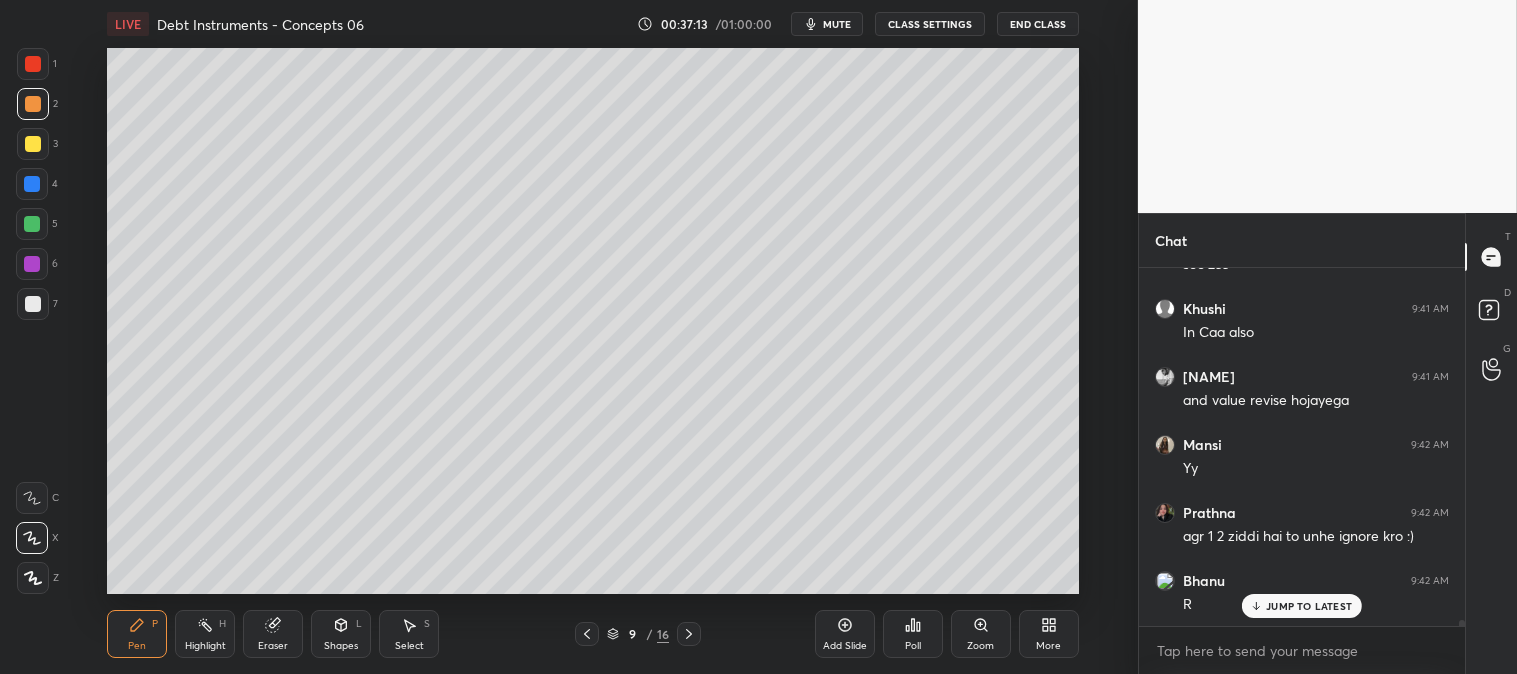 scroll, scrollTop: 20603, scrollLeft: 0, axis: vertical 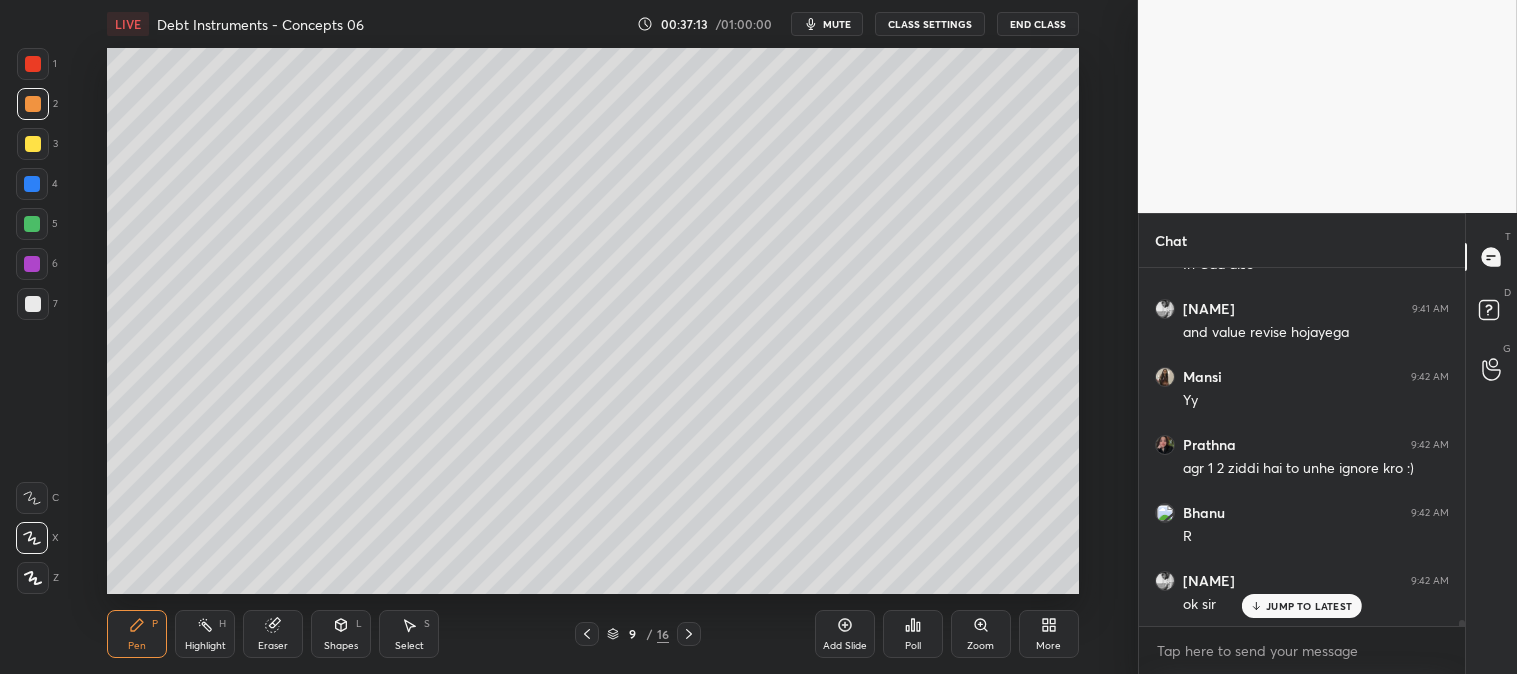 click on "JUMP TO LATEST" at bounding box center [1302, 606] 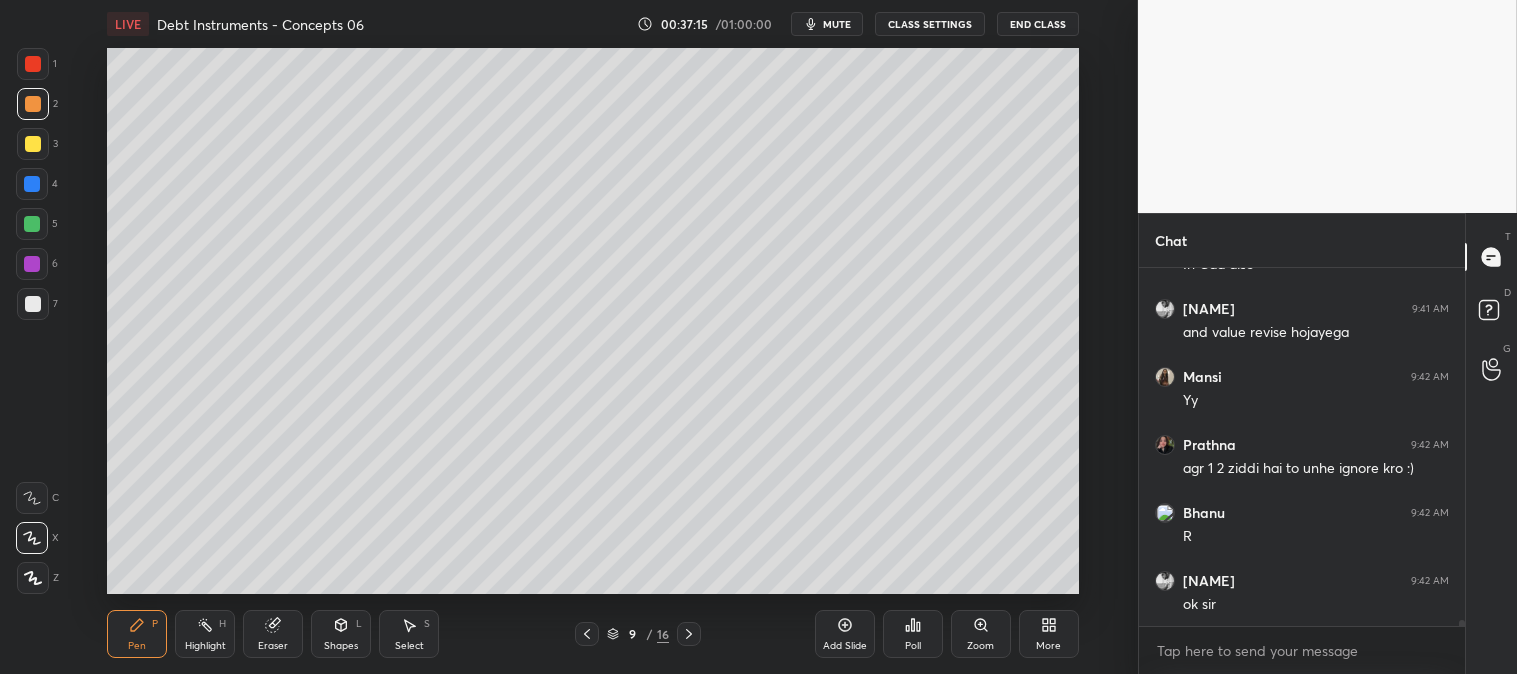 click on "Zoom" at bounding box center [981, 634] 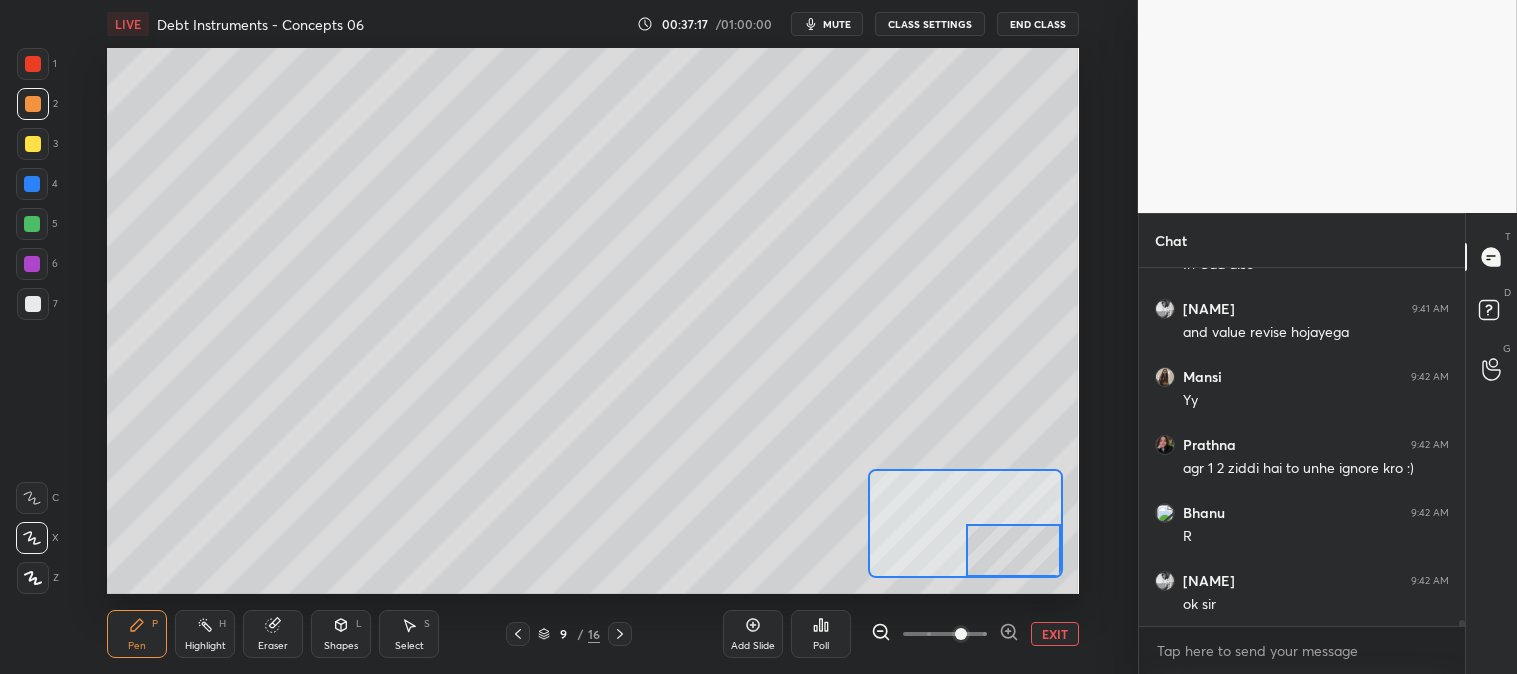 click at bounding box center (33, 104) 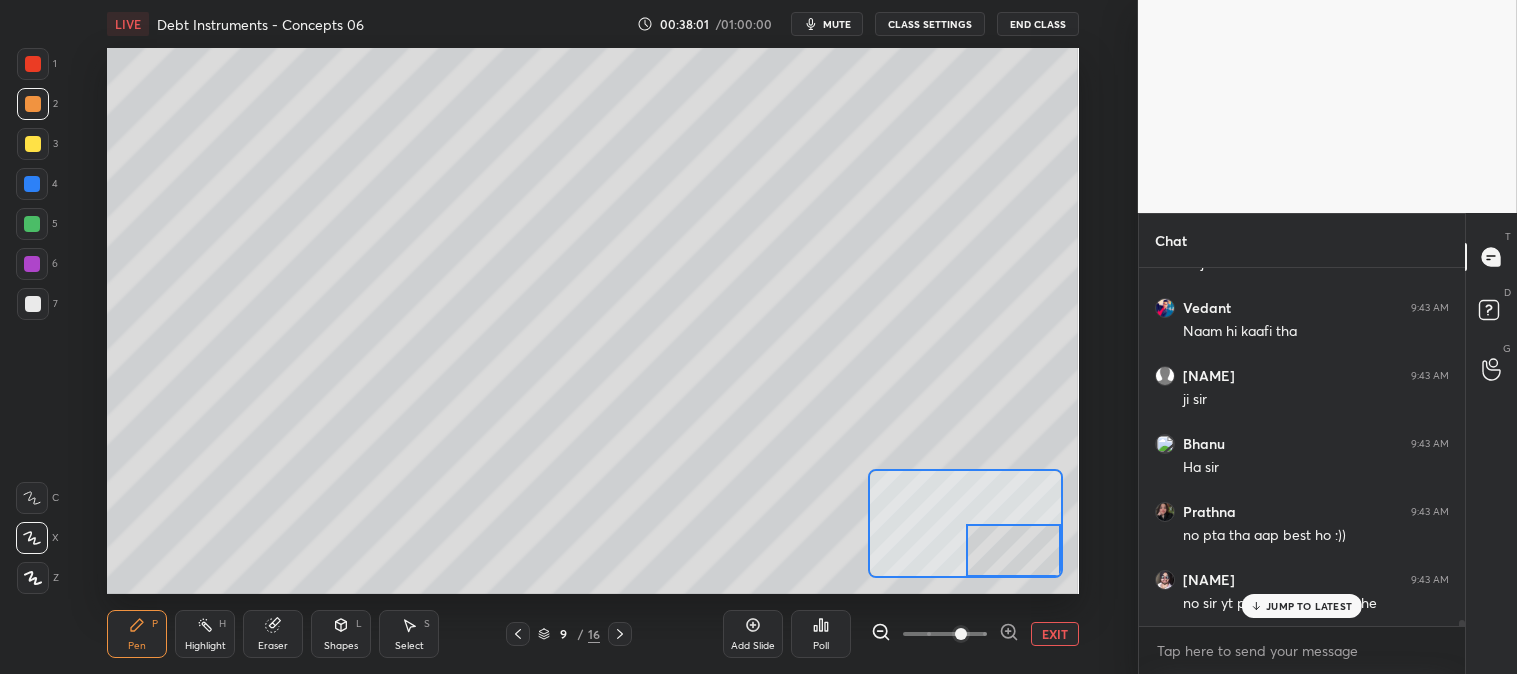 scroll, scrollTop: 22167, scrollLeft: 0, axis: vertical 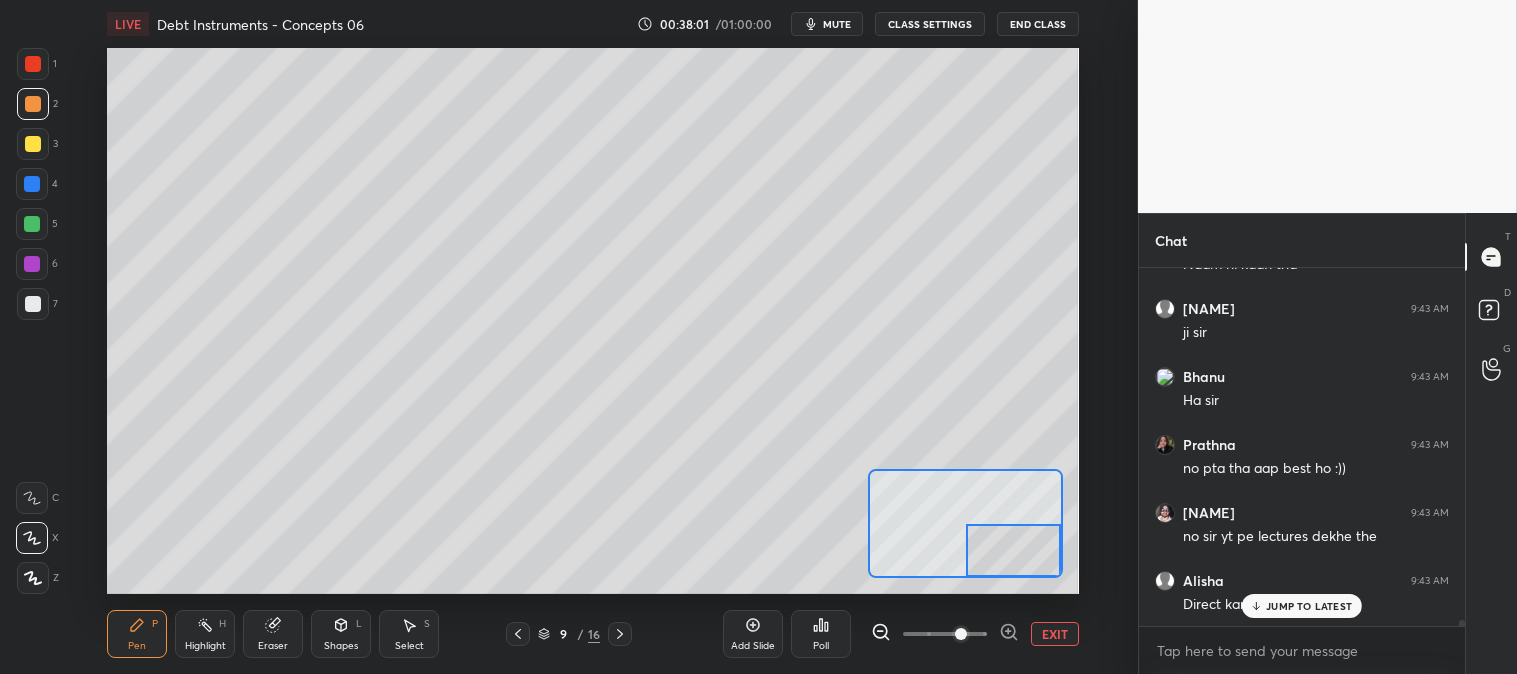 click on "EXIT" at bounding box center (1055, 634) 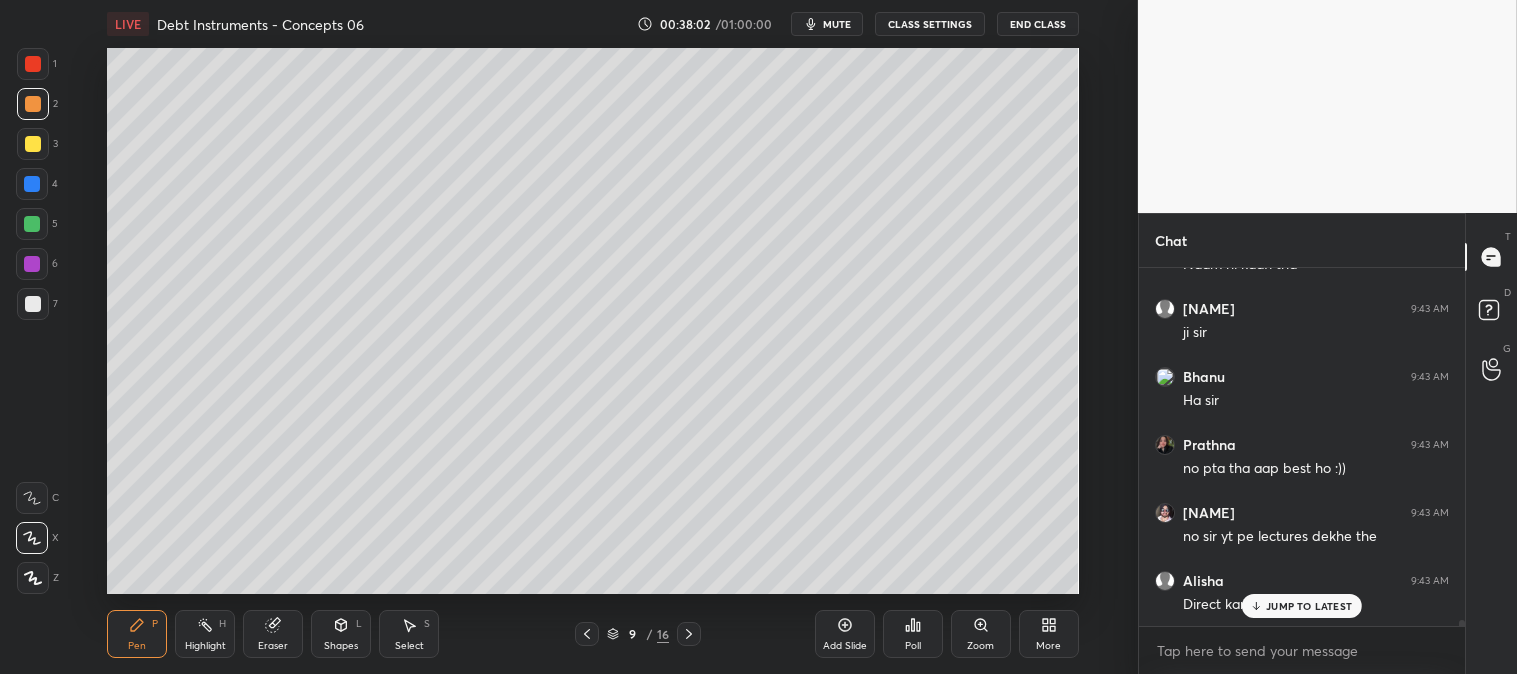 scroll, scrollTop: 22235, scrollLeft: 0, axis: vertical 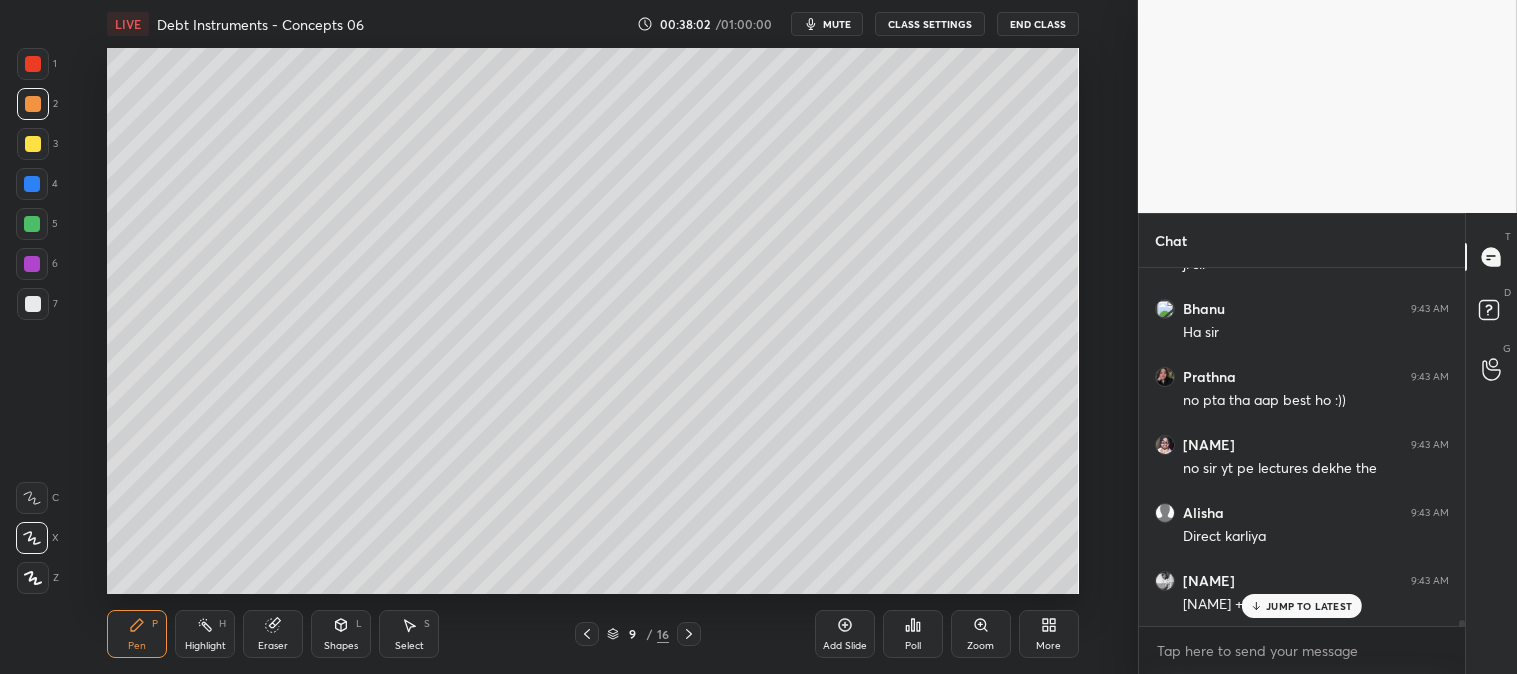 click on "Highlight H" at bounding box center (205, 634) 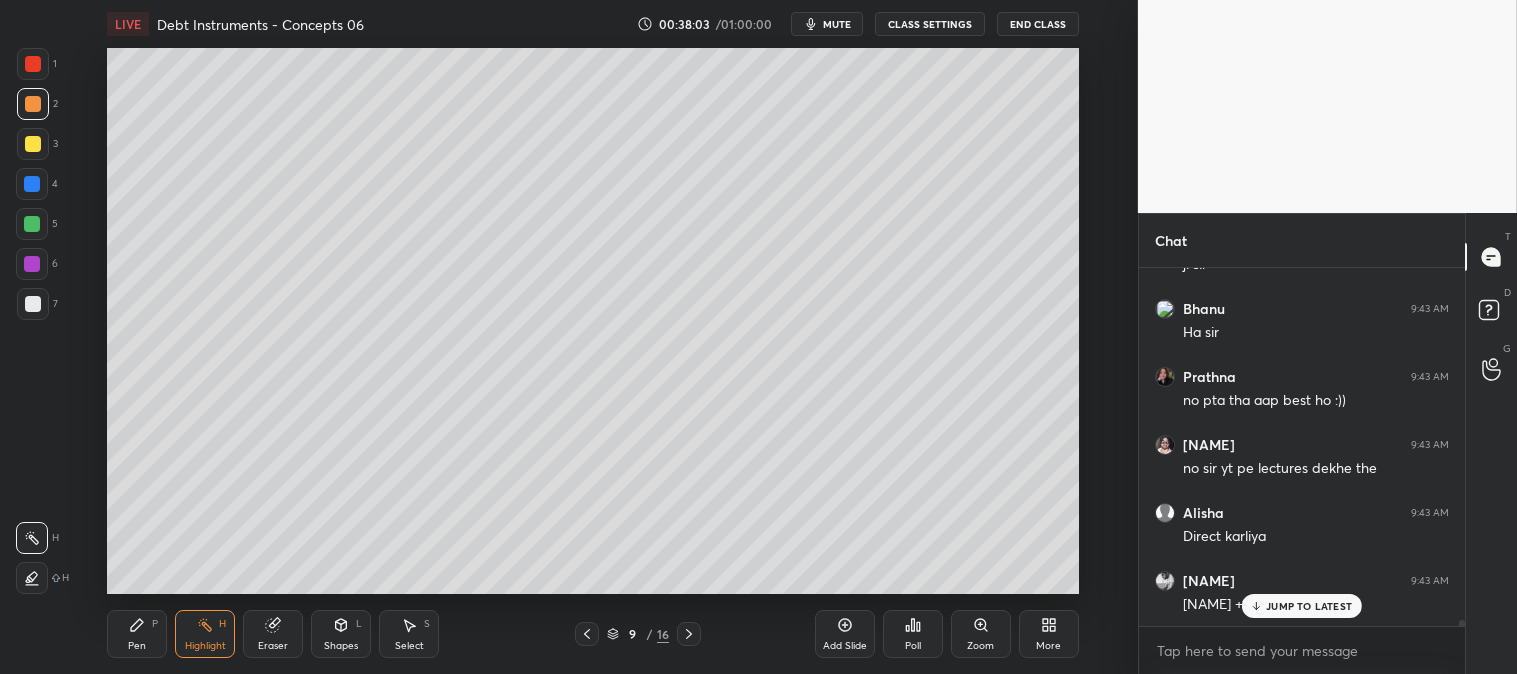 click on "JUMP TO LATEST" at bounding box center (1309, 606) 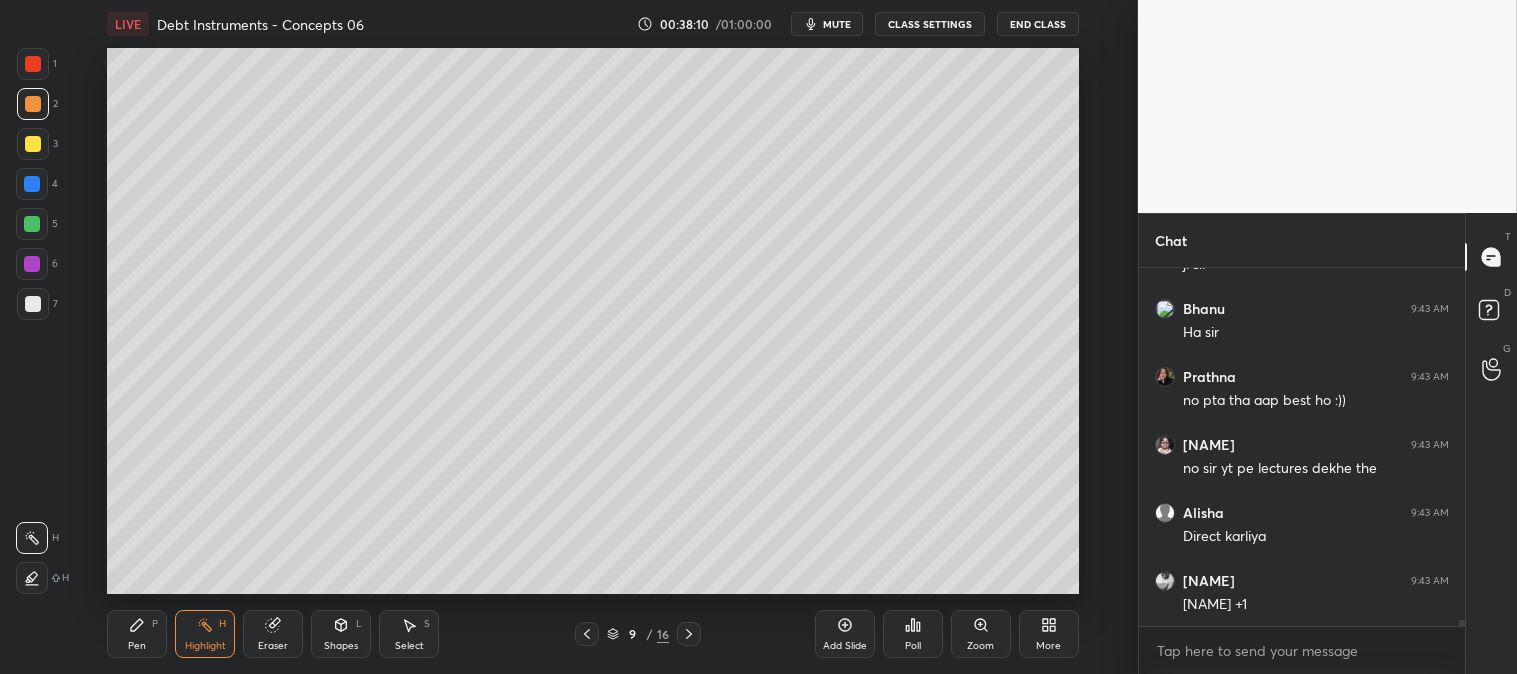 click at bounding box center (33, 144) 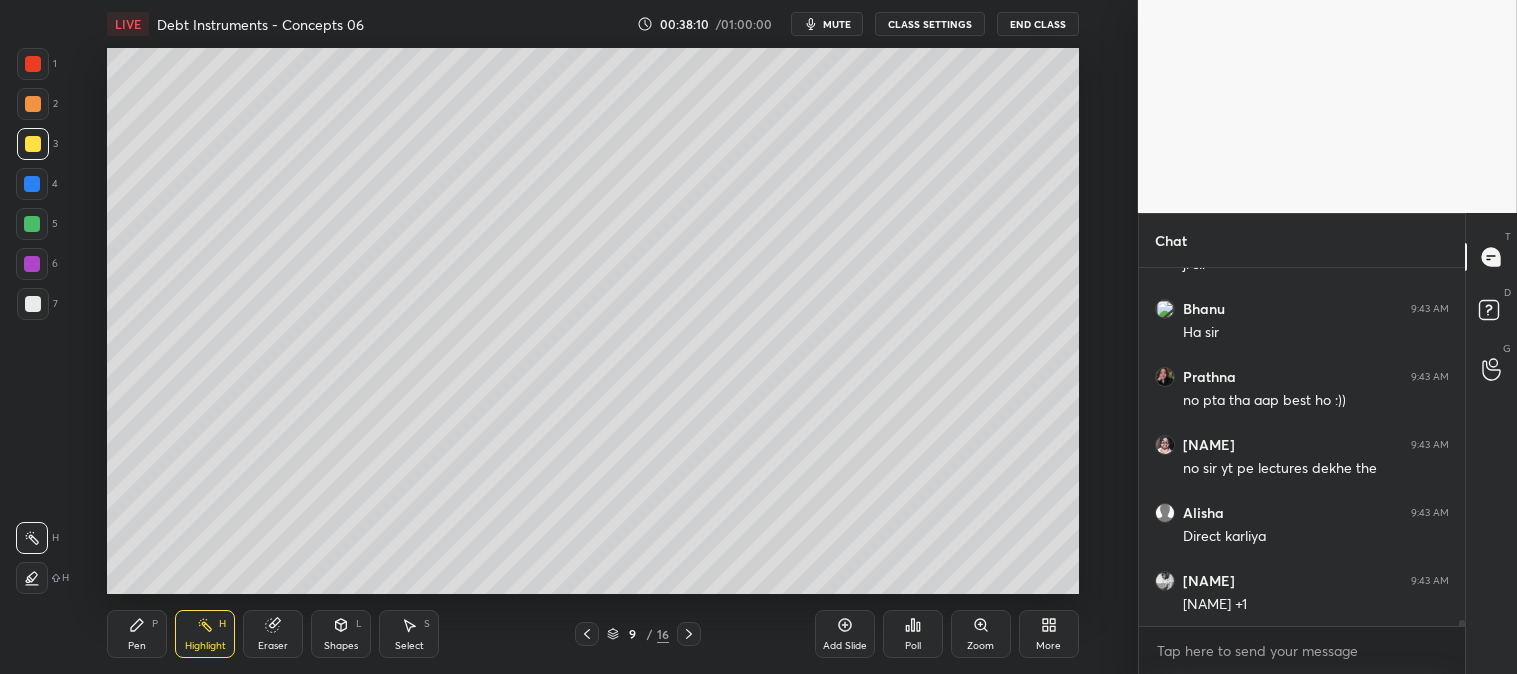 click 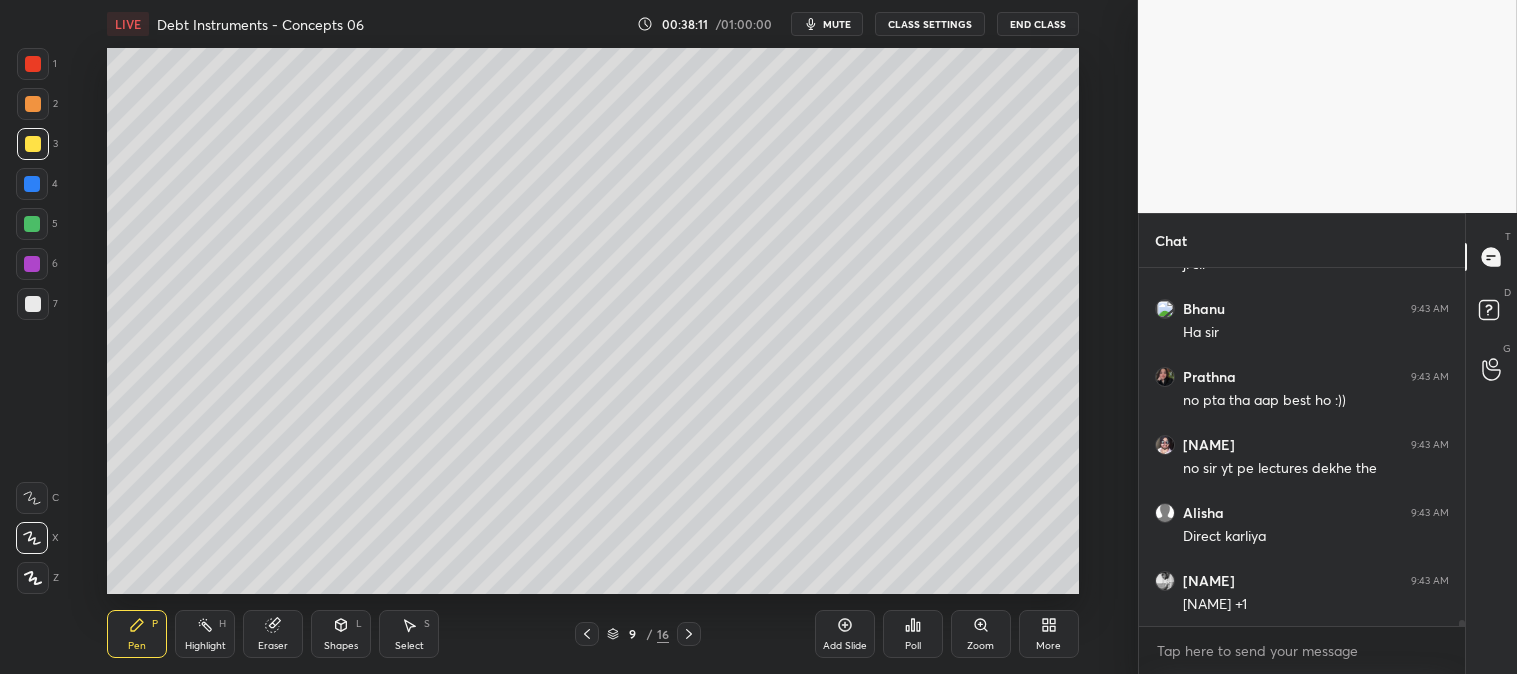 click 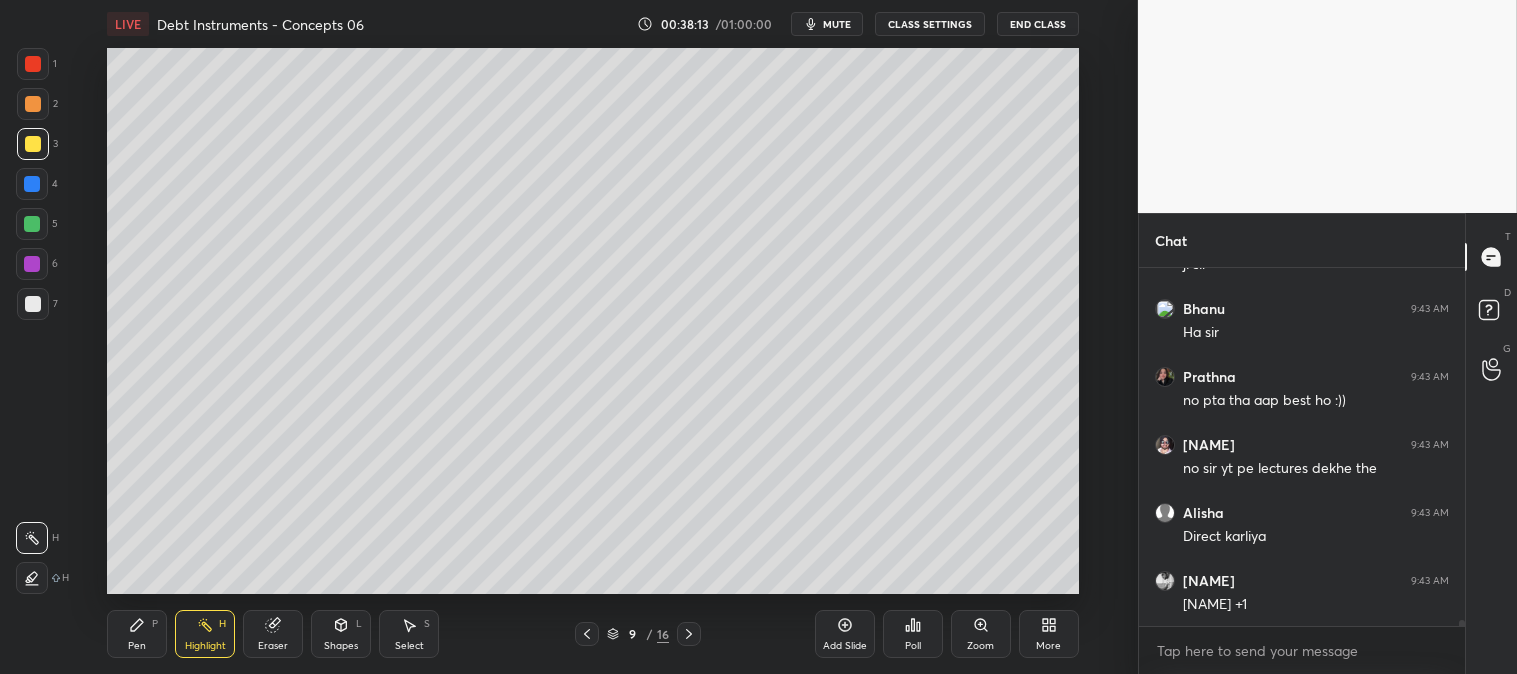 click 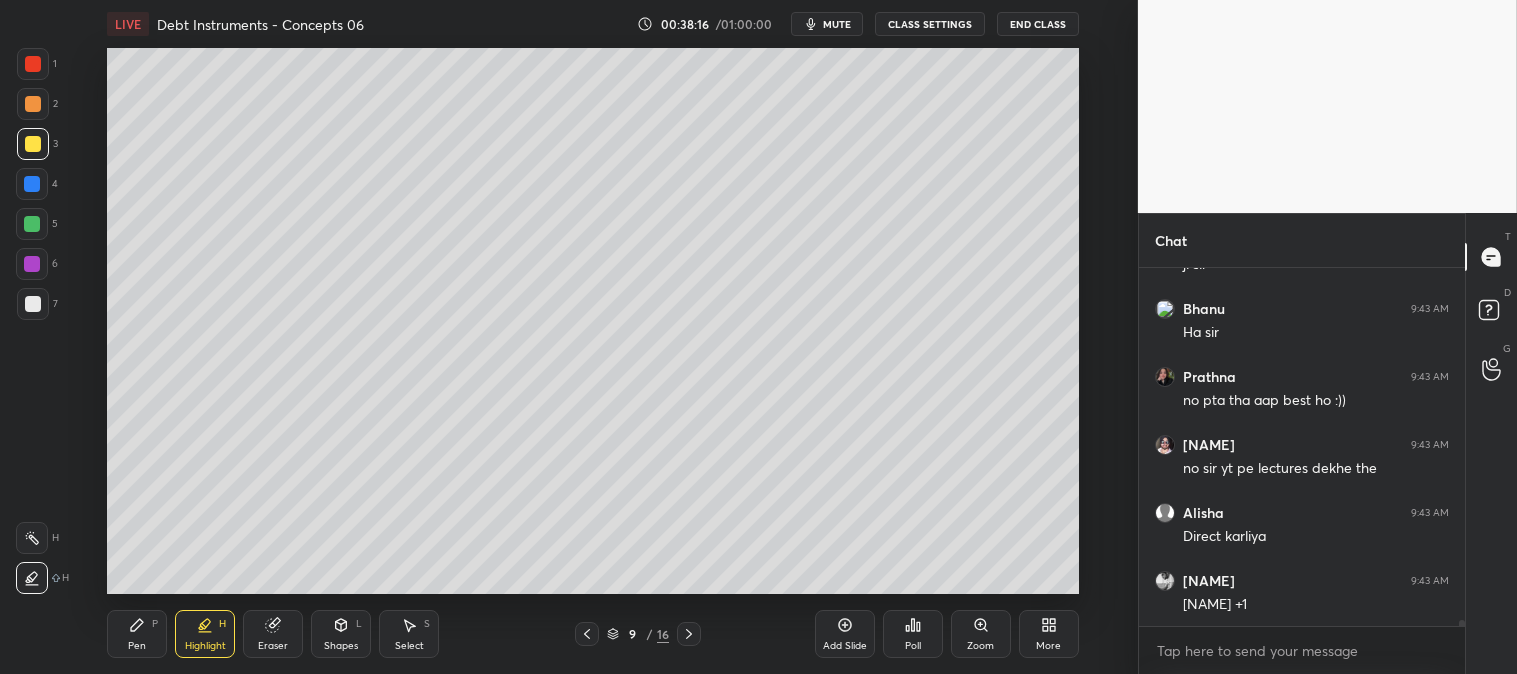 scroll, scrollTop: 22303, scrollLeft: 0, axis: vertical 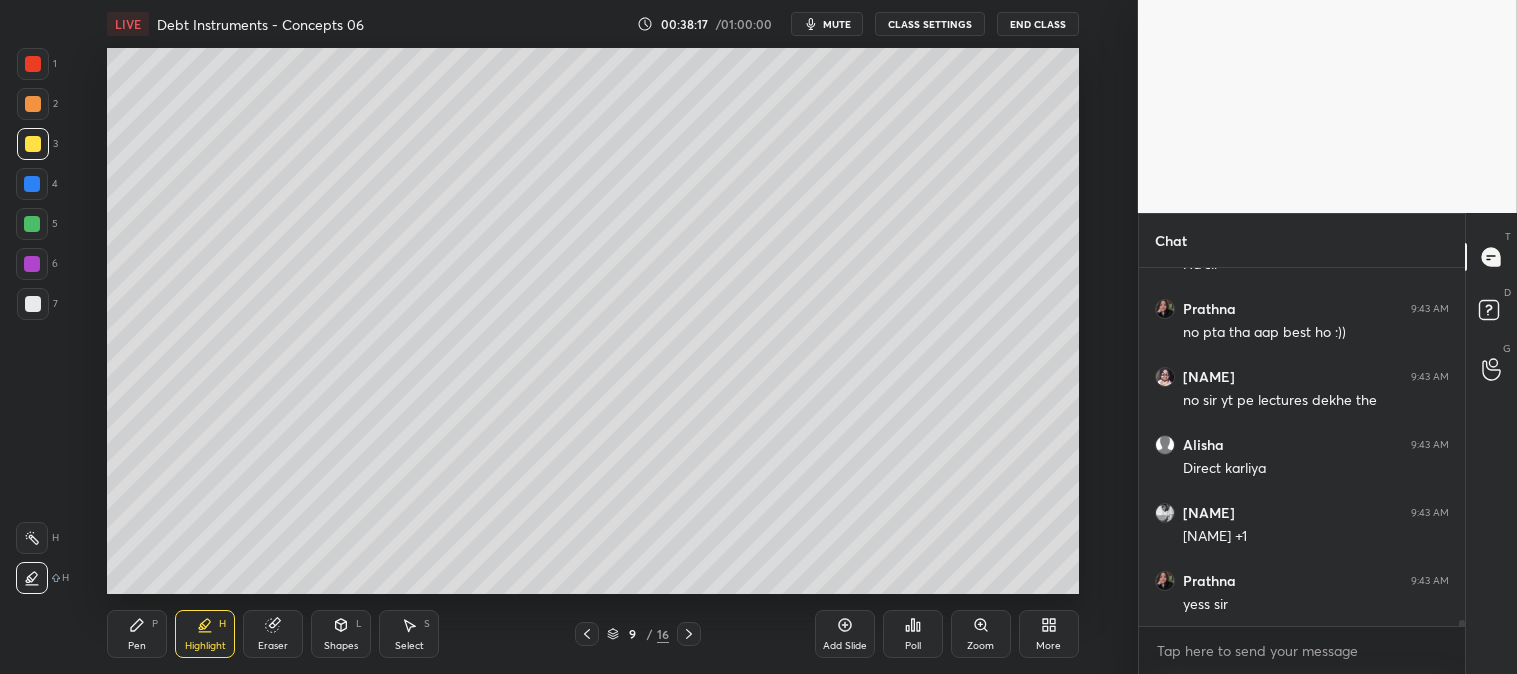 click 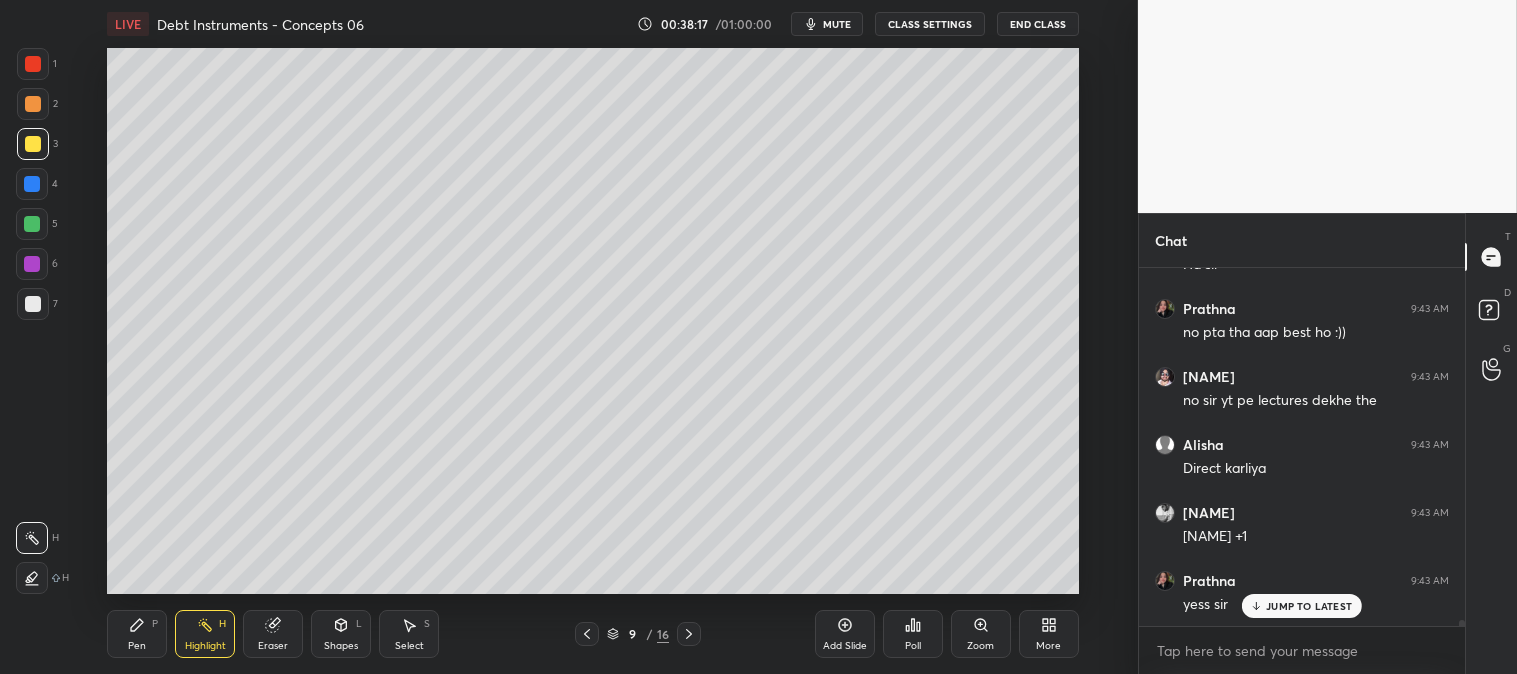 scroll, scrollTop: 22371, scrollLeft: 0, axis: vertical 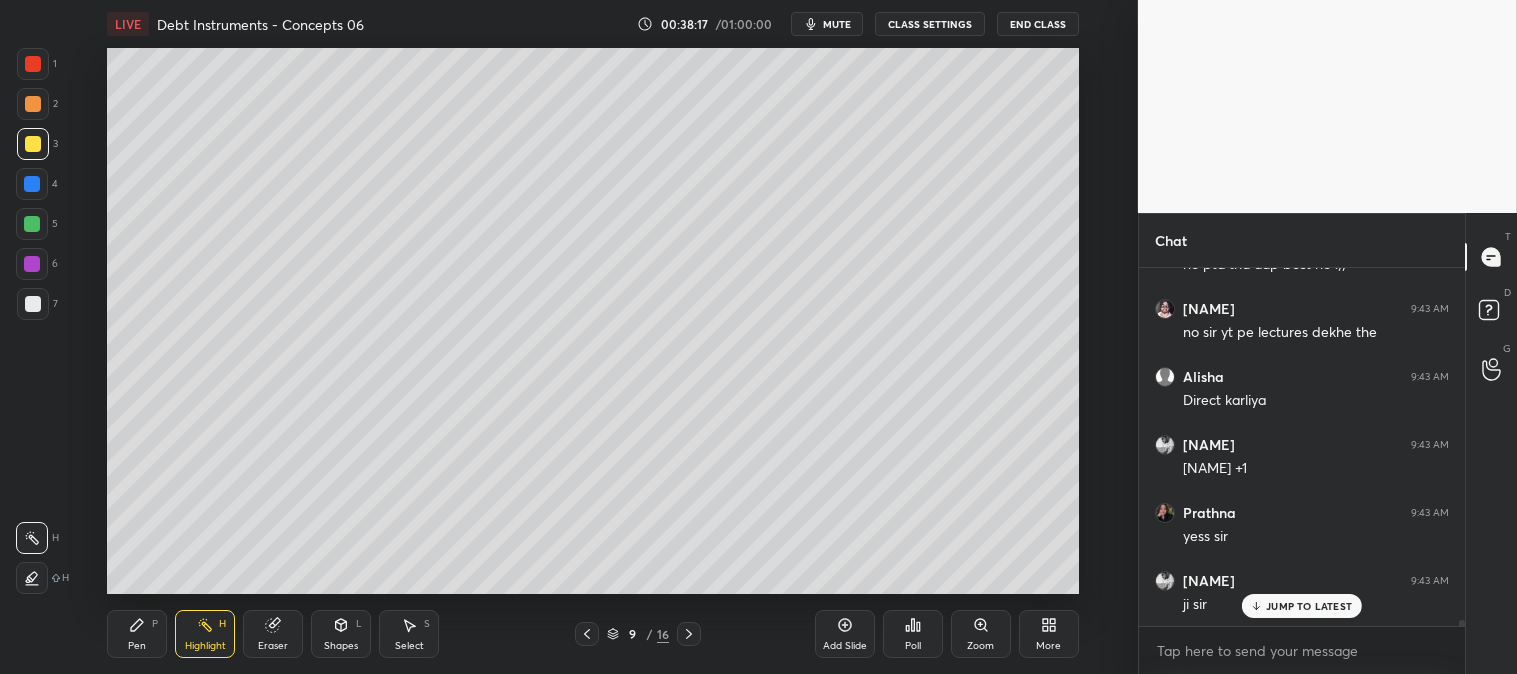 click on "Pen P" at bounding box center [137, 634] 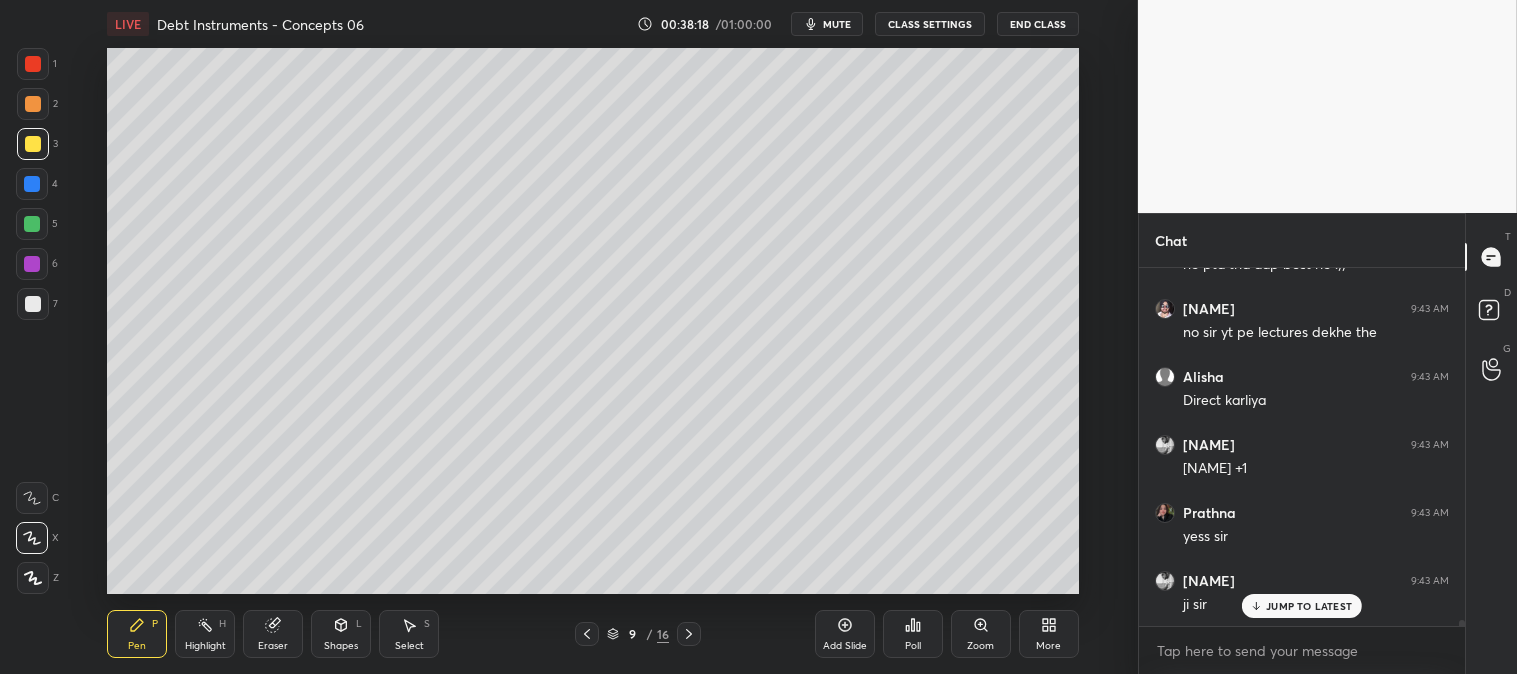 click at bounding box center (33, 104) 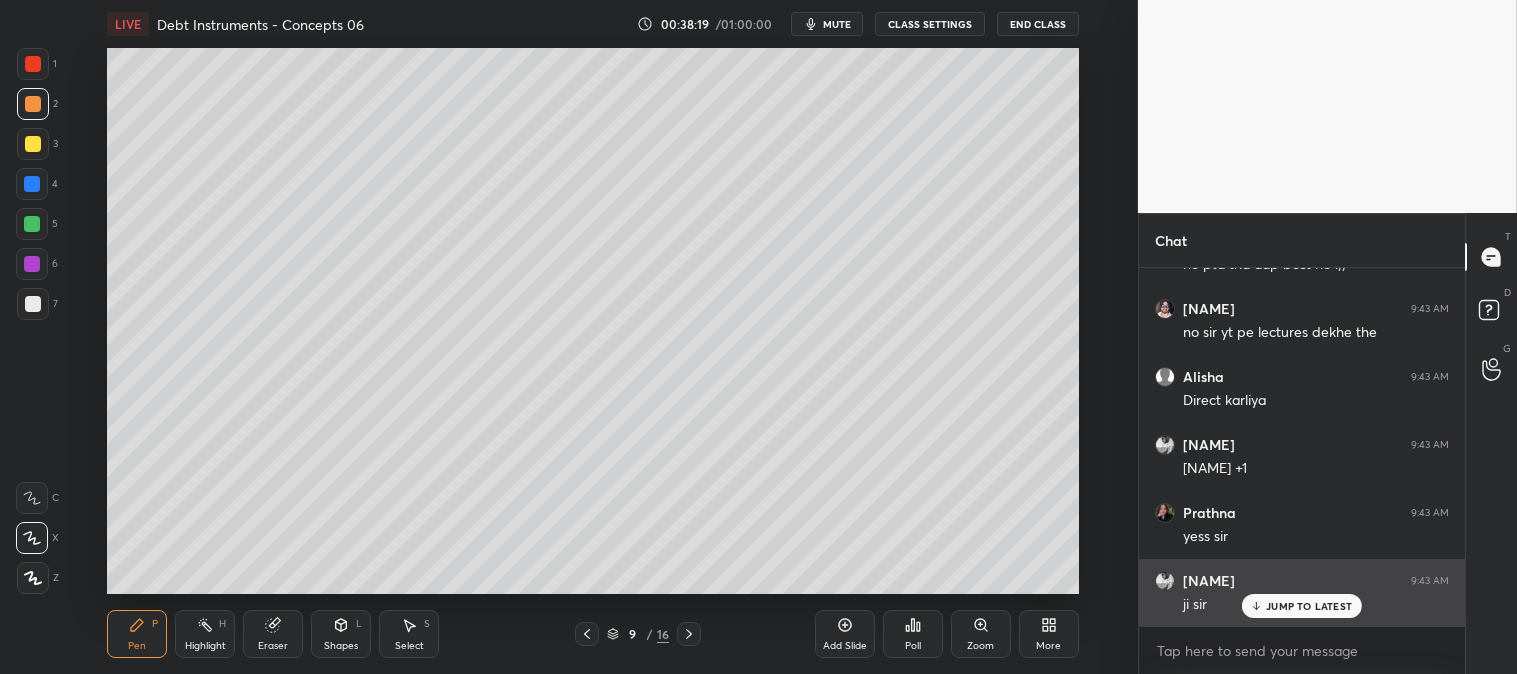 click on "JUMP TO LATEST" at bounding box center [1309, 606] 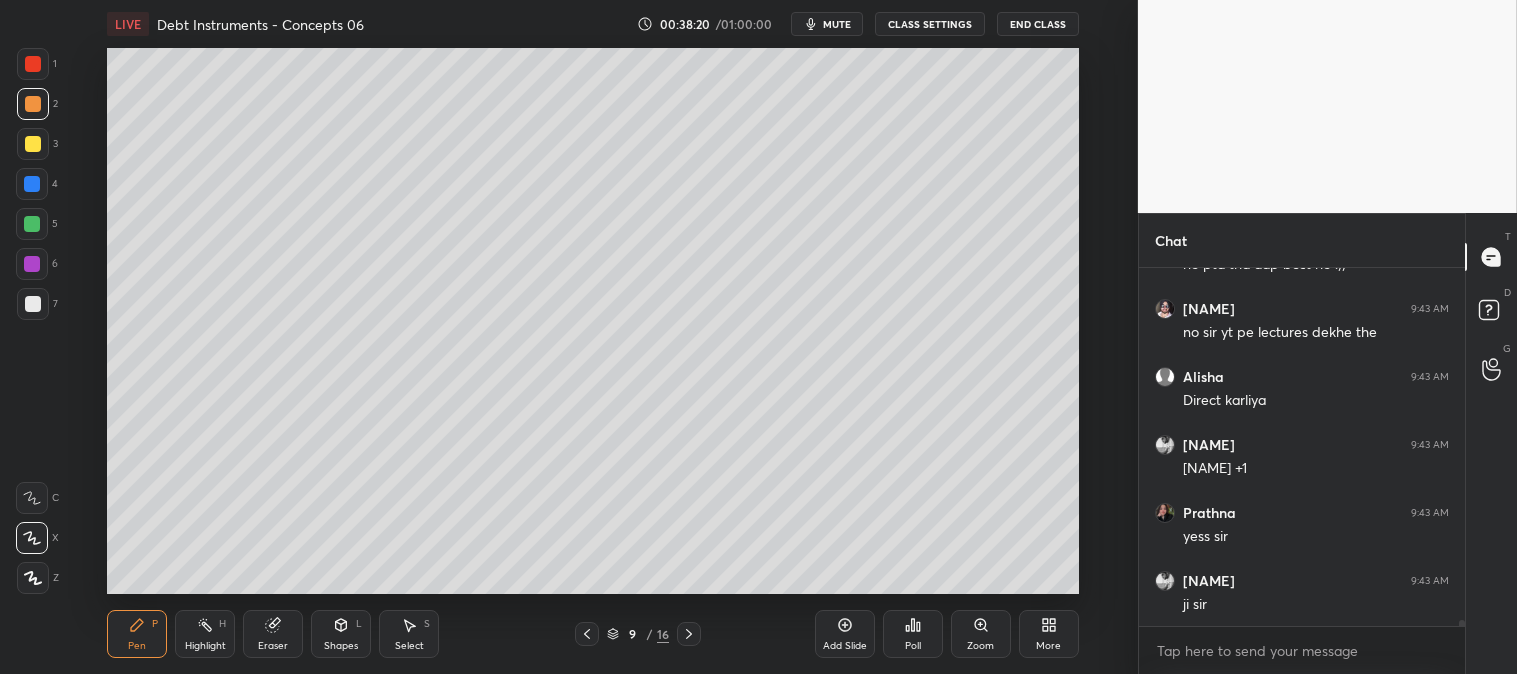 click at bounding box center [33, 304] 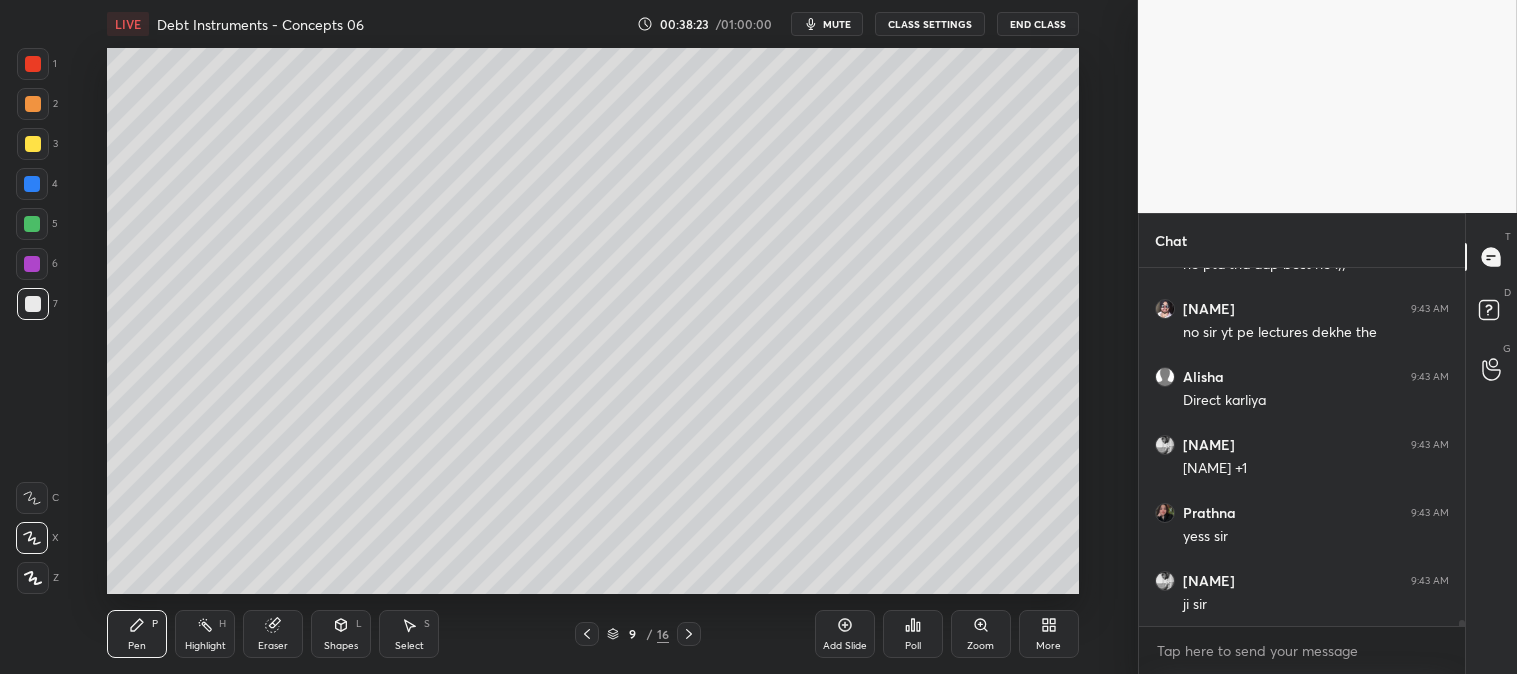click on "Zoom" at bounding box center [981, 634] 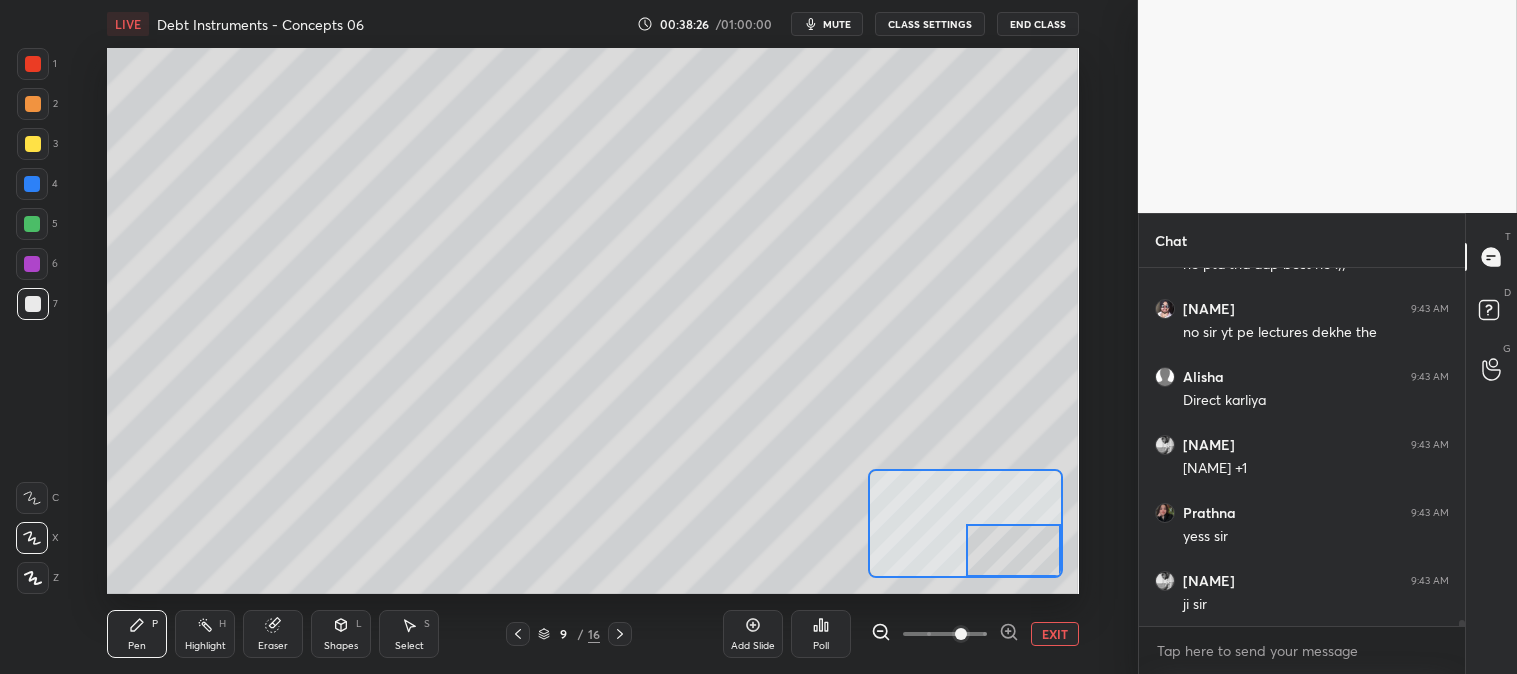 scroll, scrollTop: 22440, scrollLeft: 0, axis: vertical 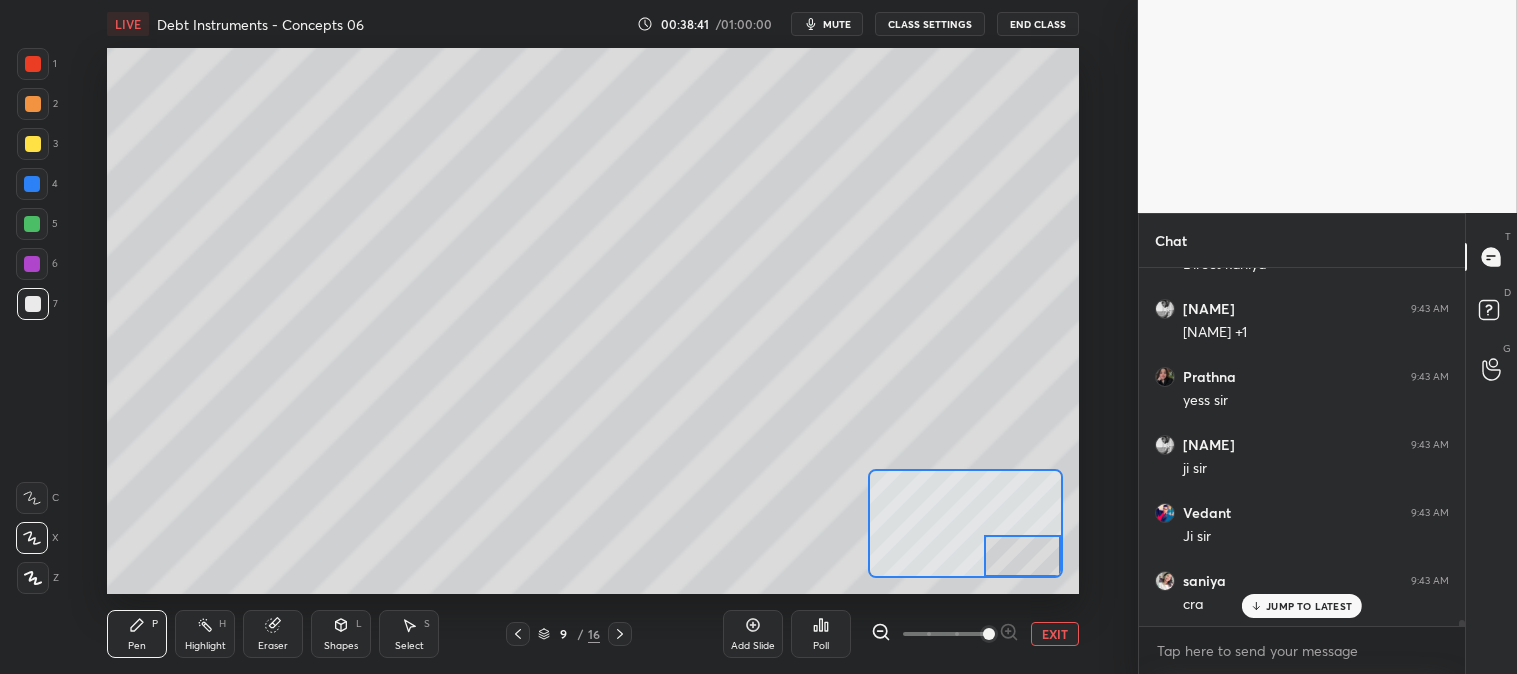 click on "EXIT" at bounding box center (1055, 634) 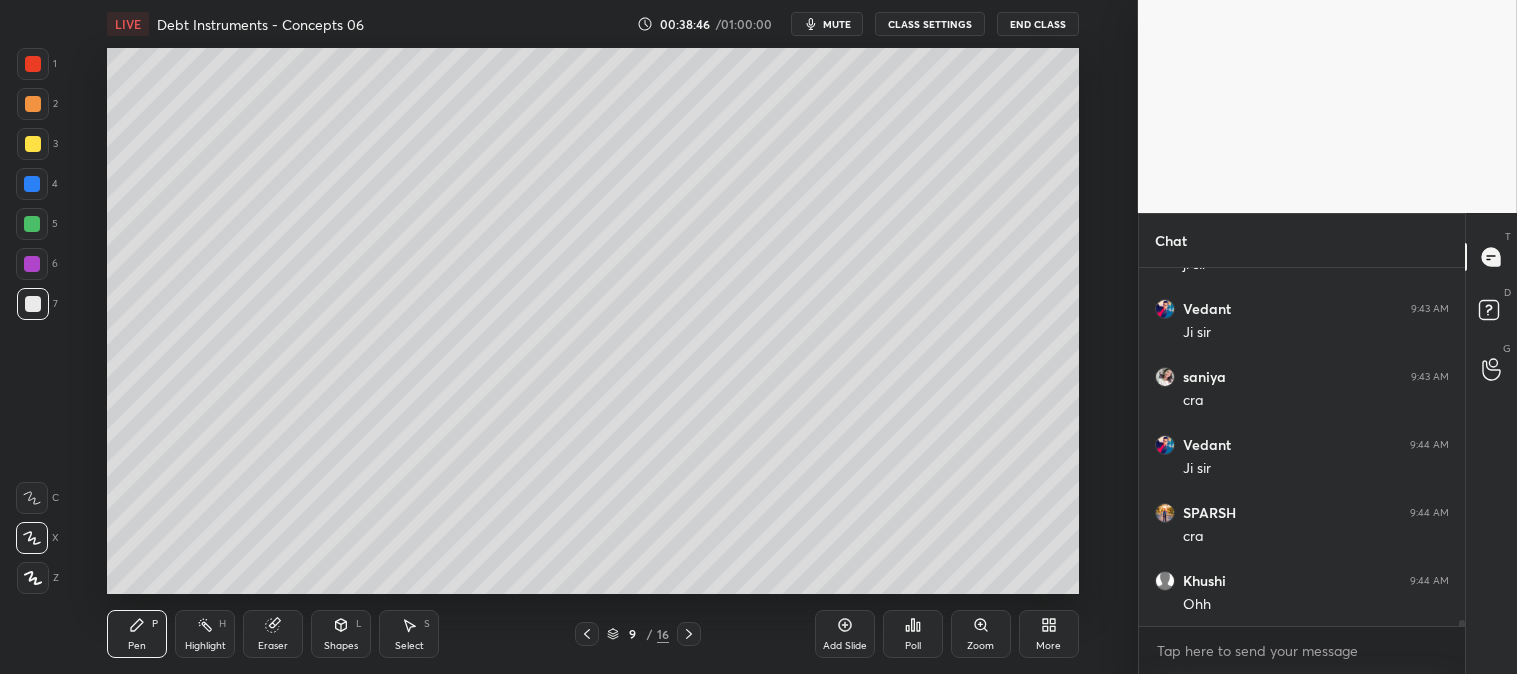 scroll, scrollTop: 22780, scrollLeft: 0, axis: vertical 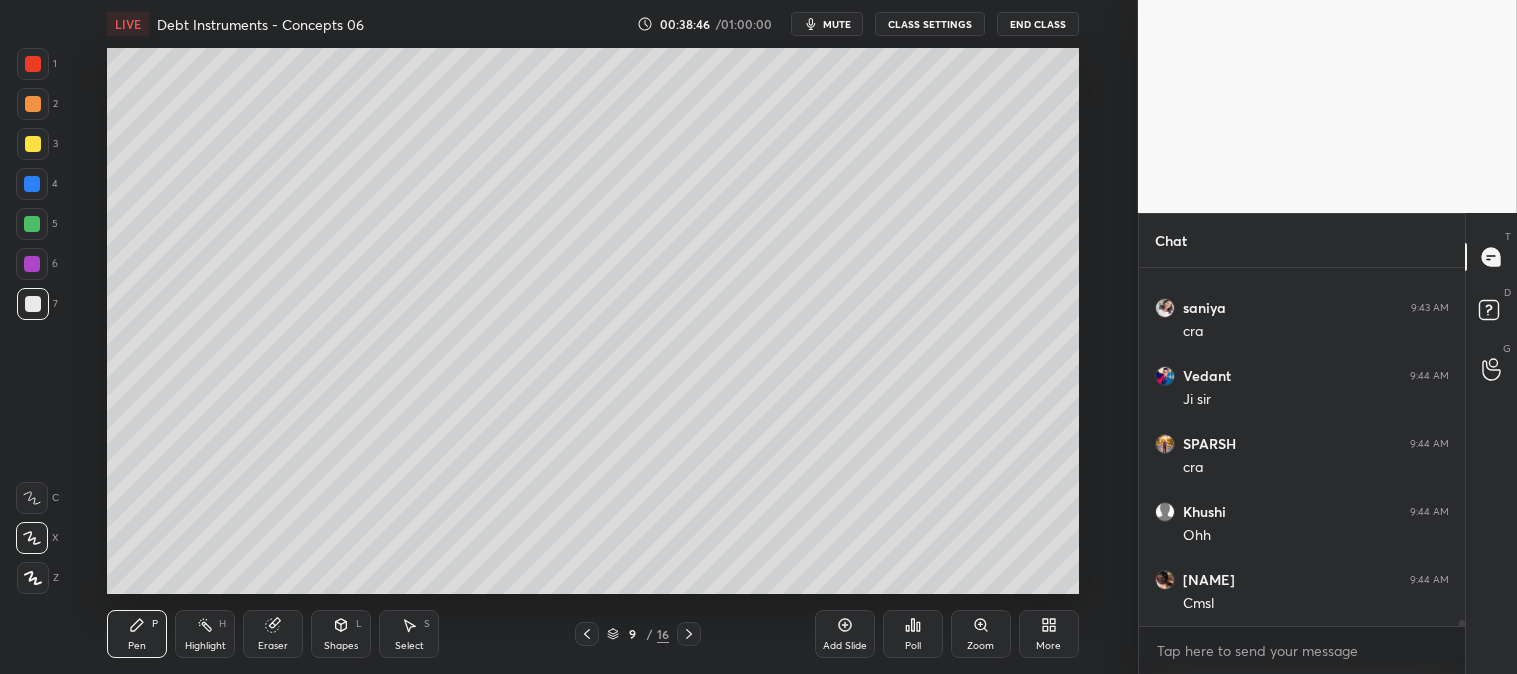 click at bounding box center (33, 64) 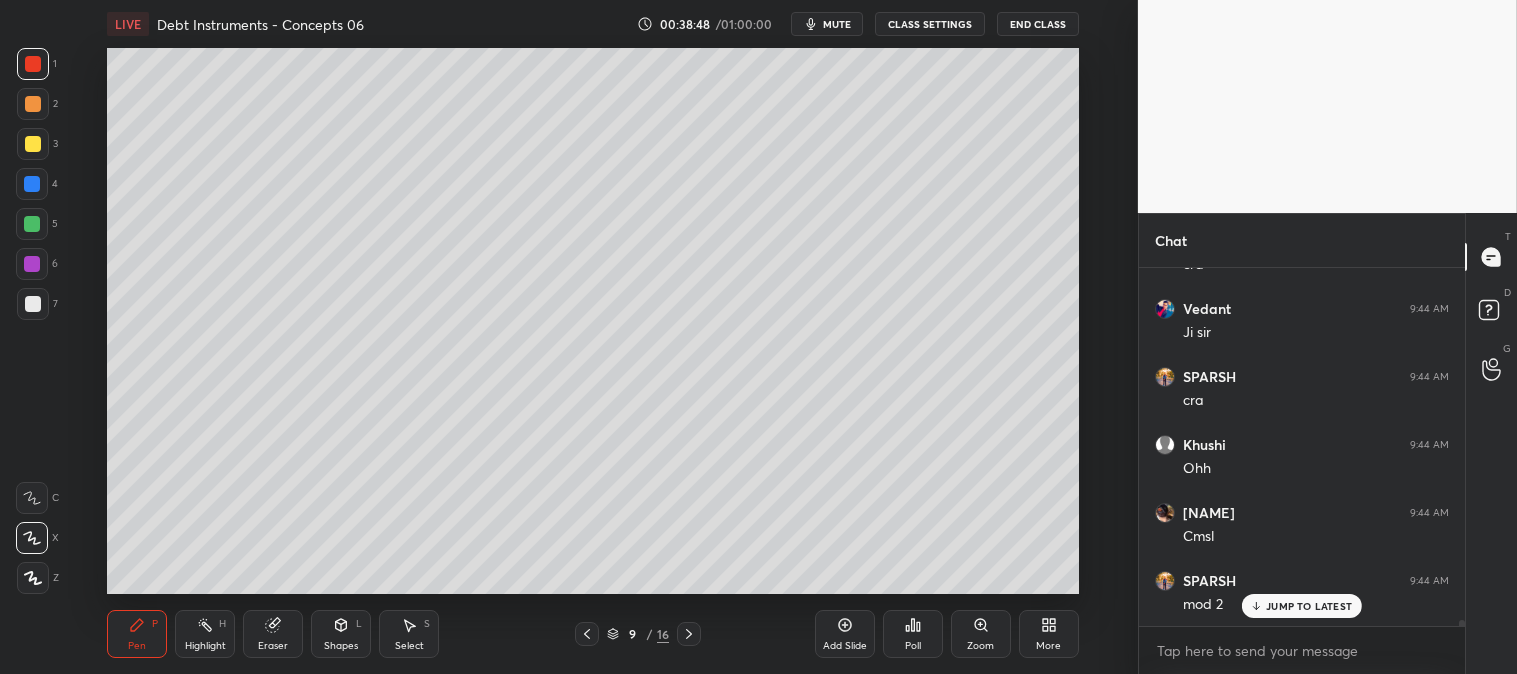scroll, scrollTop: 22915, scrollLeft: 0, axis: vertical 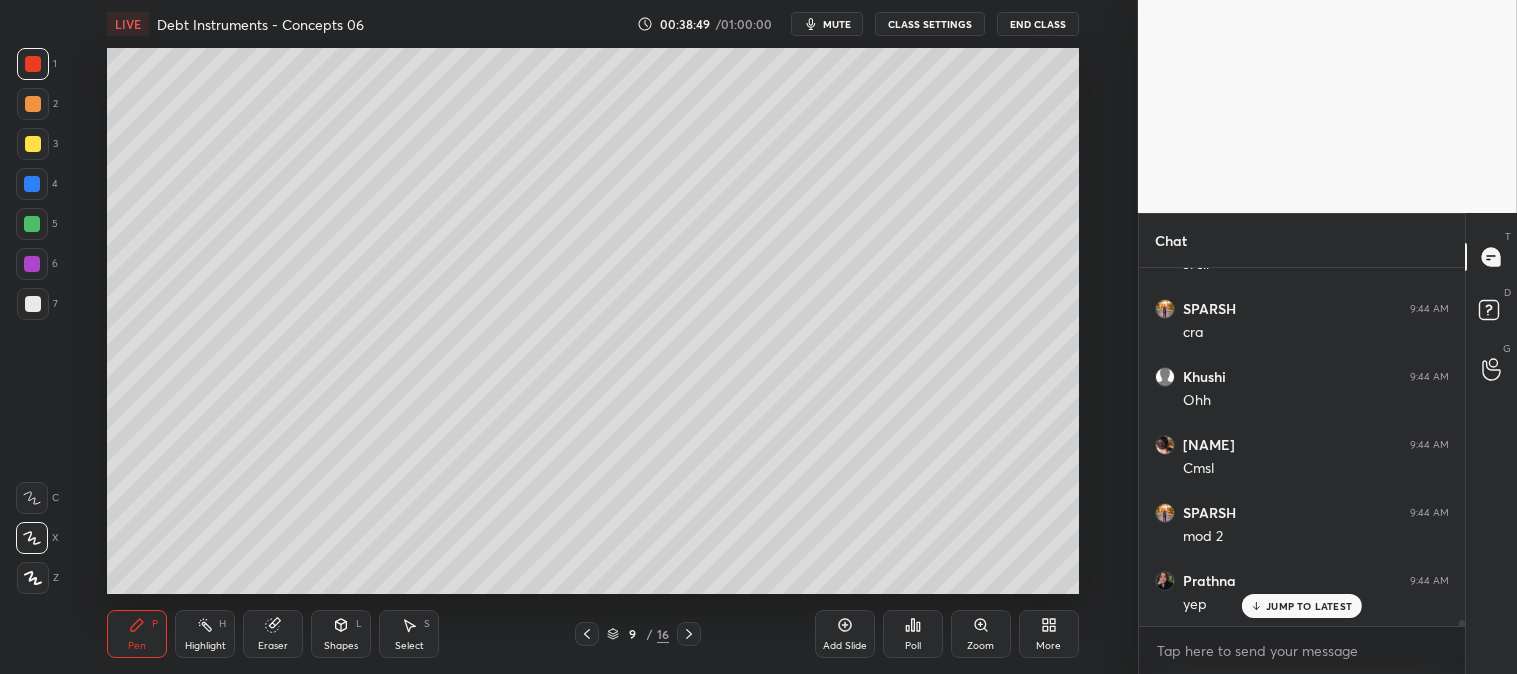 click on "JUMP TO LATEST" at bounding box center [1309, 606] 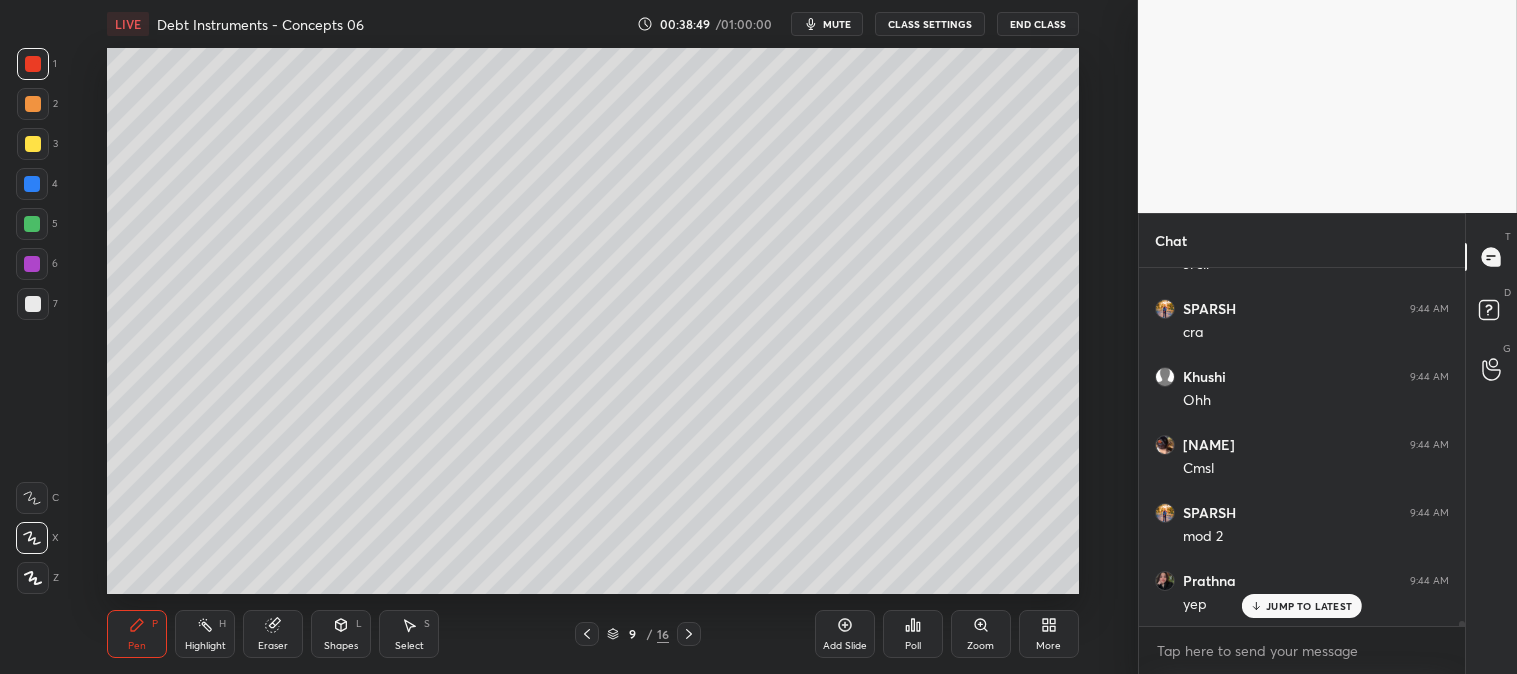 scroll, scrollTop: 22983, scrollLeft: 0, axis: vertical 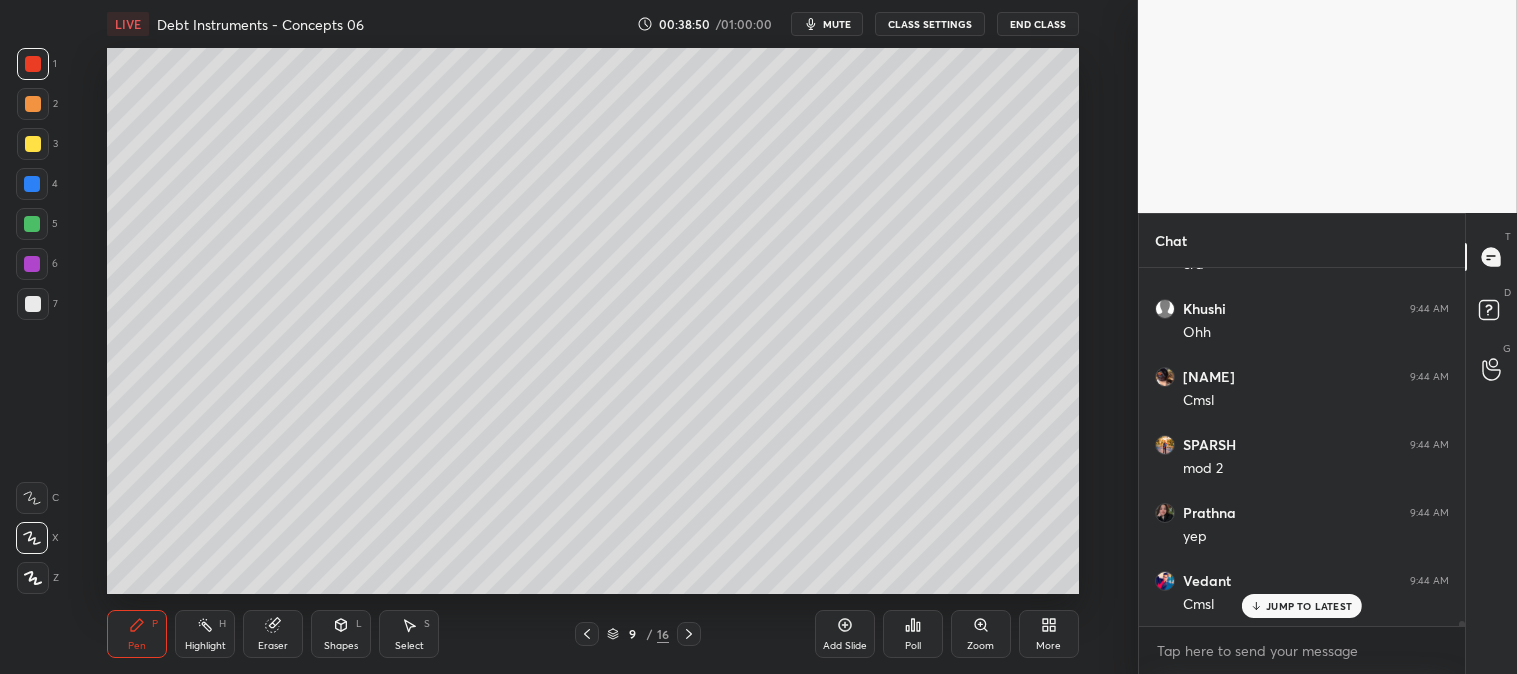 click on "Add Slide" at bounding box center (845, 634) 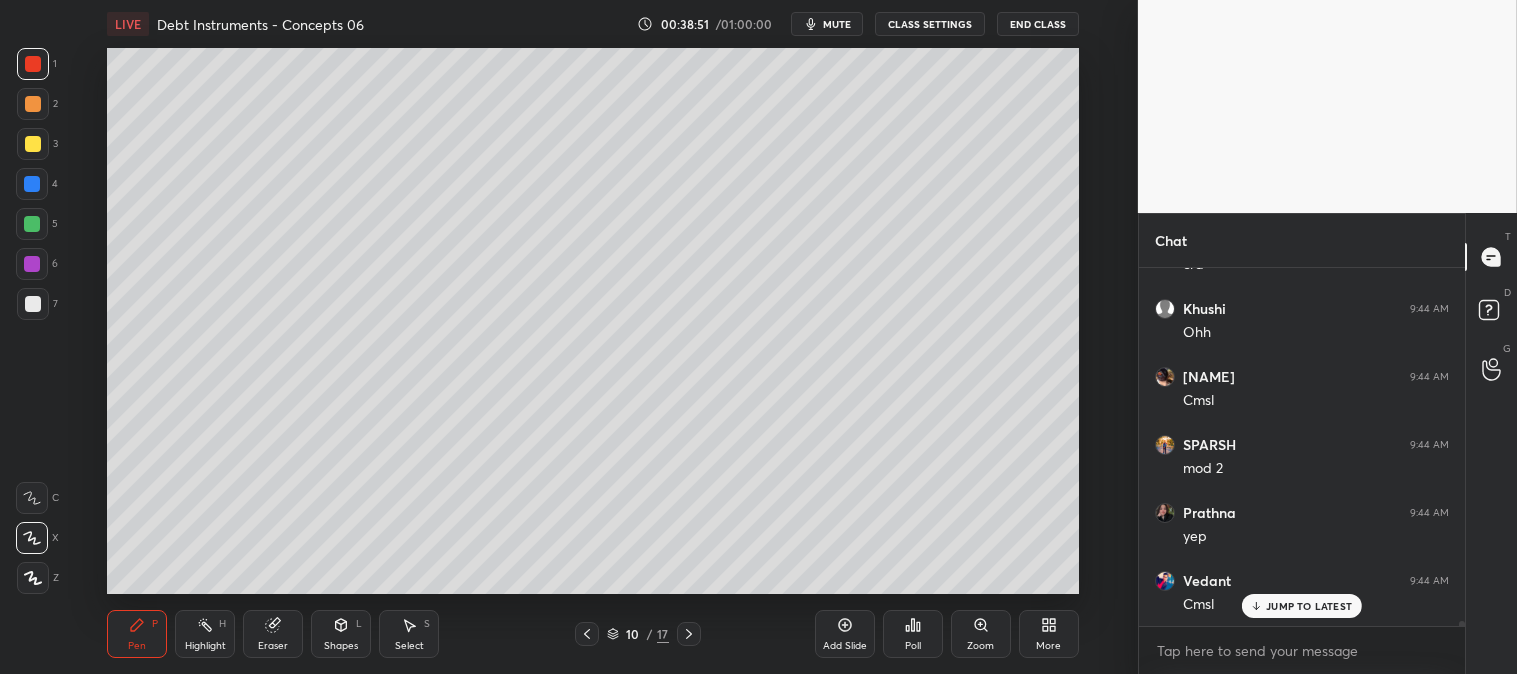 click at bounding box center (33, 144) 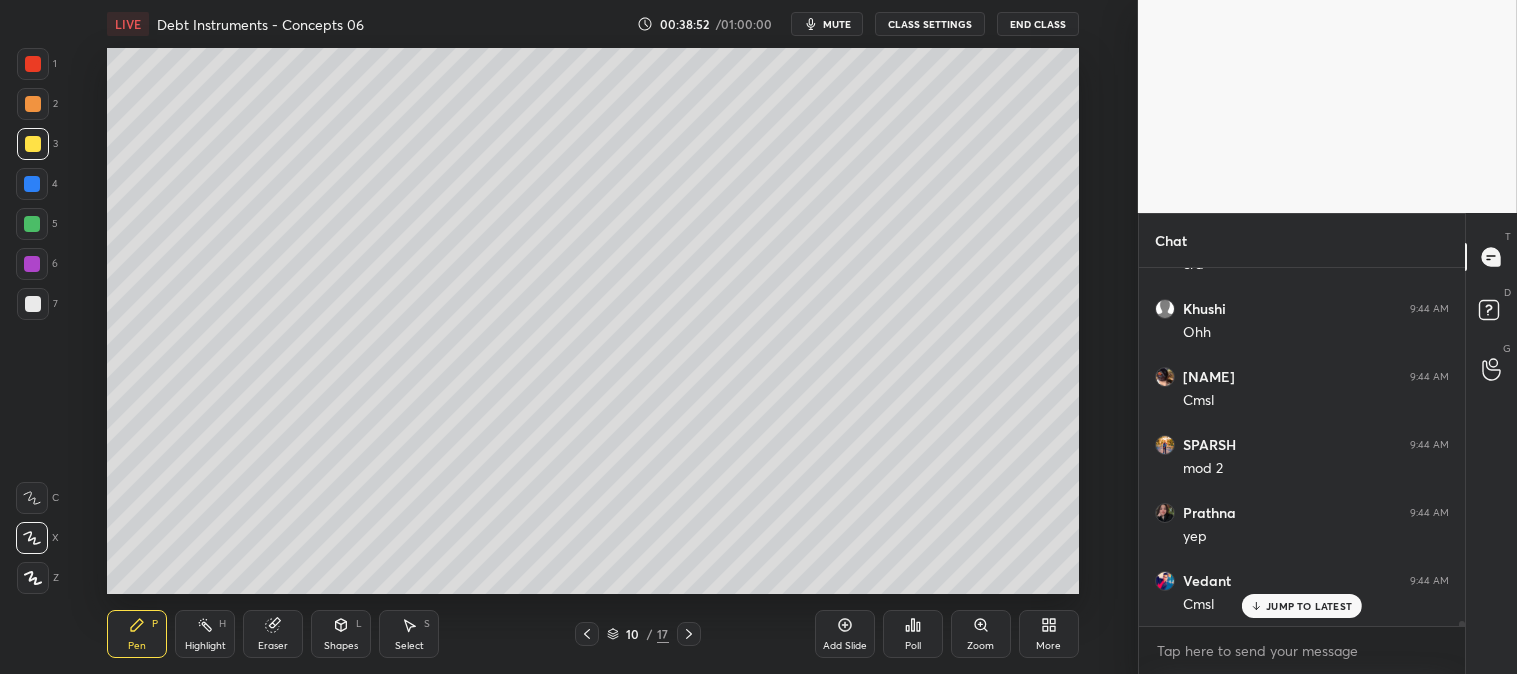 click on "JUMP TO LATEST" at bounding box center (1309, 606) 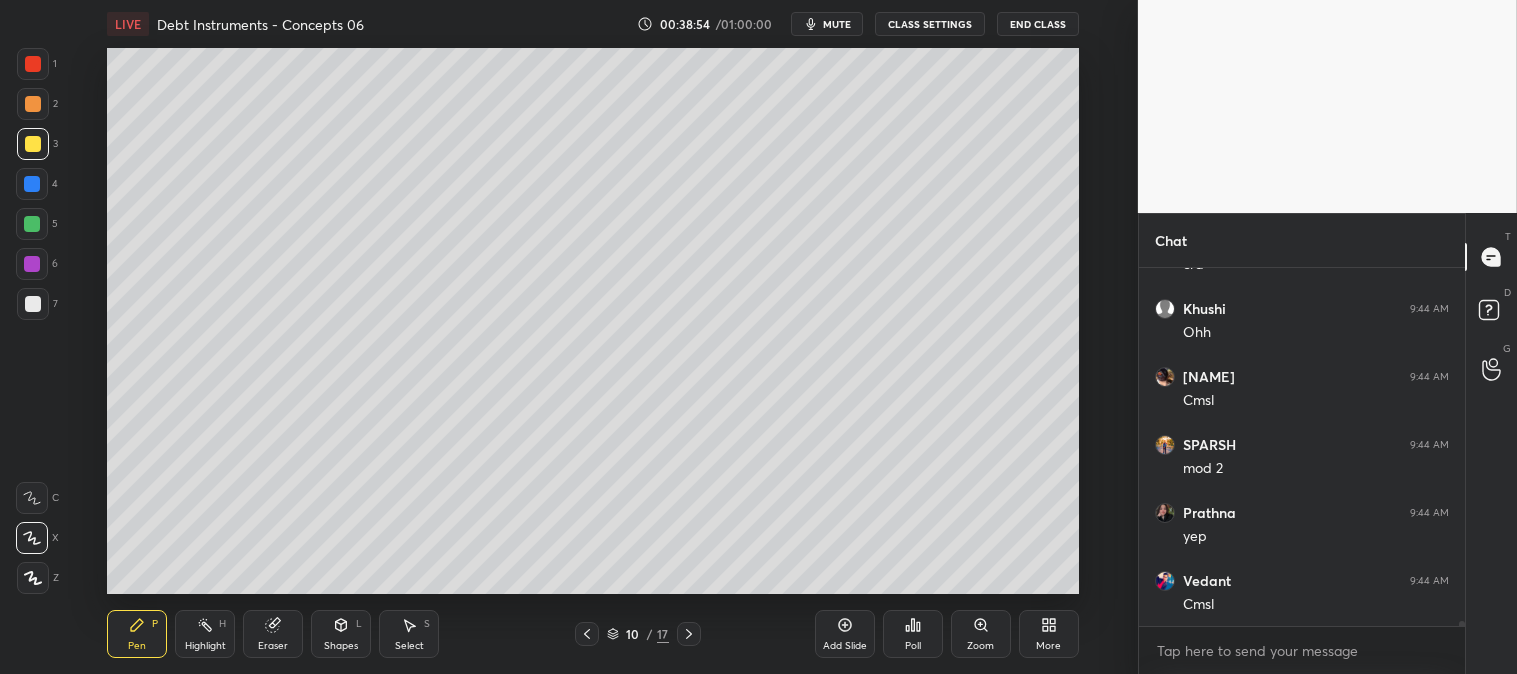 click 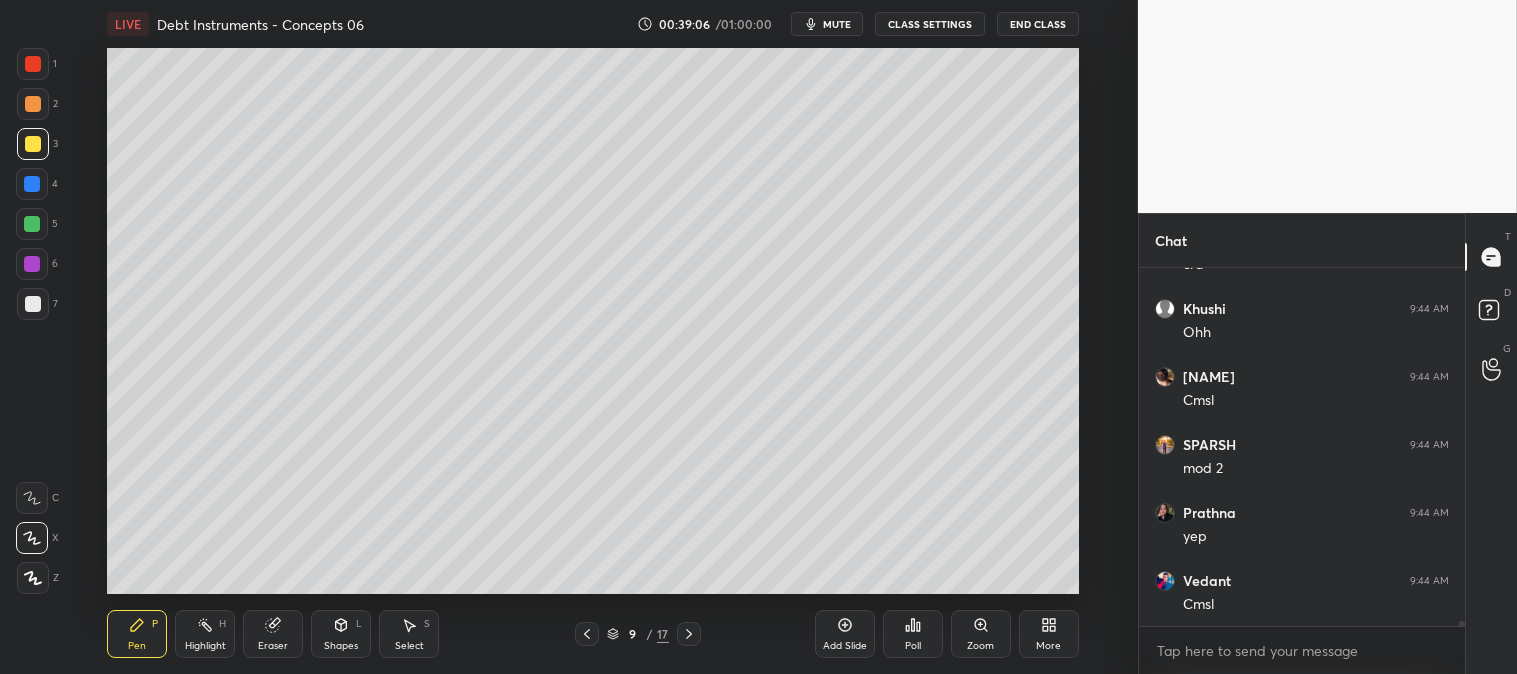 click on "Pen P" at bounding box center [137, 634] 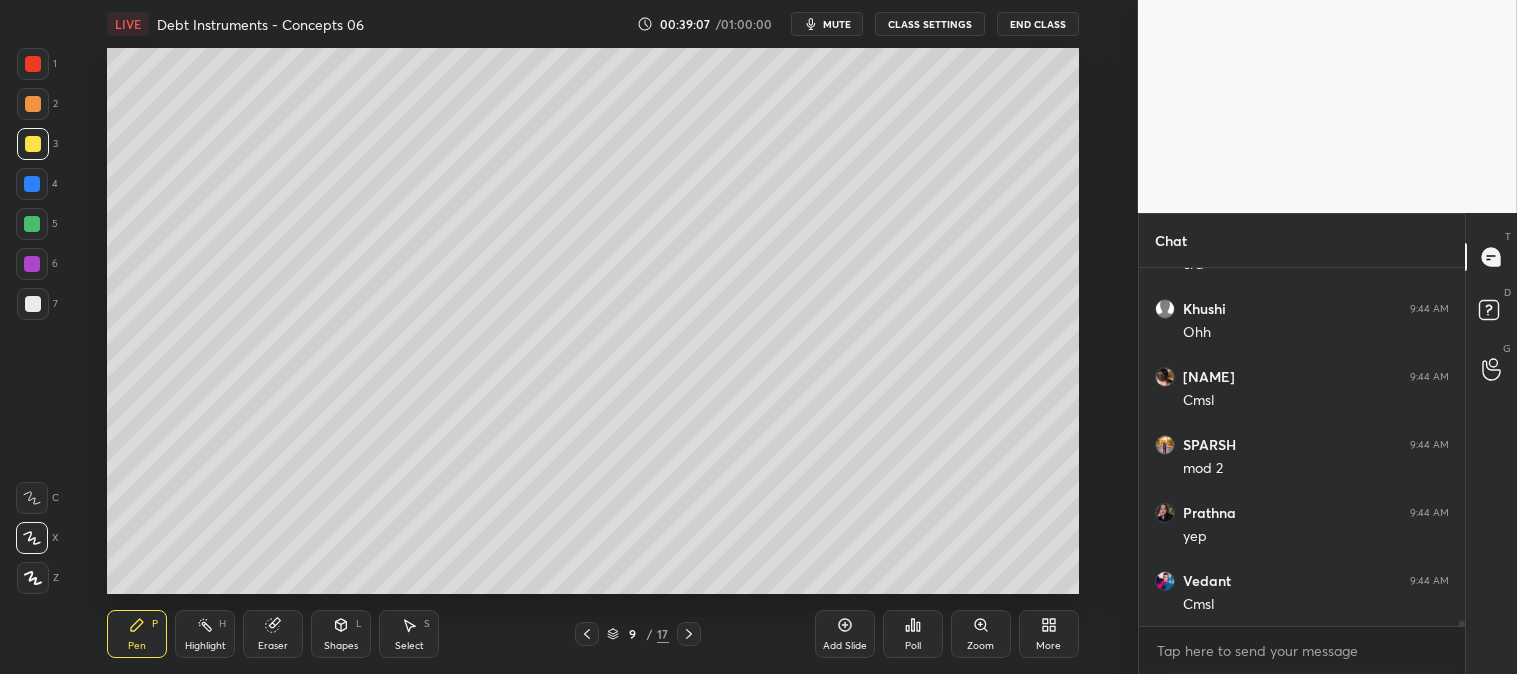 click 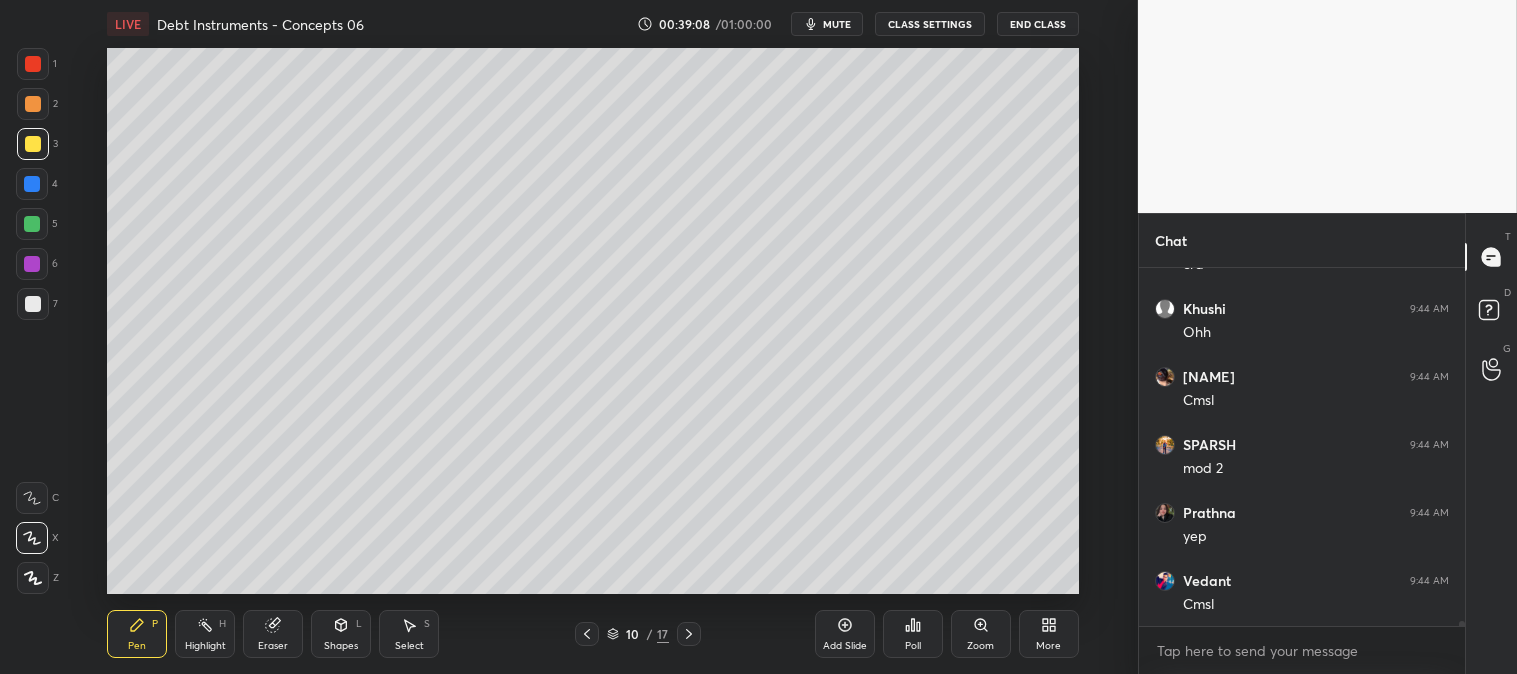 click at bounding box center [33, 104] 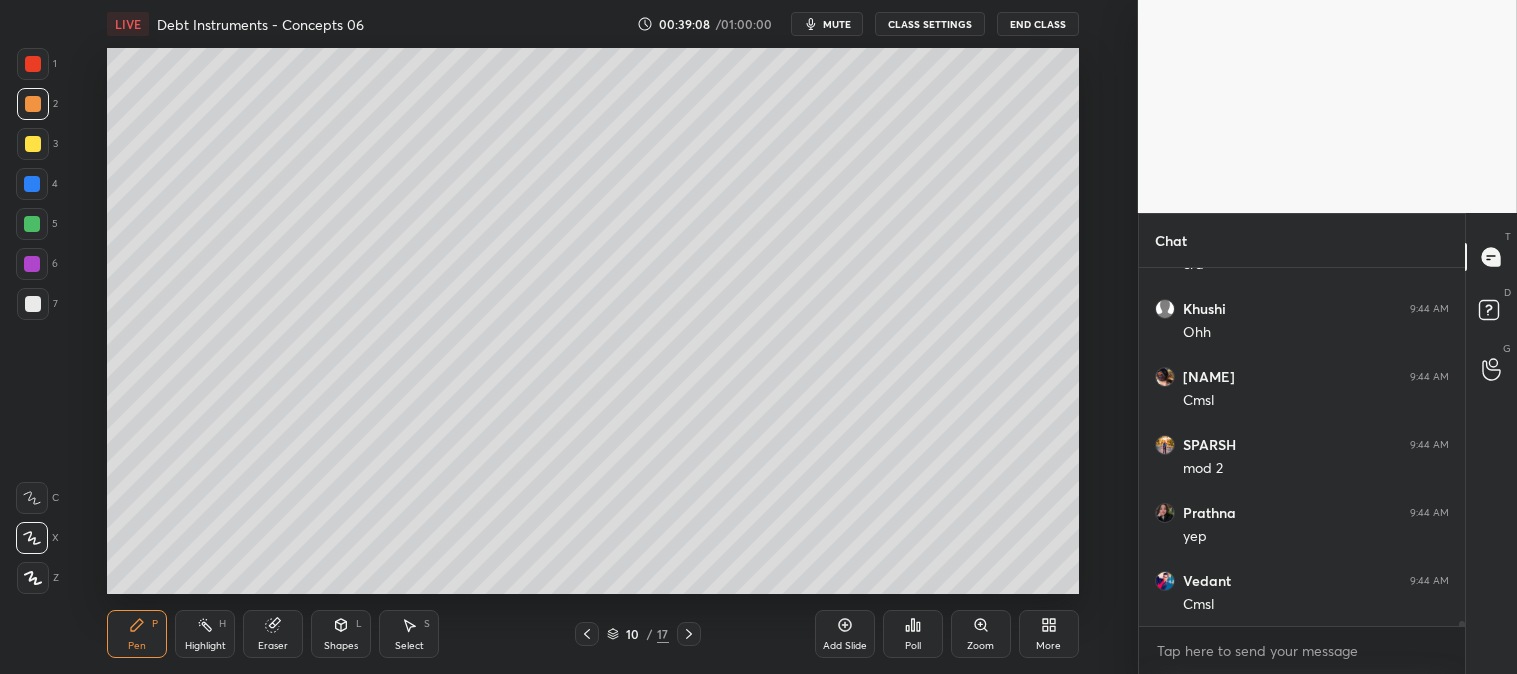 scroll, scrollTop: 23003, scrollLeft: 0, axis: vertical 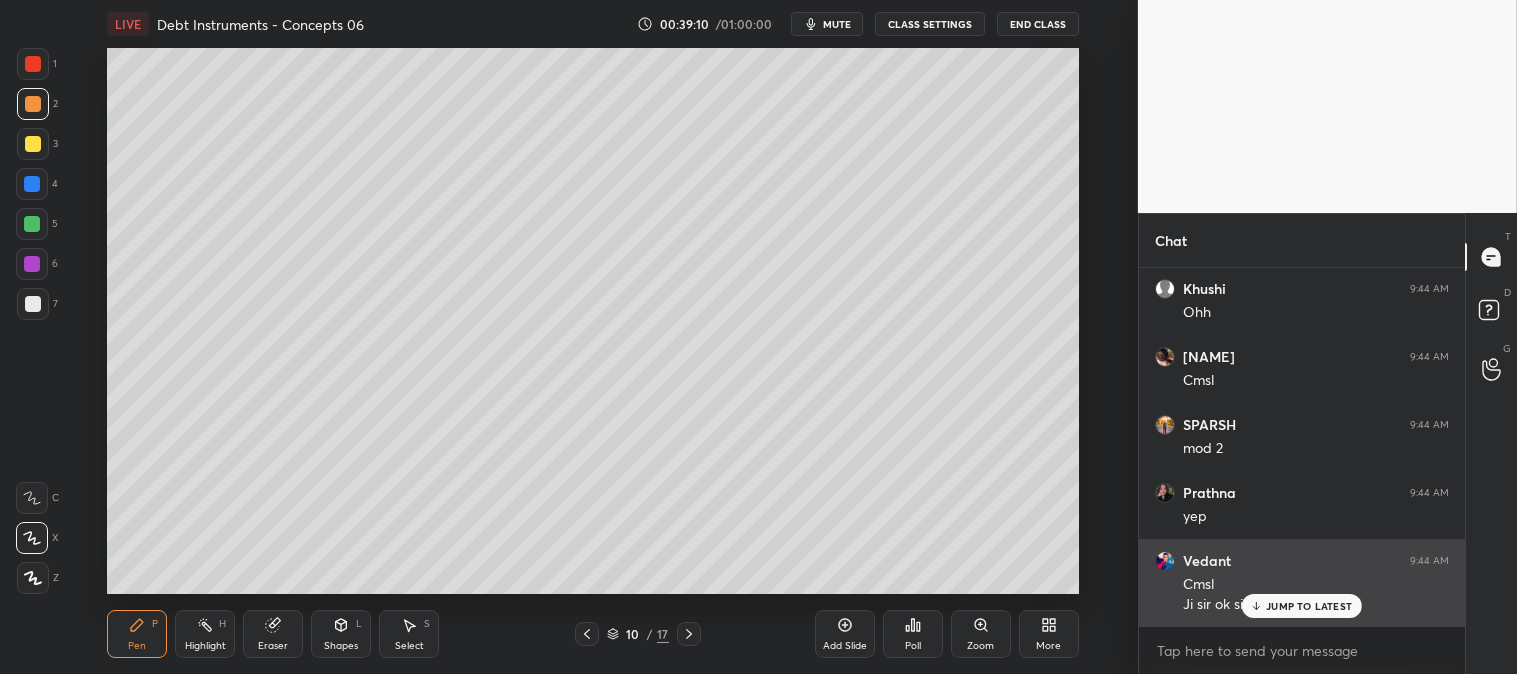 click on "JUMP TO LATEST" at bounding box center (1309, 606) 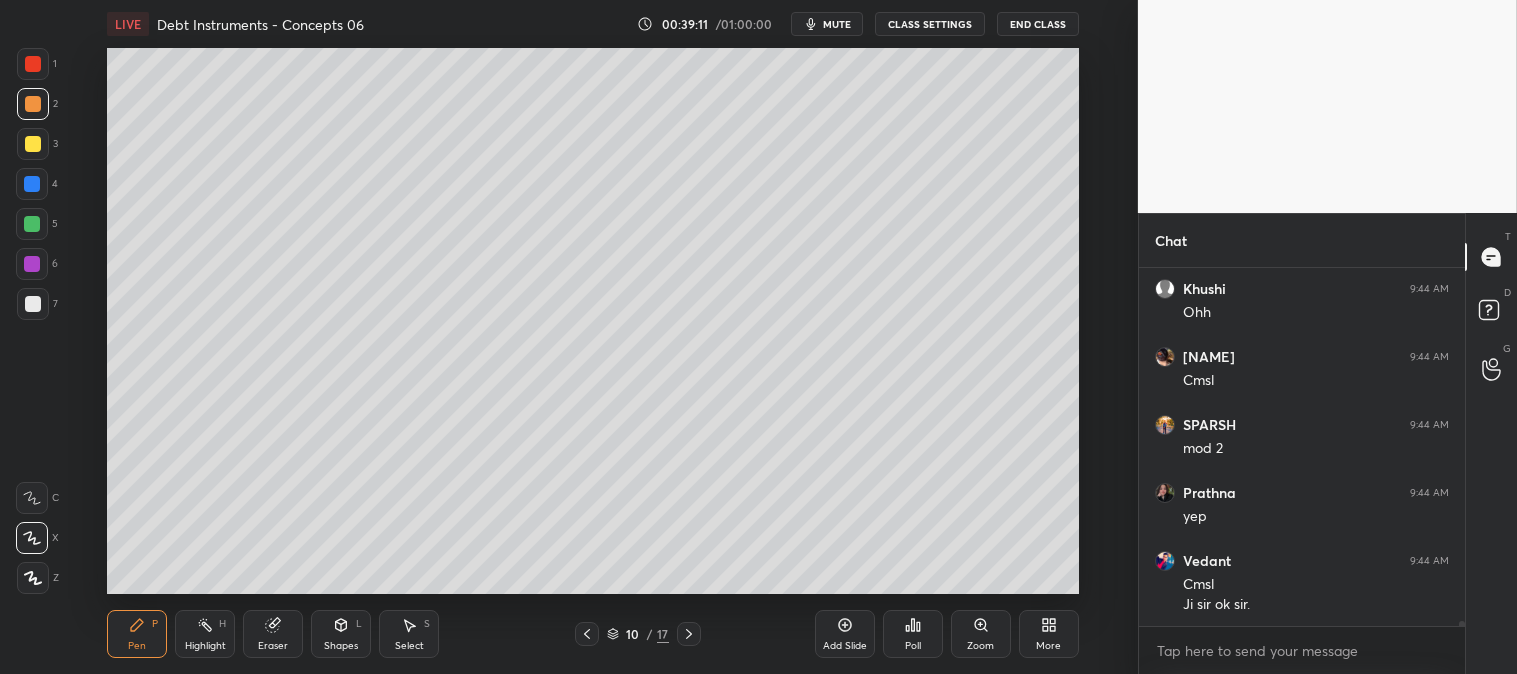 click 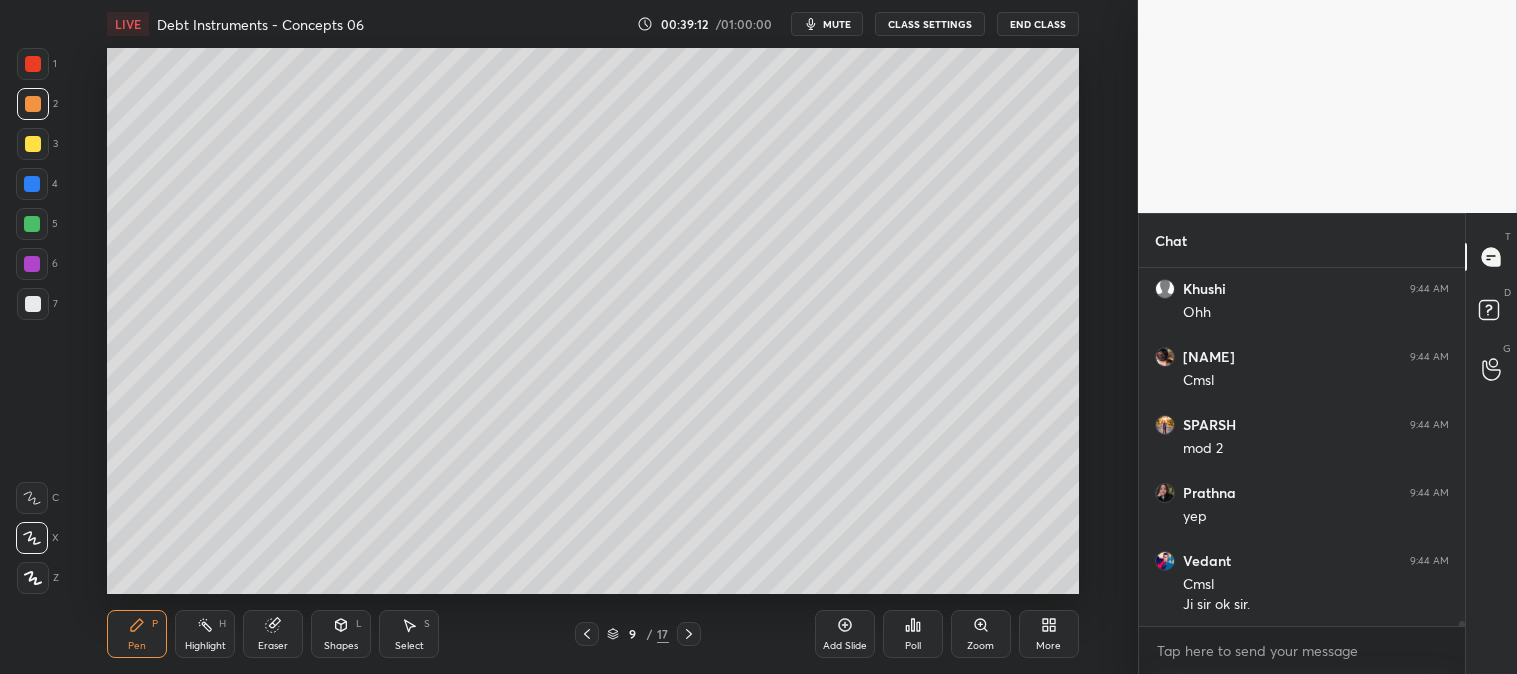 click 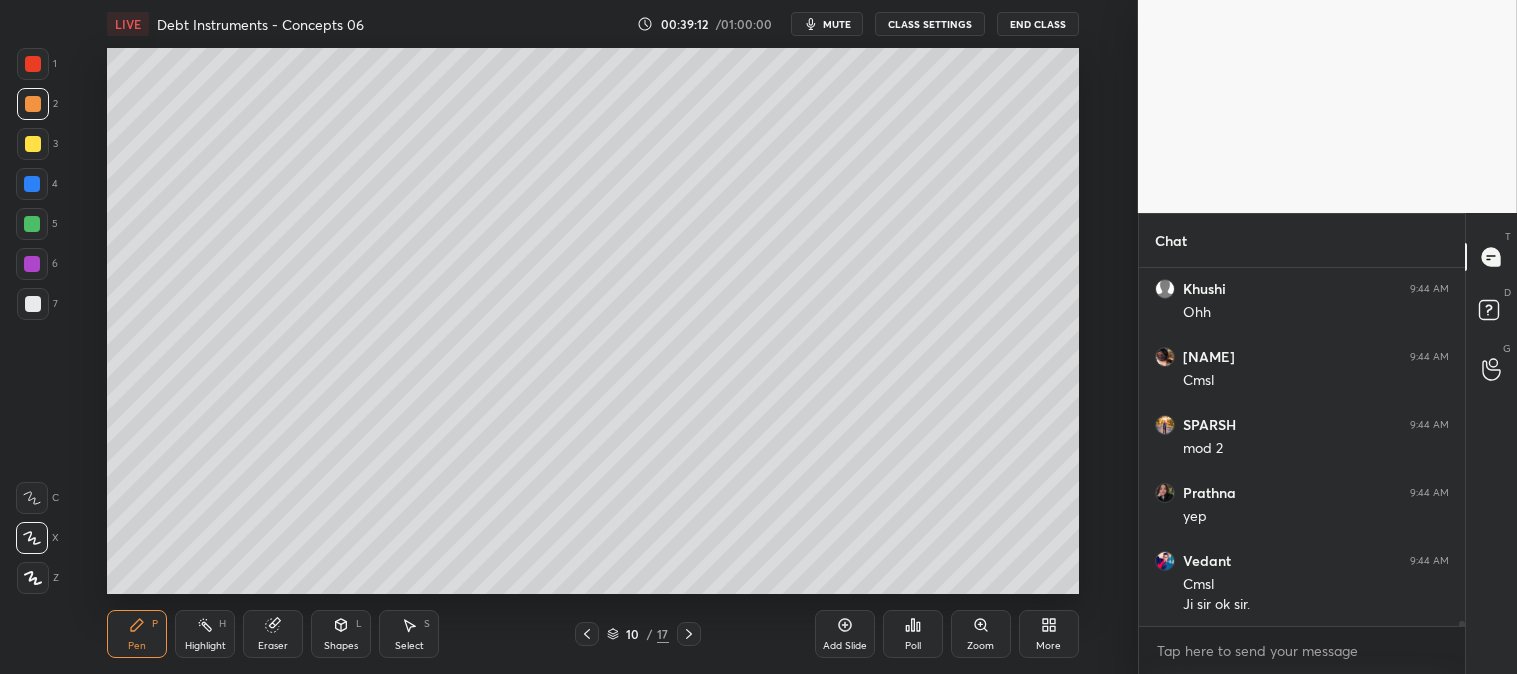 click on "Zoom" at bounding box center [981, 634] 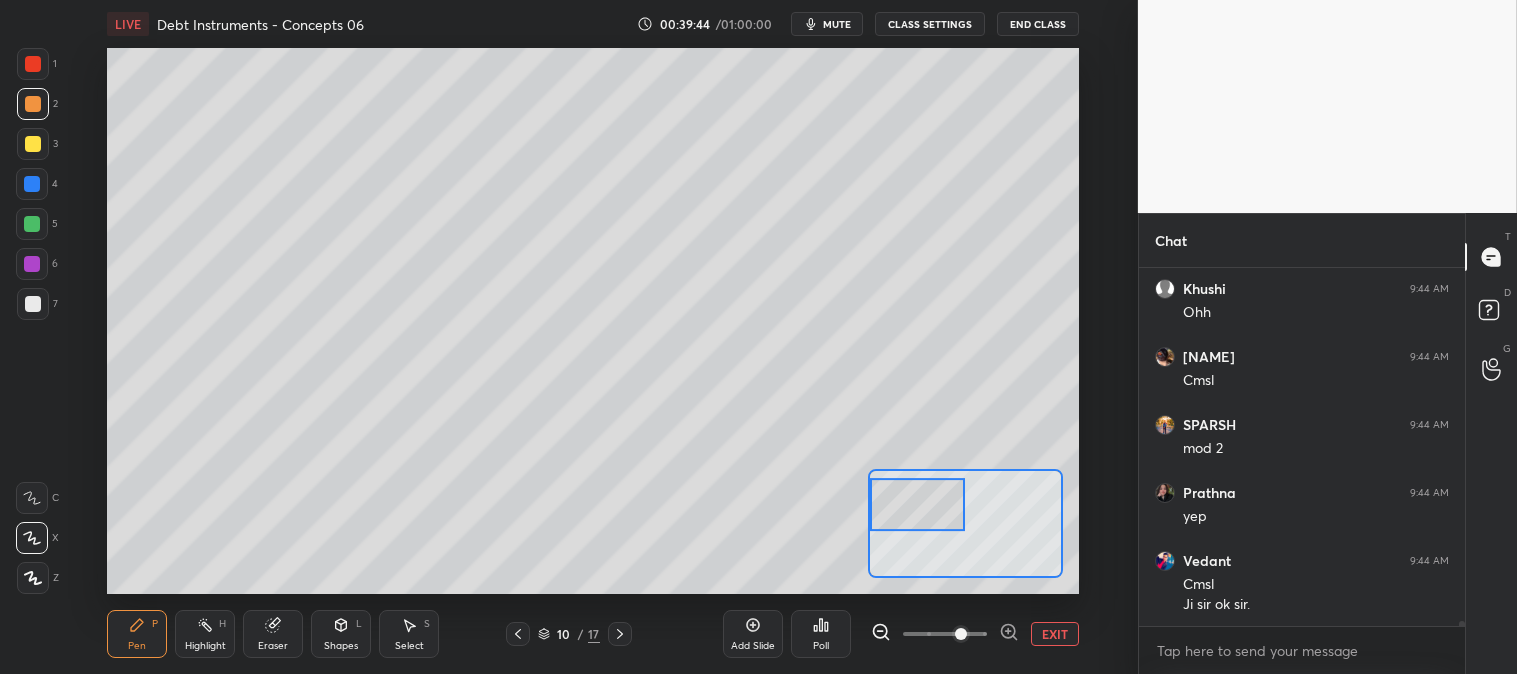 click on "EXIT" at bounding box center (1055, 634) 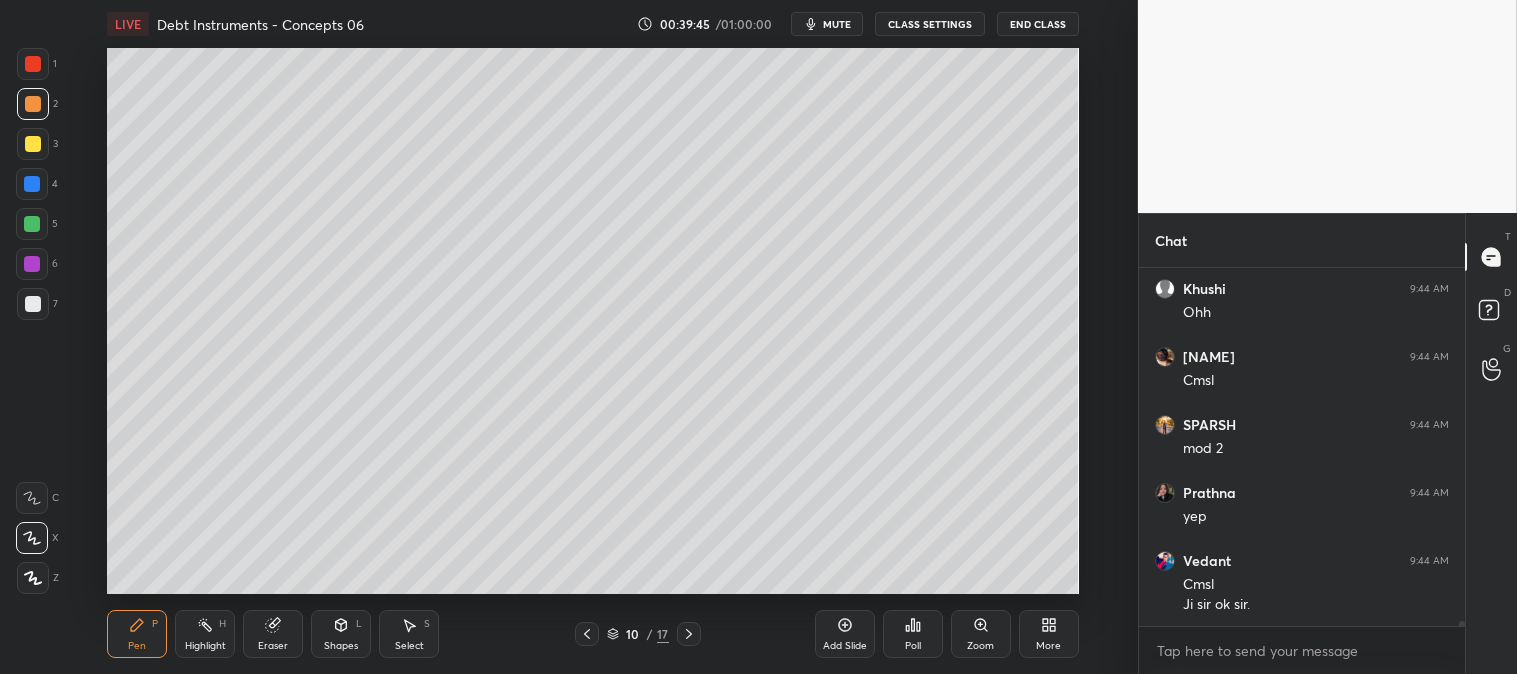click at bounding box center (33, 144) 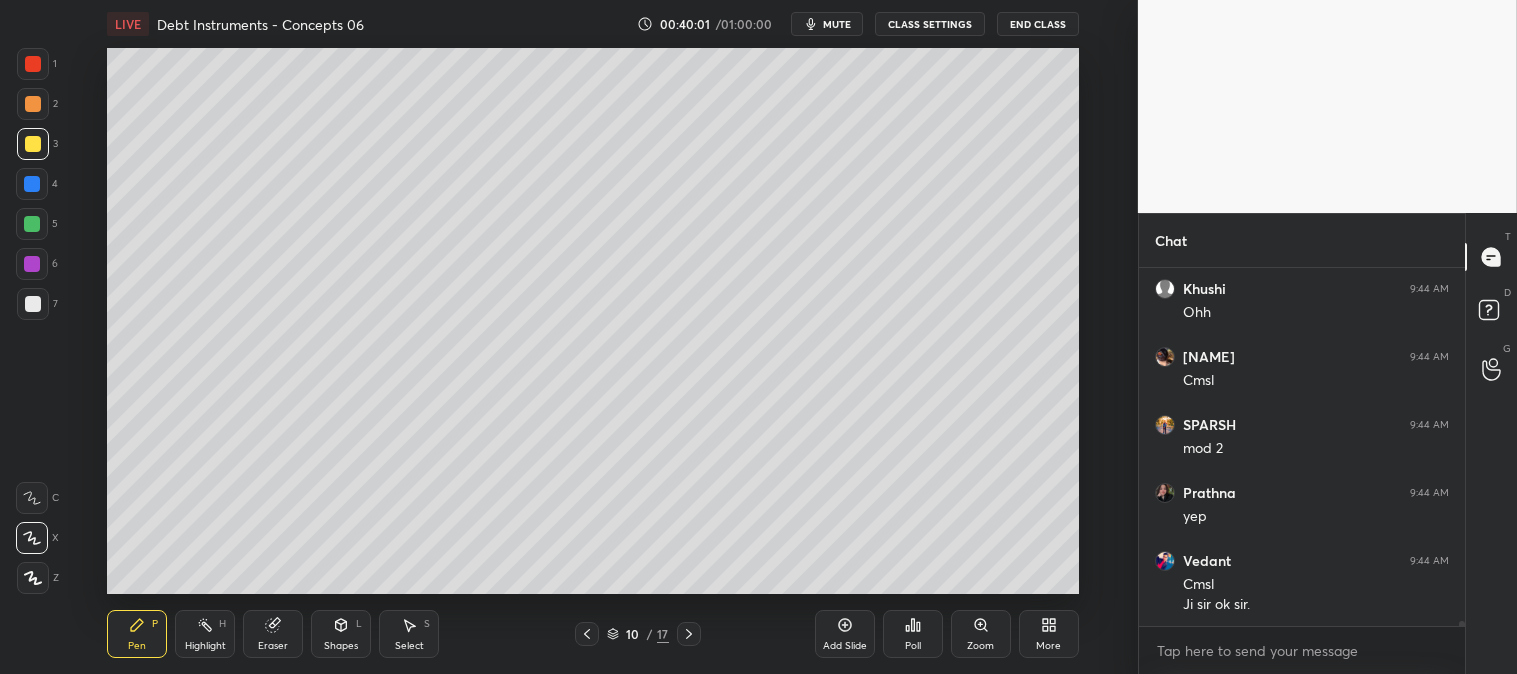 click on "Zoom" at bounding box center [981, 634] 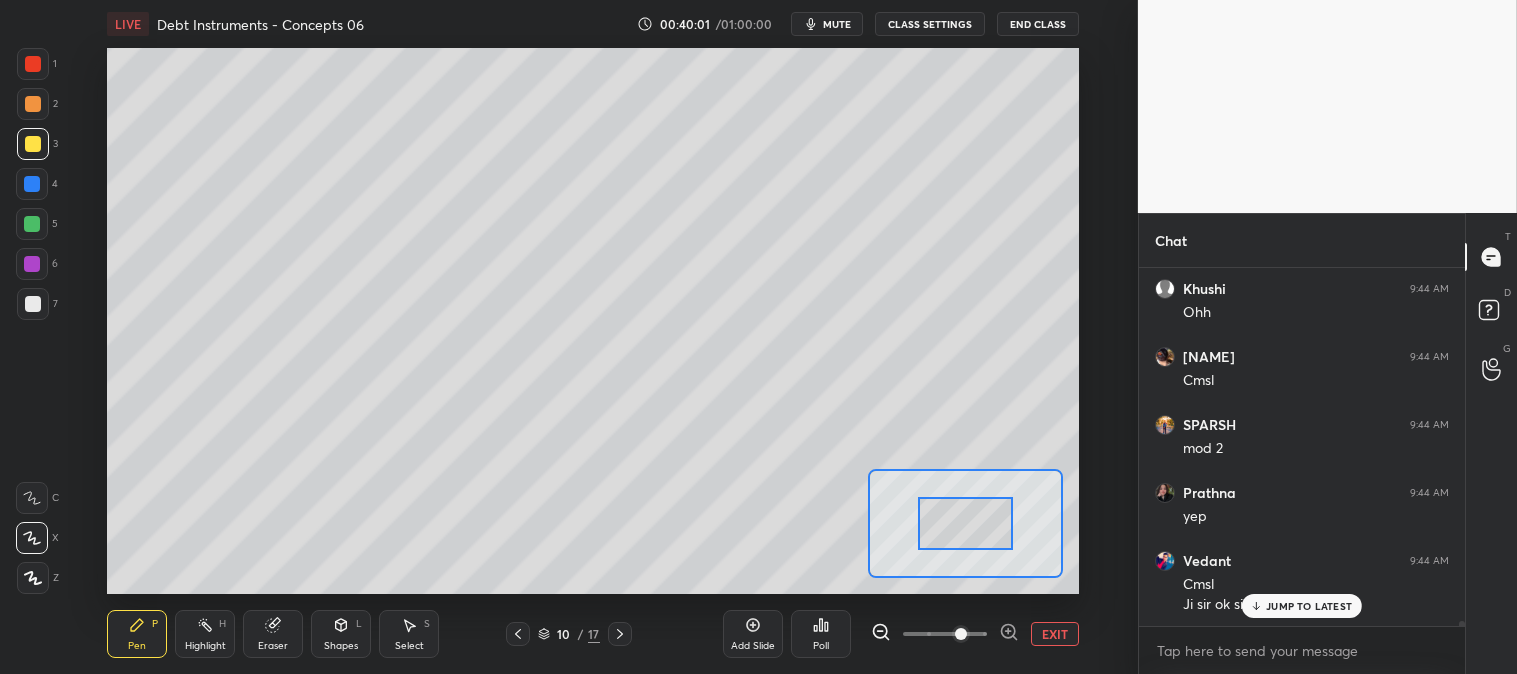 scroll, scrollTop: 23071, scrollLeft: 0, axis: vertical 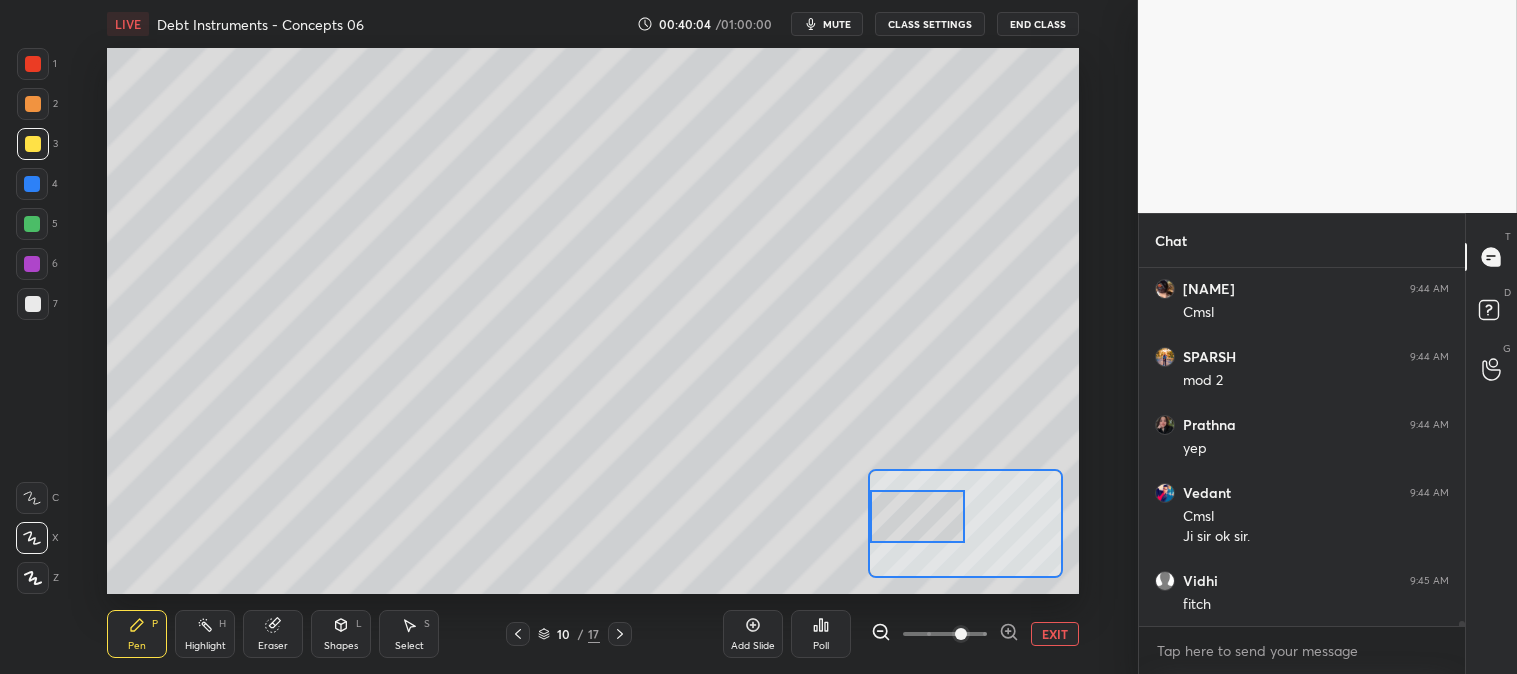 click at bounding box center (33, 104) 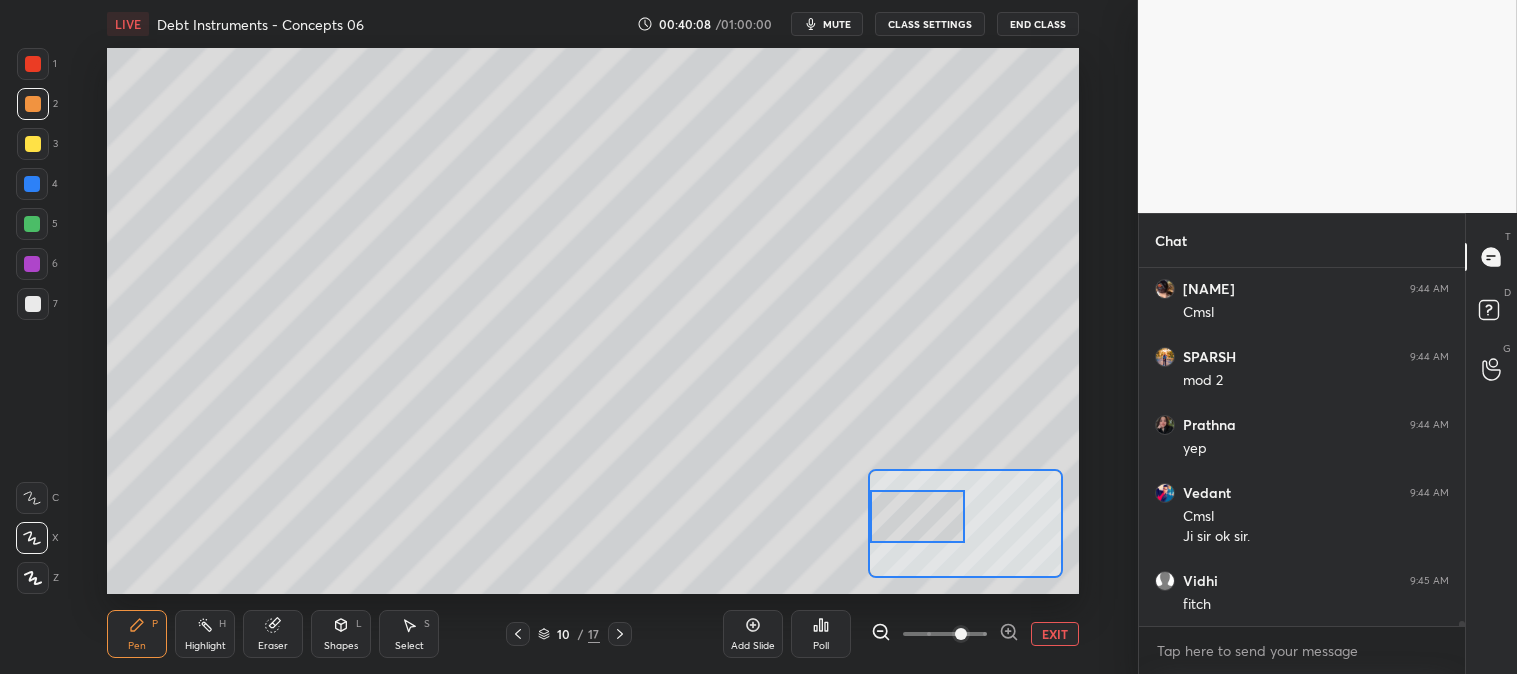 click on "EXIT" at bounding box center [1055, 634] 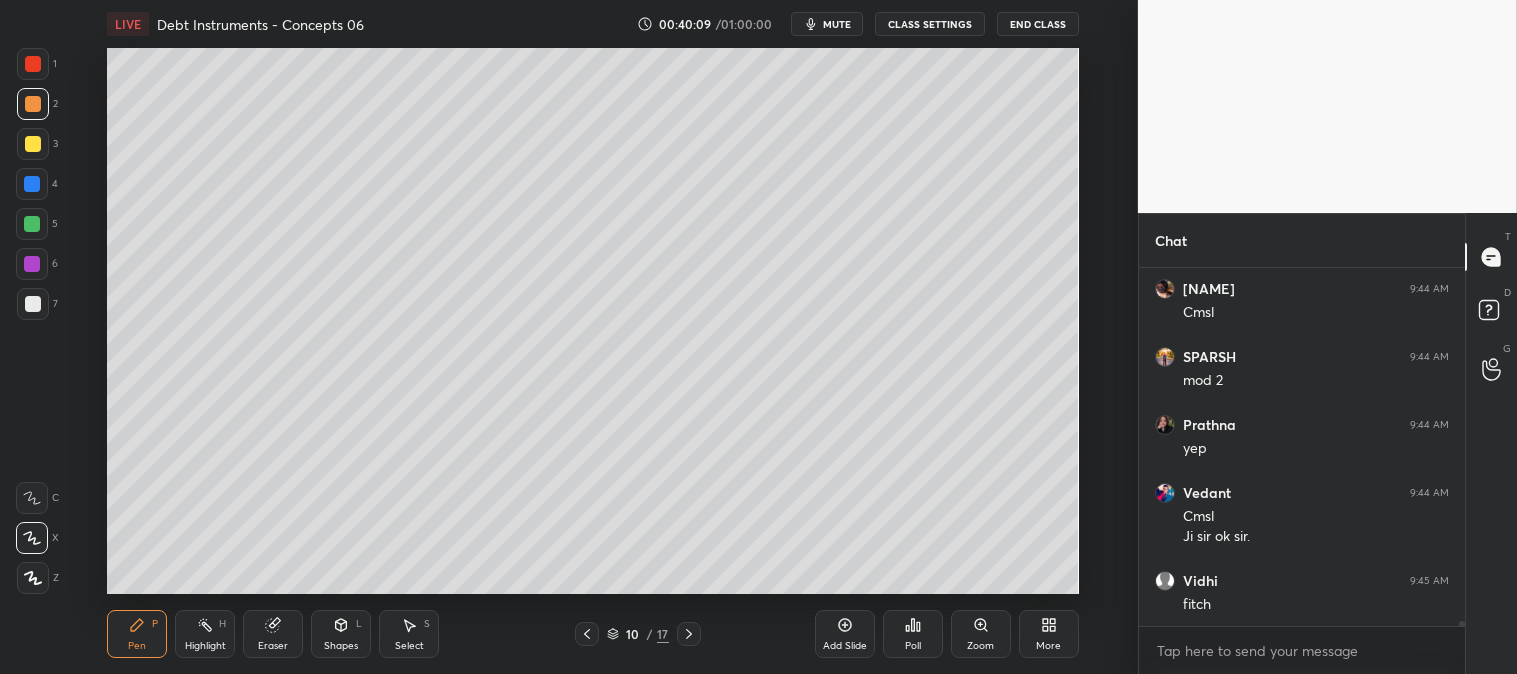 click at bounding box center [33, 144] 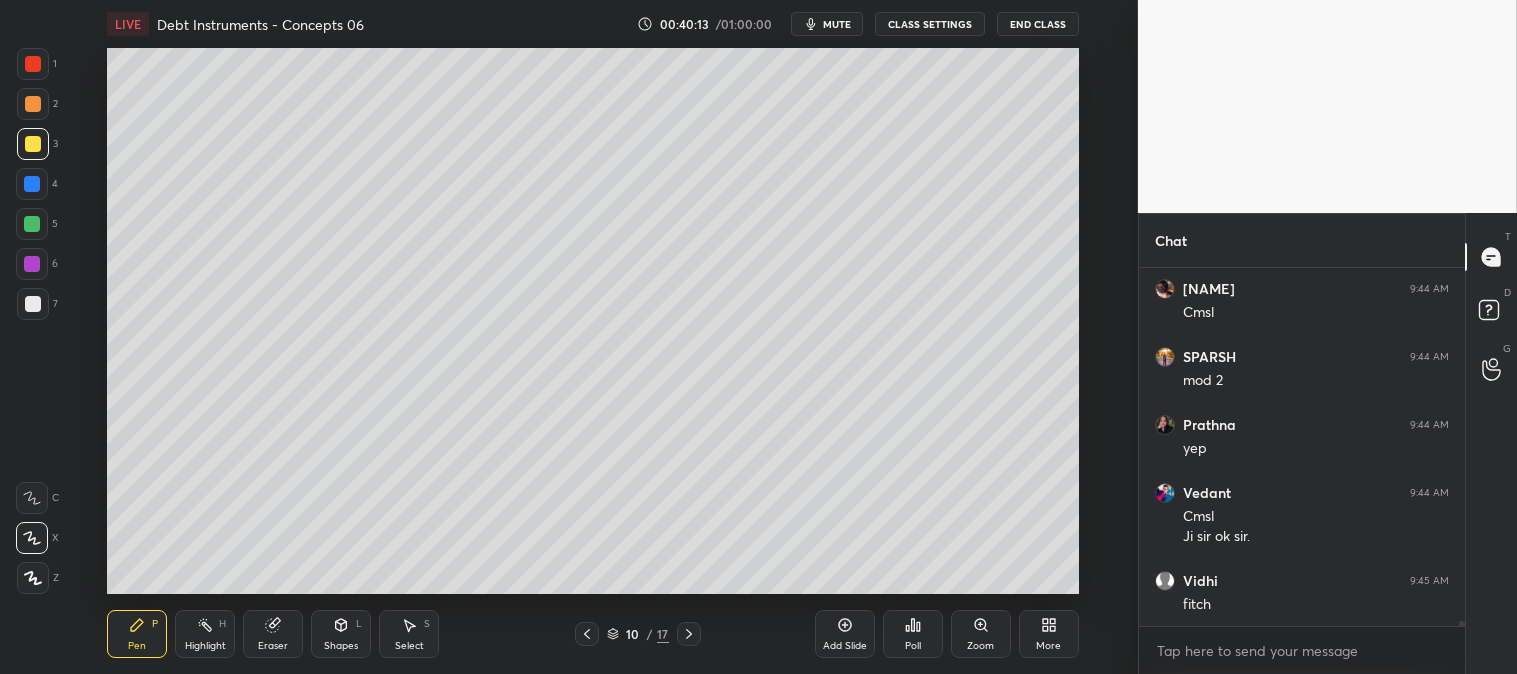 click at bounding box center (33, 104) 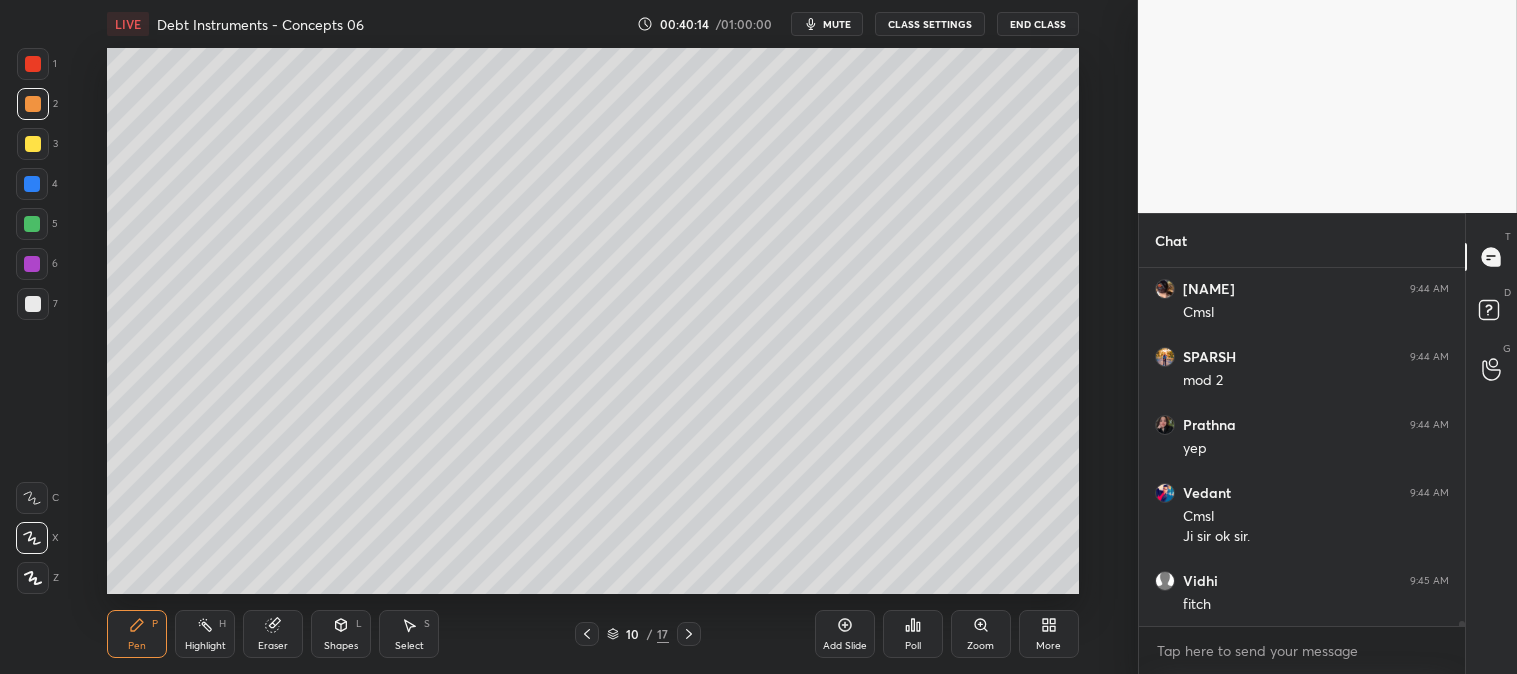 click on "Zoom" at bounding box center (981, 634) 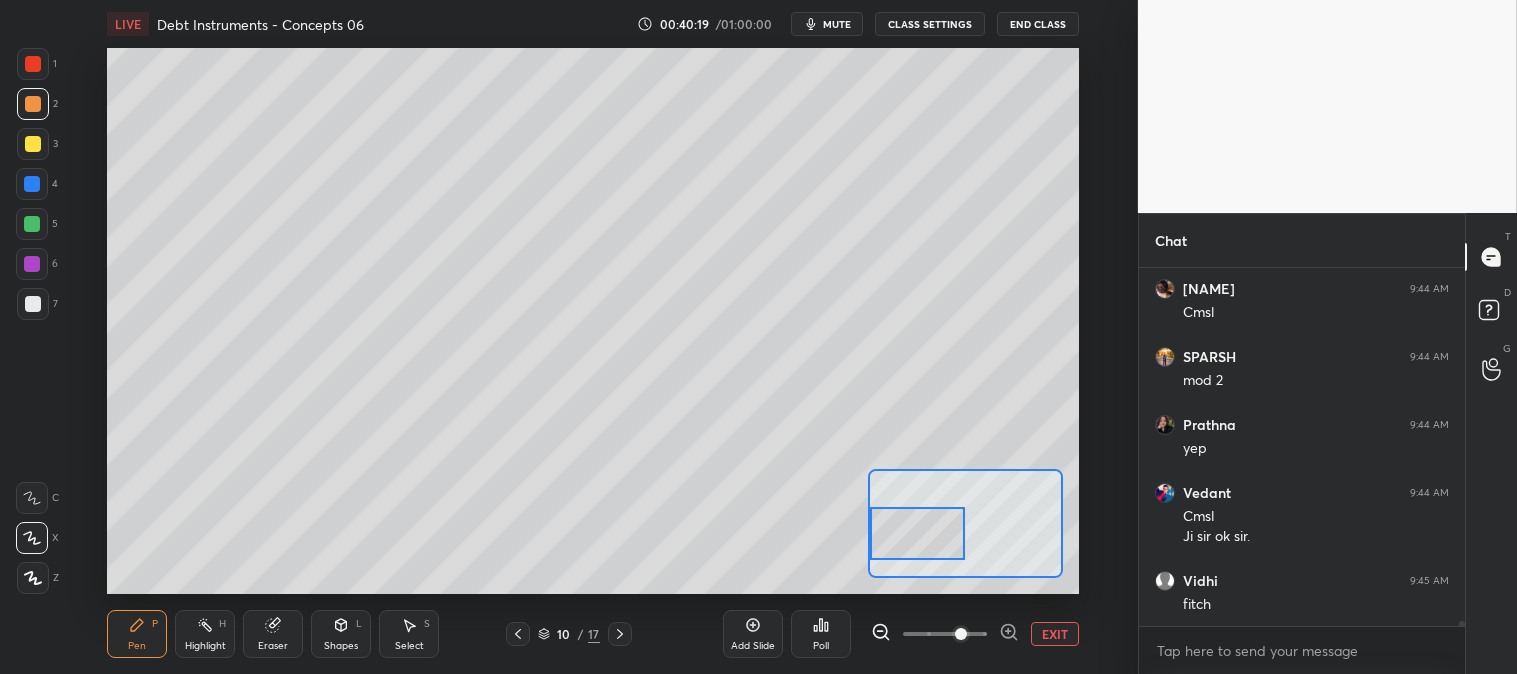 click at bounding box center [33, 144] 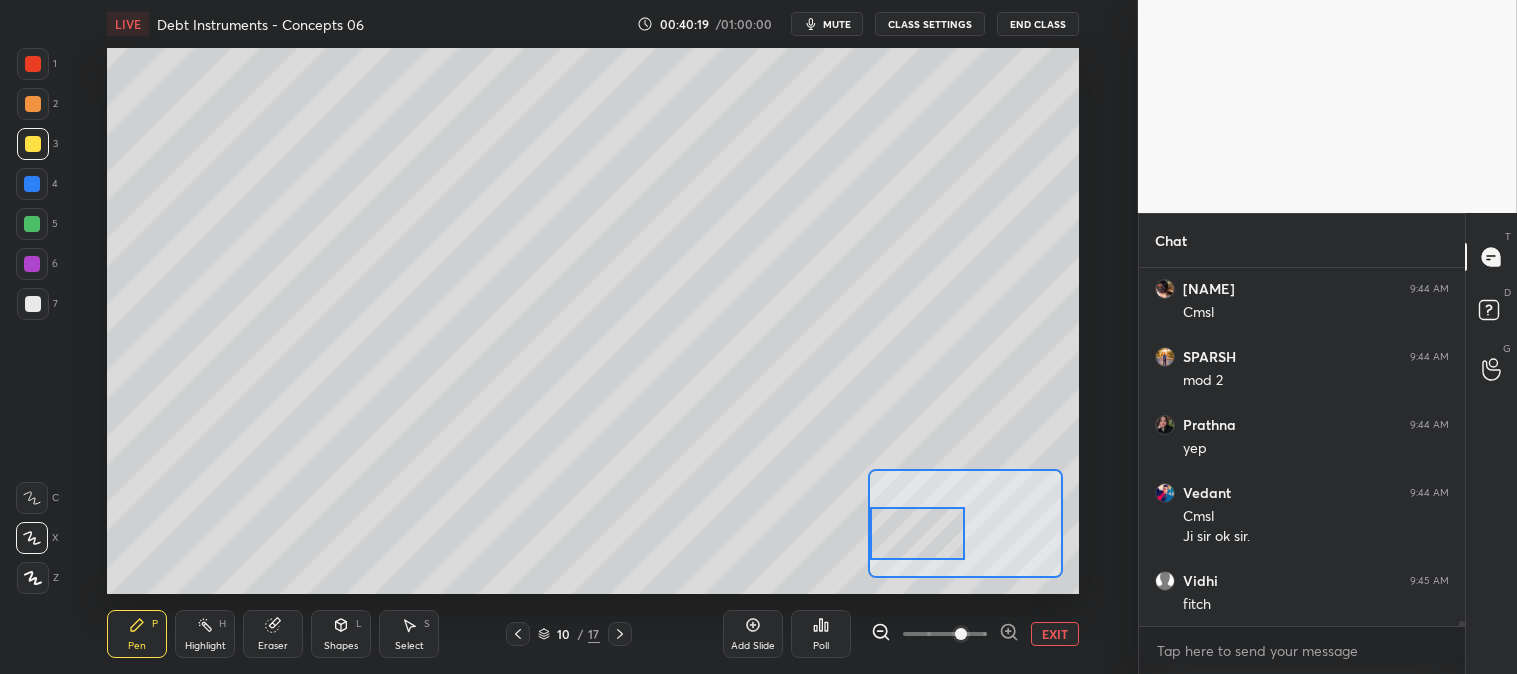 click on "EXIT" at bounding box center [1055, 634] 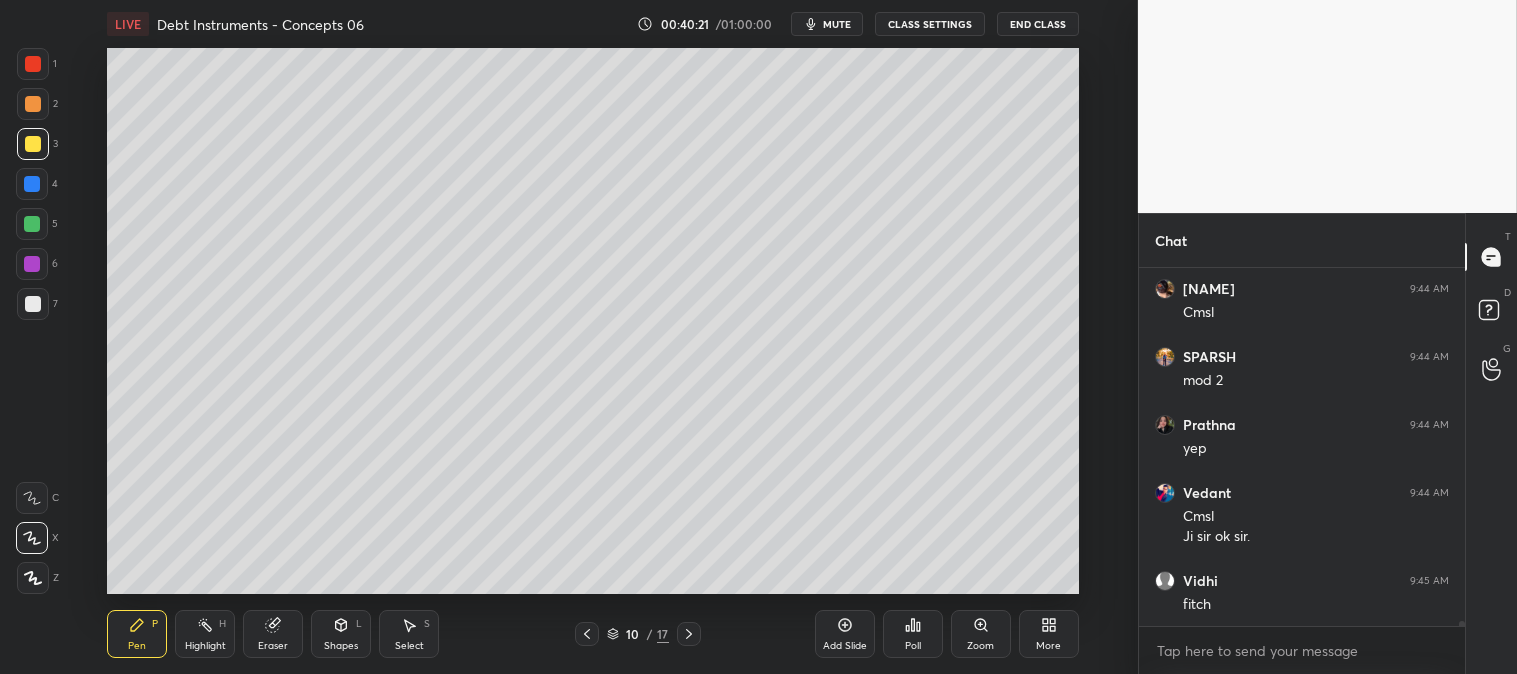 click on "Zoom" at bounding box center [980, 646] 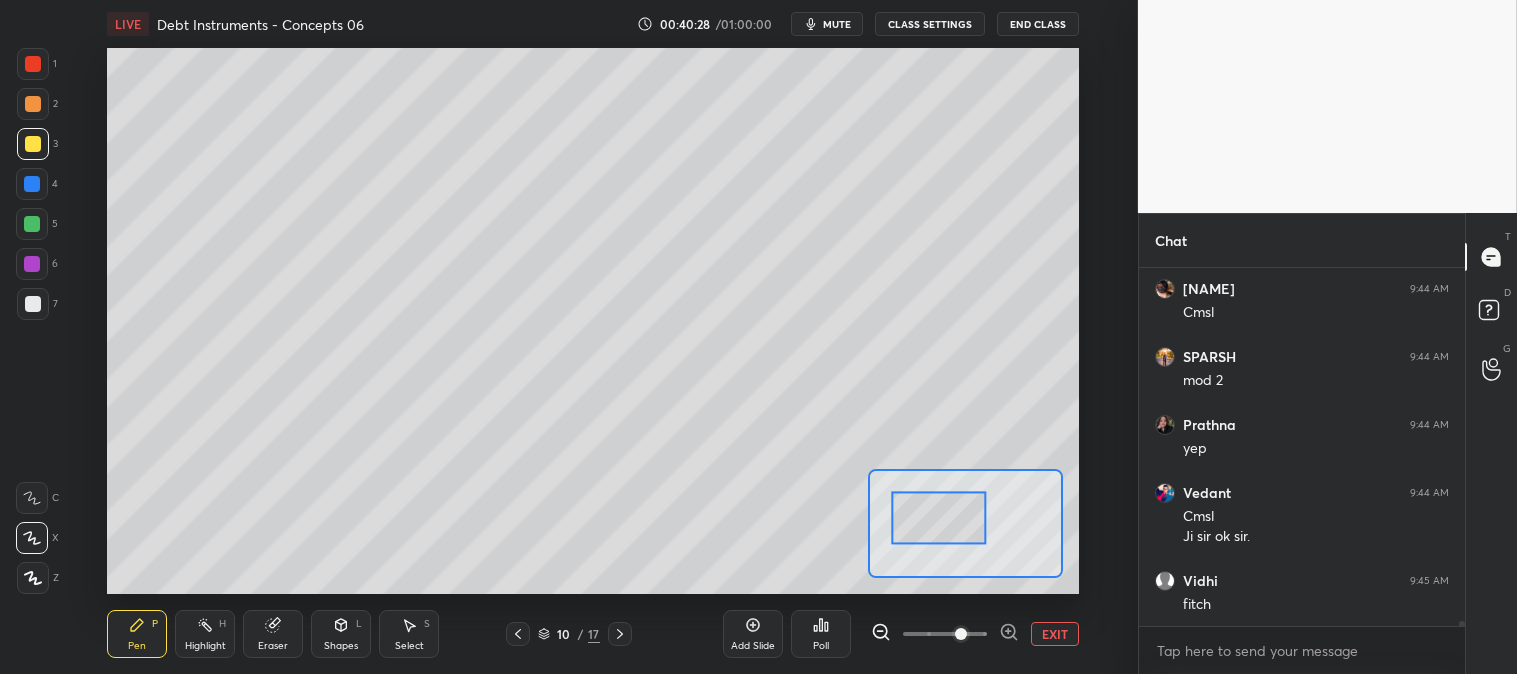 click at bounding box center (33, 304) 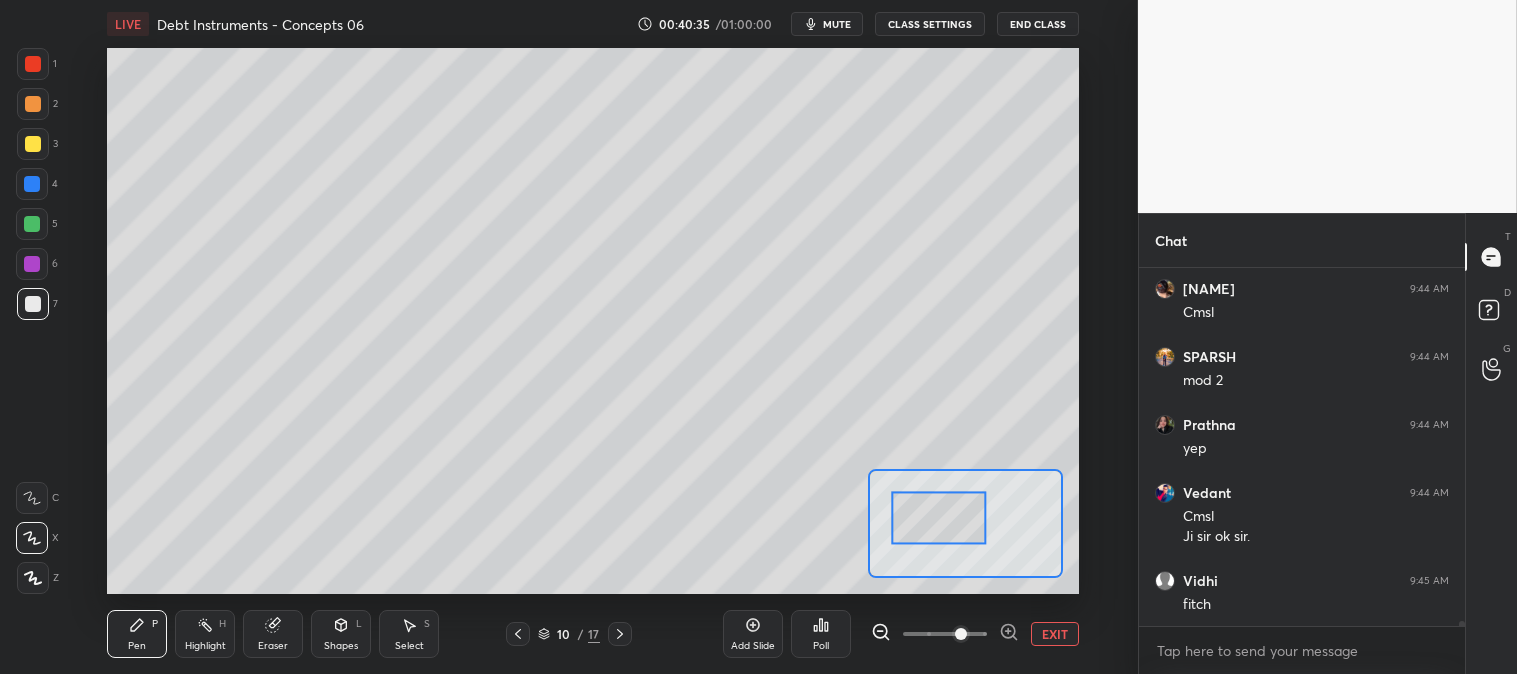 click on "Eraser" at bounding box center (273, 634) 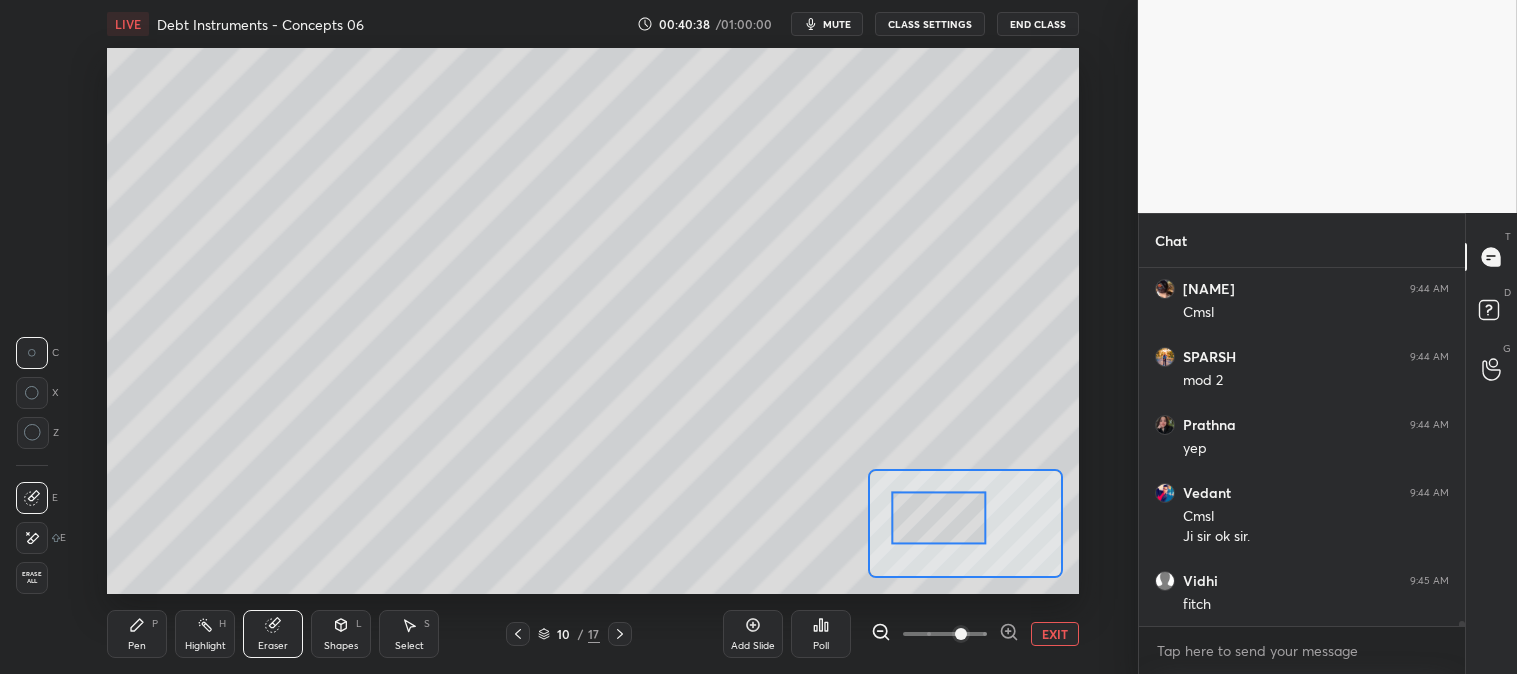 click 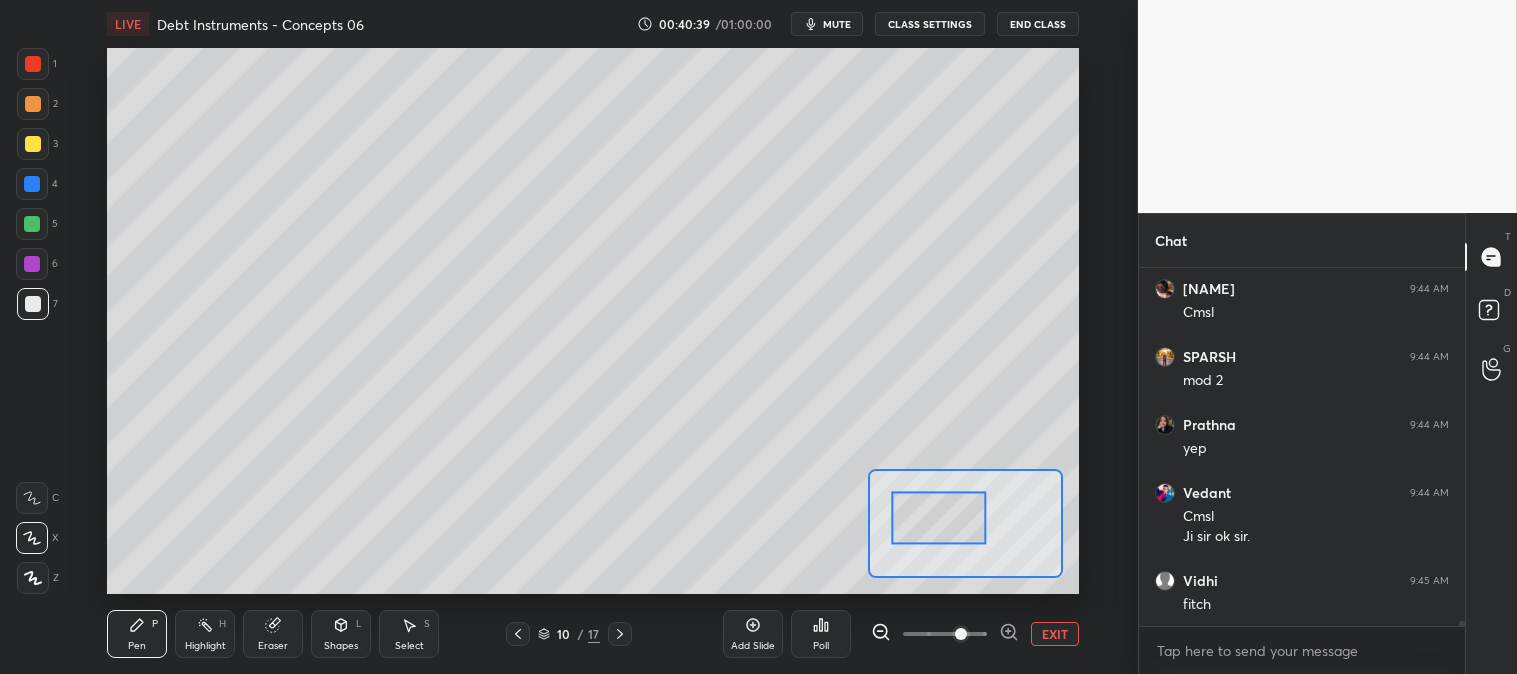 click at bounding box center (33, 144) 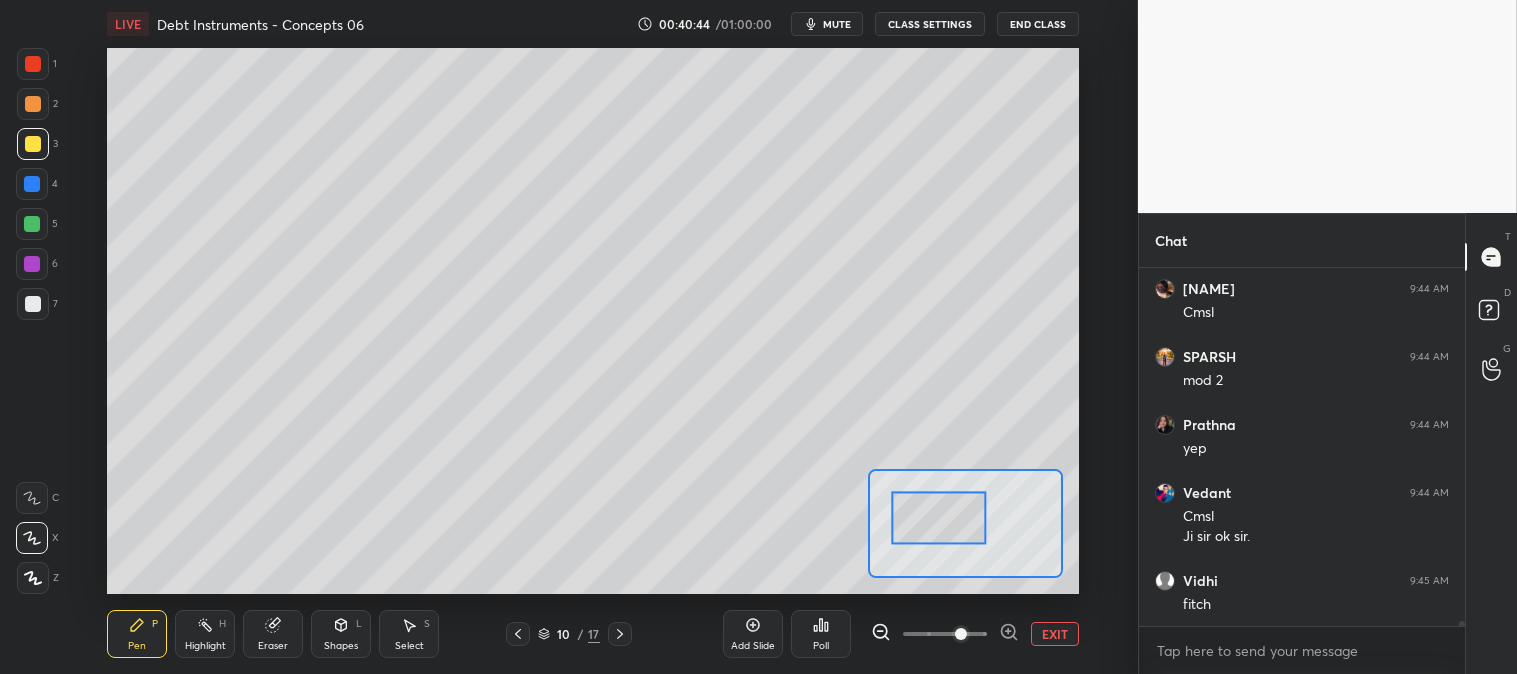 click at bounding box center (33, 304) 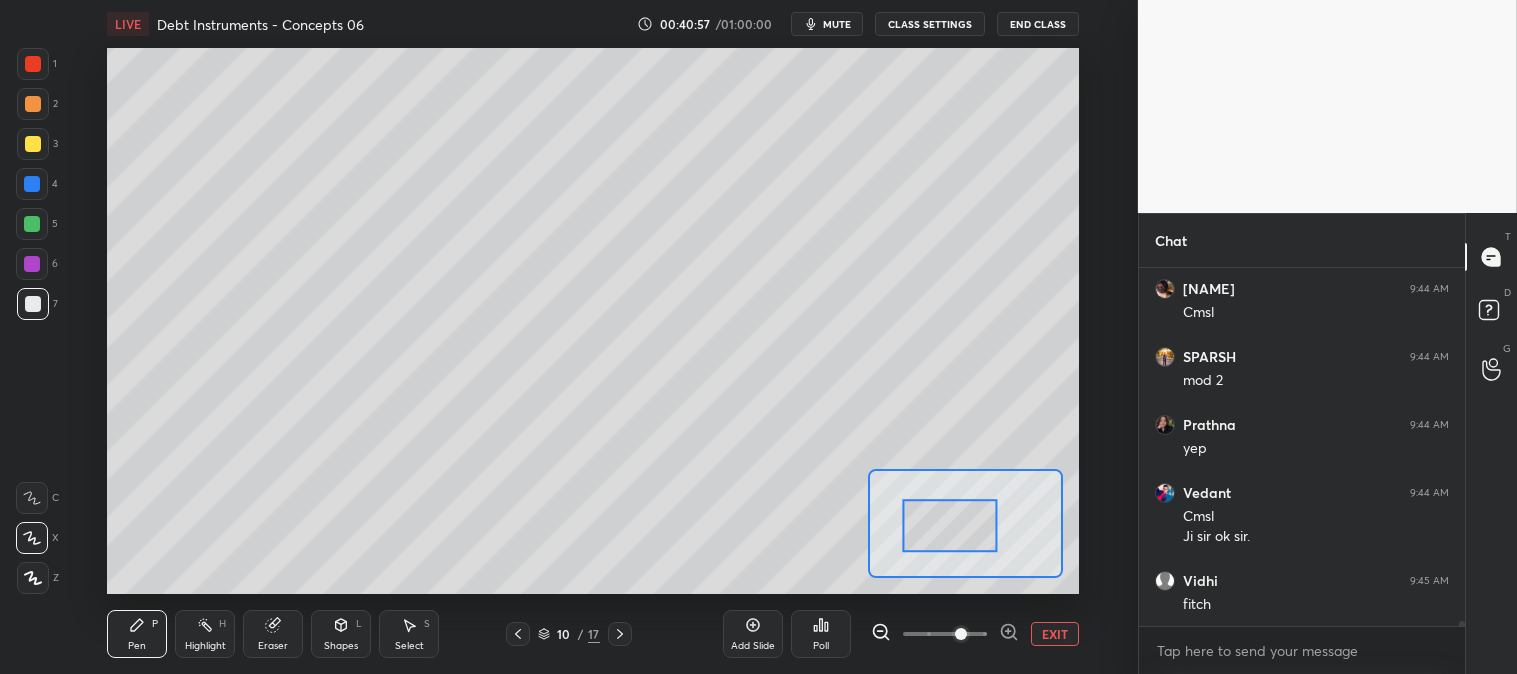 click on "EXIT" at bounding box center (1055, 634) 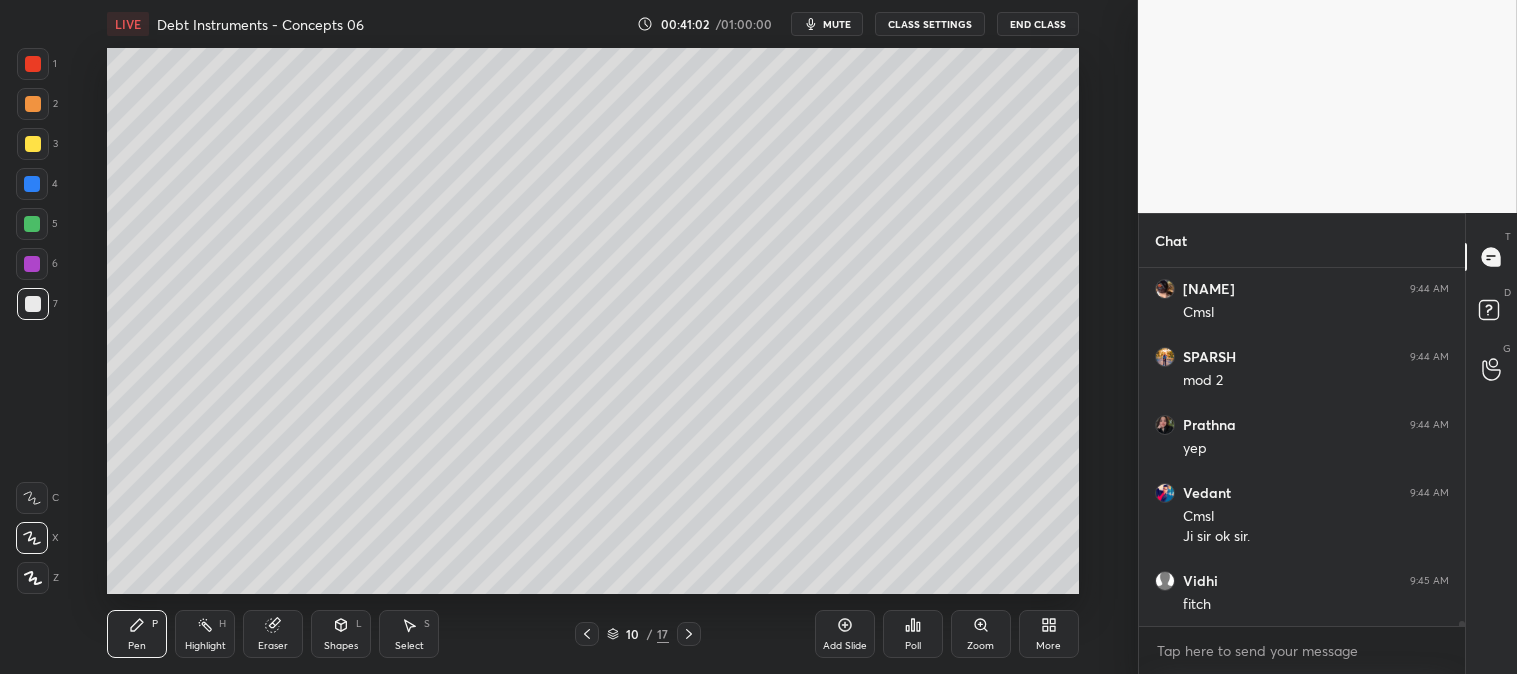 click on "Zoom" at bounding box center [981, 634] 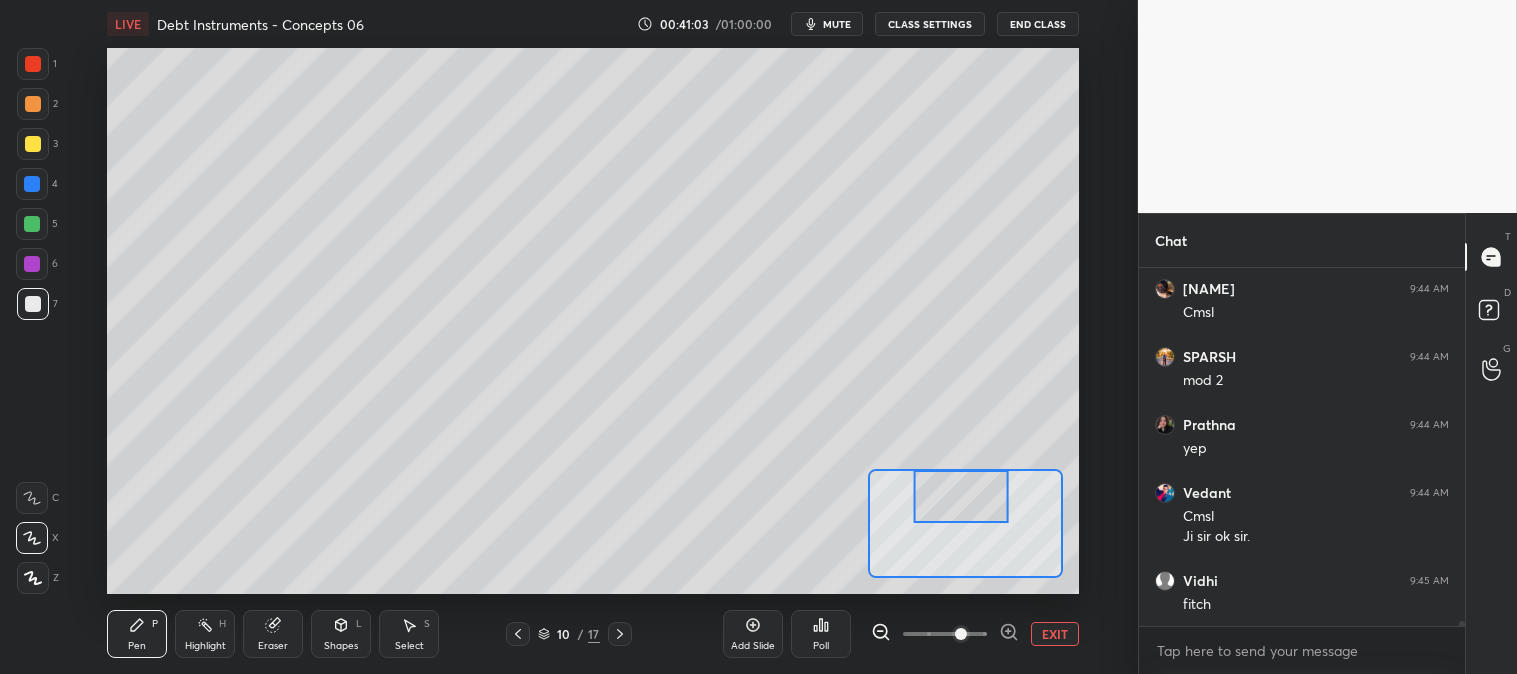 click at bounding box center [33, 144] 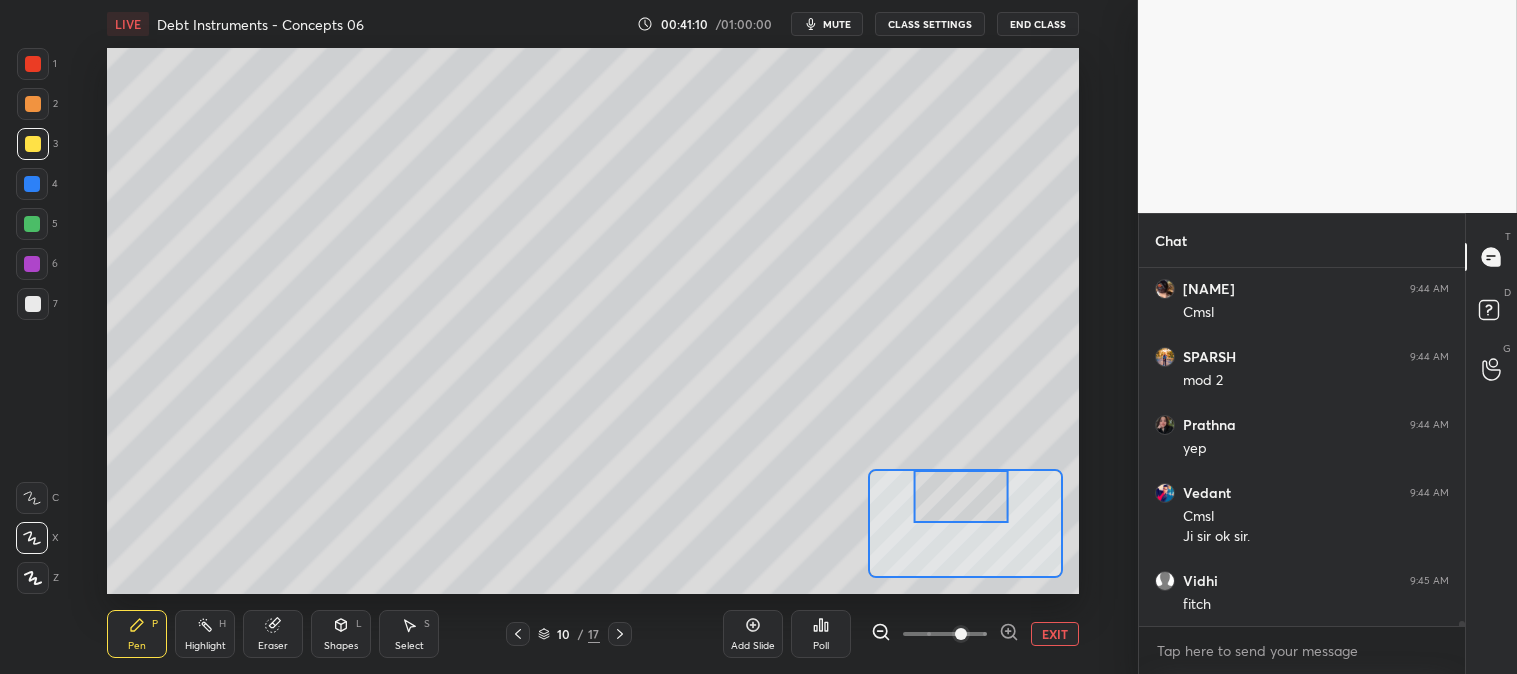 click at bounding box center [33, 304] 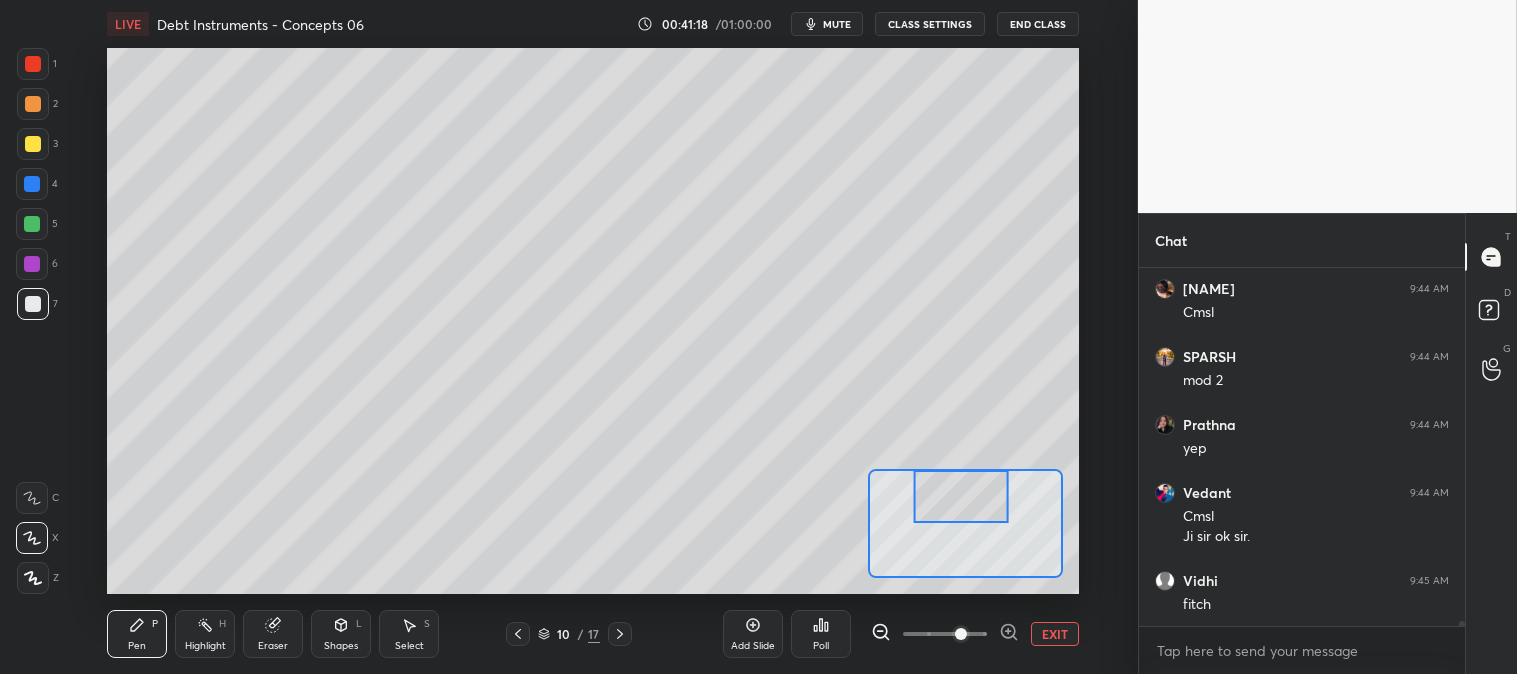 click on "EXIT" at bounding box center [1055, 634] 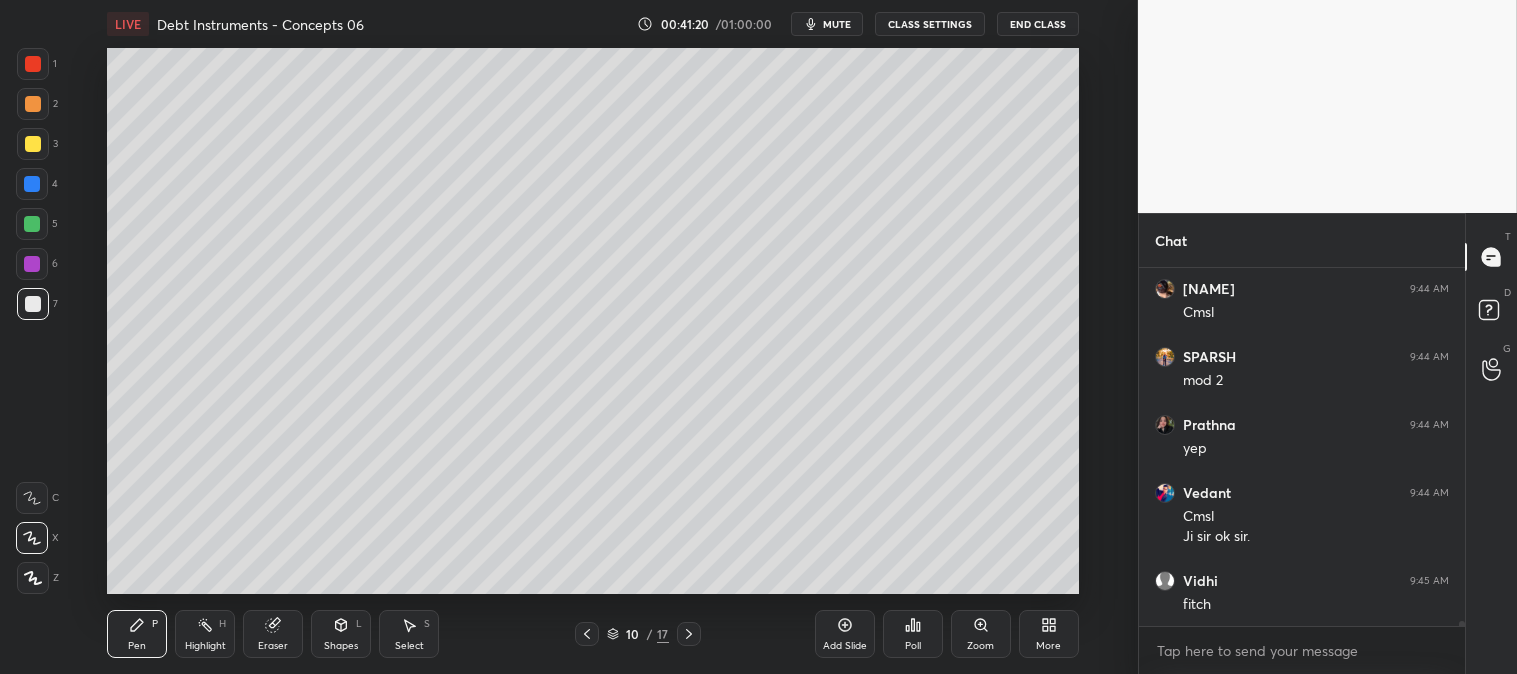 click at bounding box center (33, 304) 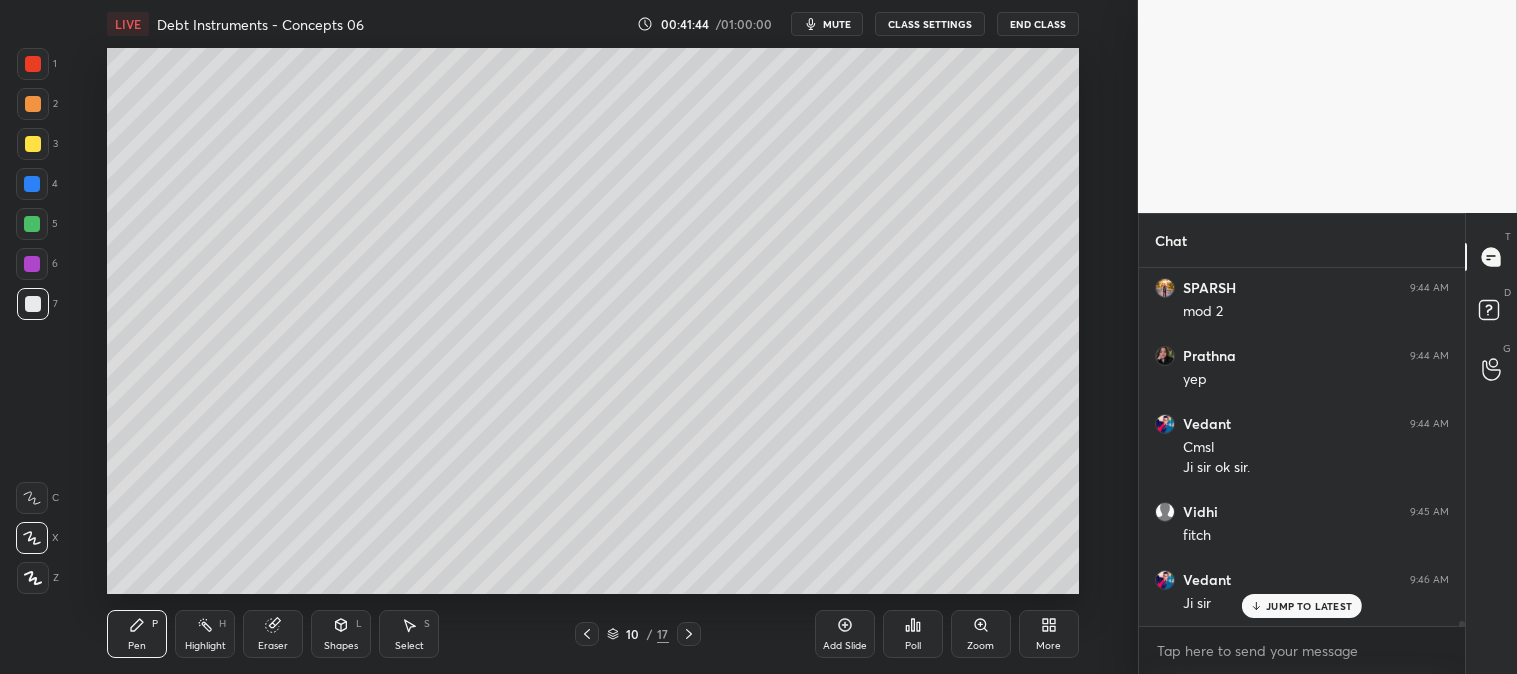 scroll, scrollTop: 23207, scrollLeft: 0, axis: vertical 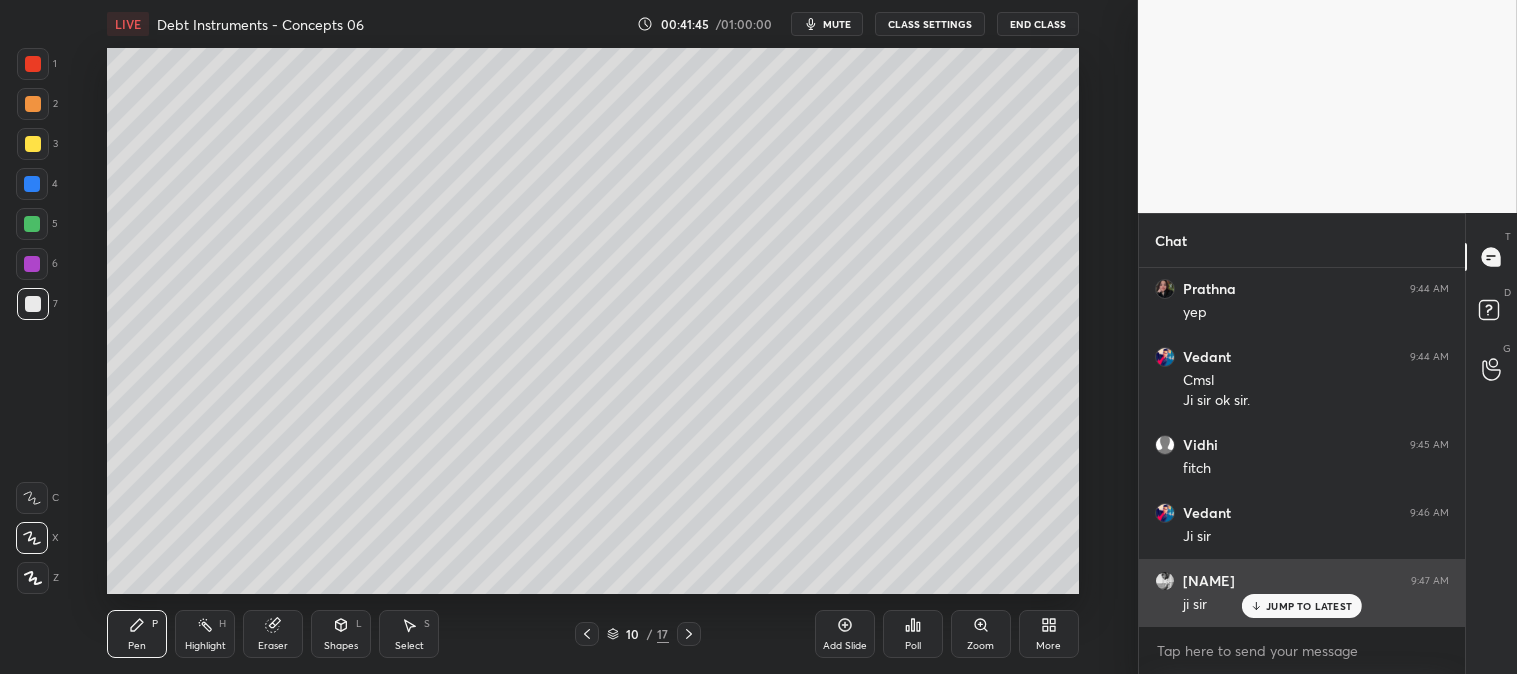 click on "JUMP TO LATEST" at bounding box center (1309, 606) 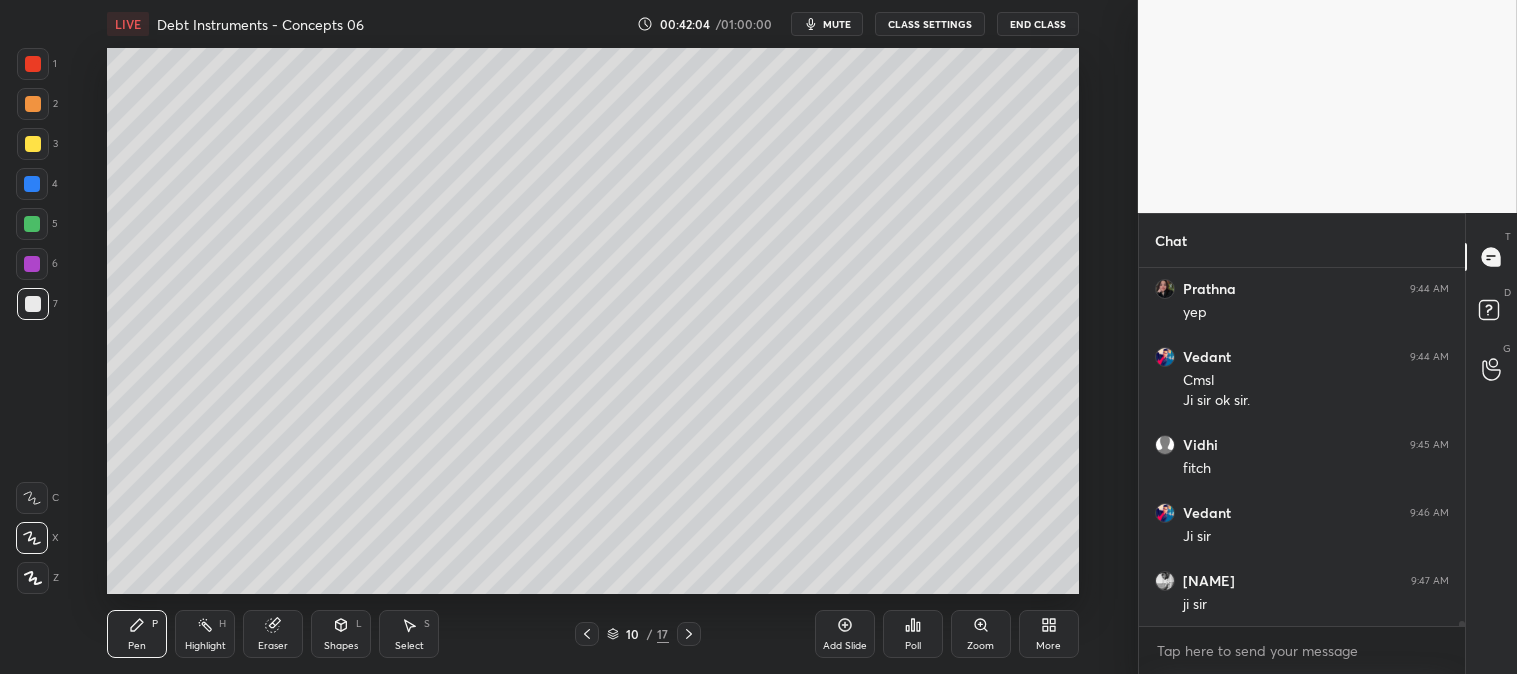 scroll, scrollTop: 23275, scrollLeft: 0, axis: vertical 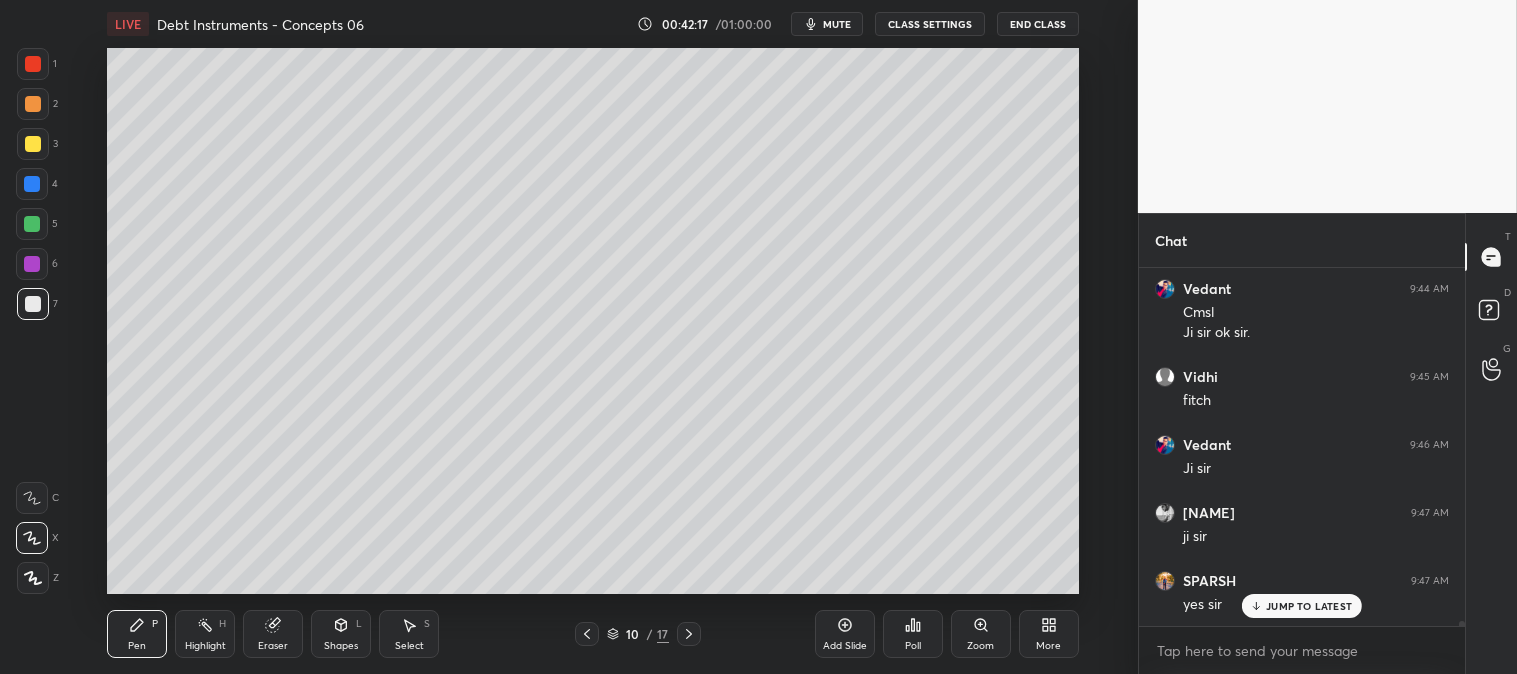 click on "Zoom" at bounding box center [981, 634] 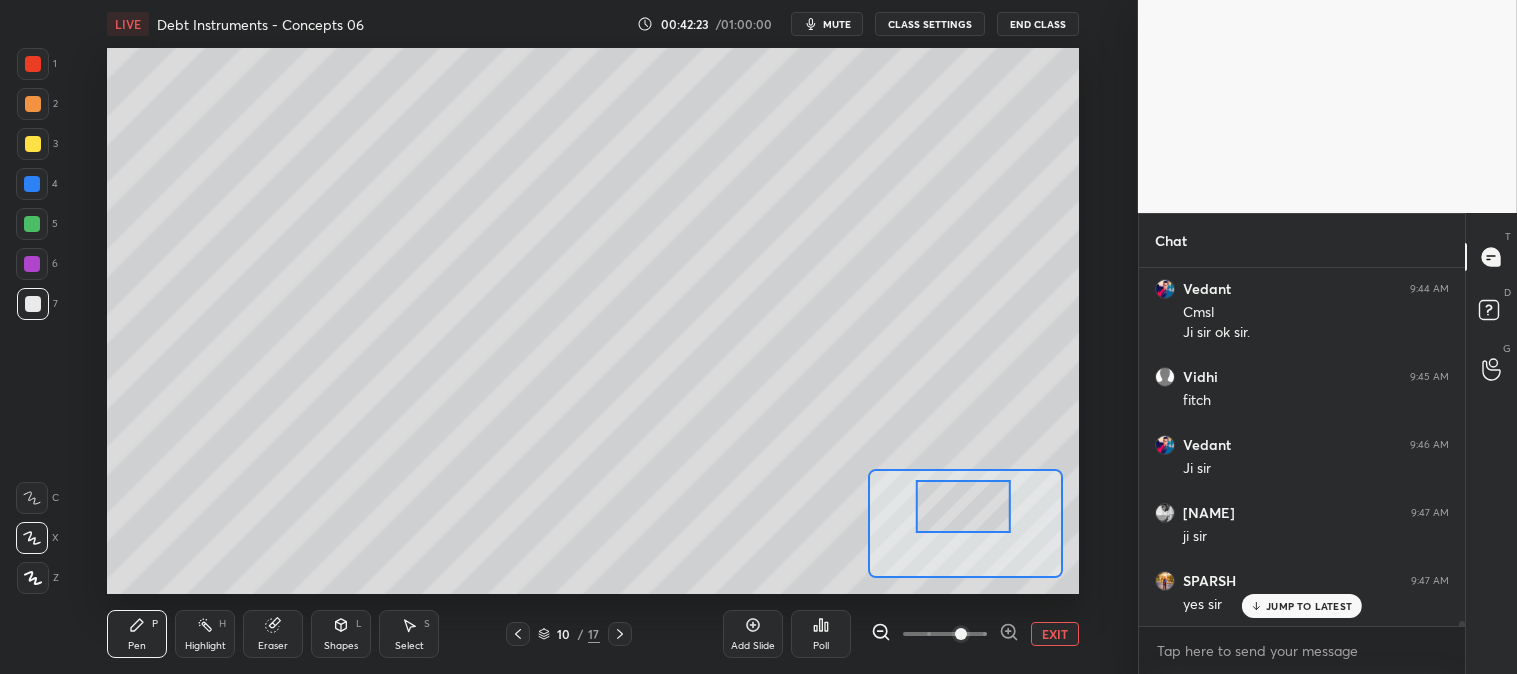 click on "EXIT" at bounding box center (1055, 634) 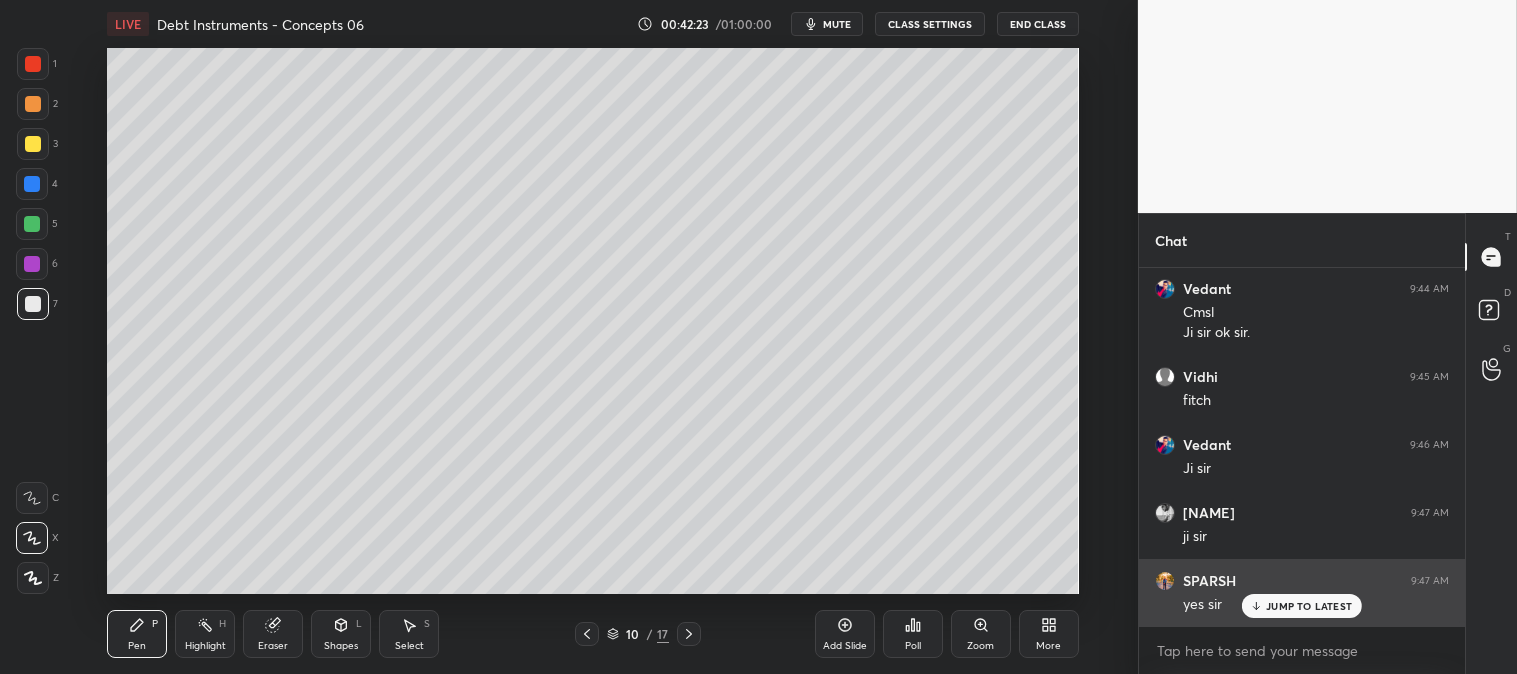 click on "JUMP TO LATEST" at bounding box center (1309, 606) 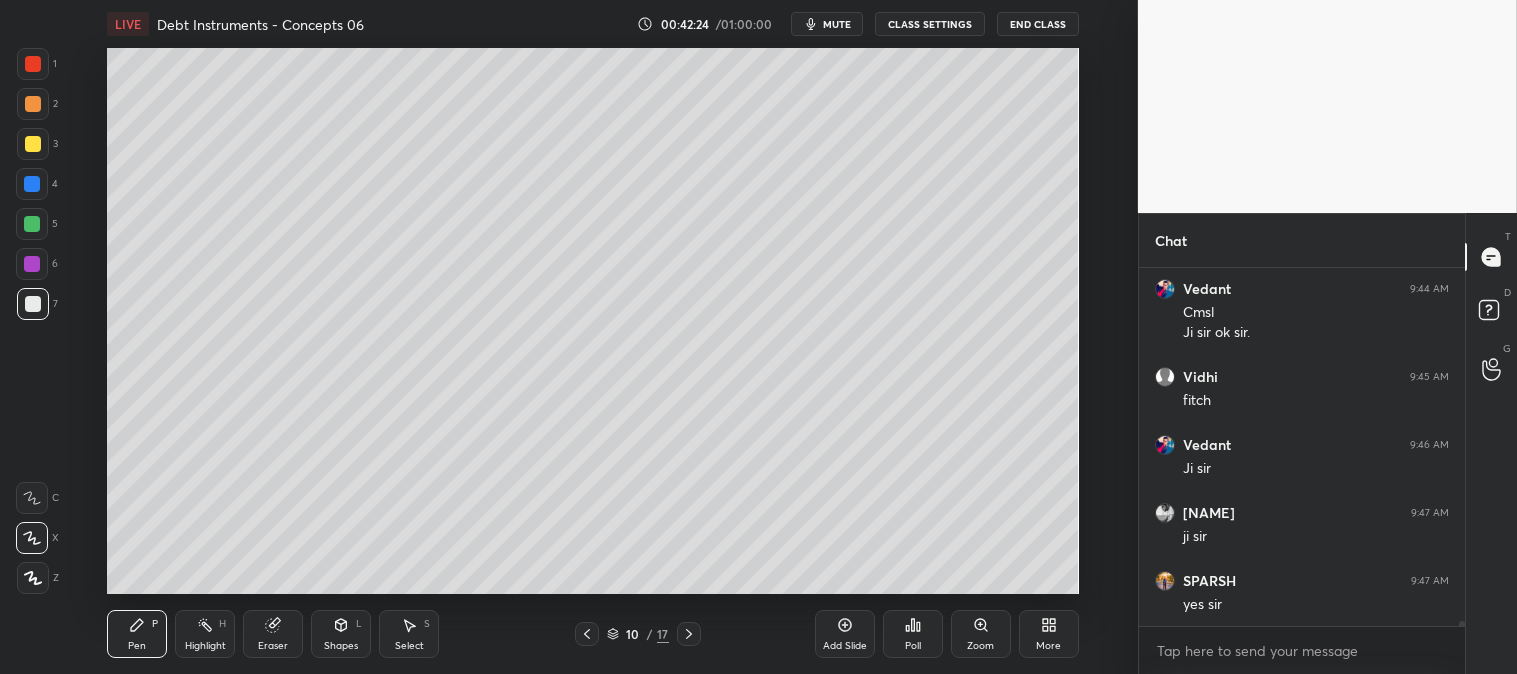 click at bounding box center [33, 64] 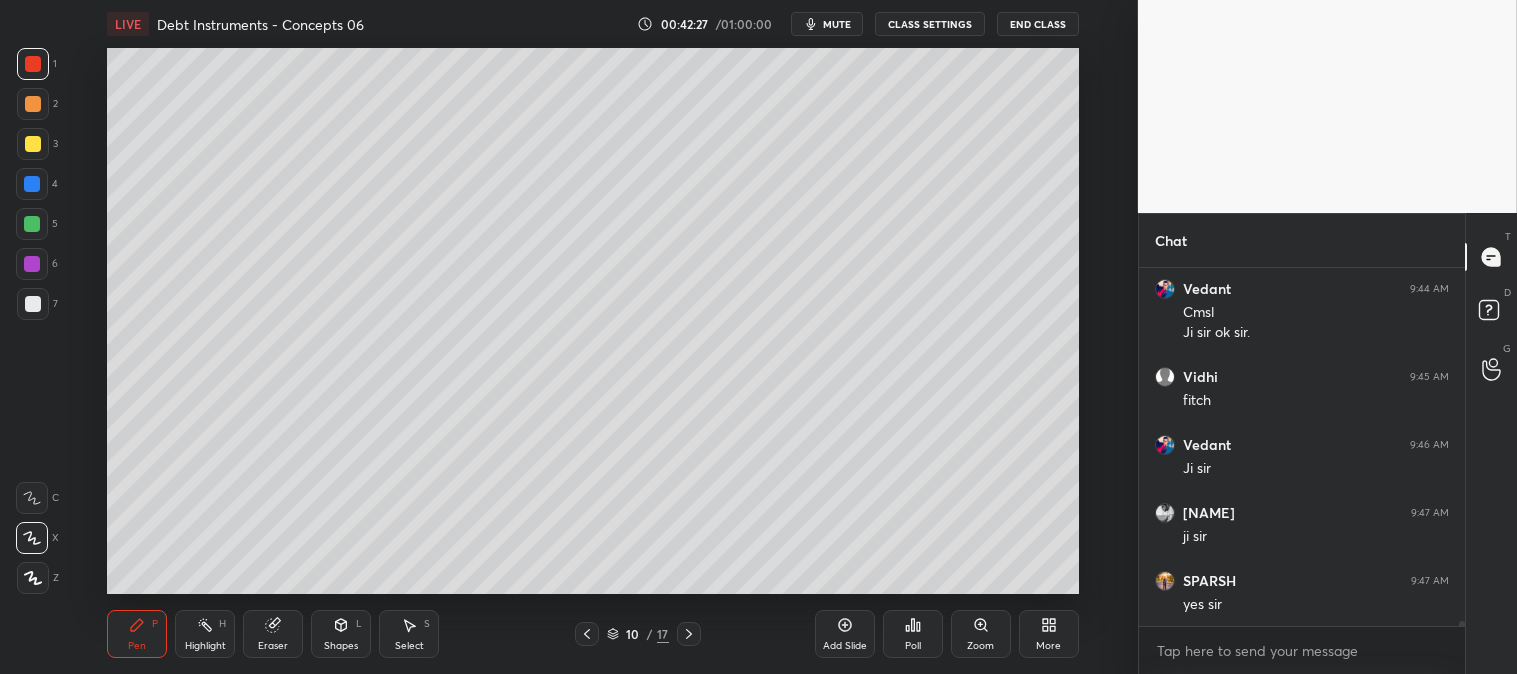 click at bounding box center (32, 184) 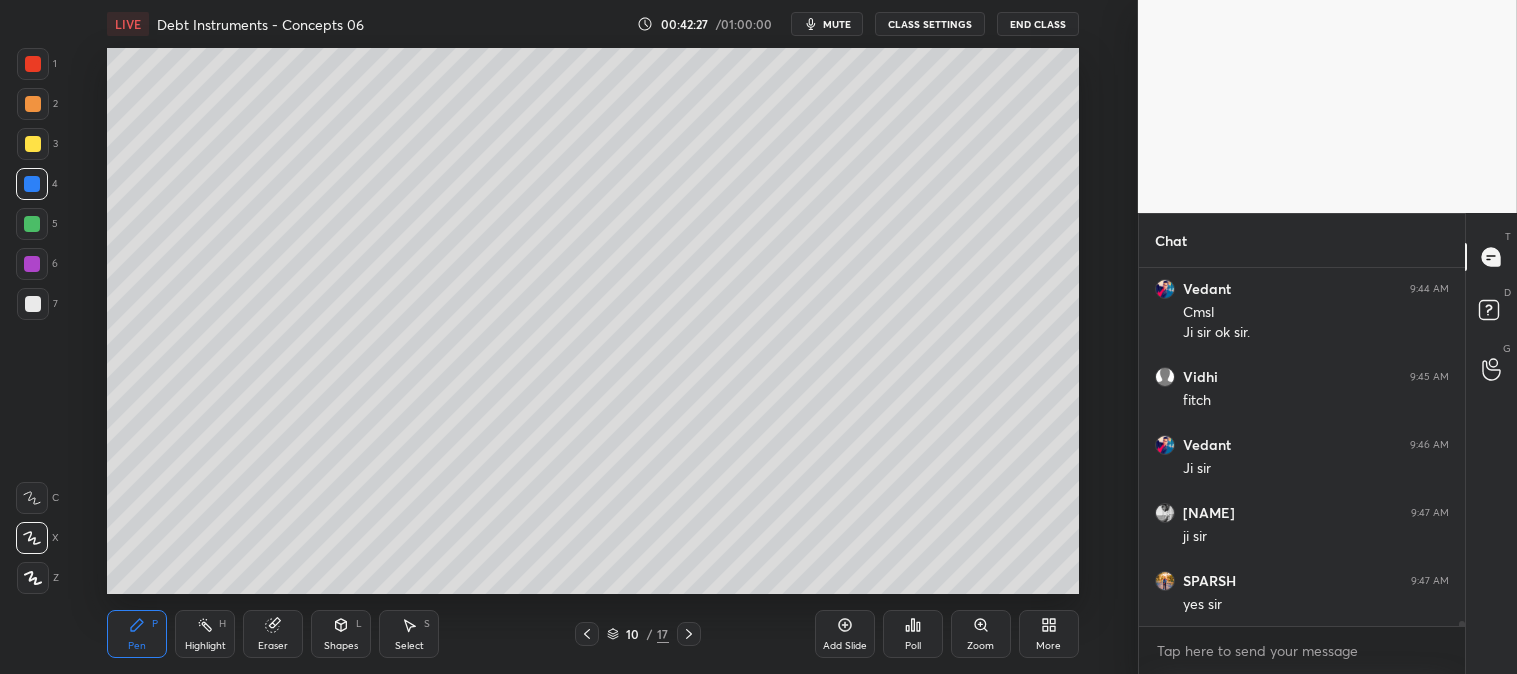 click on "Zoom" at bounding box center [981, 634] 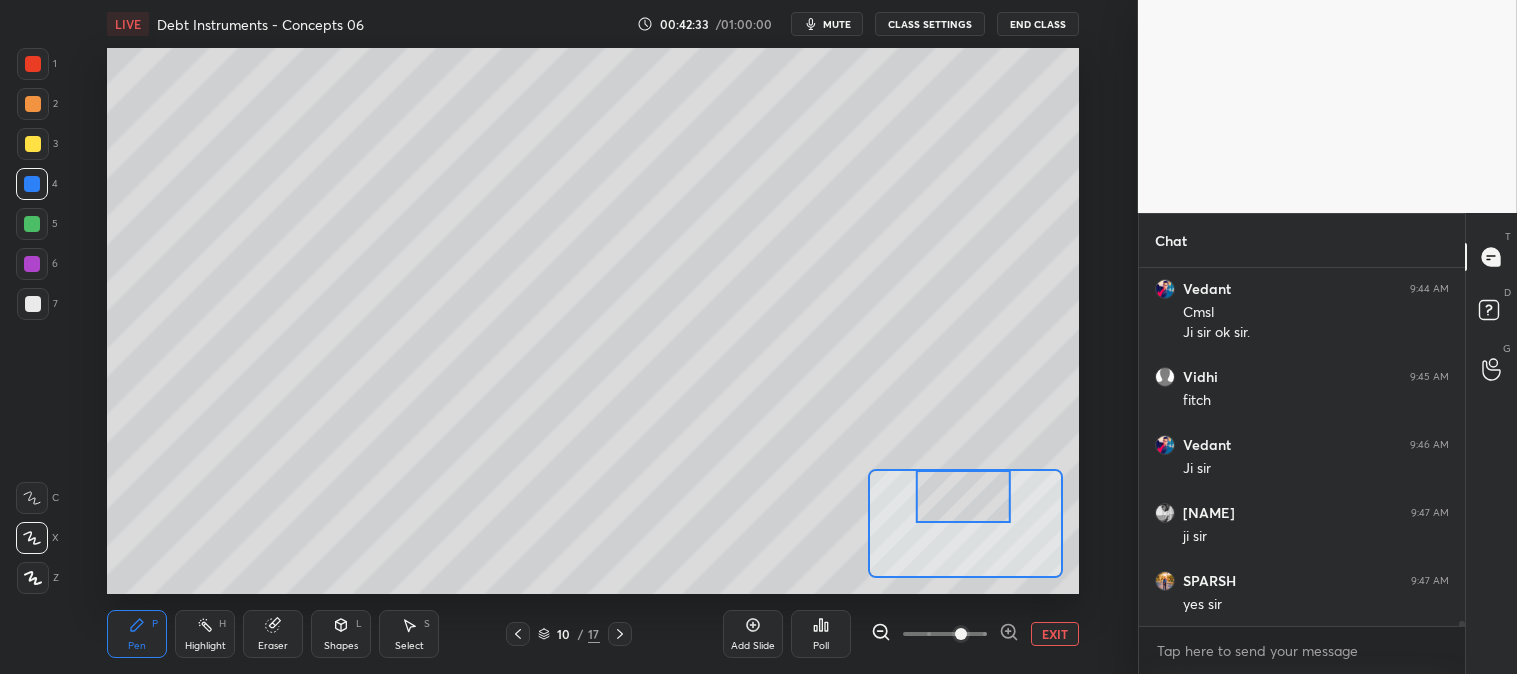 scroll, scrollTop: 23343, scrollLeft: 0, axis: vertical 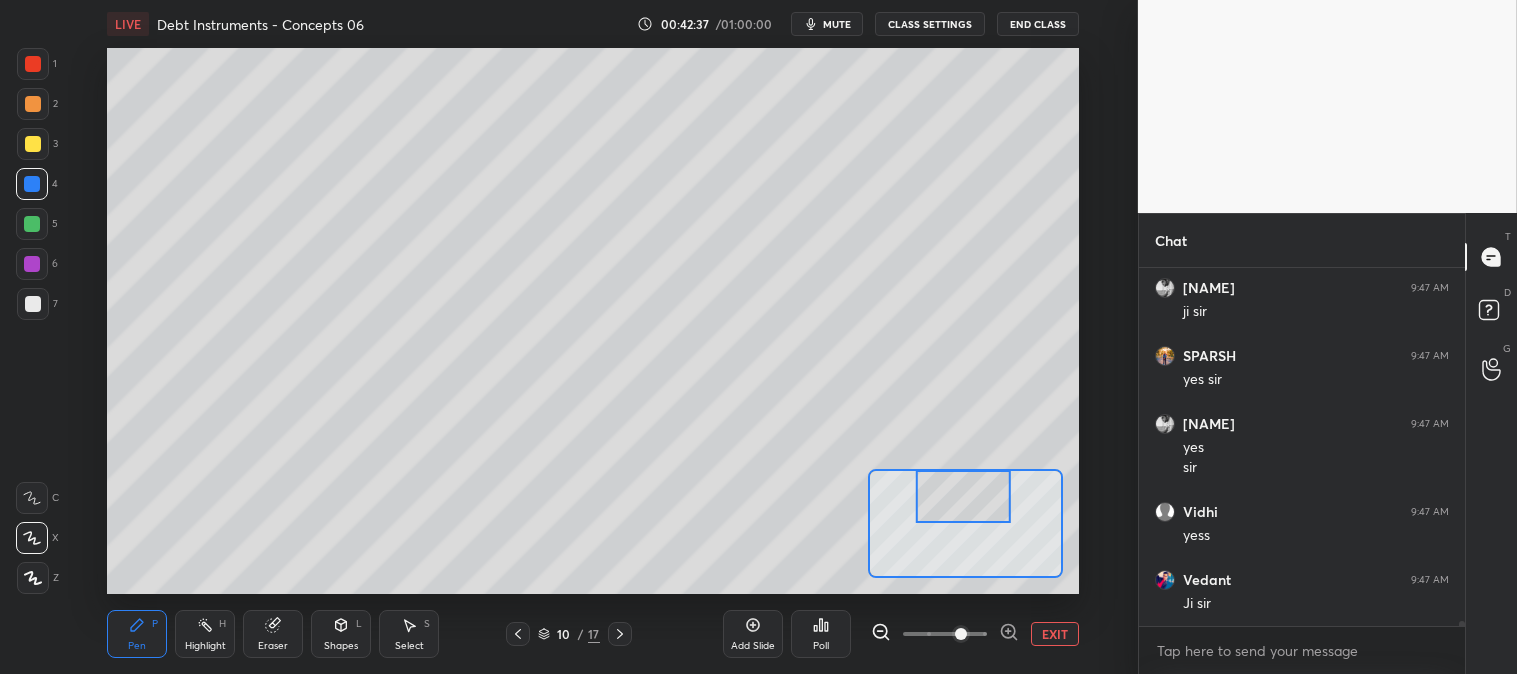 click on "EXIT" at bounding box center (1055, 634) 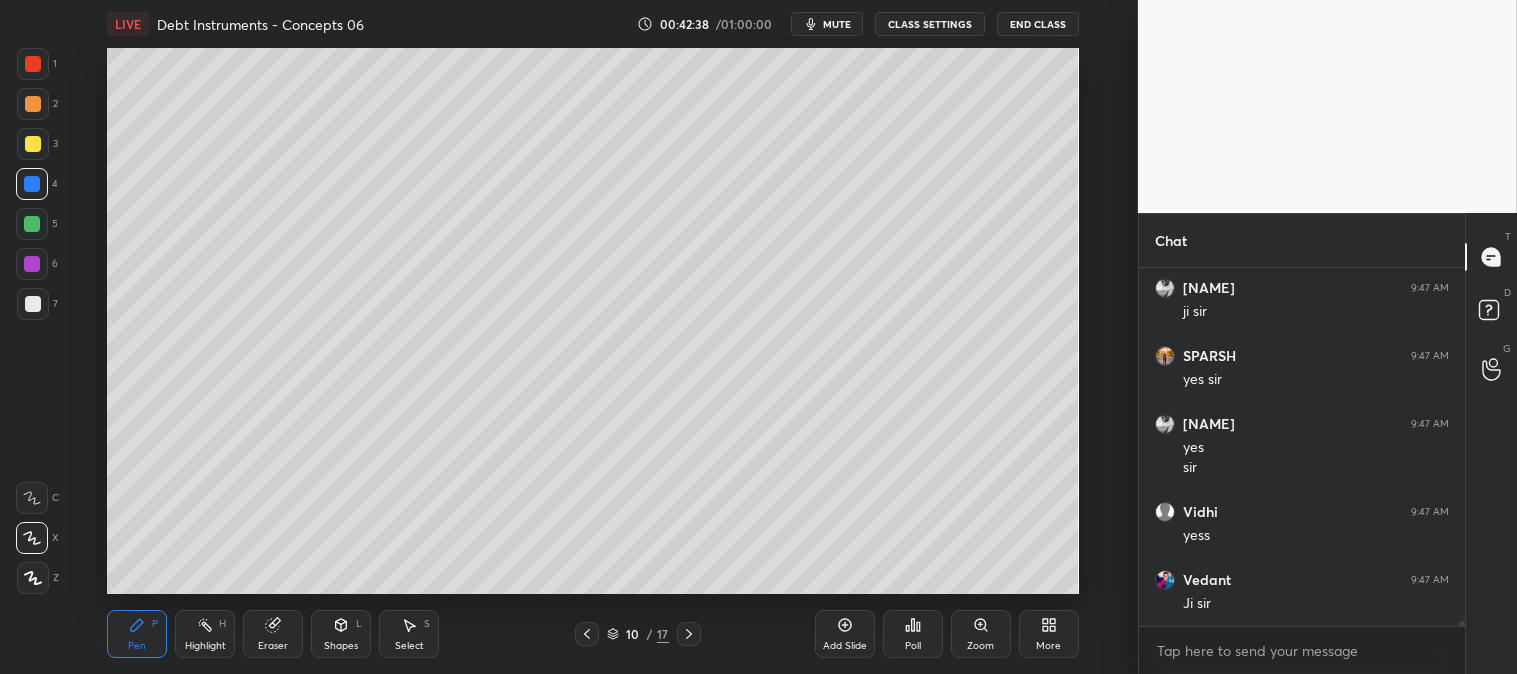 scroll, scrollTop: 23567, scrollLeft: 0, axis: vertical 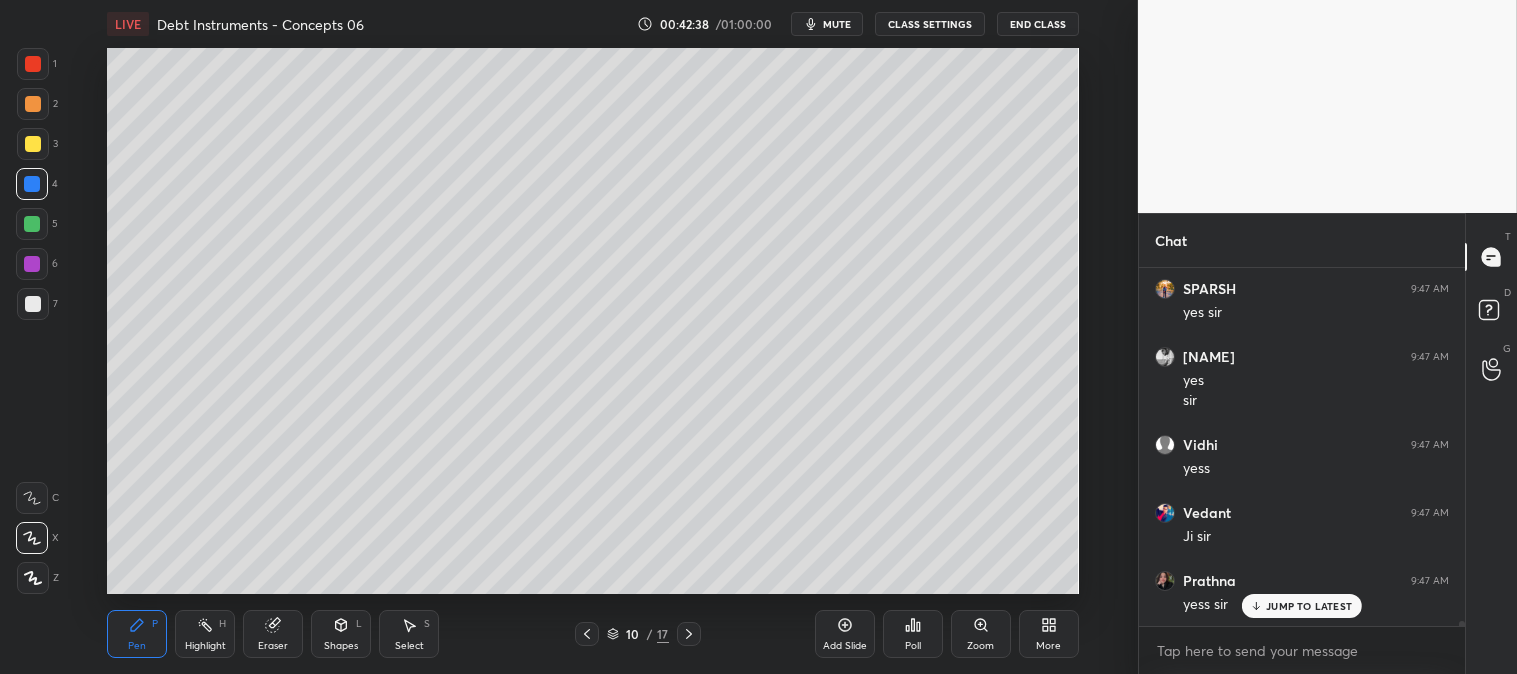 click at bounding box center [33, 104] 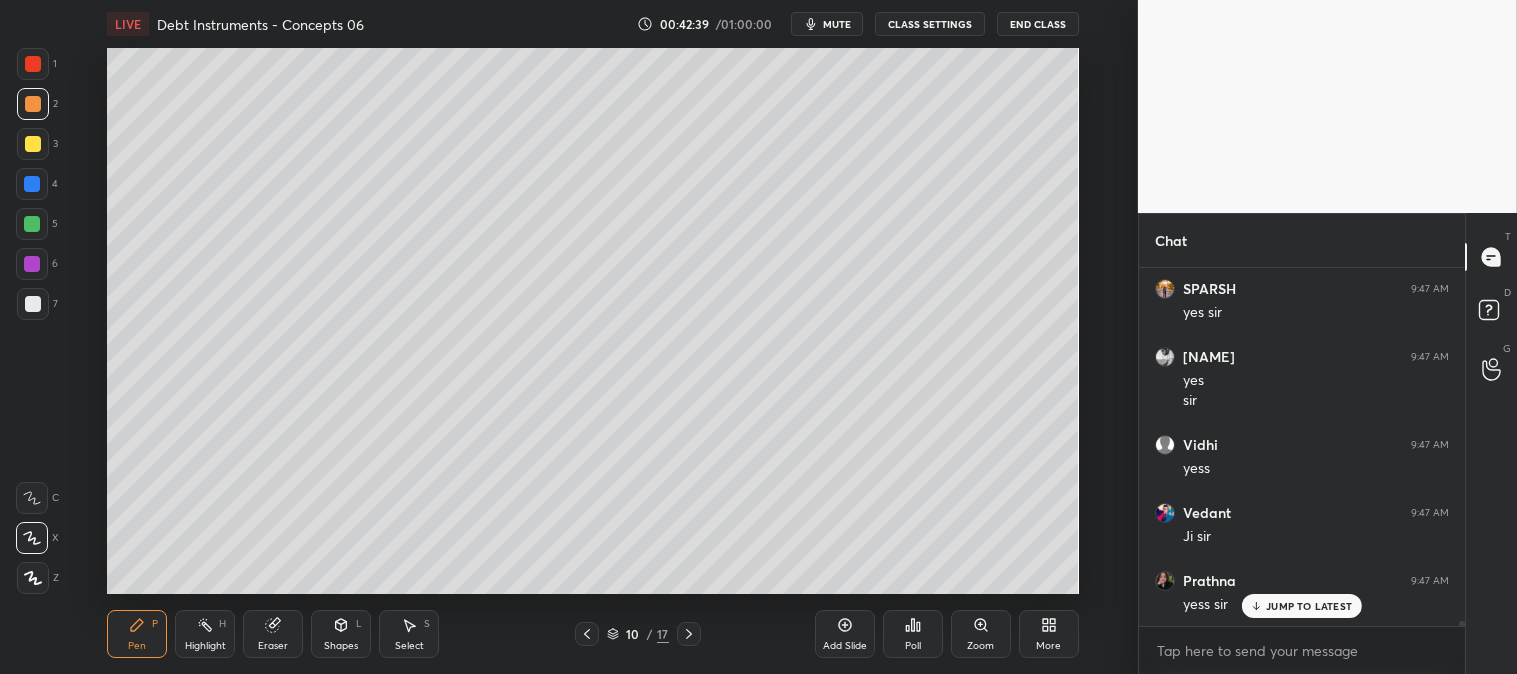click on "Zoom" at bounding box center (981, 634) 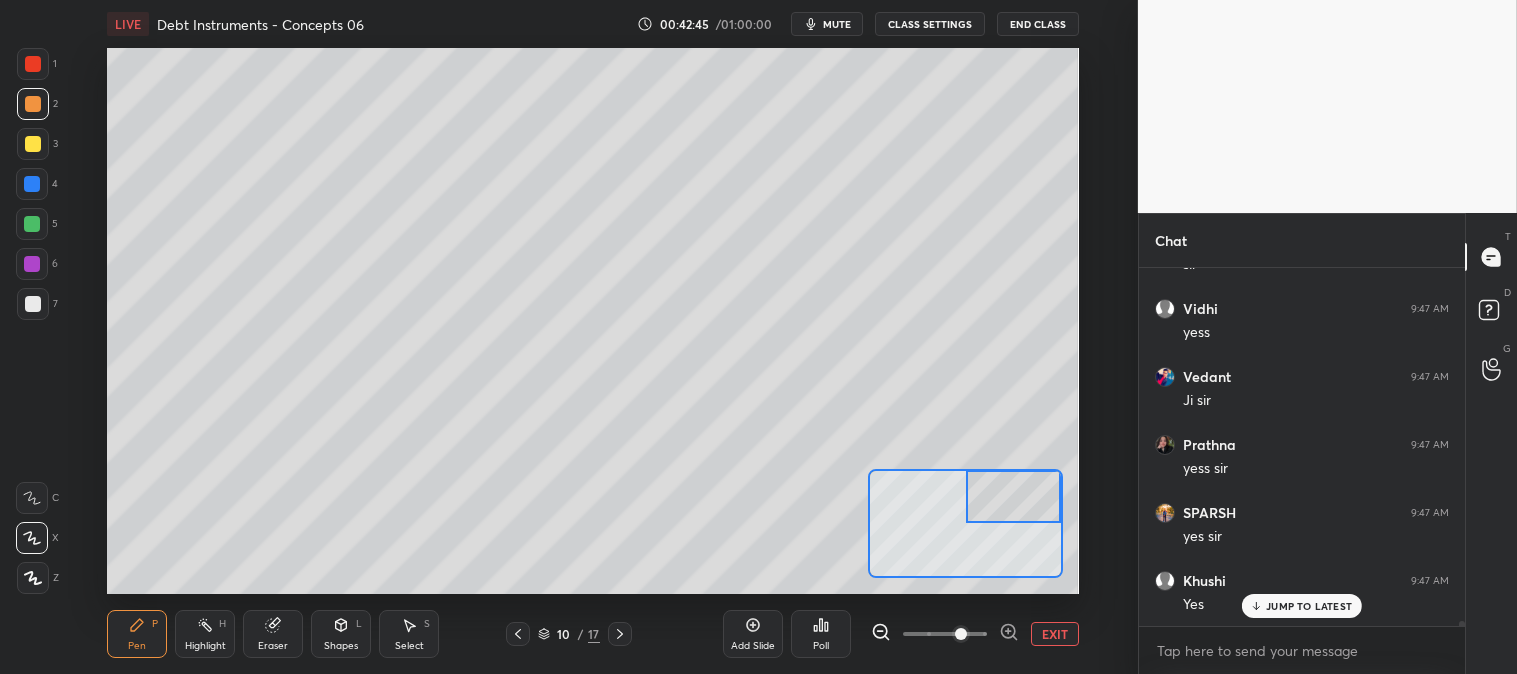scroll, scrollTop: 23771, scrollLeft: 0, axis: vertical 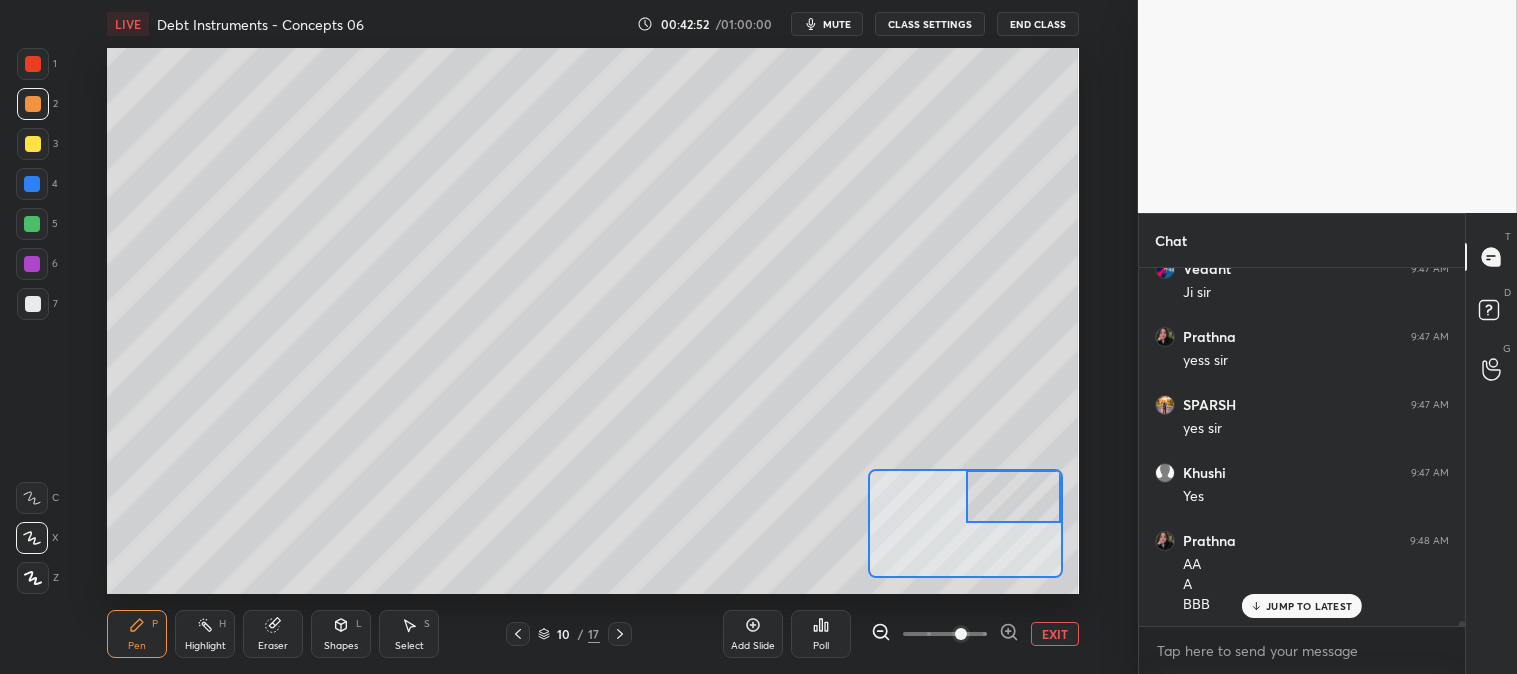click at bounding box center (33, 144) 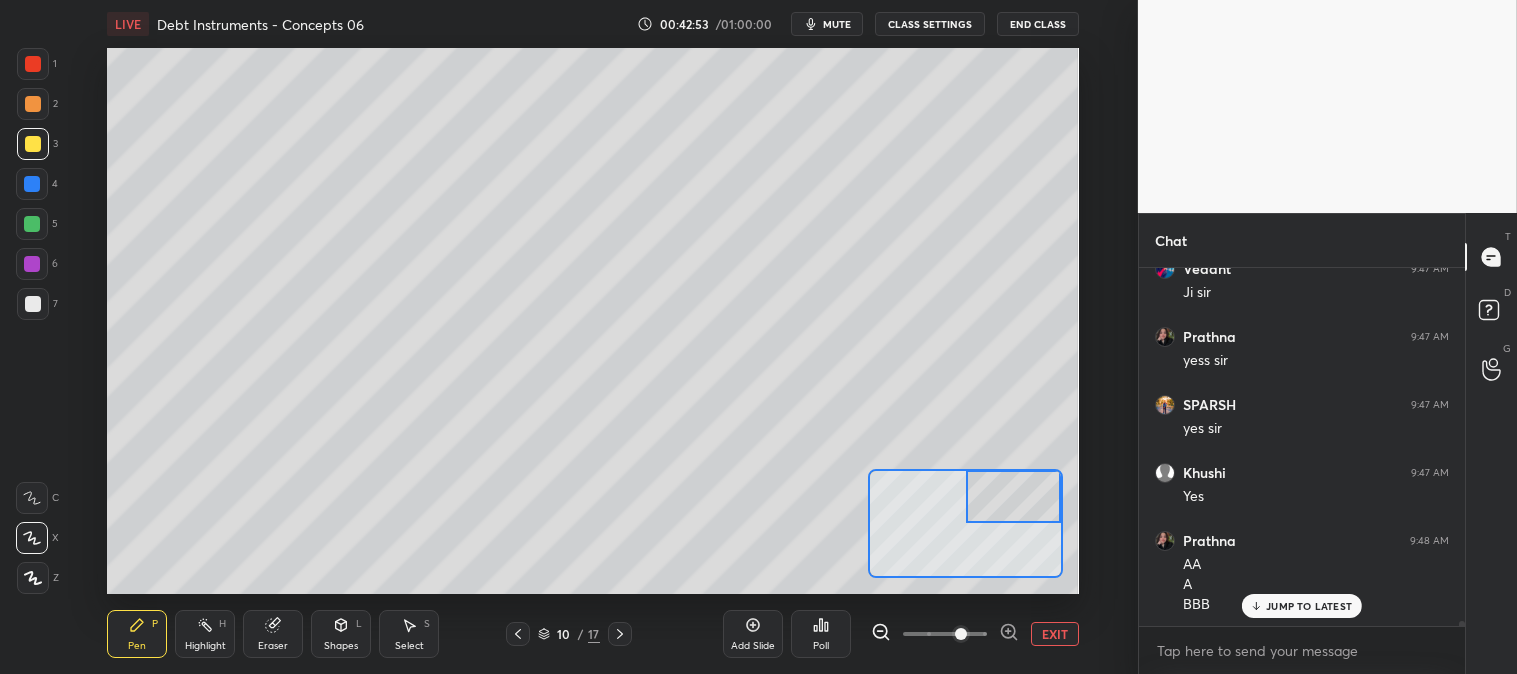click on "EXIT" at bounding box center (1055, 634) 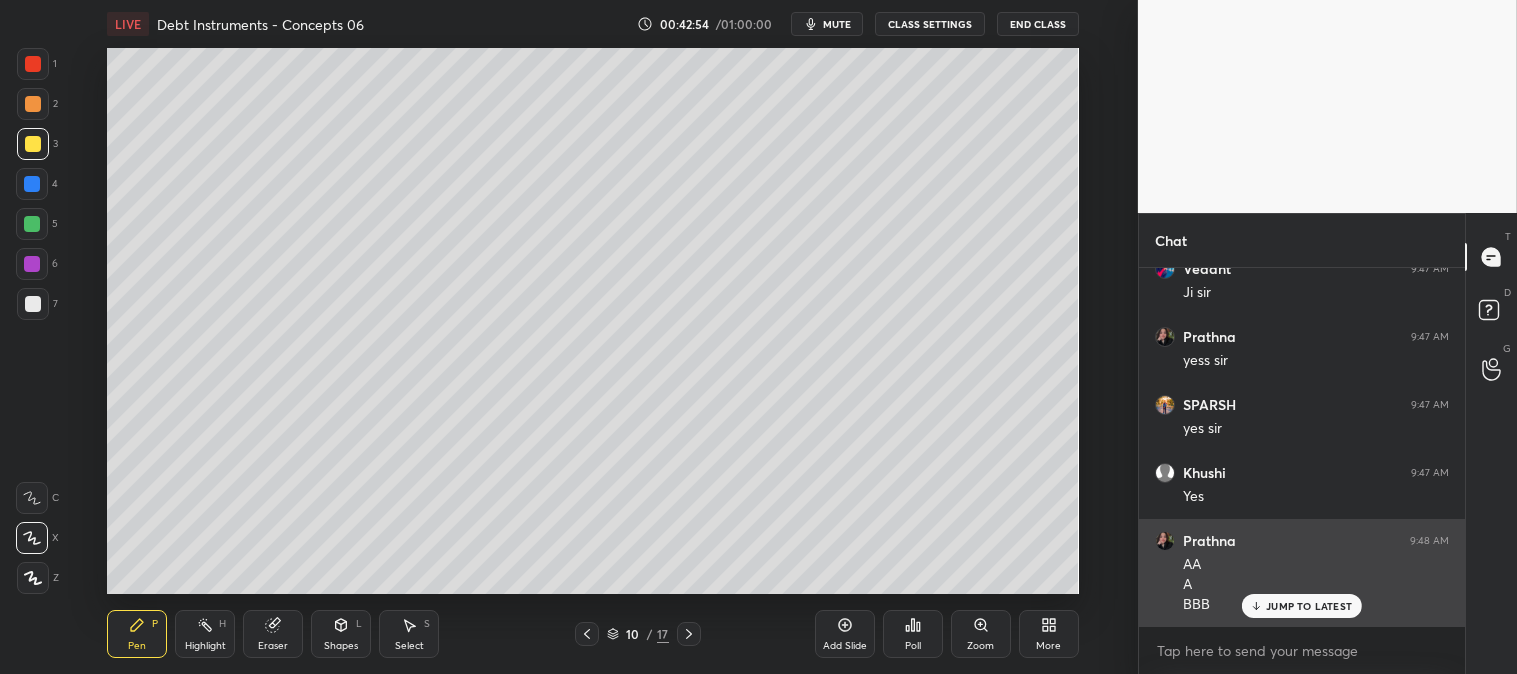 click on "JUMP TO LATEST" at bounding box center (1309, 606) 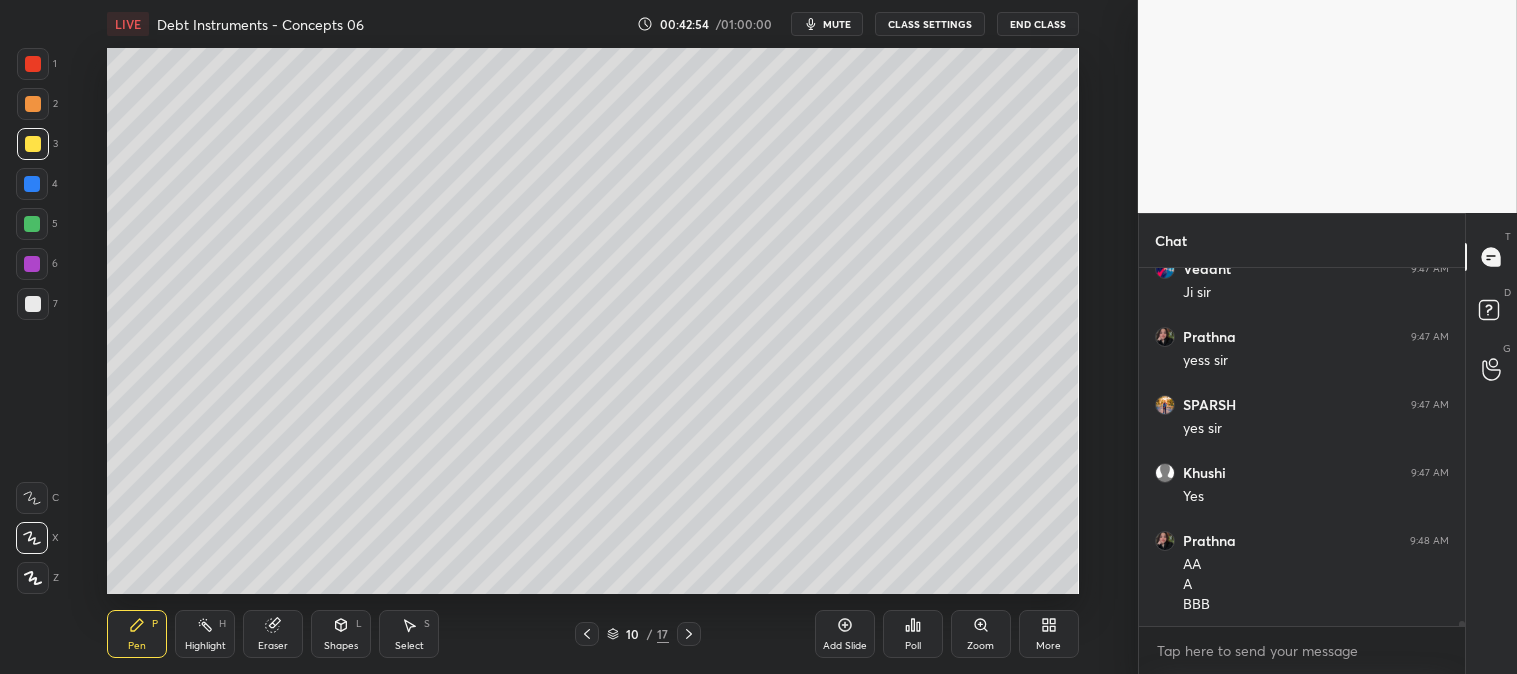 click on "Highlight" at bounding box center [205, 646] 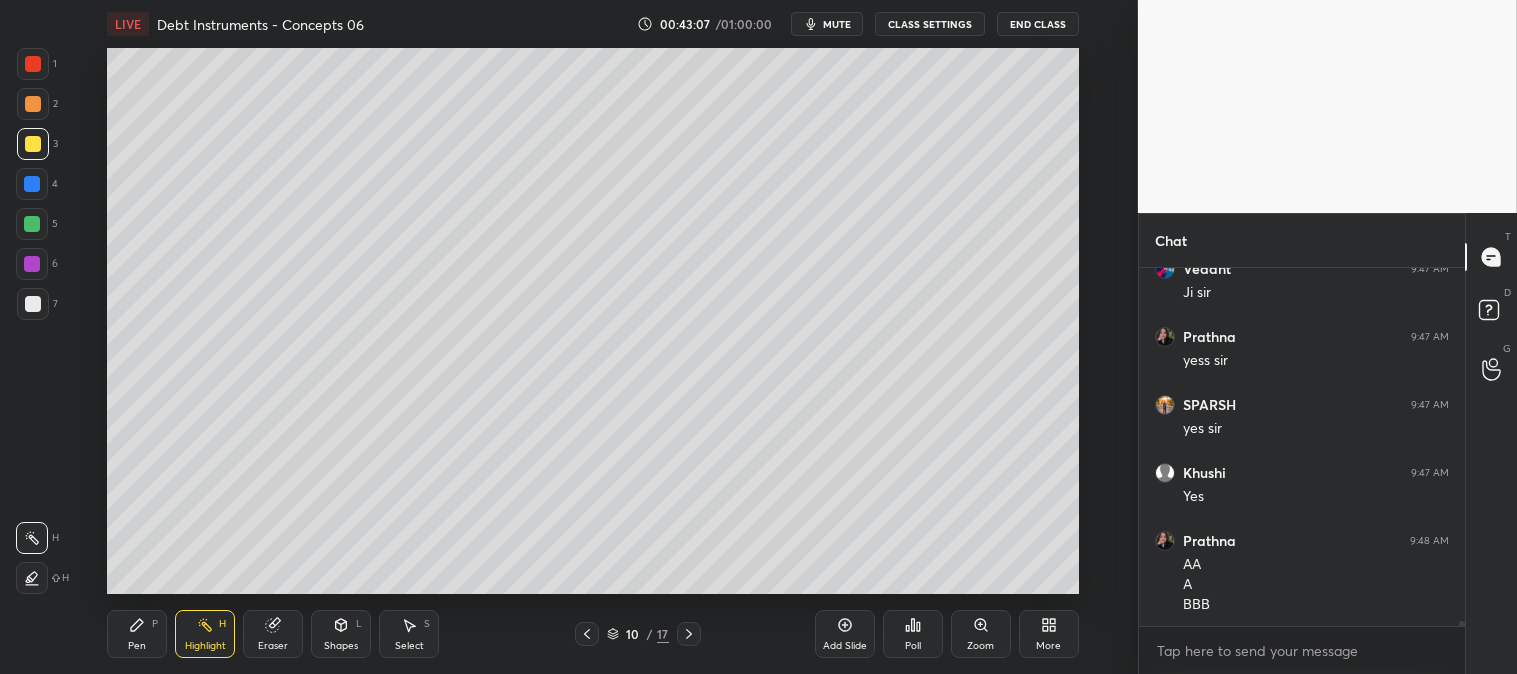click on "Pen P" at bounding box center (137, 634) 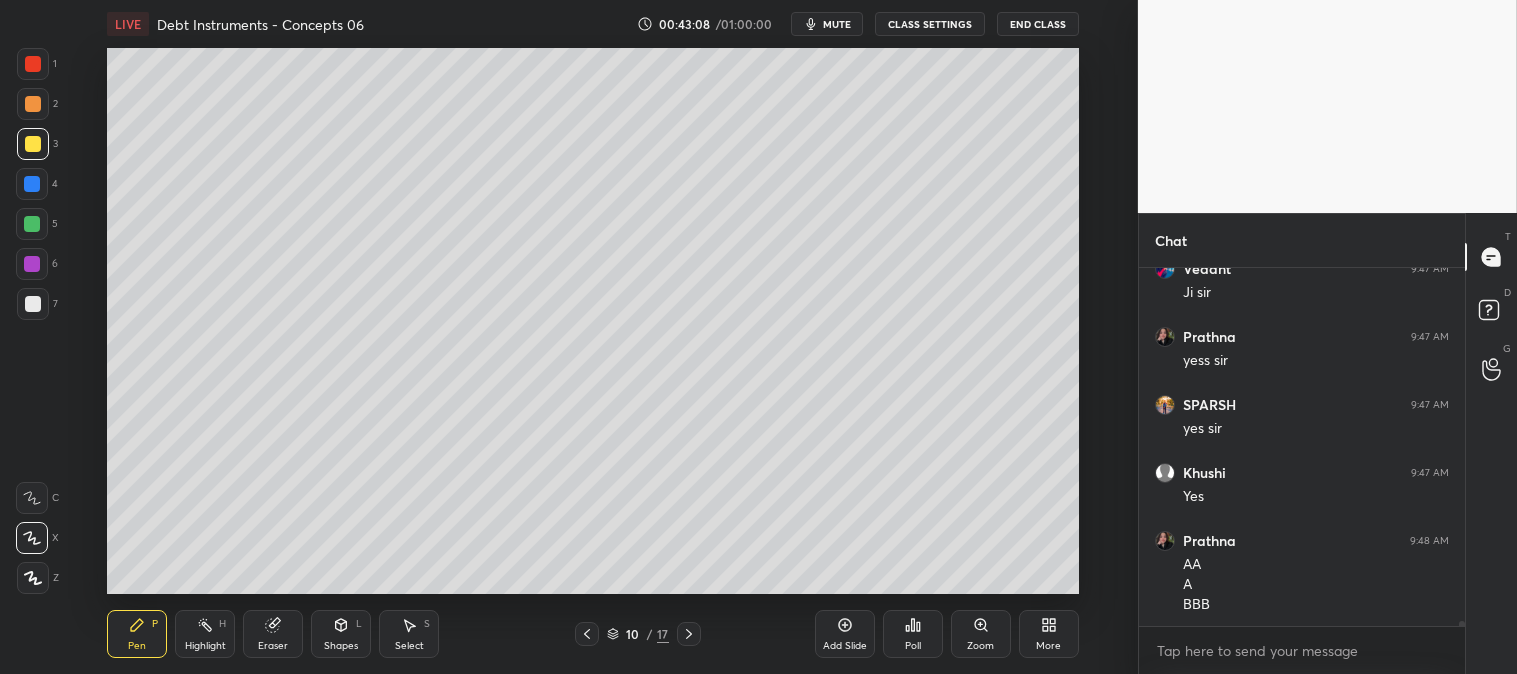 click 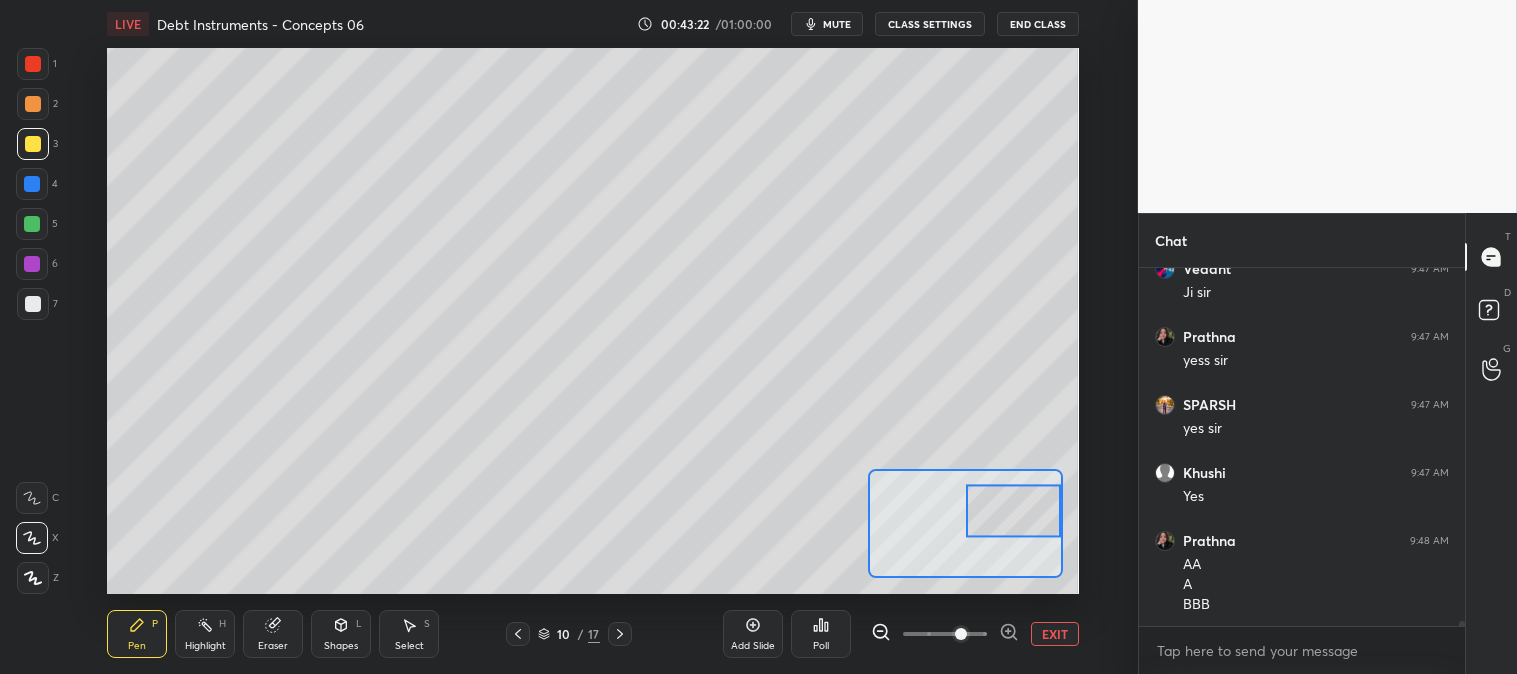click on "EXIT" at bounding box center (1055, 634) 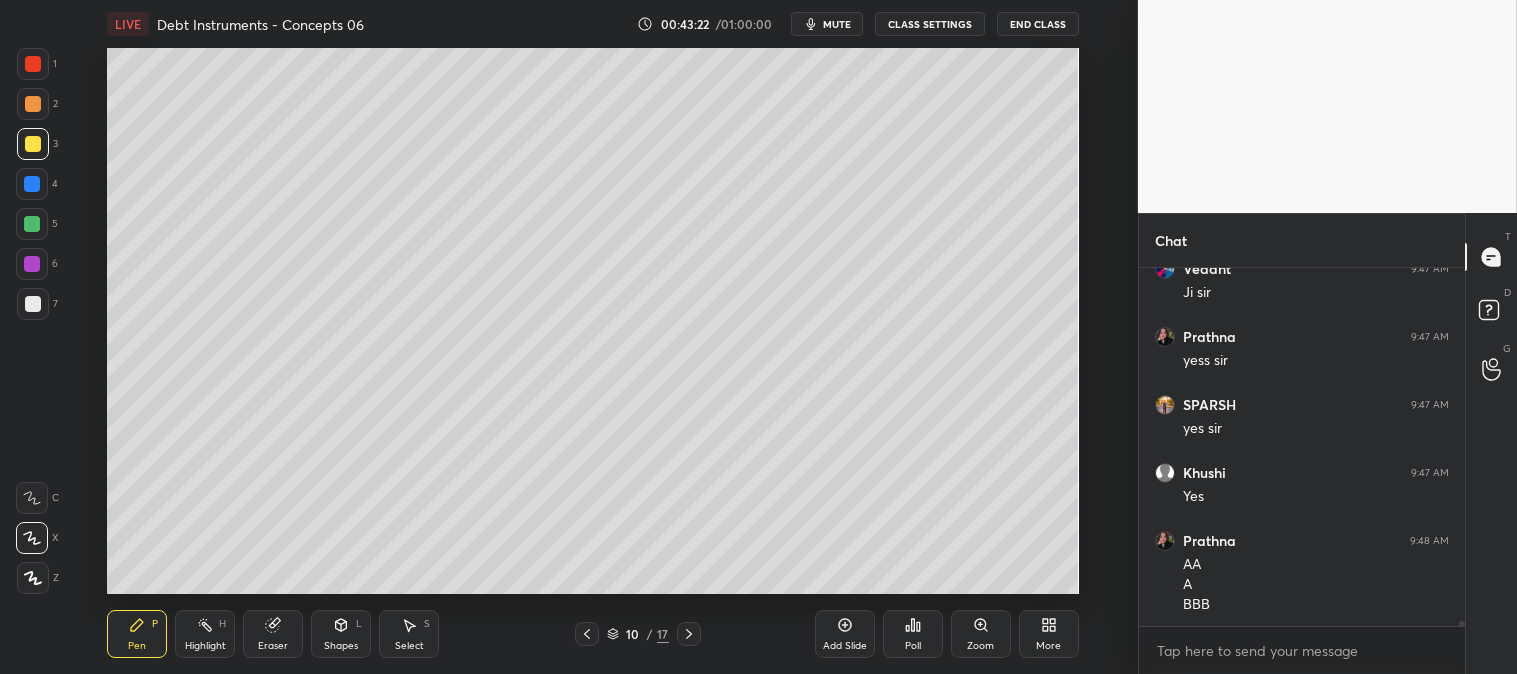click on "Highlight" at bounding box center (205, 646) 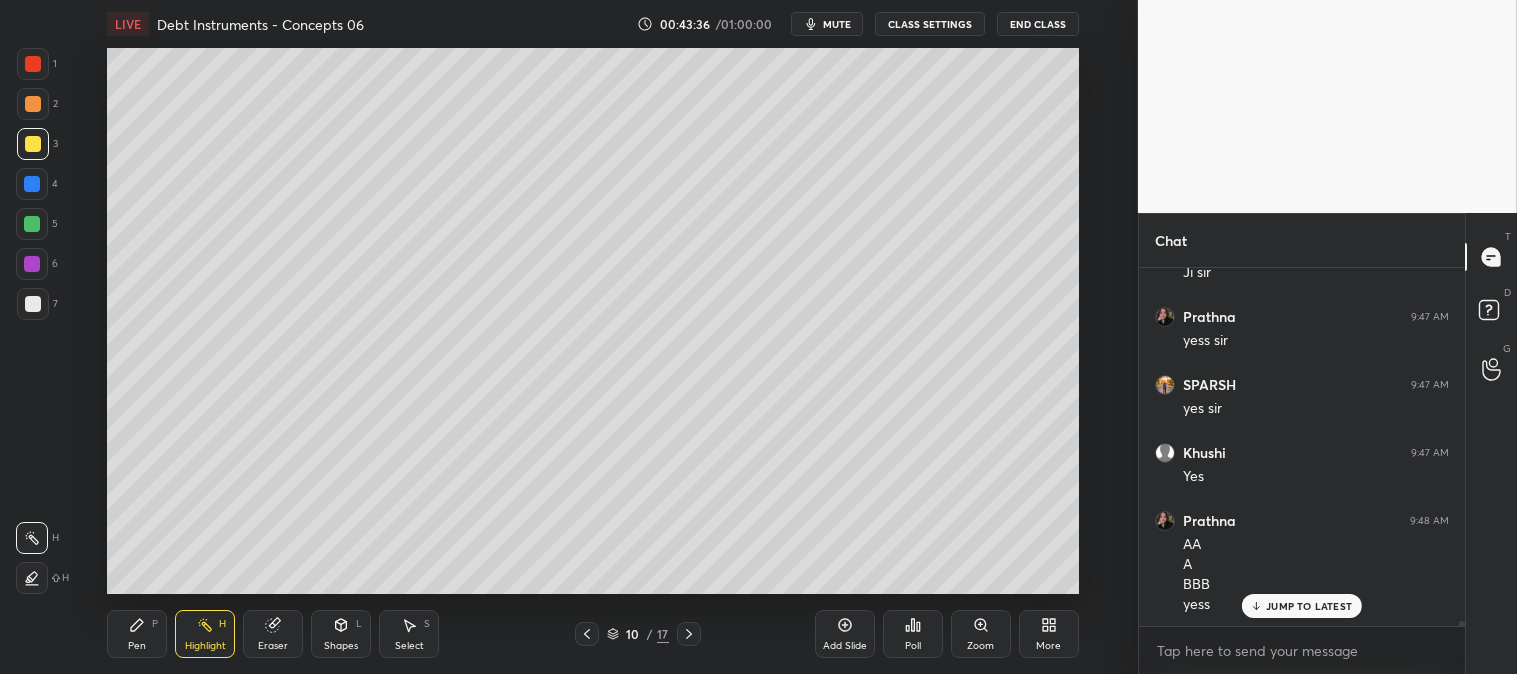 scroll, scrollTop: 23900, scrollLeft: 0, axis: vertical 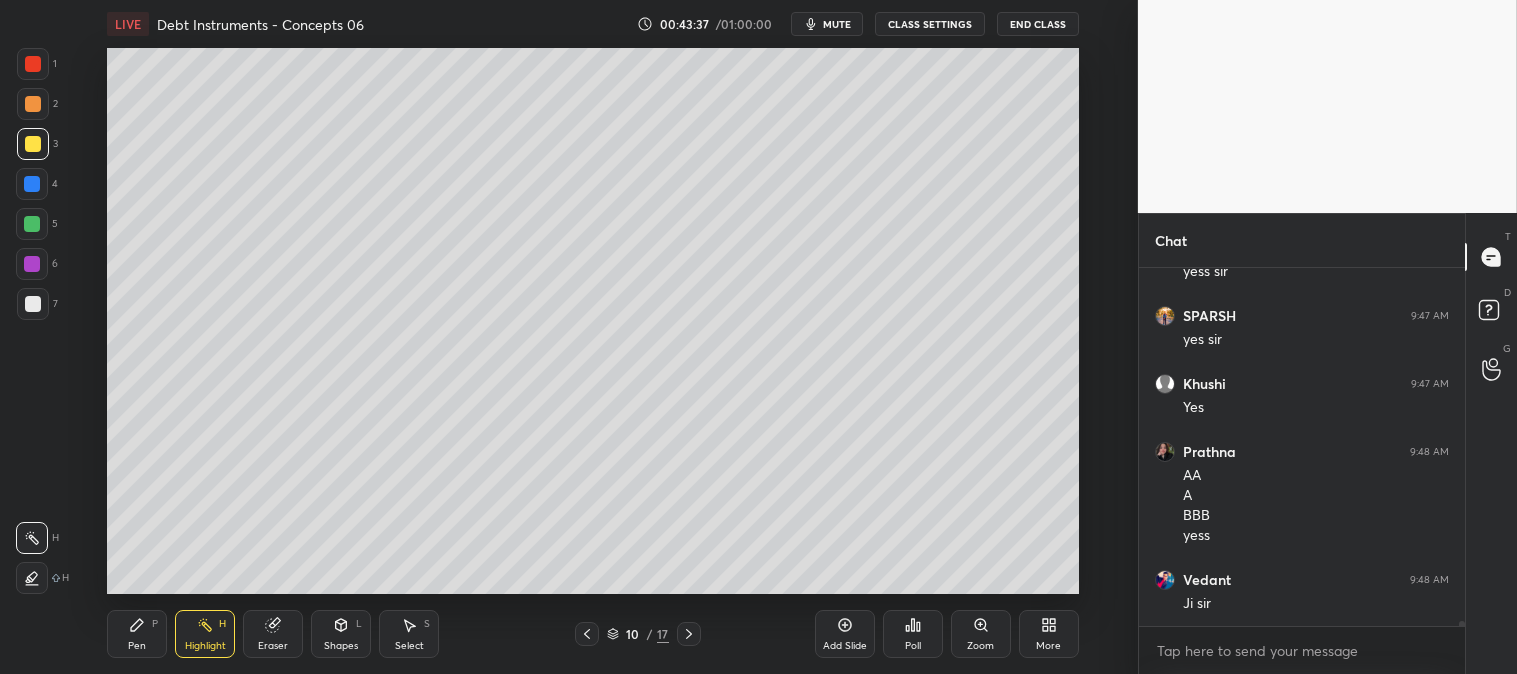 click on "Zoom" at bounding box center (980, 646) 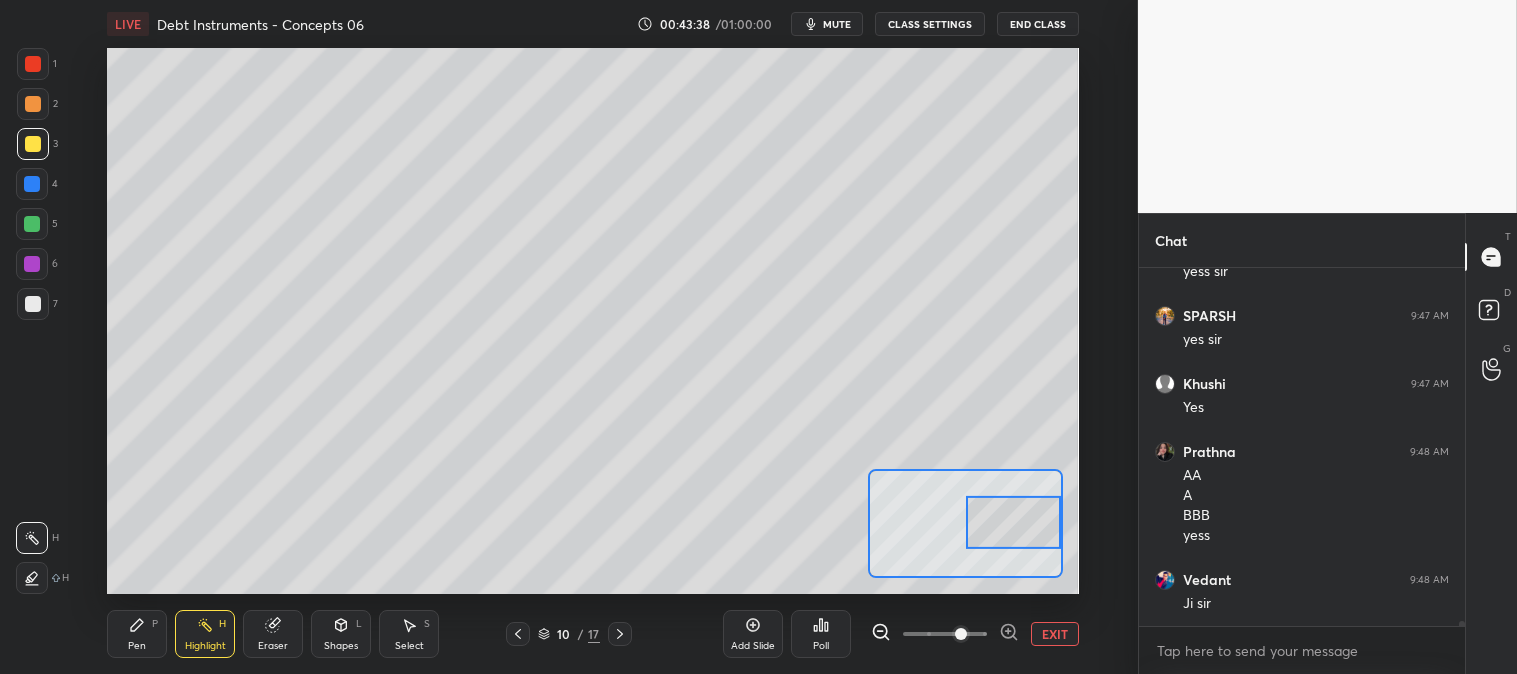 click on "Pen P" at bounding box center [137, 634] 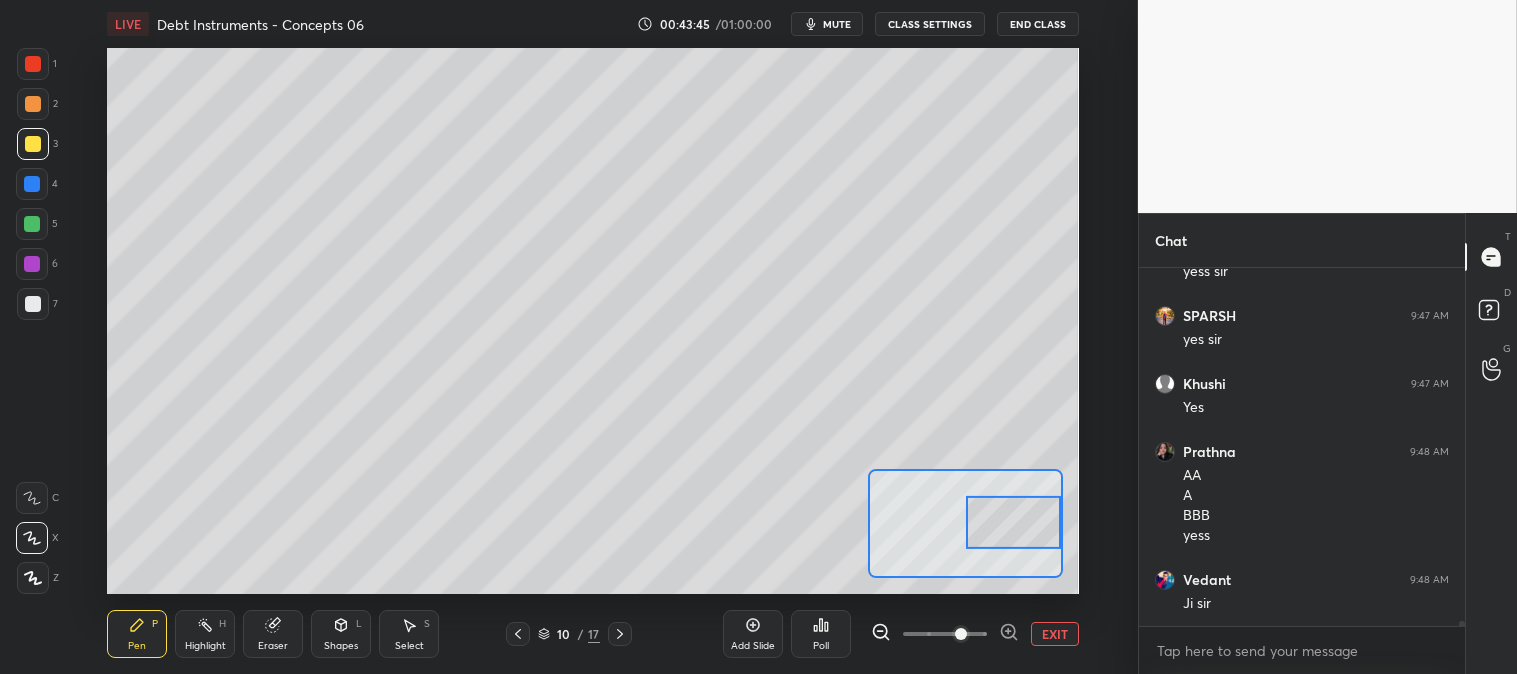 click on "EXIT" at bounding box center (1055, 634) 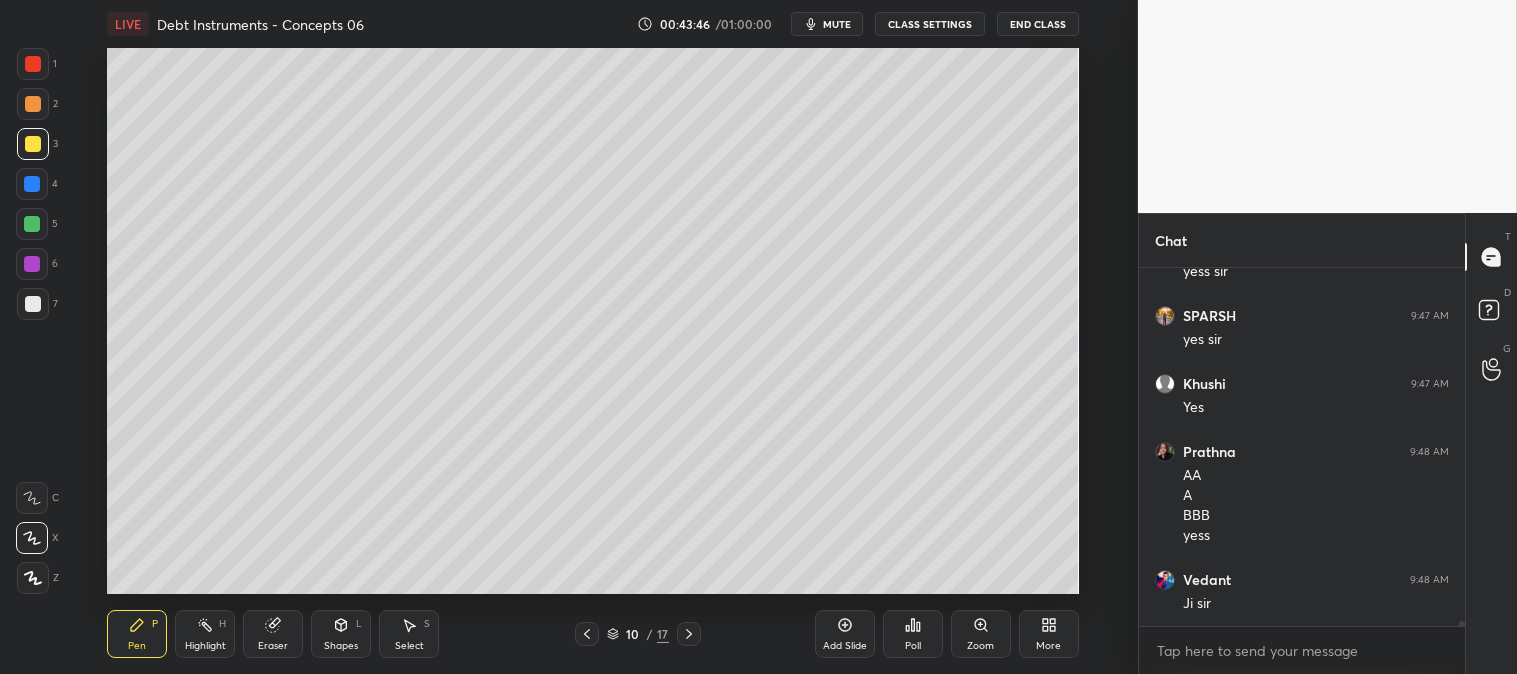 click on "Highlight" at bounding box center (205, 646) 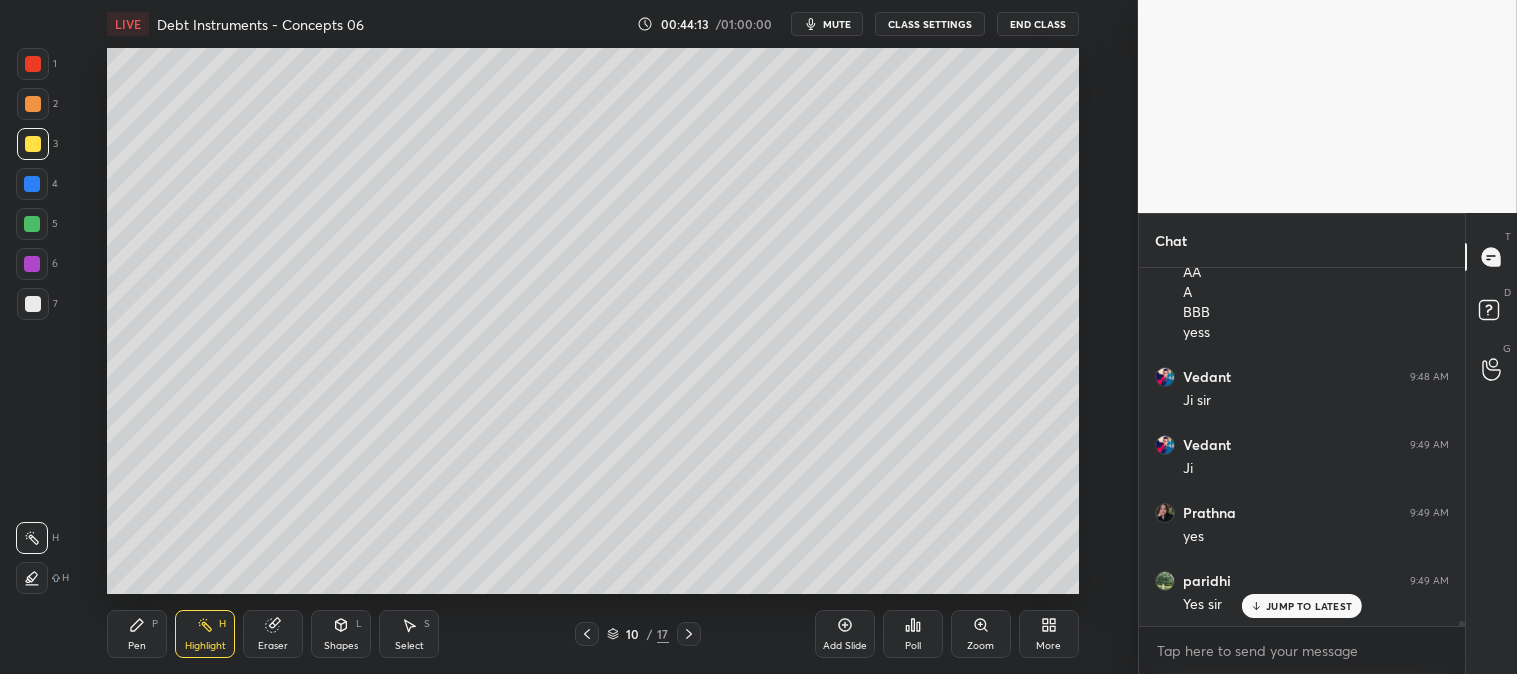 scroll, scrollTop: 24171, scrollLeft: 0, axis: vertical 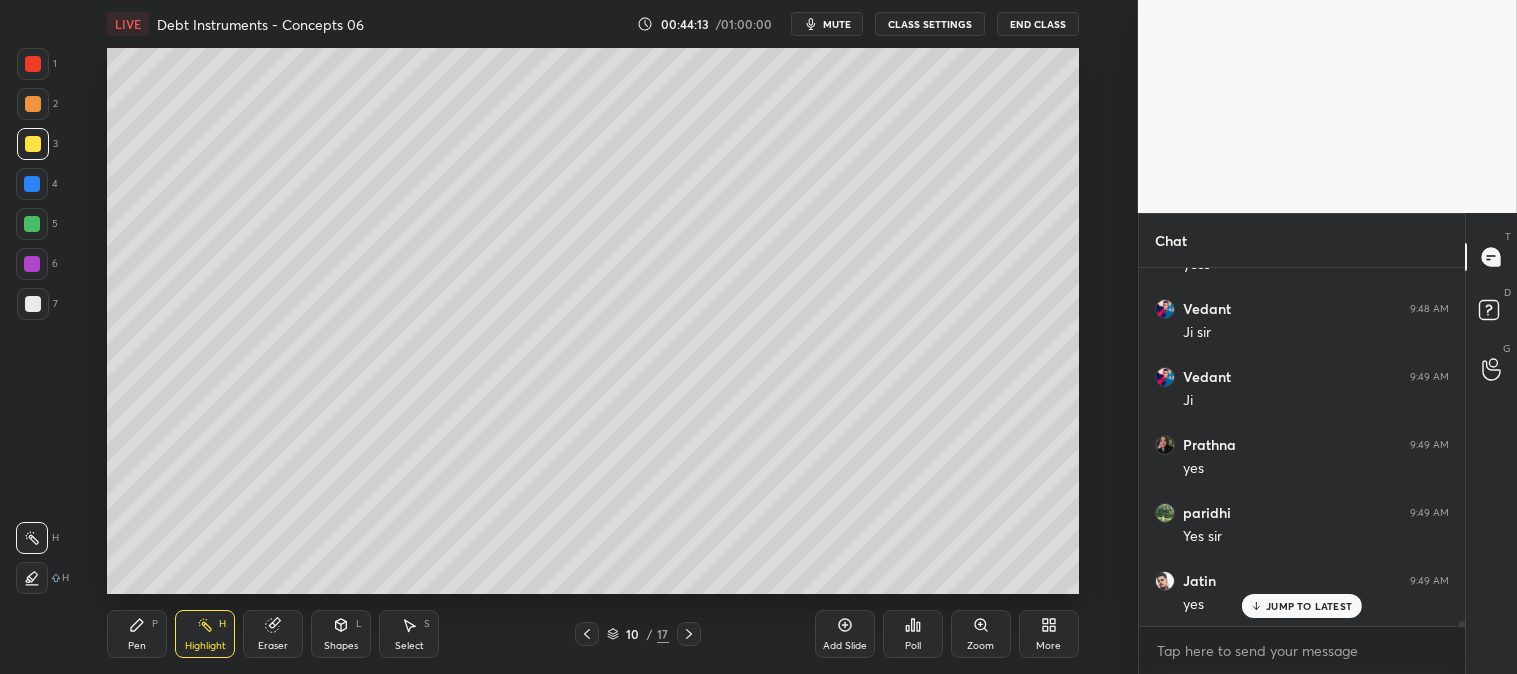 click on "JUMP TO LATEST" at bounding box center (1309, 606) 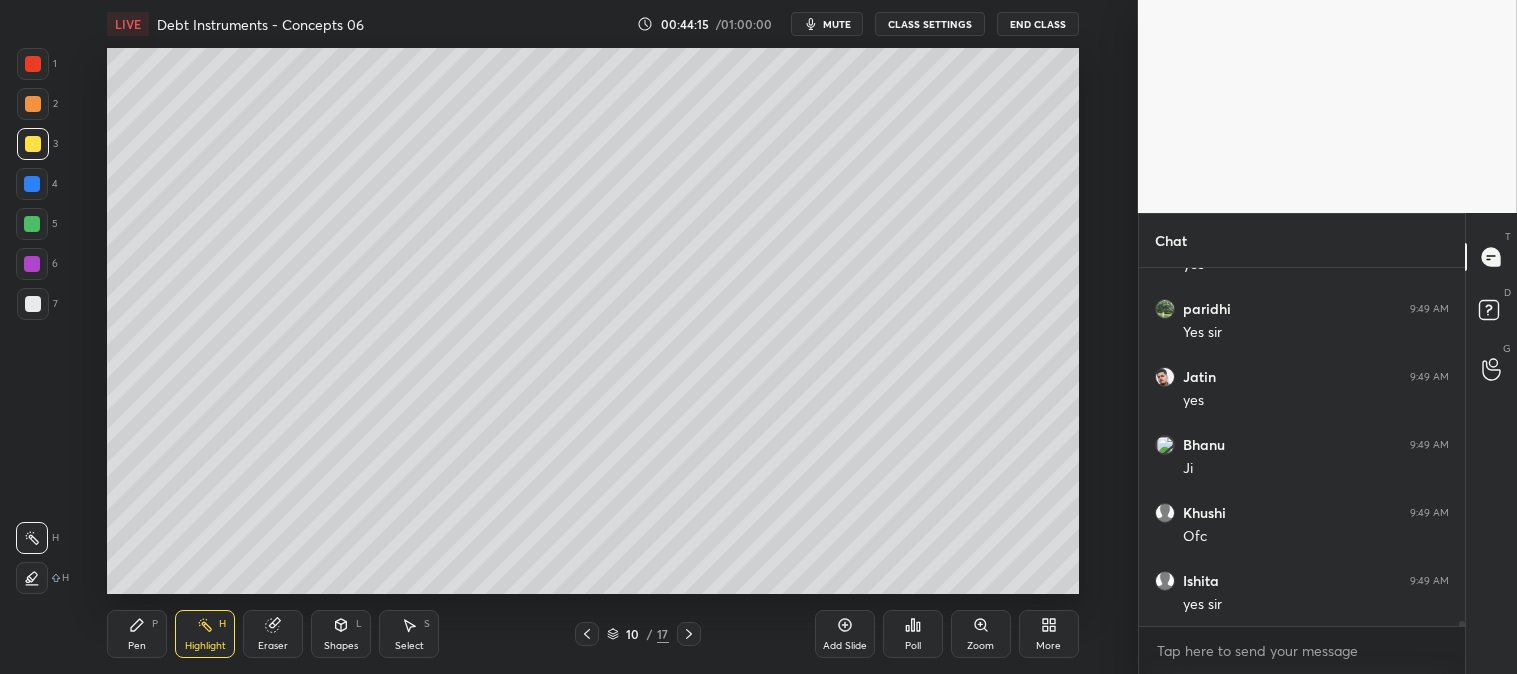 scroll, scrollTop: 24443, scrollLeft: 0, axis: vertical 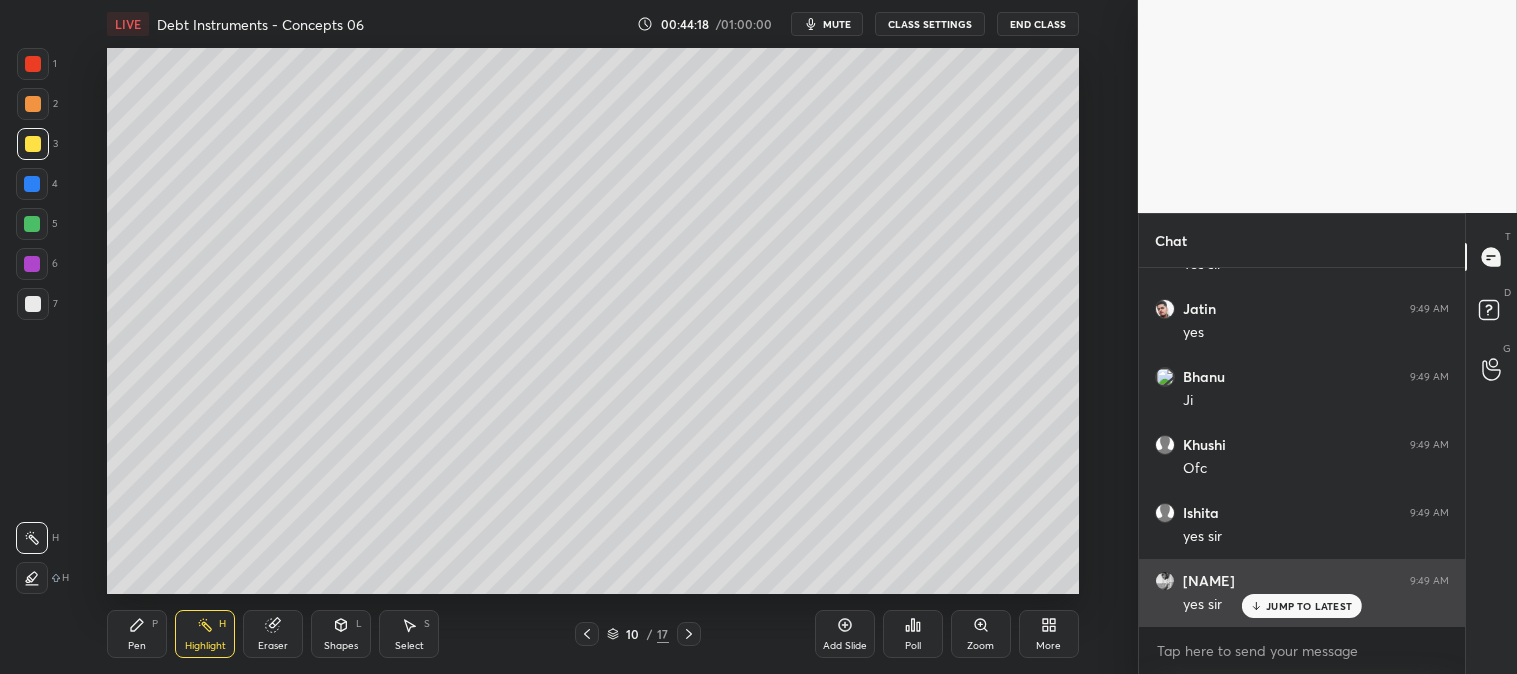 click on "JUMP TO LATEST" at bounding box center (1302, 606) 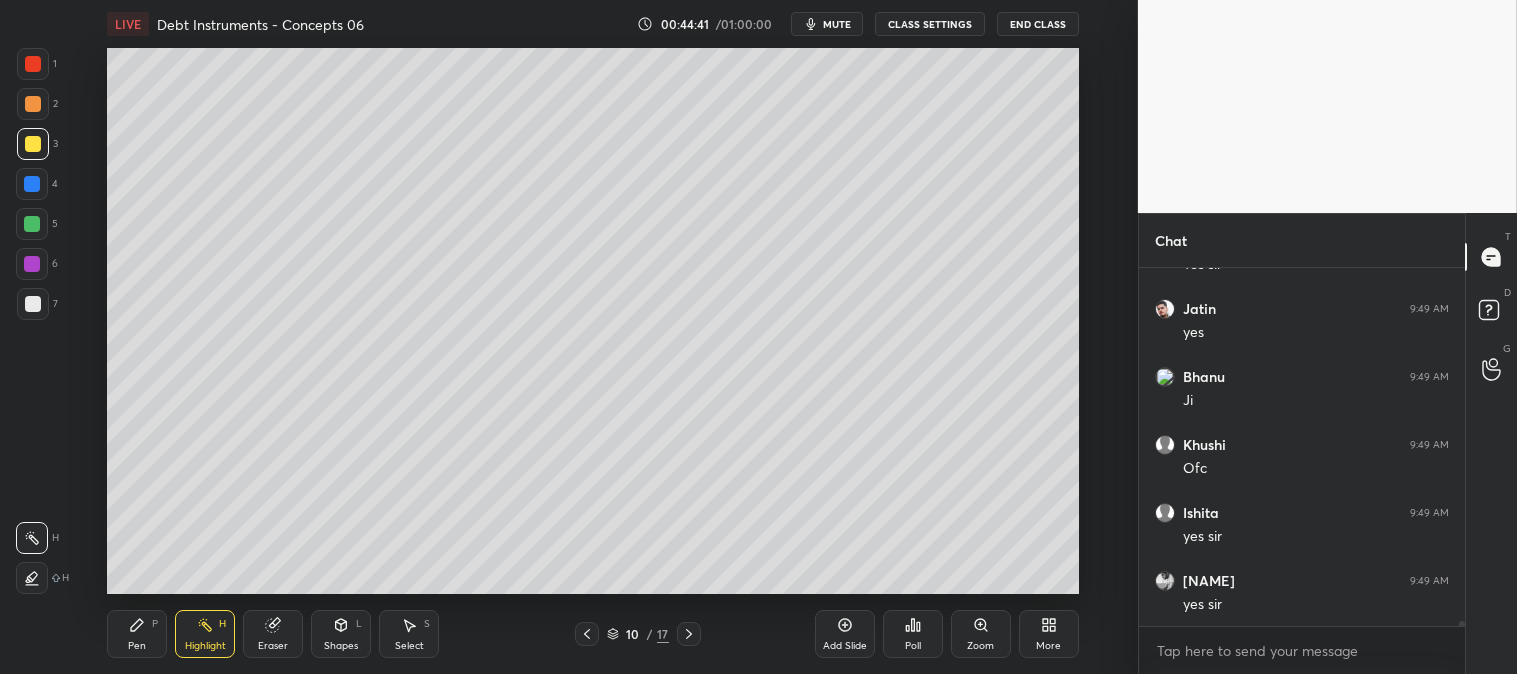 scroll, scrollTop: 24511, scrollLeft: 0, axis: vertical 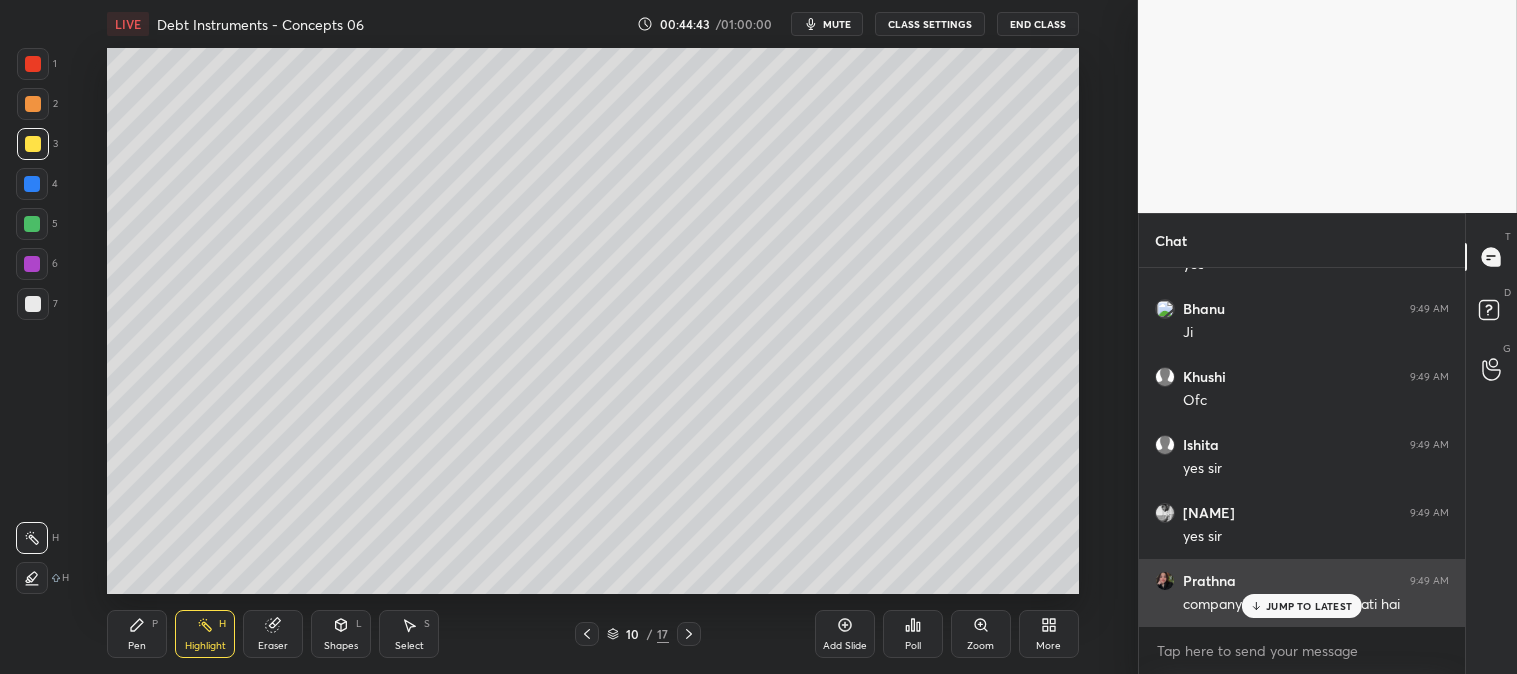 click on "JUMP TO LATEST" at bounding box center [1309, 606] 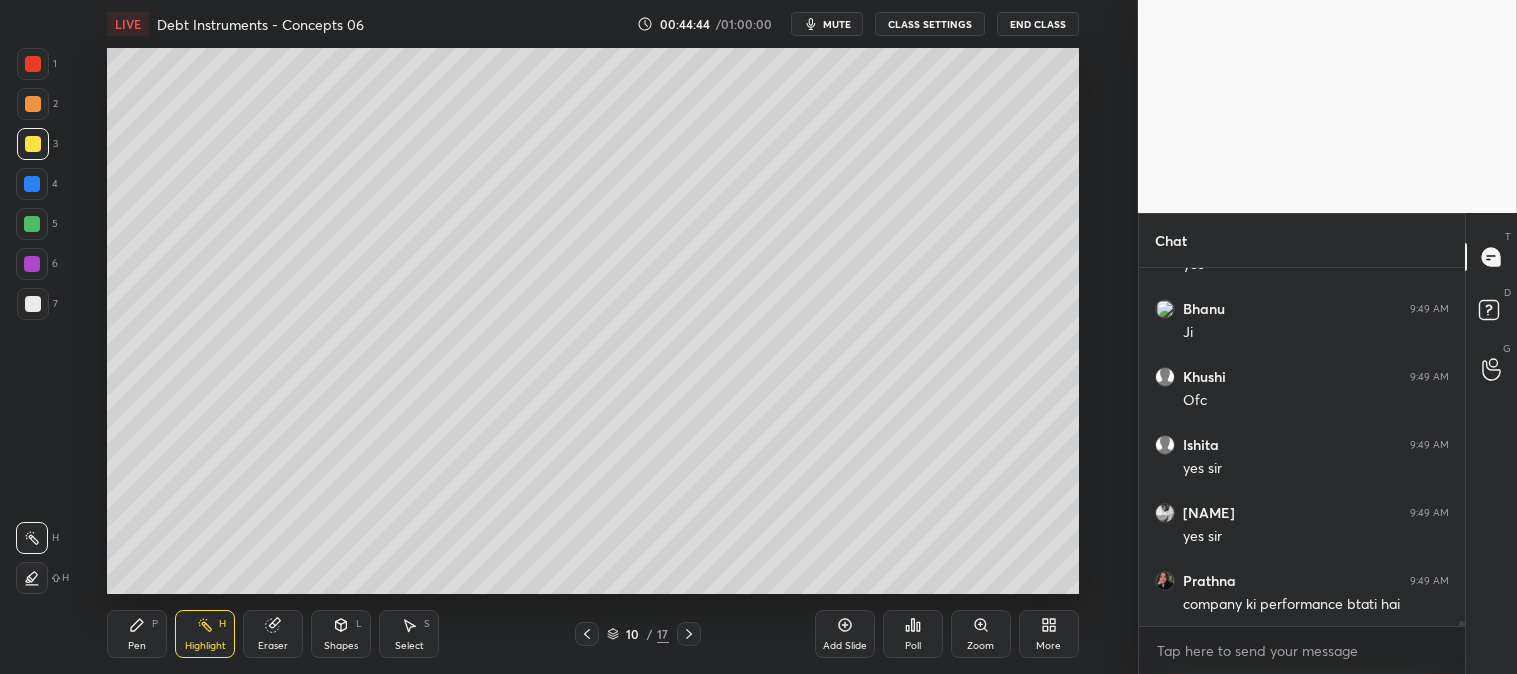 scroll, scrollTop: 24580, scrollLeft: 0, axis: vertical 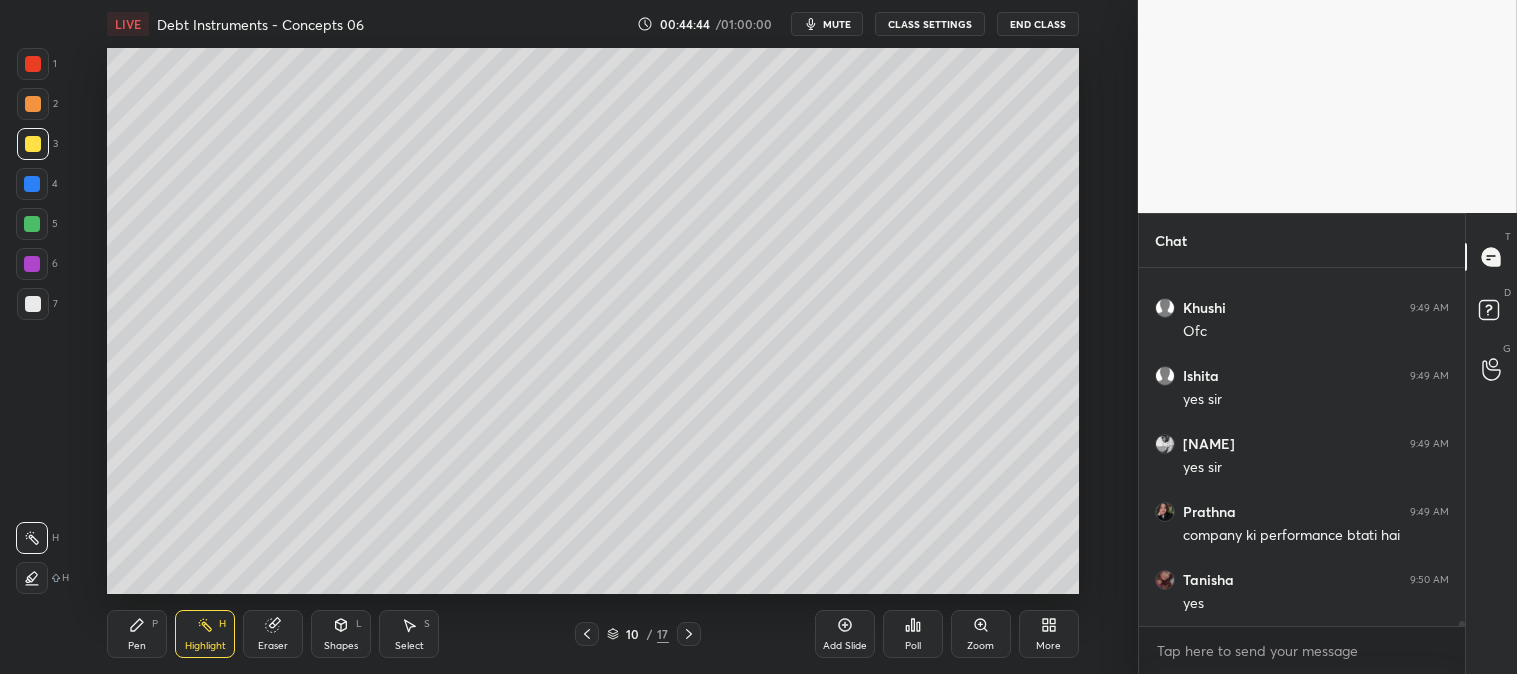 click on "mute" at bounding box center [837, 24] 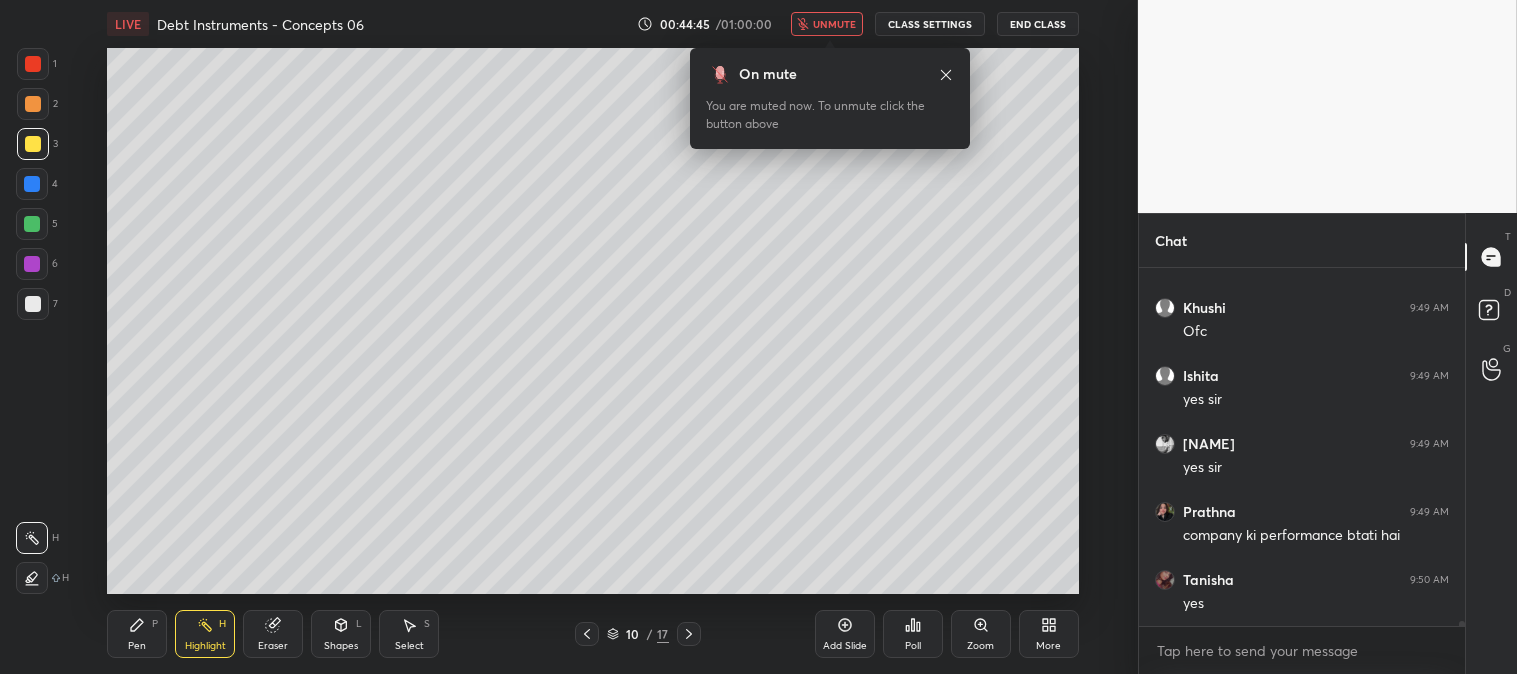click on "unmute" at bounding box center (834, 24) 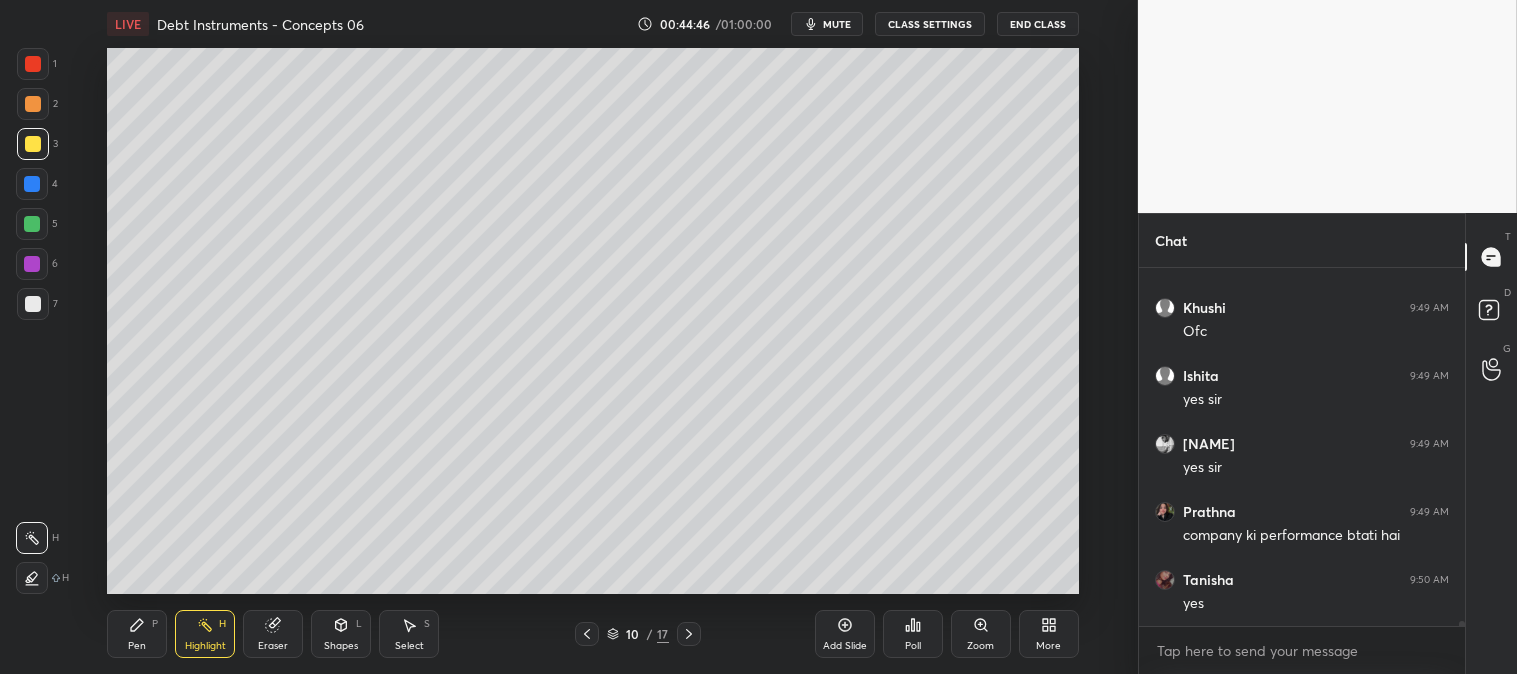 click 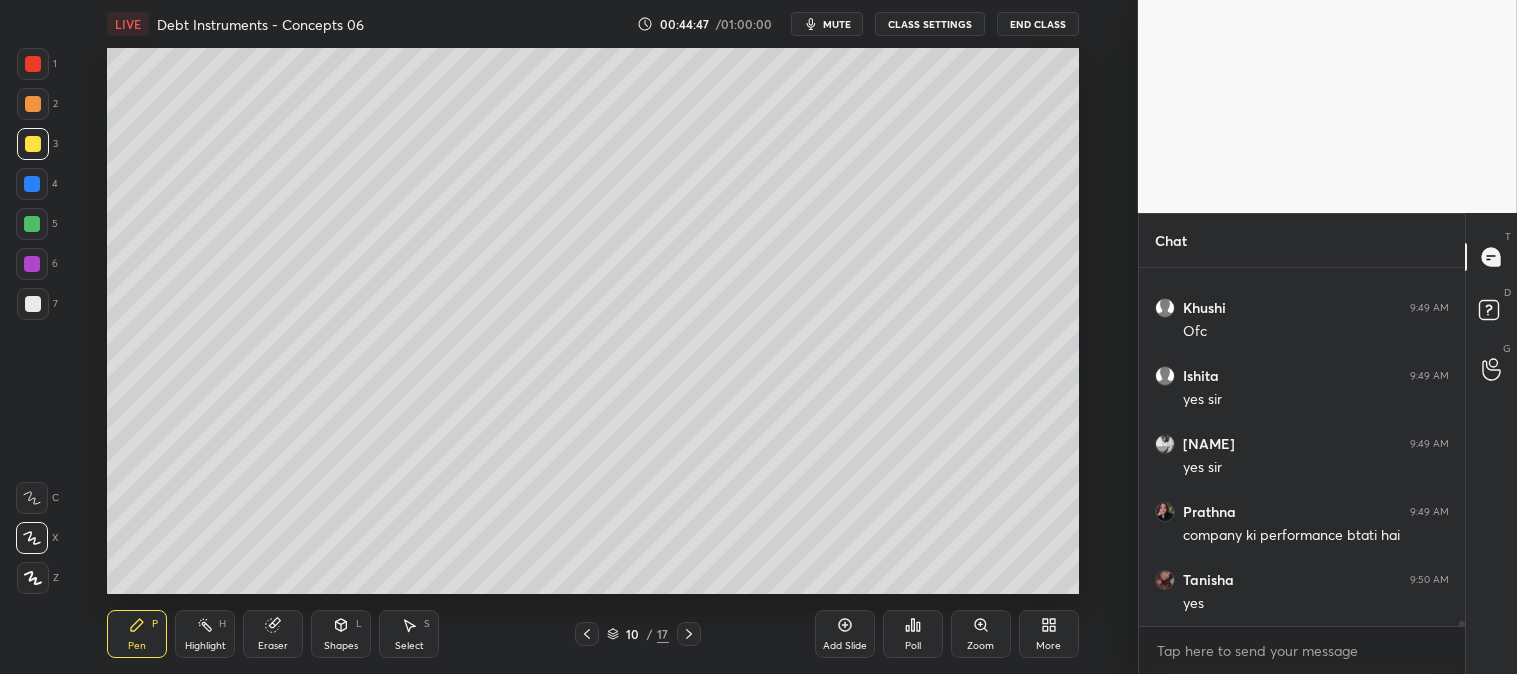 click at bounding box center (33, 64) 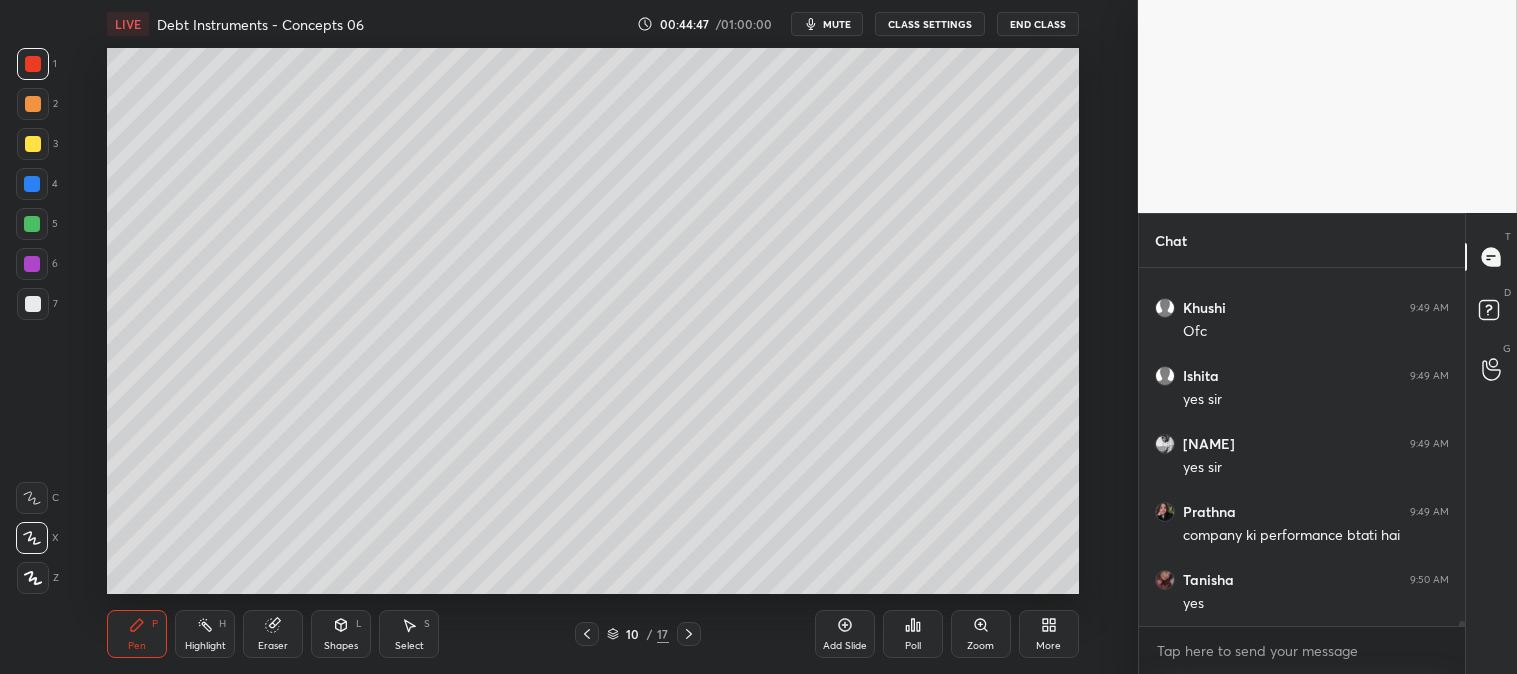 click at bounding box center [33, 144] 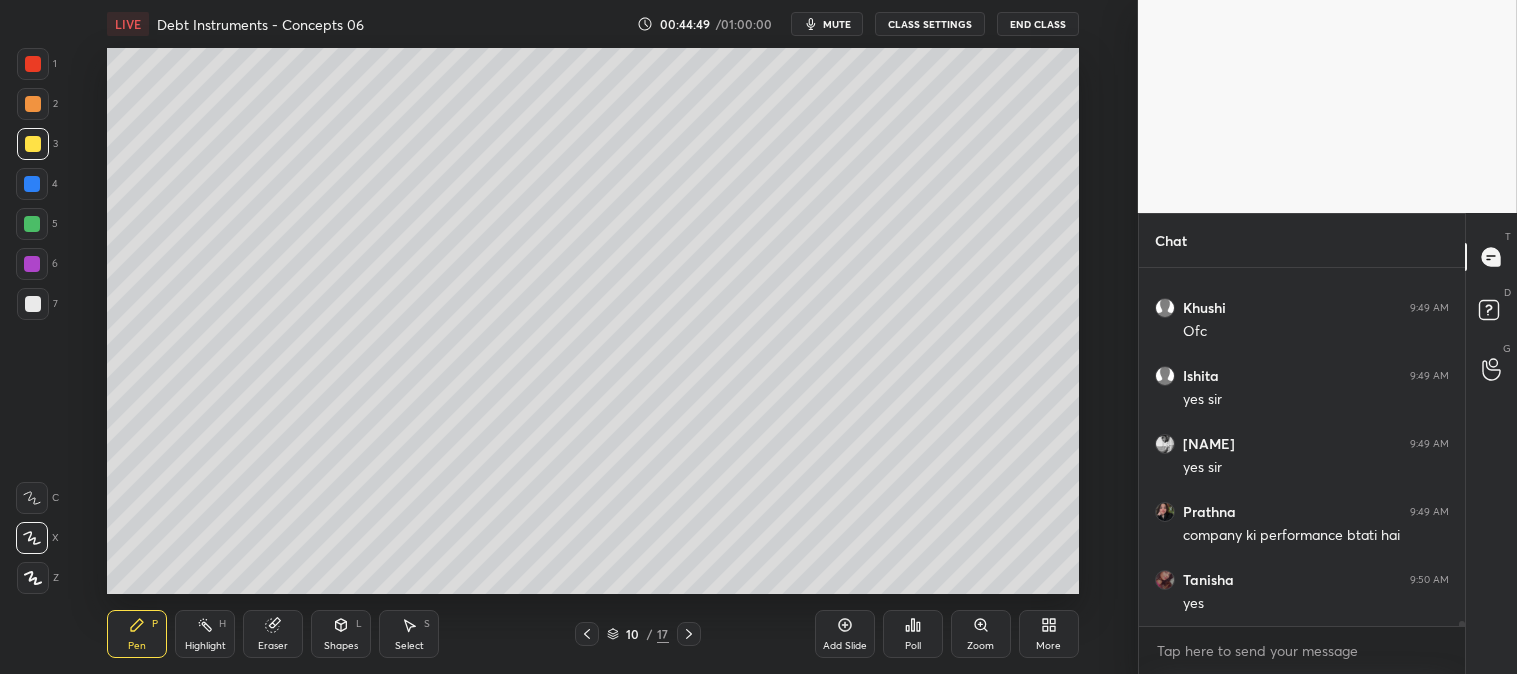 click on "Zoom" at bounding box center [981, 634] 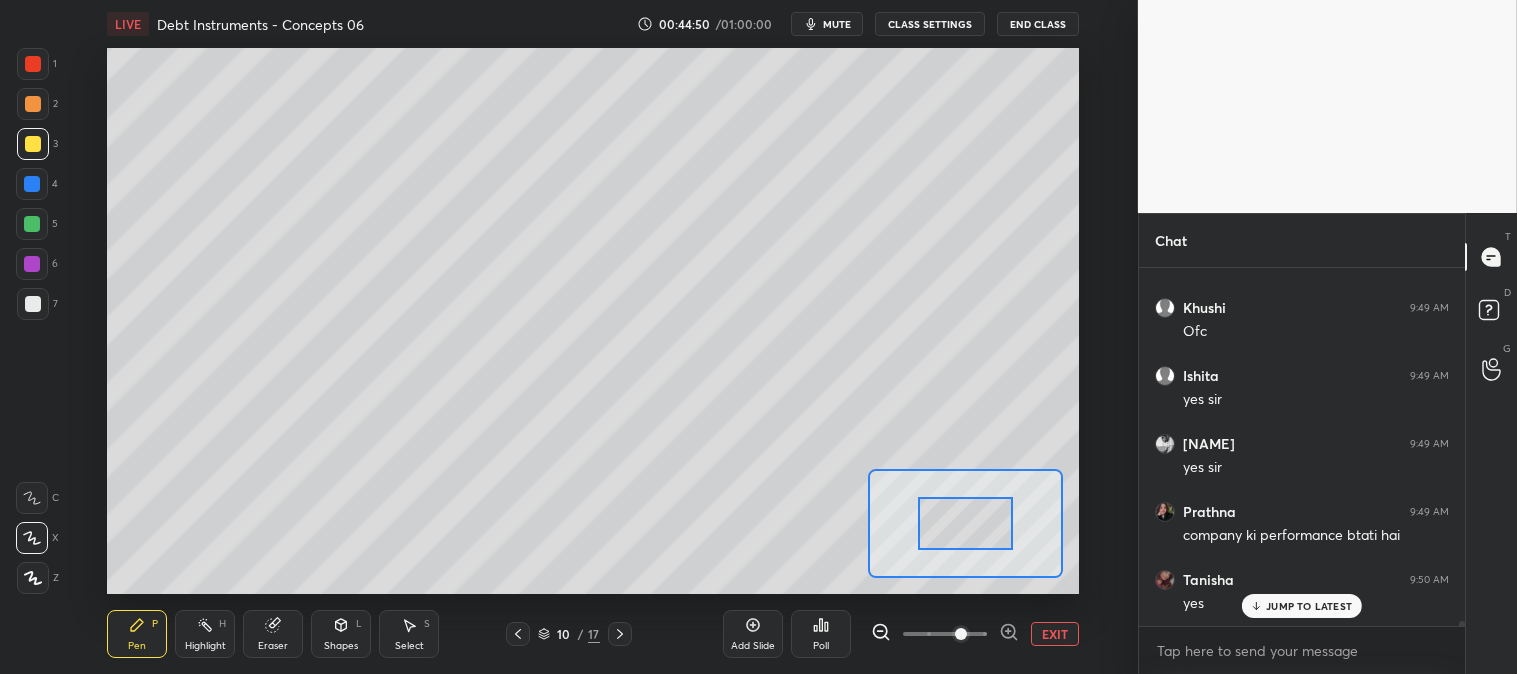 scroll, scrollTop: 24647, scrollLeft: 0, axis: vertical 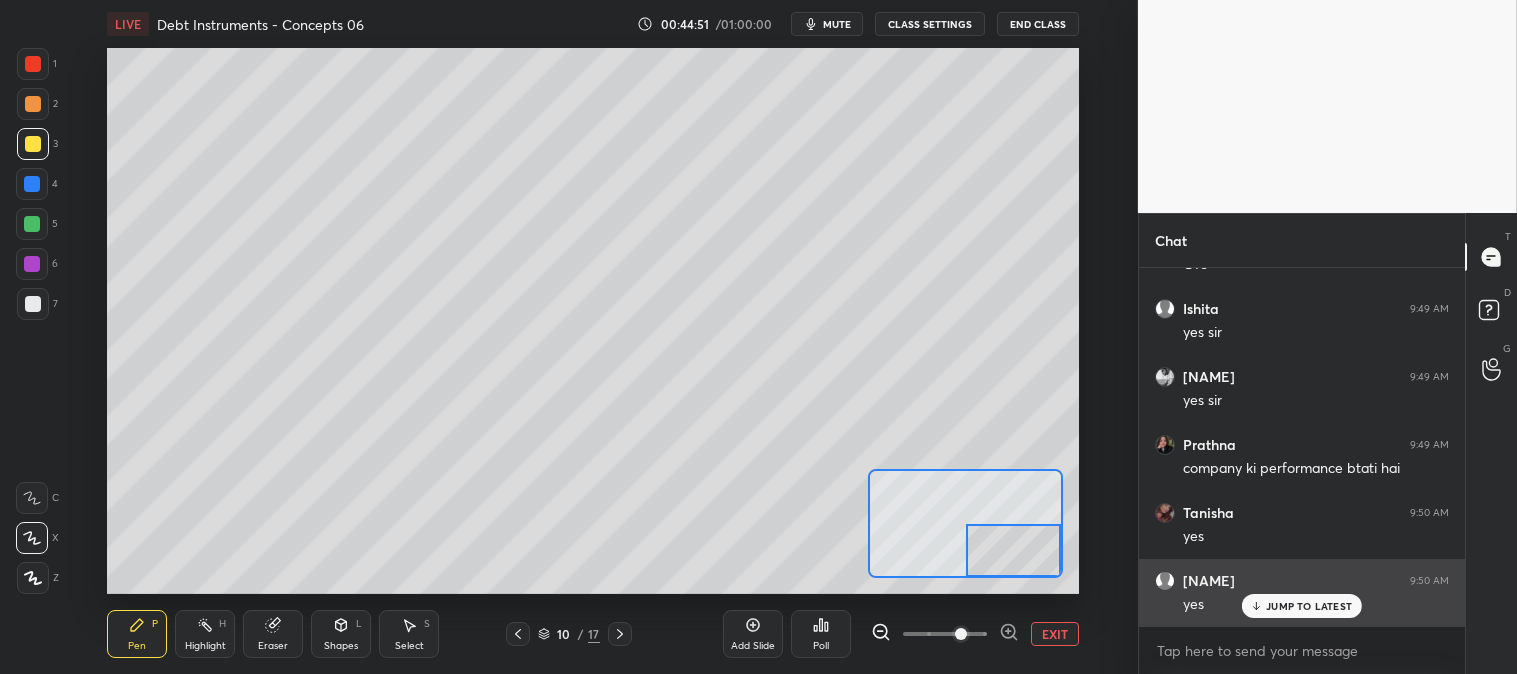 click on "JUMP TO LATEST" at bounding box center (1309, 606) 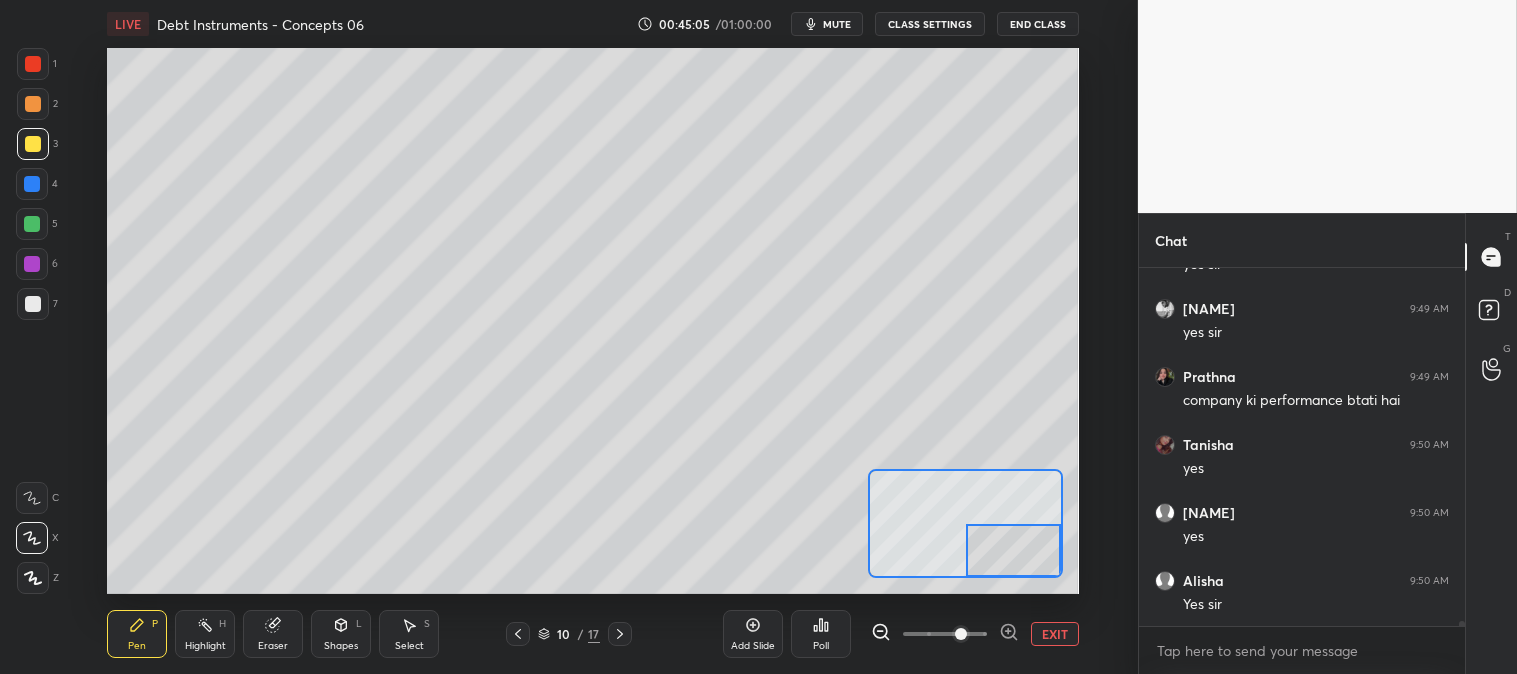 scroll, scrollTop: 24783, scrollLeft: 0, axis: vertical 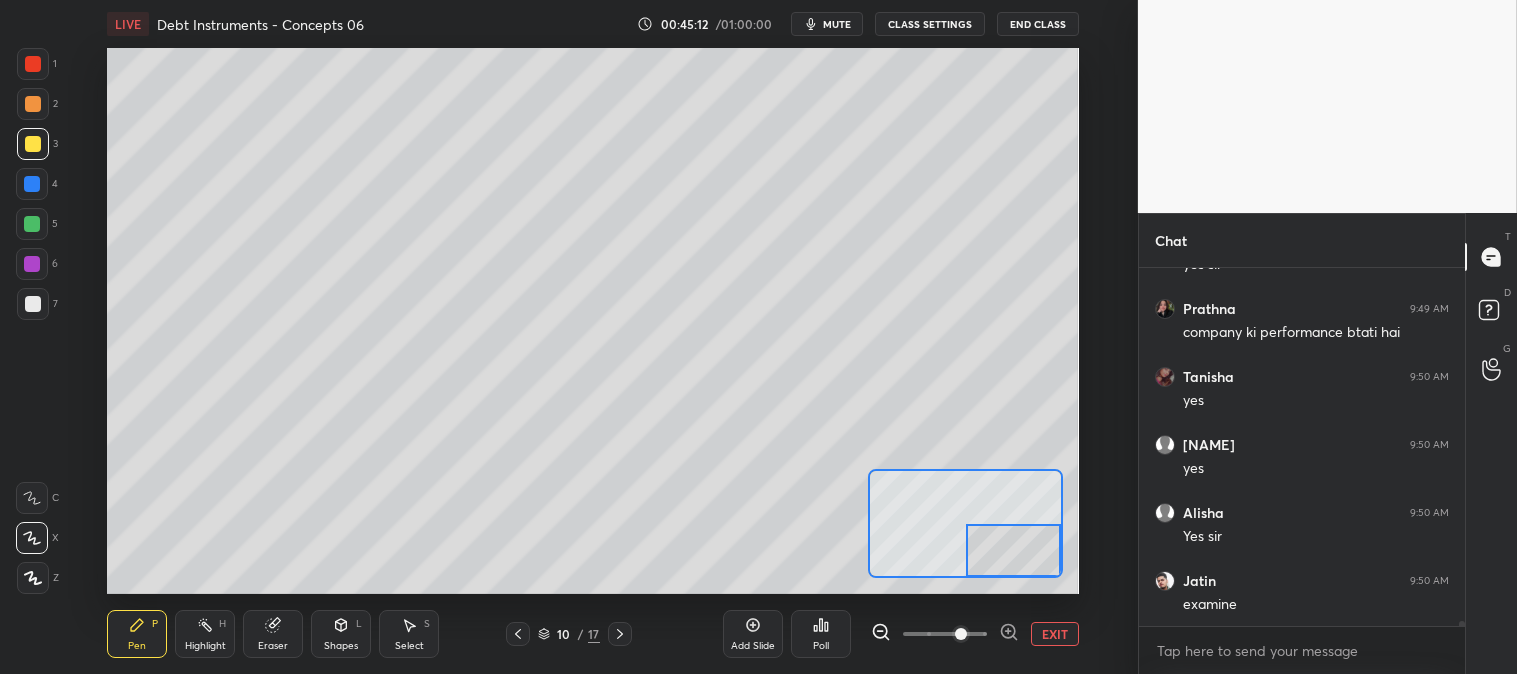 click at bounding box center (33, 304) 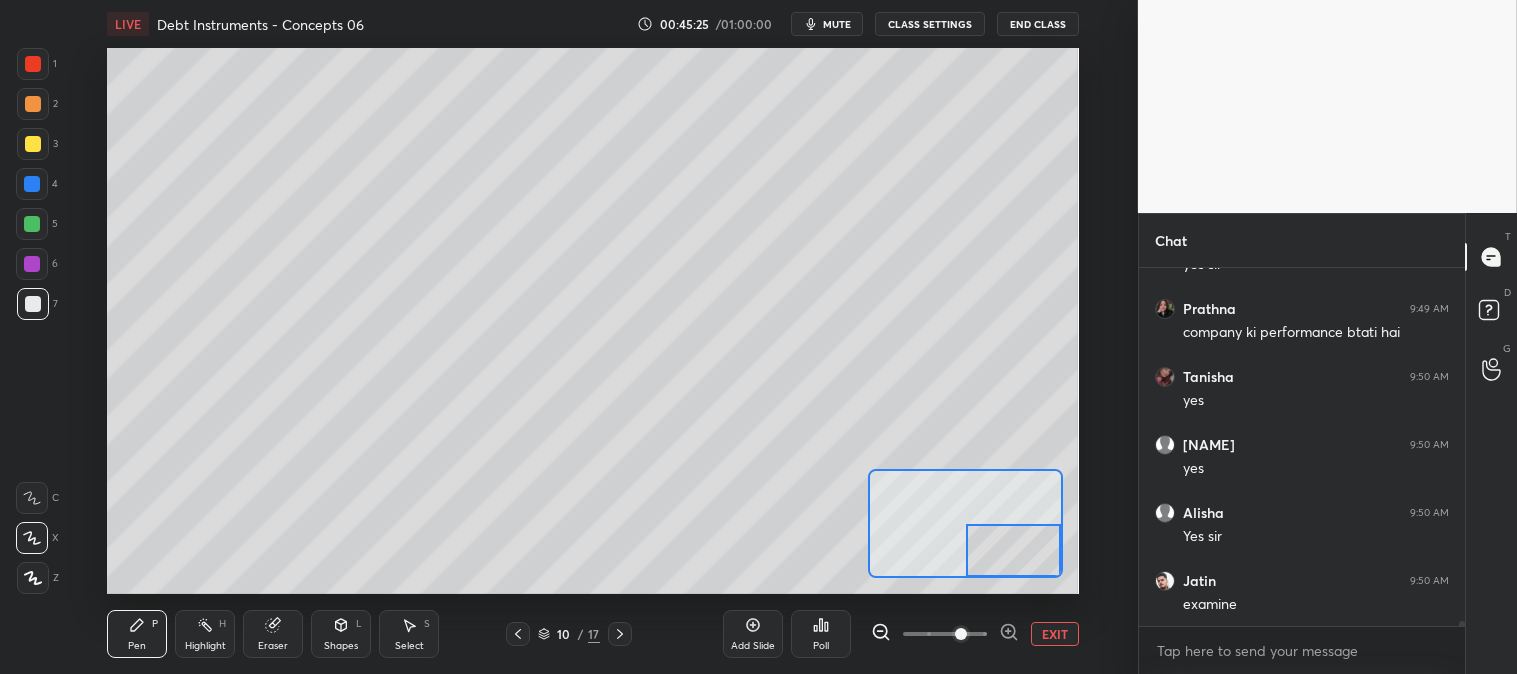 scroll, scrollTop: 24851, scrollLeft: 0, axis: vertical 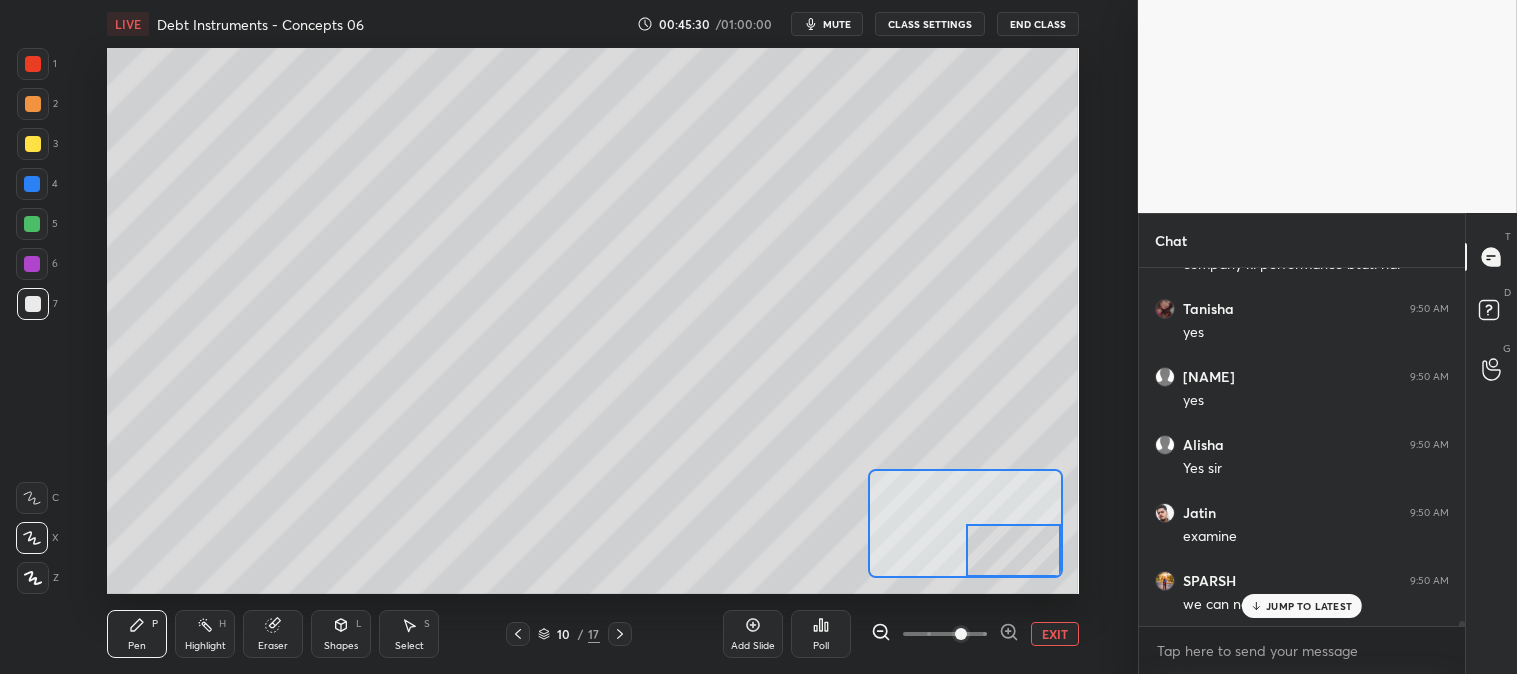 click on "JUMP TO LATEST" at bounding box center [1302, 606] 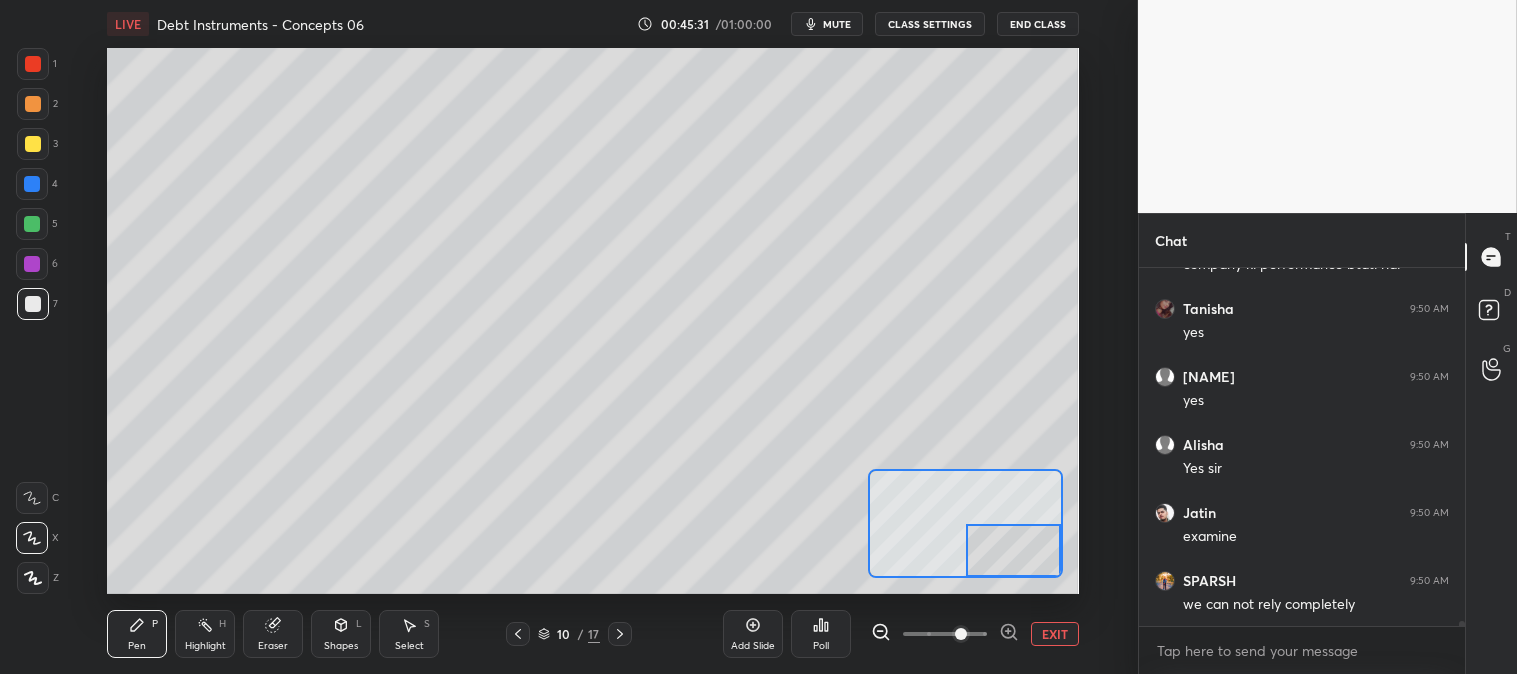 scroll, scrollTop: 24920, scrollLeft: 0, axis: vertical 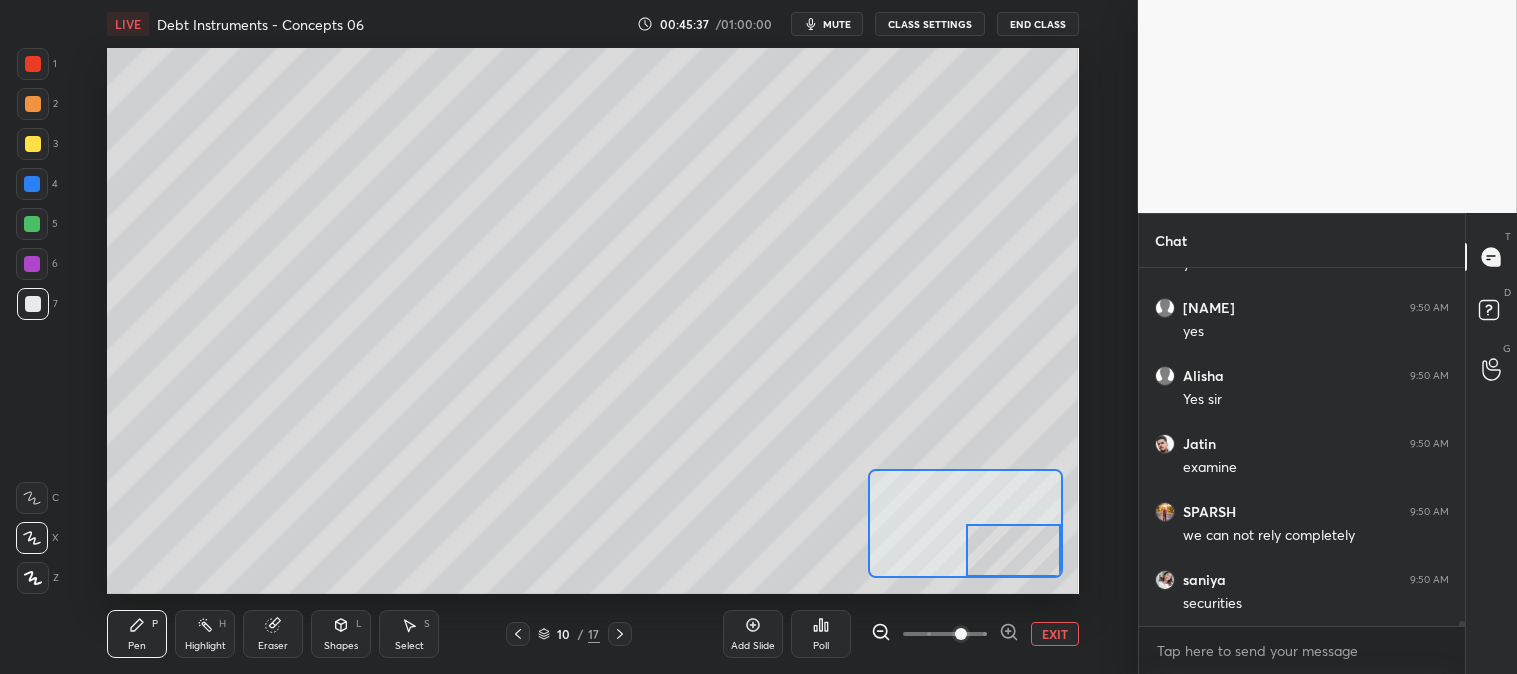 click on "Eraser" at bounding box center [273, 646] 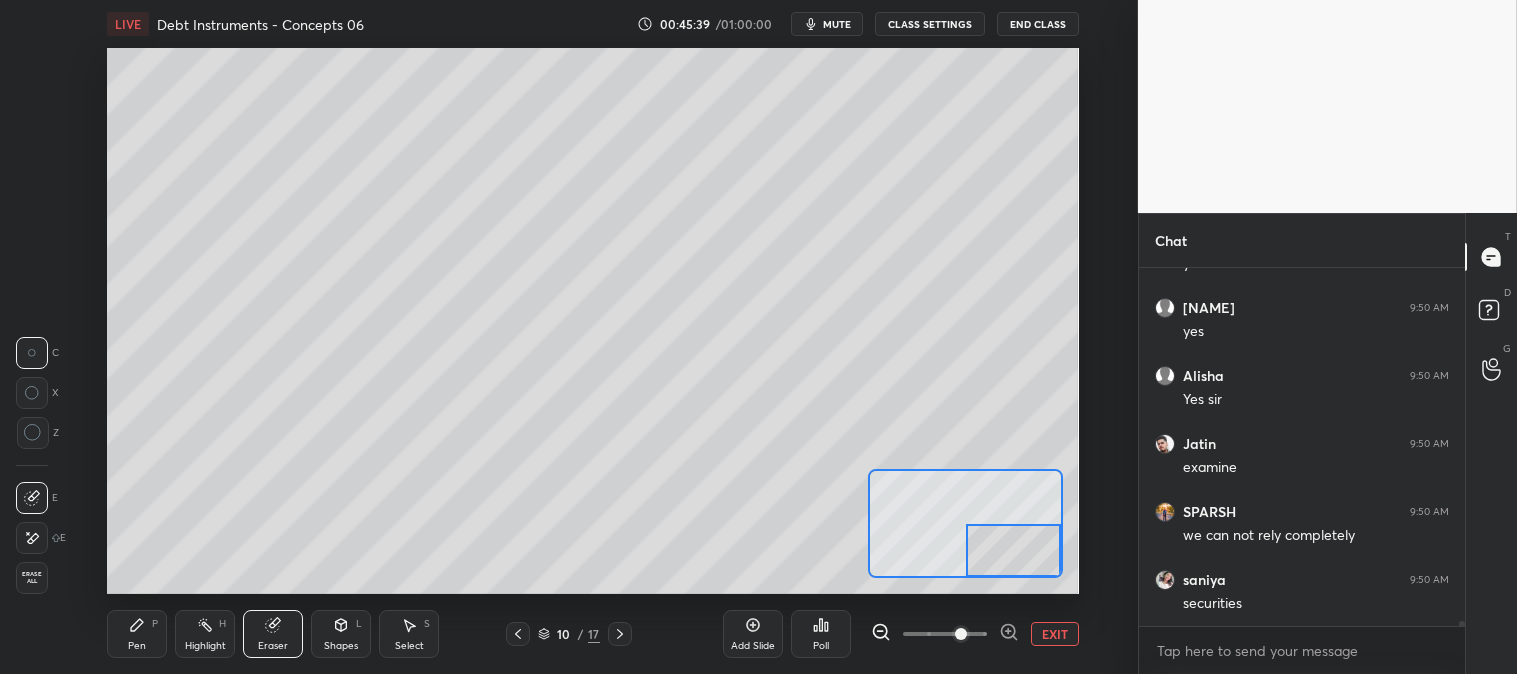 click on "Pen P" at bounding box center [137, 634] 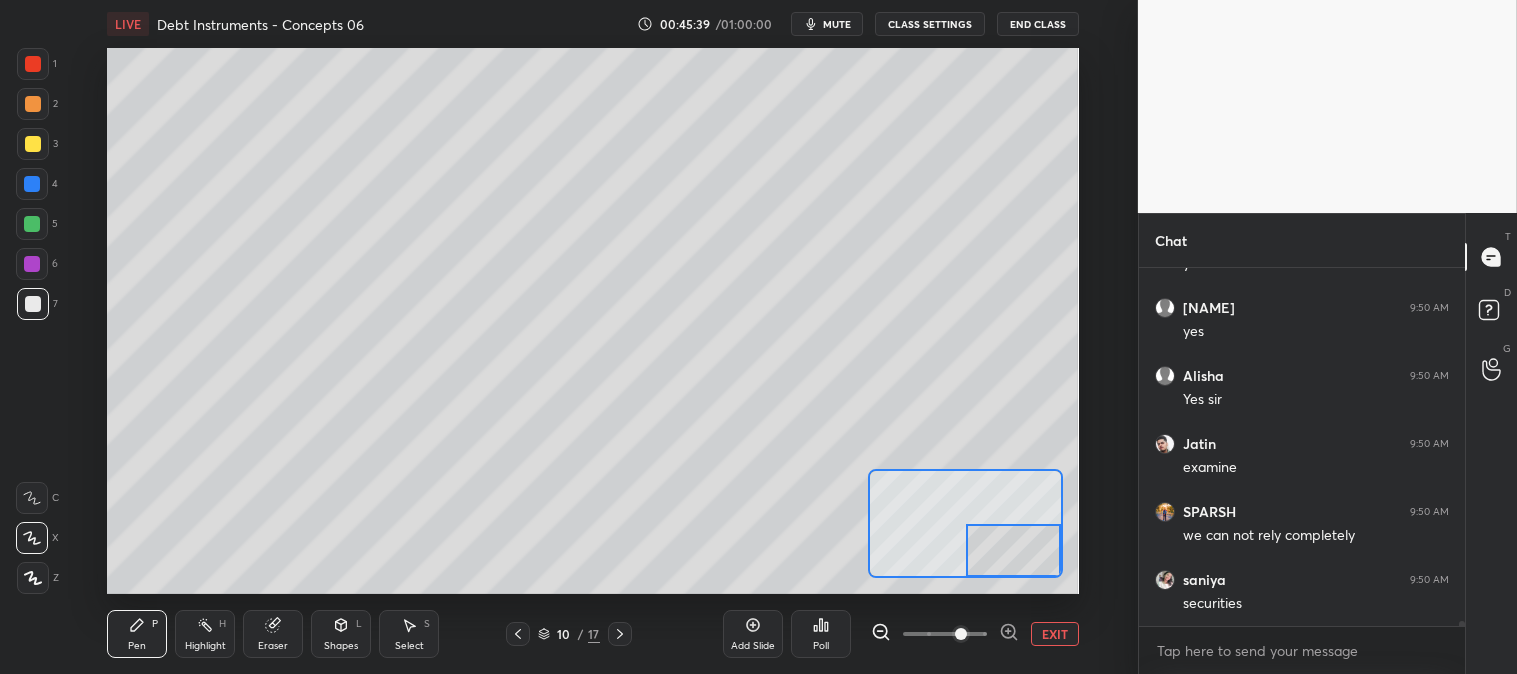 click on "Pen" at bounding box center [137, 646] 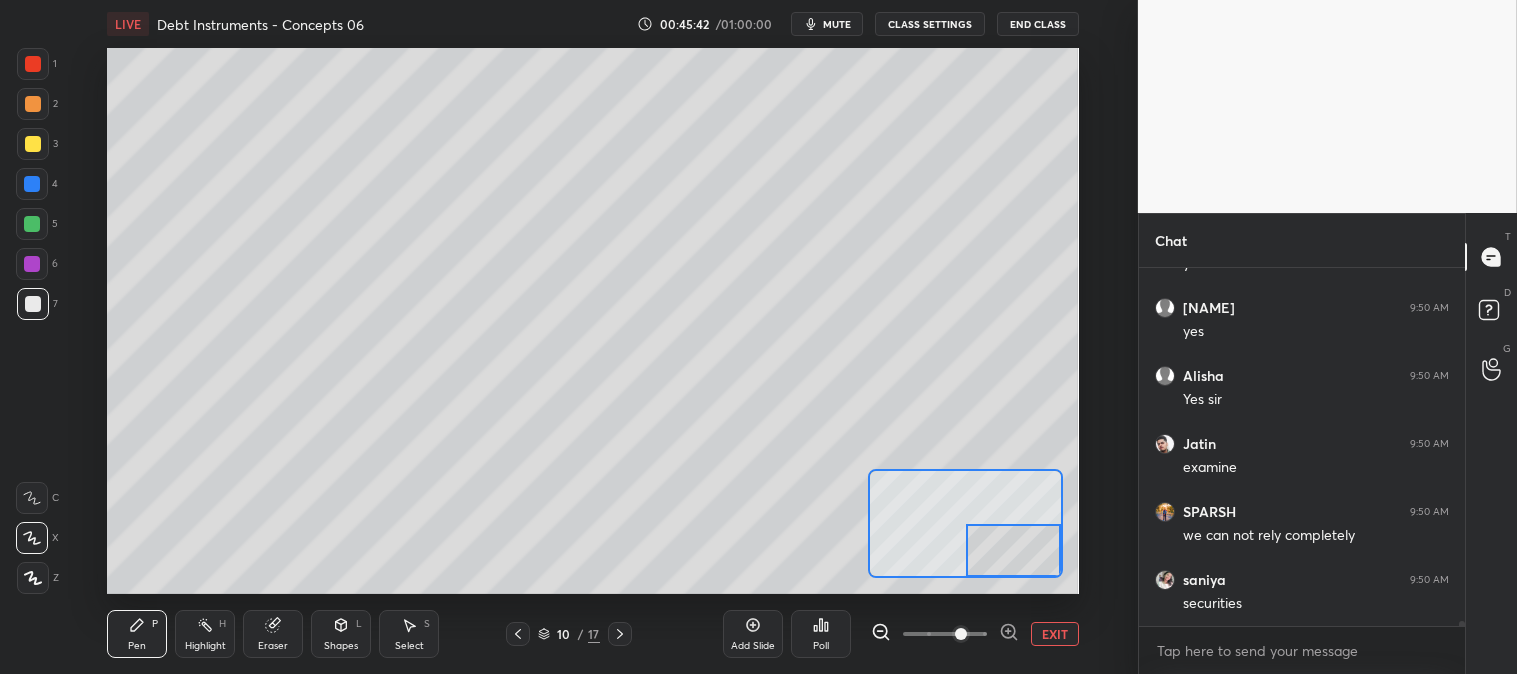 scroll, scrollTop: 24987, scrollLeft: 0, axis: vertical 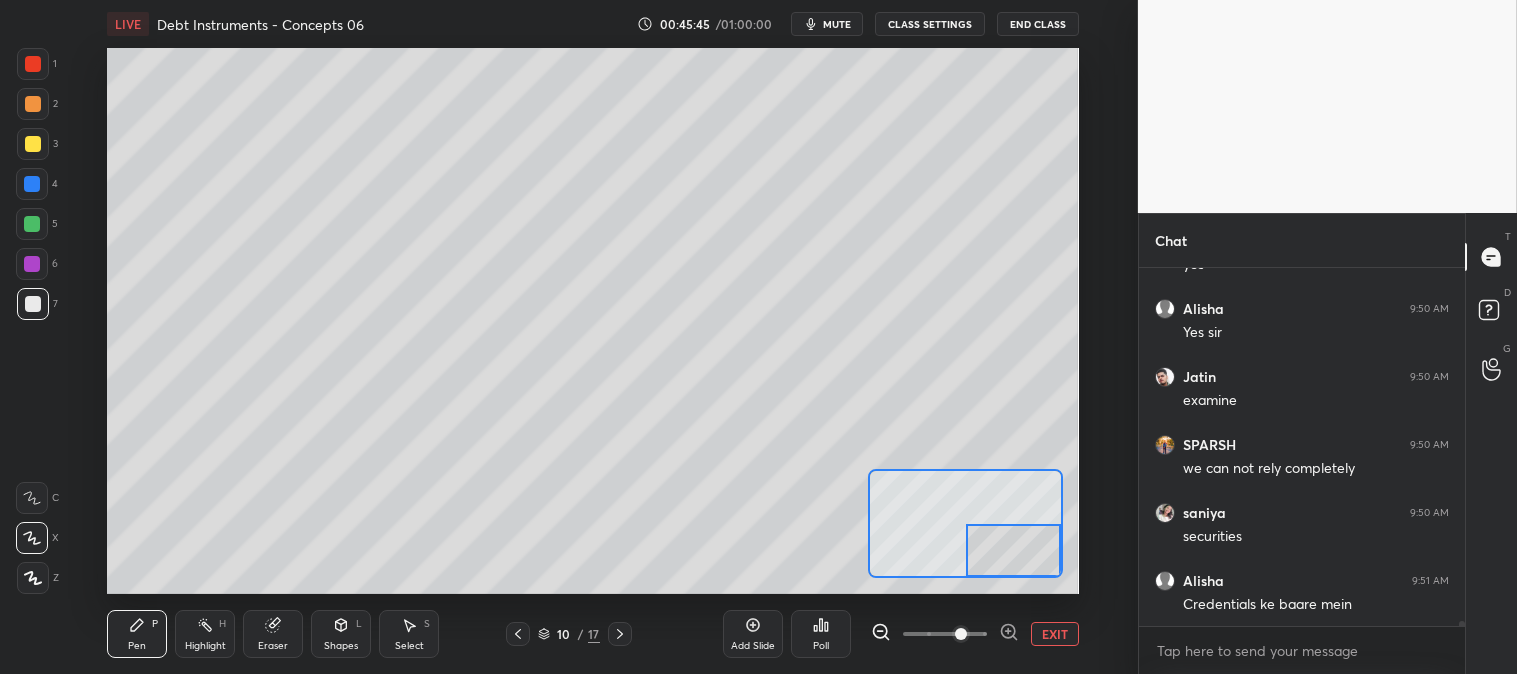click on "EXIT" at bounding box center [1055, 634] 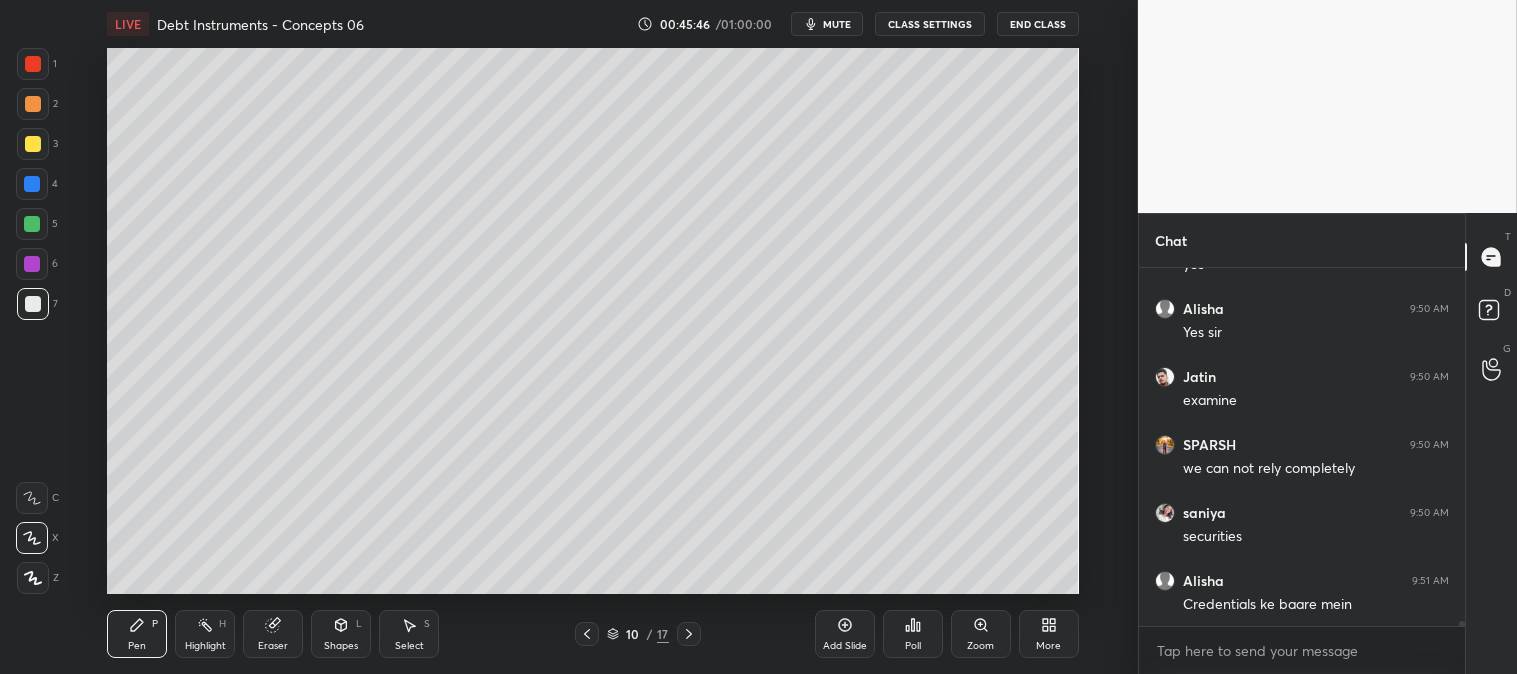 scroll, scrollTop: 25055, scrollLeft: 0, axis: vertical 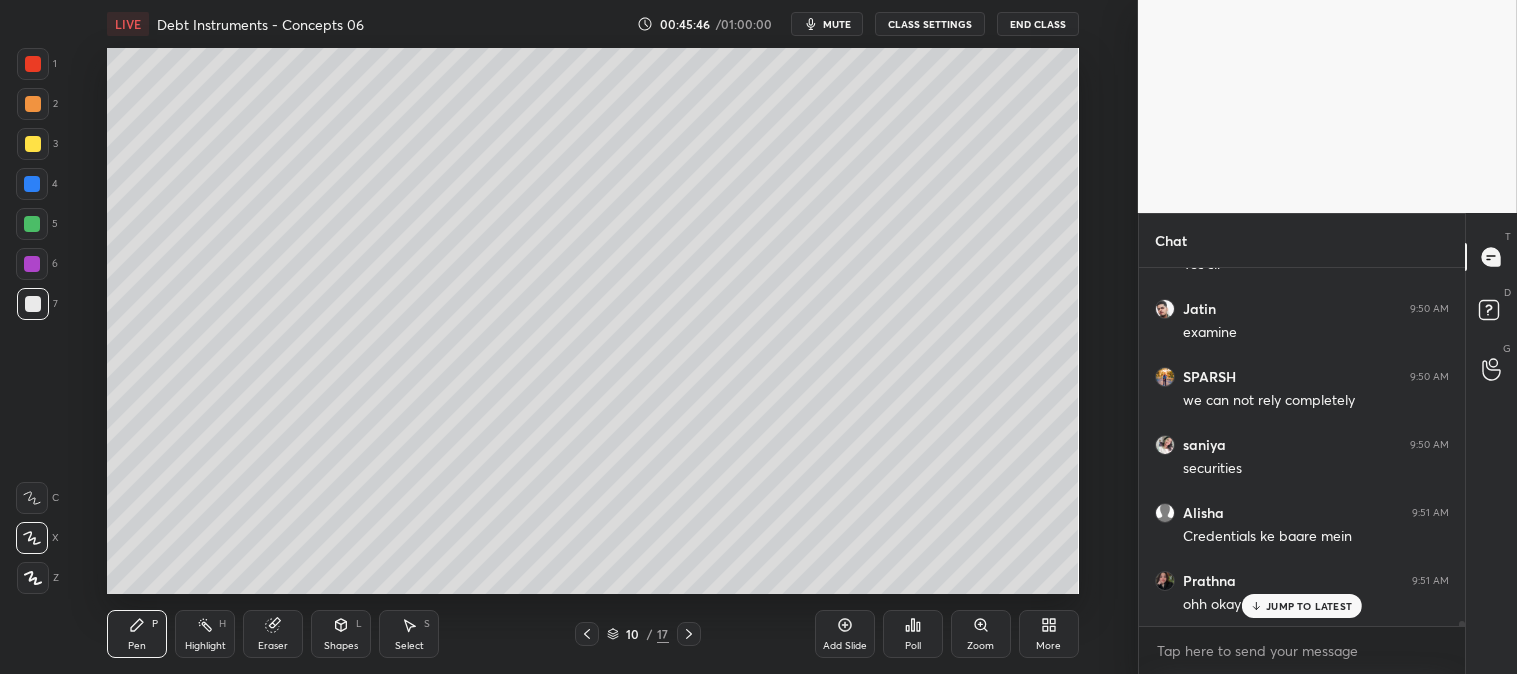 click on "Zoom" at bounding box center [981, 634] 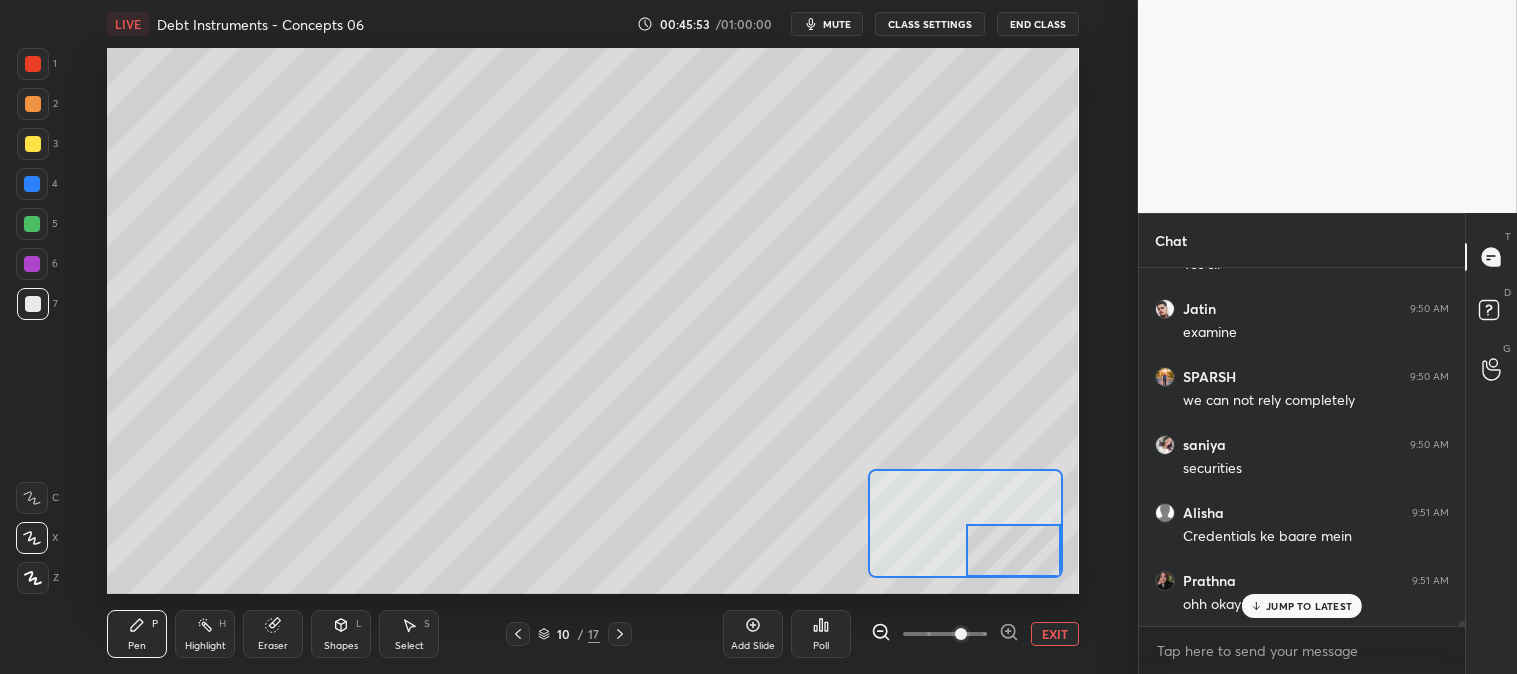 scroll, scrollTop: 25123, scrollLeft: 0, axis: vertical 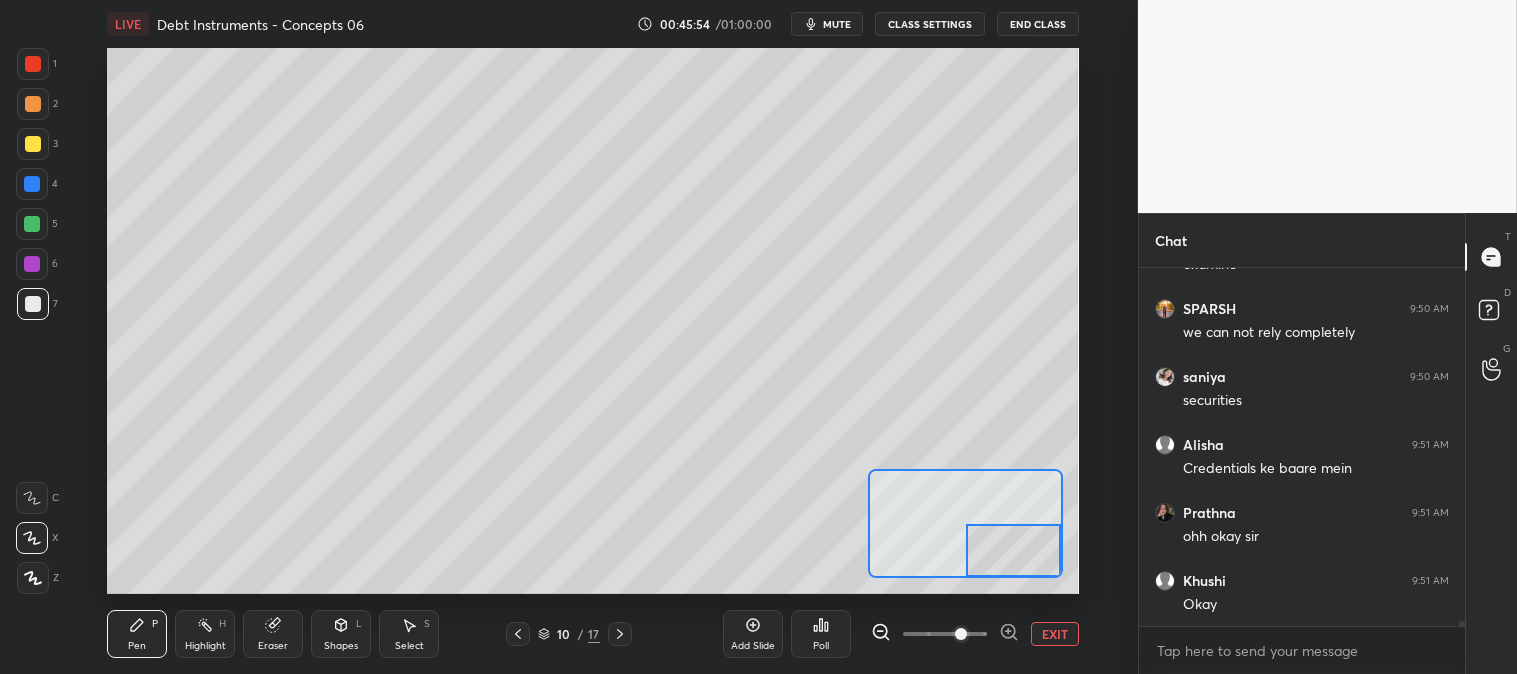 click on "EXIT" at bounding box center [1055, 634] 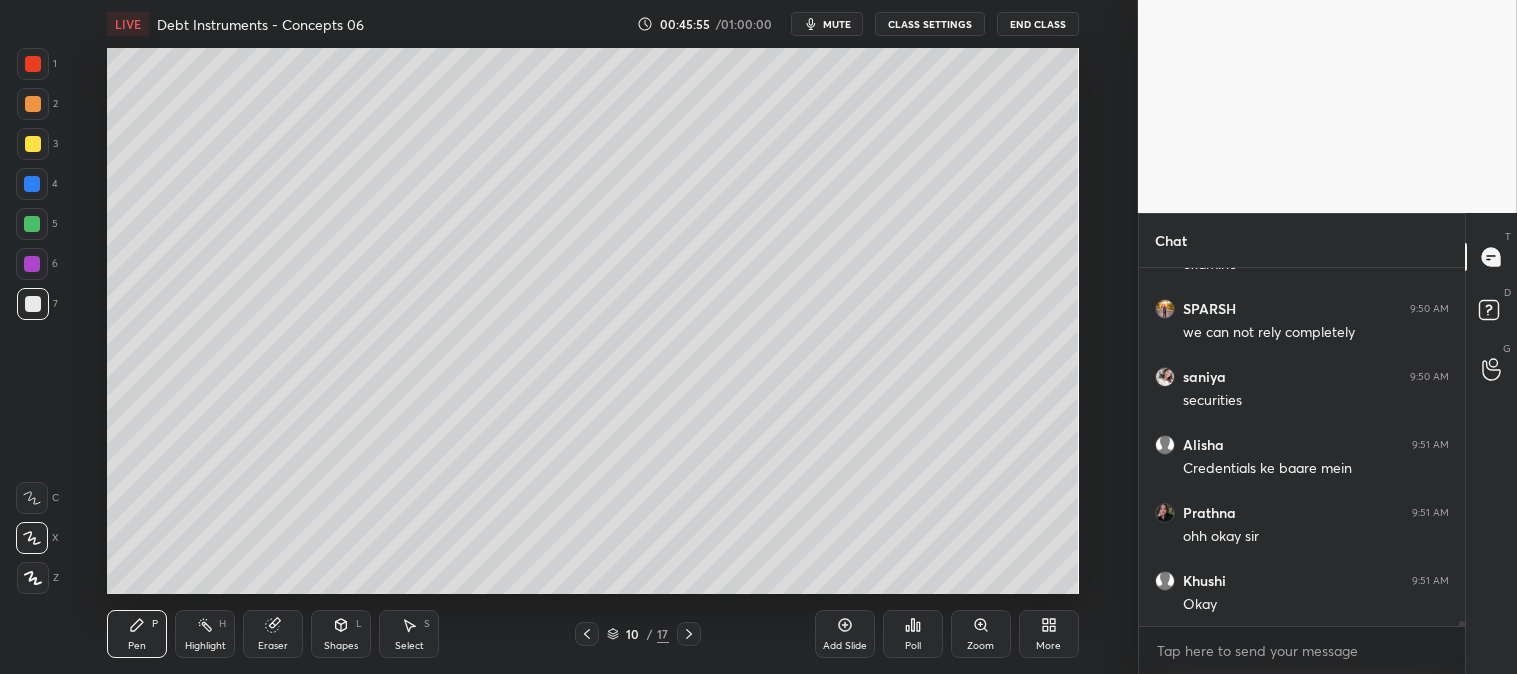 click 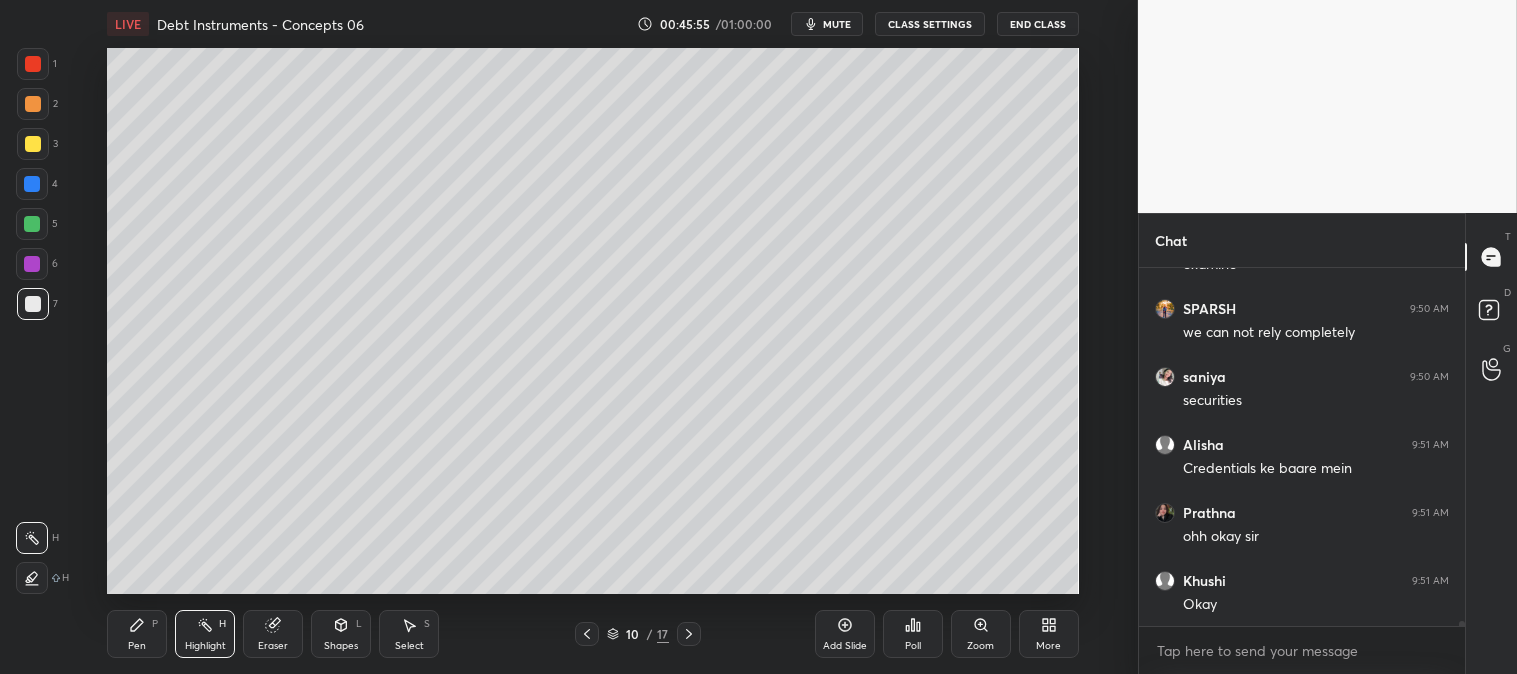 click at bounding box center (33, 64) 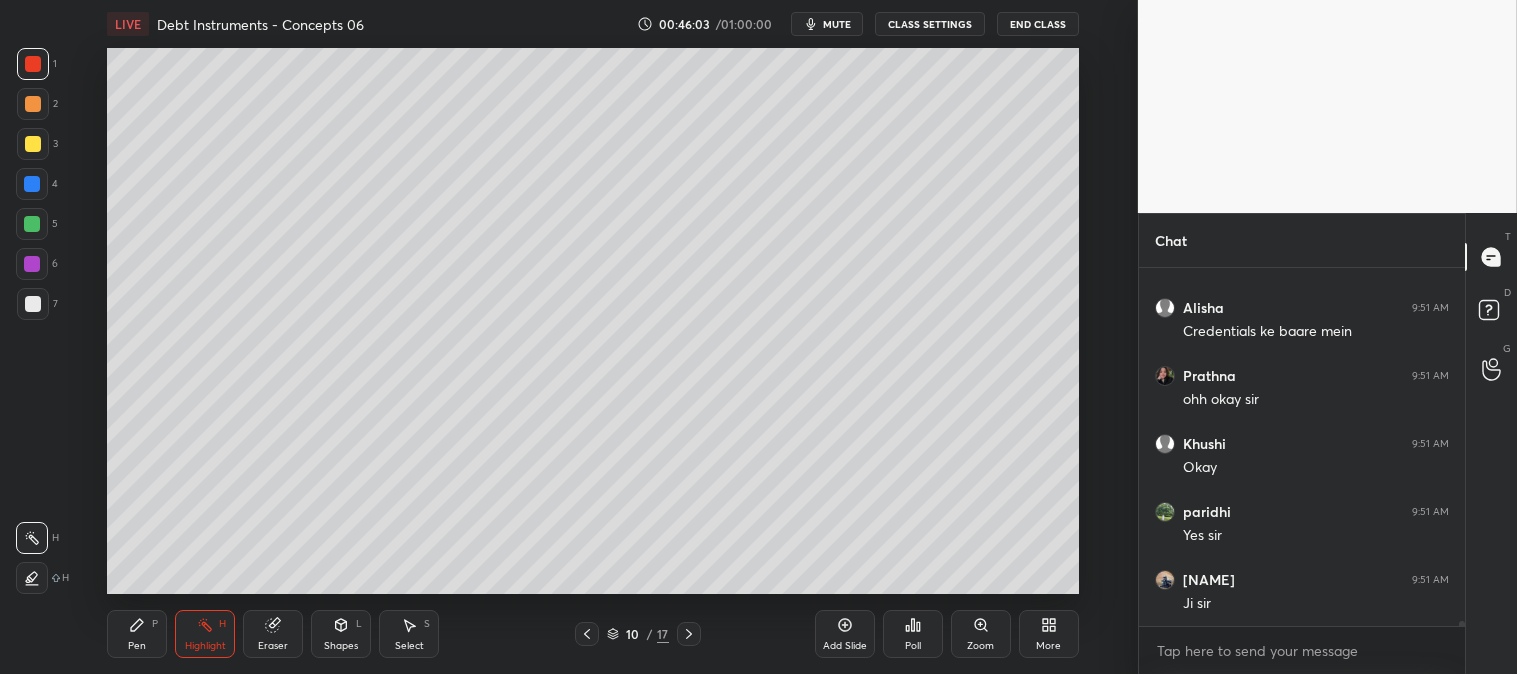 scroll, scrollTop: 25327, scrollLeft: 0, axis: vertical 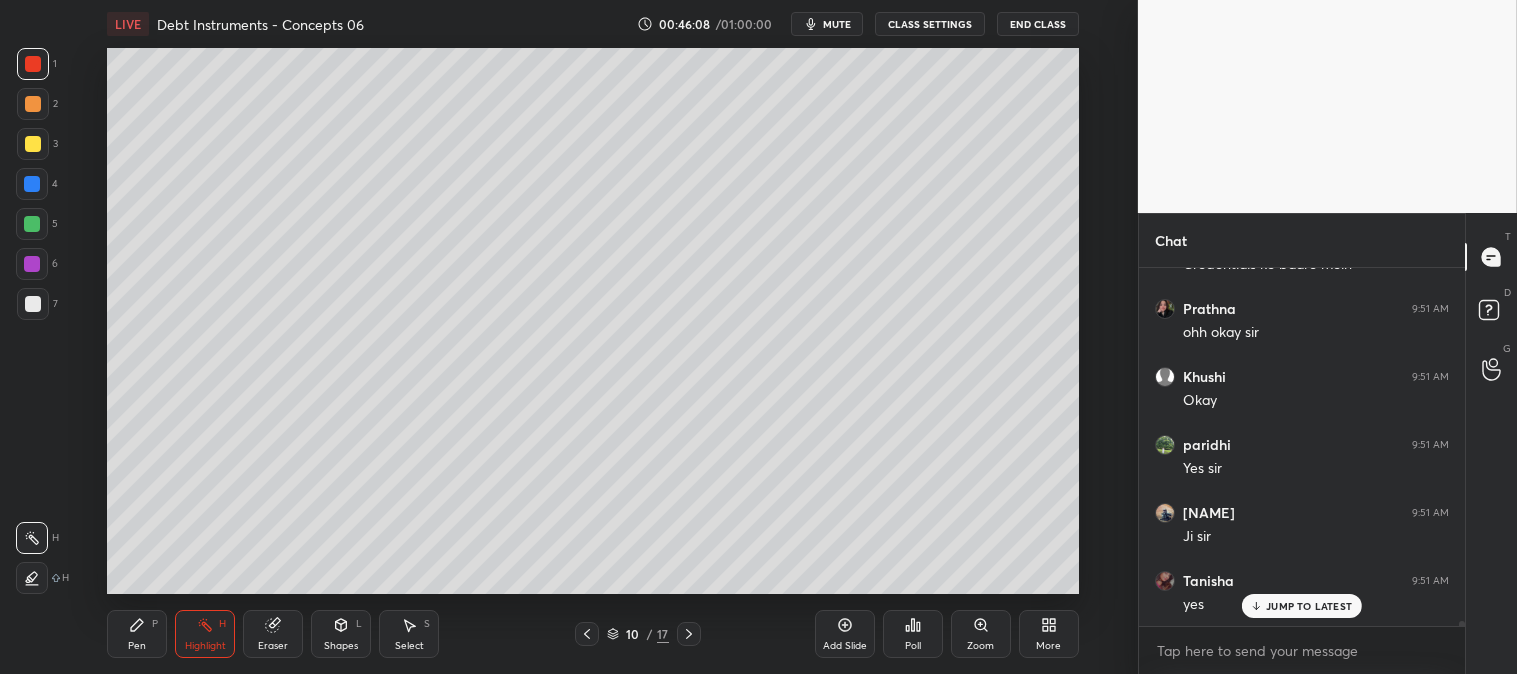 click on "Pen P" at bounding box center [137, 634] 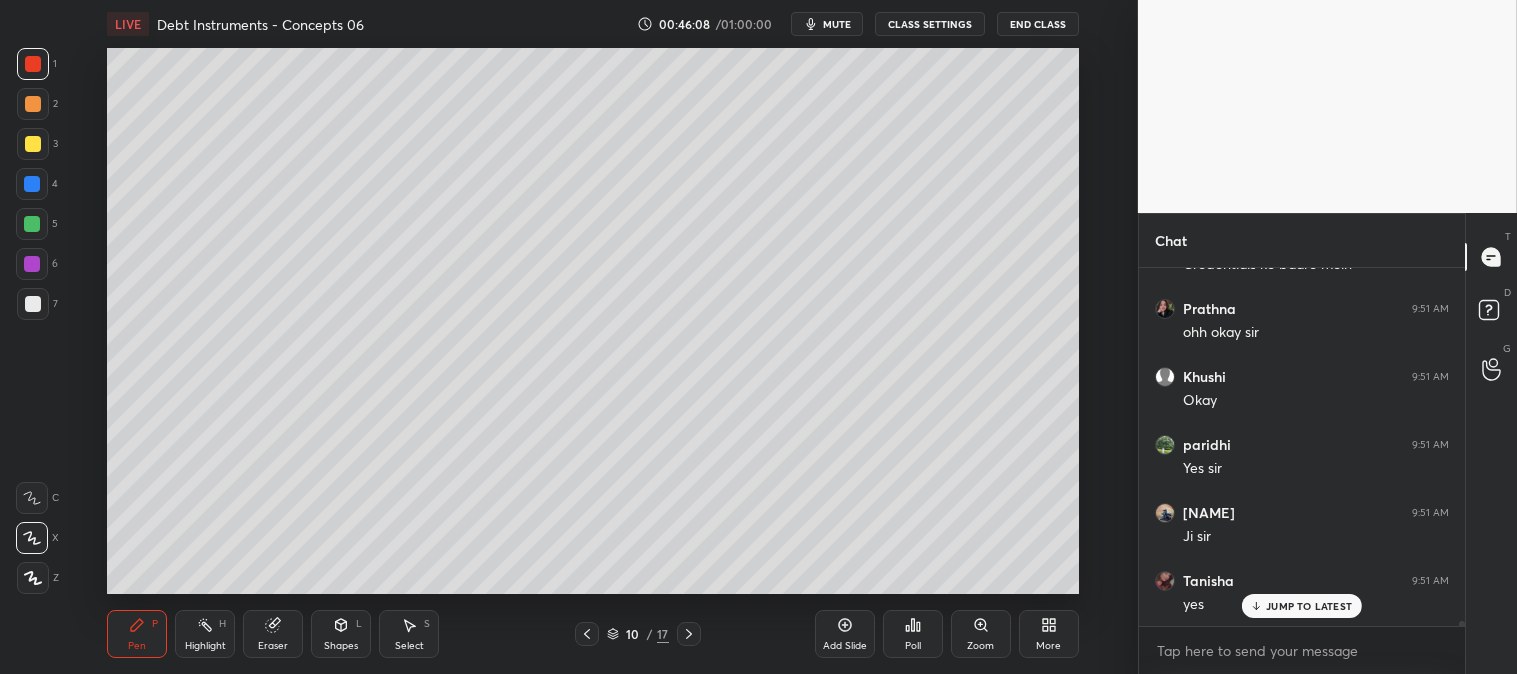 scroll, scrollTop: 25395, scrollLeft: 0, axis: vertical 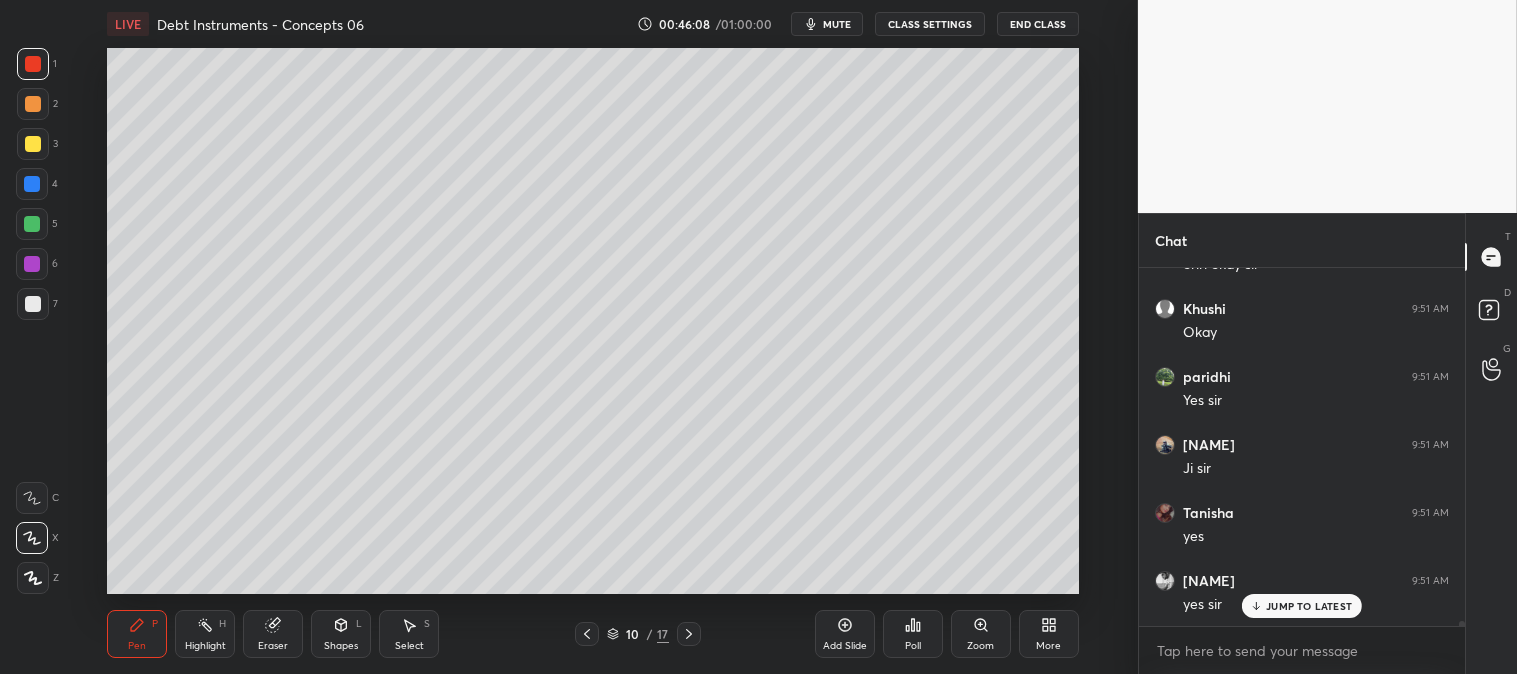 click at bounding box center [33, 64] 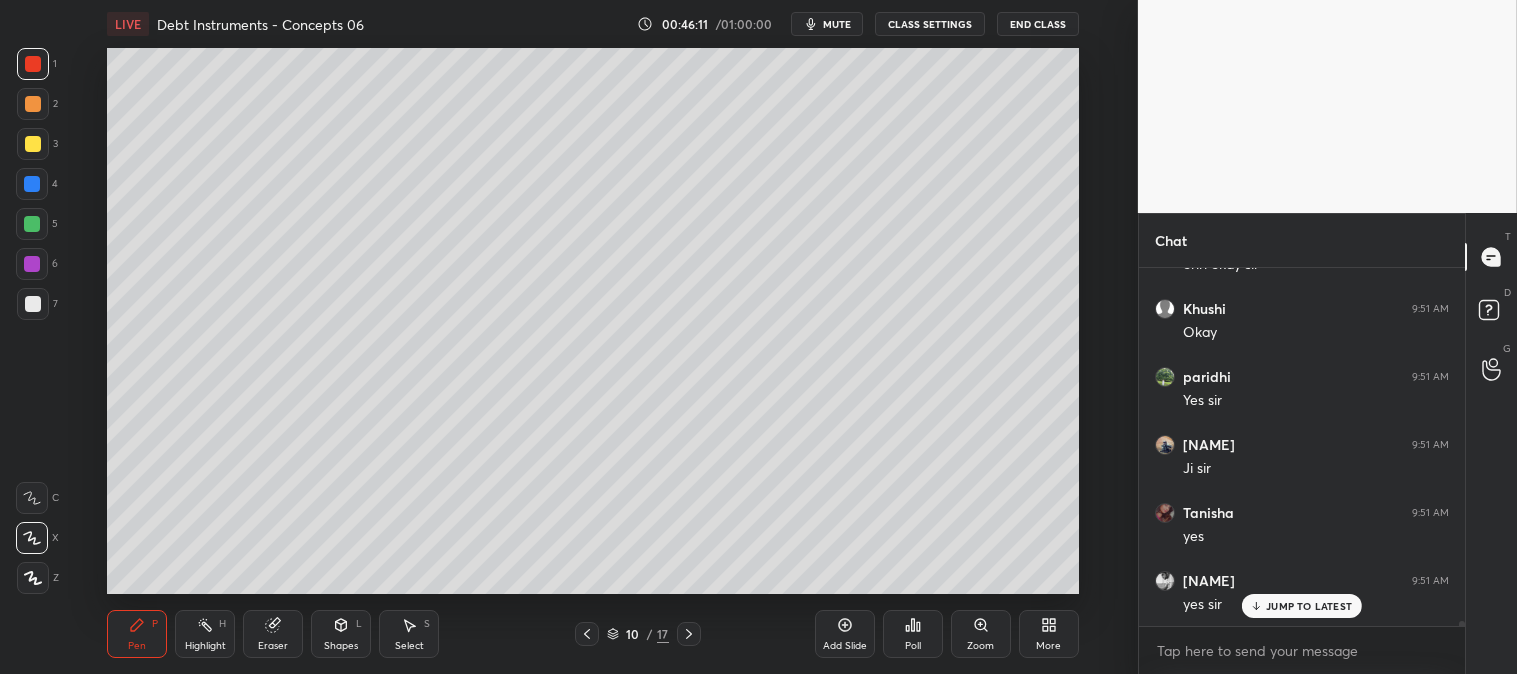 click on "Zoom" at bounding box center [980, 646] 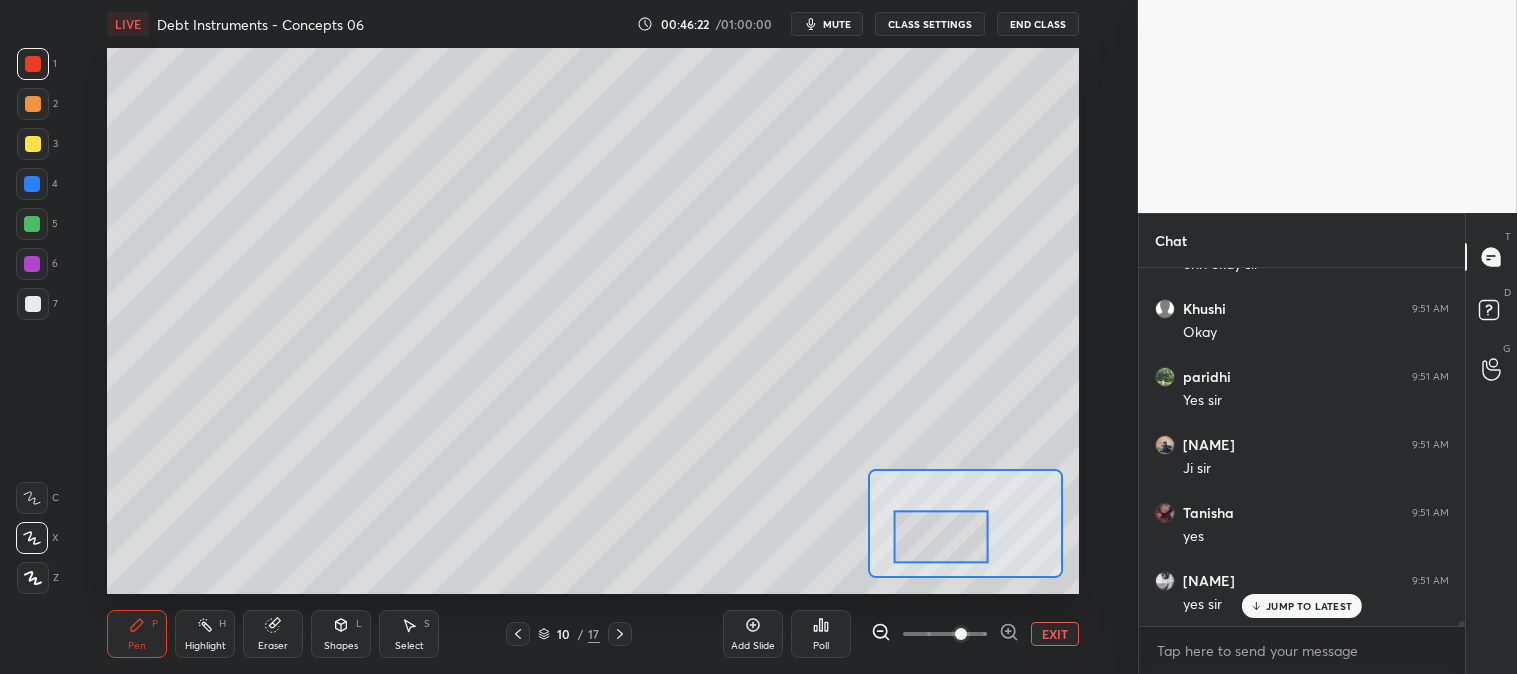 click at bounding box center [33, 304] 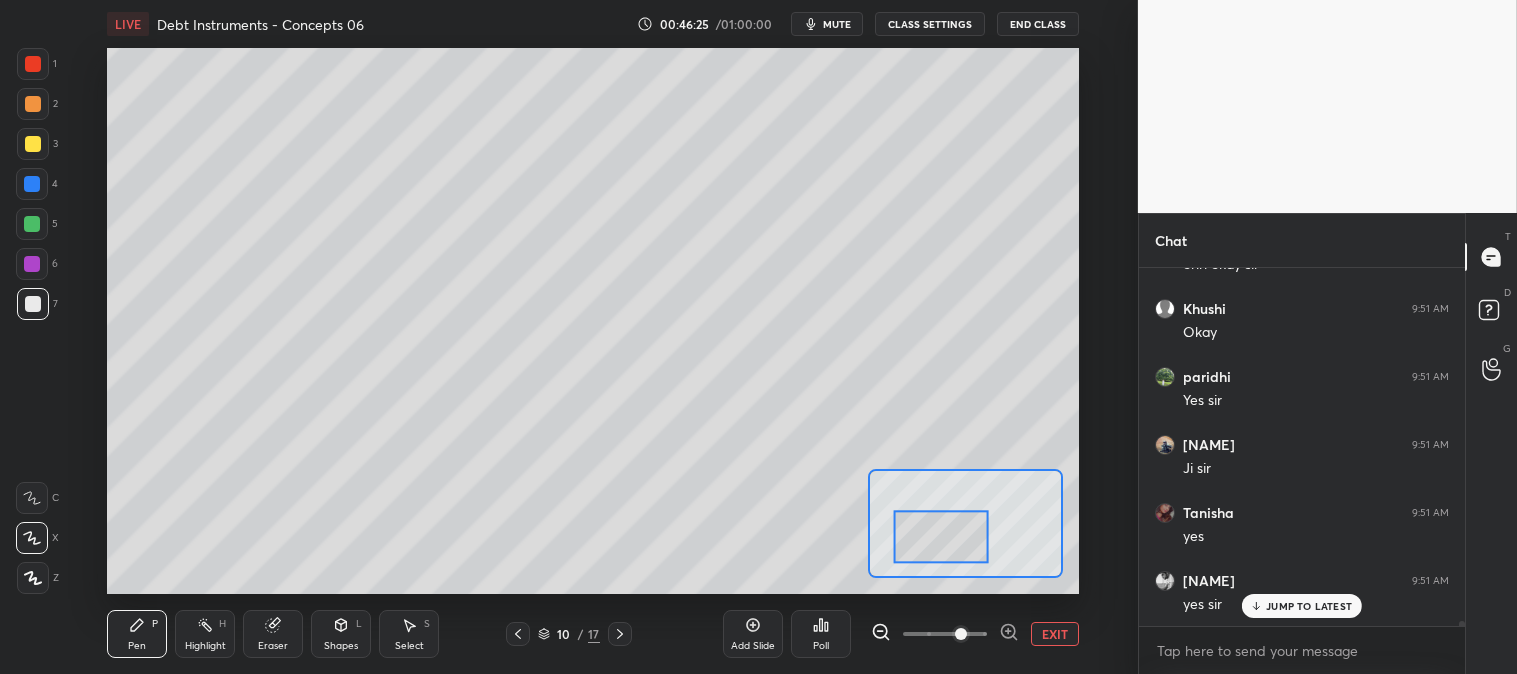 click at bounding box center (33, 104) 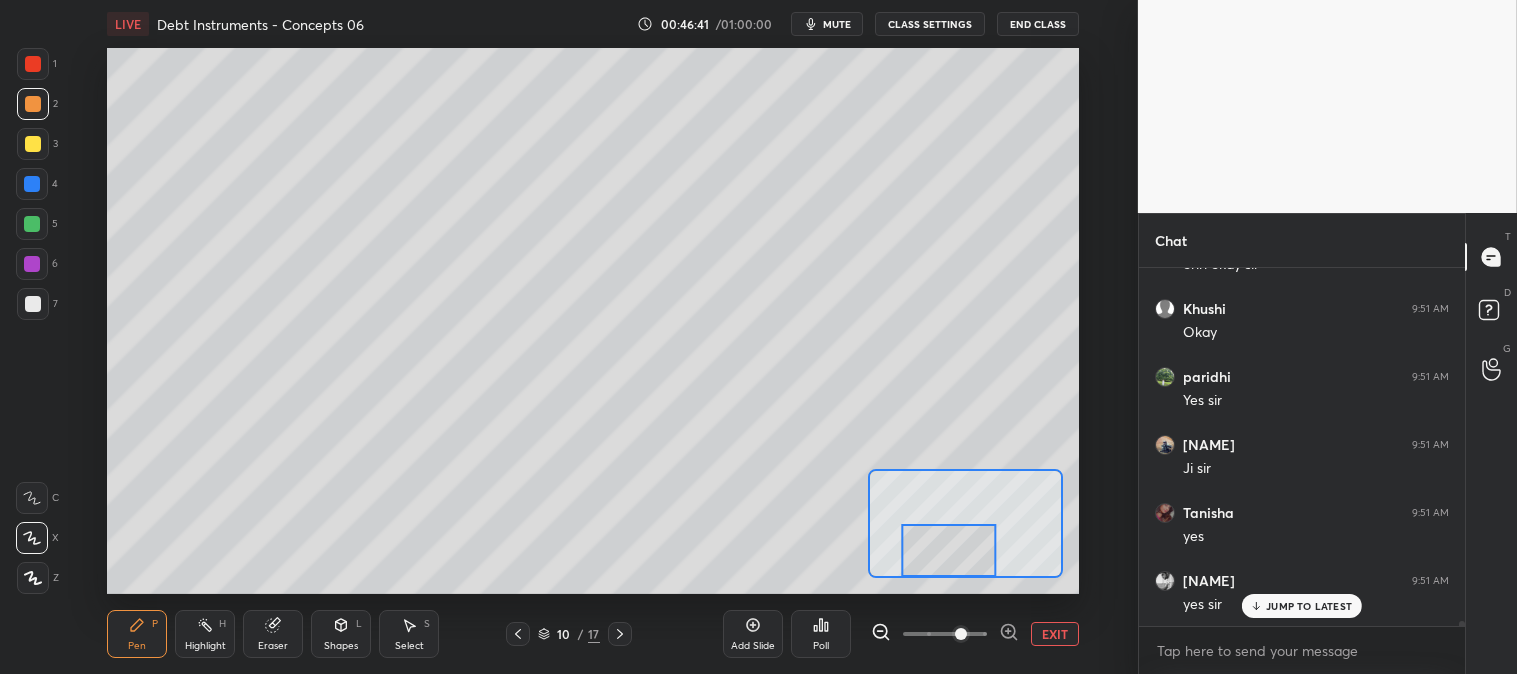 click on "EXIT" at bounding box center [1055, 634] 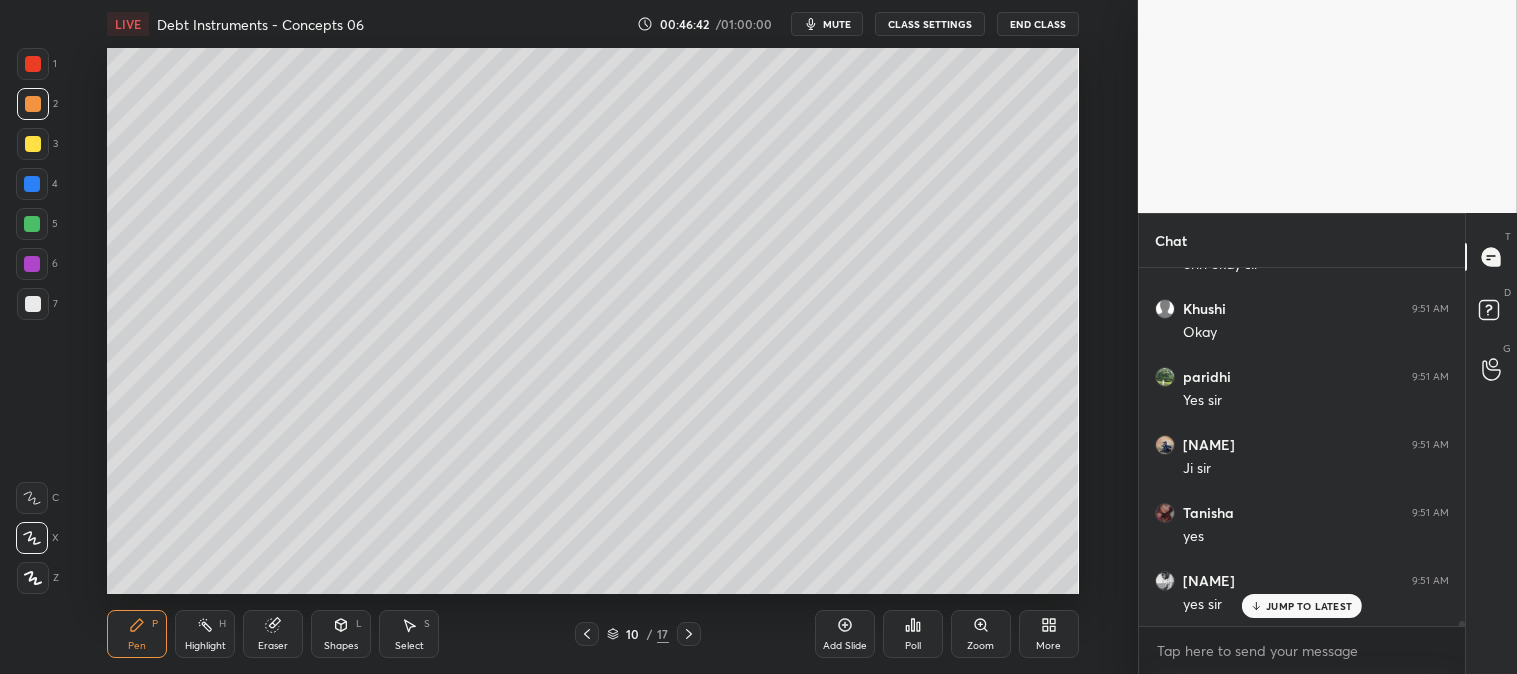 scroll, scrollTop: 25463, scrollLeft: 0, axis: vertical 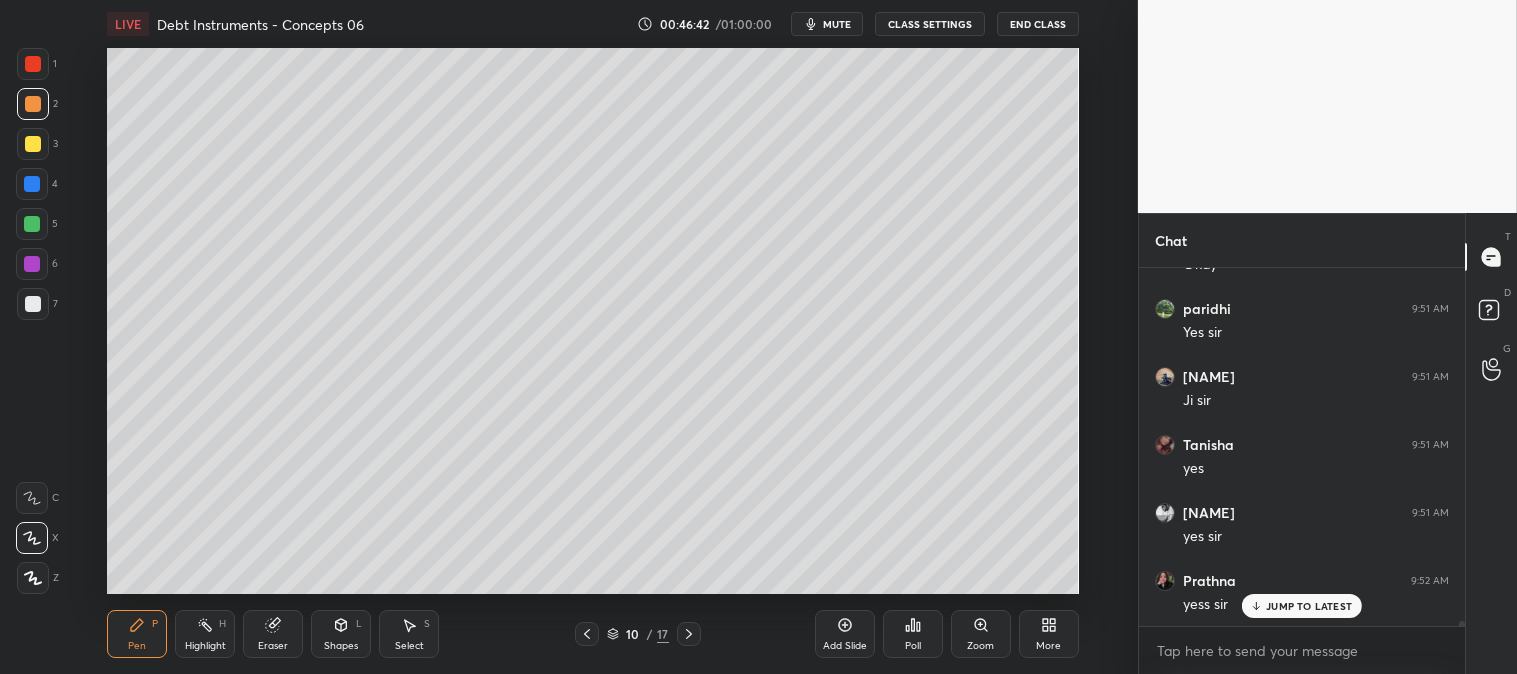 click at bounding box center [33, 64] 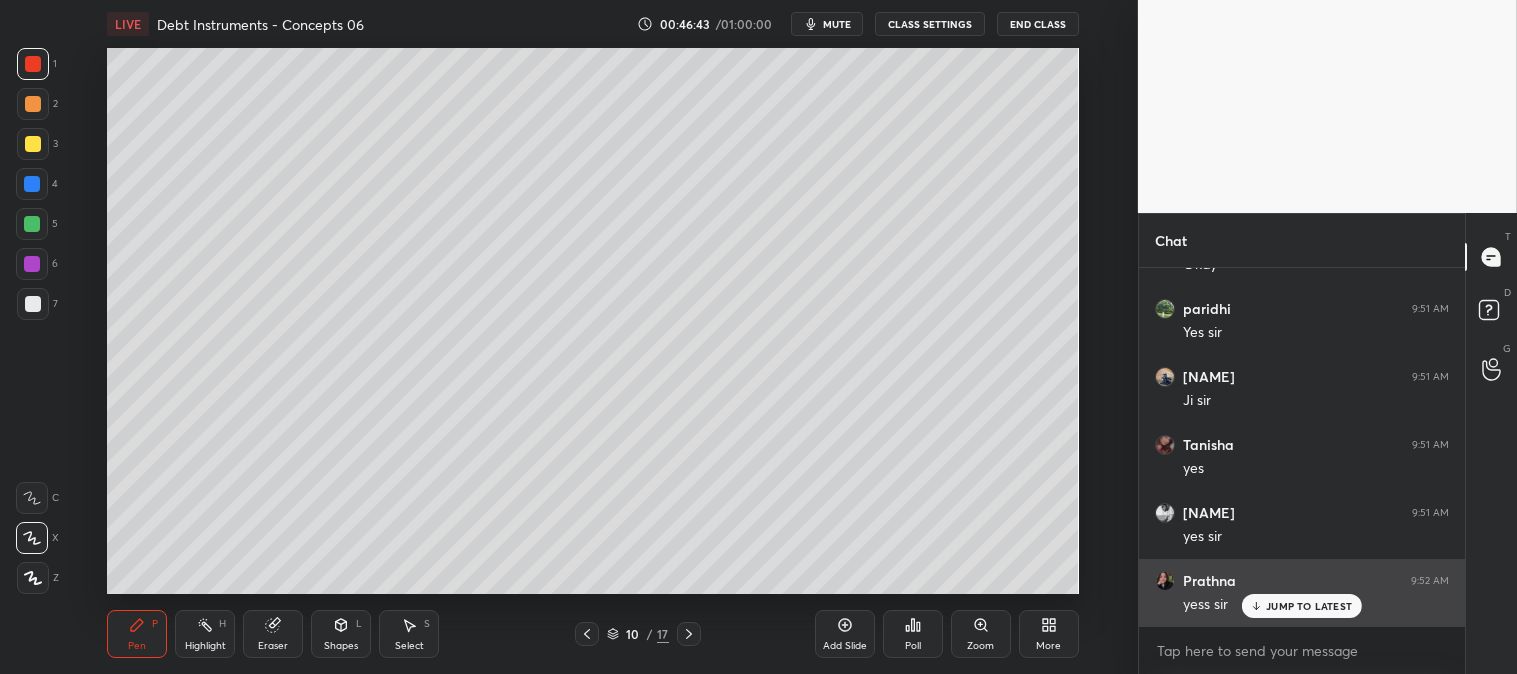 click on "JUMP TO LATEST" at bounding box center (1309, 606) 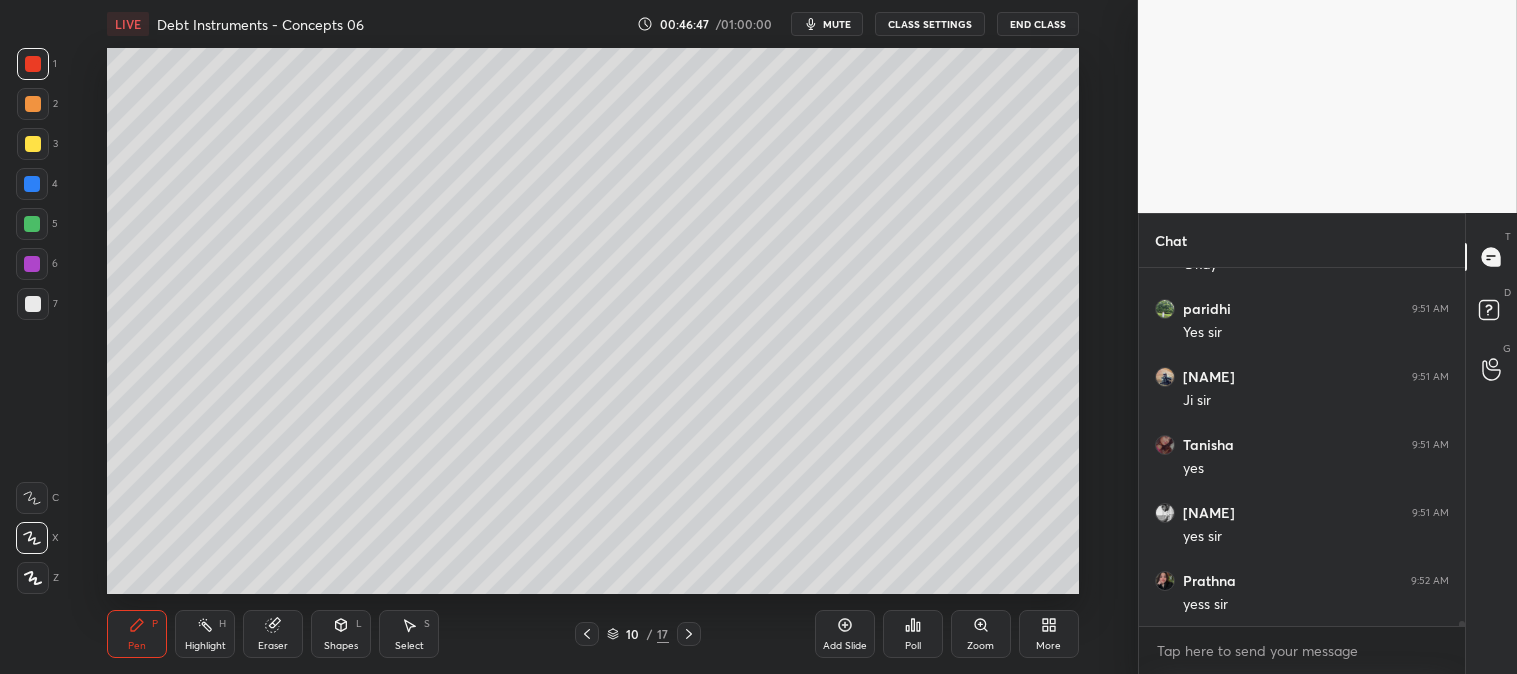click on "Zoom" at bounding box center (981, 634) 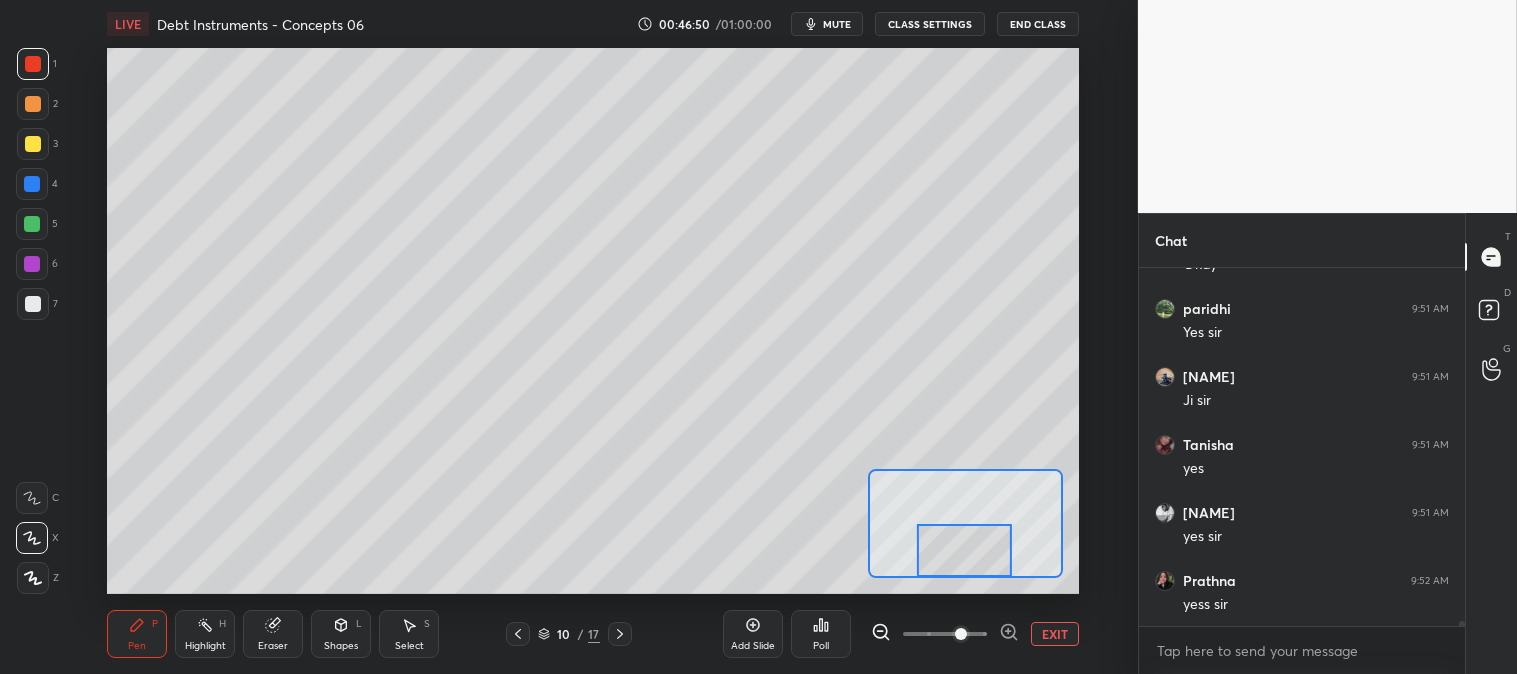 scroll, scrollTop: 25531, scrollLeft: 0, axis: vertical 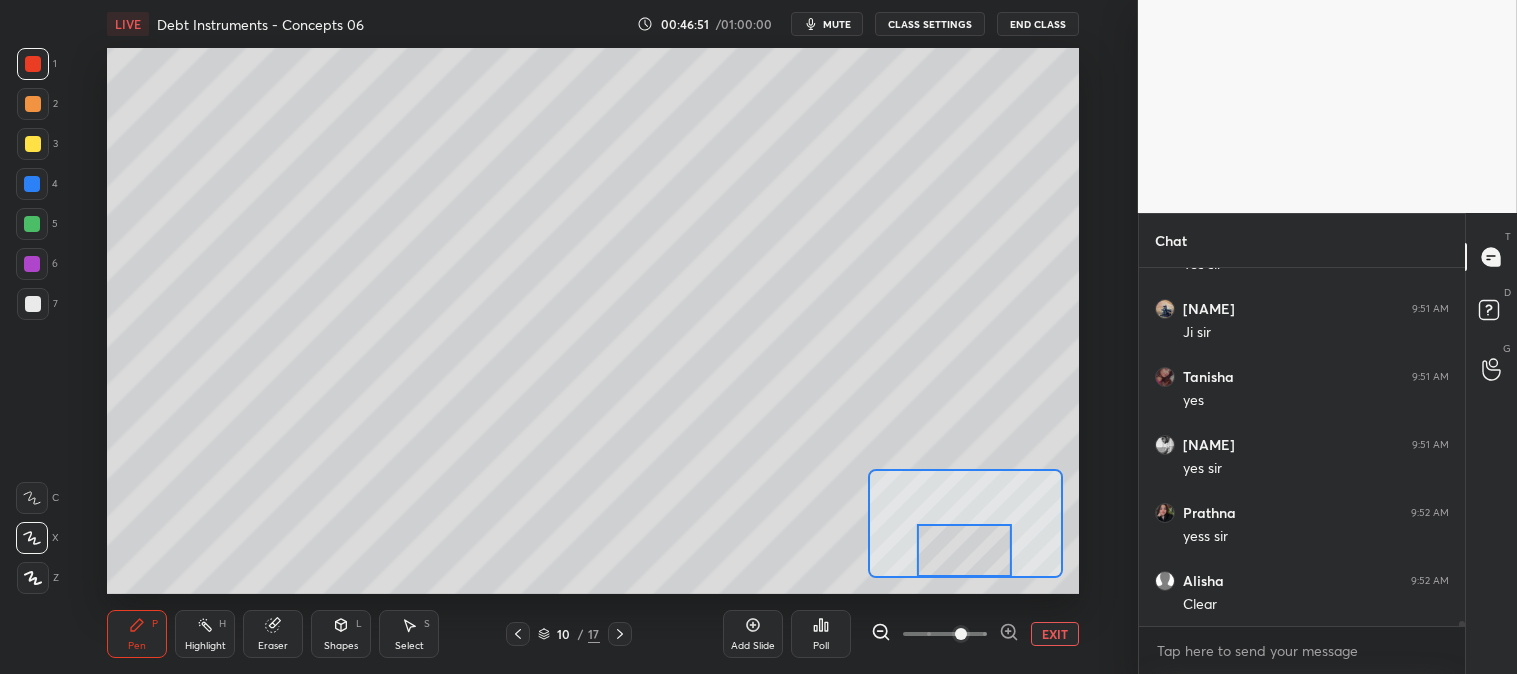 click at bounding box center (33, 104) 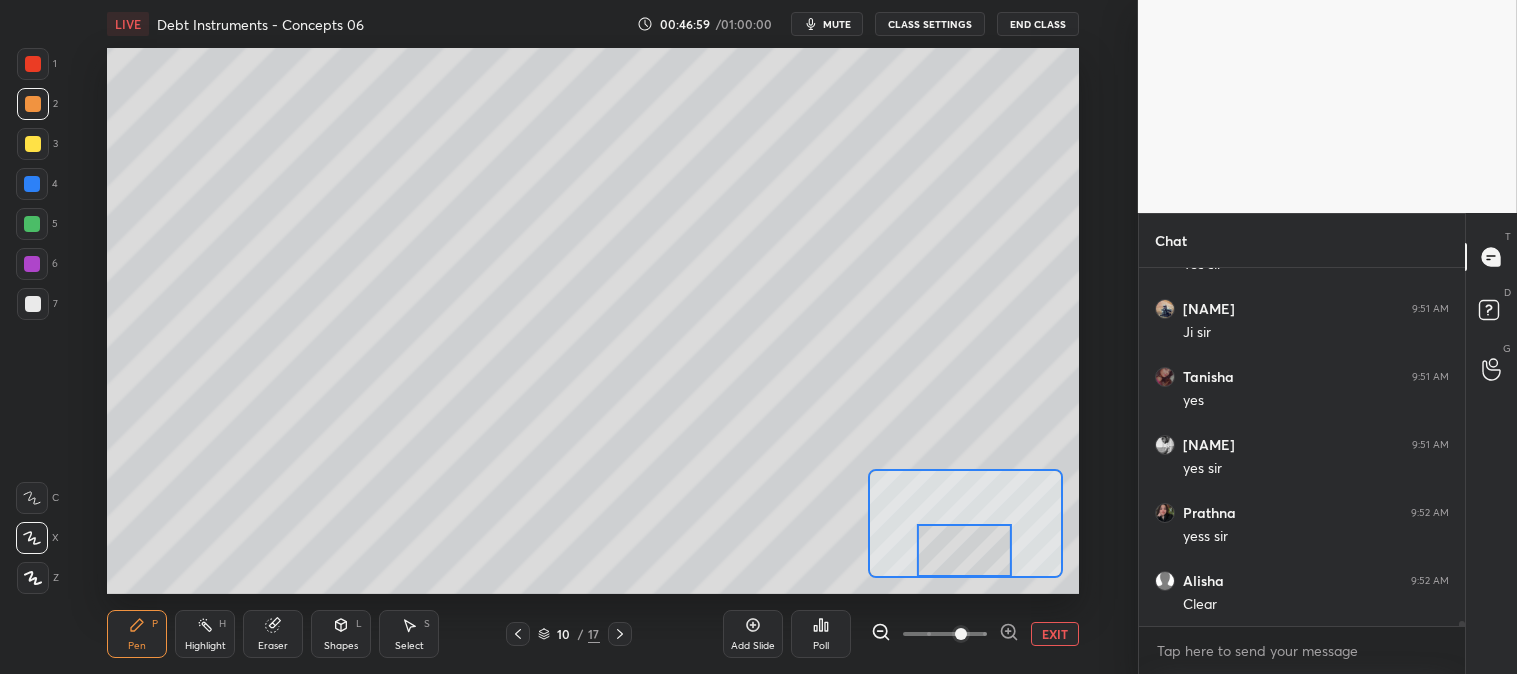 click on "mute" at bounding box center [827, 24] 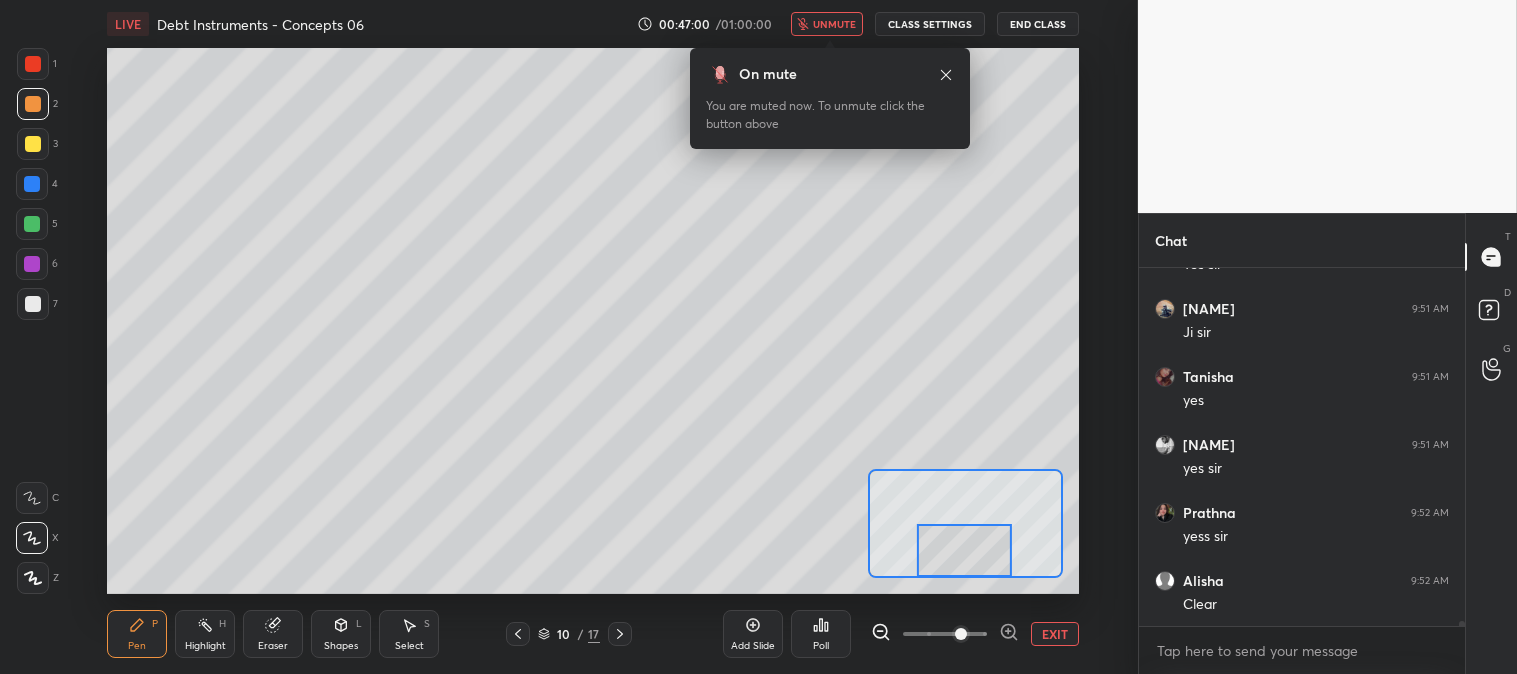 click on "unmute" at bounding box center (834, 24) 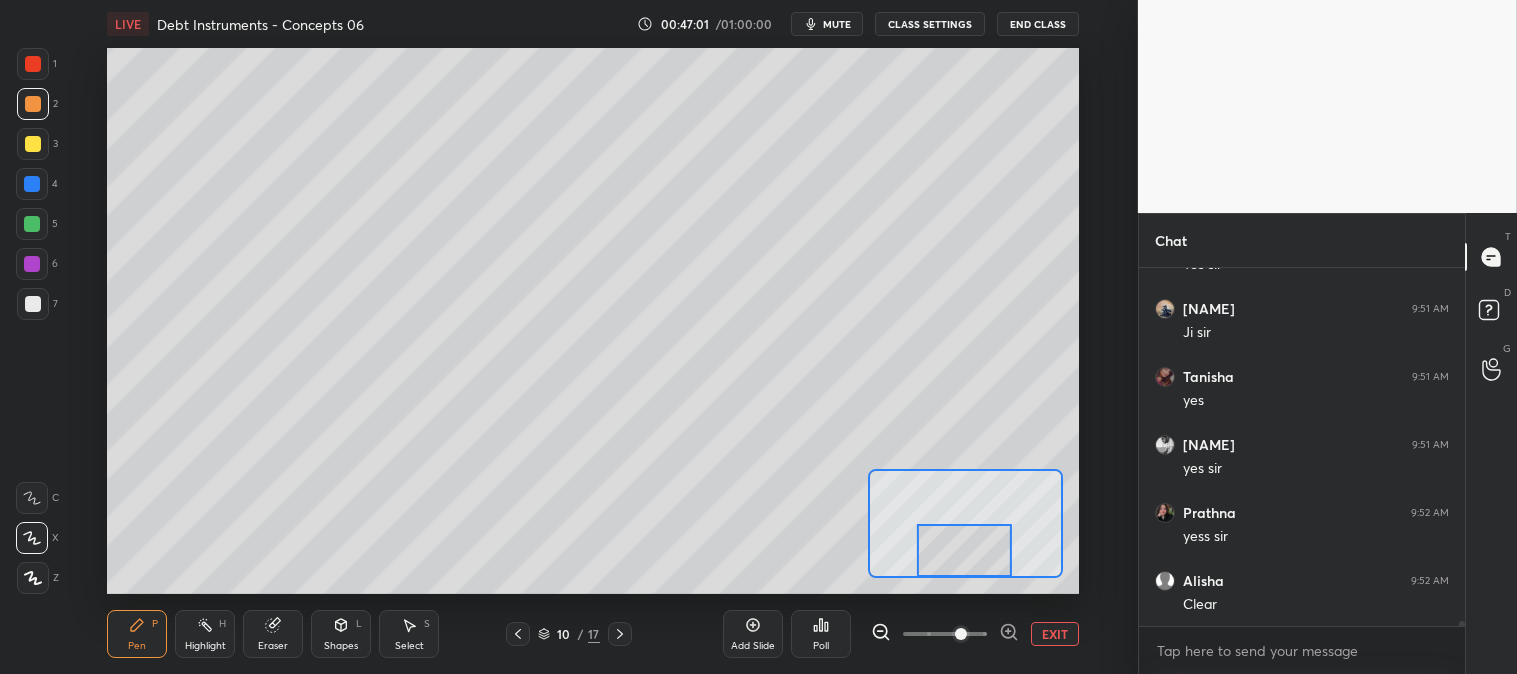 click on "EXIT" at bounding box center (1055, 634) 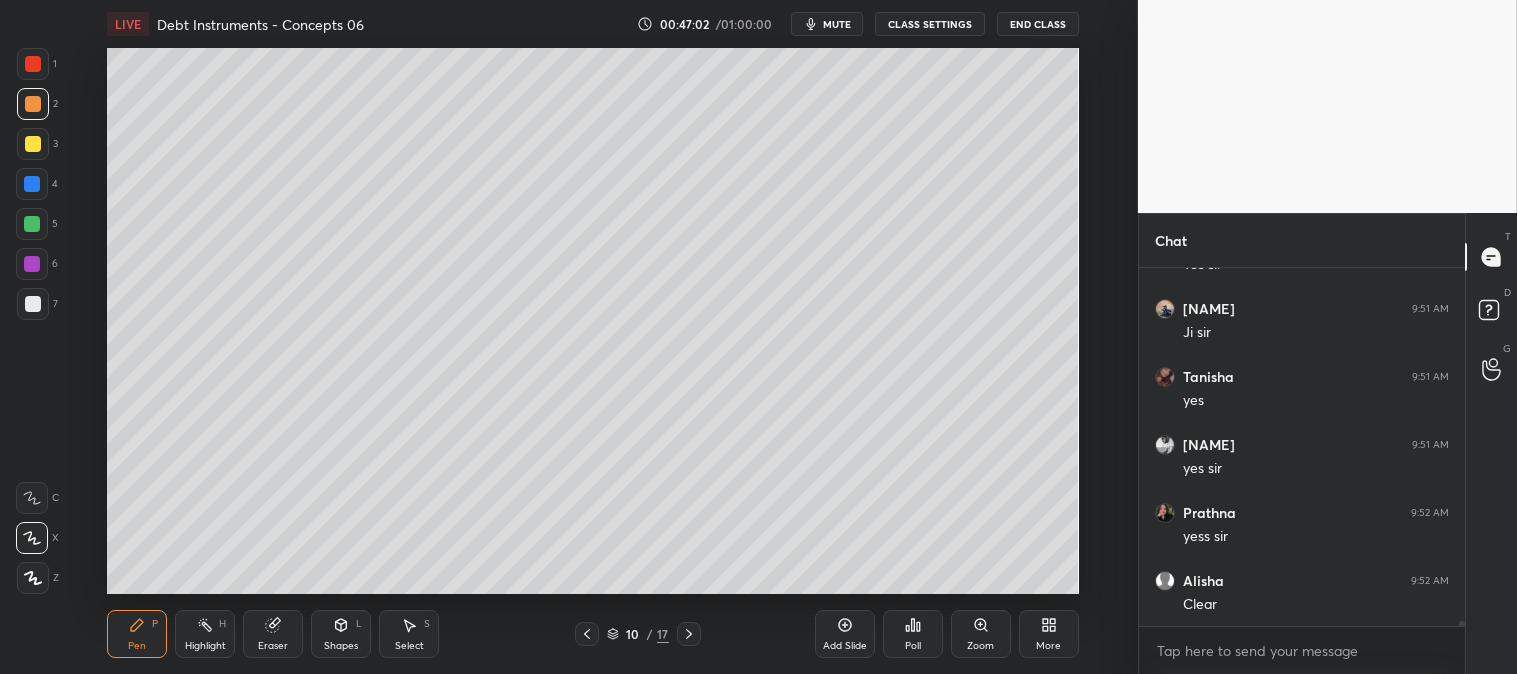click at bounding box center [33, 64] 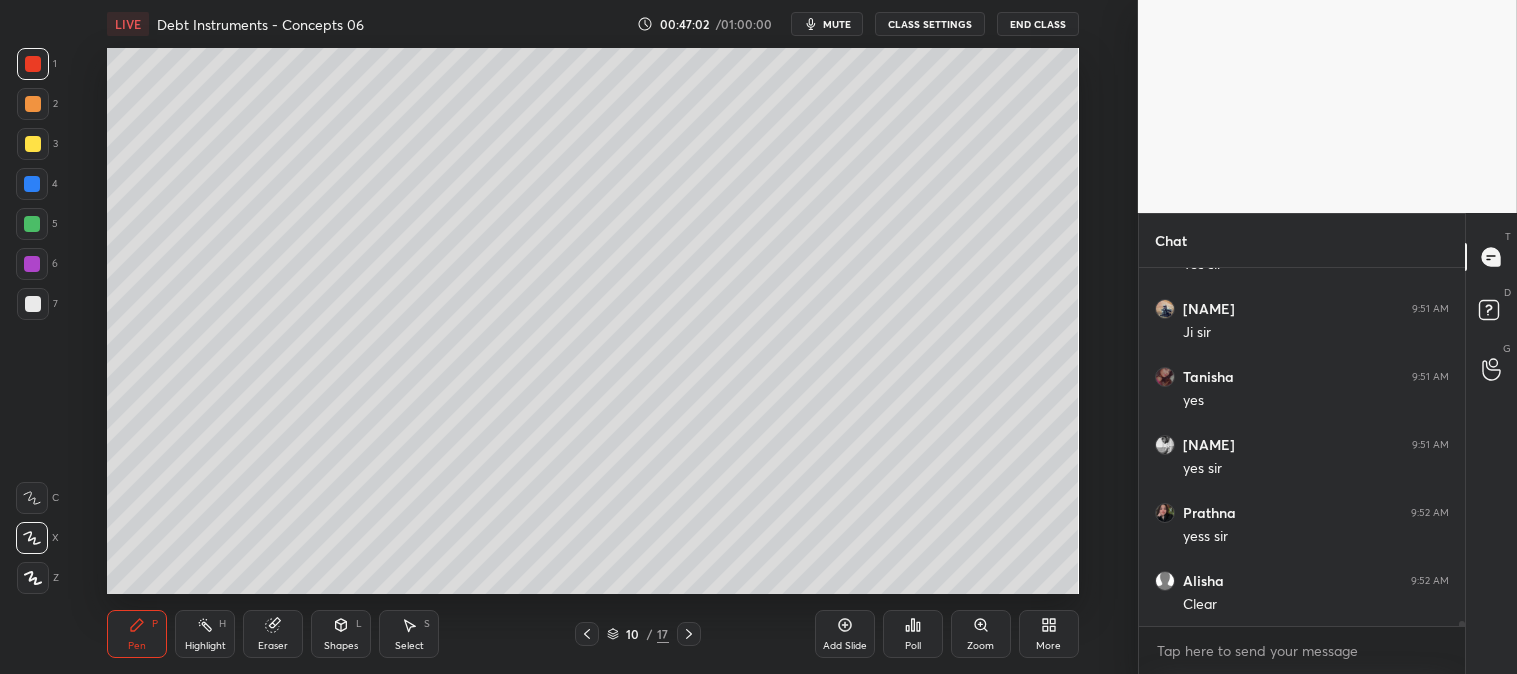 click at bounding box center (32, 224) 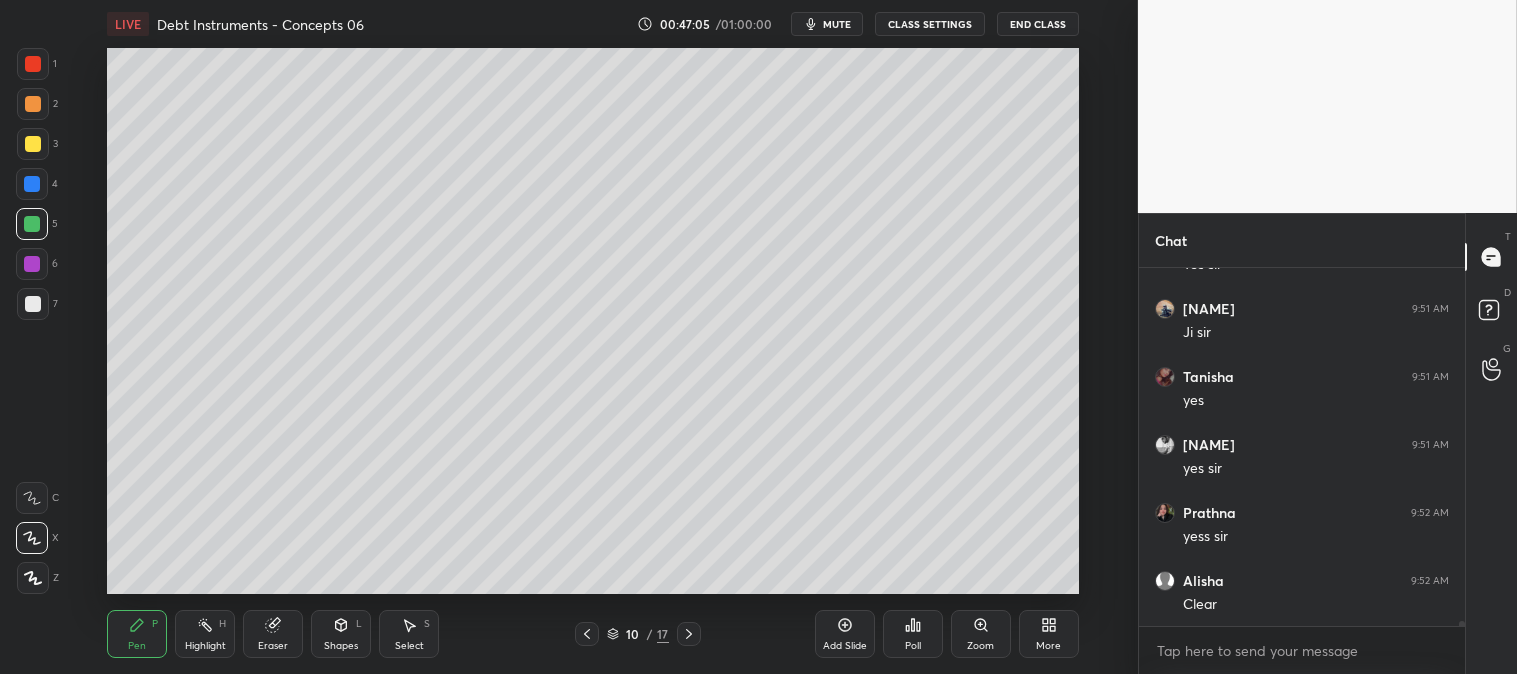 click on "Pen" at bounding box center [137, 646] 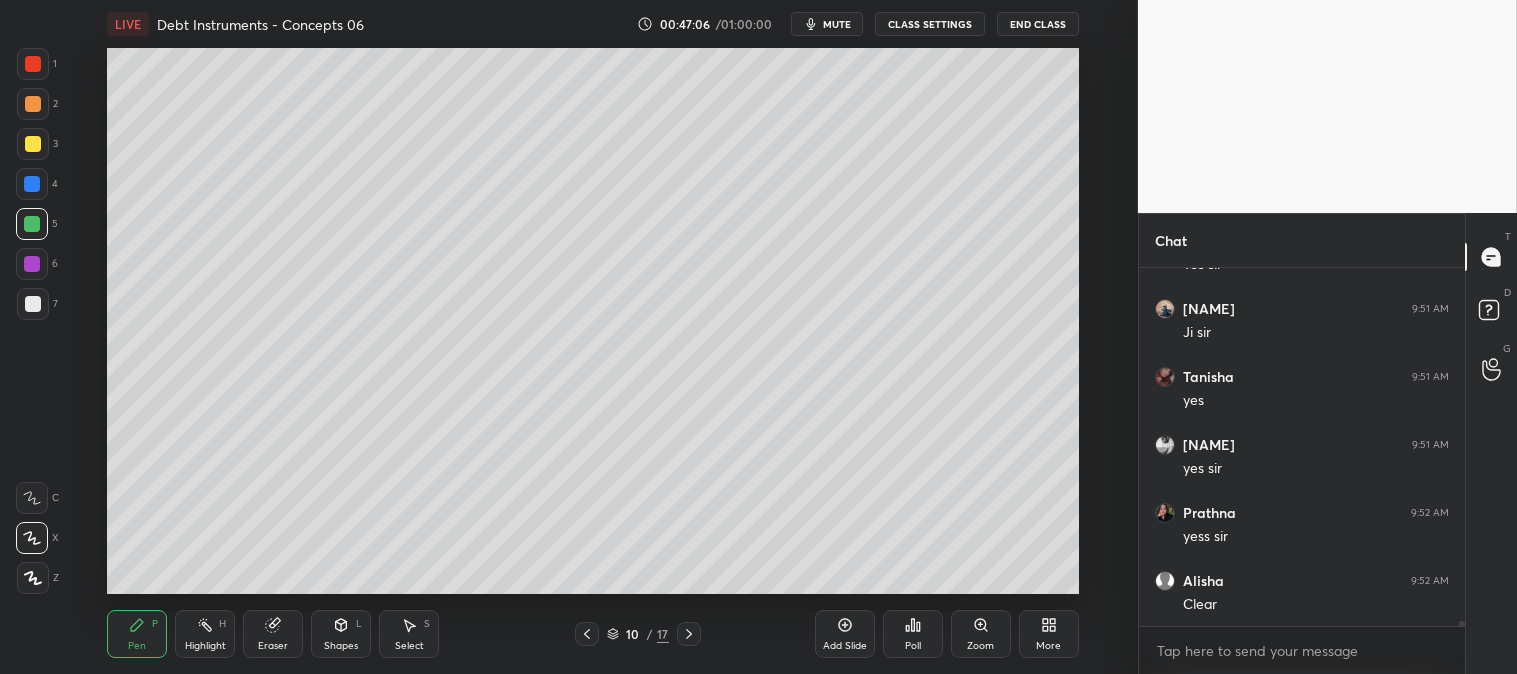click 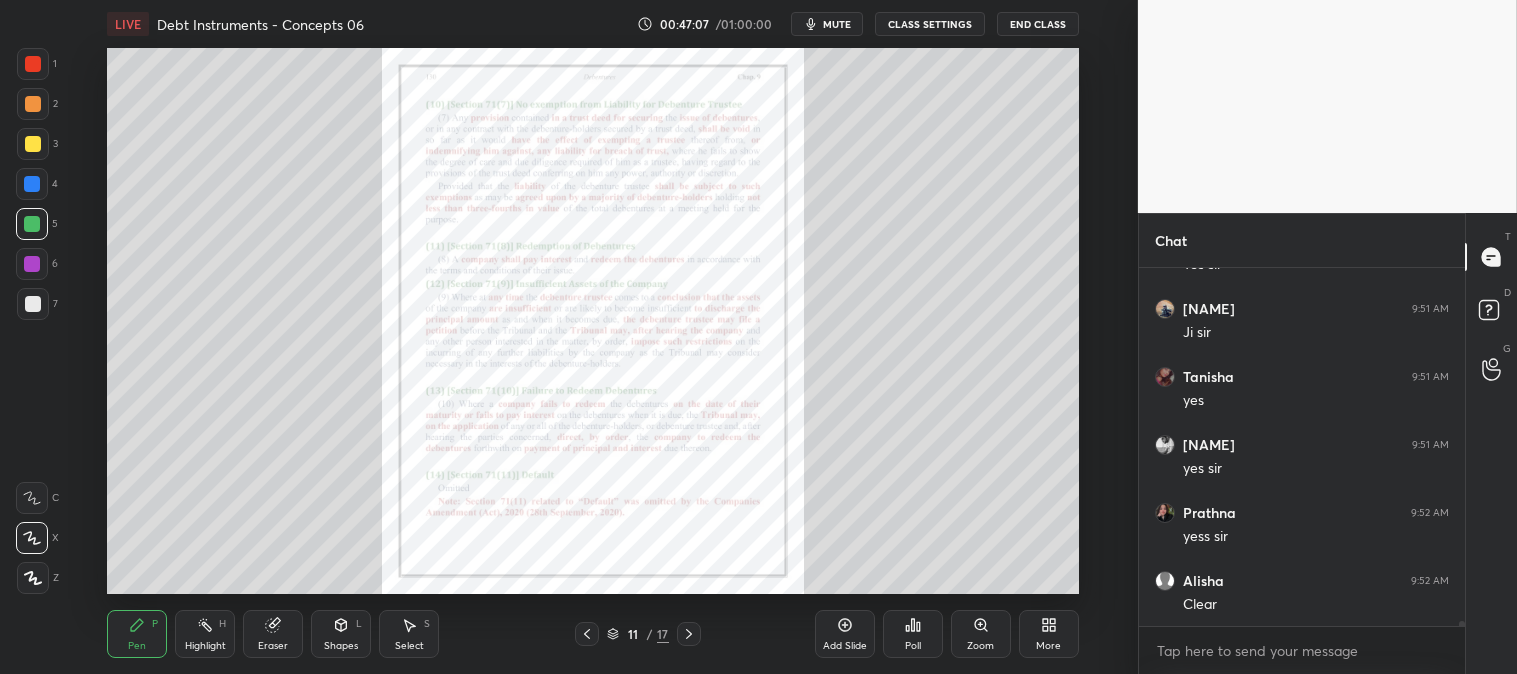 click 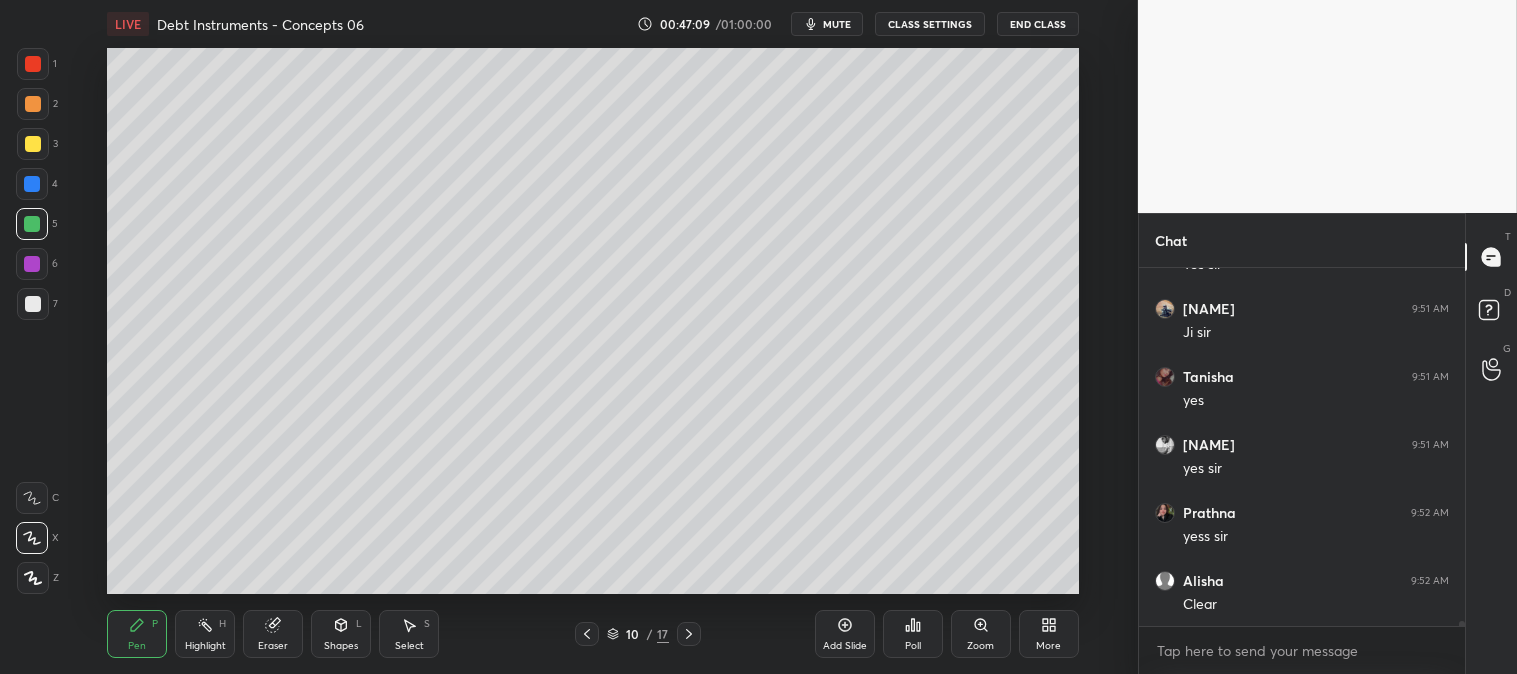 click 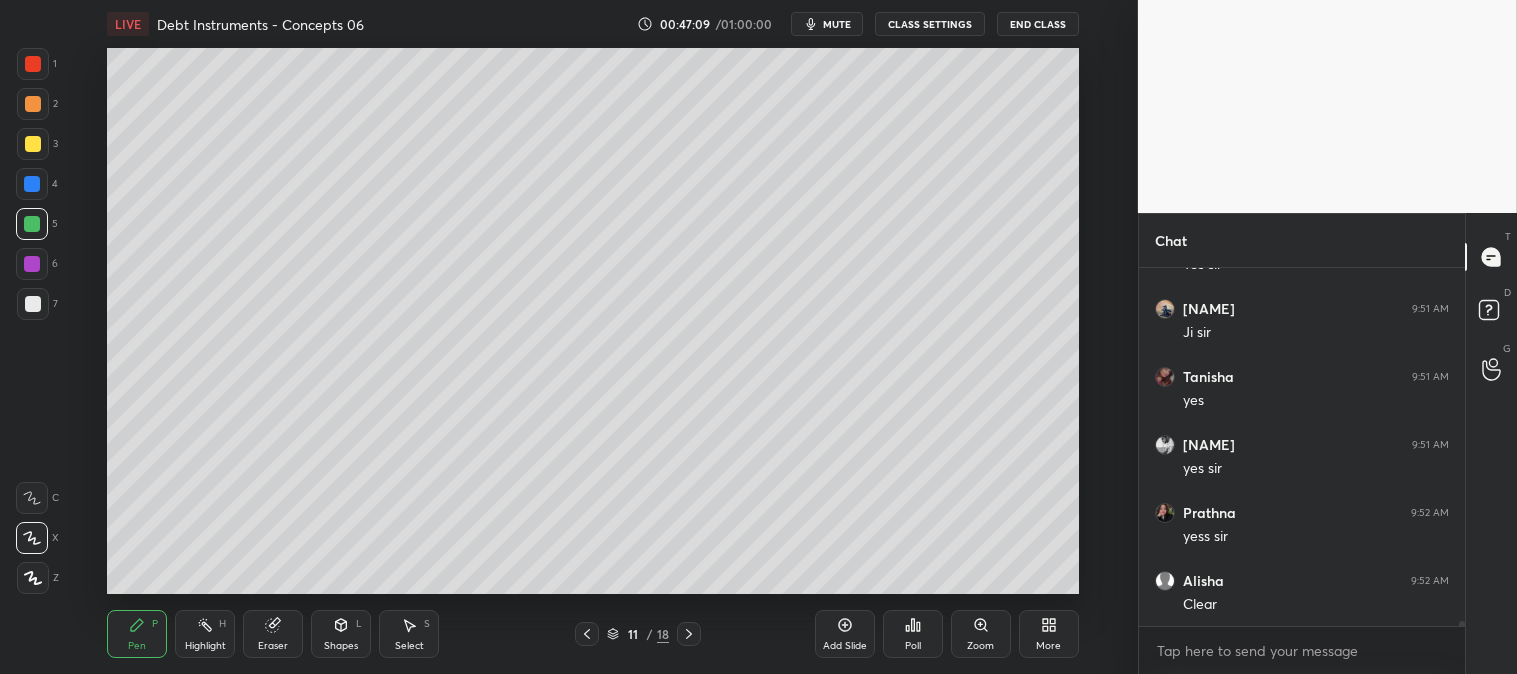 click on "Zoom" at bounding box center (981, 634) 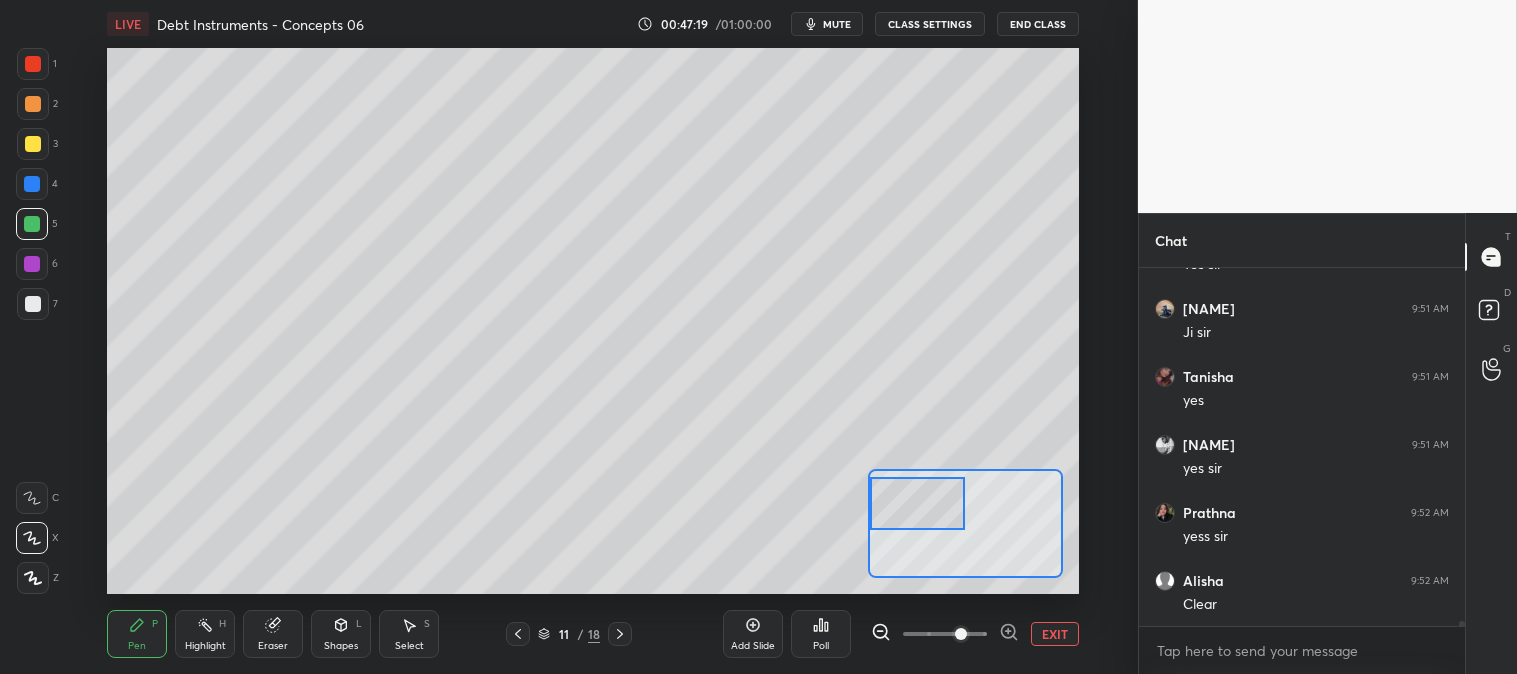 click at bounding box center [33, 304] 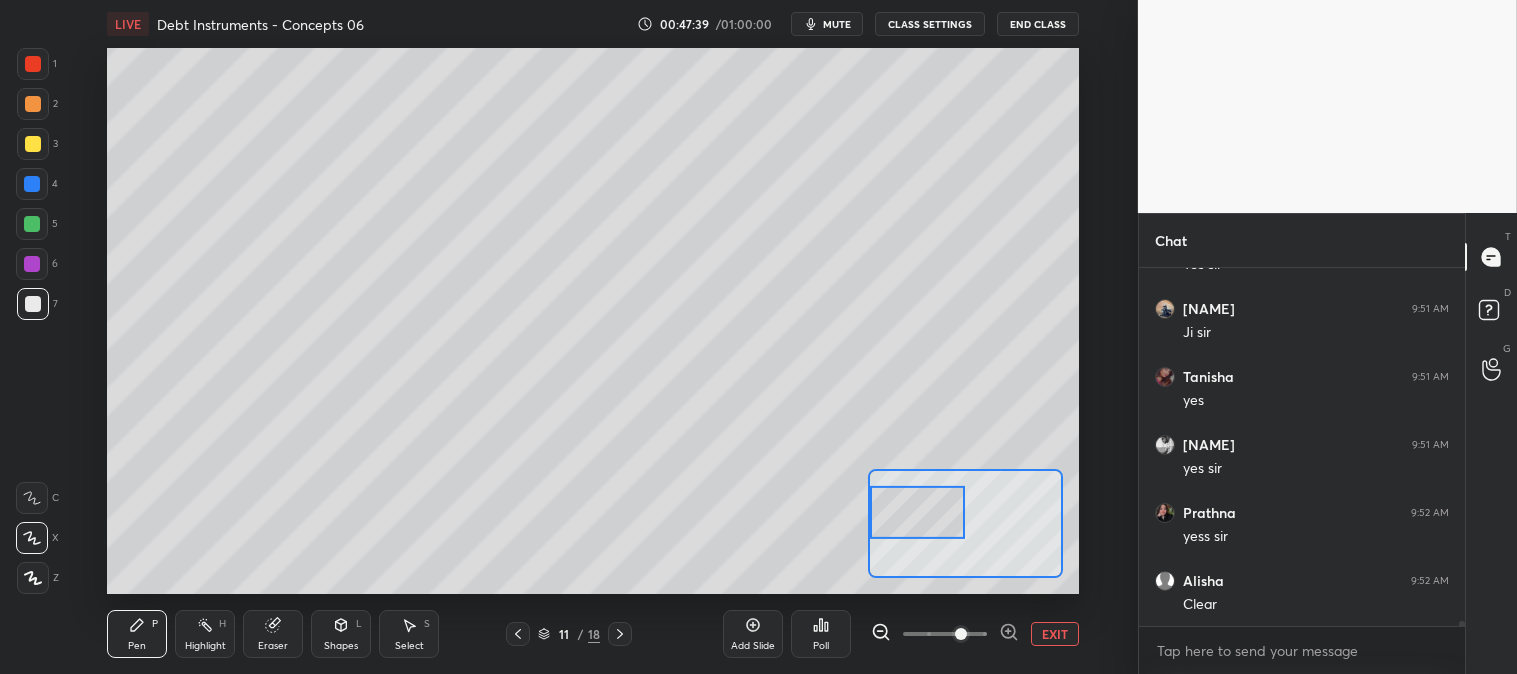 click at bounding box center [33, 144] 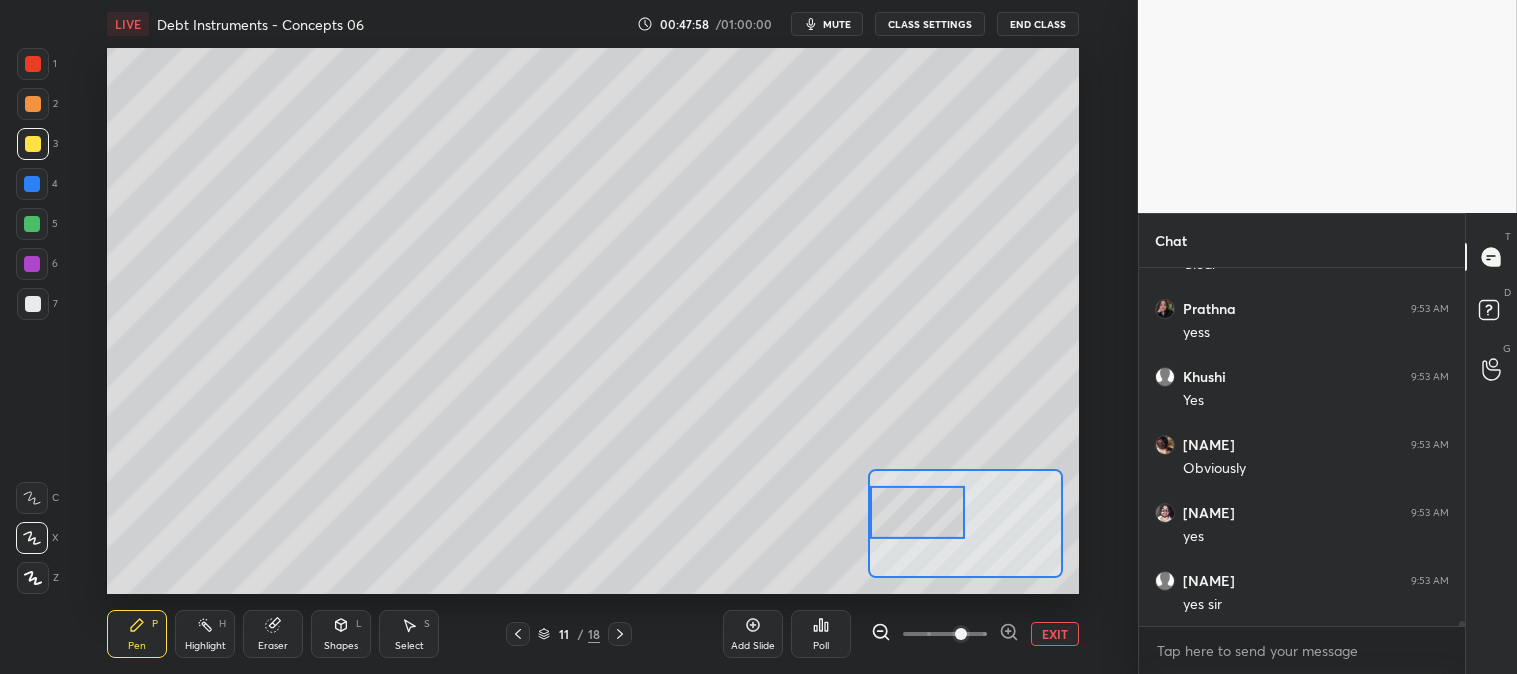 scroll, scrollTop: 25940, scrollLeft: 0, axis: vertical 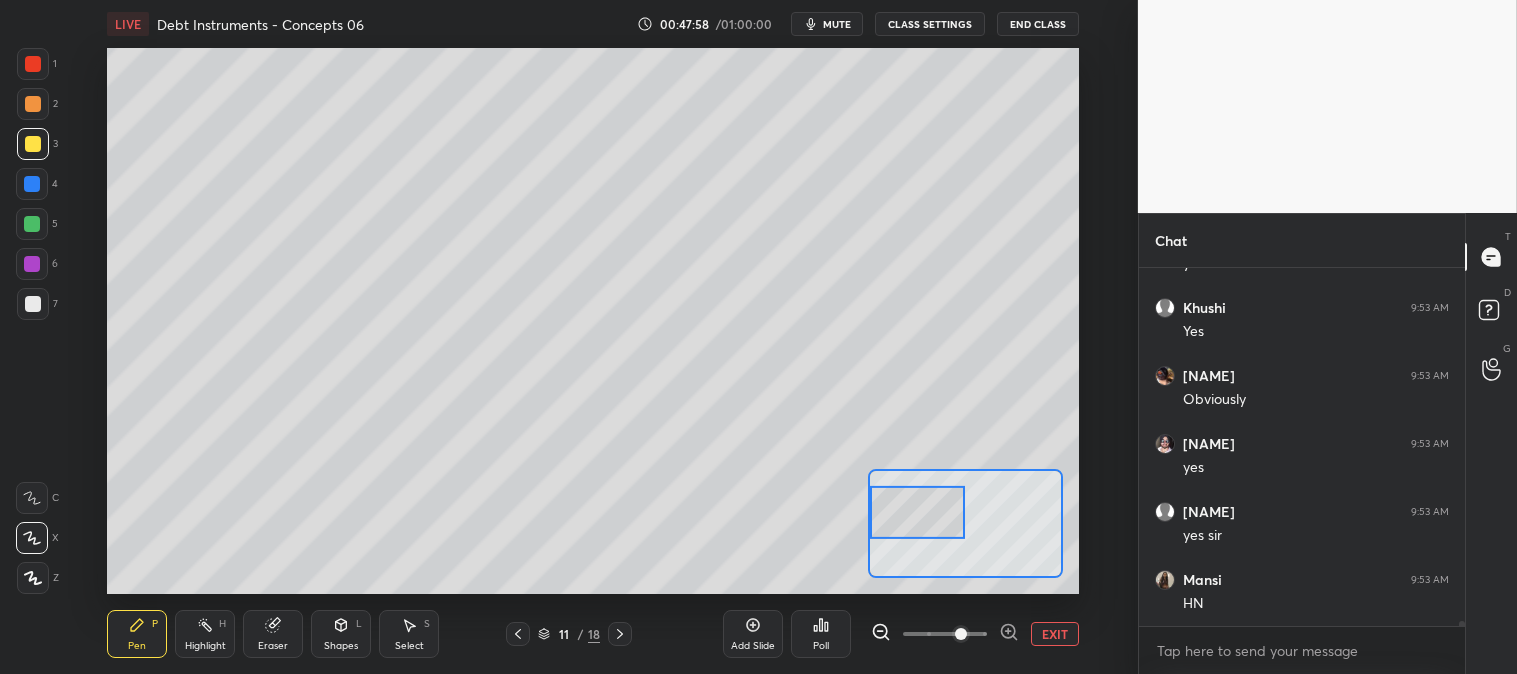 click on "EXIT" at bounding box center [1055, 634] 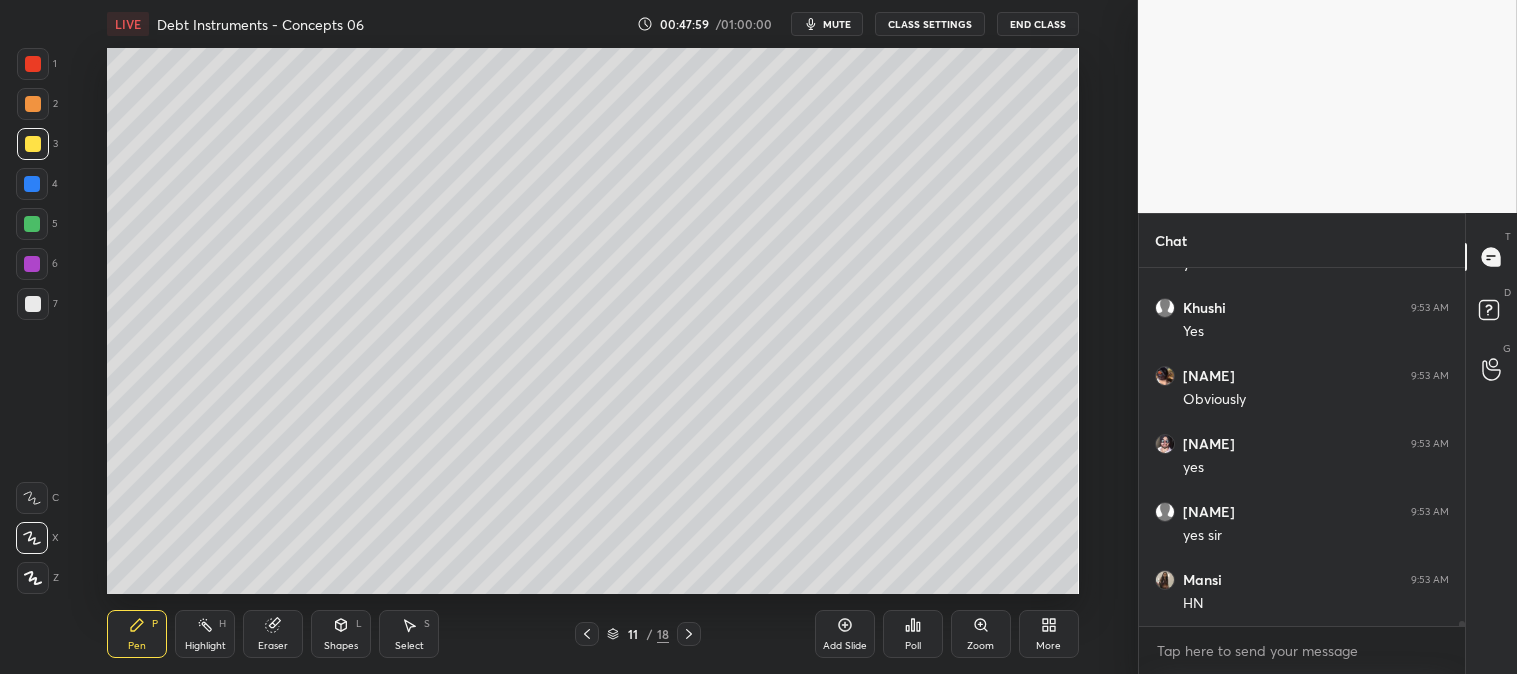 scroll, scrollTop: 312, scrollLeft: 320, axis: both 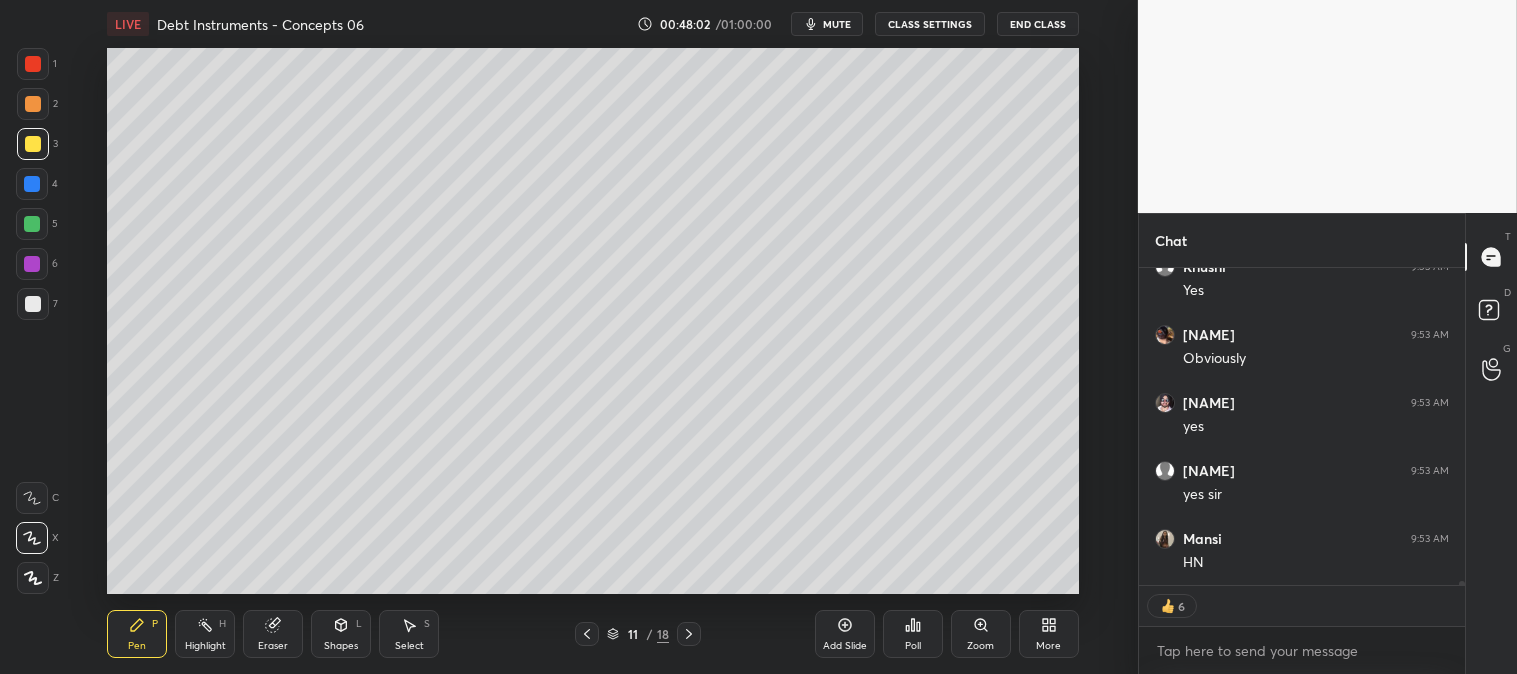 click on "Zoom" at bounding box center [980, 646] 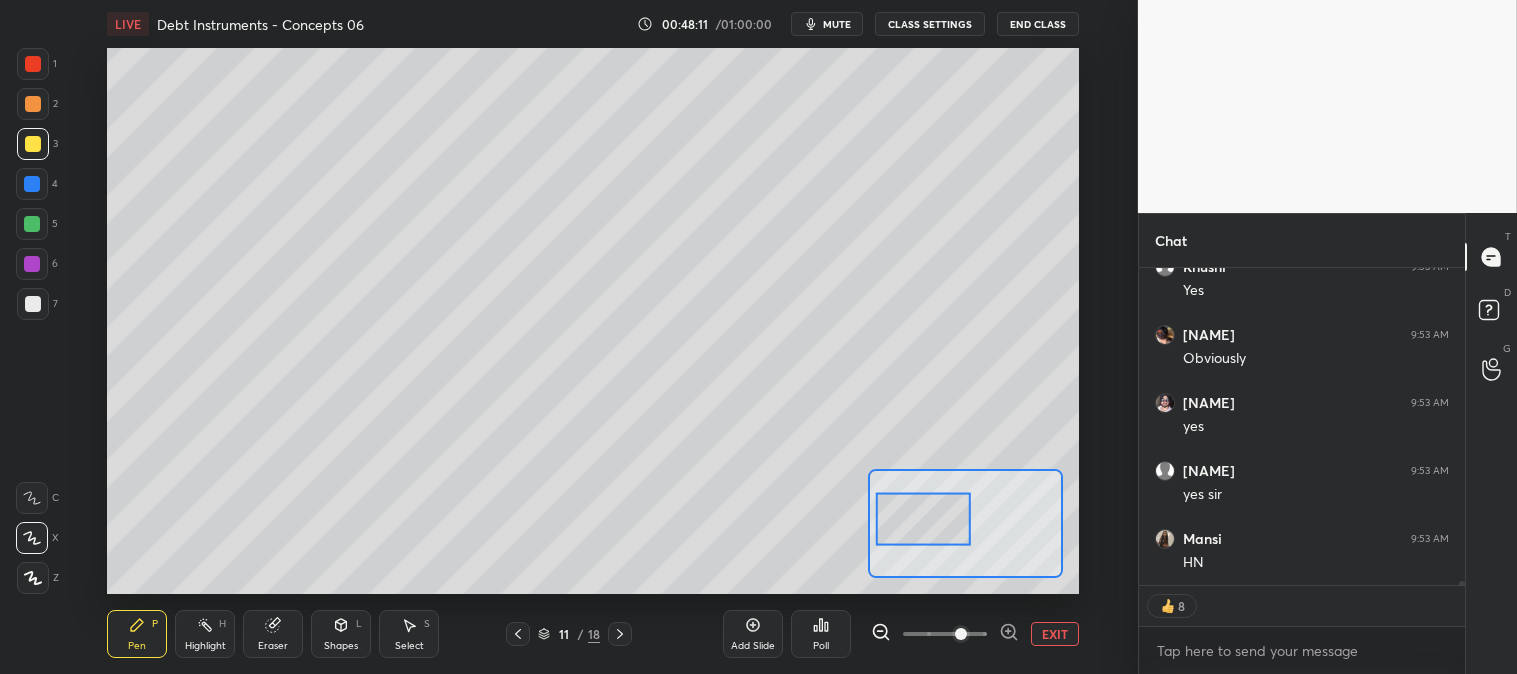 type on "x" 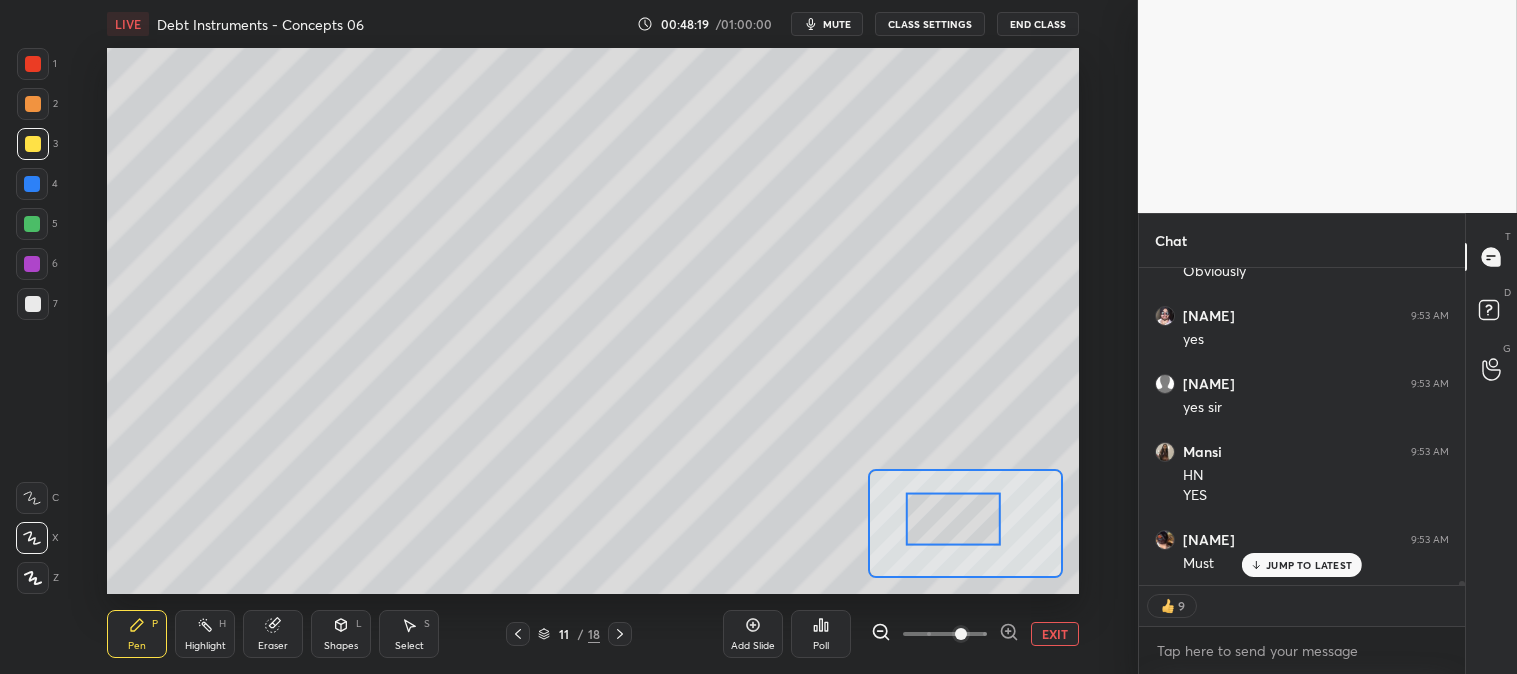 scroll, scrollTop: 26136, scrollLeft: 0, axis: vertical 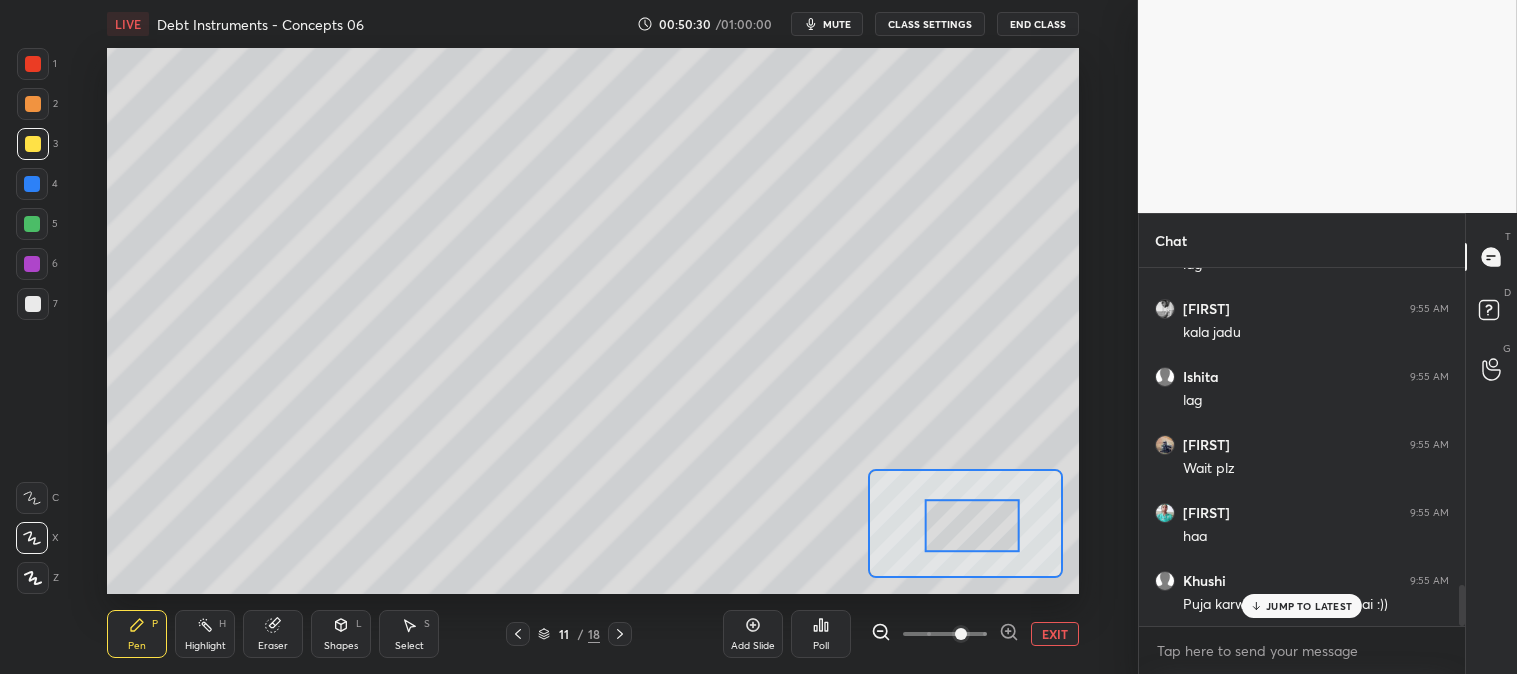 click at bounding box center [33, 144] 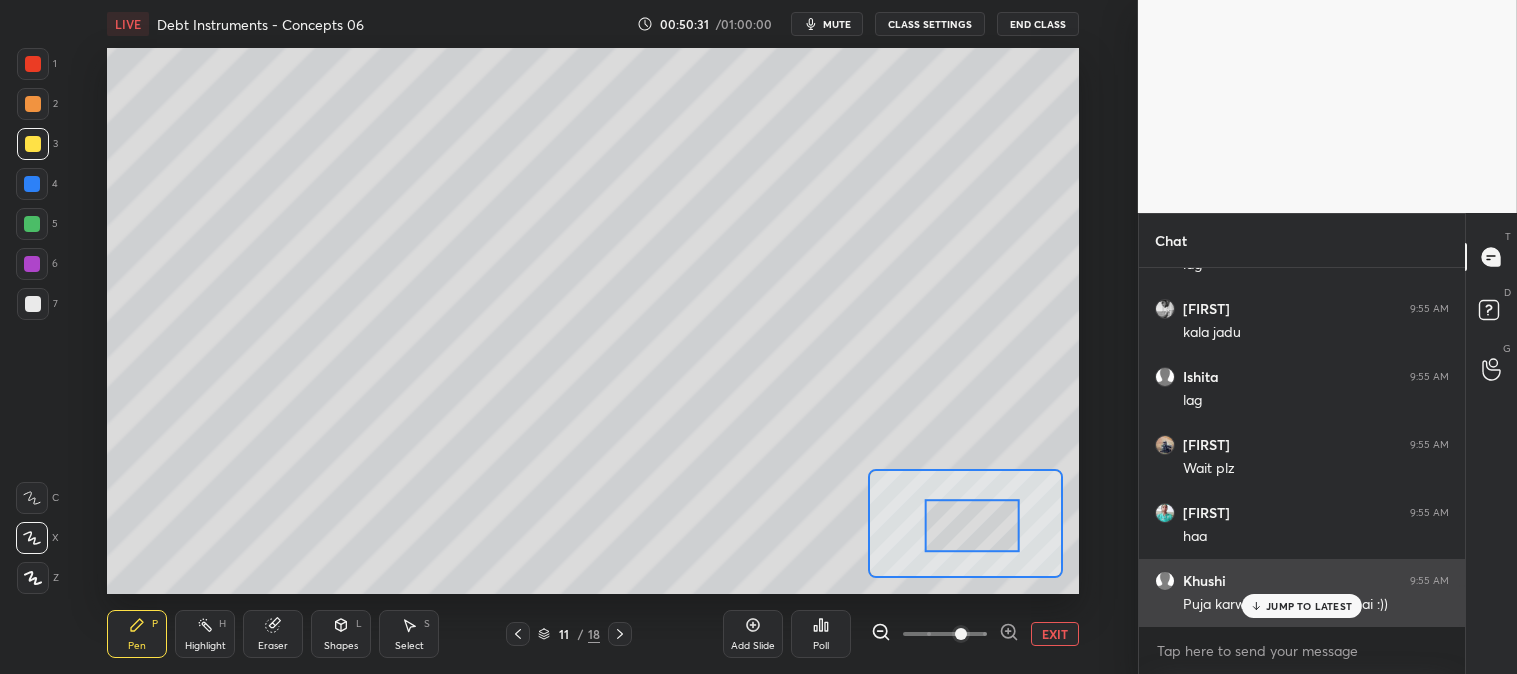 click on "JUMP TO LATEST" at bounding box center [1309, 606] 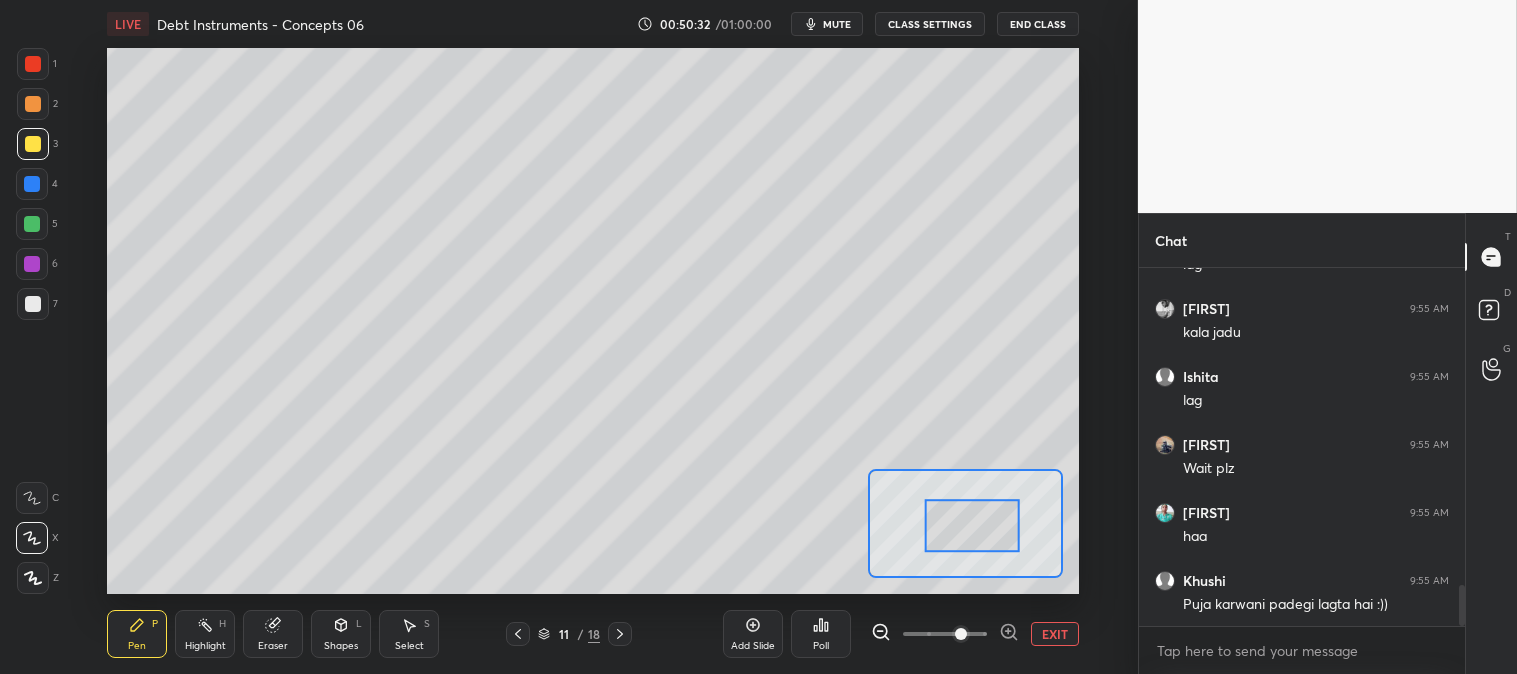 click on "Pen P" at bounding box center (137, 634) 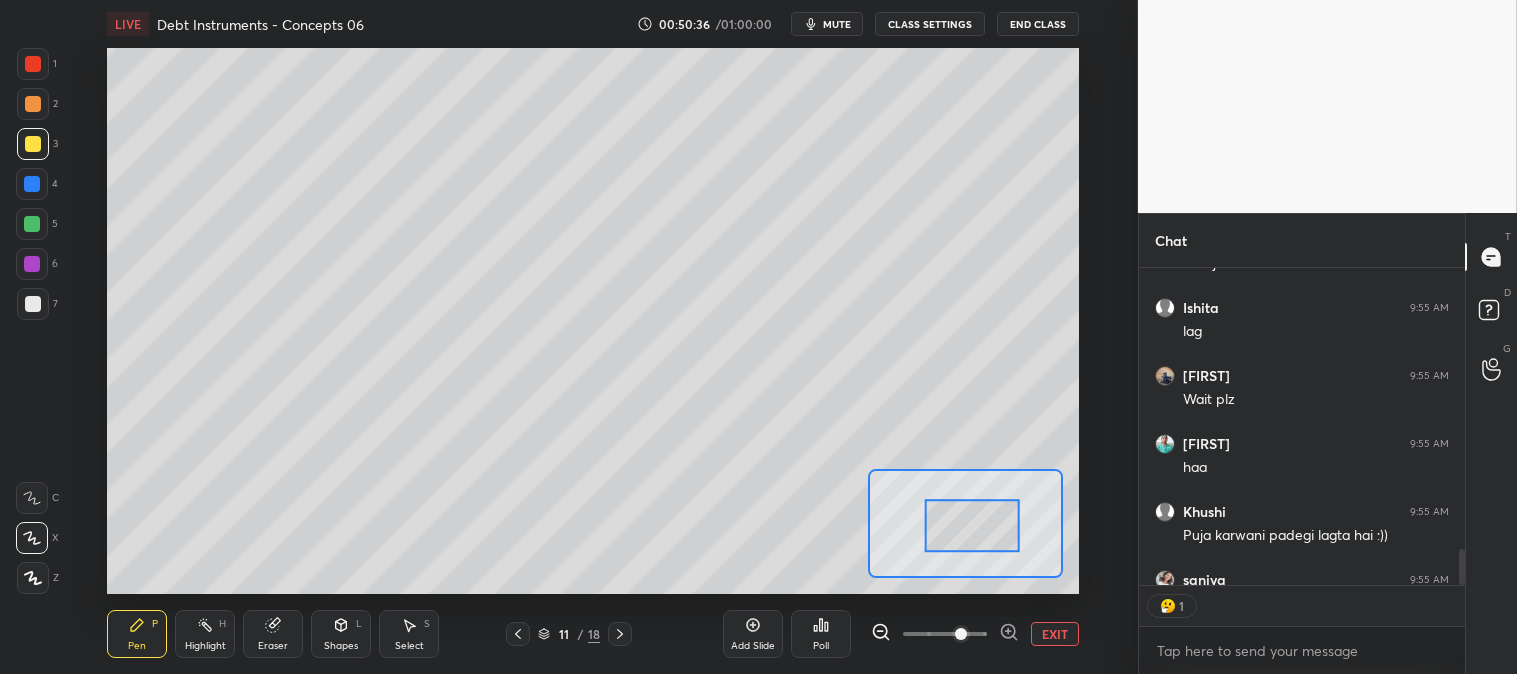 scroll, scrollTop: 312, scrollLeft: 320, axis: both 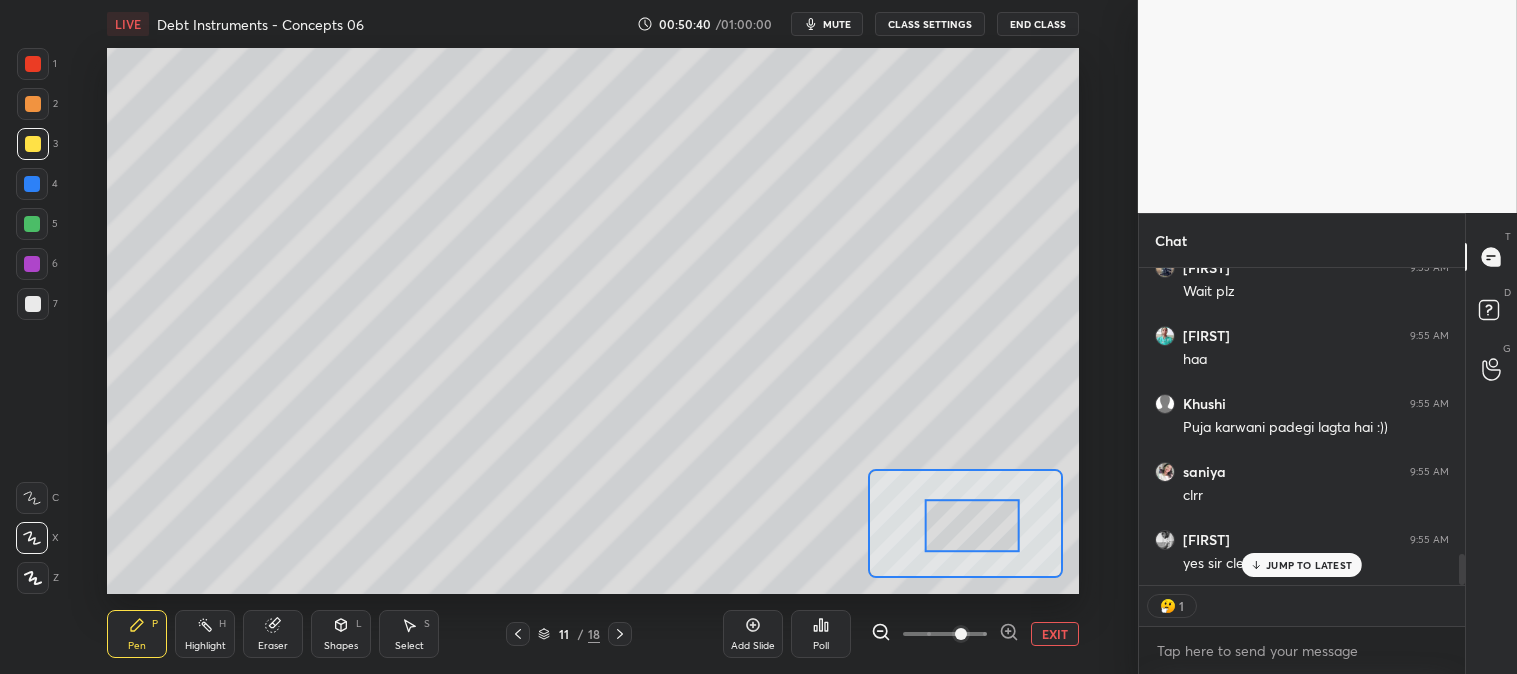 click on "JUMP TO LATEST" at bounding box center [1309, 565] 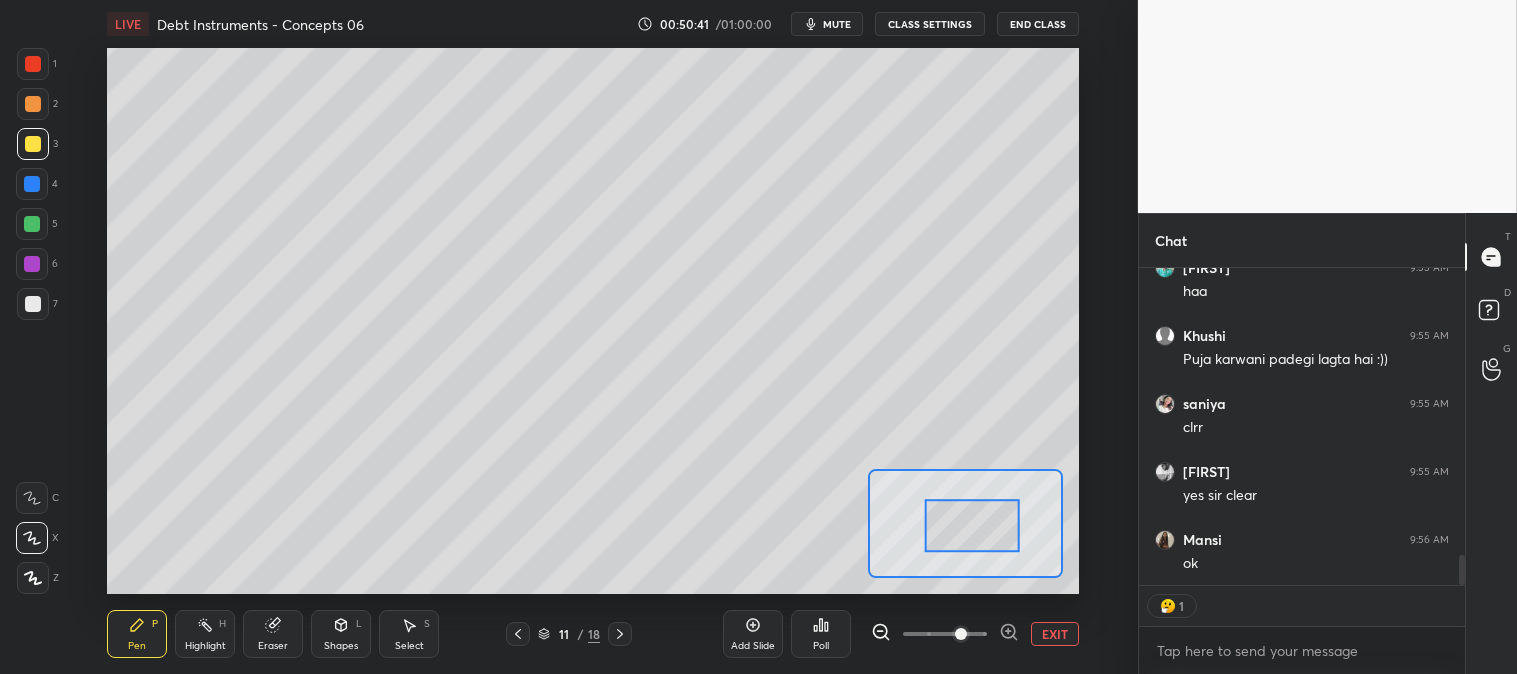 click on "EXIT" at bounding box center (1055, 634) 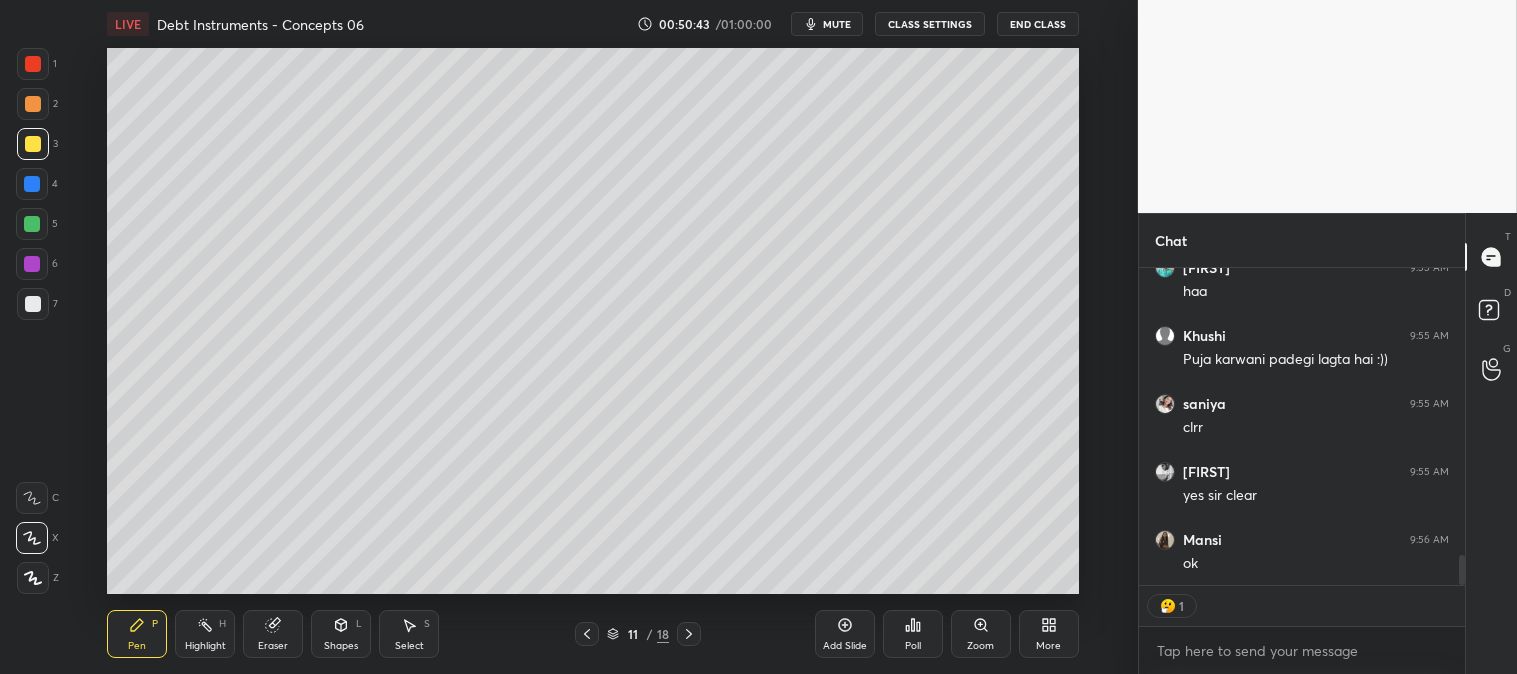 click on "Zoom" at bounding box center (981, 634) 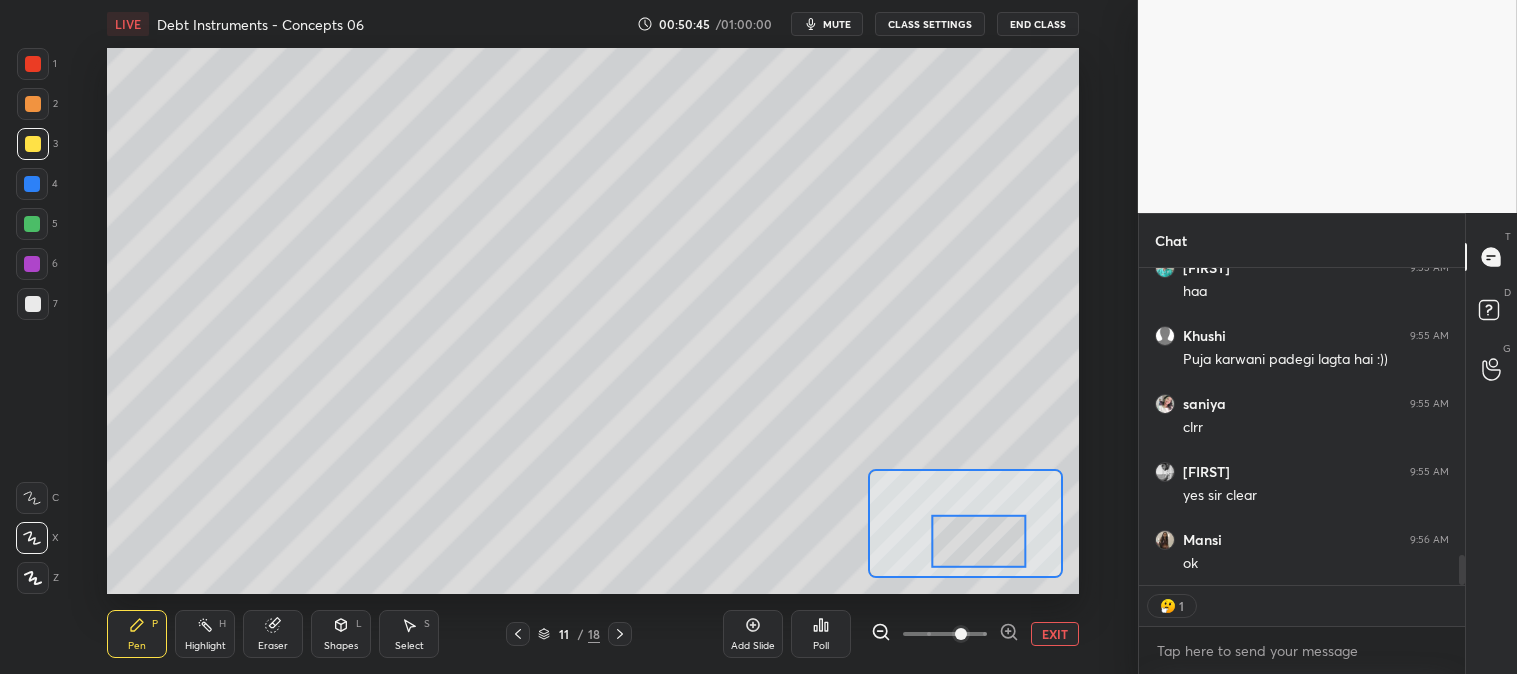 click on "Pen" at bounding box center (137, 646) 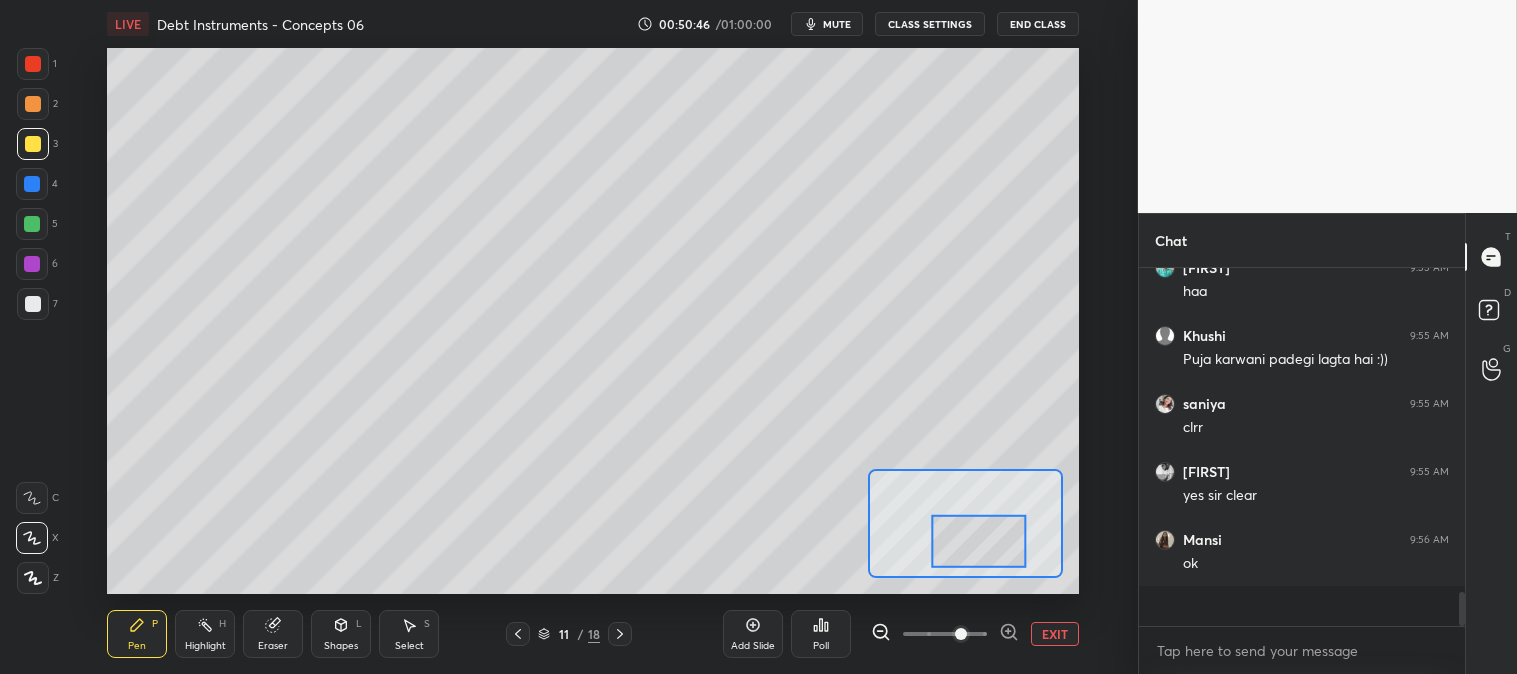 scroll, scrollTop: 6, scrollLeft: 5, axis: both 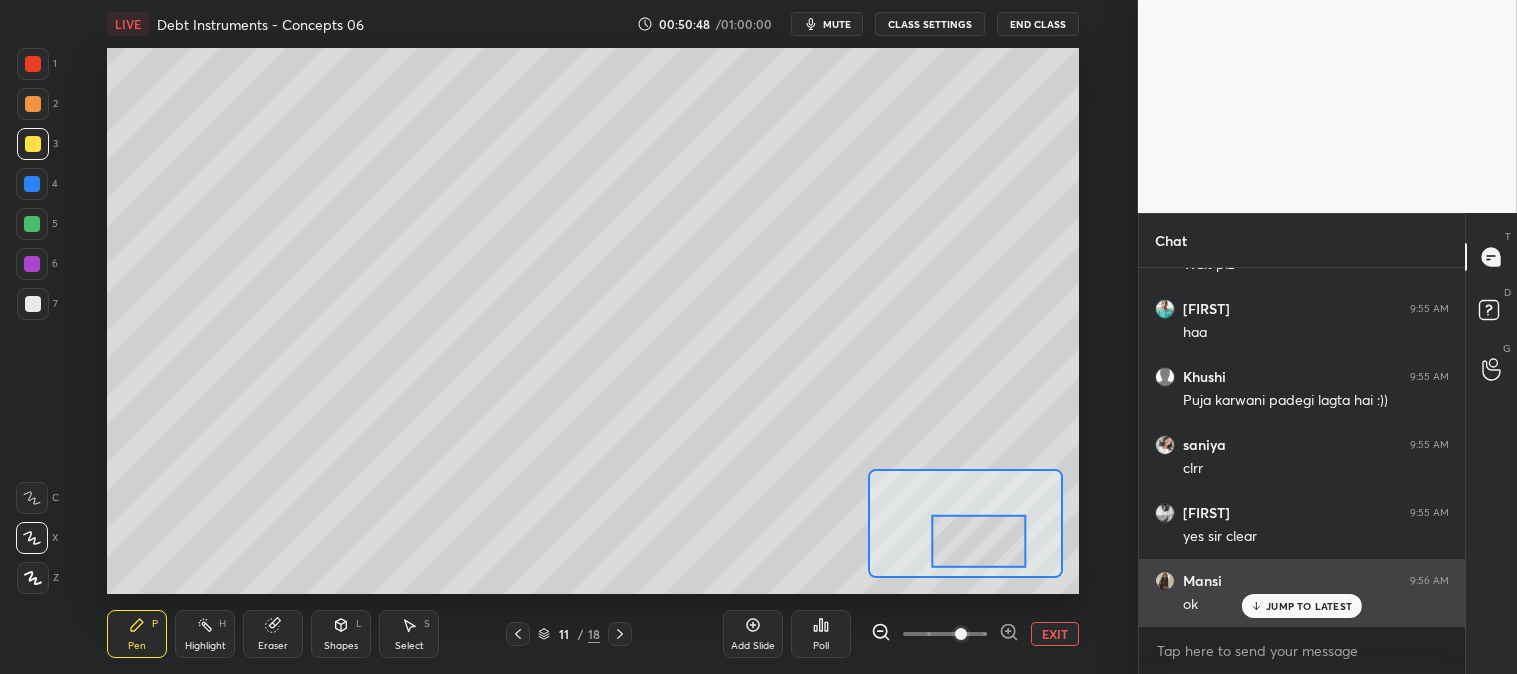 click on "JUMP TO LATEST" at bounding box center [1309, 606] 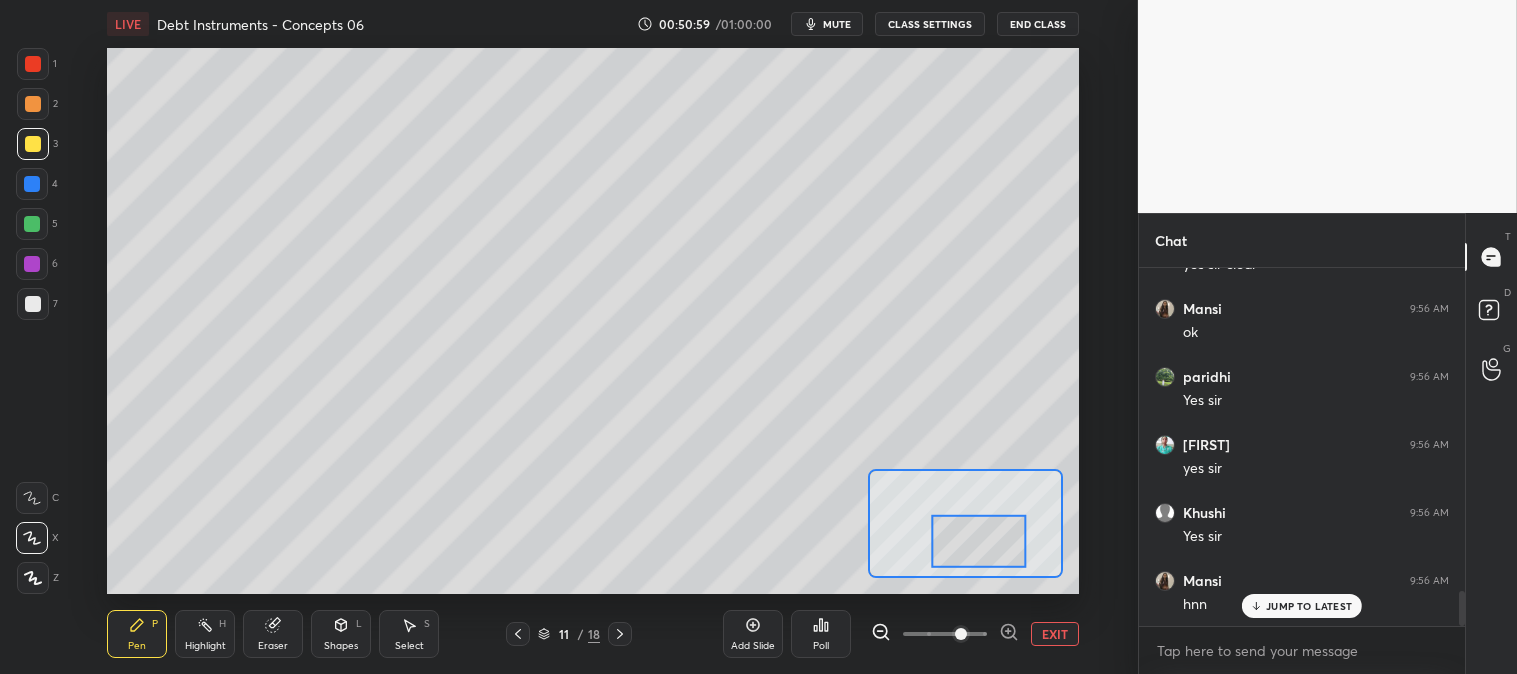 scroll, scrollTop: 3305, scrollLeft: 0, axis: vertical 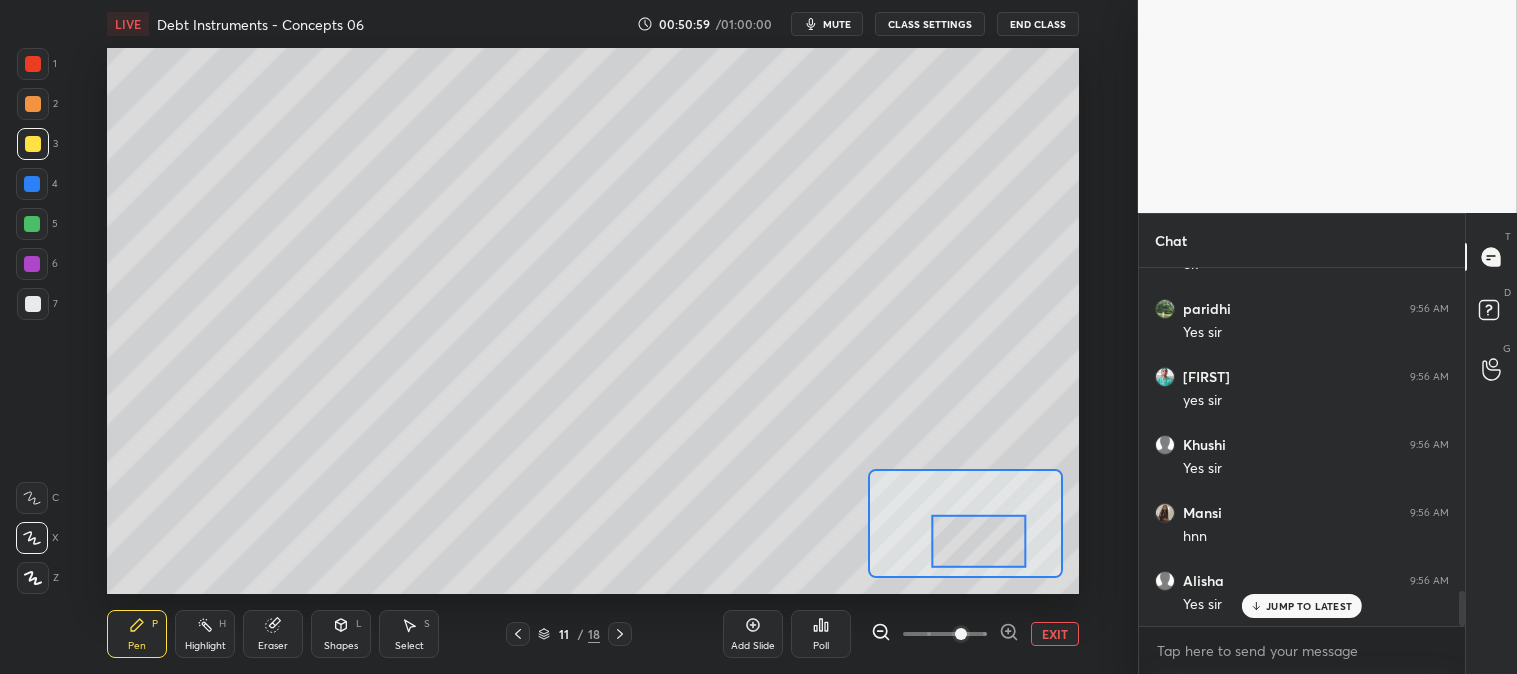 click on "EXIT" at bounding box center (1055, 634) 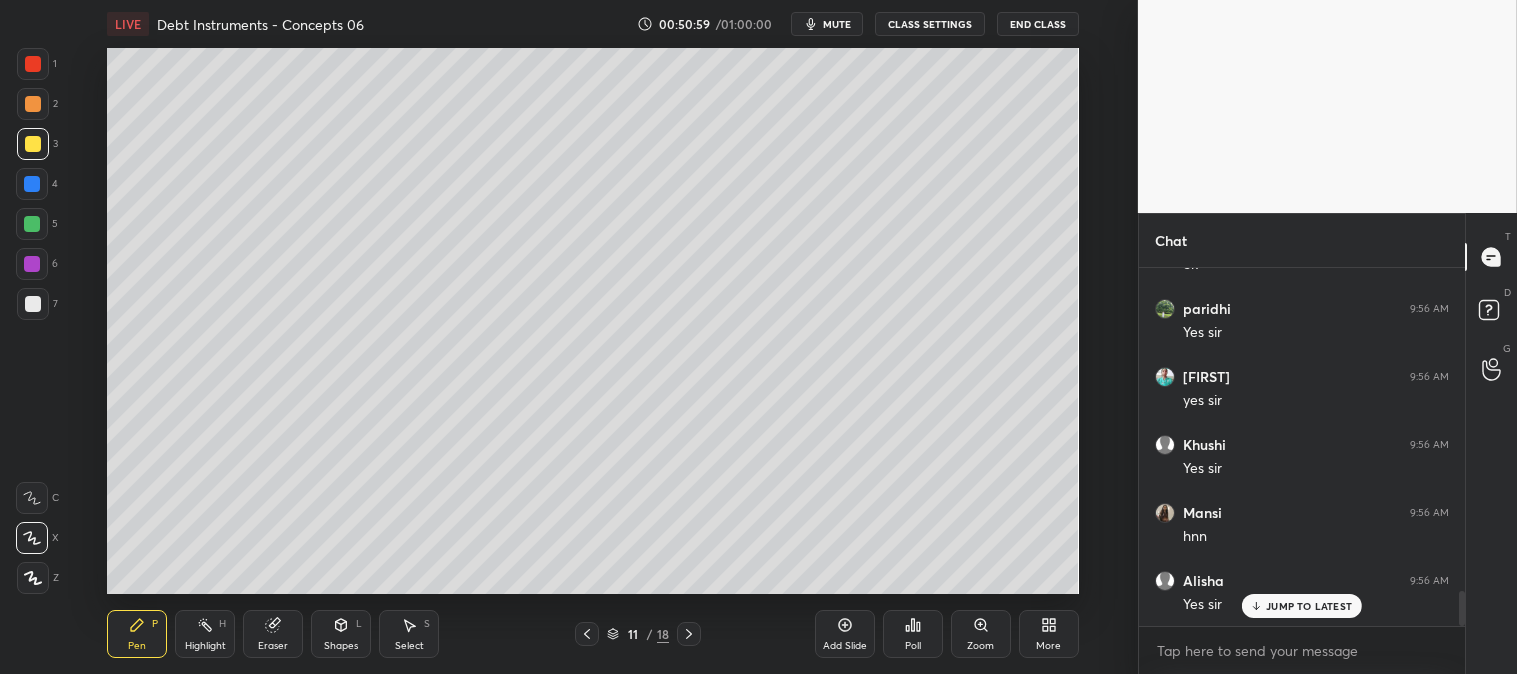 click on "Highlight H" at bounding box center [205, 634] 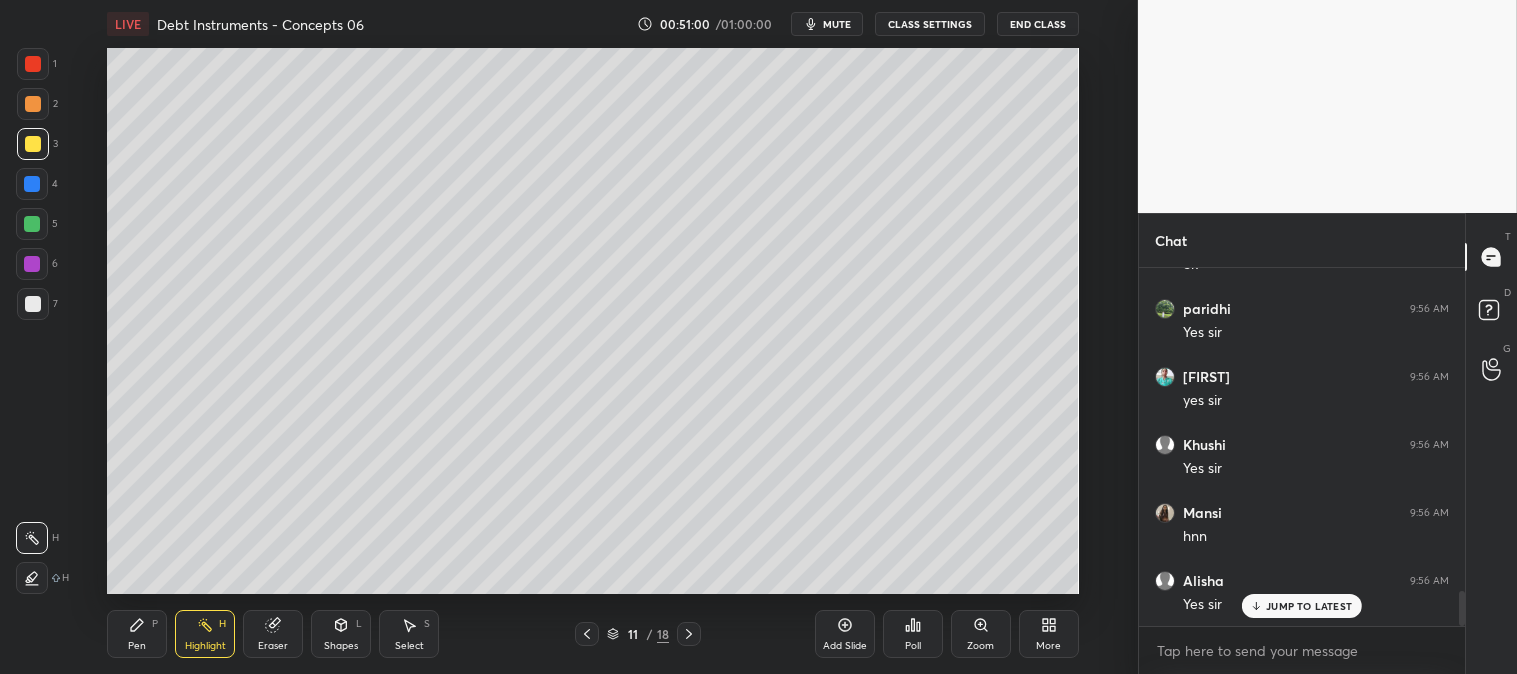 click at bounding box center [33, 64] 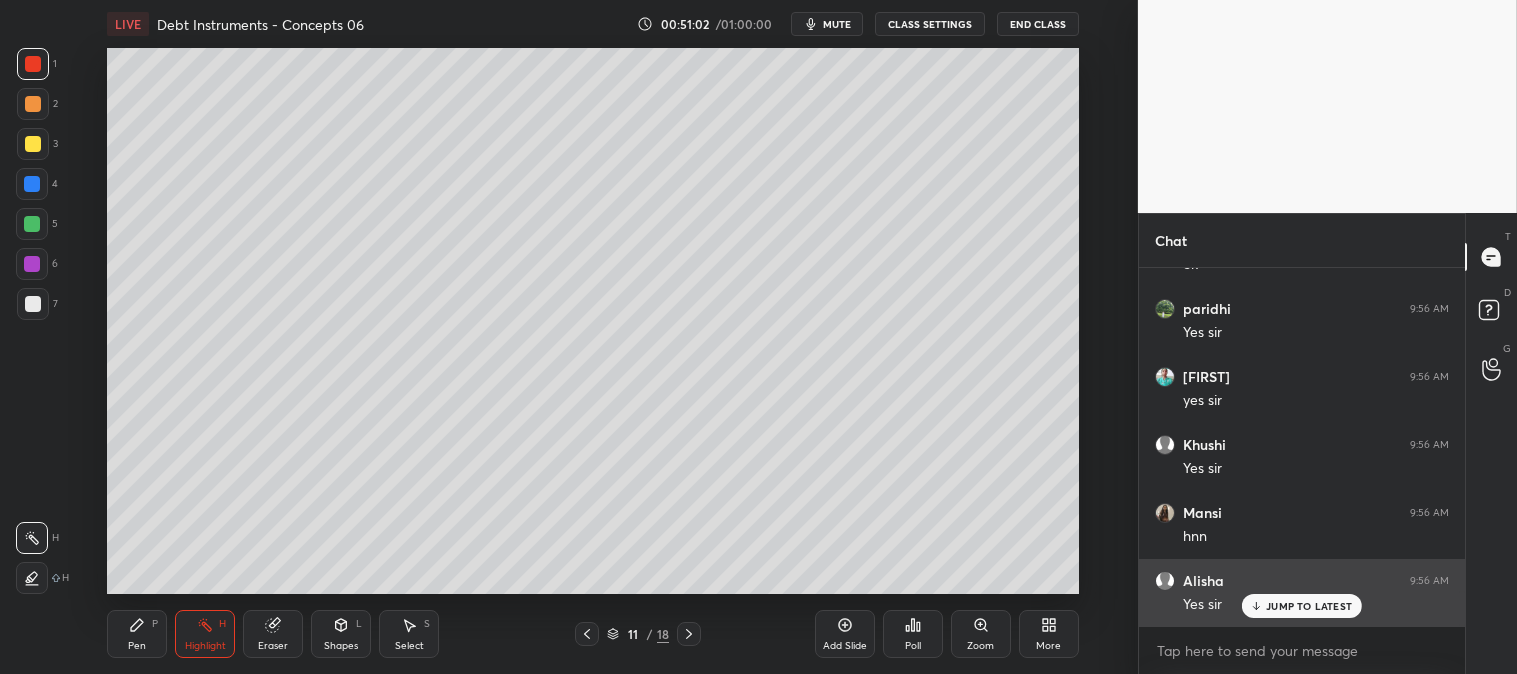 click on "JUMP TO LATEST" at bounding box center (1309, 606) 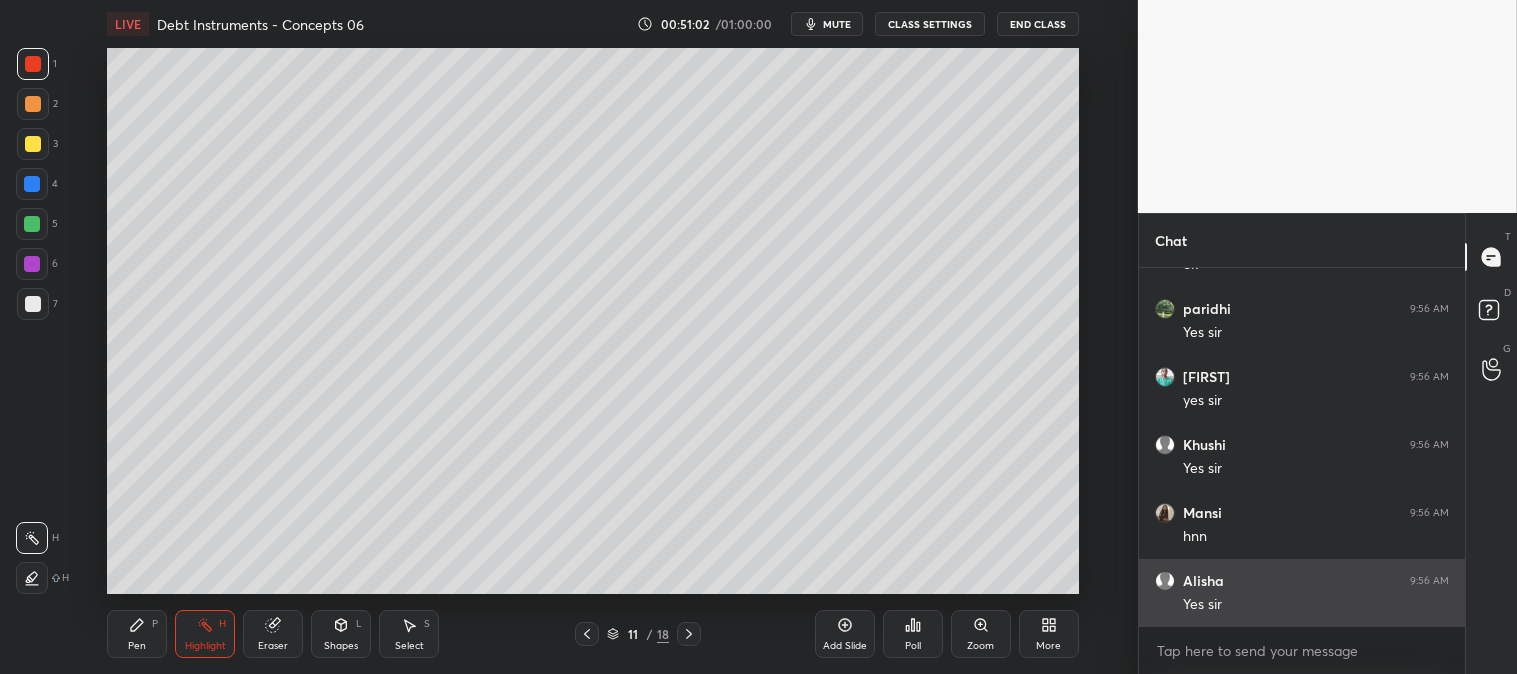 scroll, scrollTop: 3373, scrollLeft: 0, axis: vertical 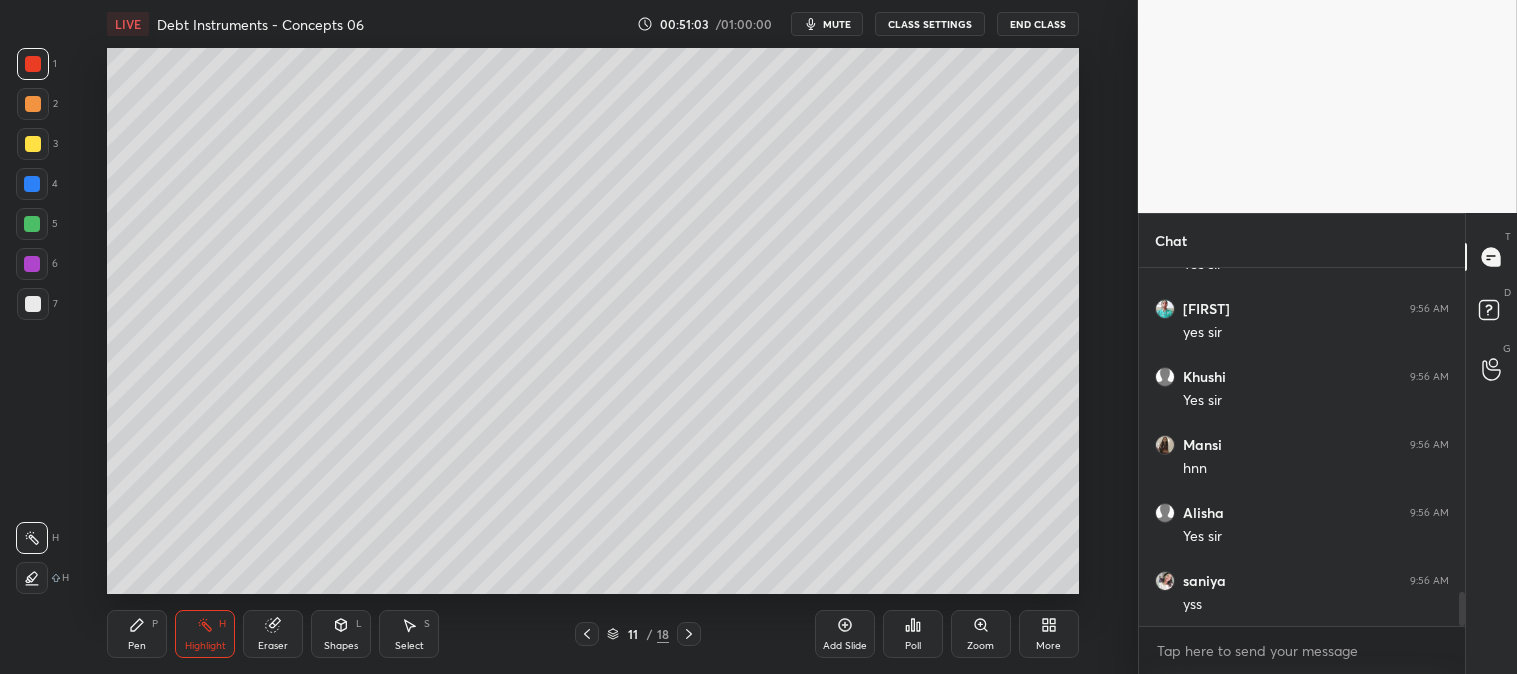 click 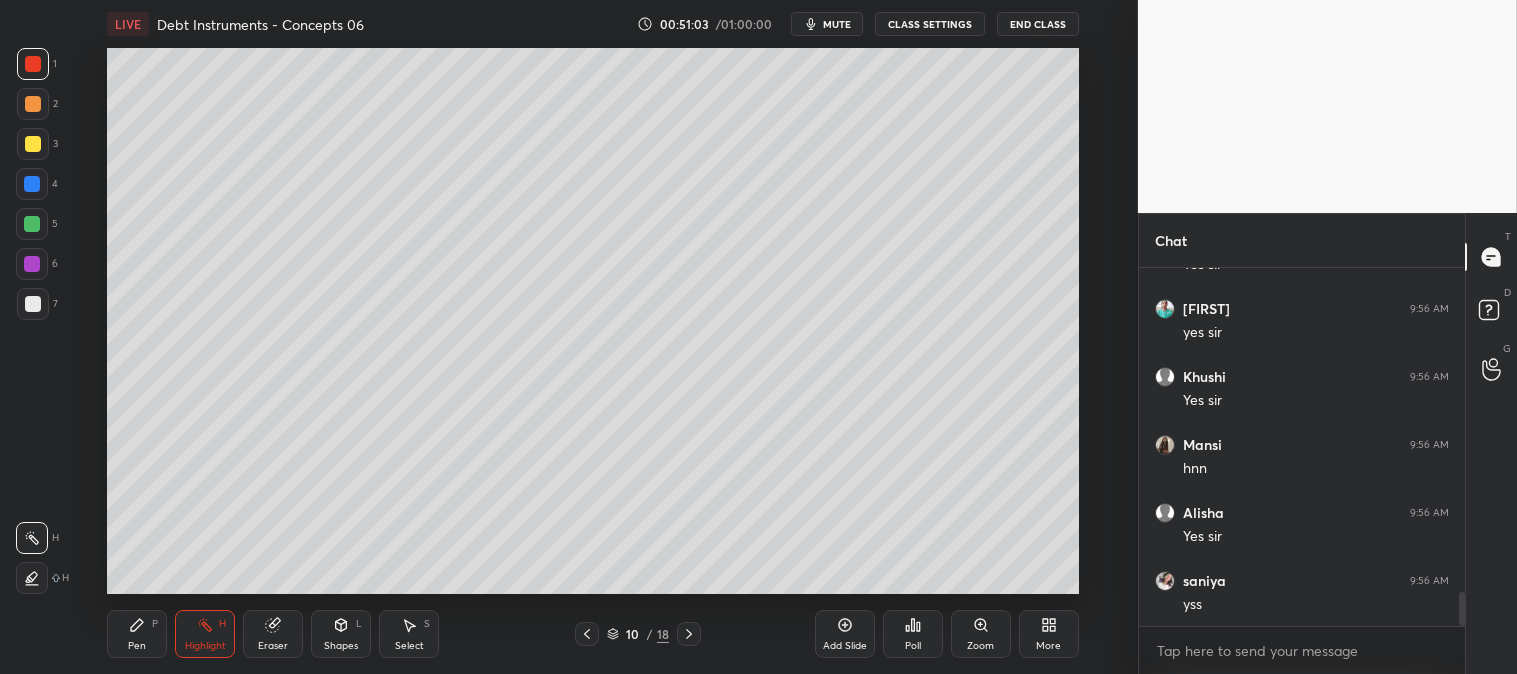 scroll, scrollTop: 3441, scrollLeft: 0, axis: vertical 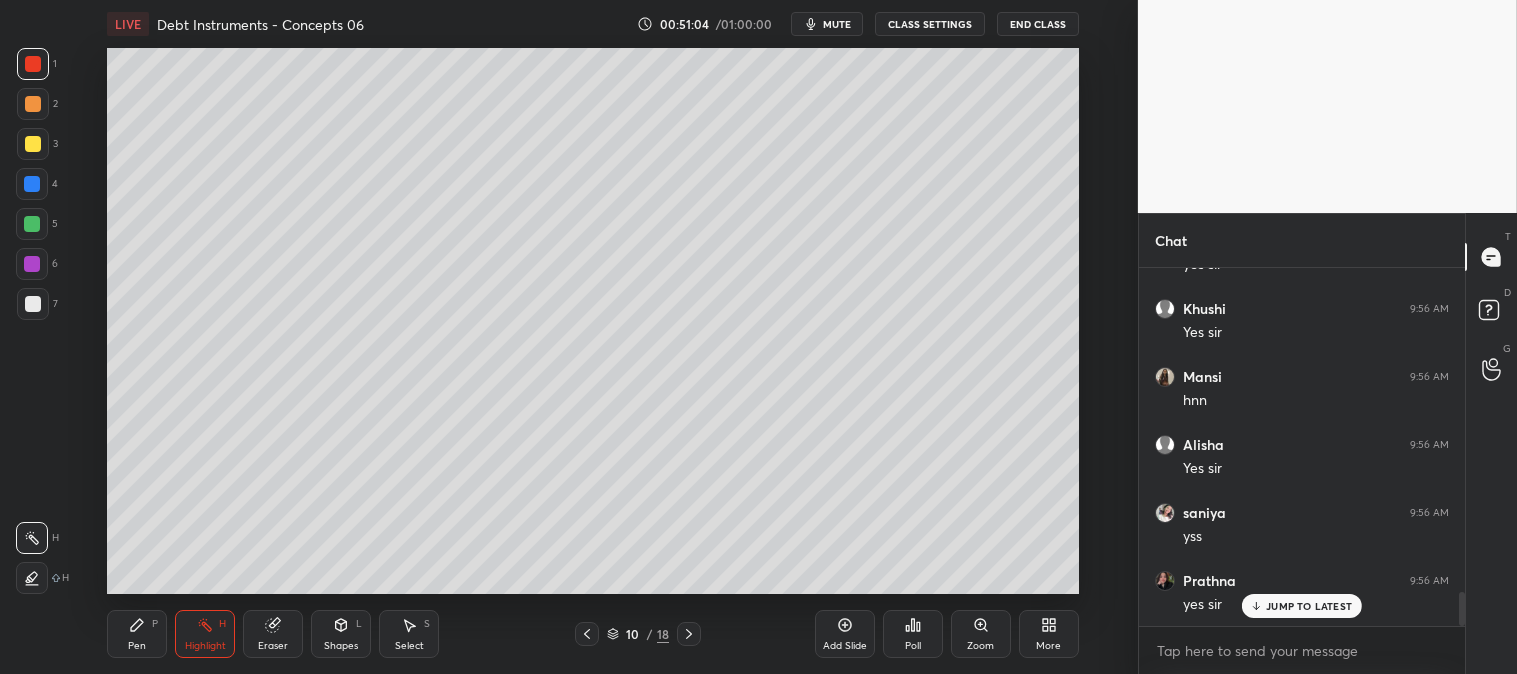 click 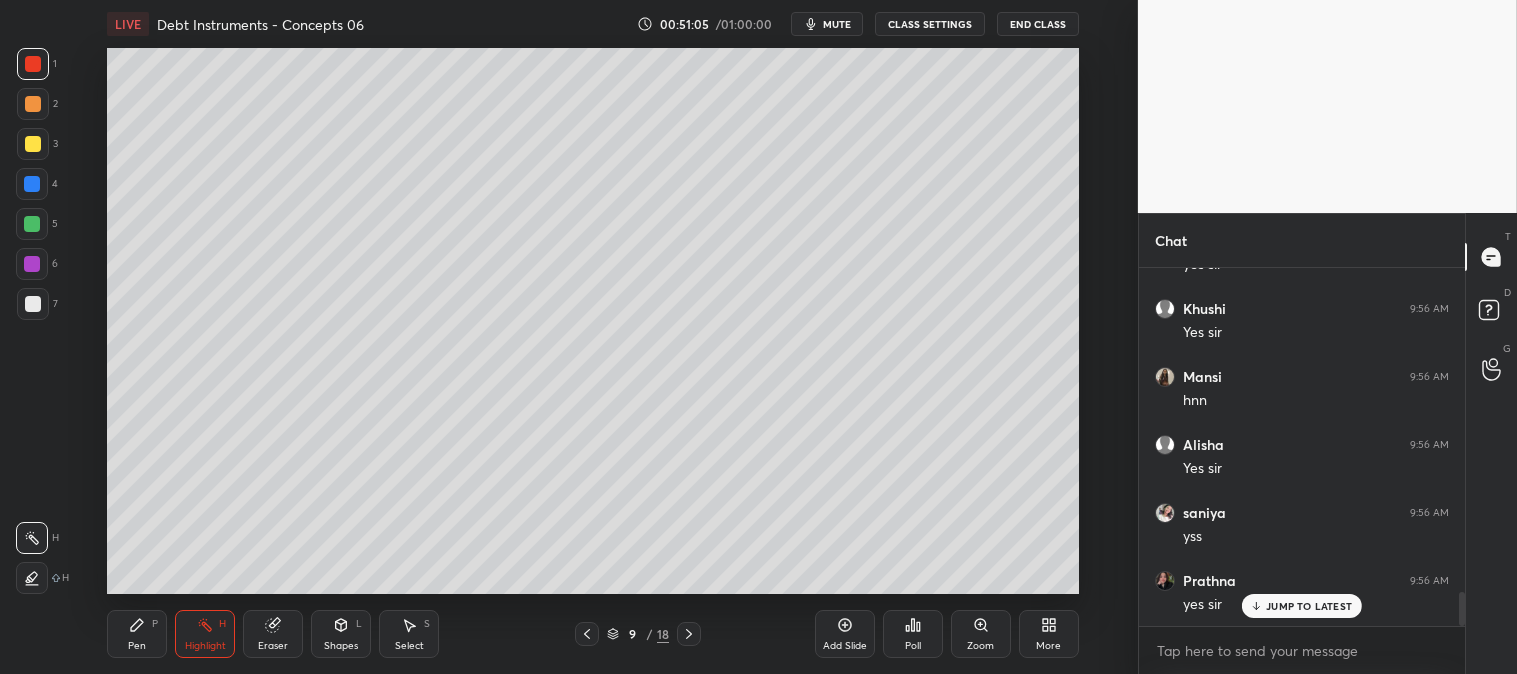 click 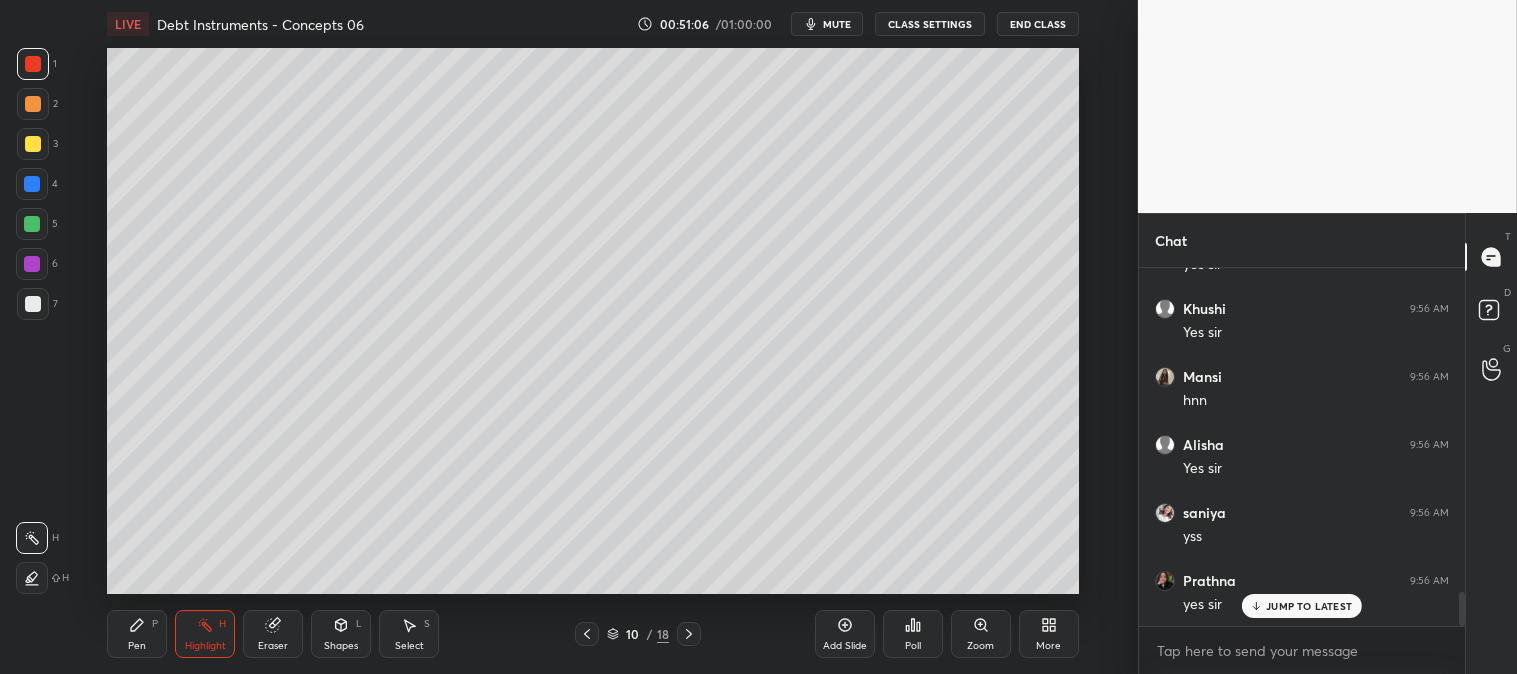 click at bounding box center [689, 634] 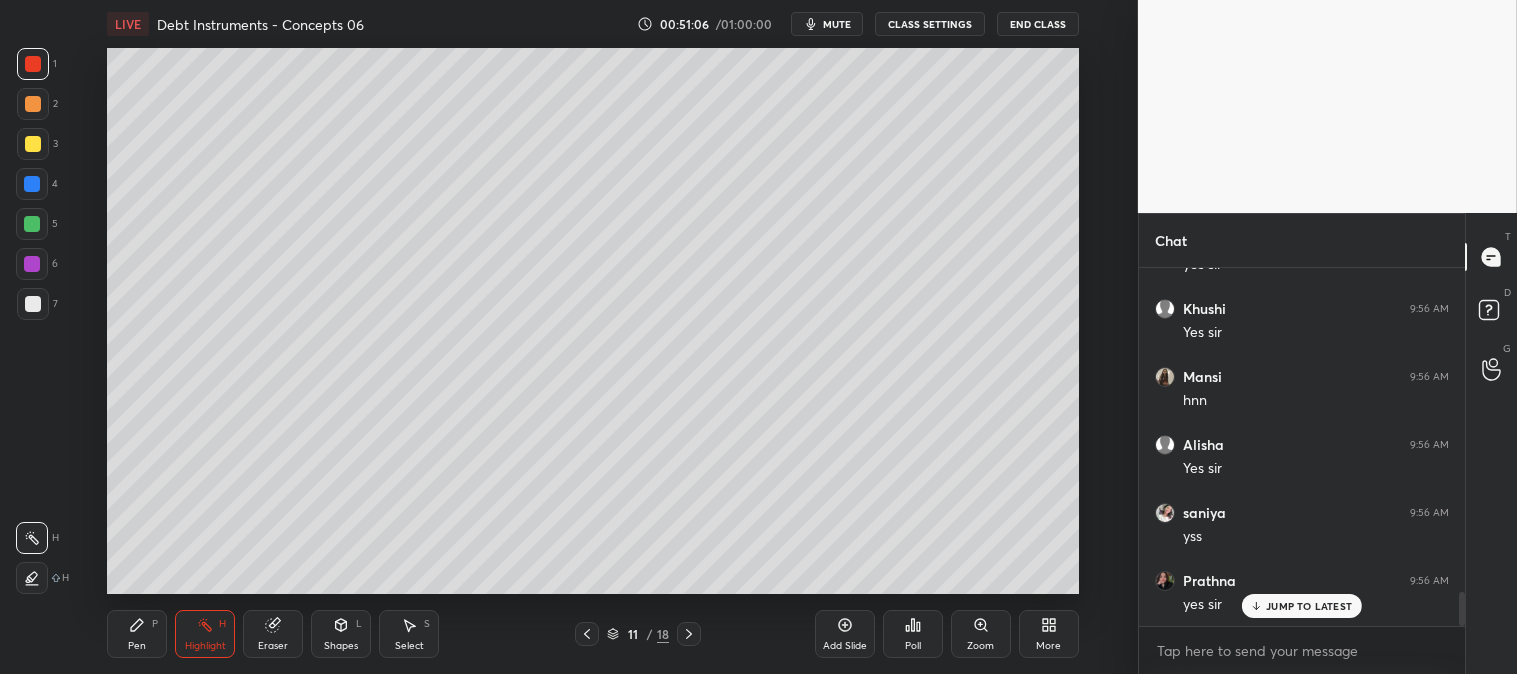 click 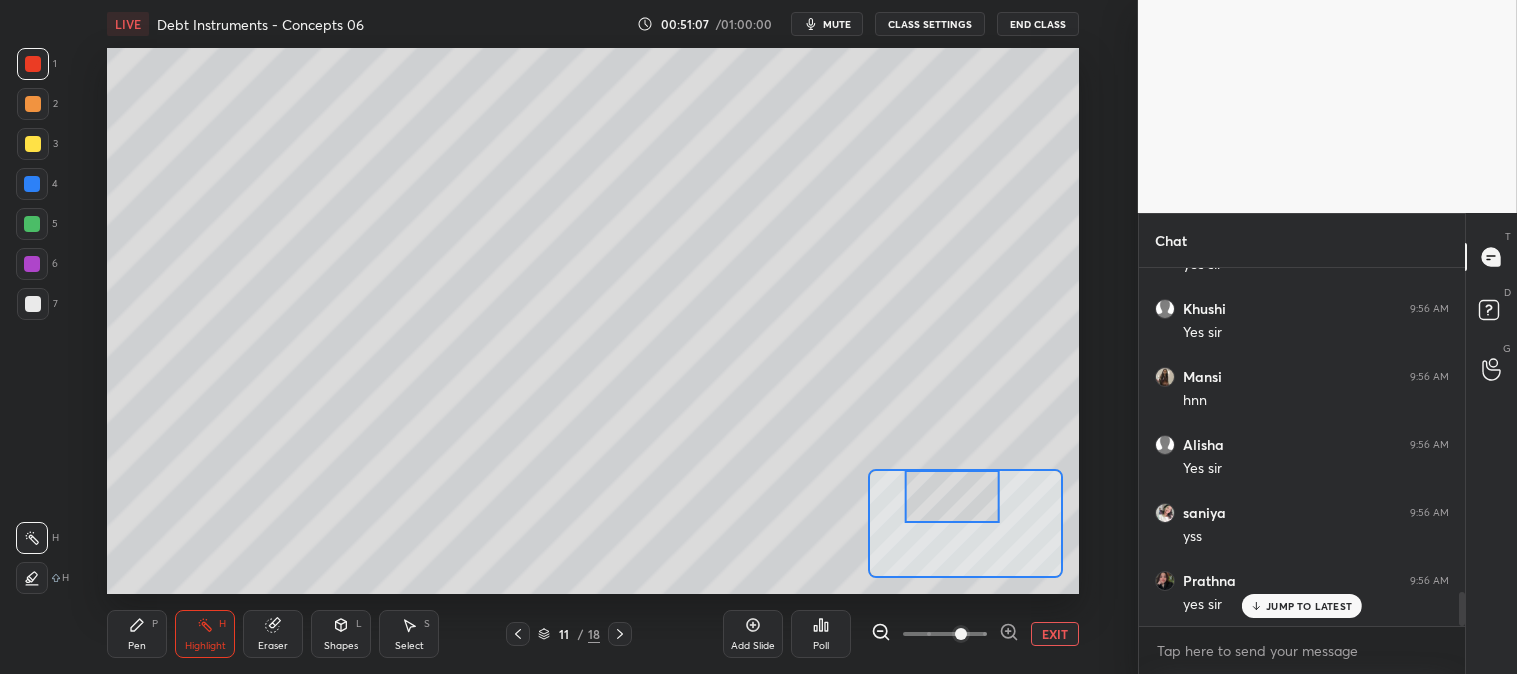 click on "Pen" at bounding box center [137, 646] 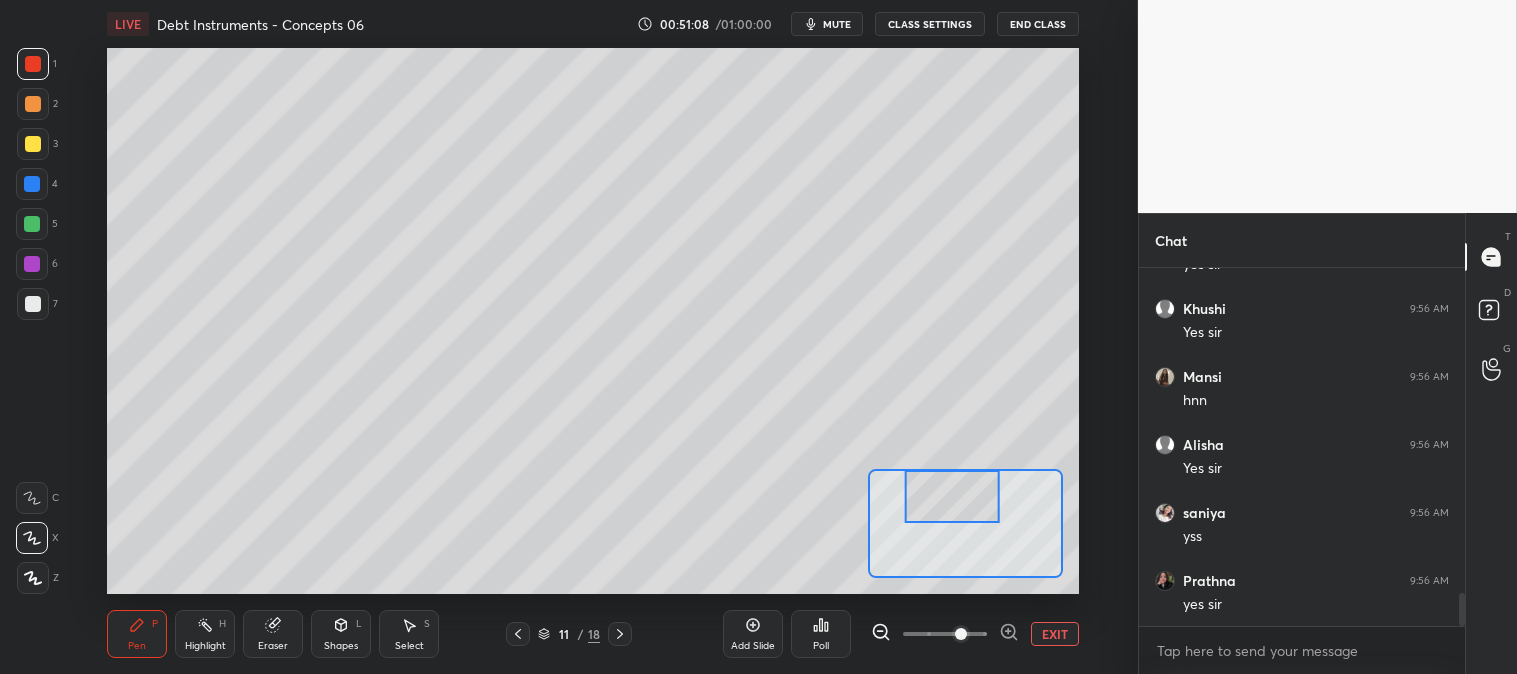 scroll, scrollTop: 3510, scrollLeft: 0, axis: vertical 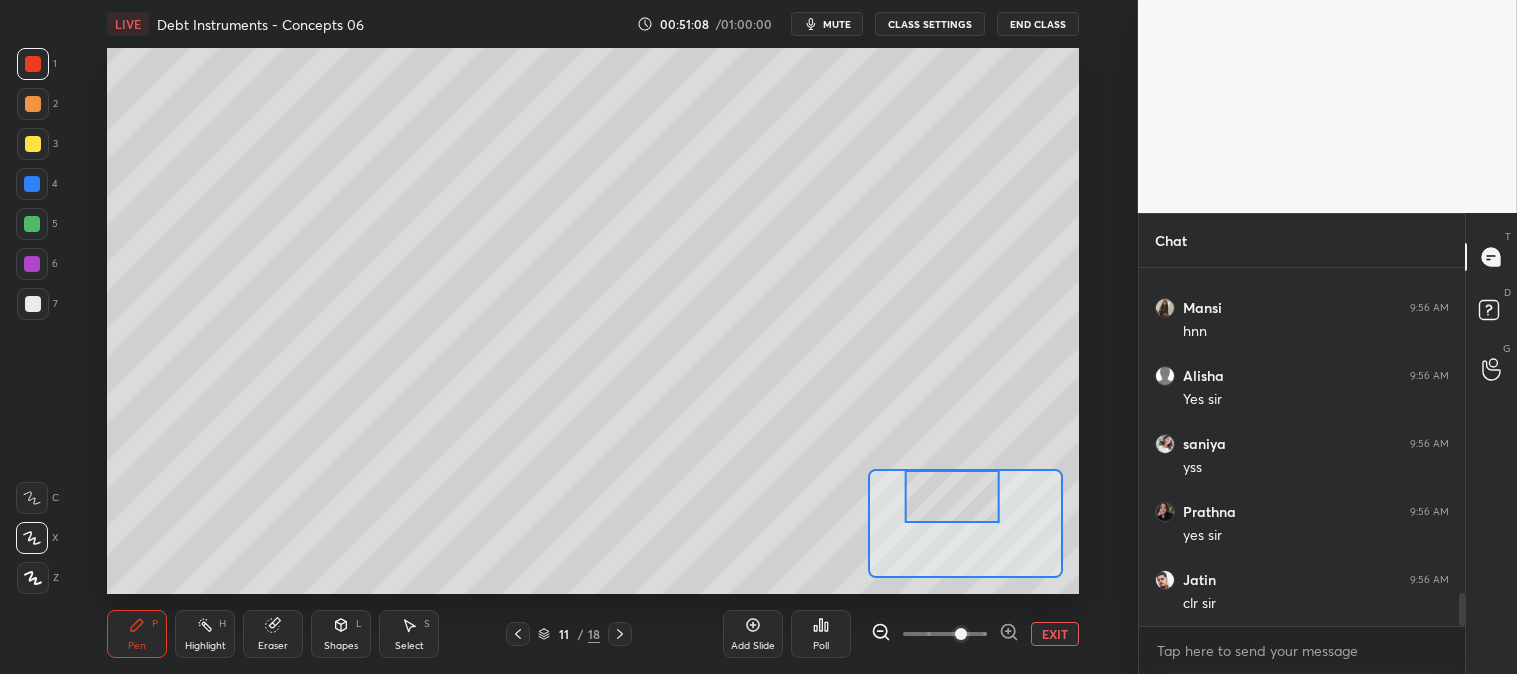 click at bounding box center [32, 184] 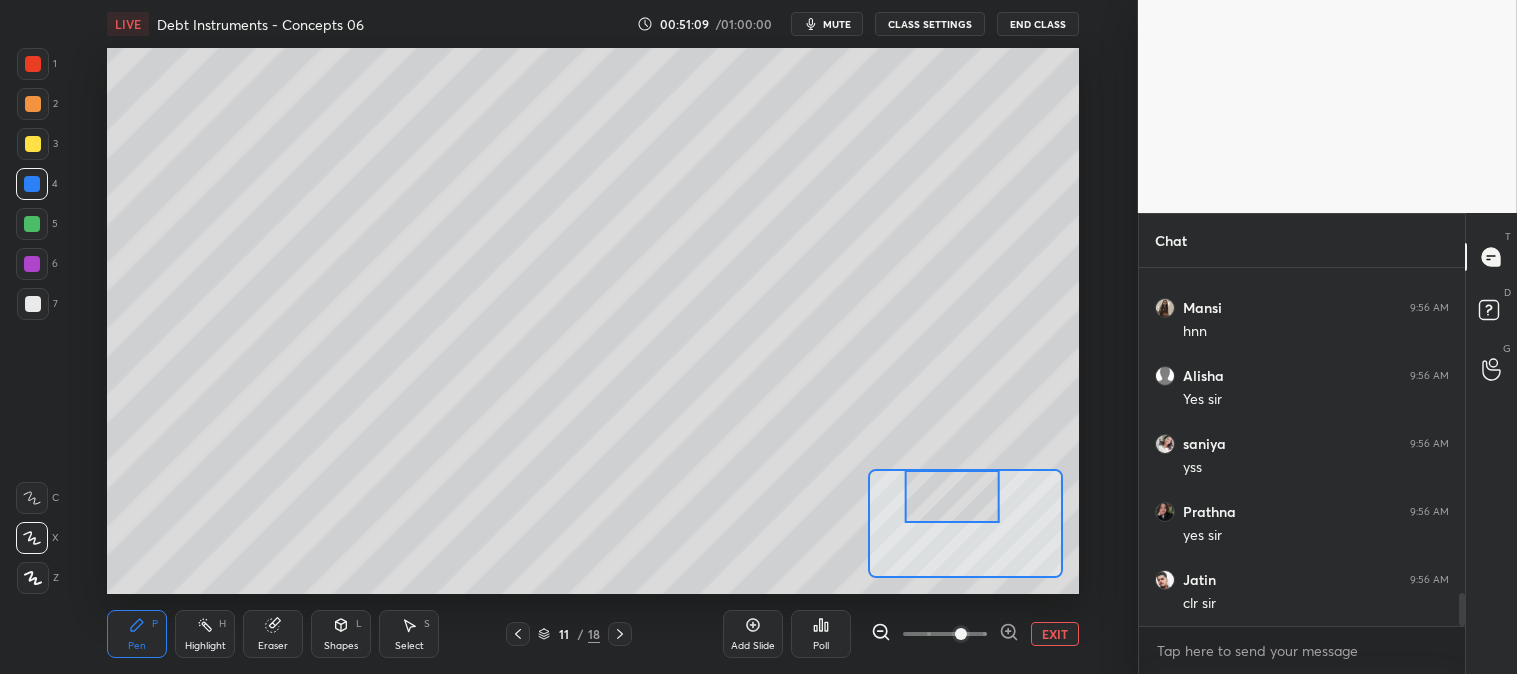 scroll, scrollTop: 3577, scrollLeft: 0, axis: vertical 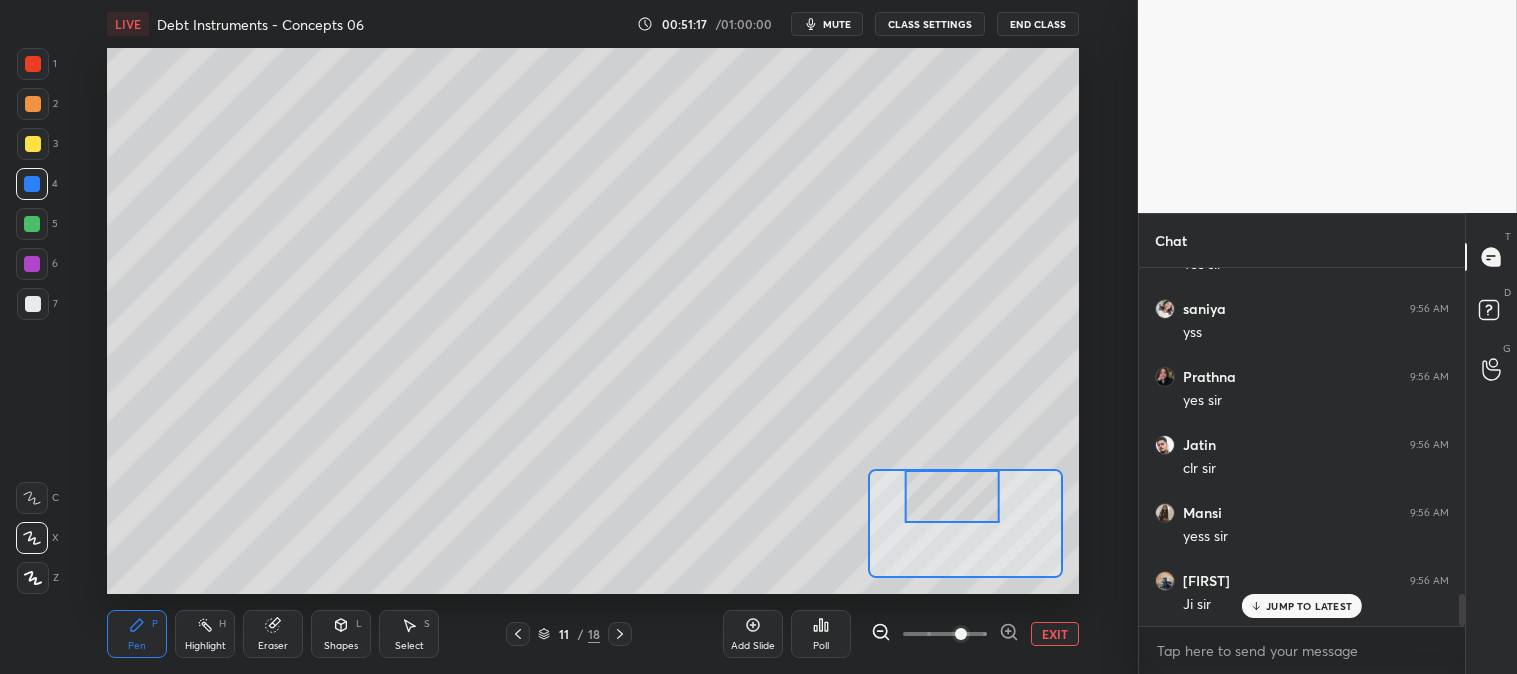 click on "EXIT" at bounding box center [1055, 634] 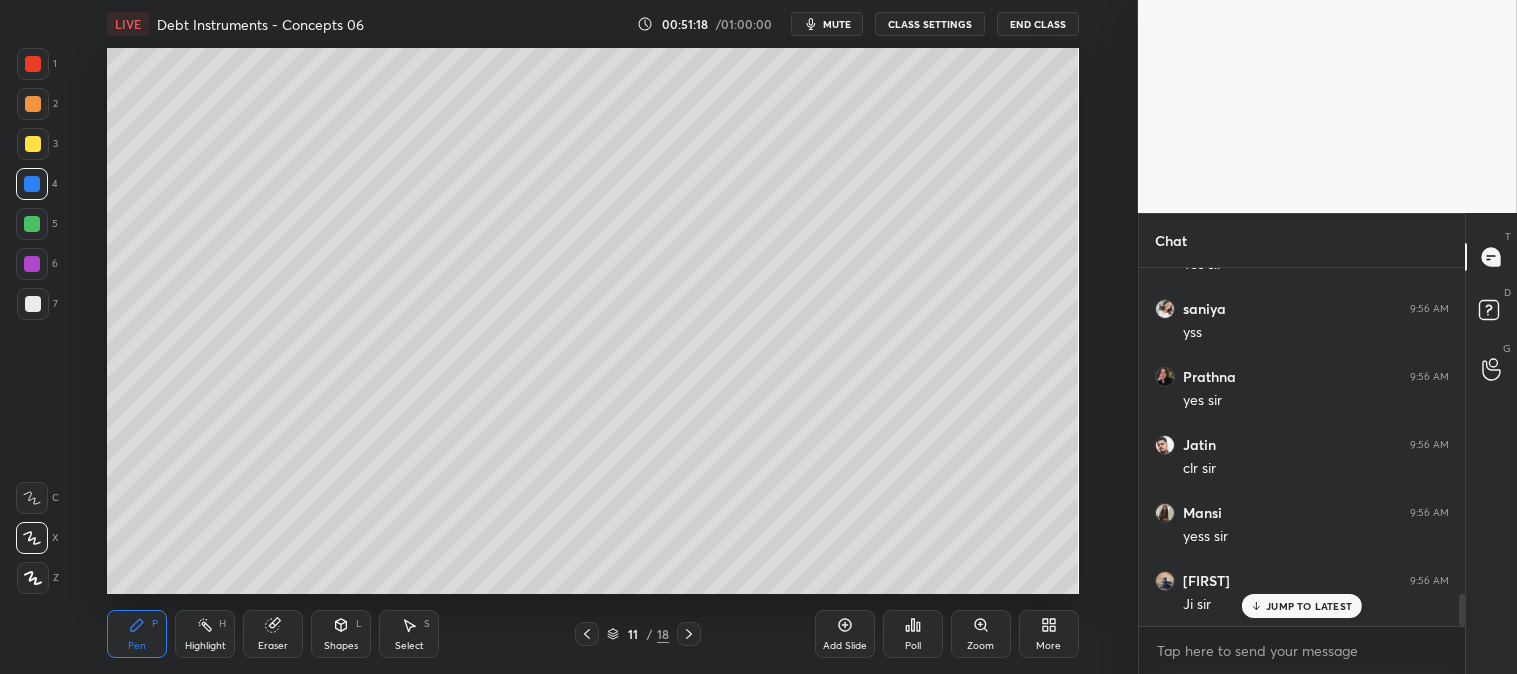 click 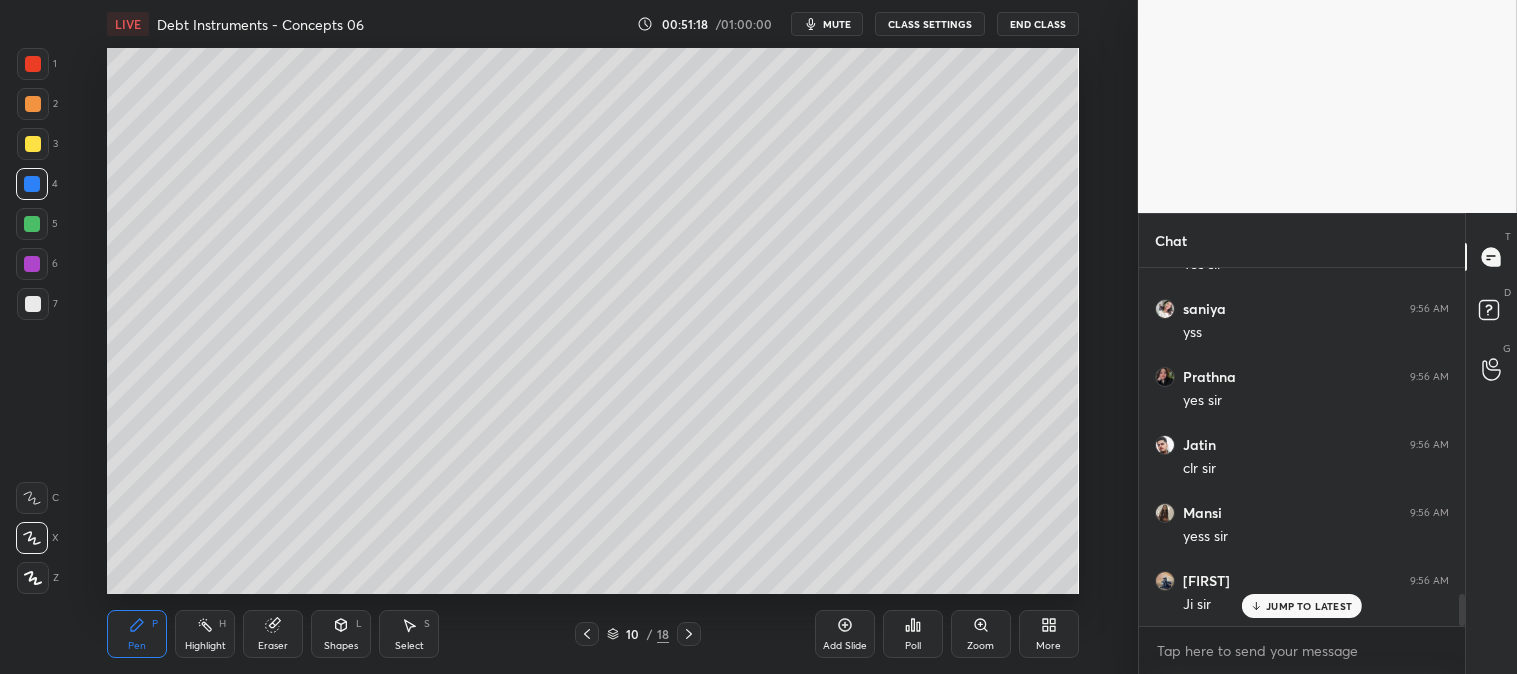 click 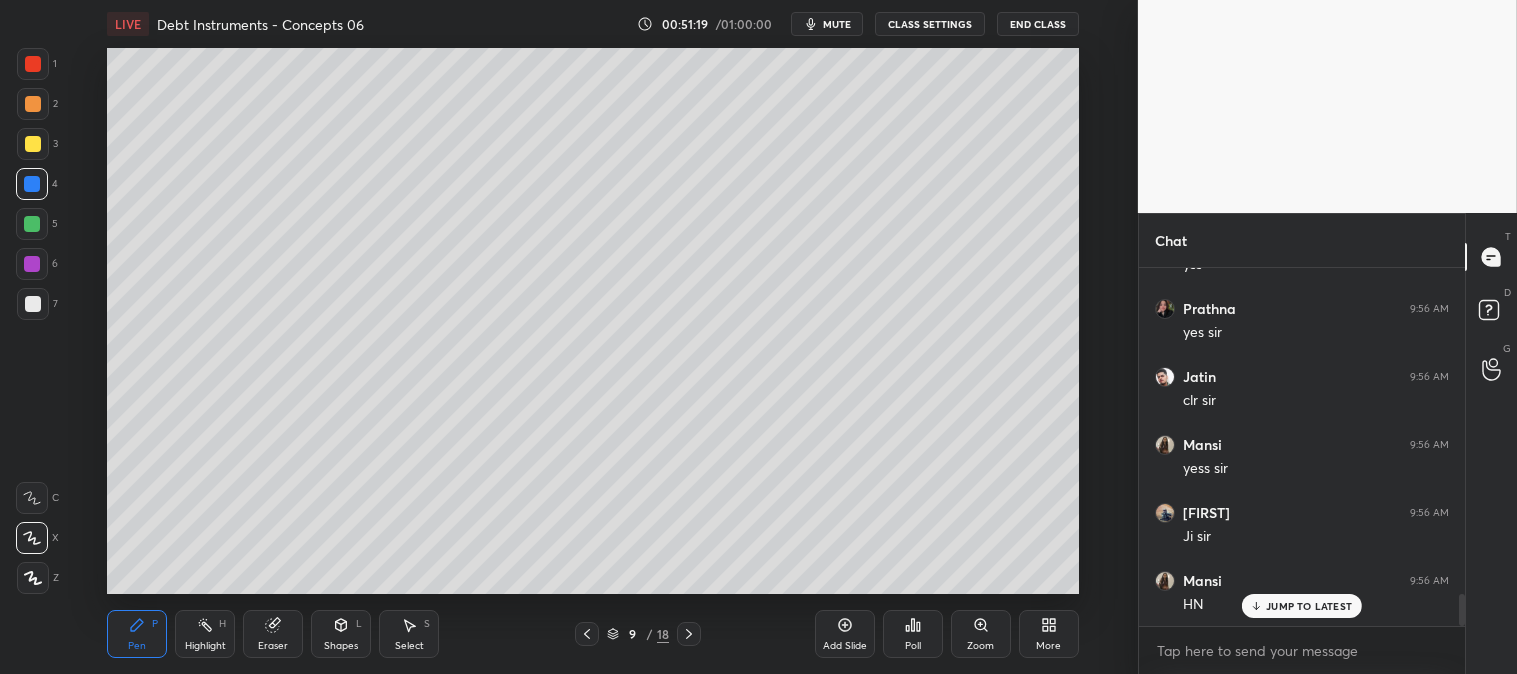 click 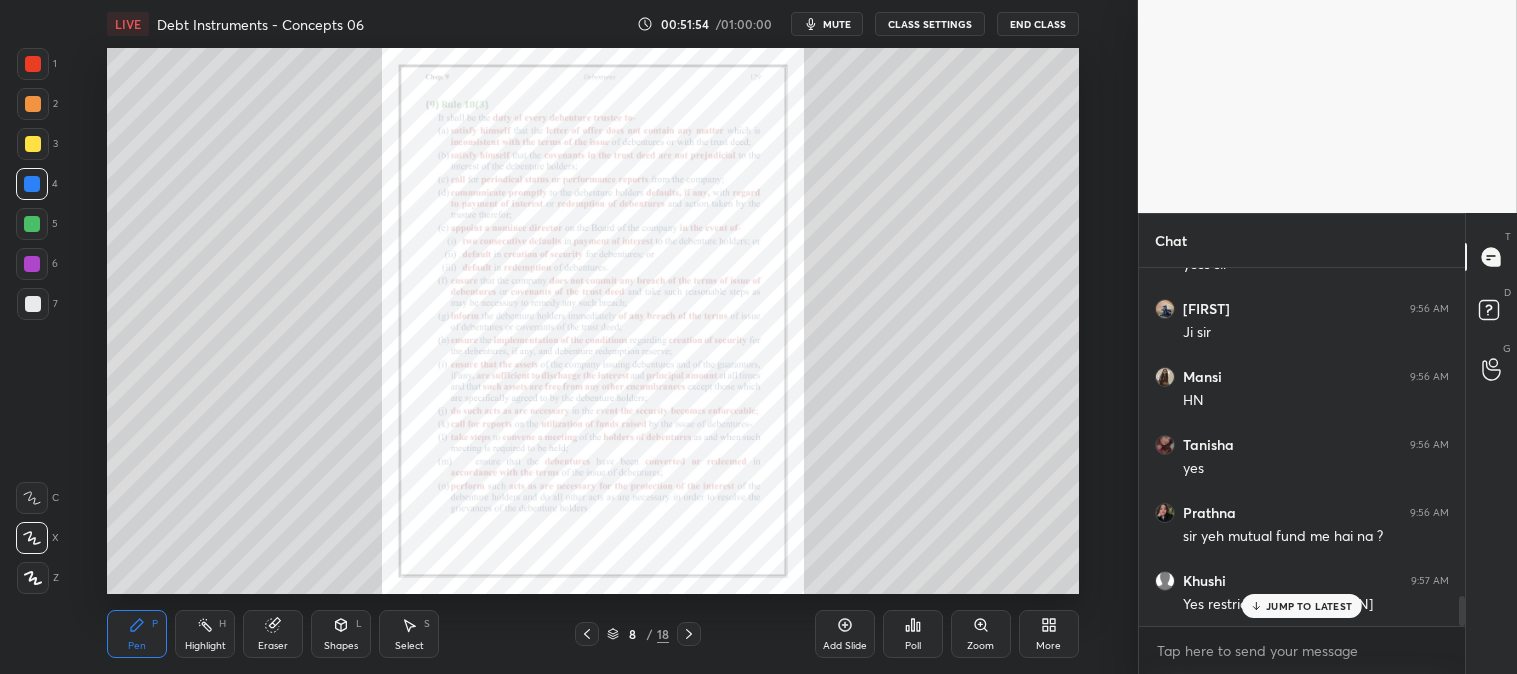 scroll, scrollTop: 3985, scrollLeft: 0, axis: vertical 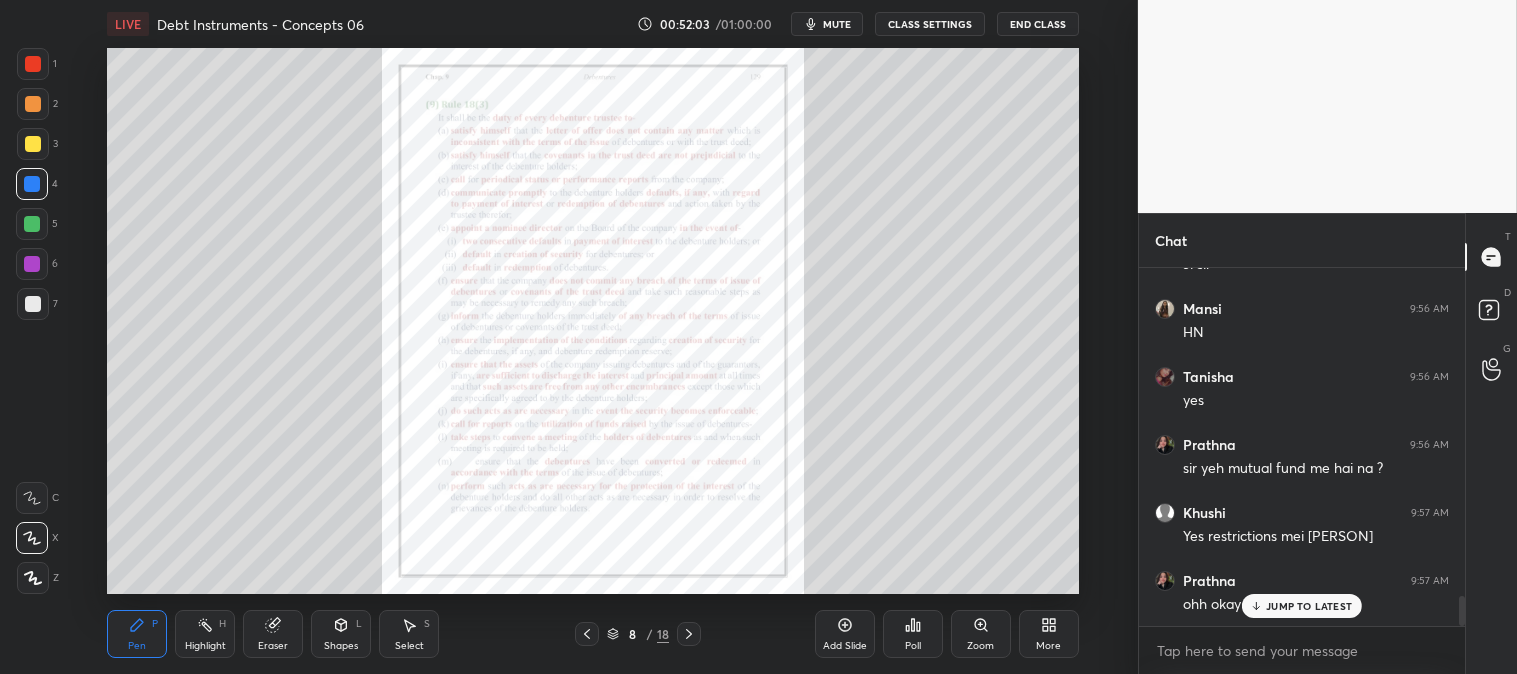 click 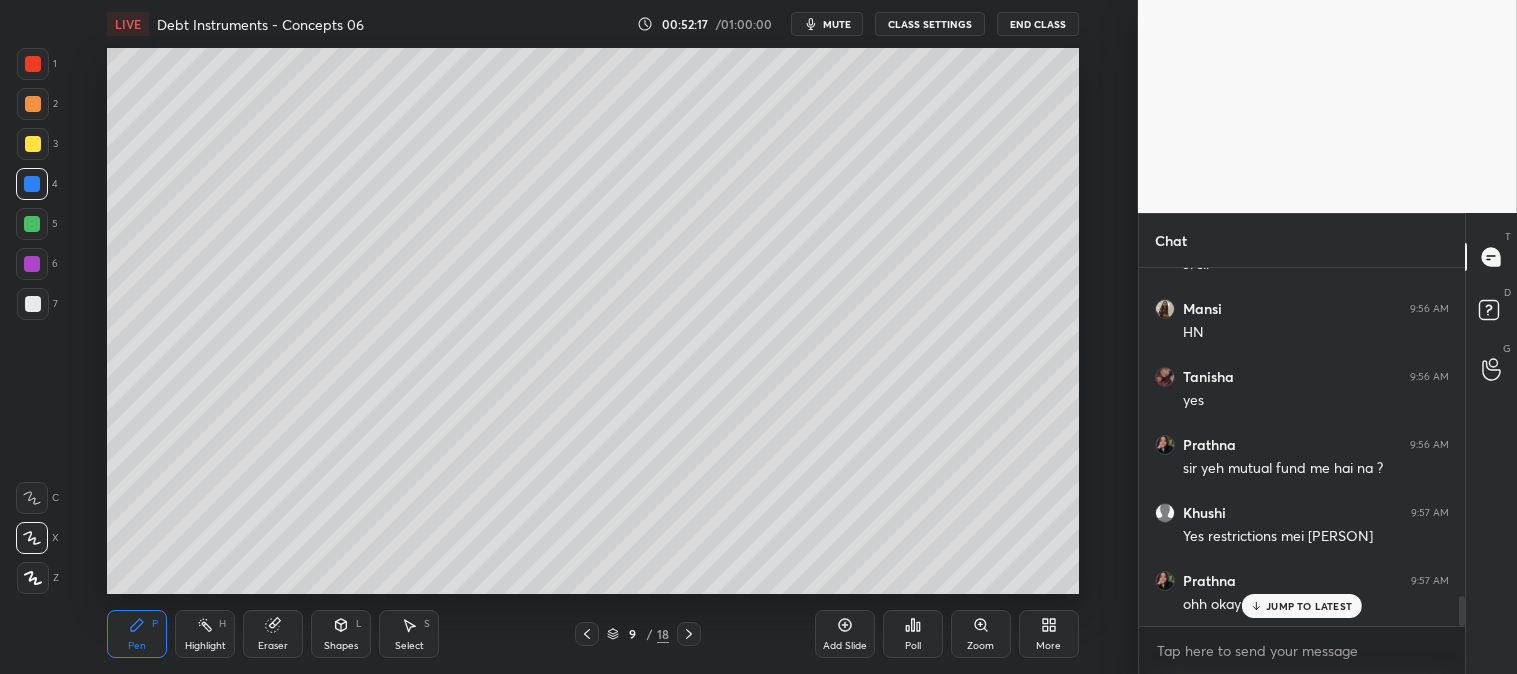 click 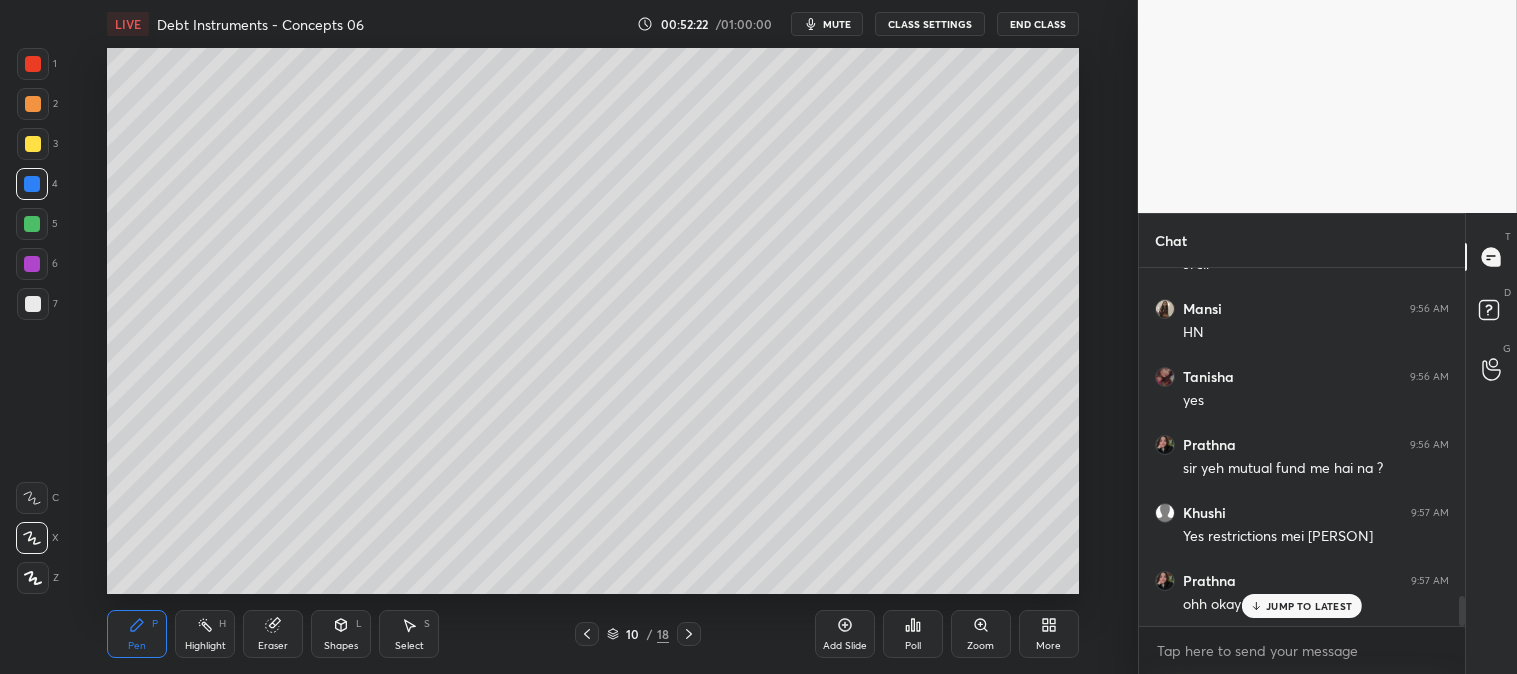 click 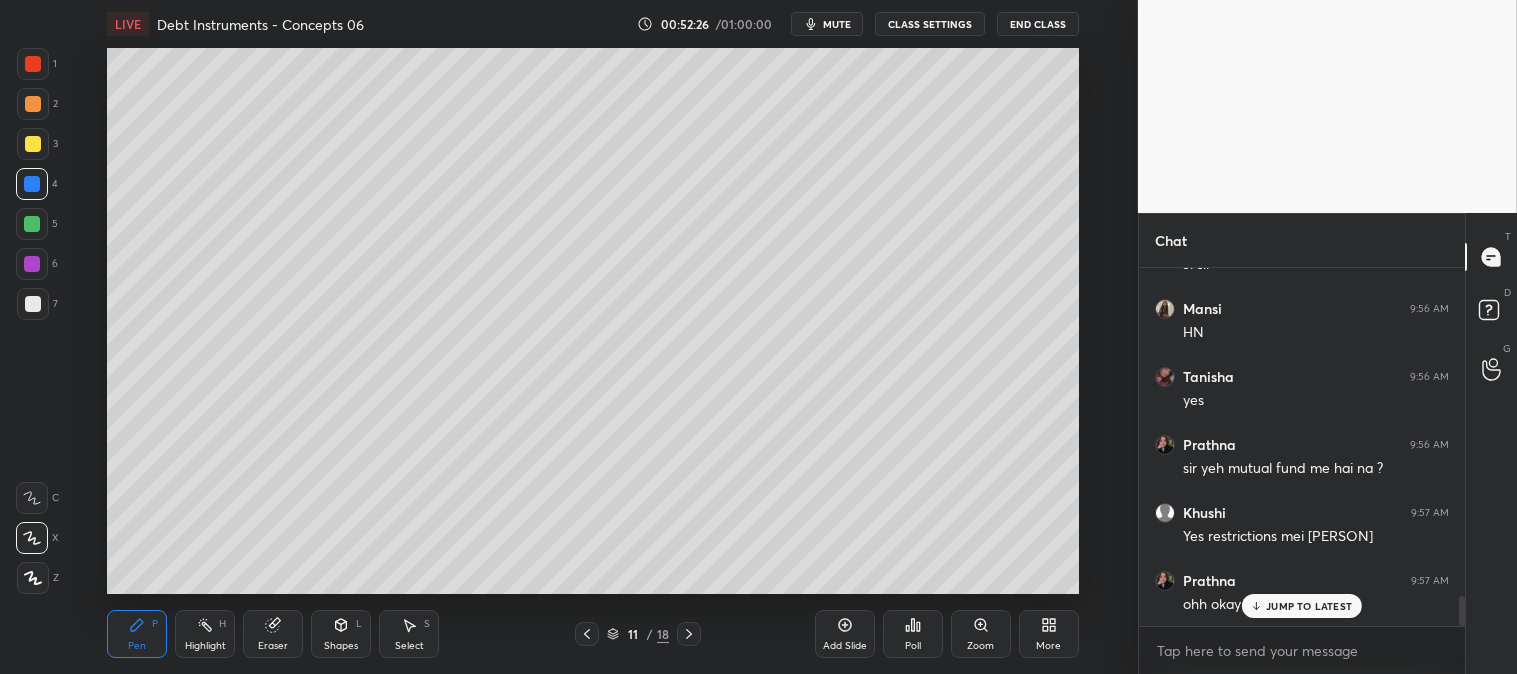 click 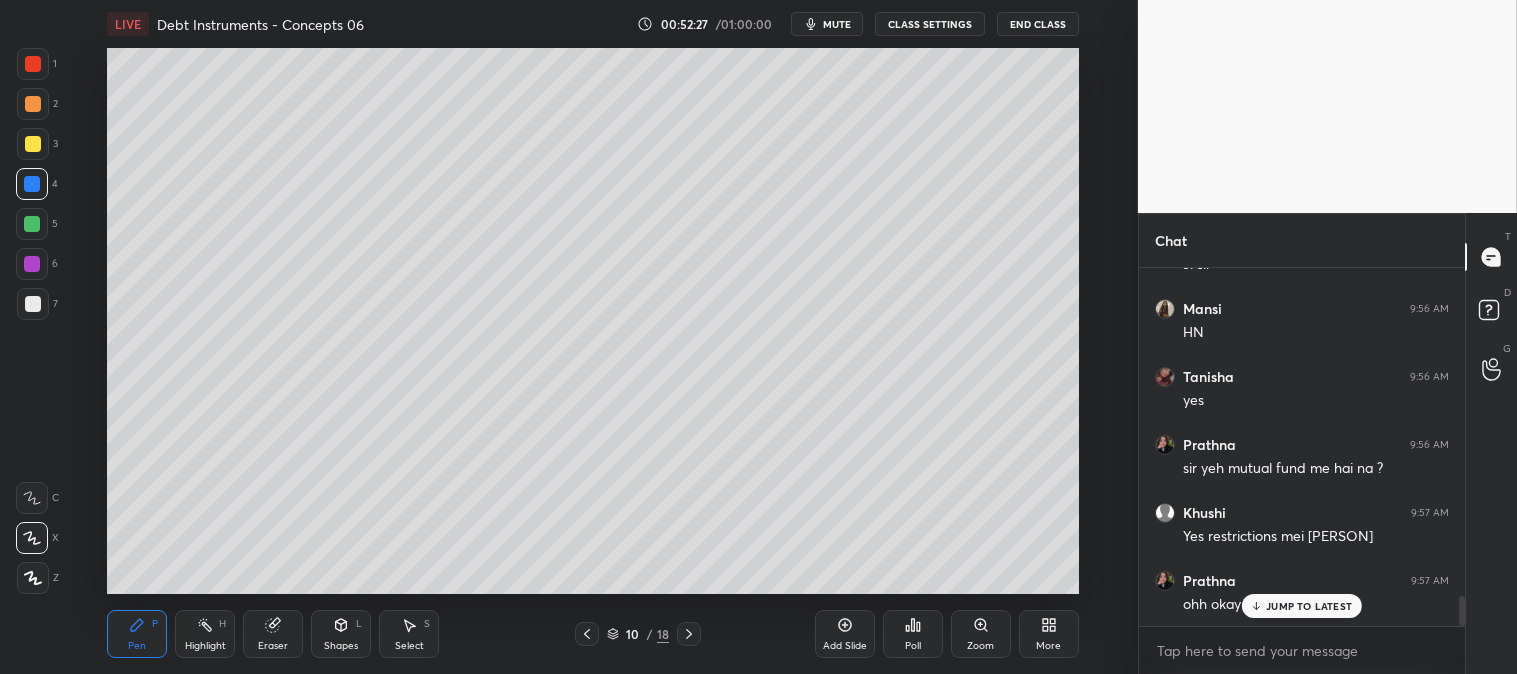 click 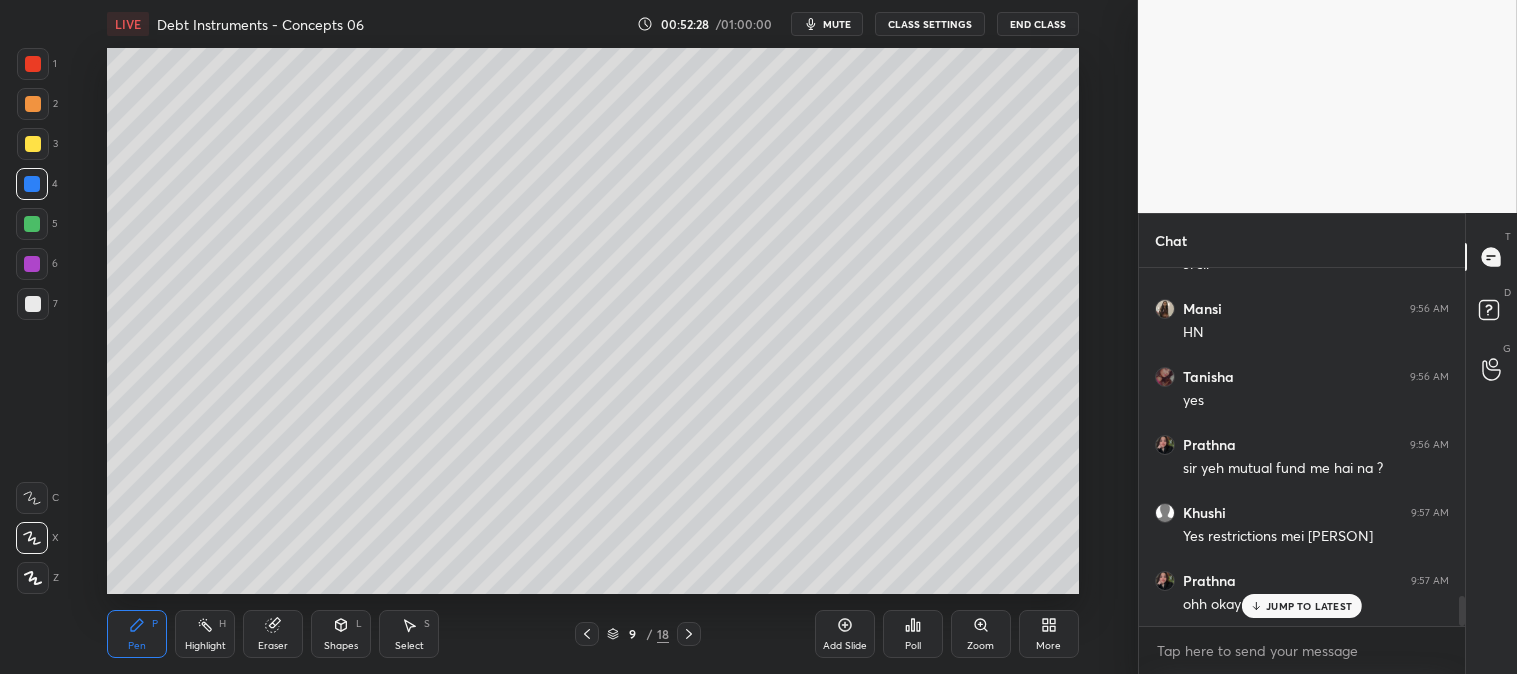 click 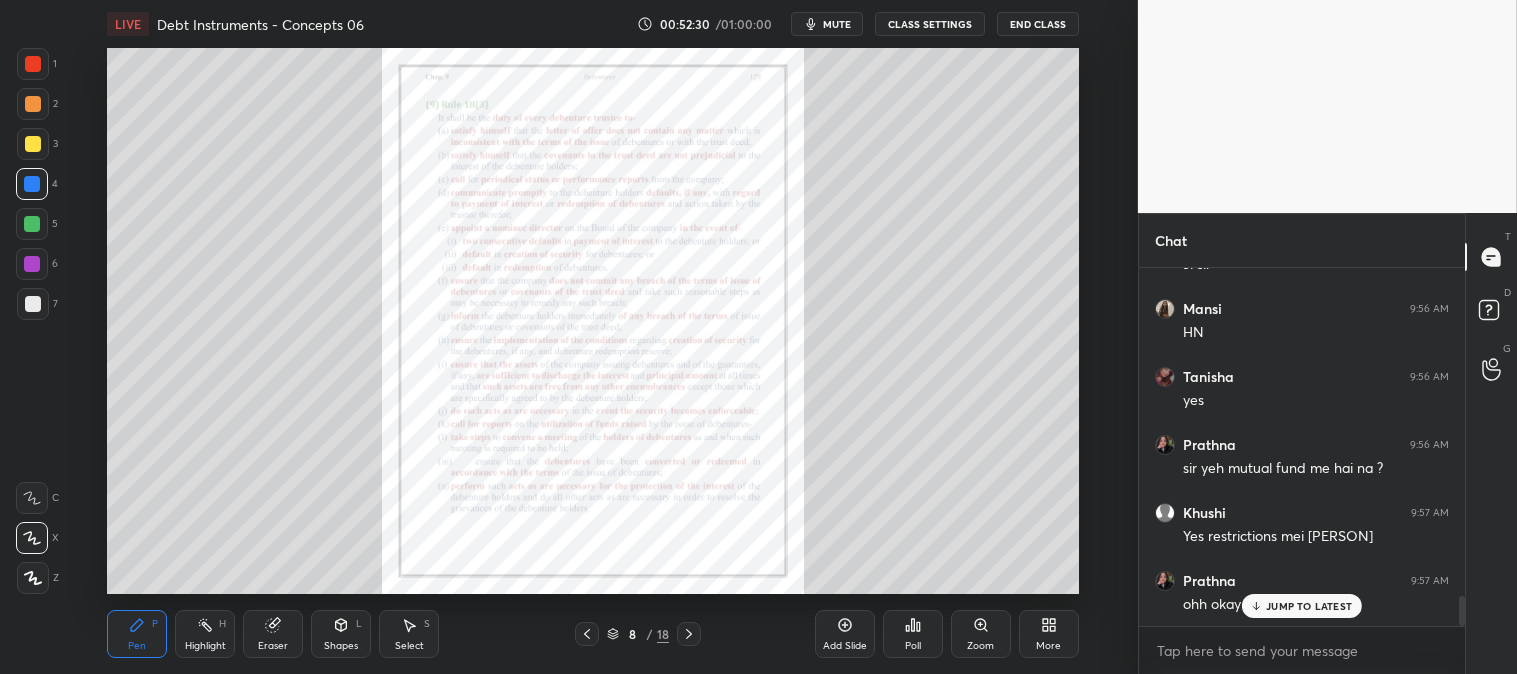click on "Zoom" at bounding box center (981, 634) 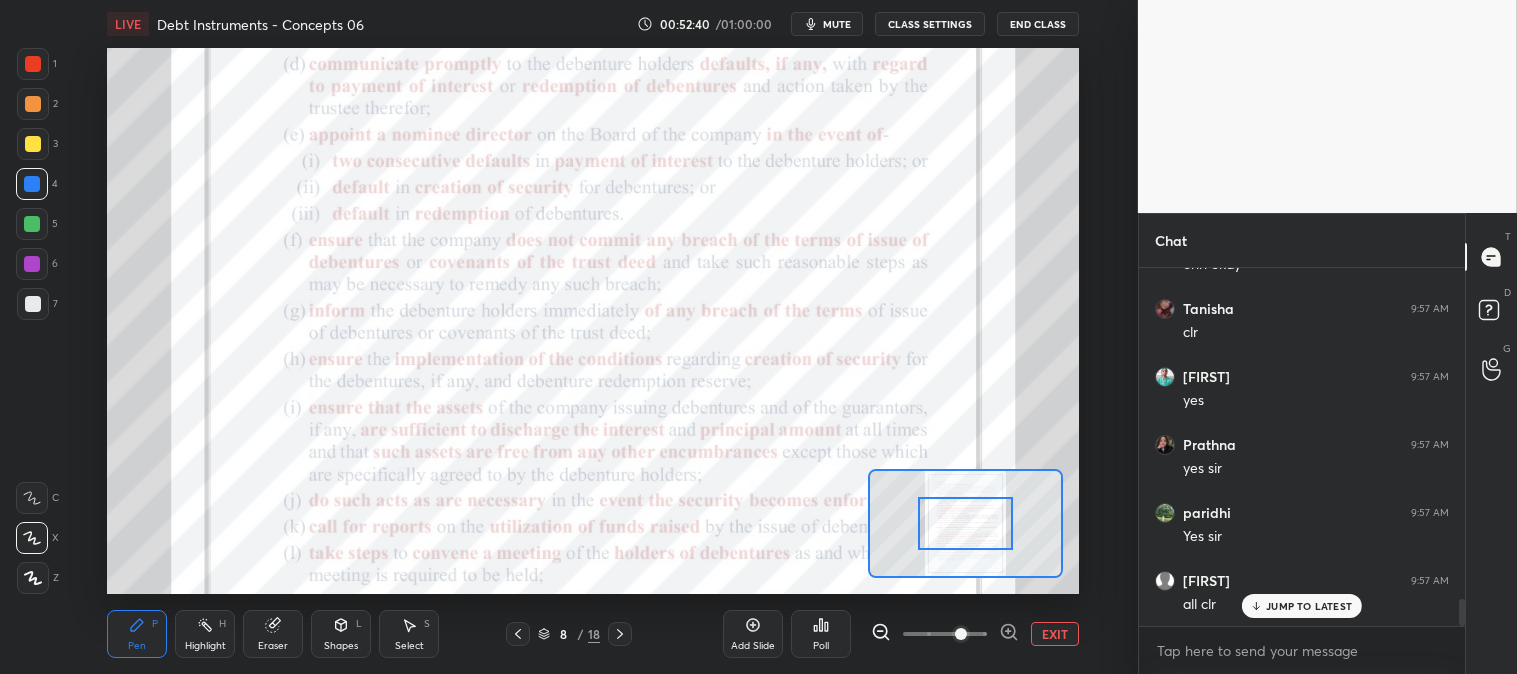 scroll, scrollTop: 4461, scrollLeft: 0, axis: vertical 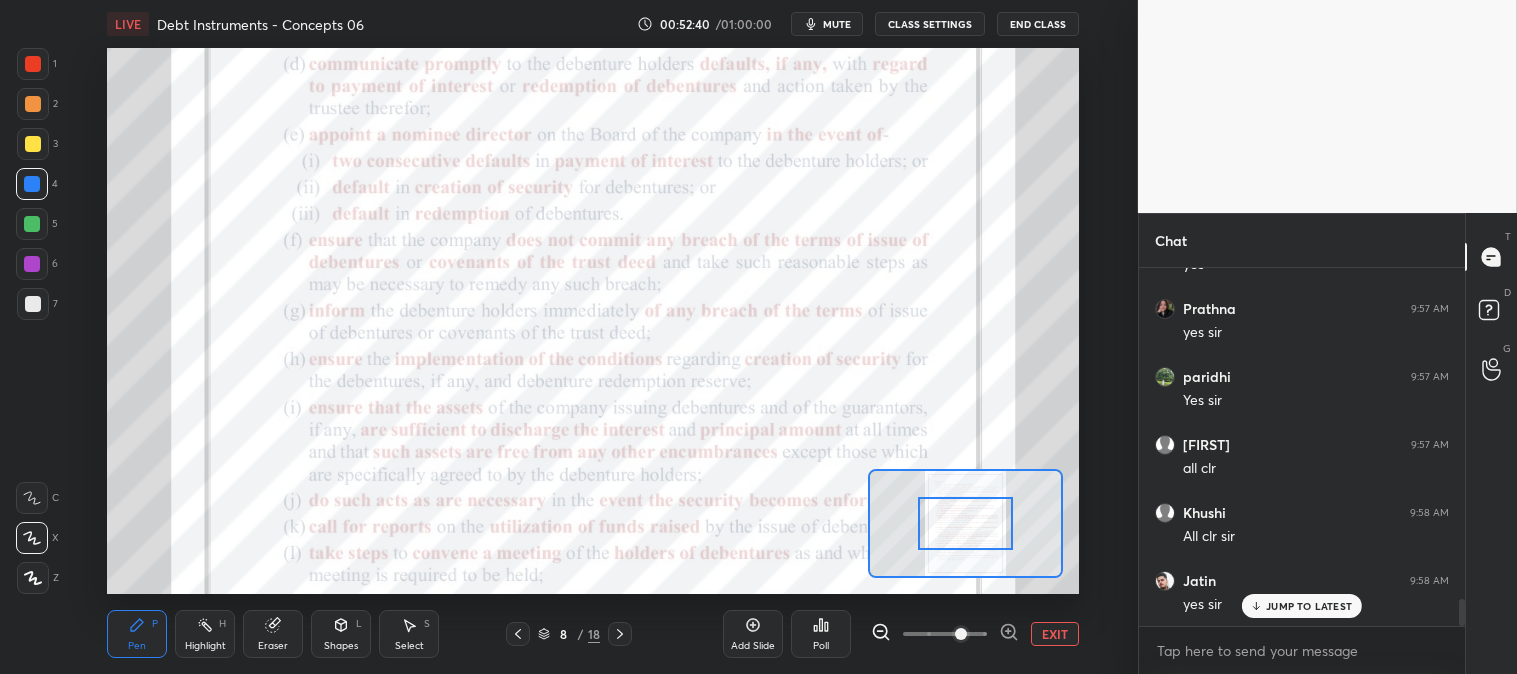 click on "EXIT" at bounding box center (1055, 634) 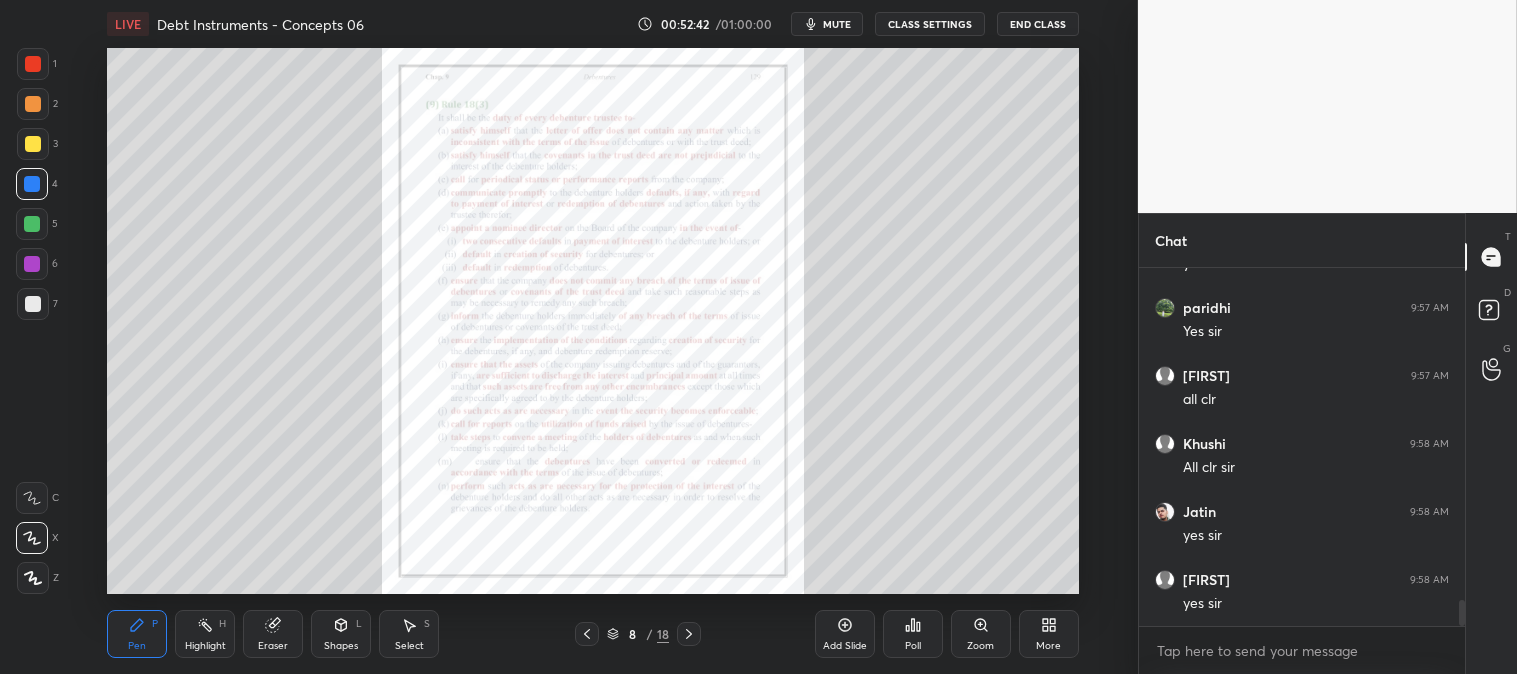 scroll, scrollTop: 4597, scrollLeft: 0, axis: vertical 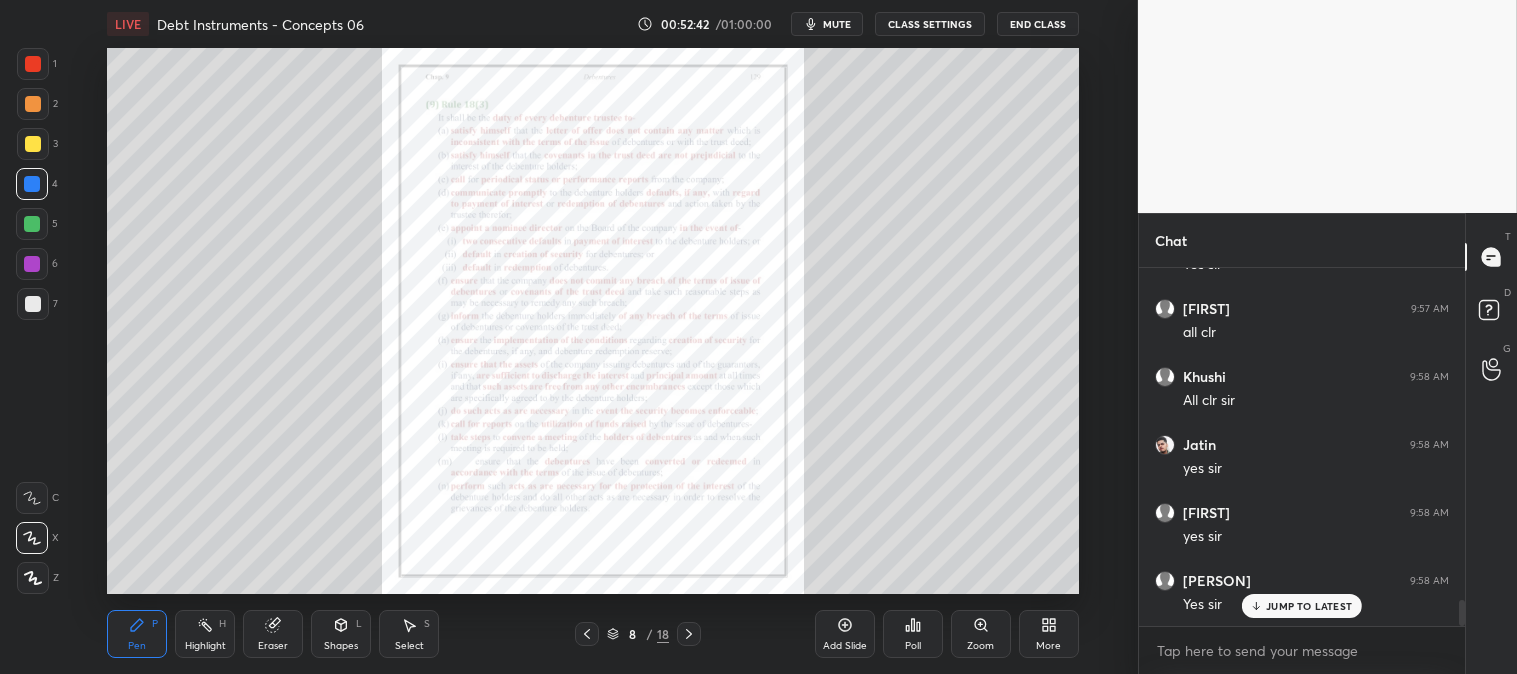 click 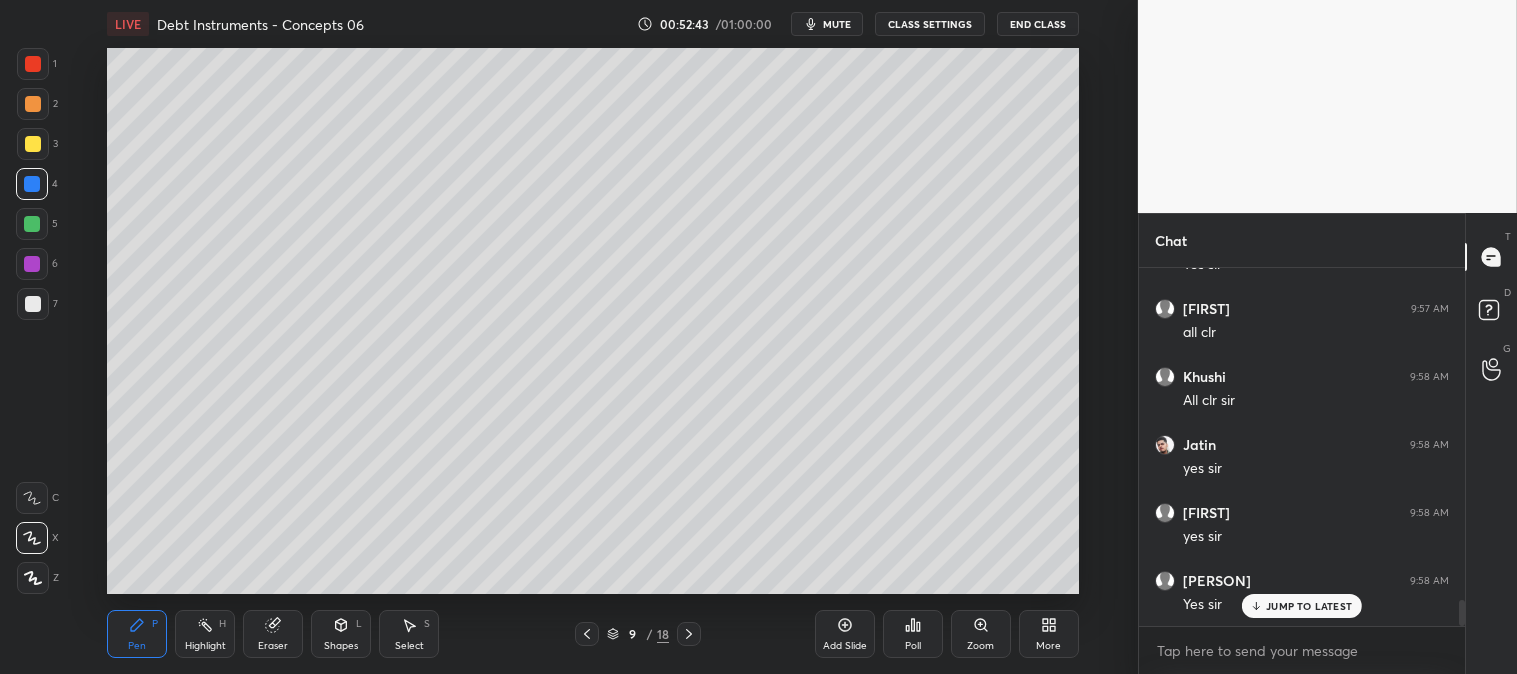 scroll, scrollTop: 4665, scrollLeft: 0, axis: vertical 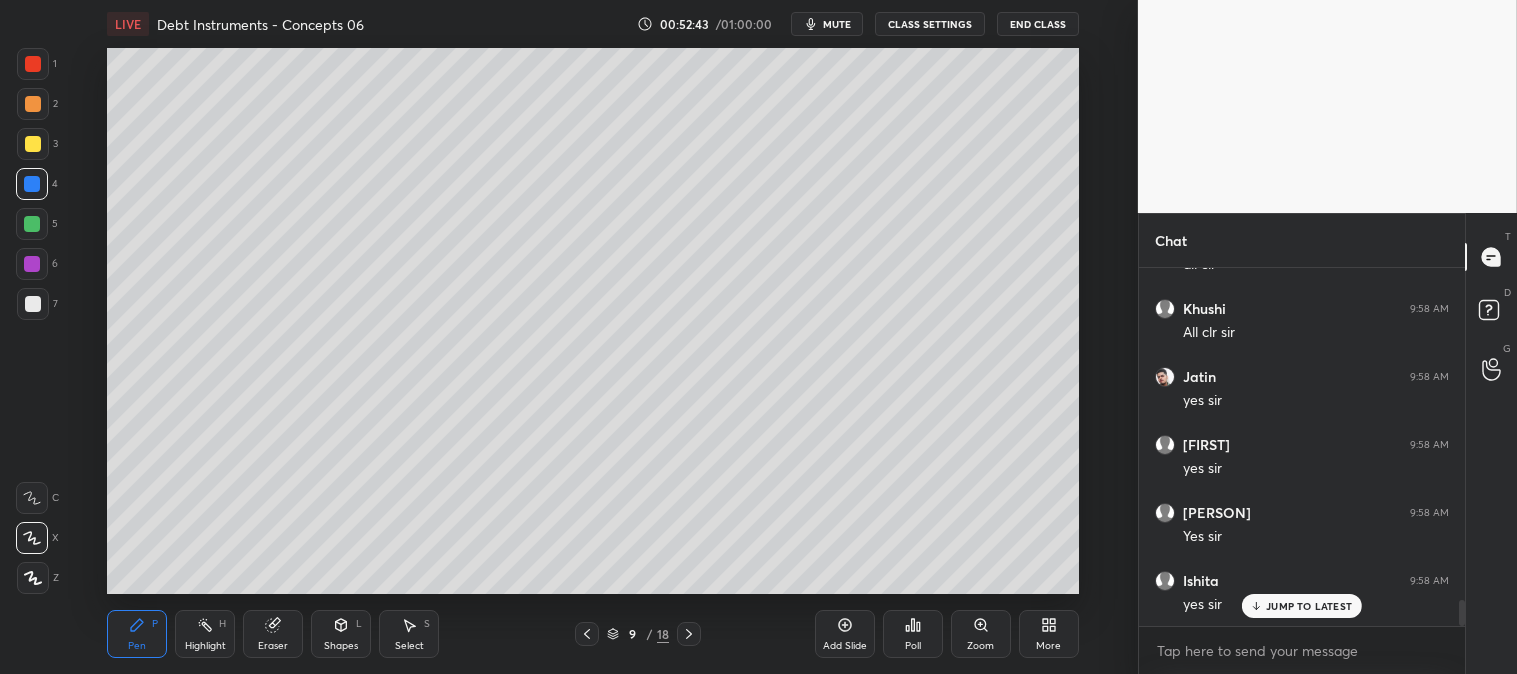 click 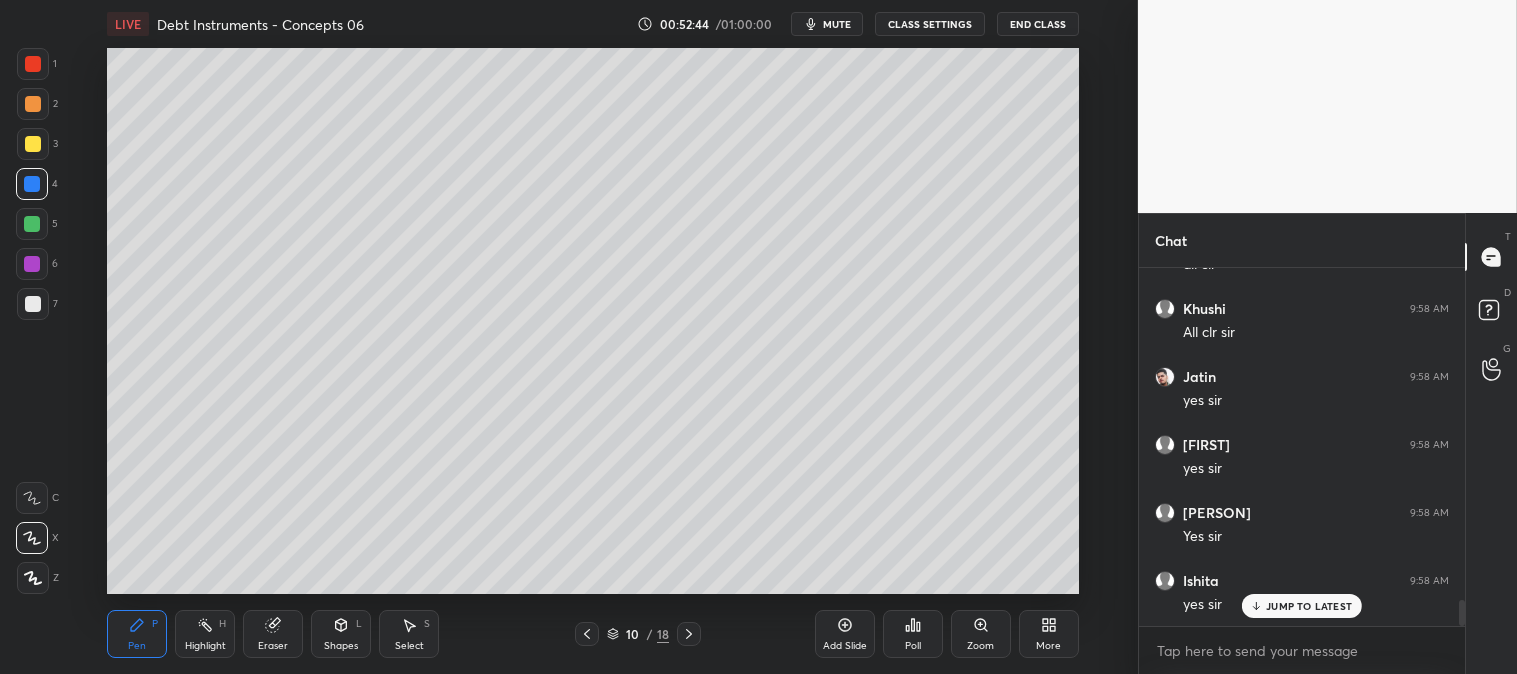 click 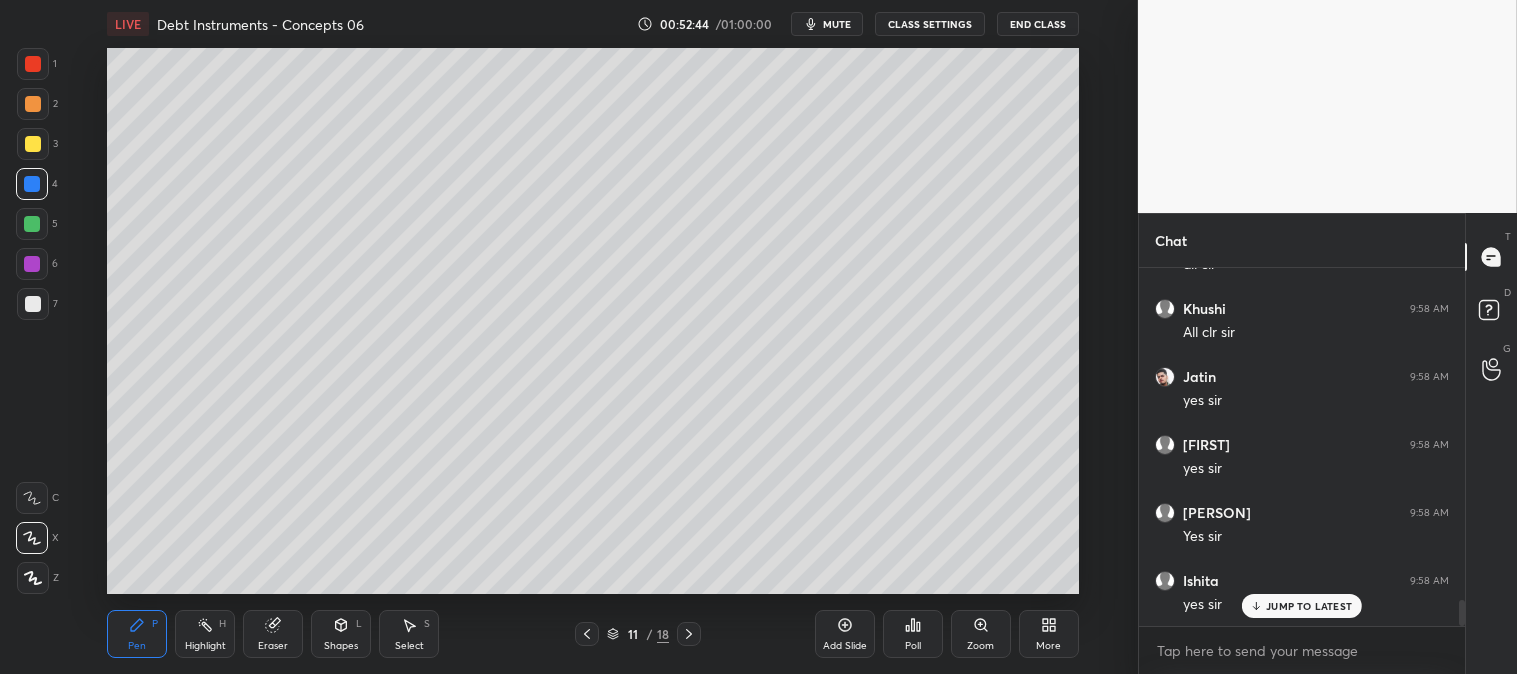 click 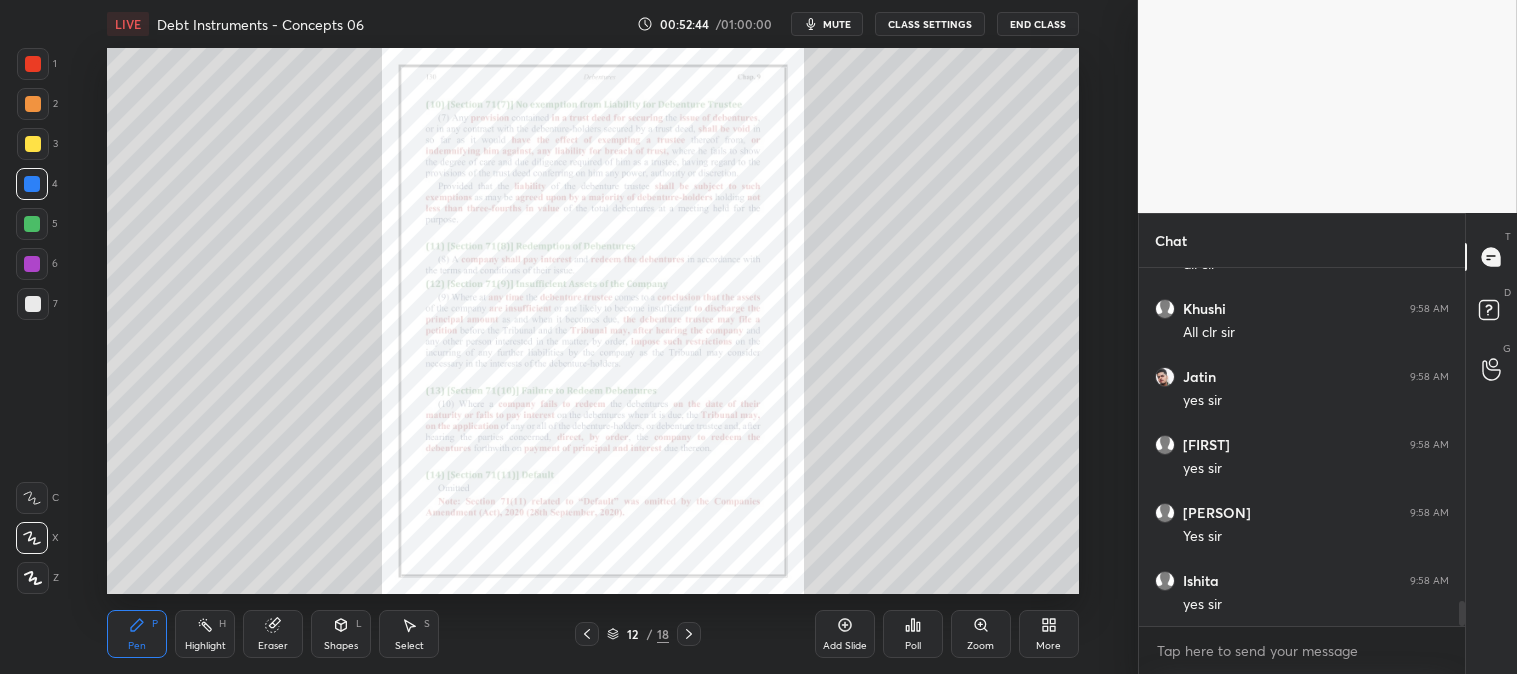 scroll, scrollTop: 4733, scrollLeft: 0, axis: vertical 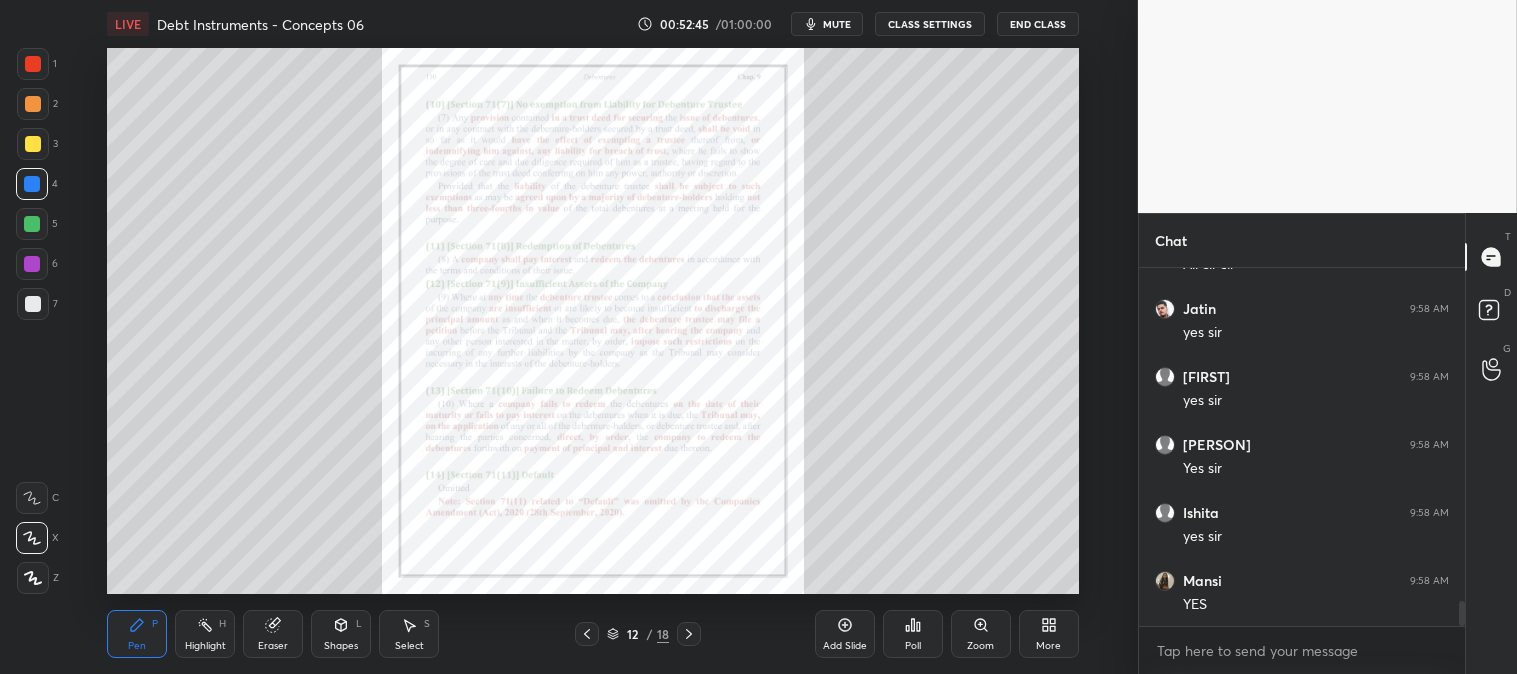 click 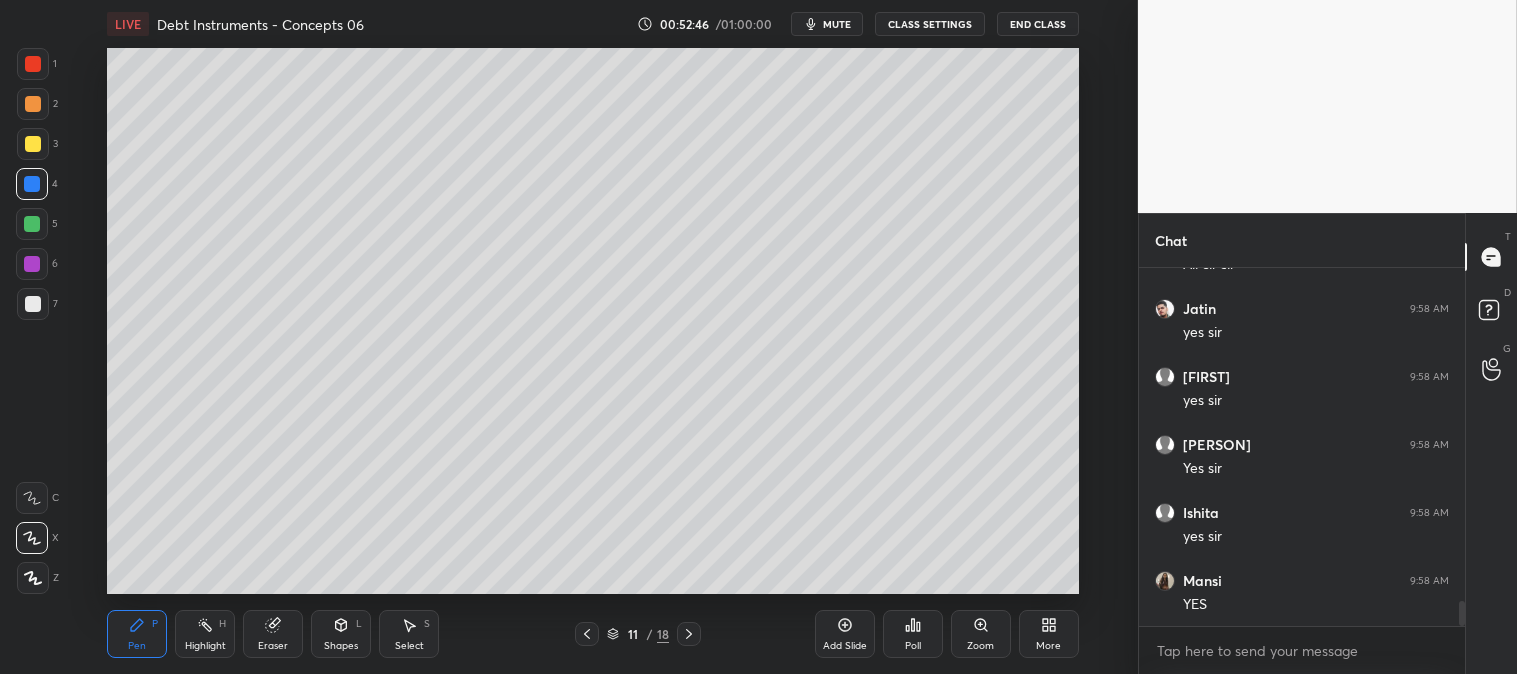 click 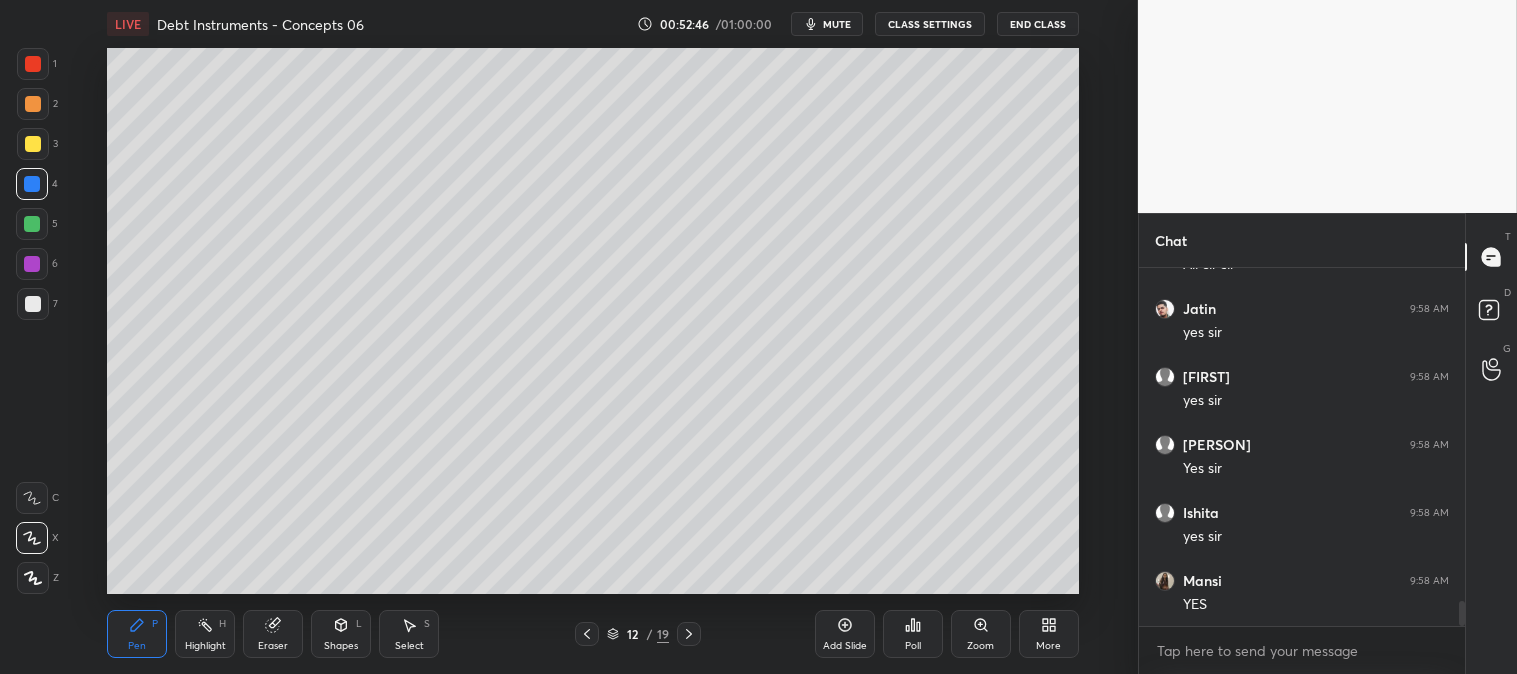 click on "Pen P" at bounding box center (137, 634) 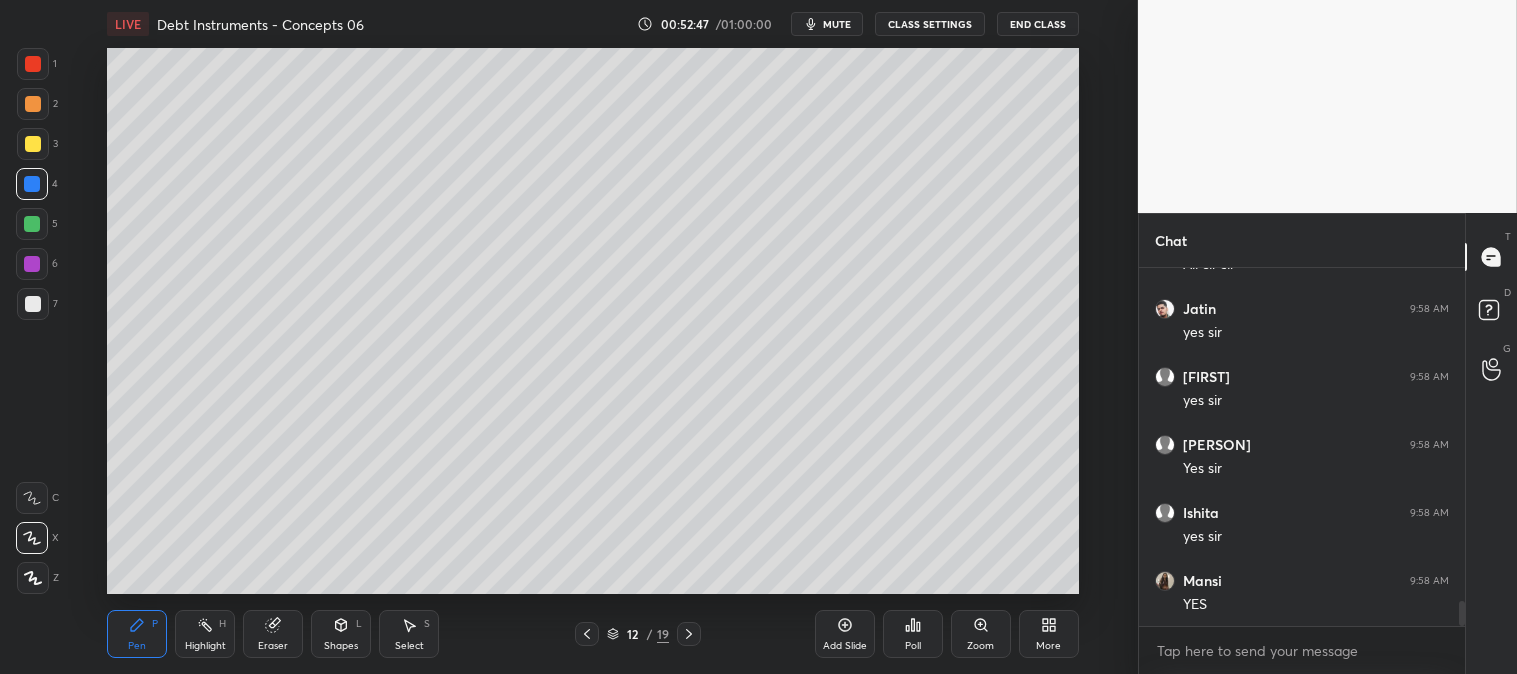 click at bounding box center (33, 144) 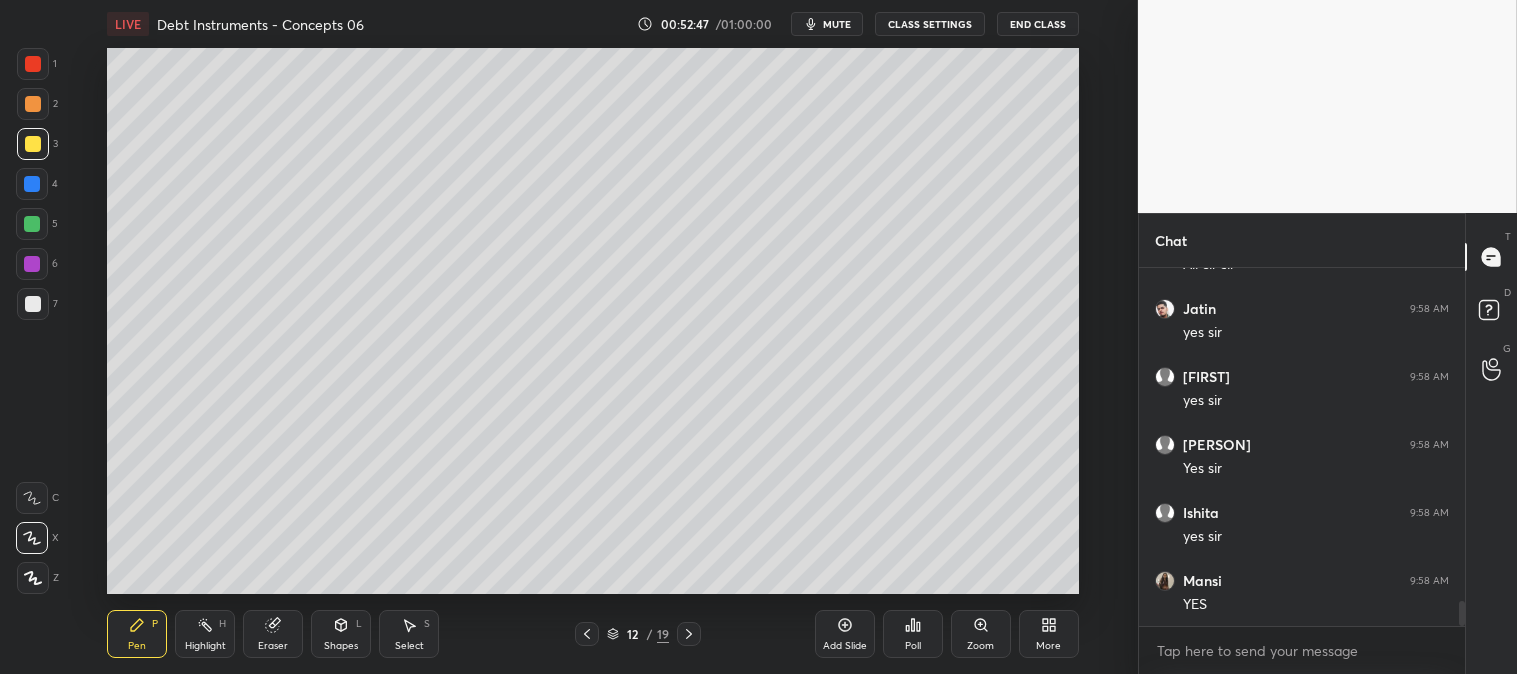 click on "Zoom" at bounding box center (981, 634) 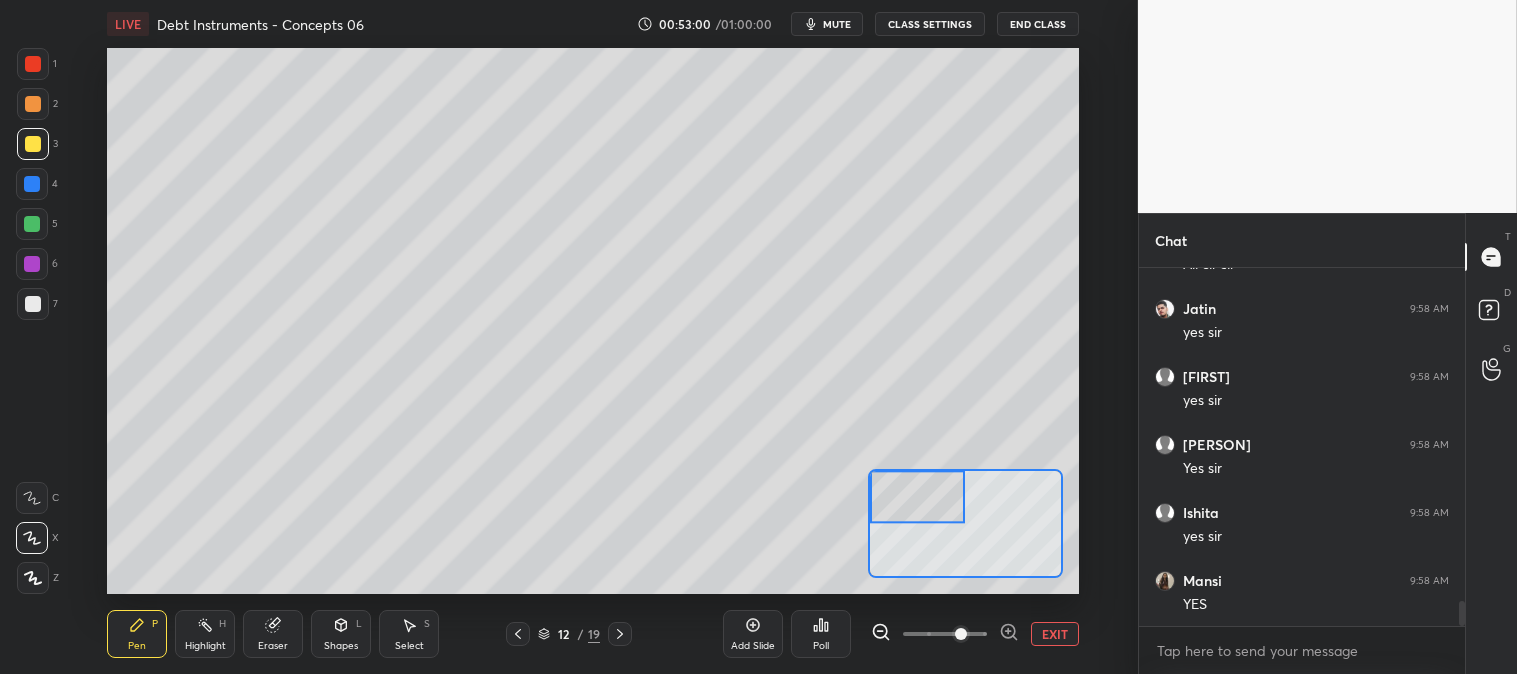 click 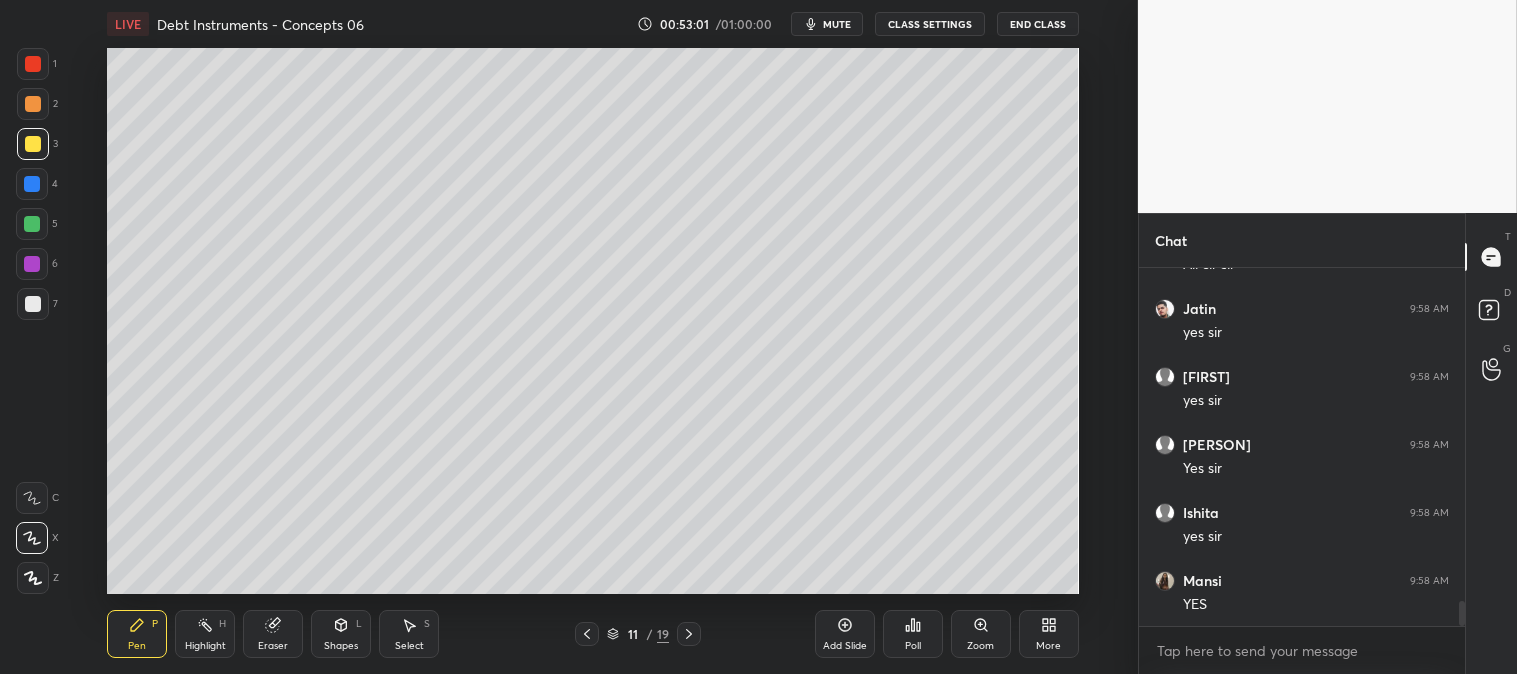 click 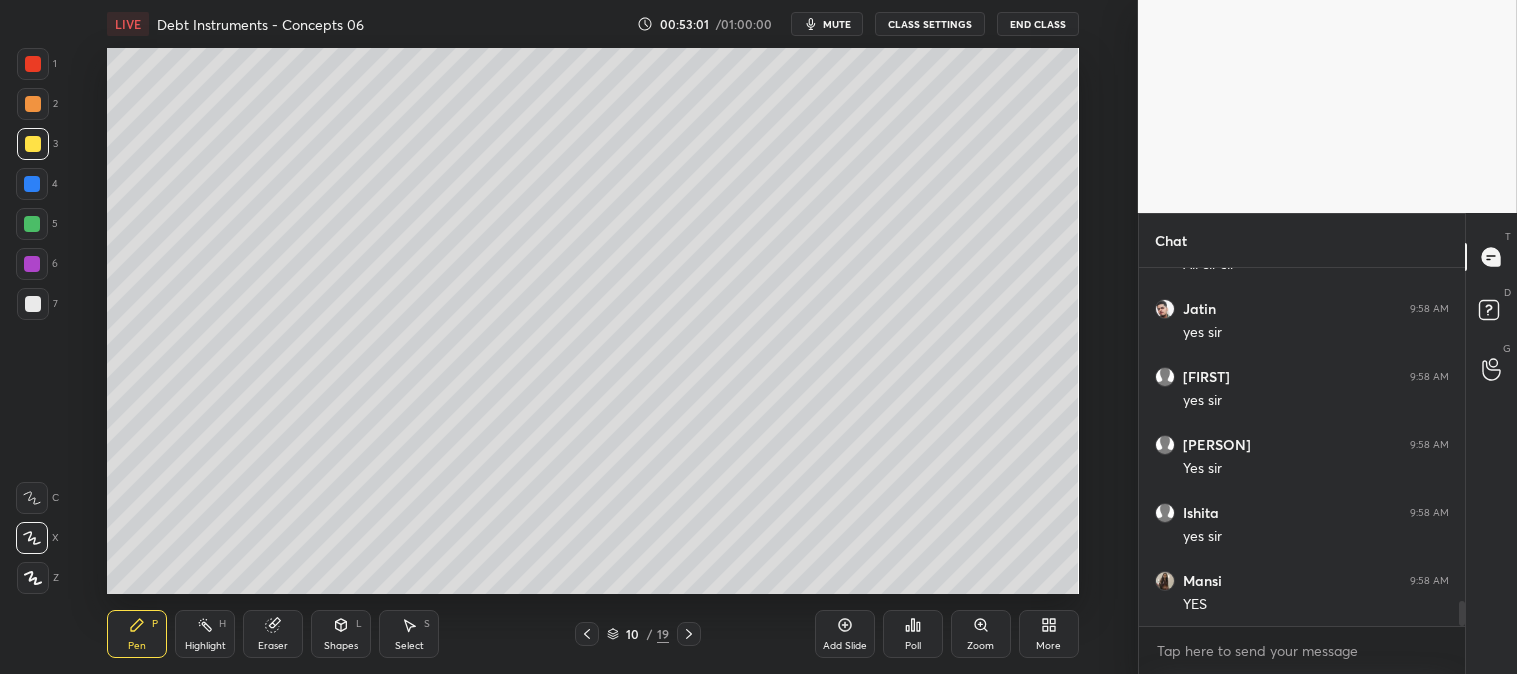 click 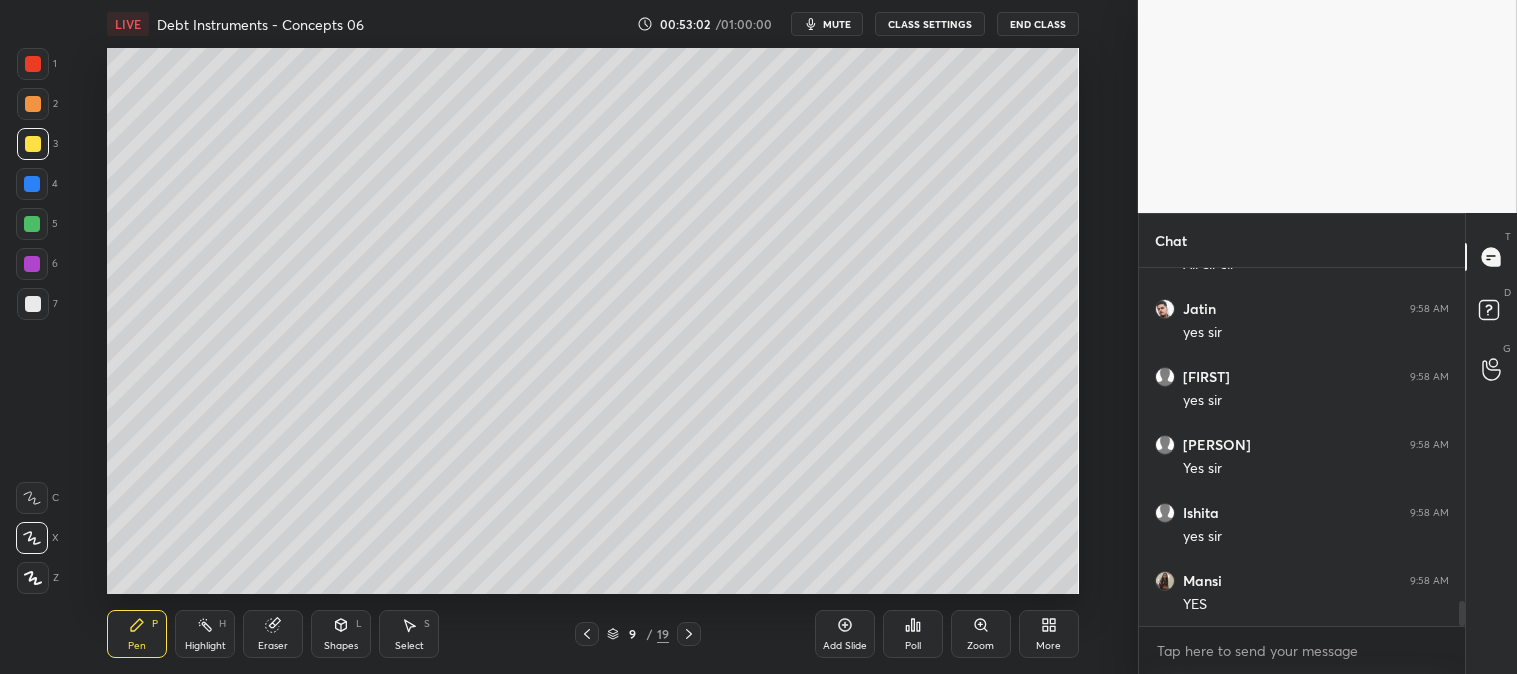 click 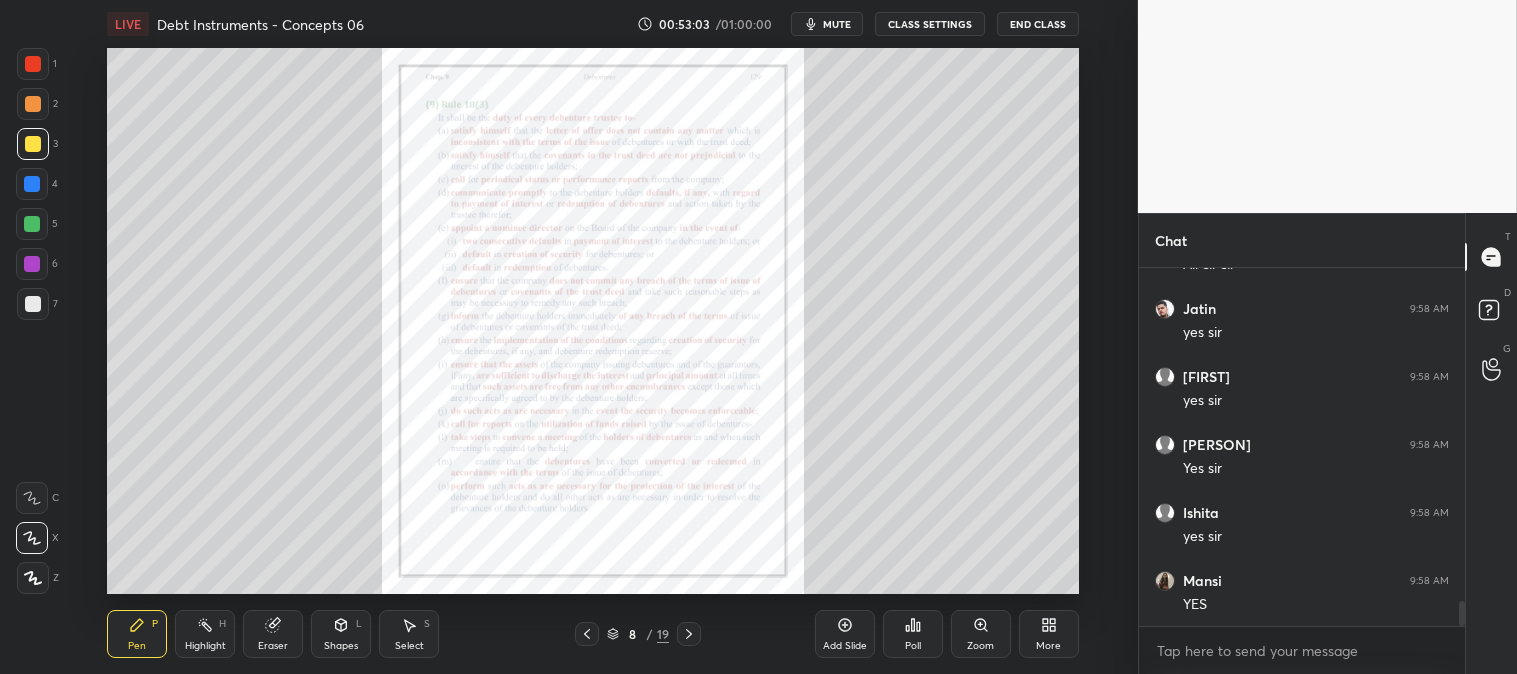 click 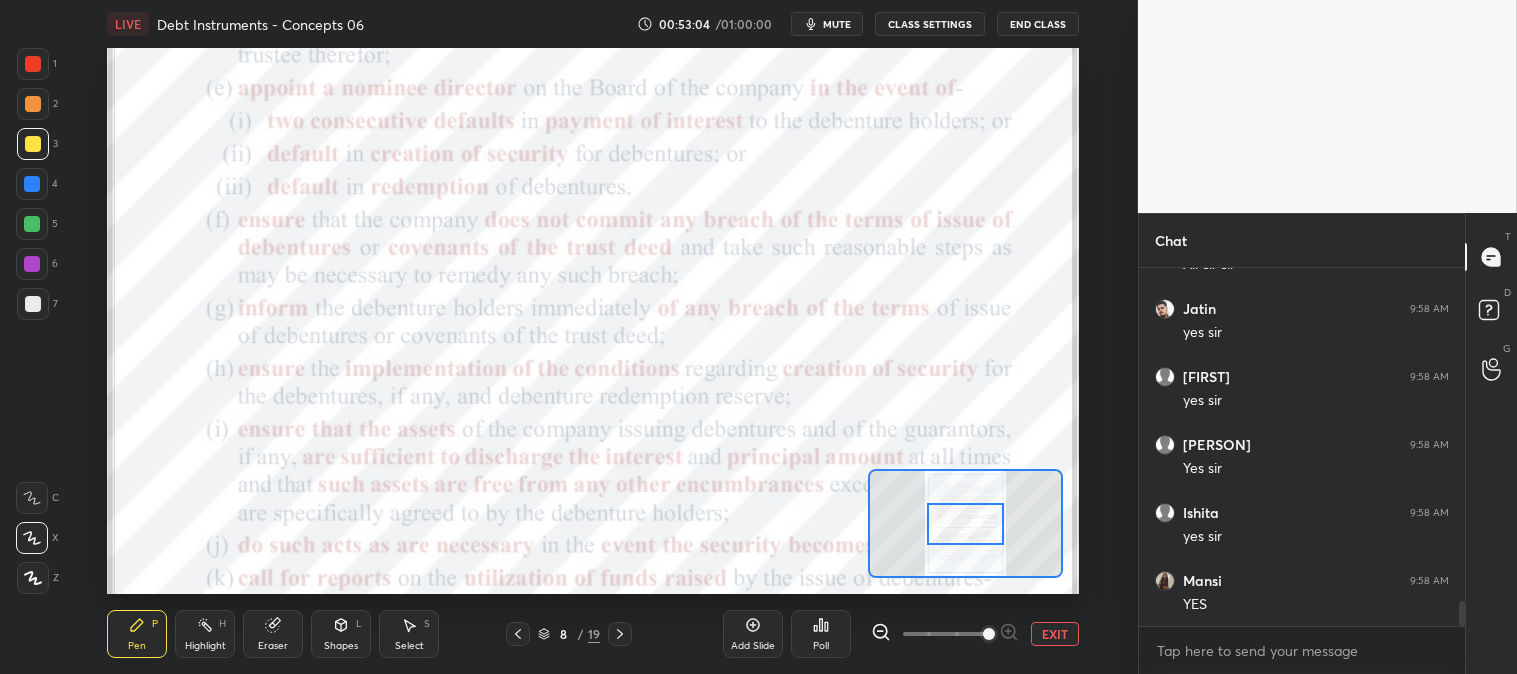 click 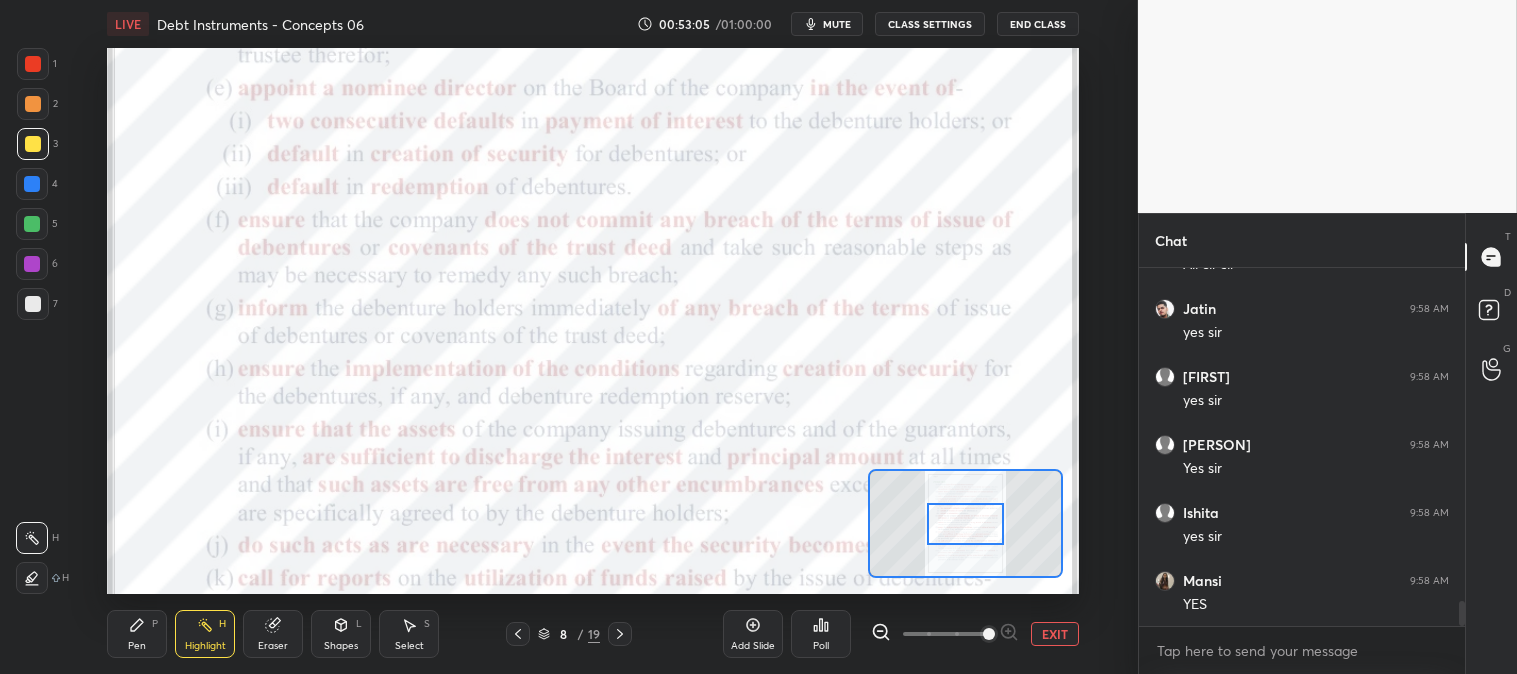click at bounding box center [33, 64] 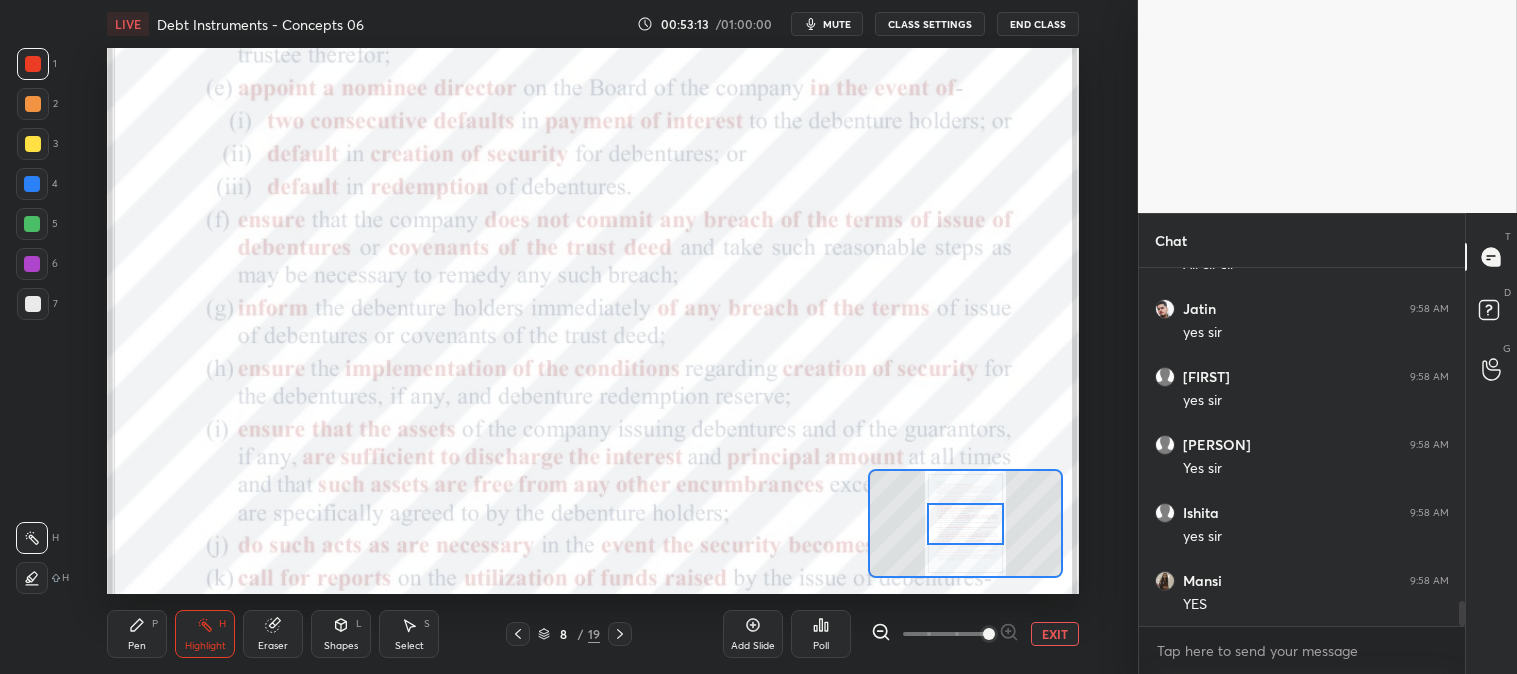 click 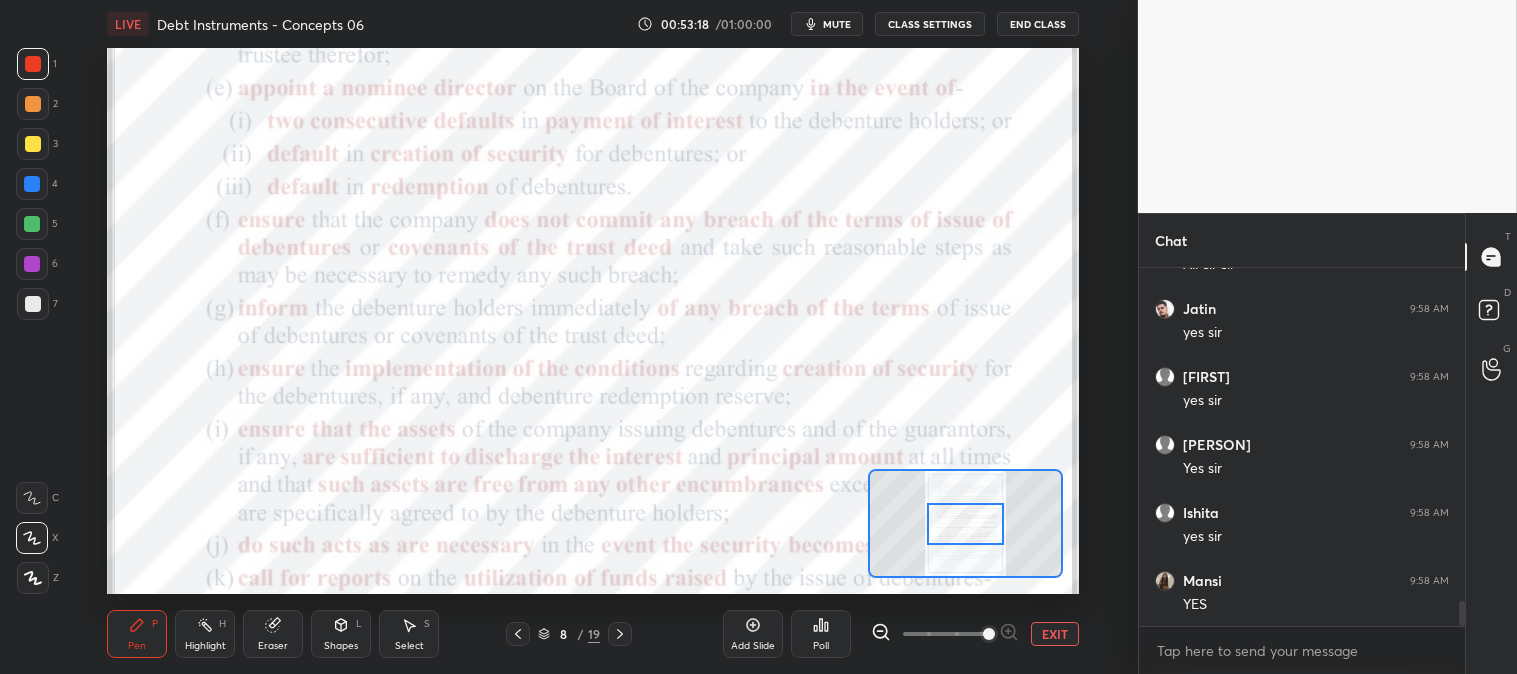 click on "Eraser" at bounding box center [273, 646] 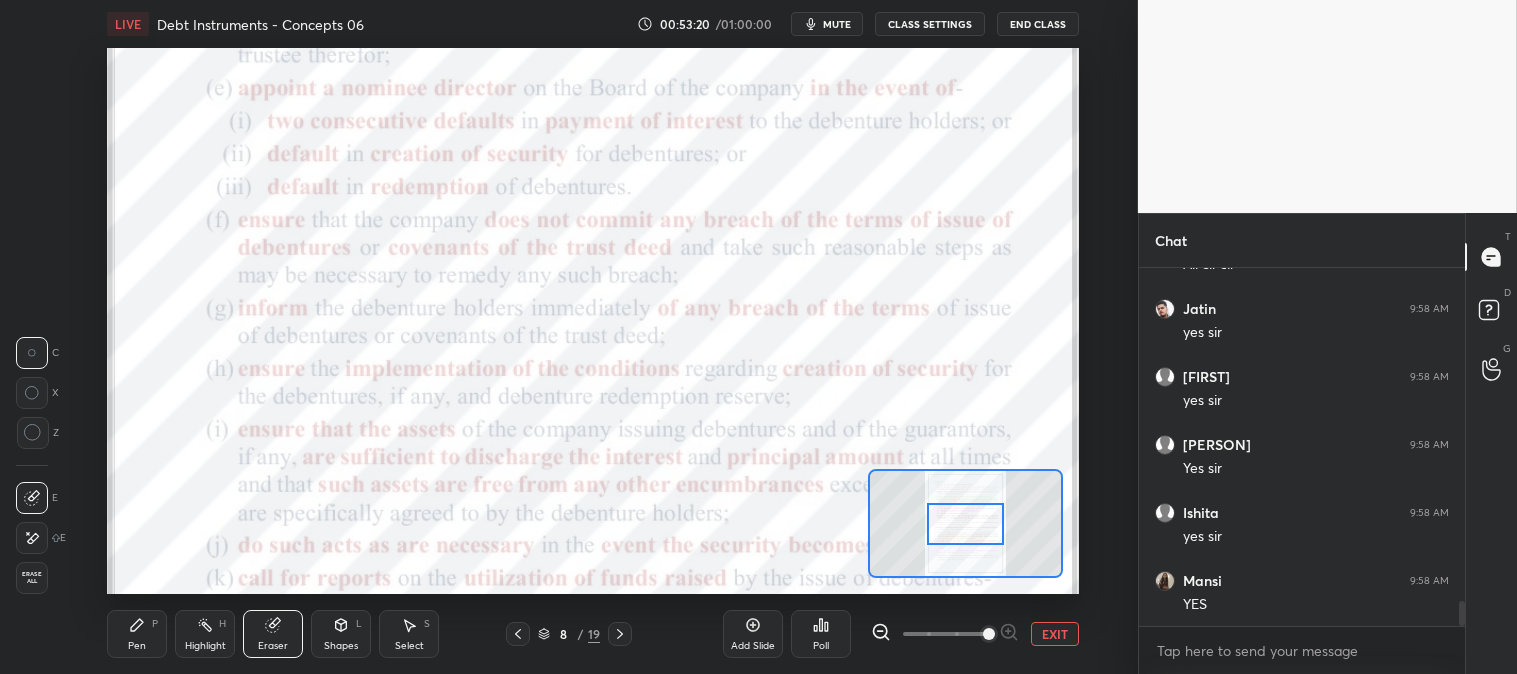 click on "Pen P" at bounding box center [137, 634] 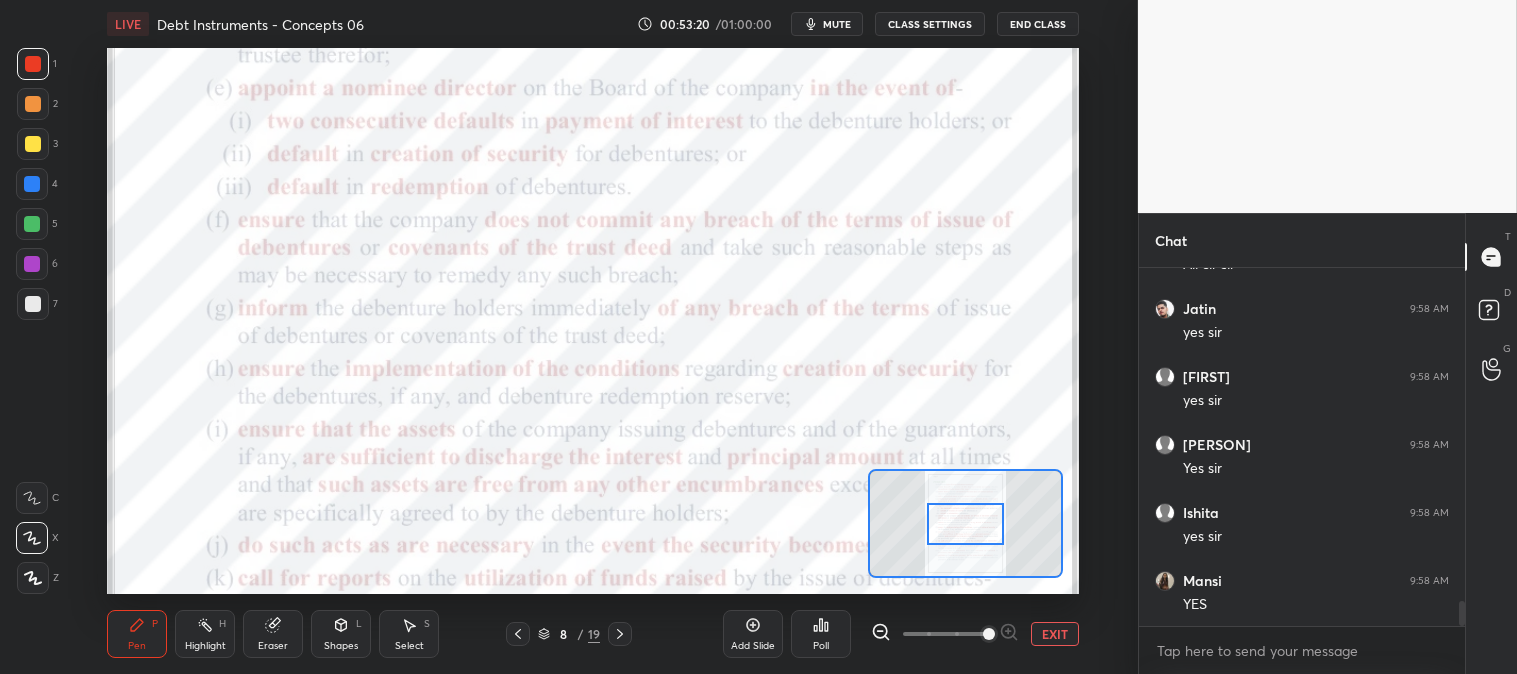 click on "Pen P" at bounding box center [137, 634] 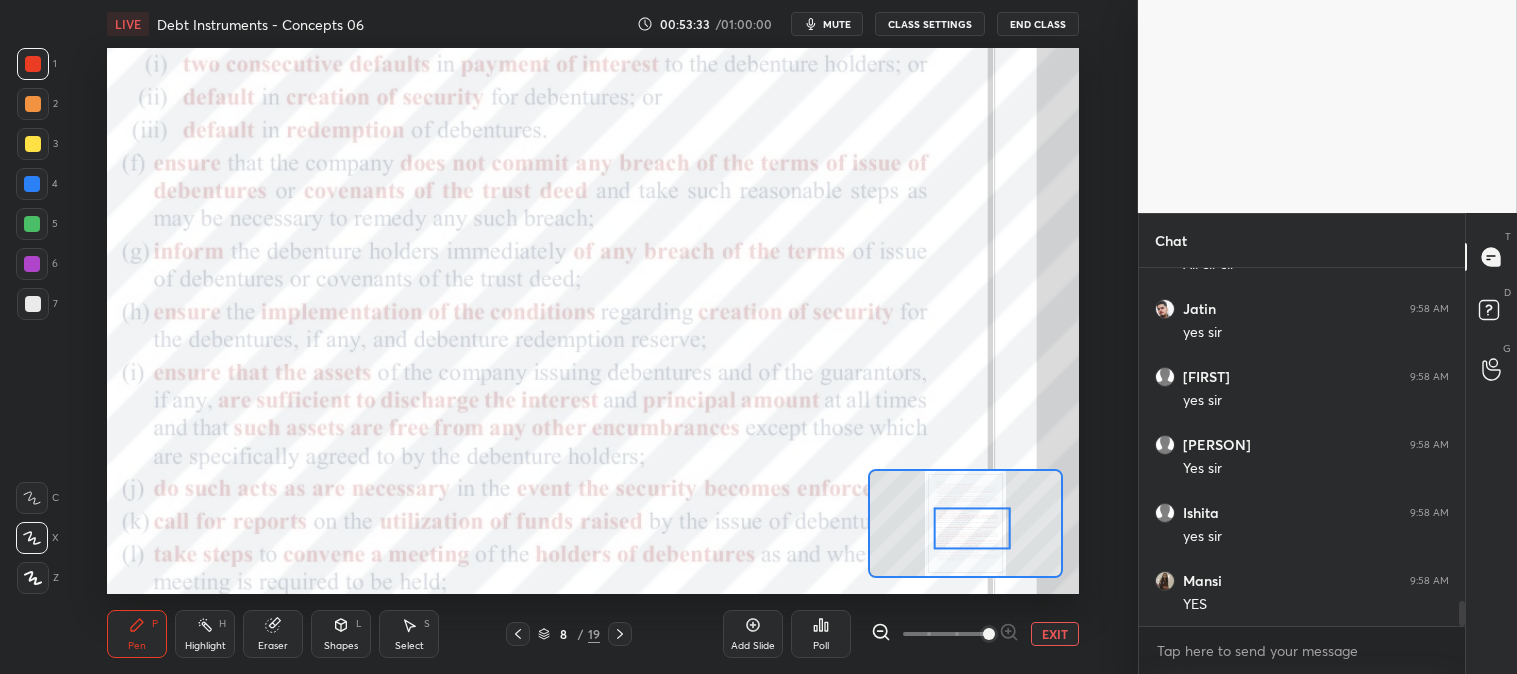 click 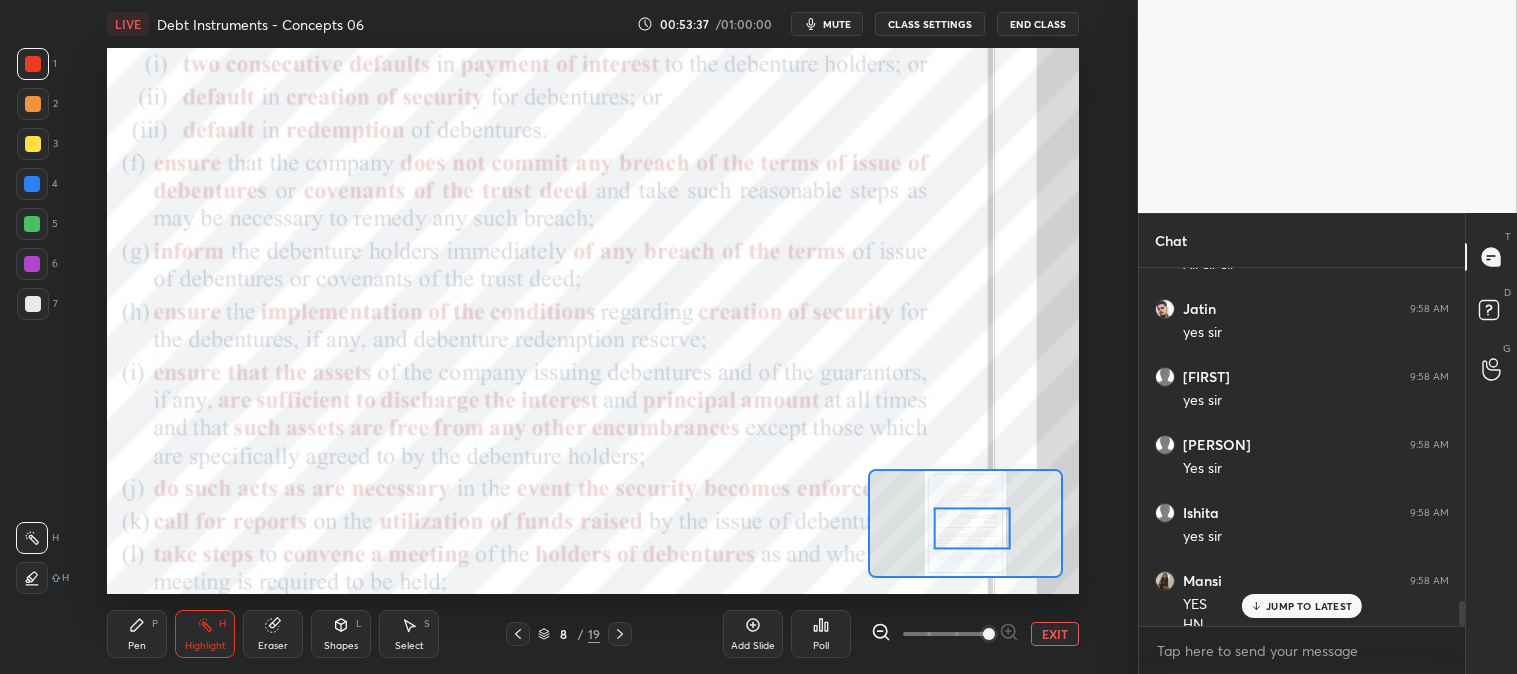 scroll, scrollTop: 4753, scrollLeft: 0, axis: vertical 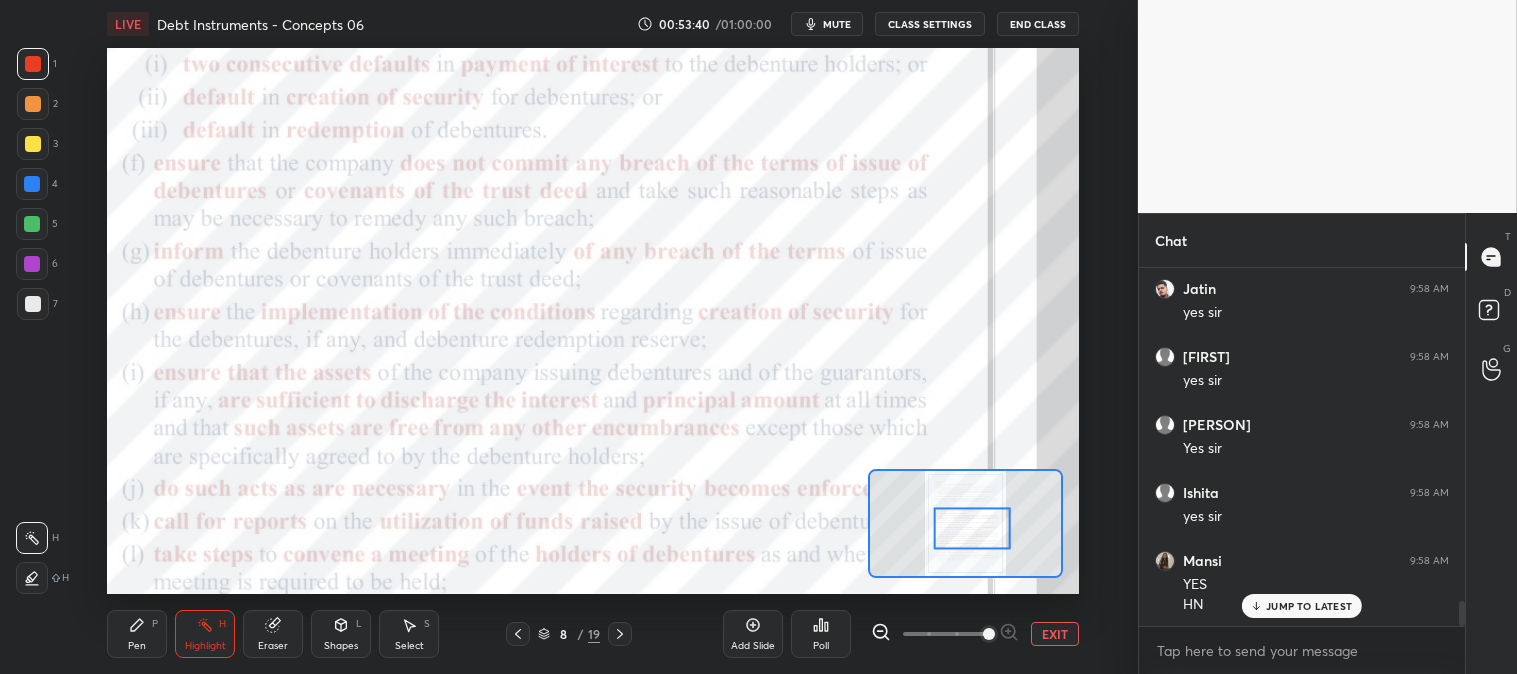 click 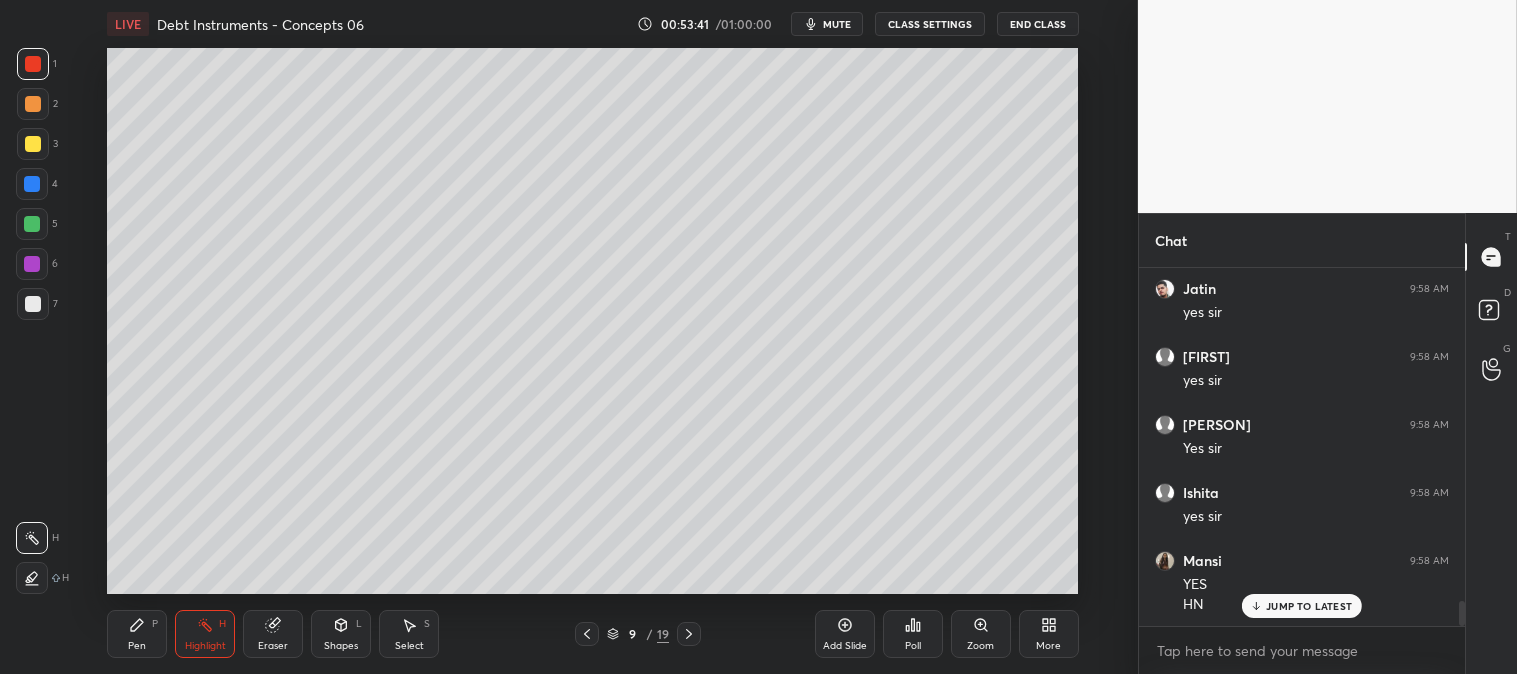click 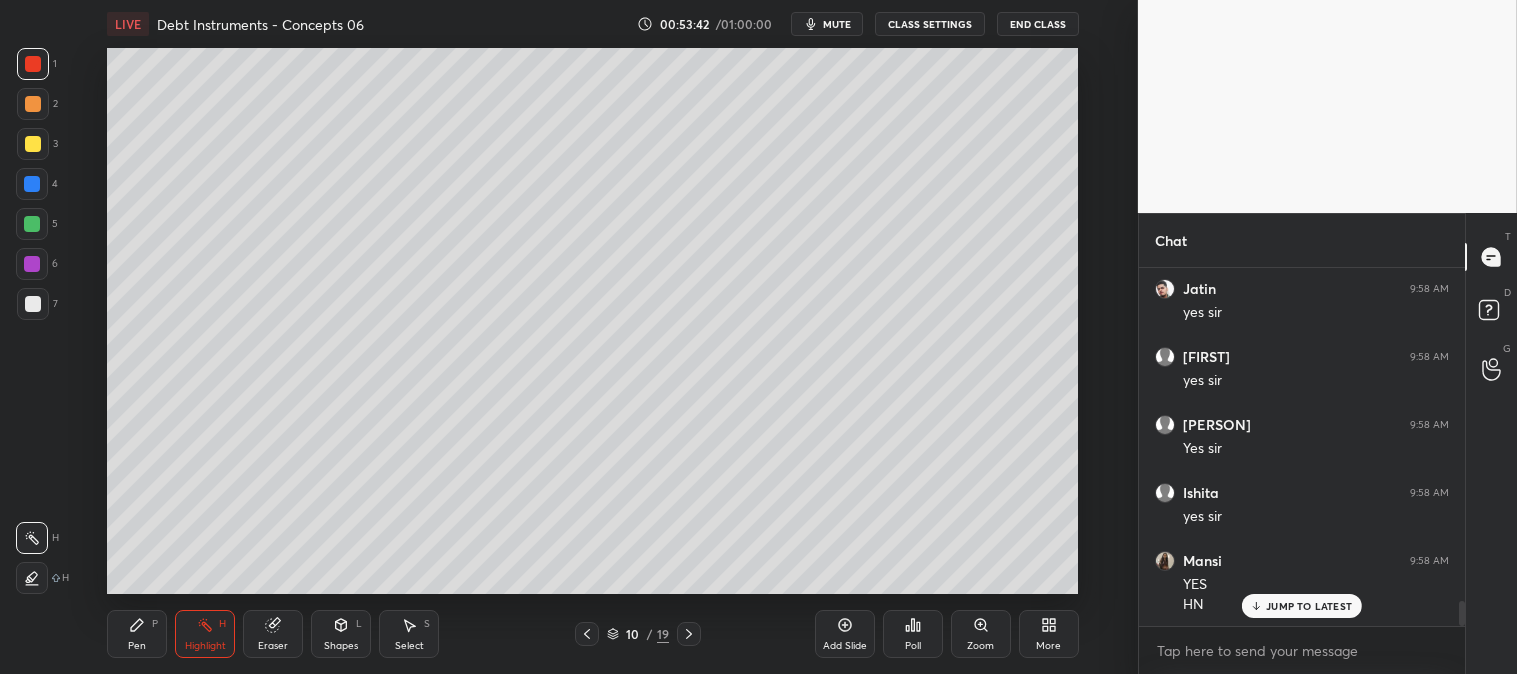 click 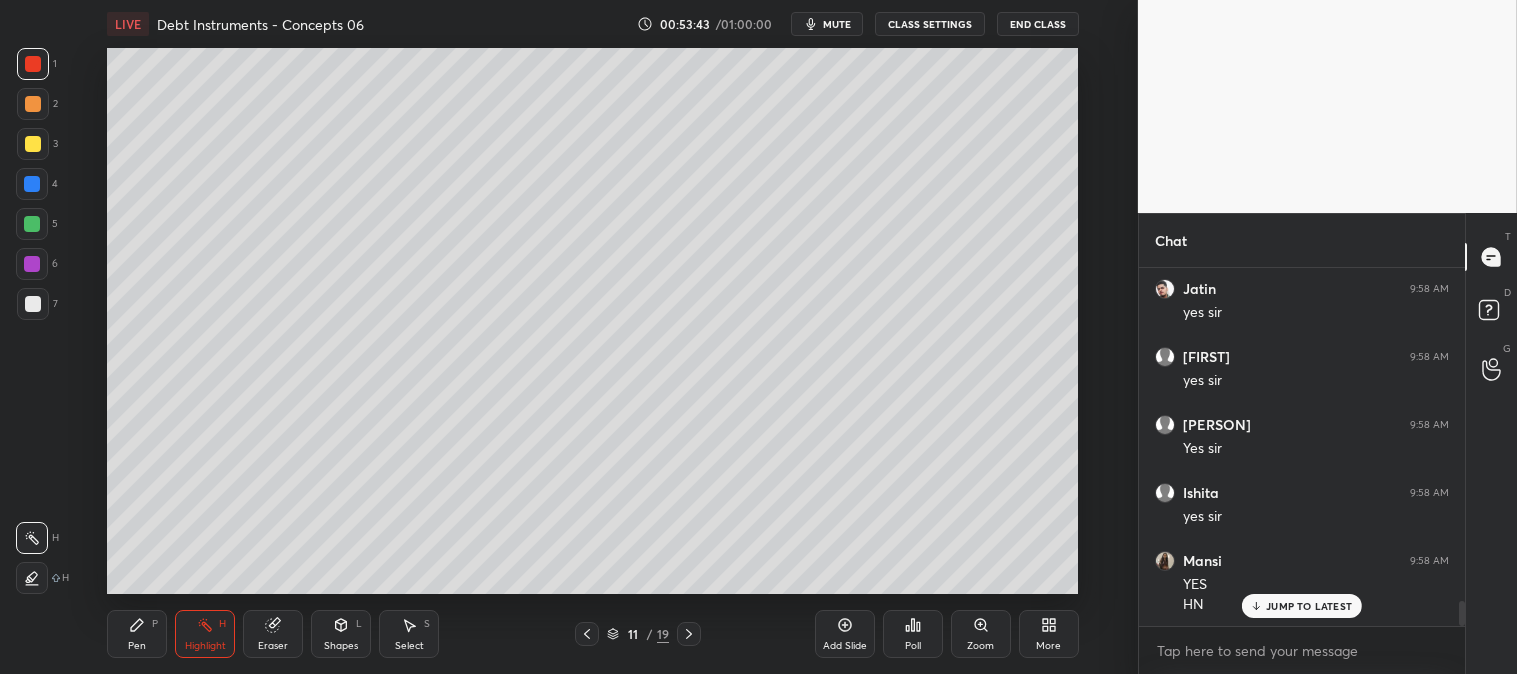 click 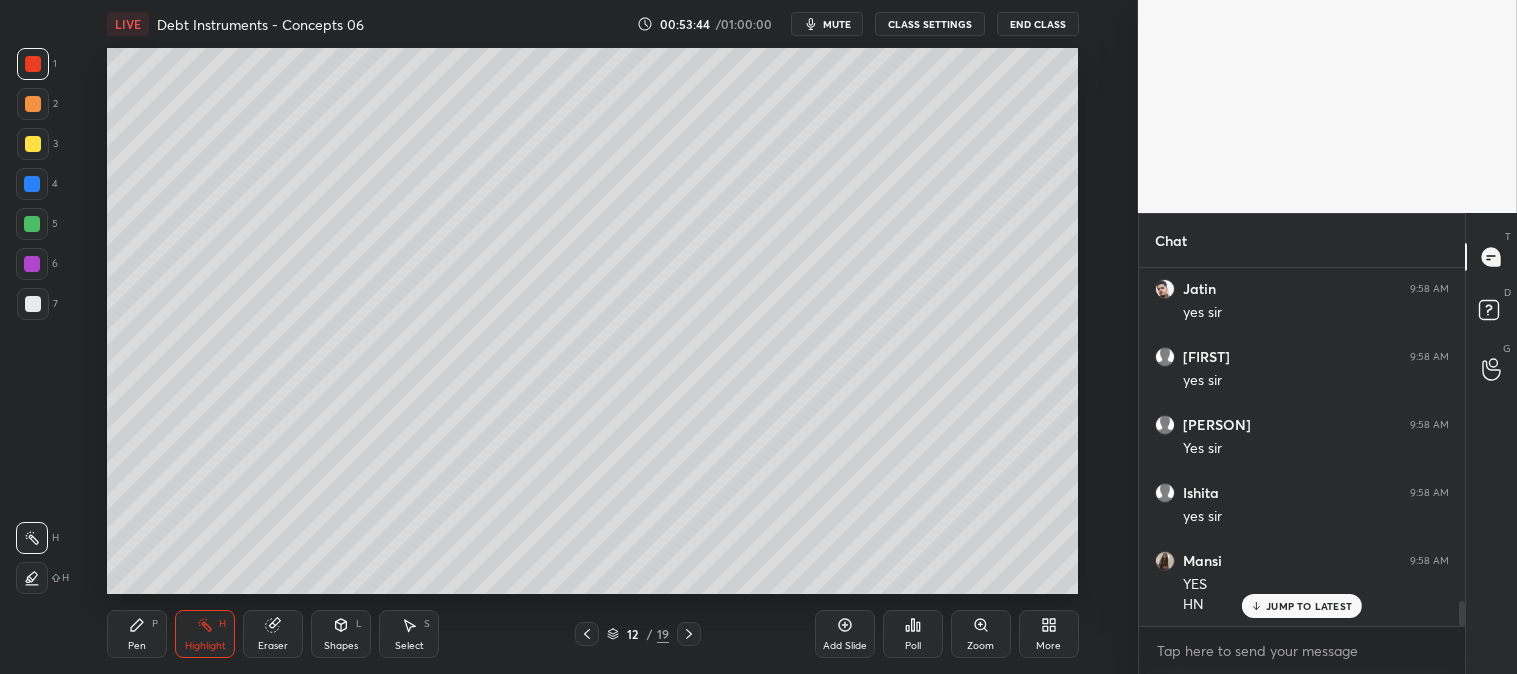 click 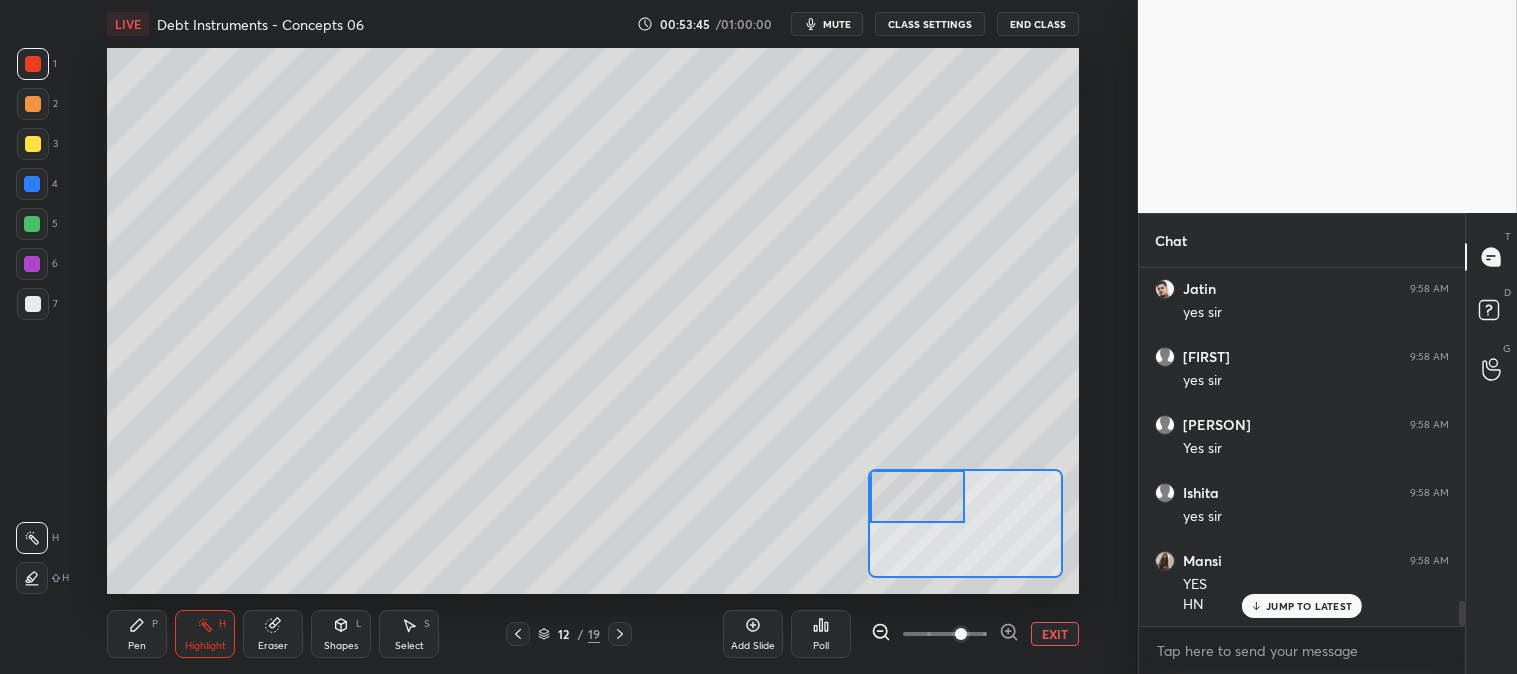 click on "Pen P" at bounding box center [137, 634] 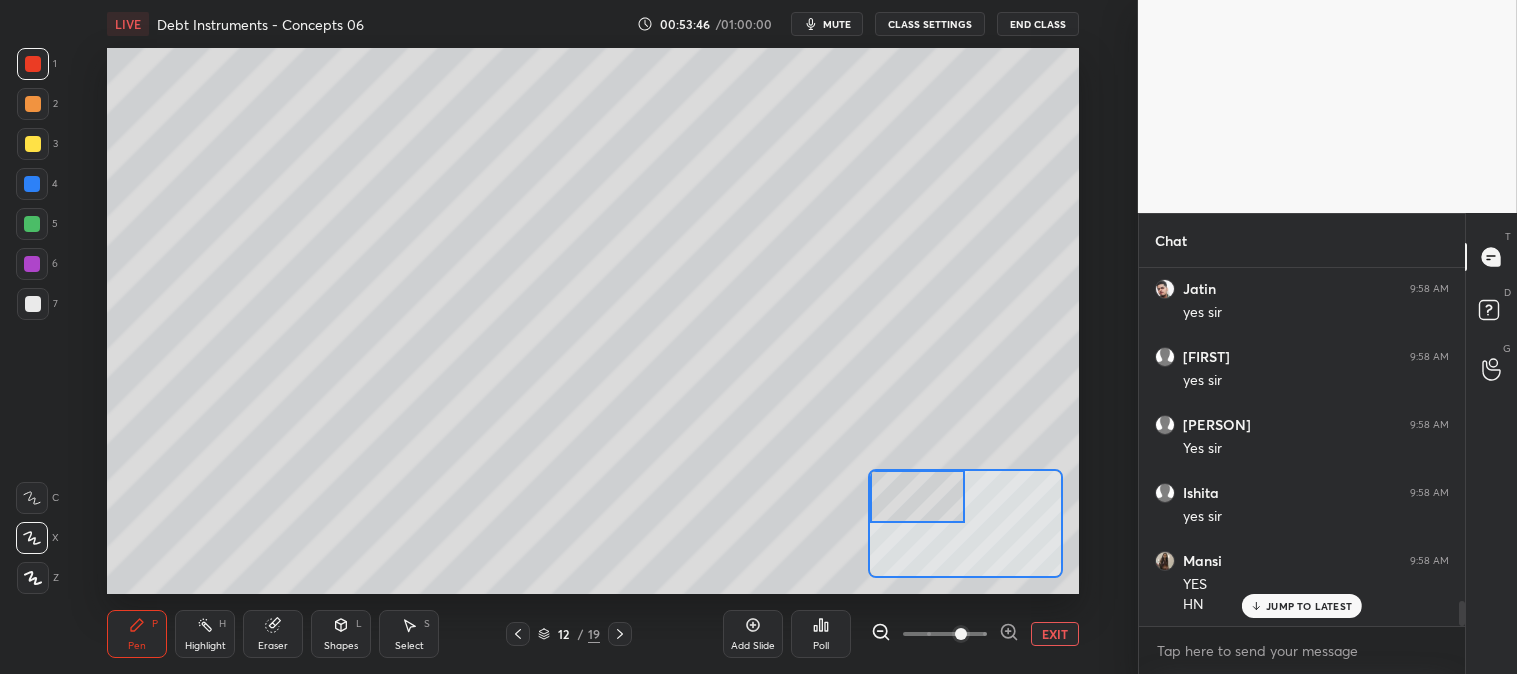 click at bounding box center [33, 304] 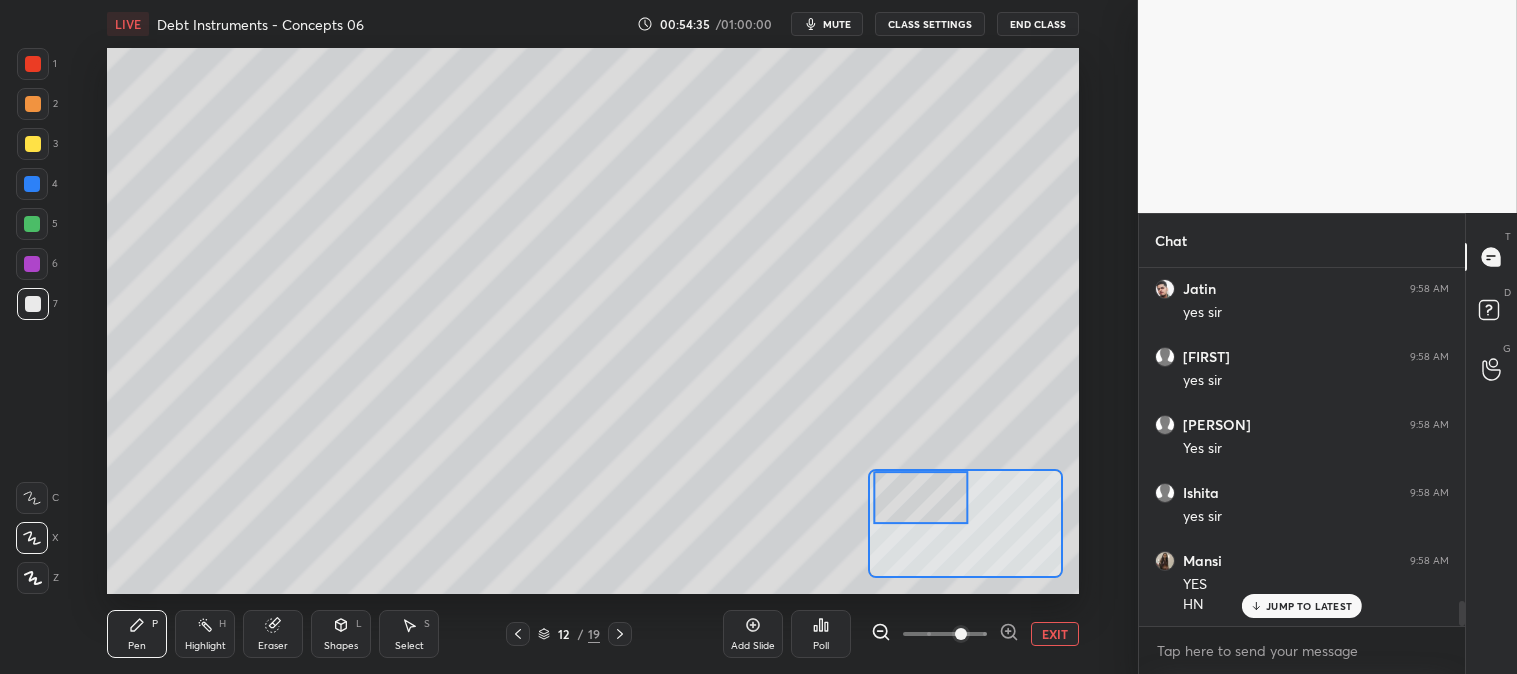 click at bounding box center [32, 224] 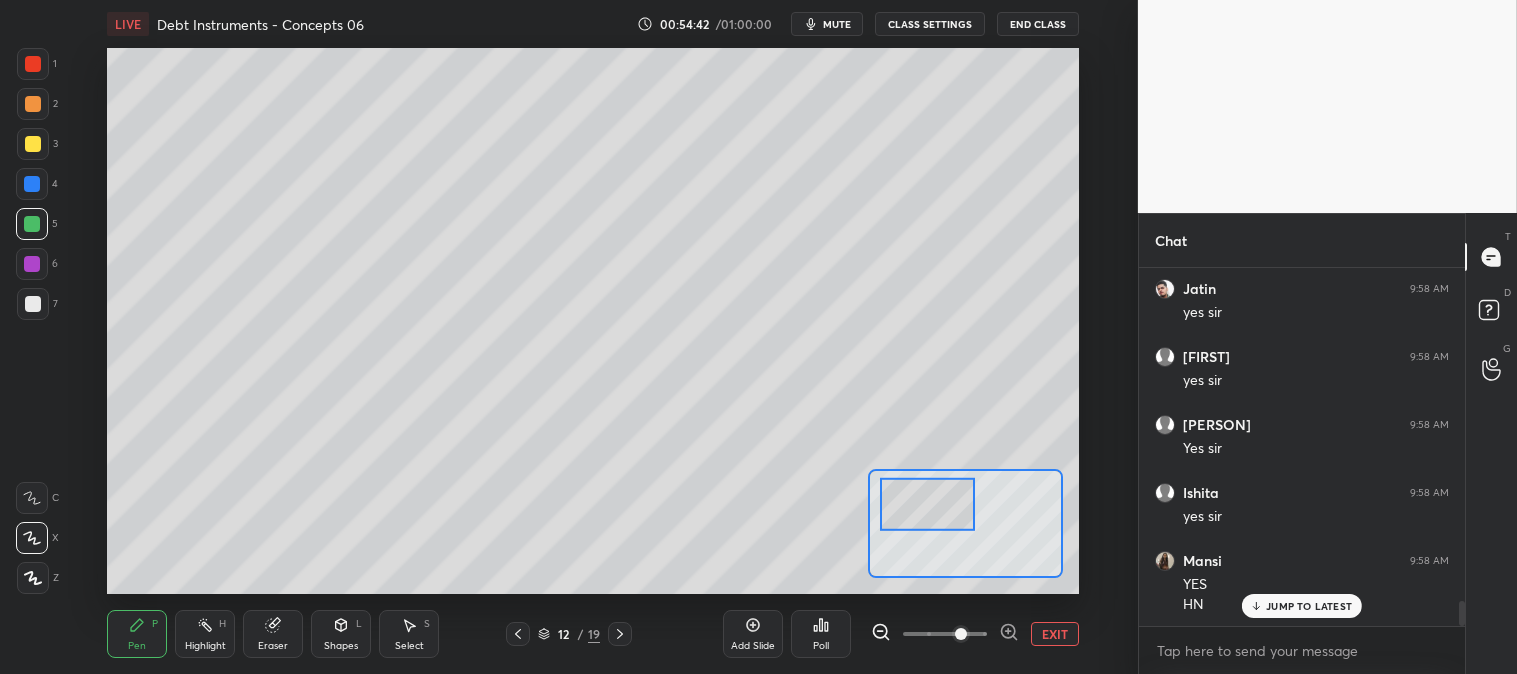 click 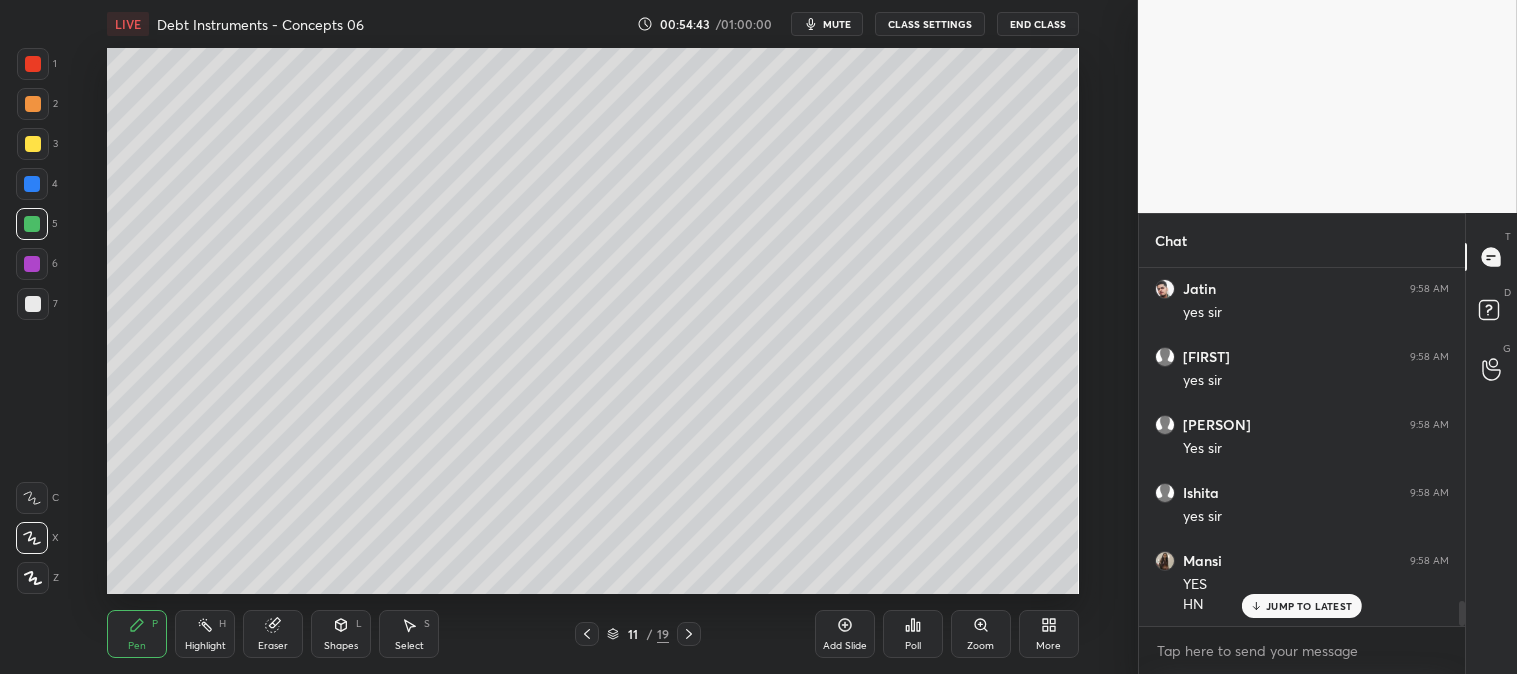 click 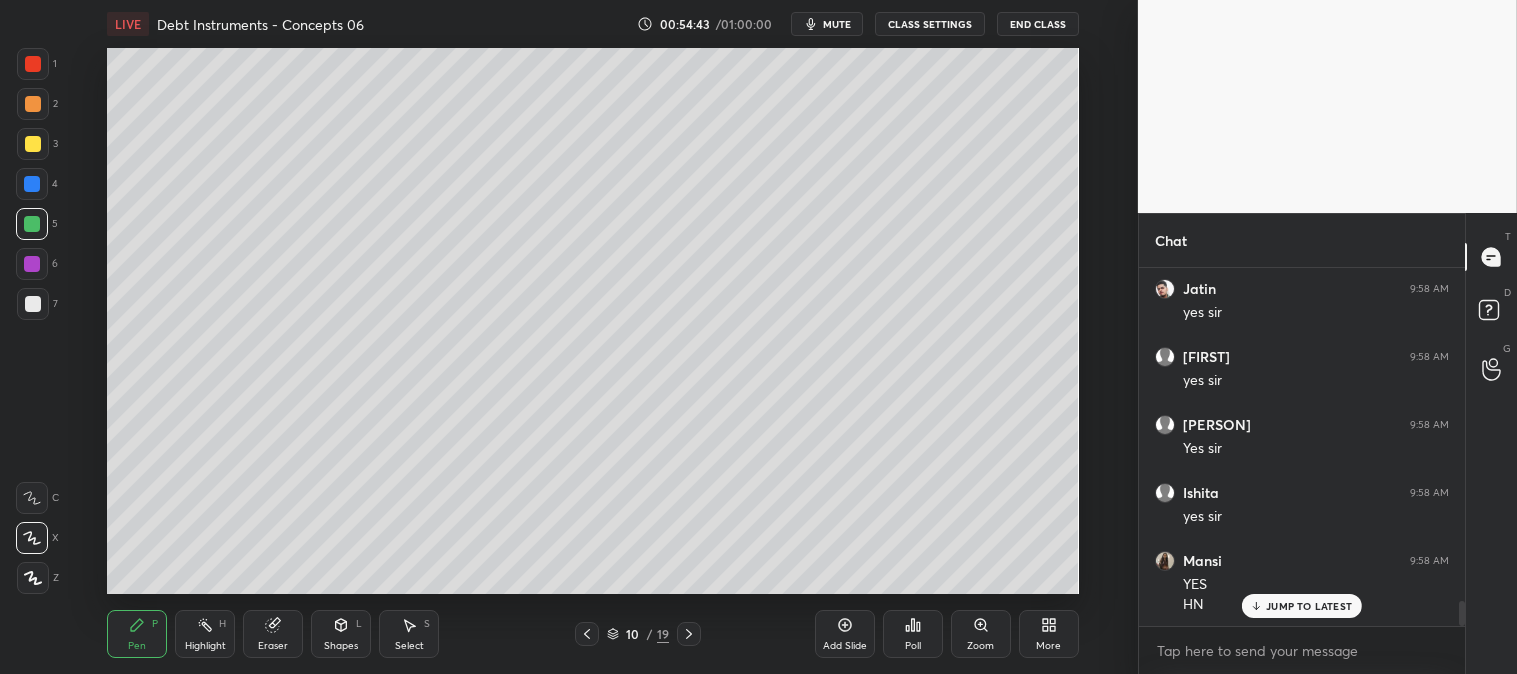 click 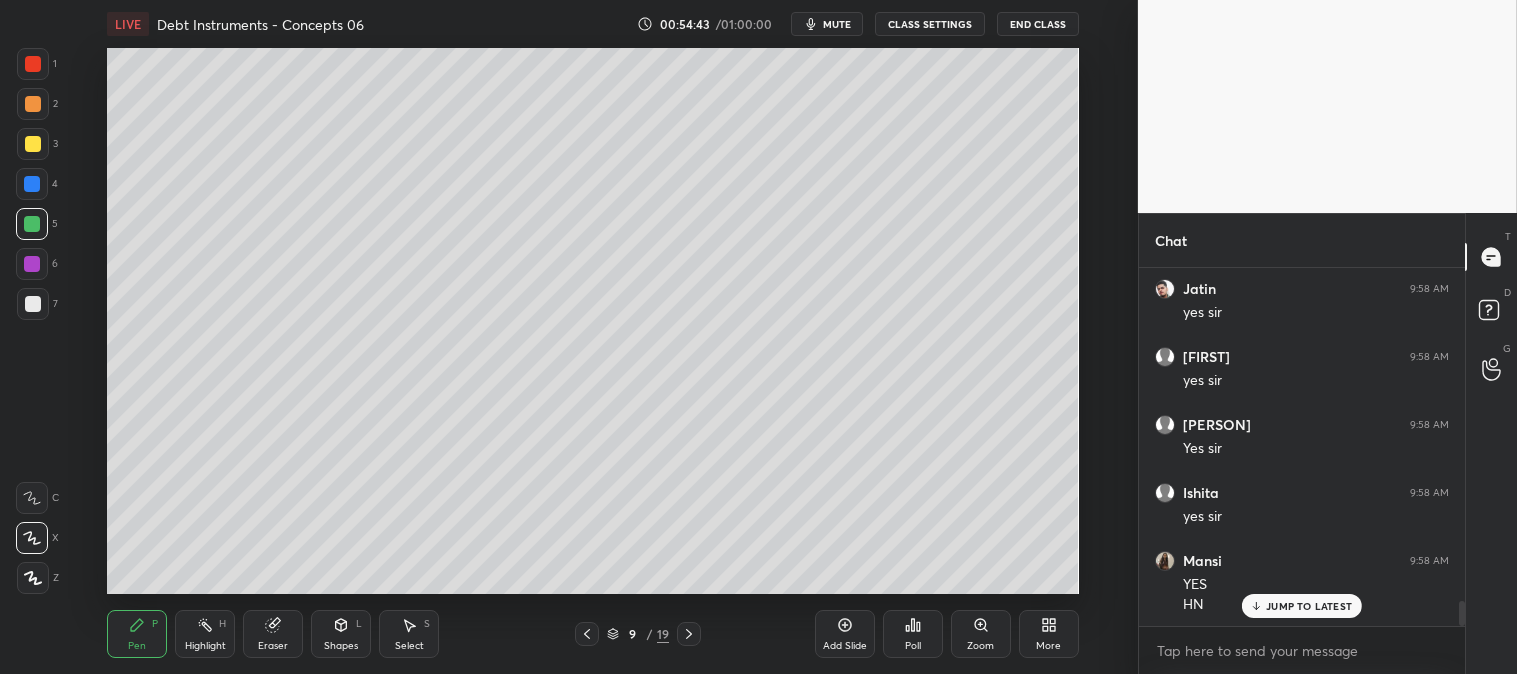 click 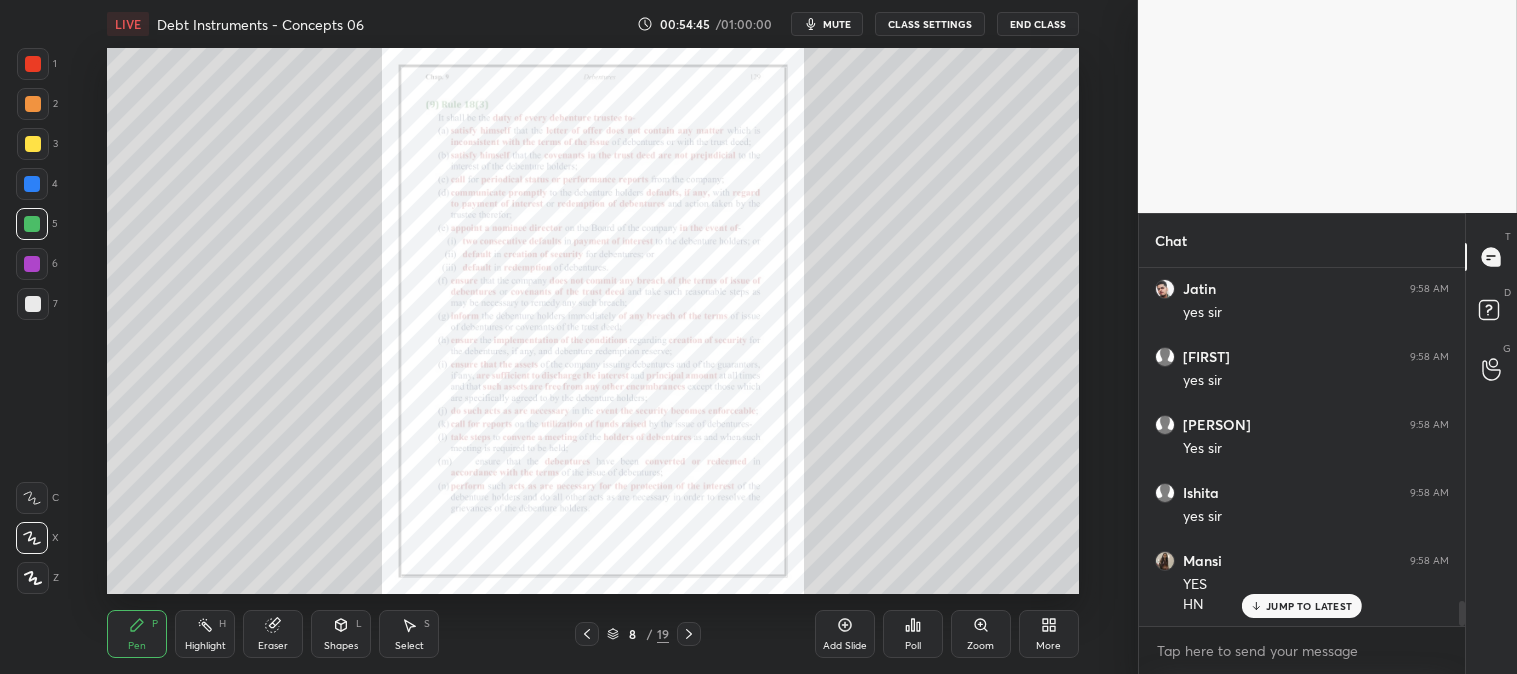 click on "Zoom" at bounding box center (981, 634) 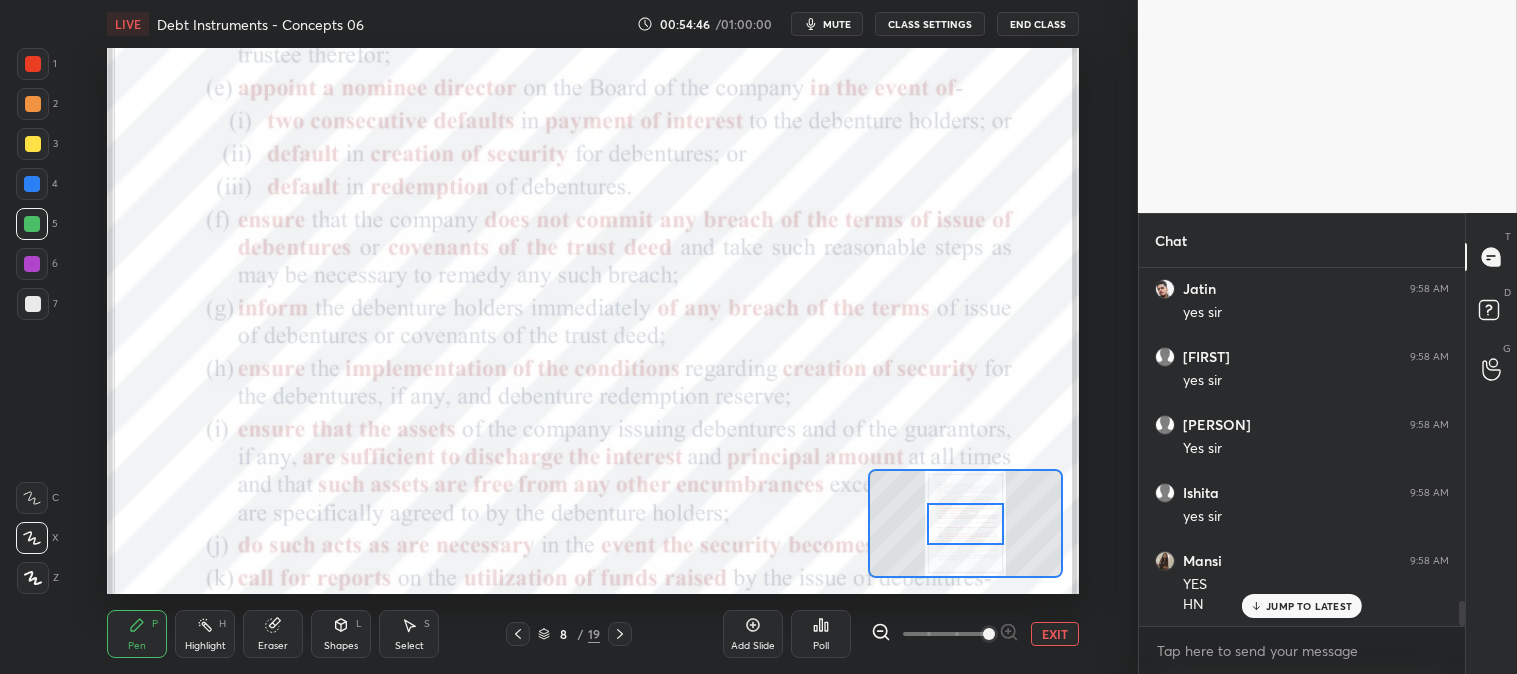 click on "Highlight H" at bounding box center [205, 634] 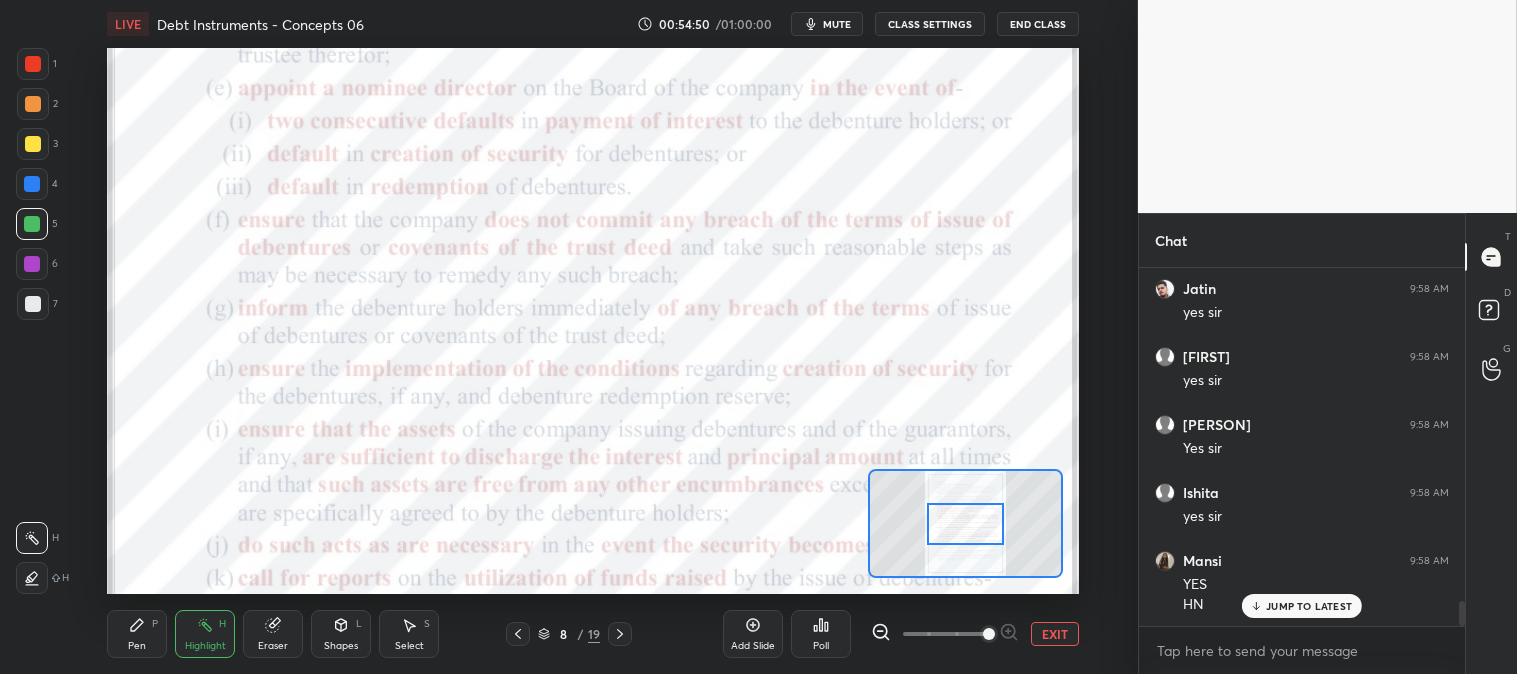 click 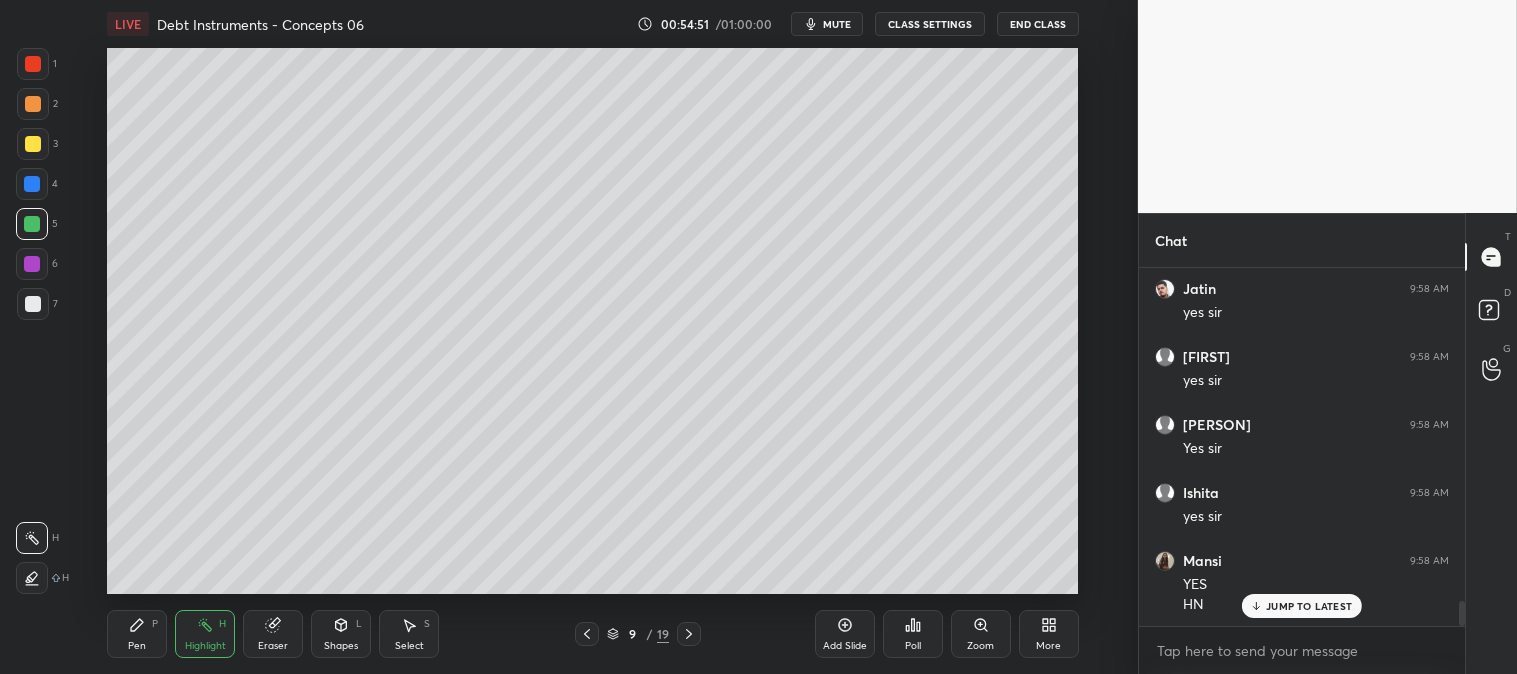click 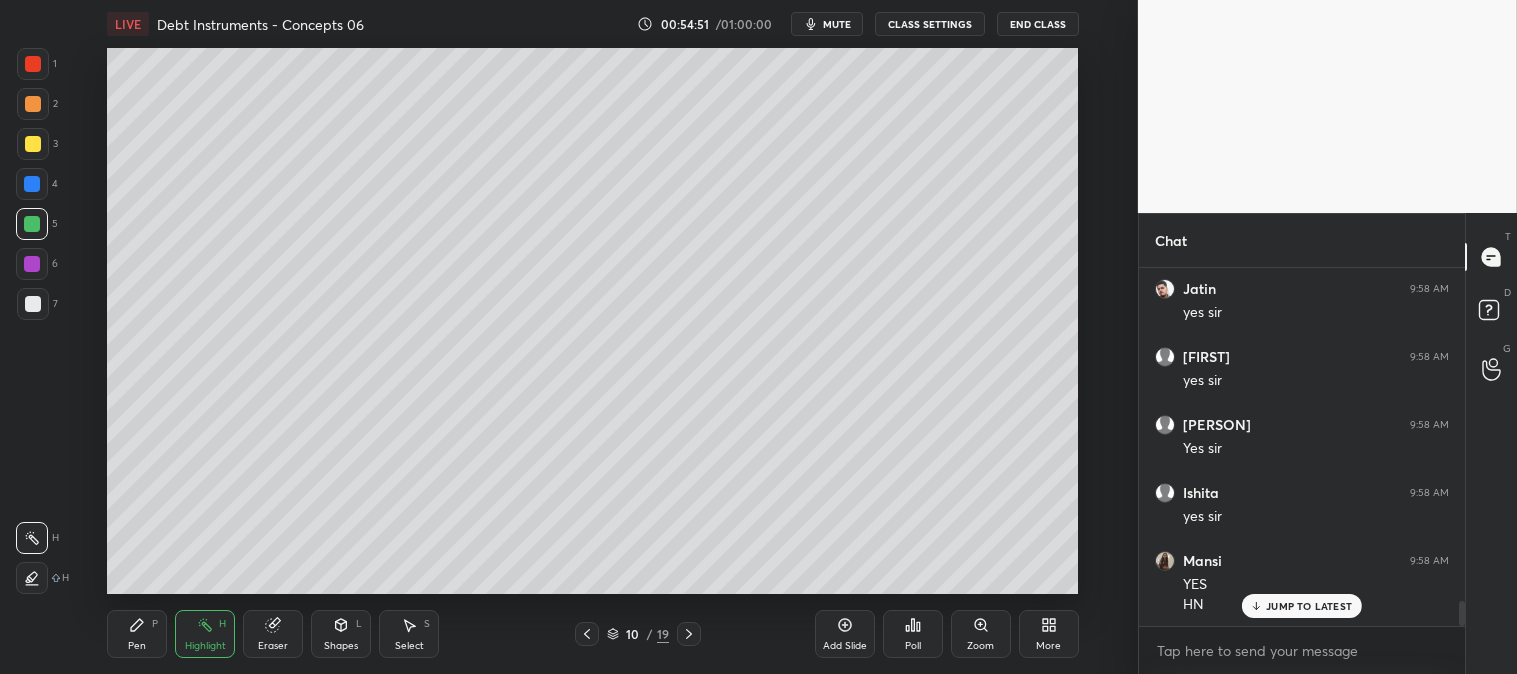click 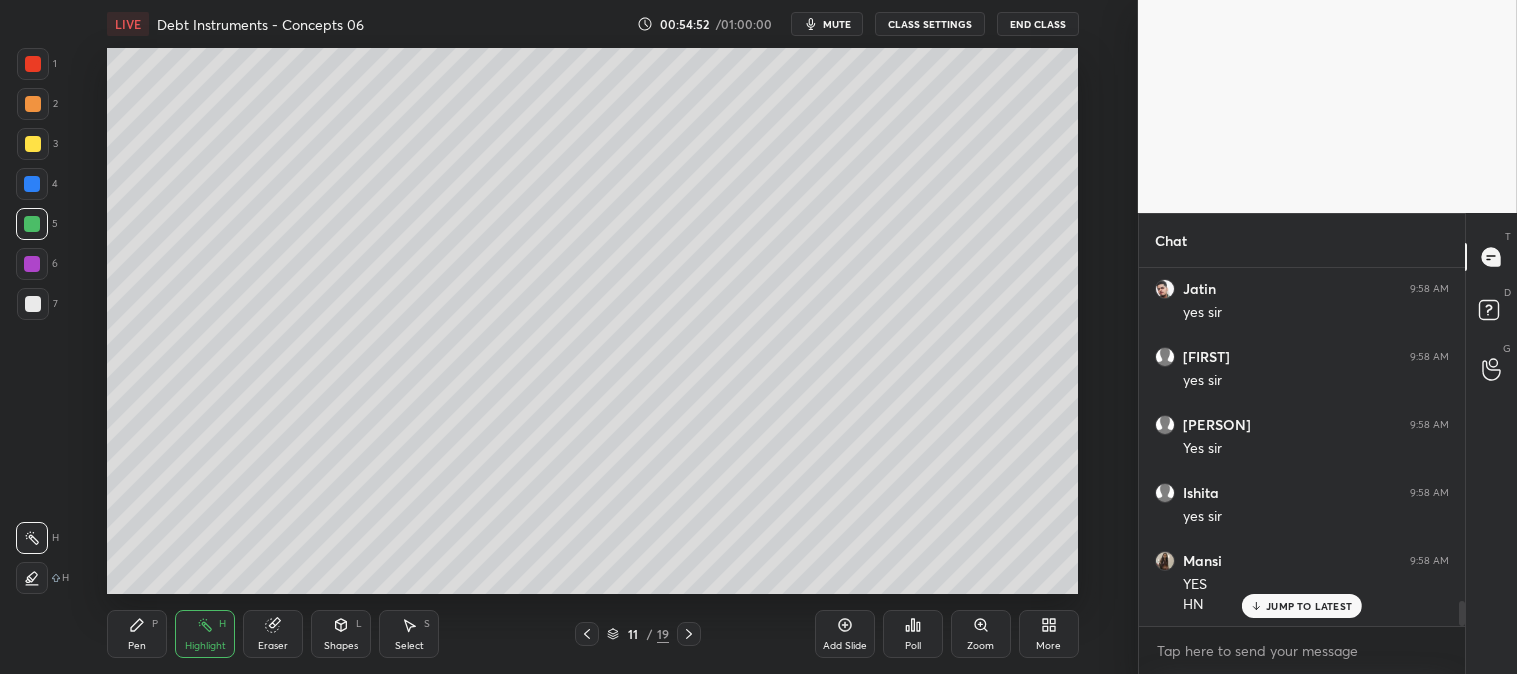 click 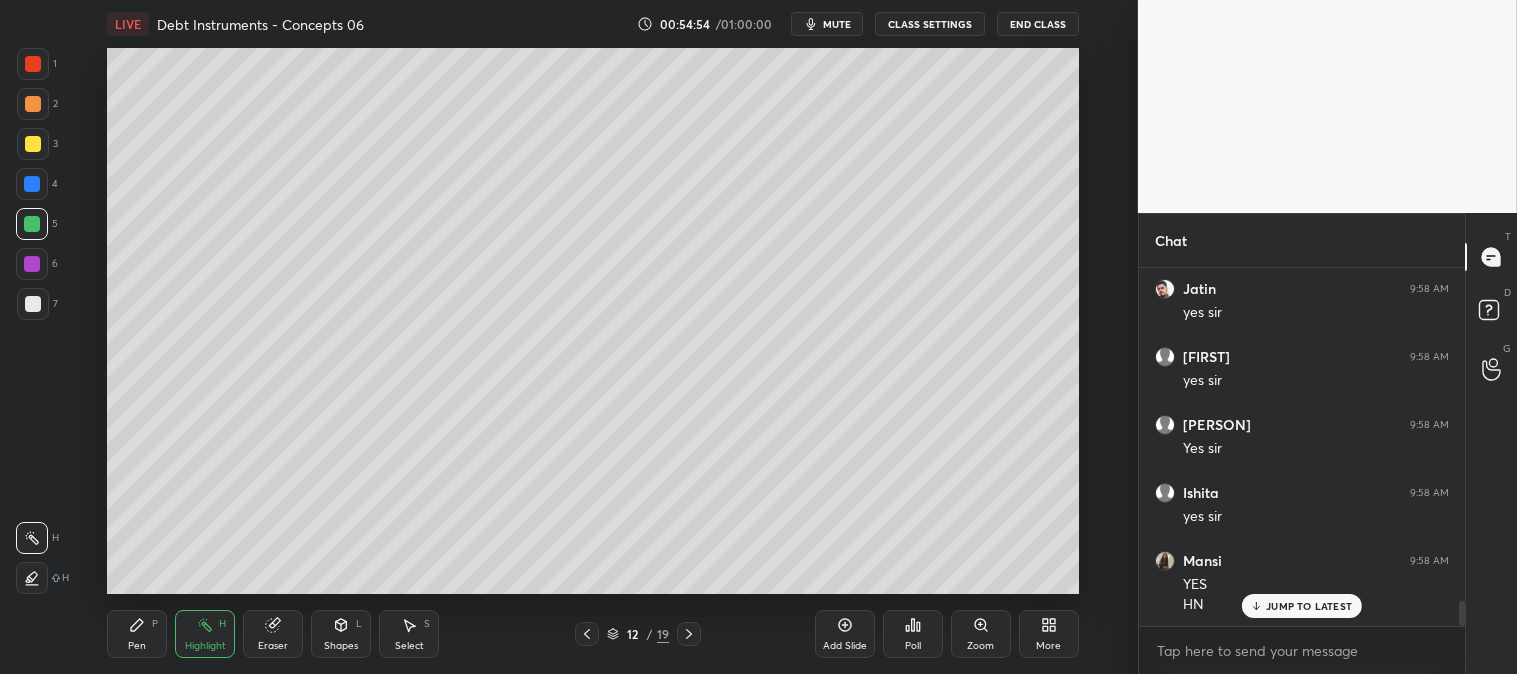 click on "Zoom" at bounding box center [981, 634] 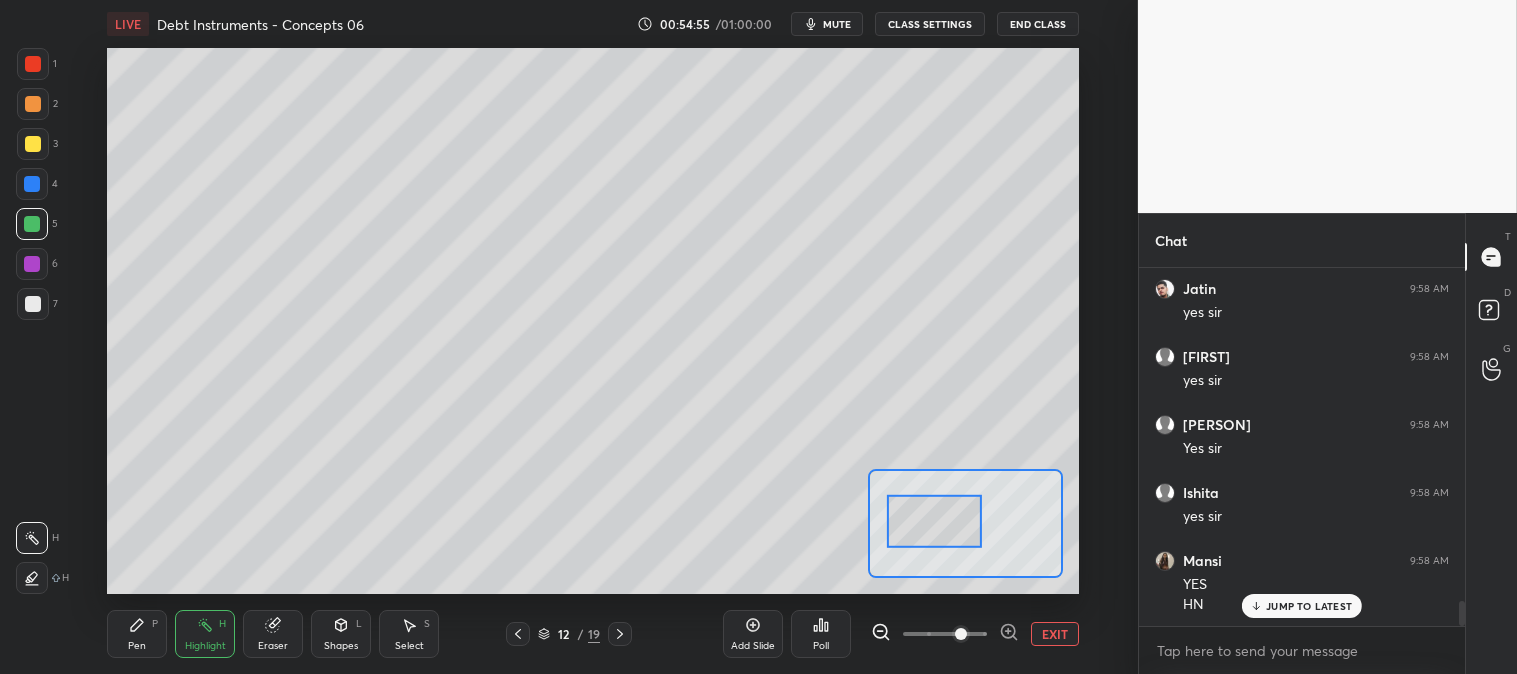 click on "Pen P" at bounding box center [137, 634] 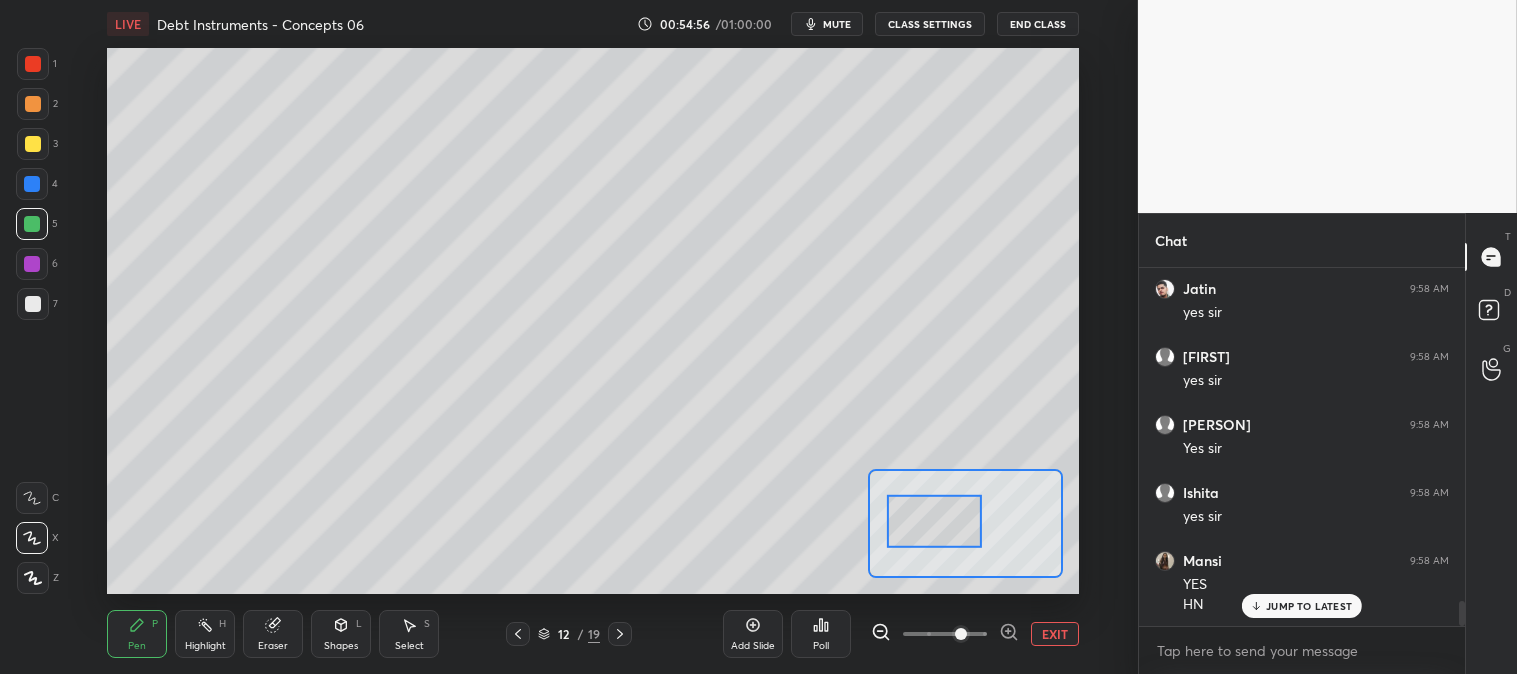 click at bounding box center (32, 184) 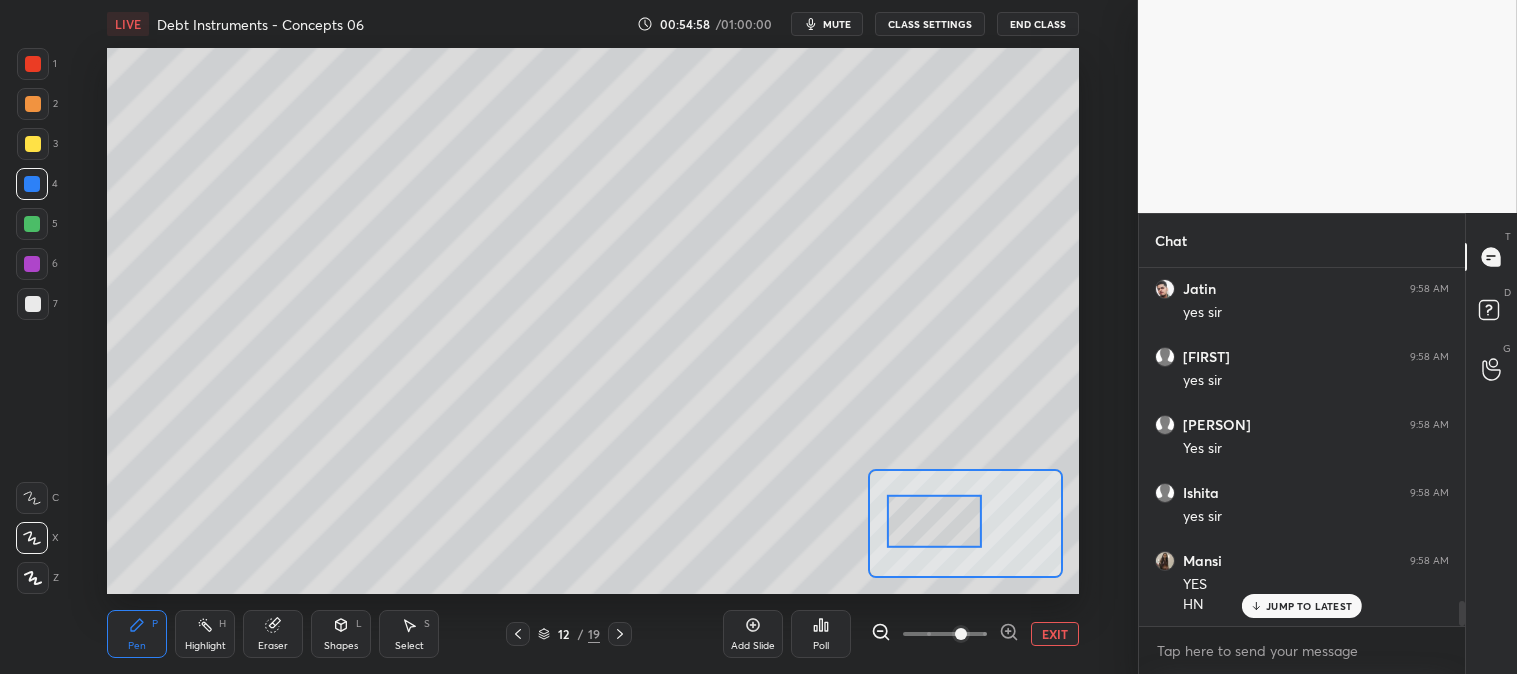 click at bounding box center [33, 64] 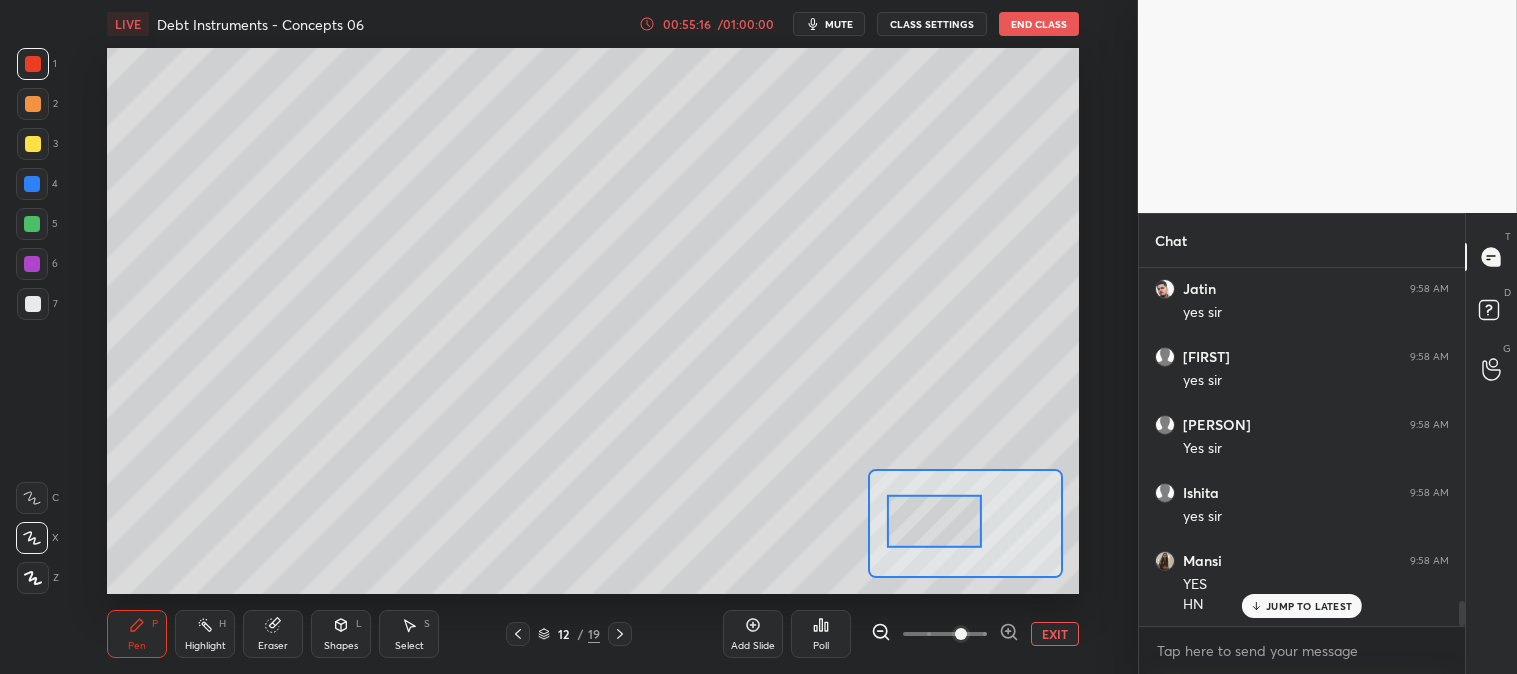 click on "EXIT" at bounding box center [1055, 634] 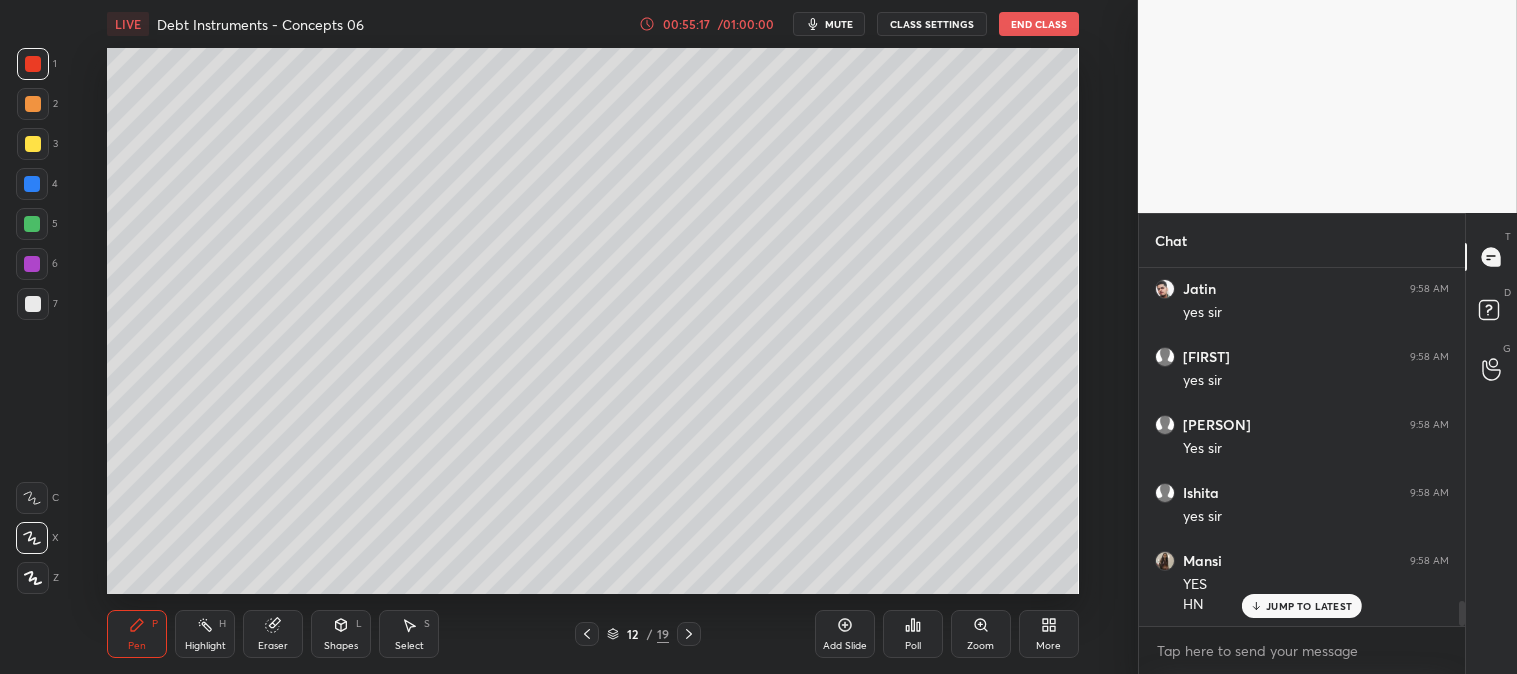 click on "Highlight H" at bounding box center (205, 634) 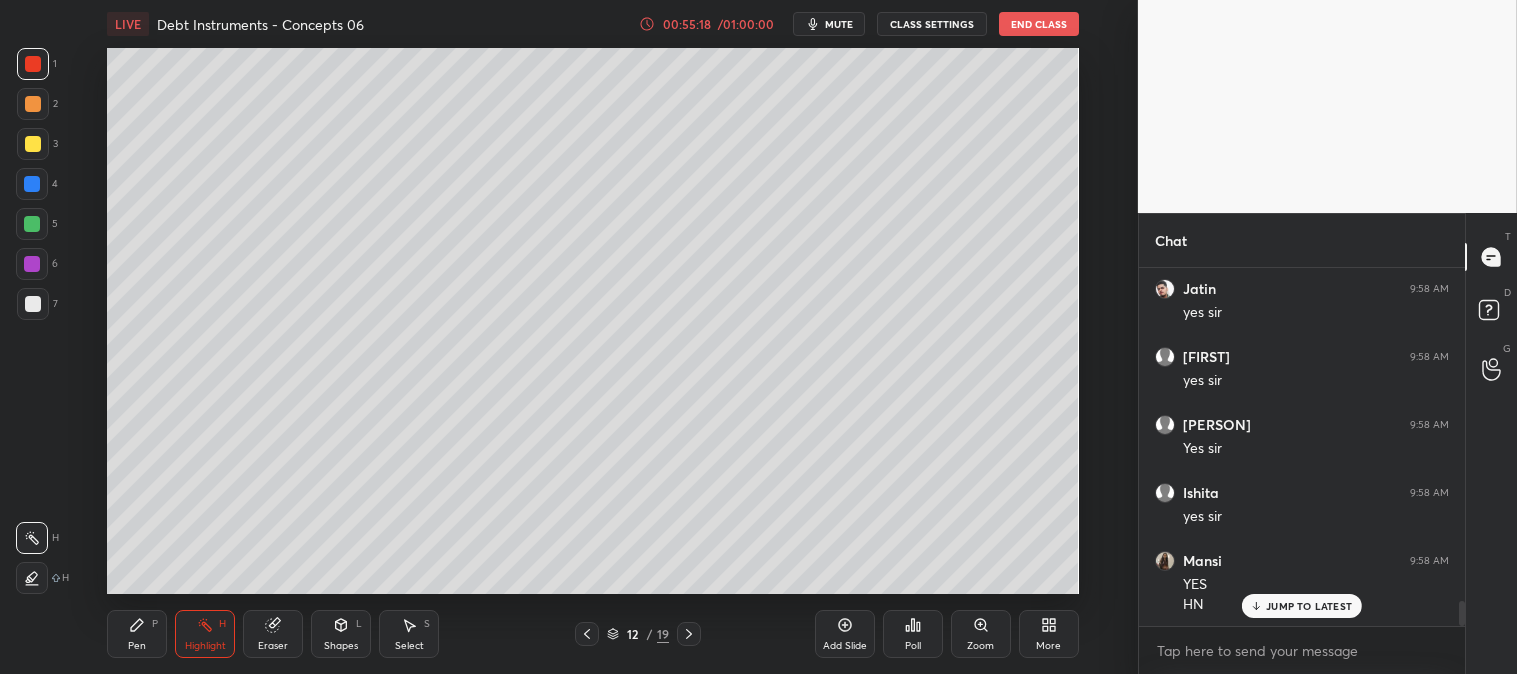 click on "1" at bounding box center (37, 64) 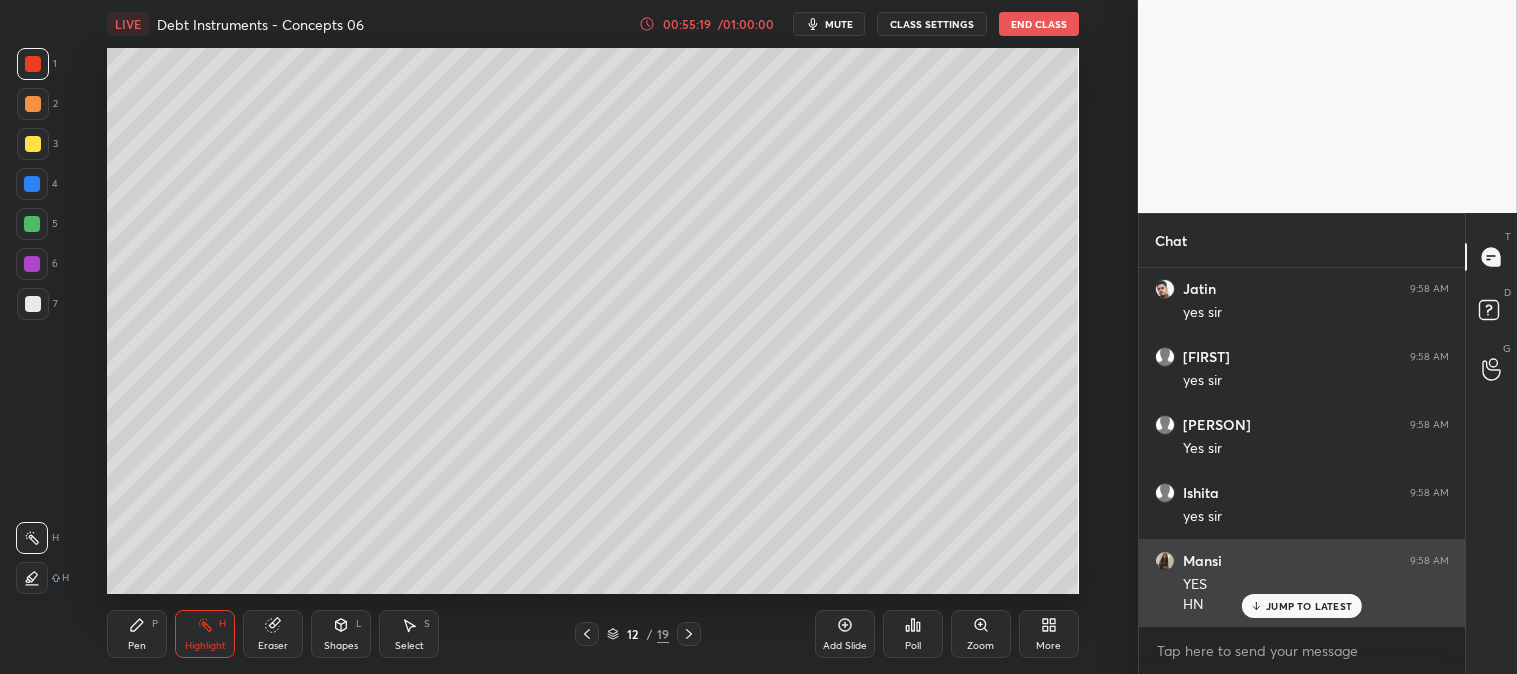 click on "JUMP TO LATEST" at bounding box center [1309, 606] 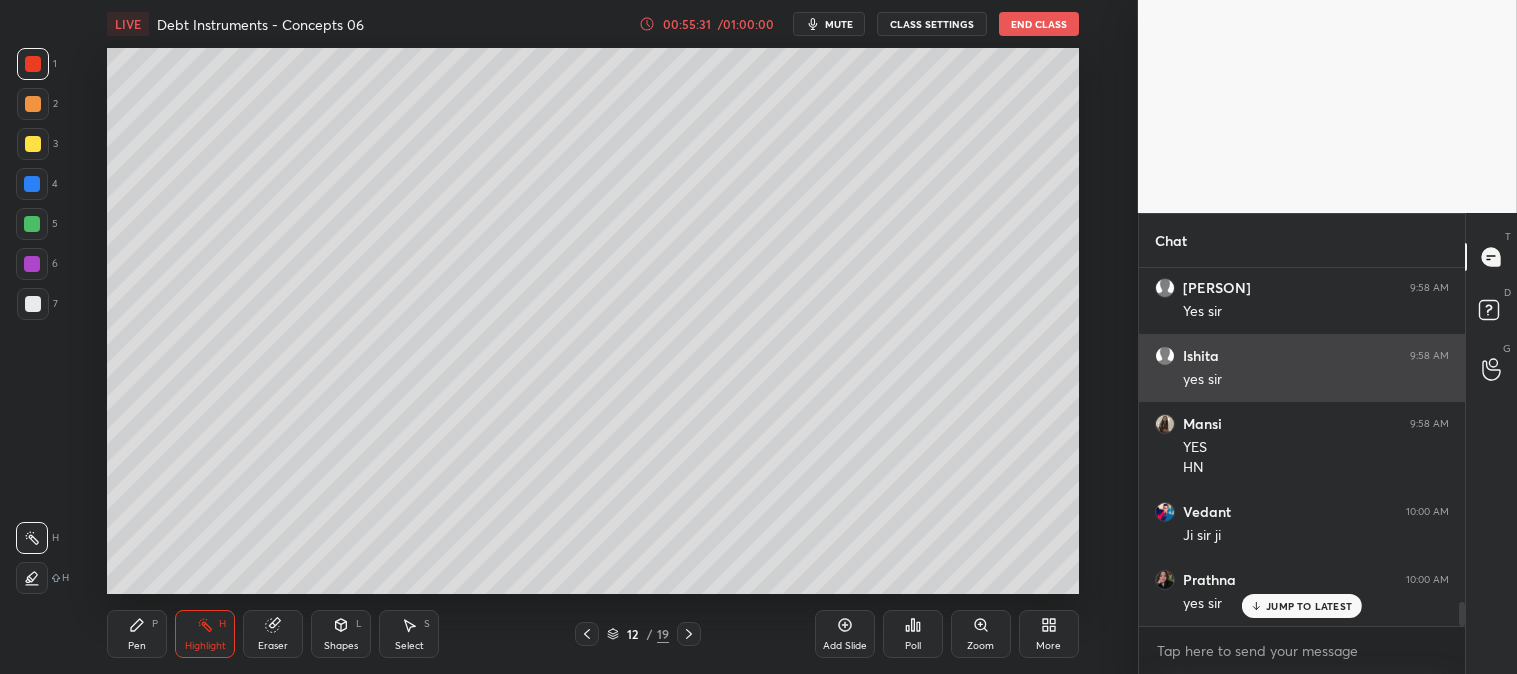 scroll, scrollTop: 4957, scrollLeft: 0, axis: vertical 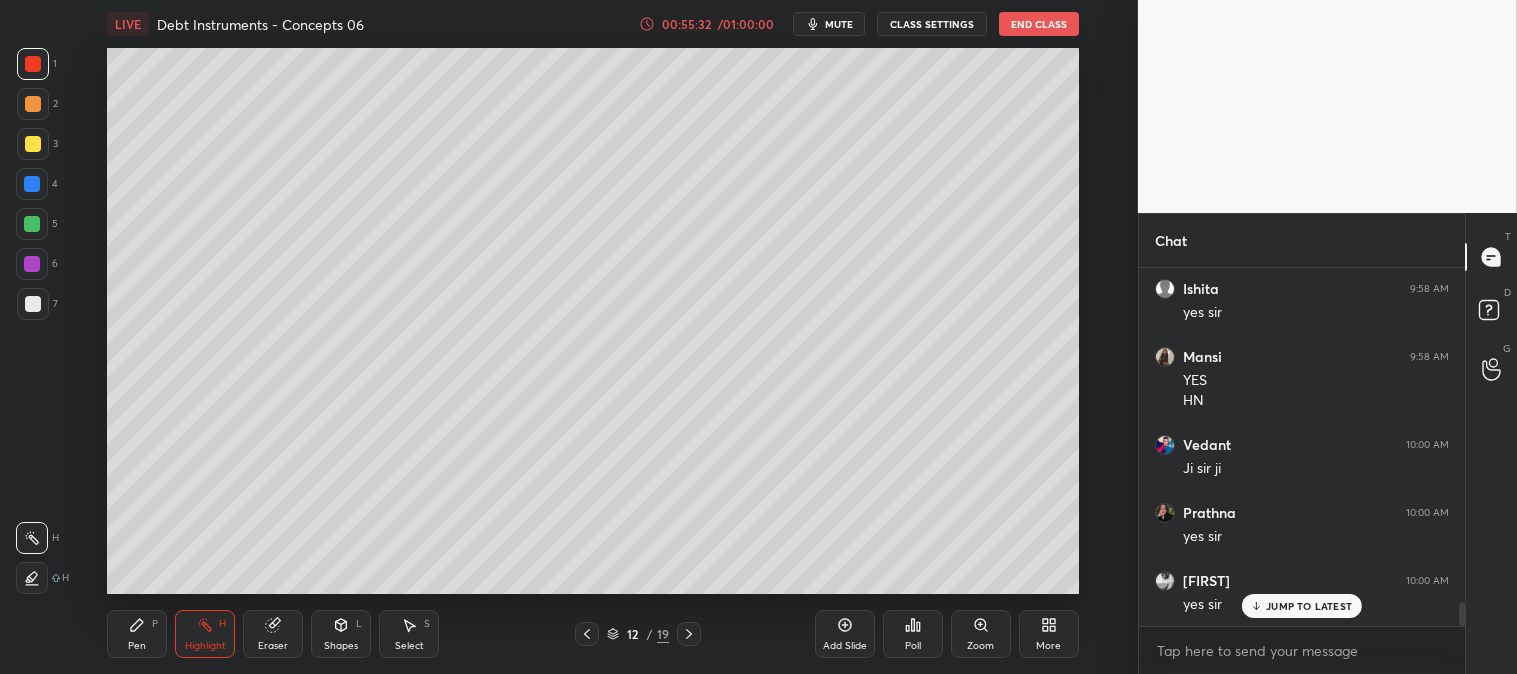 click 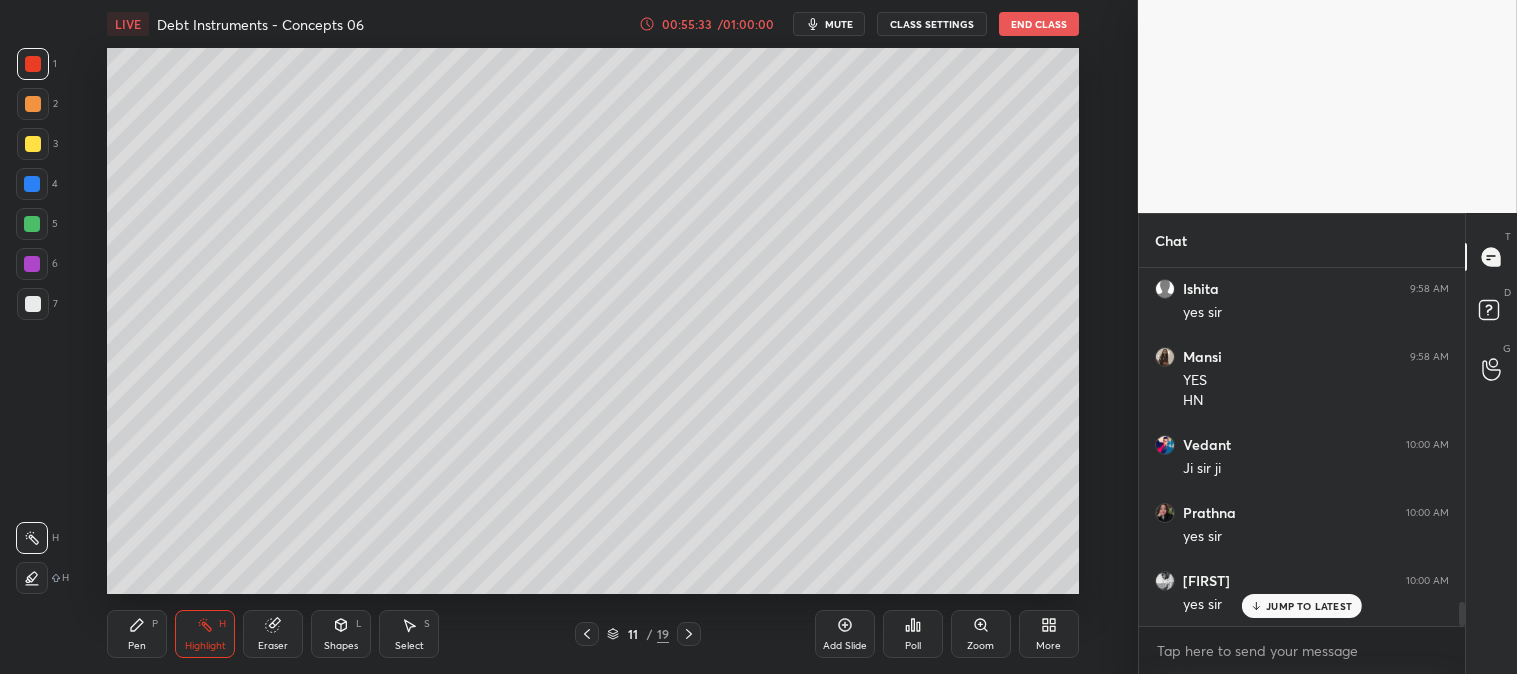 click 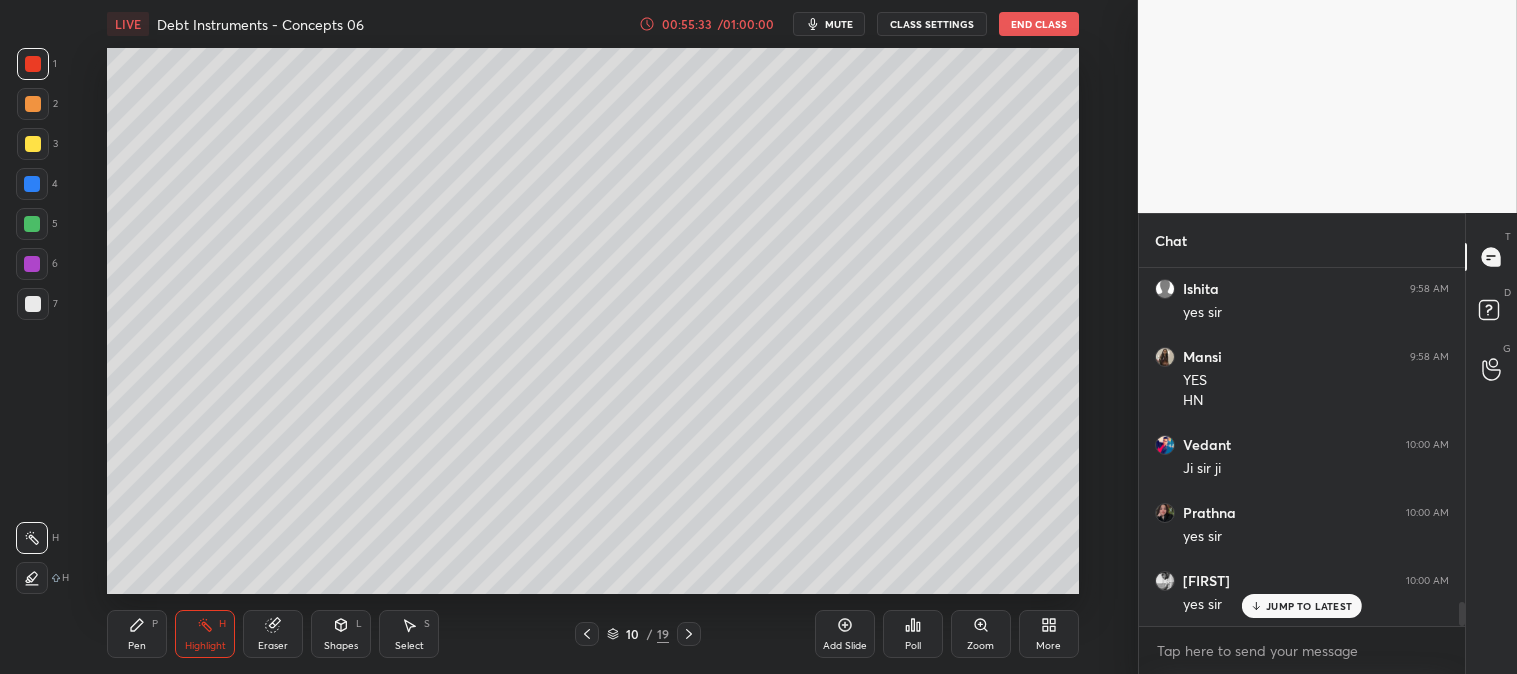 click 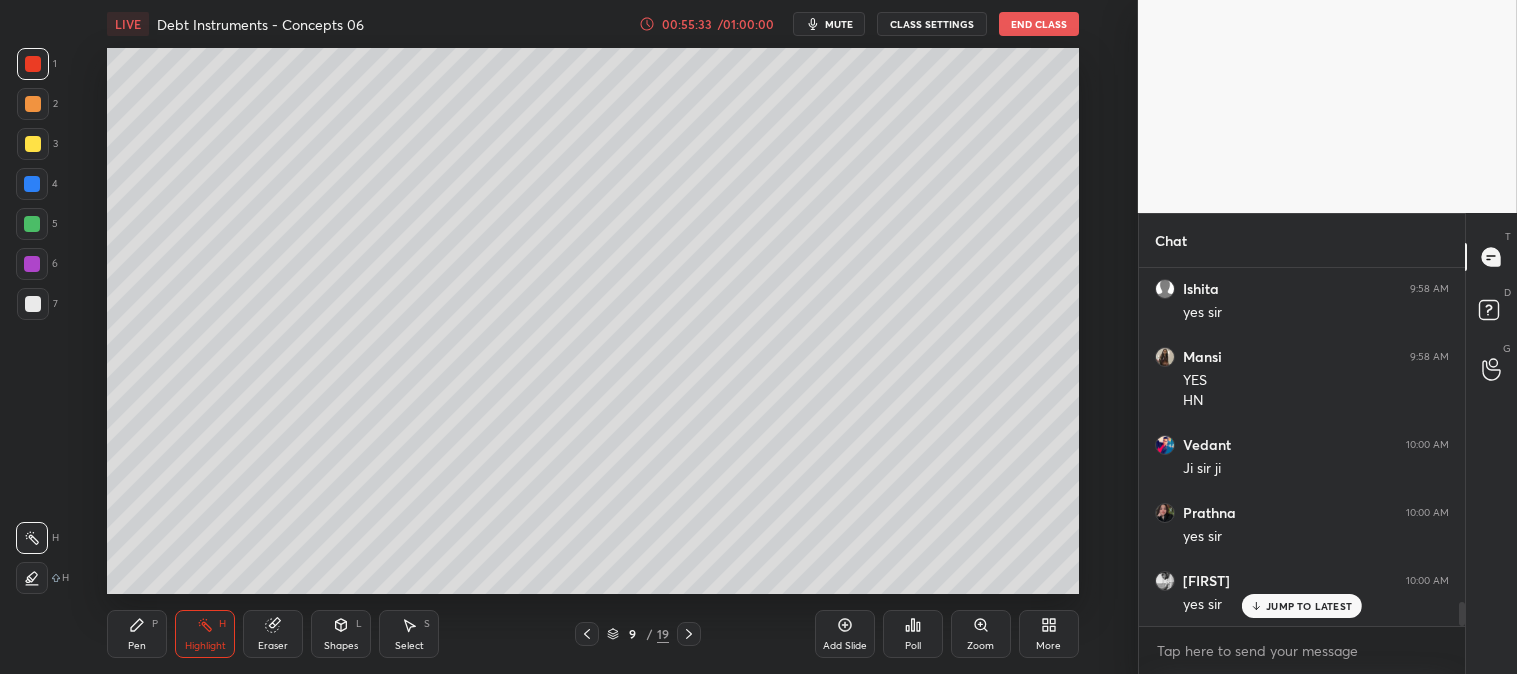 click 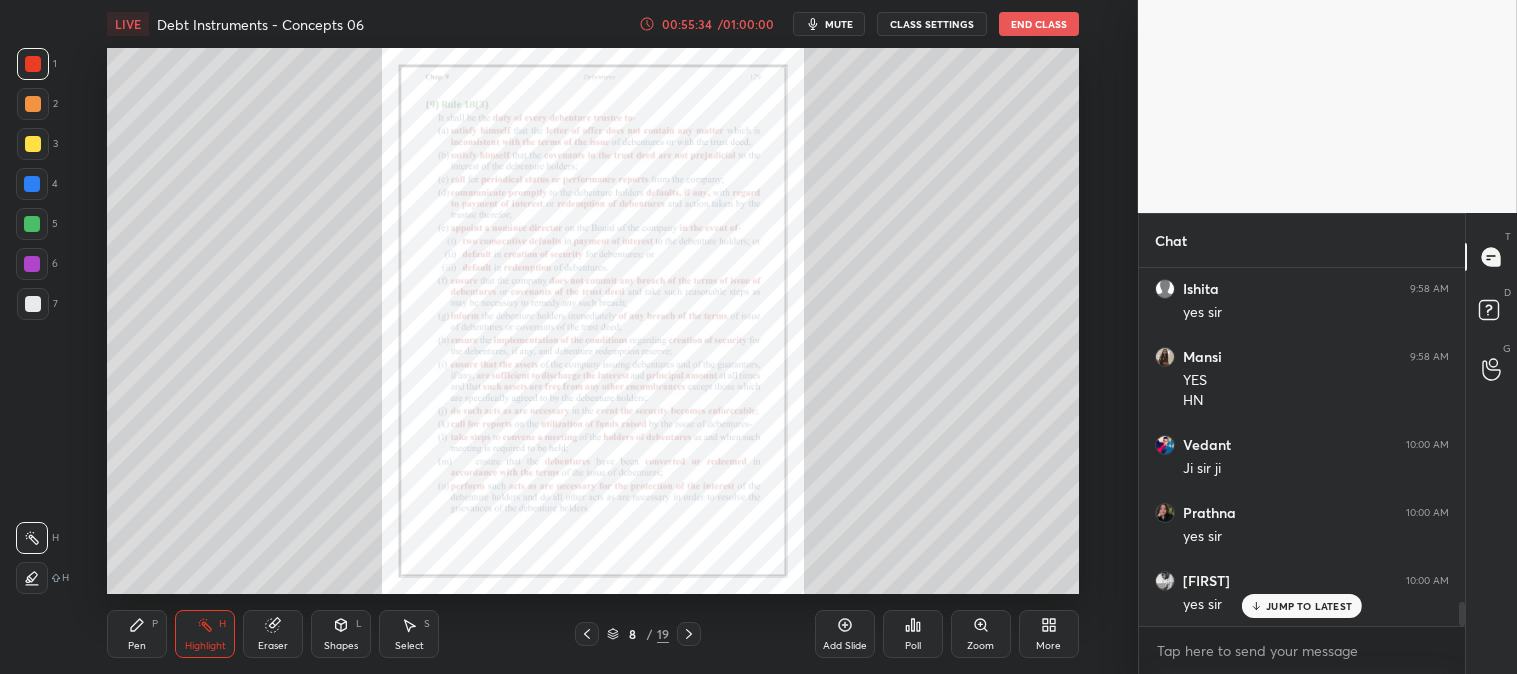 click 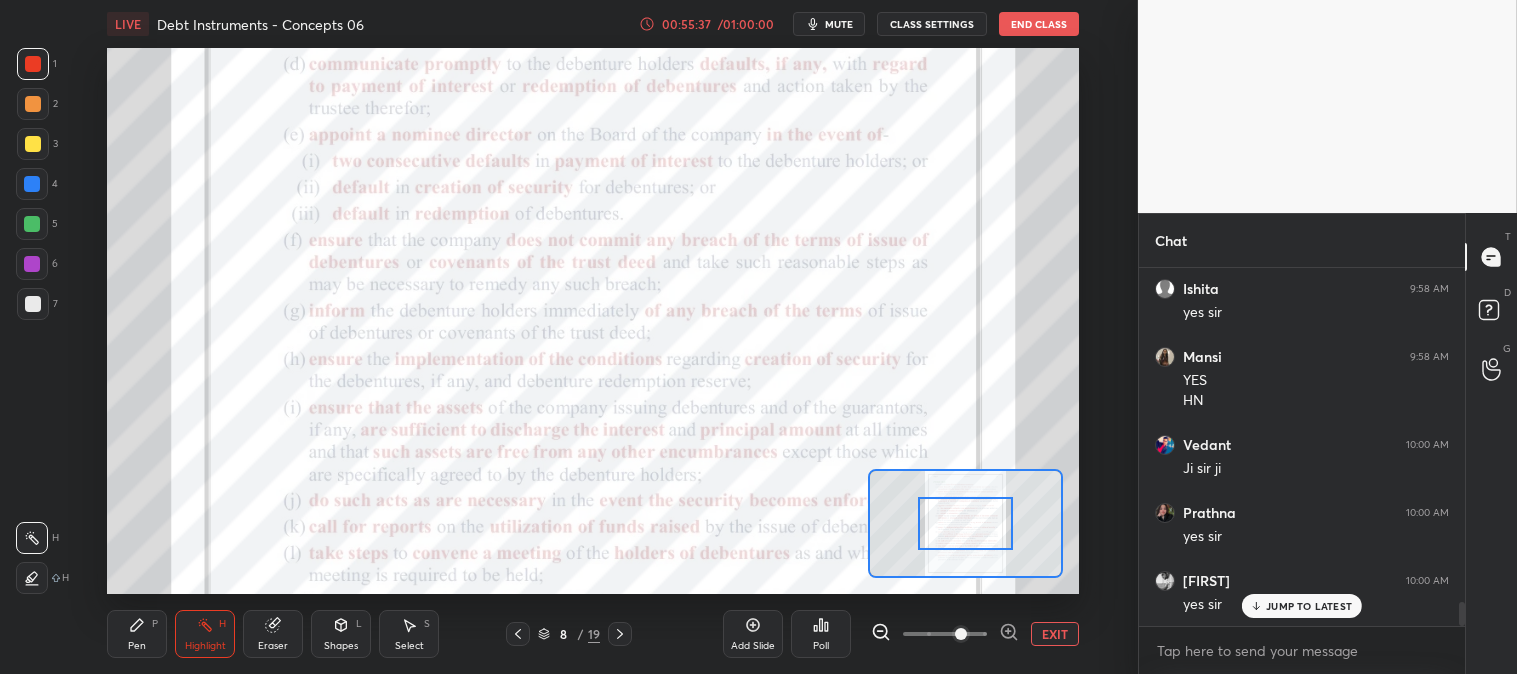 click on "Highlight H" at bounding box center (205, 634) 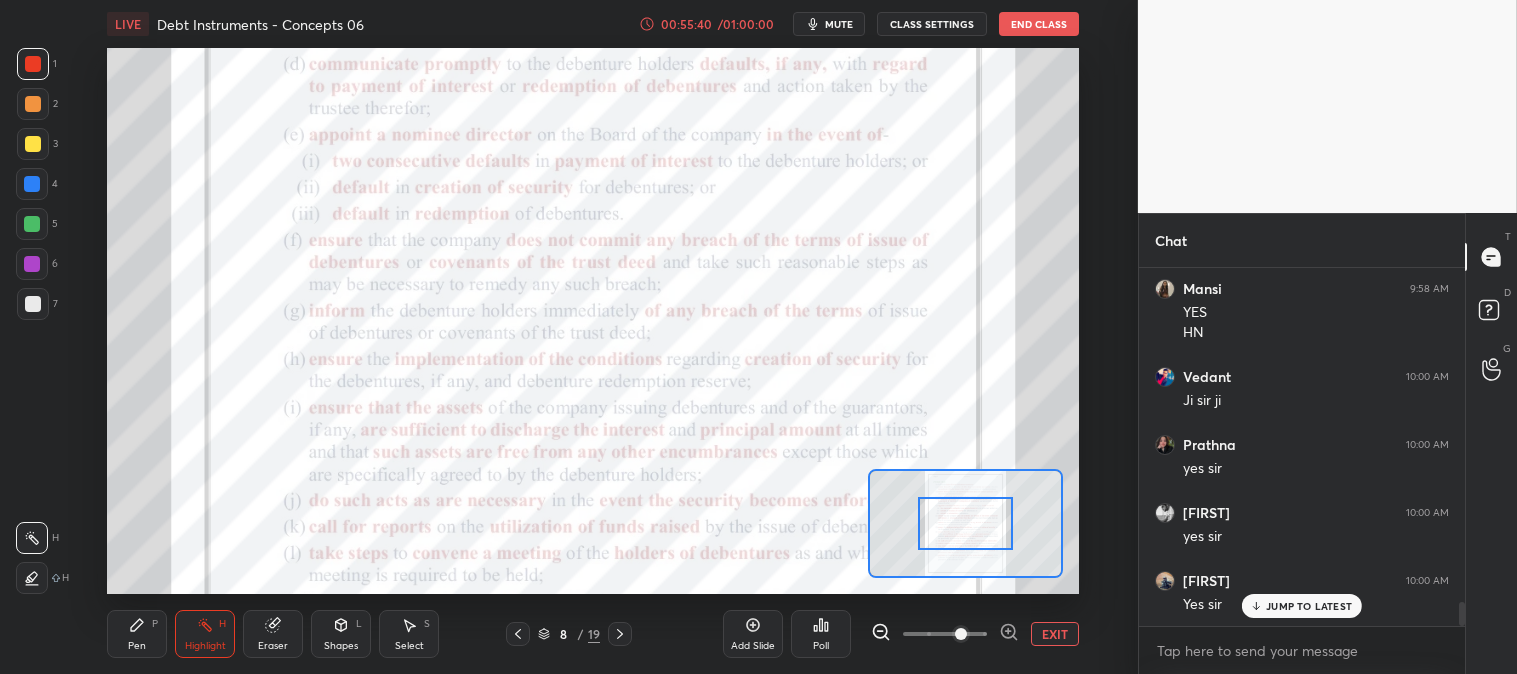 scroll, scrollTop: 5093, scrollLeft: 0, axis: vertical 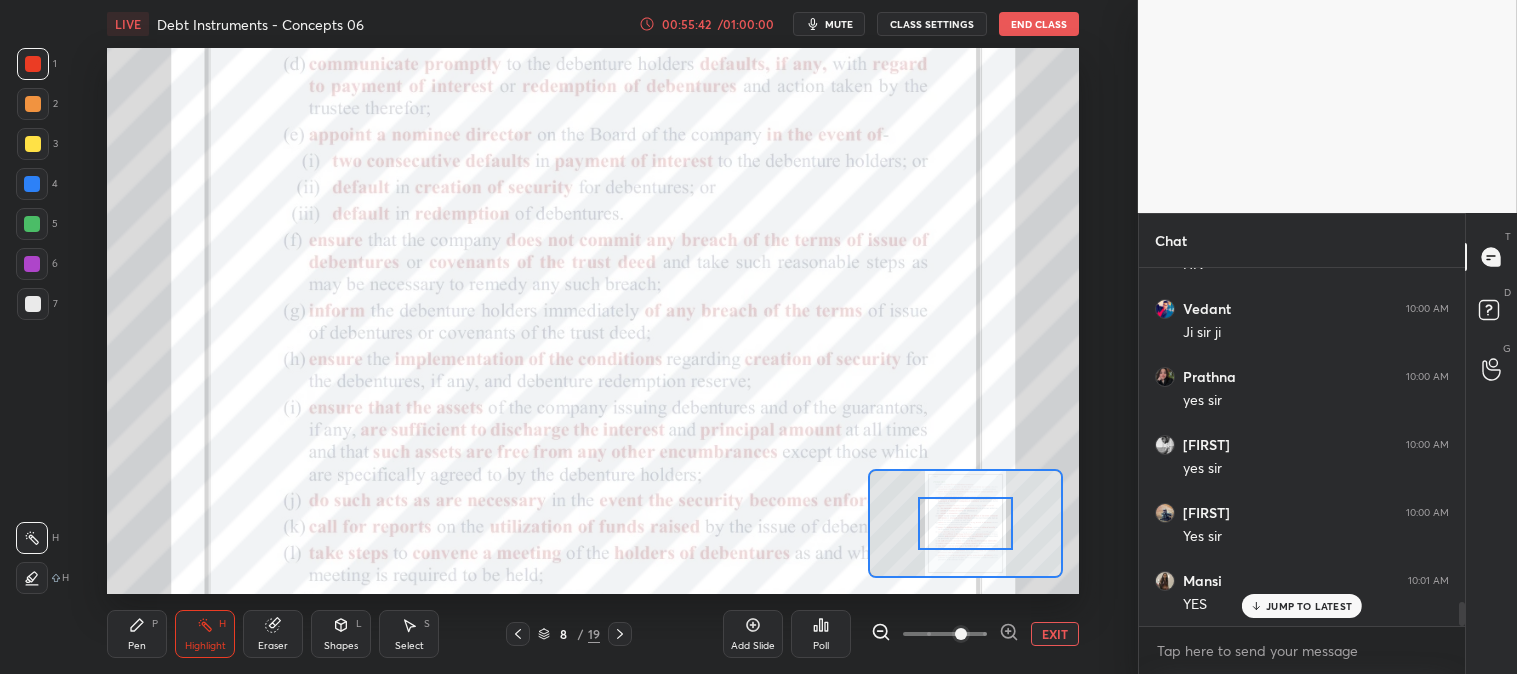 click at bounding box center [620, 634] 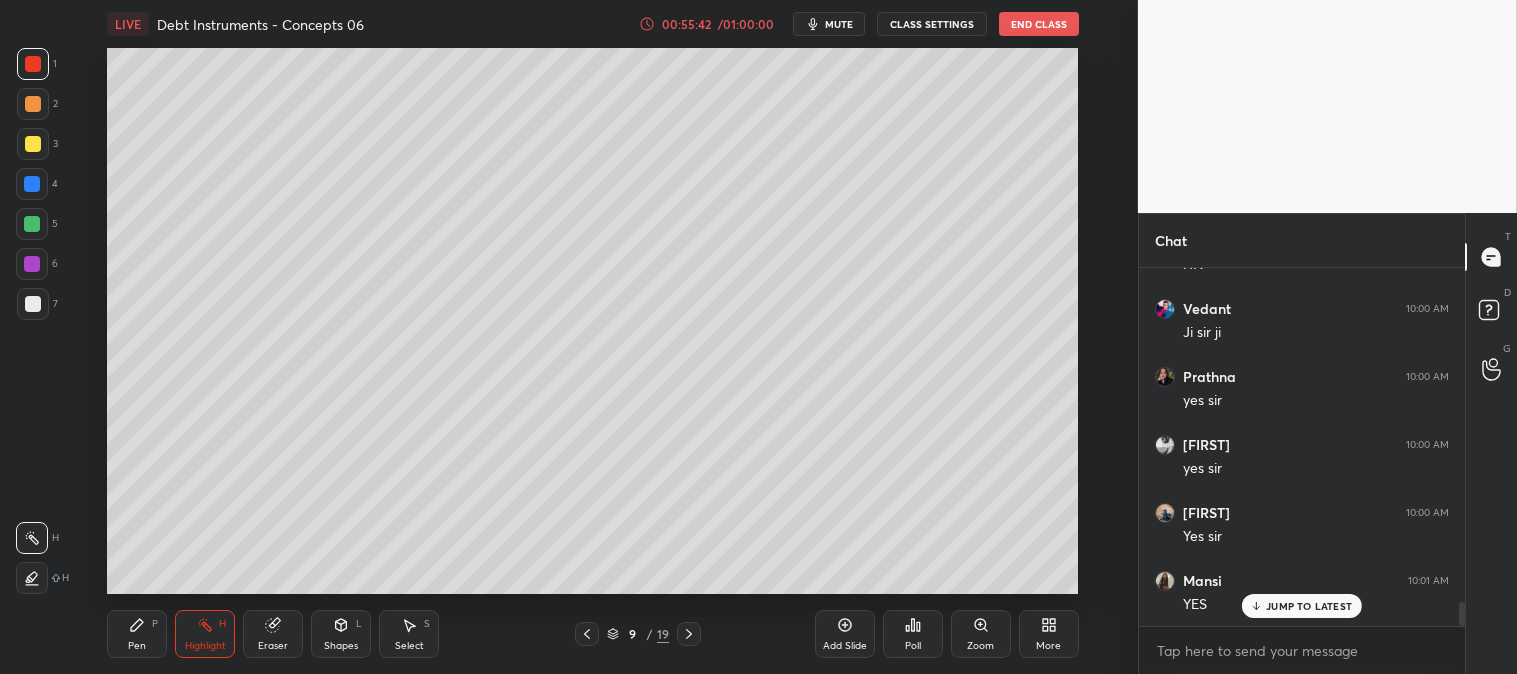 click 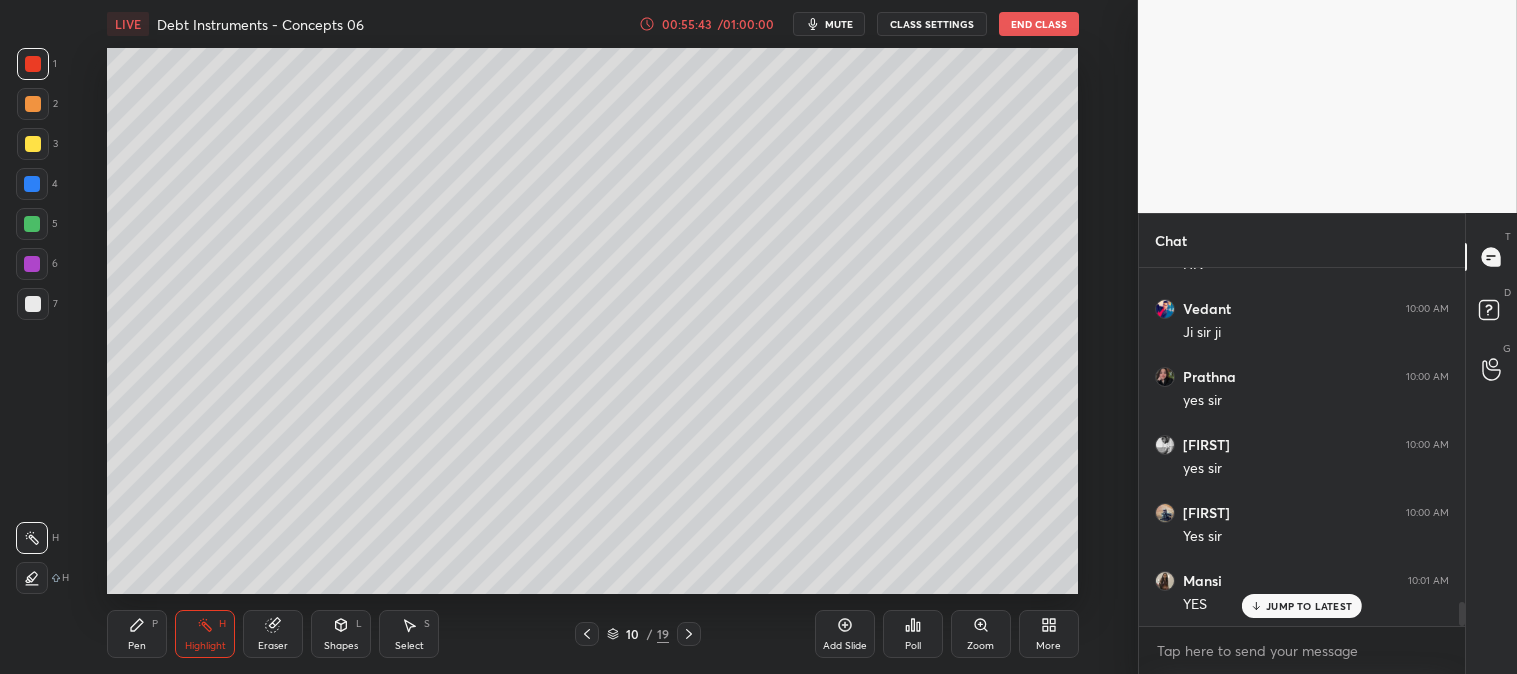 click 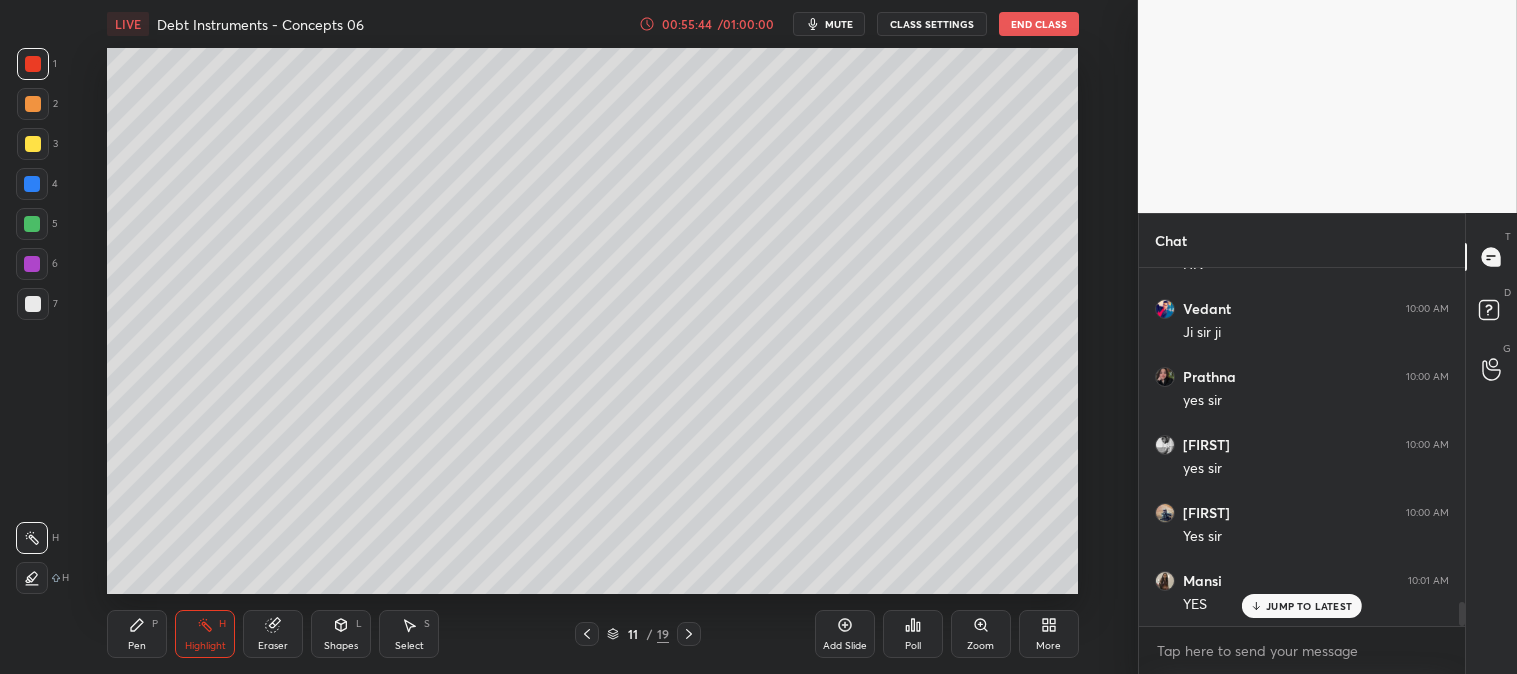 click 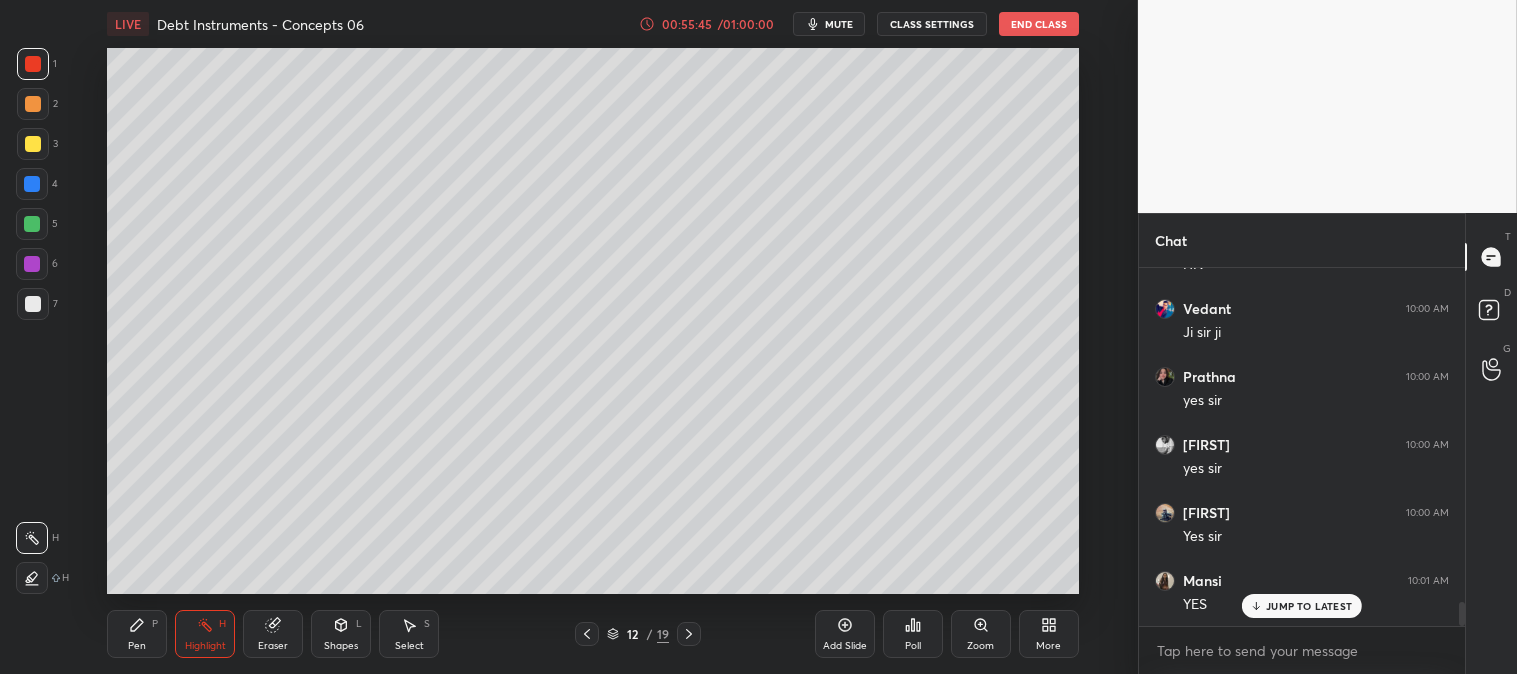 click on "Zoom" at bounding box center (981, 634) 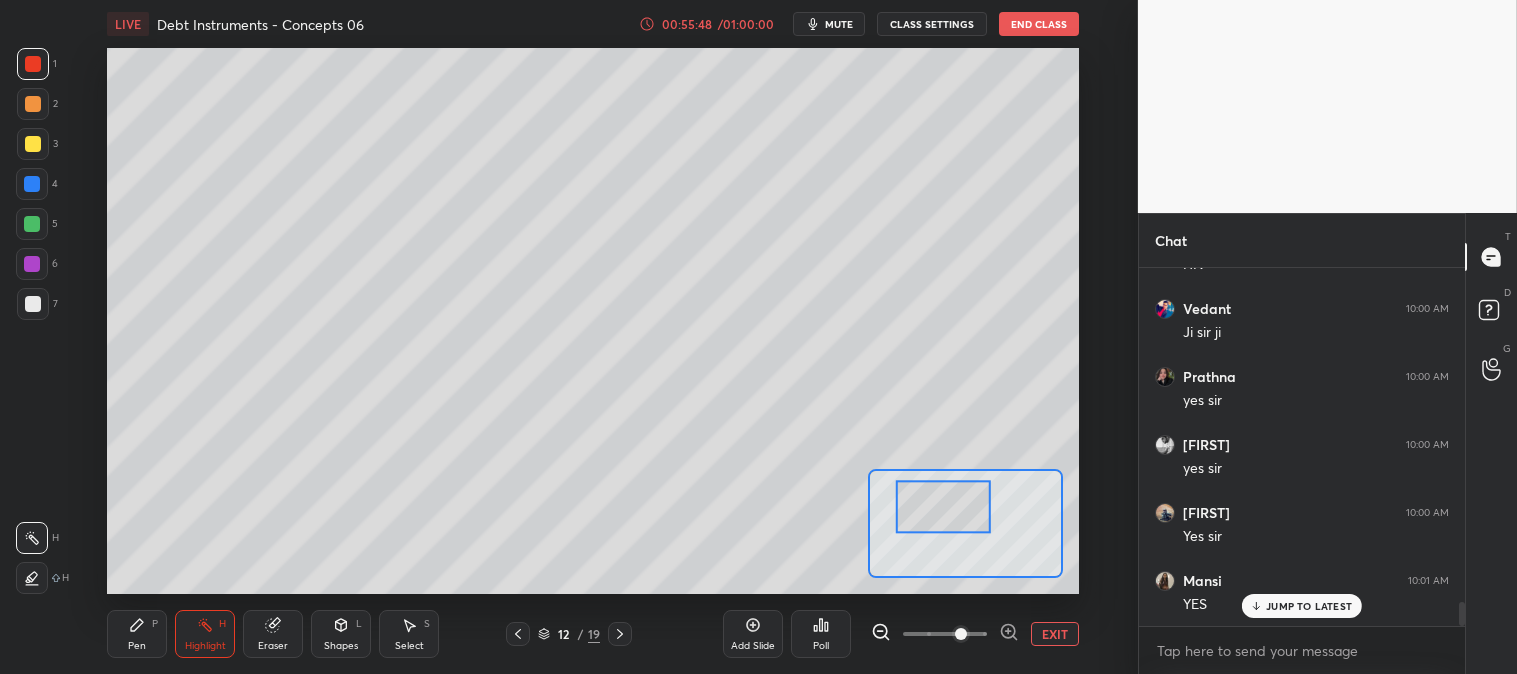 click on "Pen P" at bounding box center [137, 634] 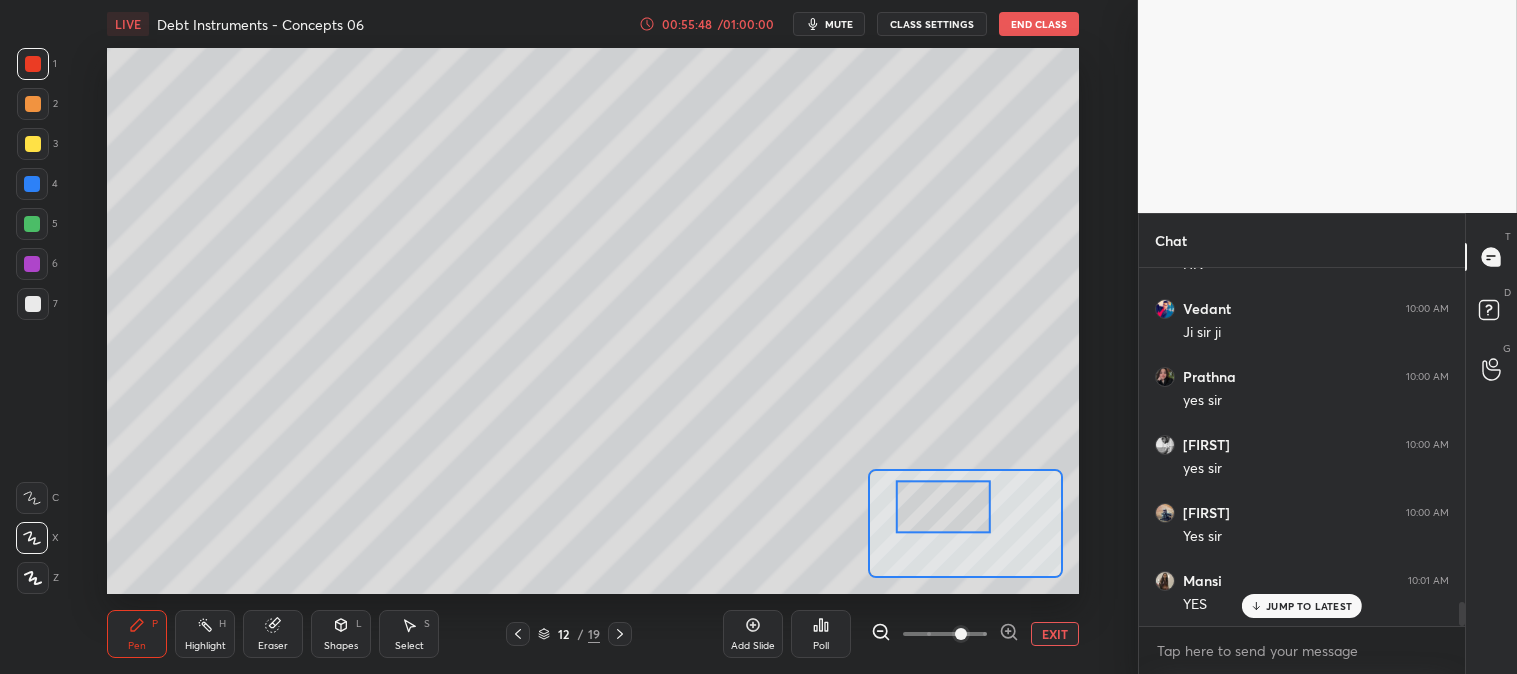 click at bounding box center (32, 224) 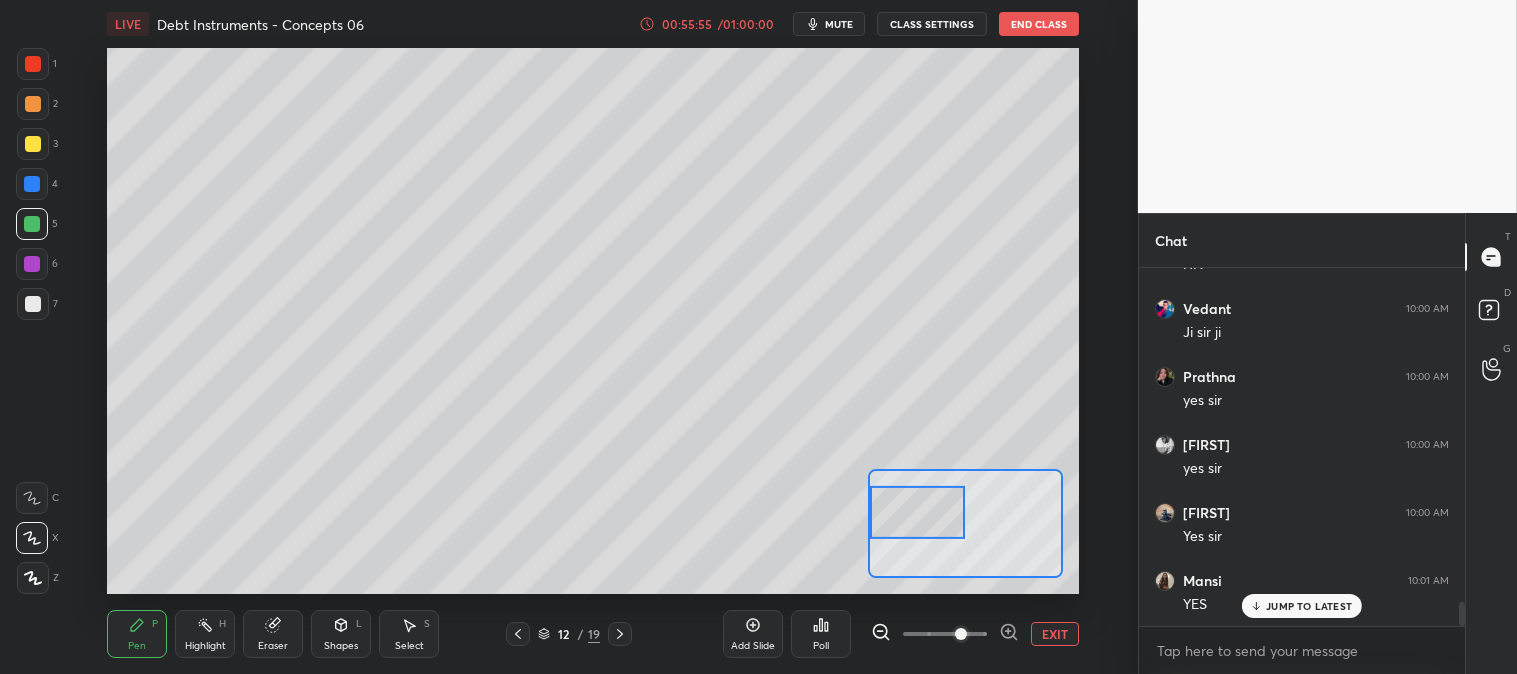 click 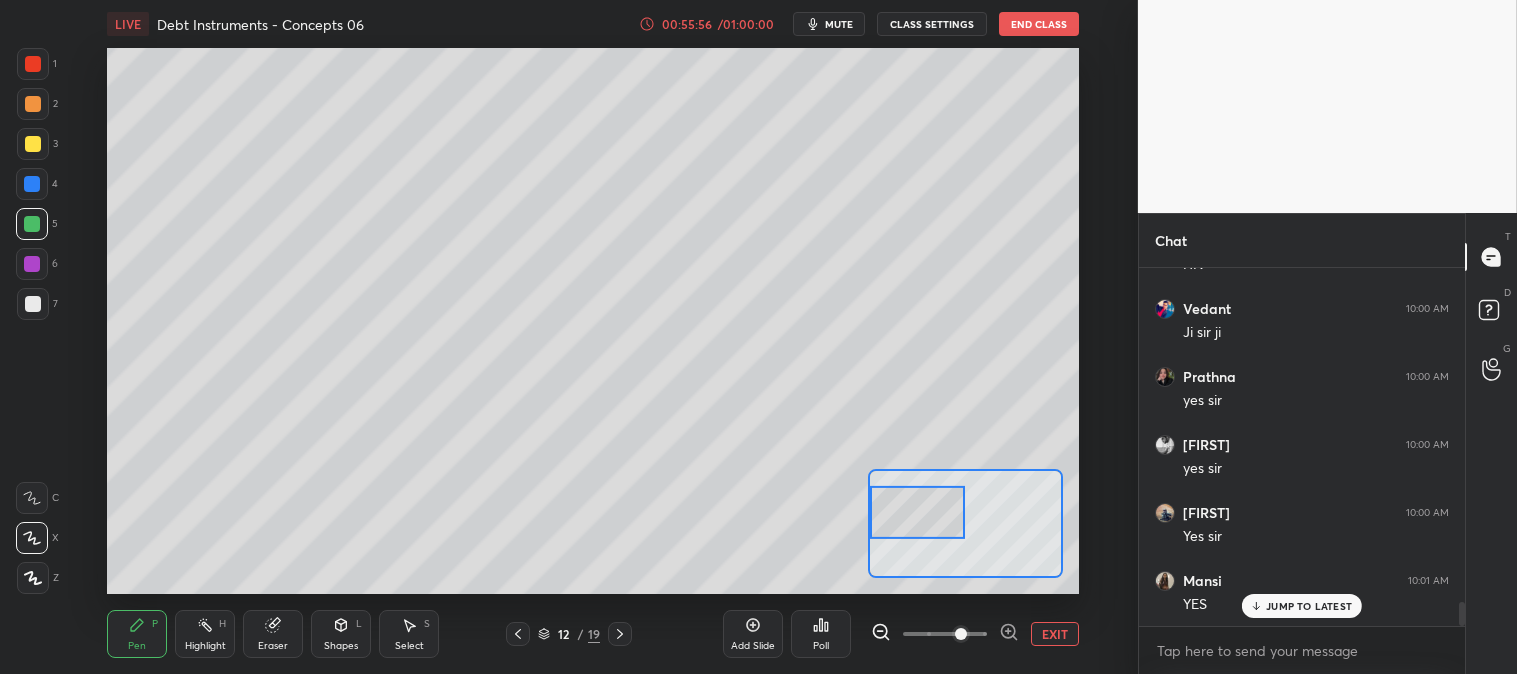 click at bounding box center [33, 144] 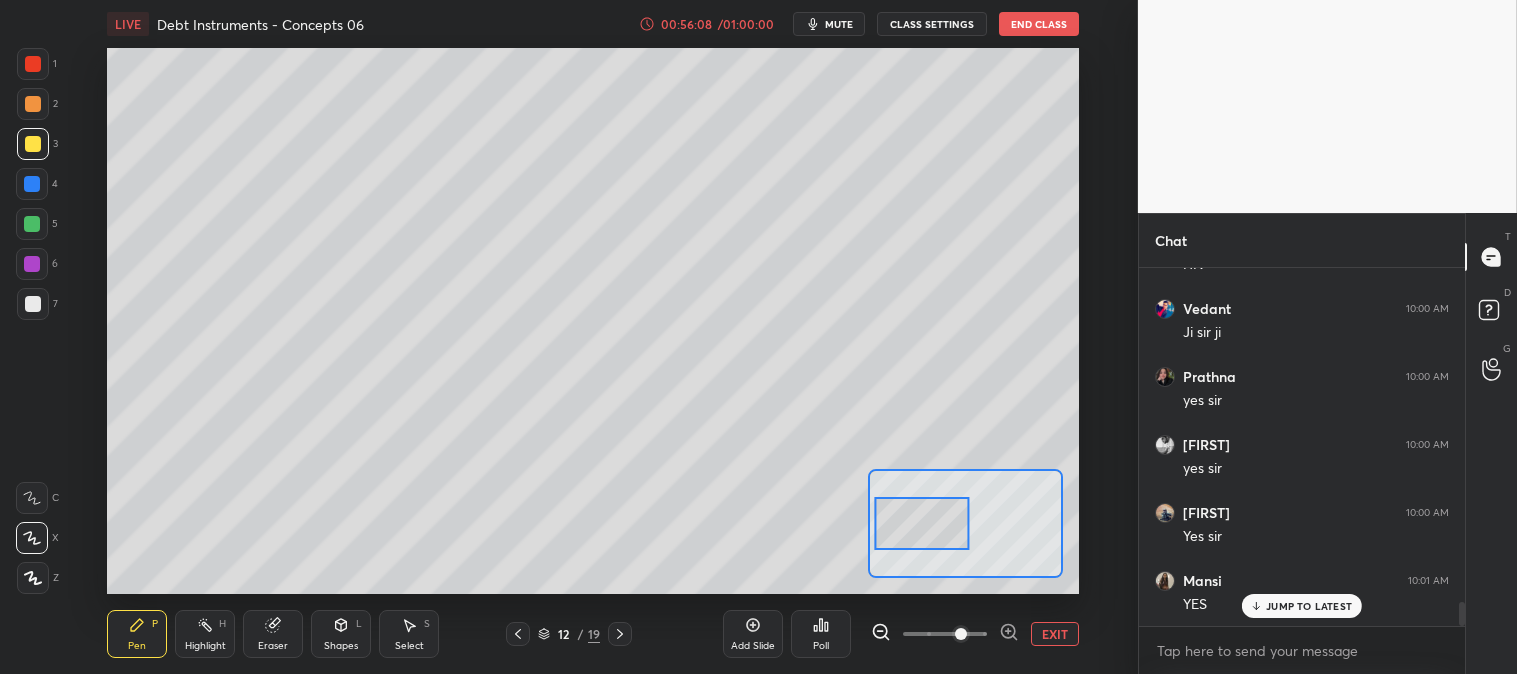 click at bounding box center [33, 304] 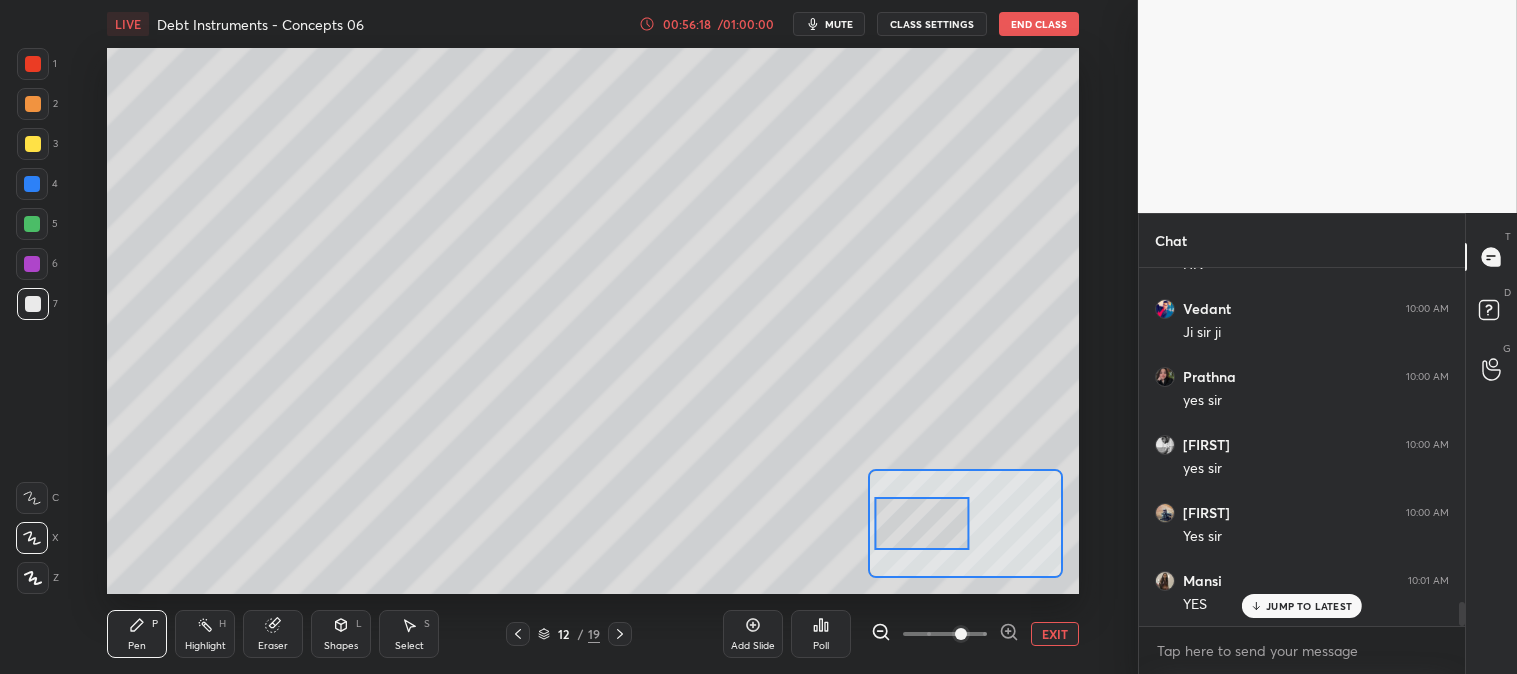 click on "EXIT" at bounding box center (1055, 634) 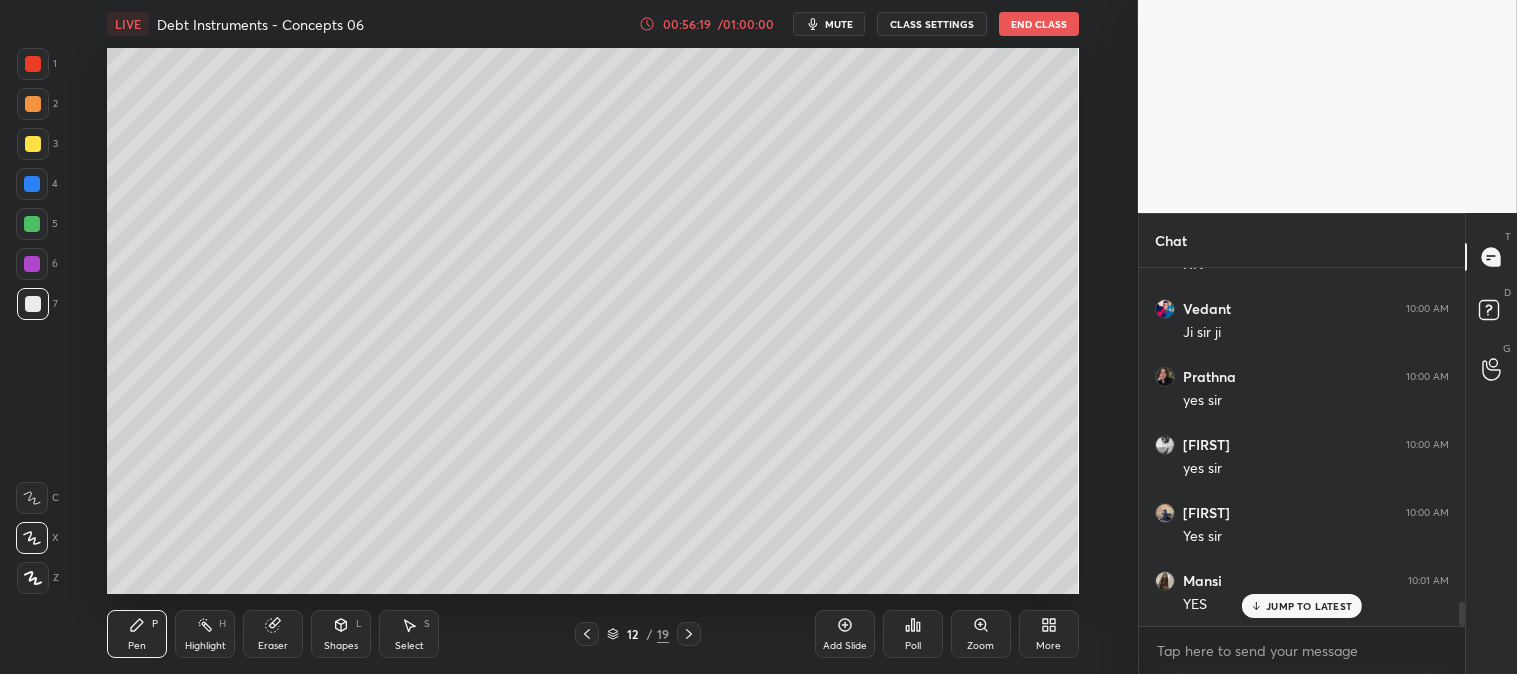 click at bounding box center (33, 64) 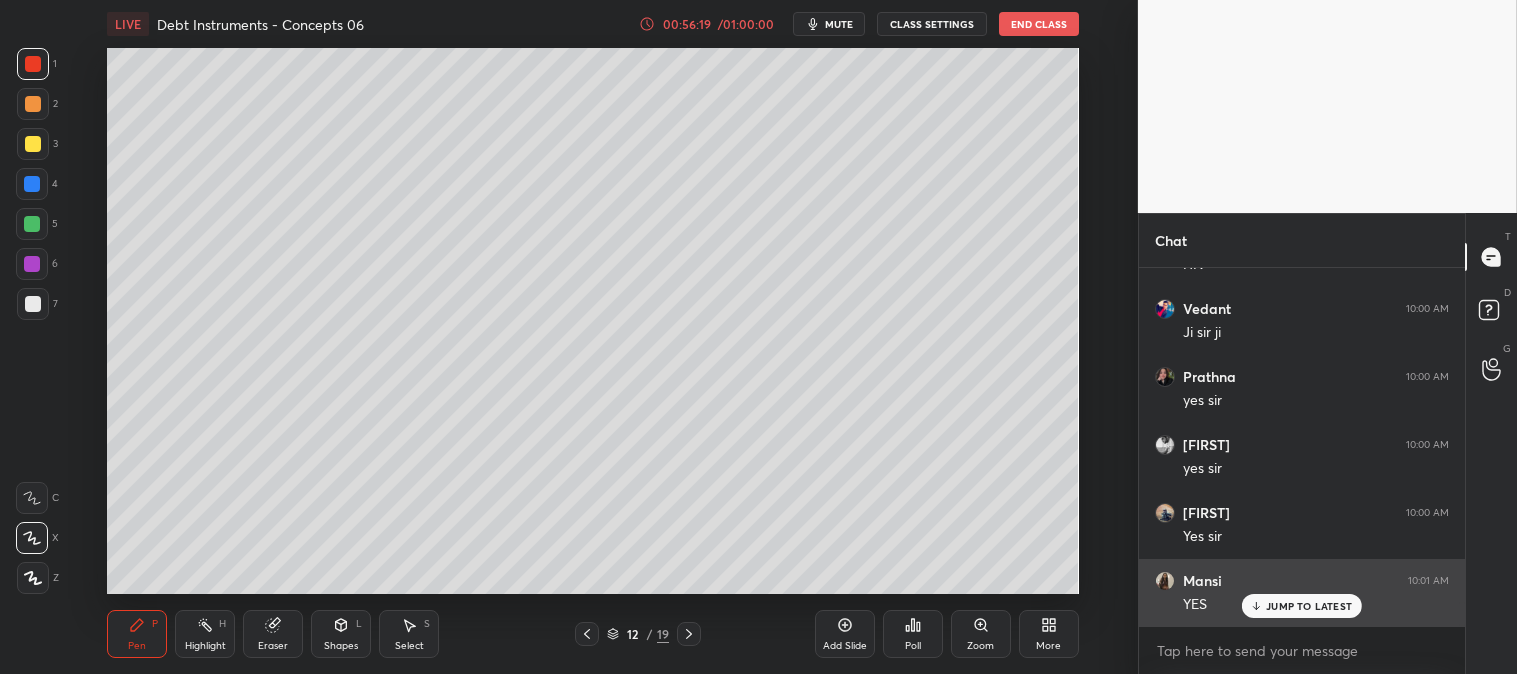 click on "JUMP TO LATEST" at bounding box center (1309, 606) 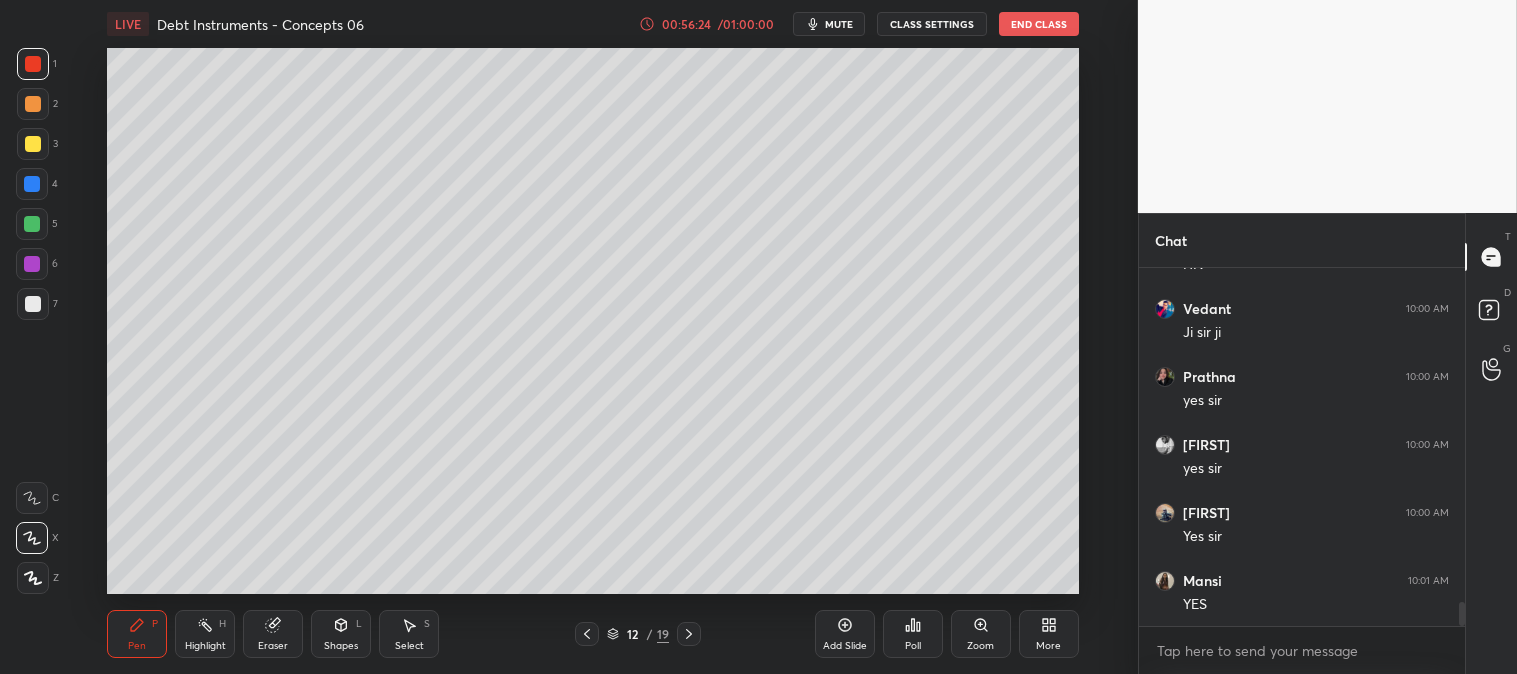 click 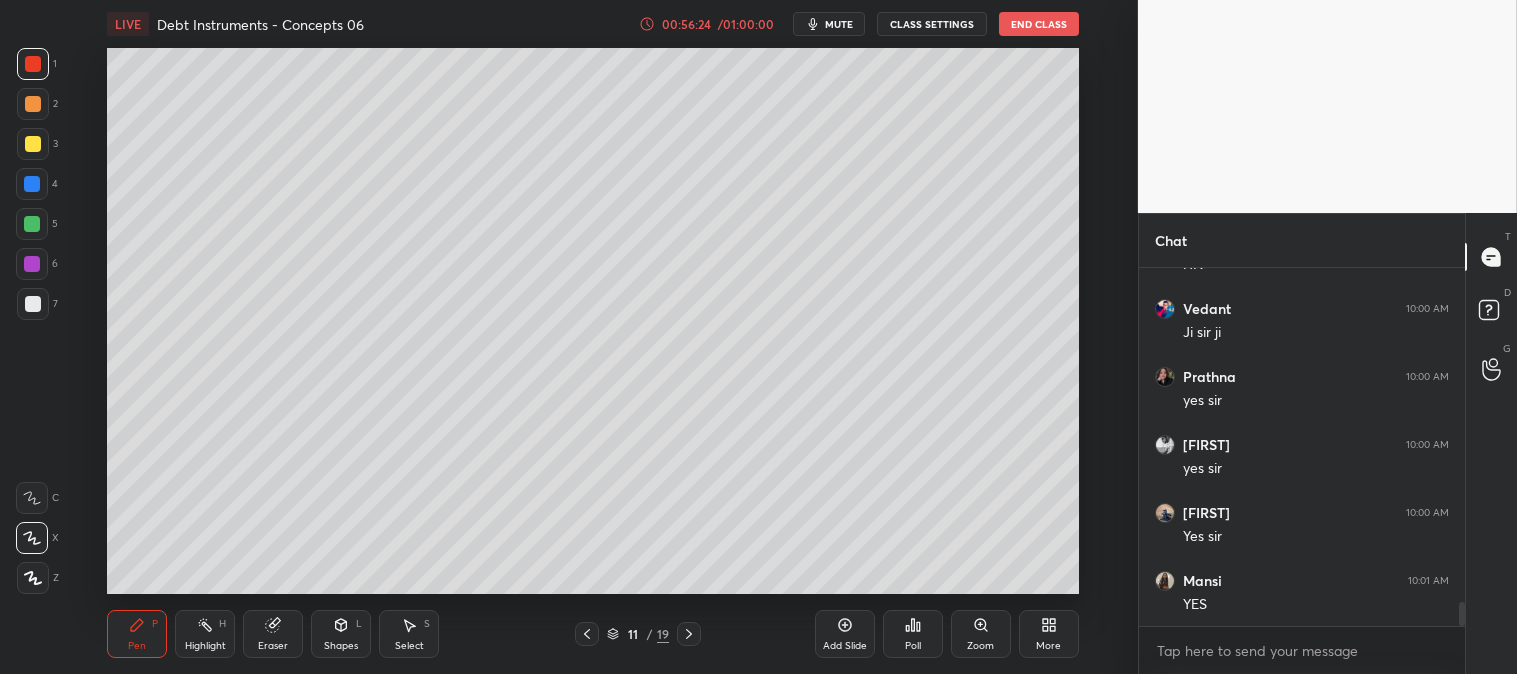 click 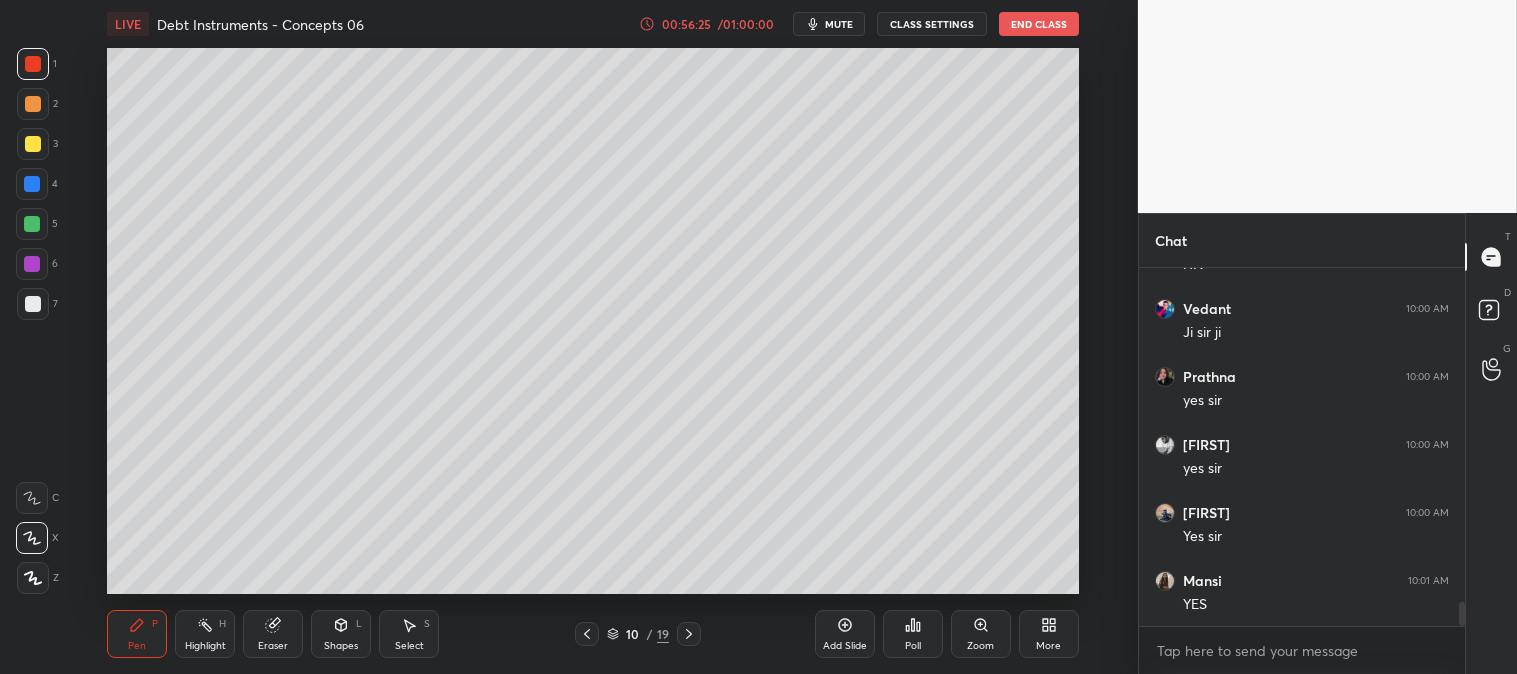 click 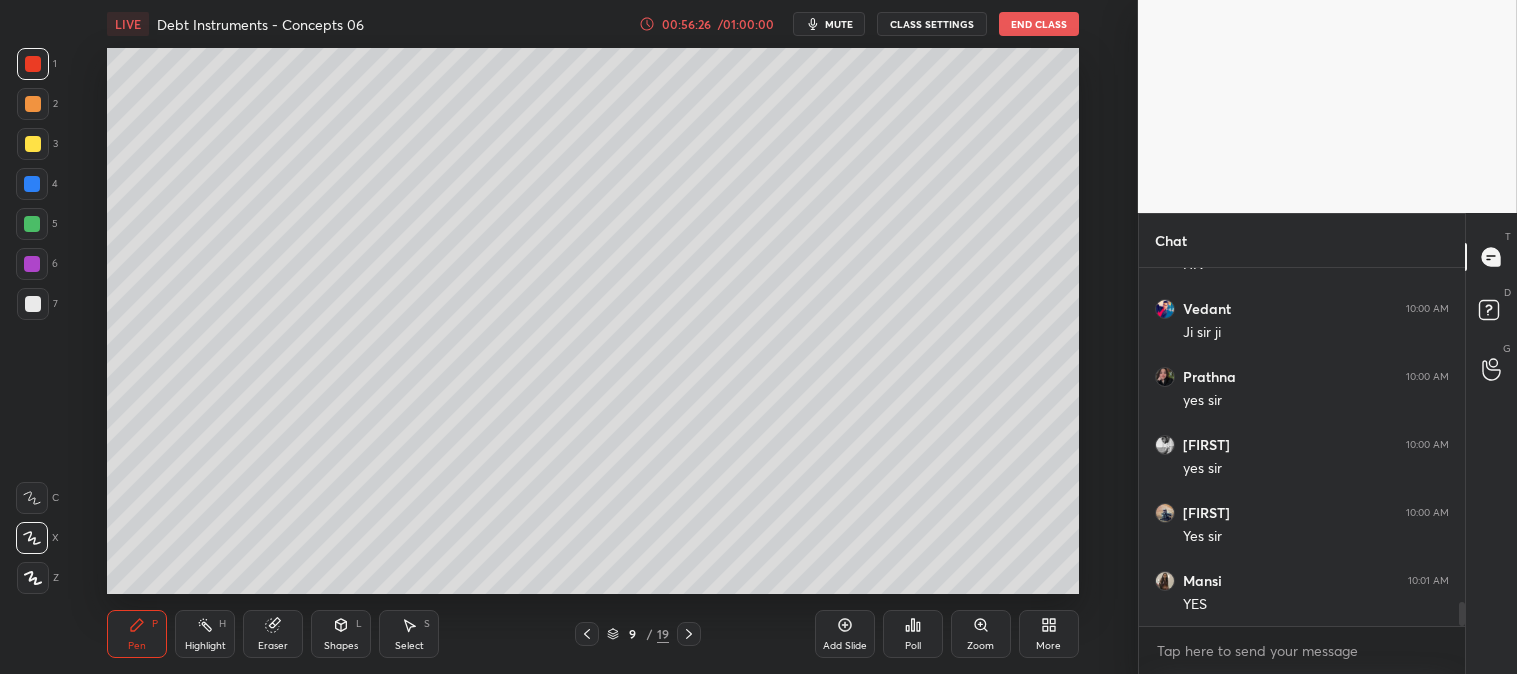 click 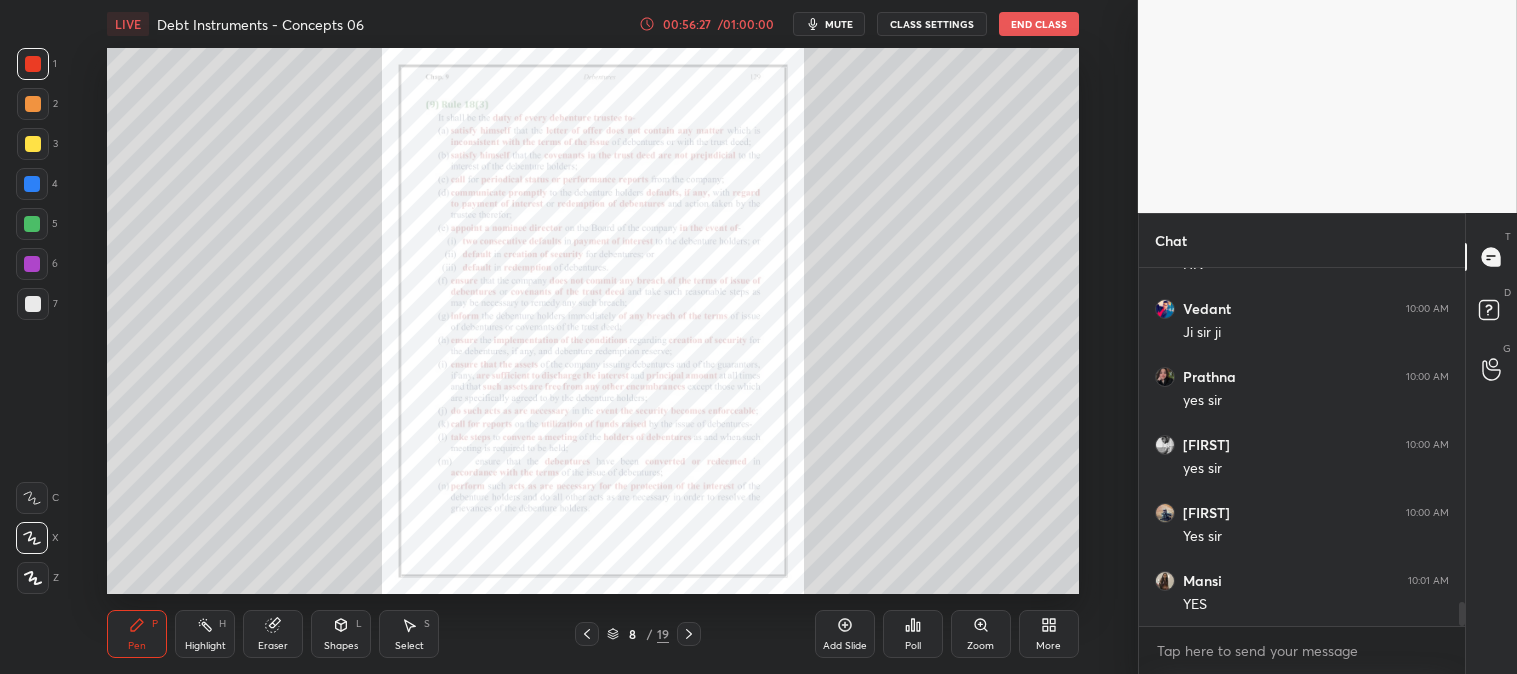 click 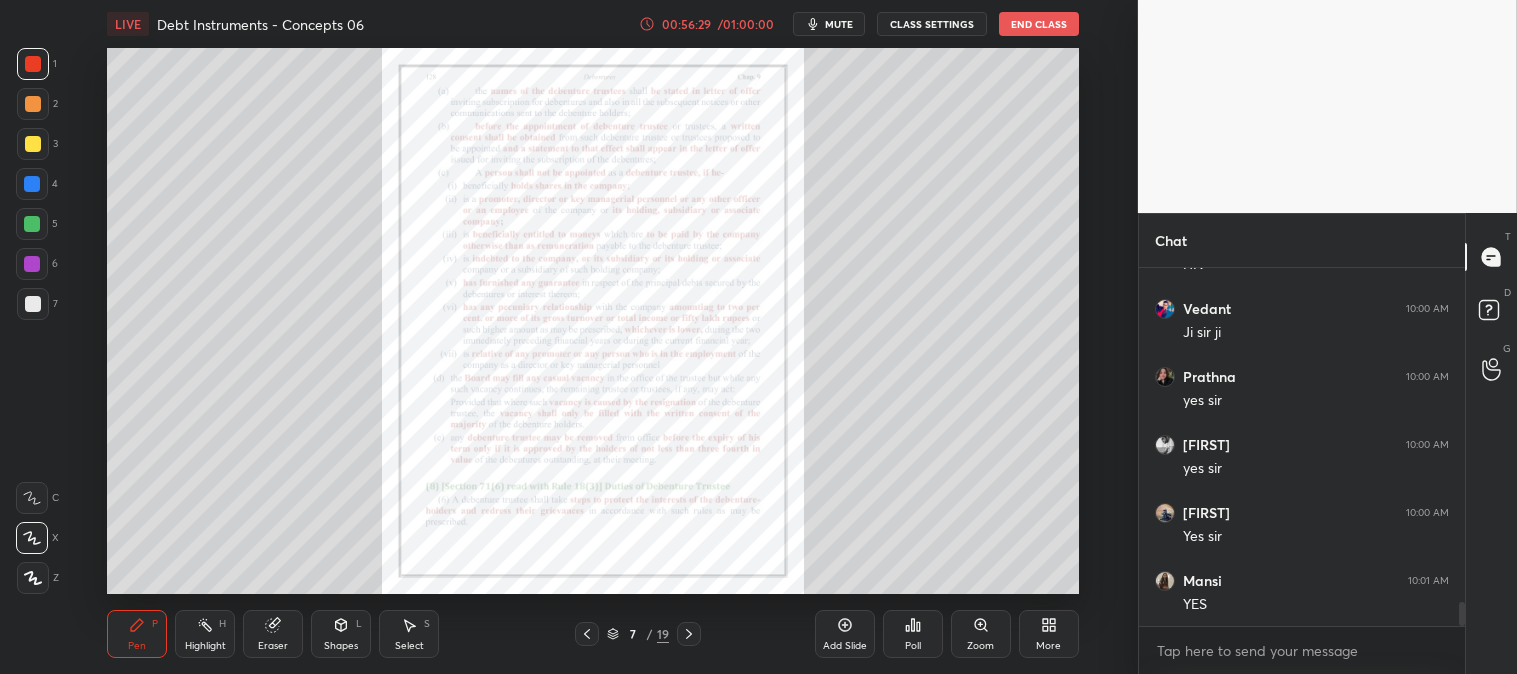 click 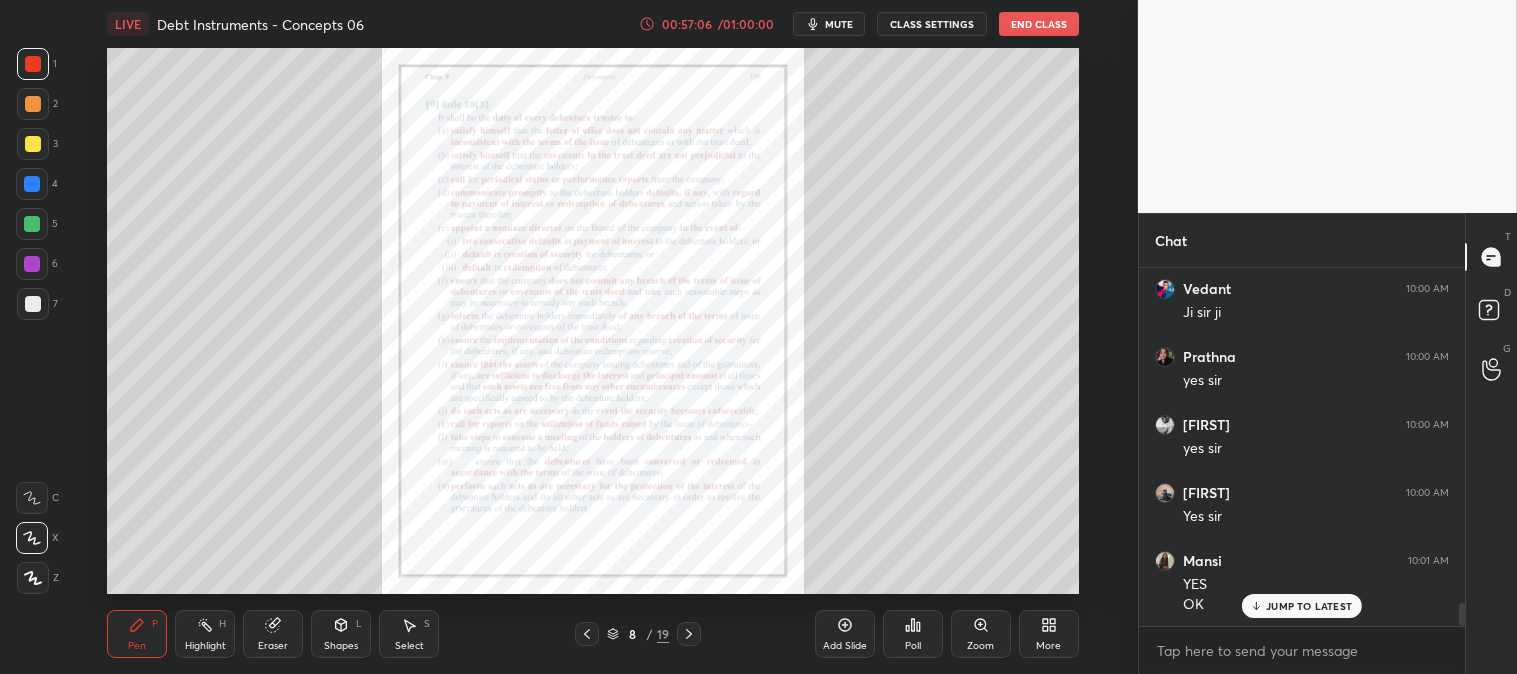 scroll, scrollTop: 5181, scrollLeft: 0, axis: vertical 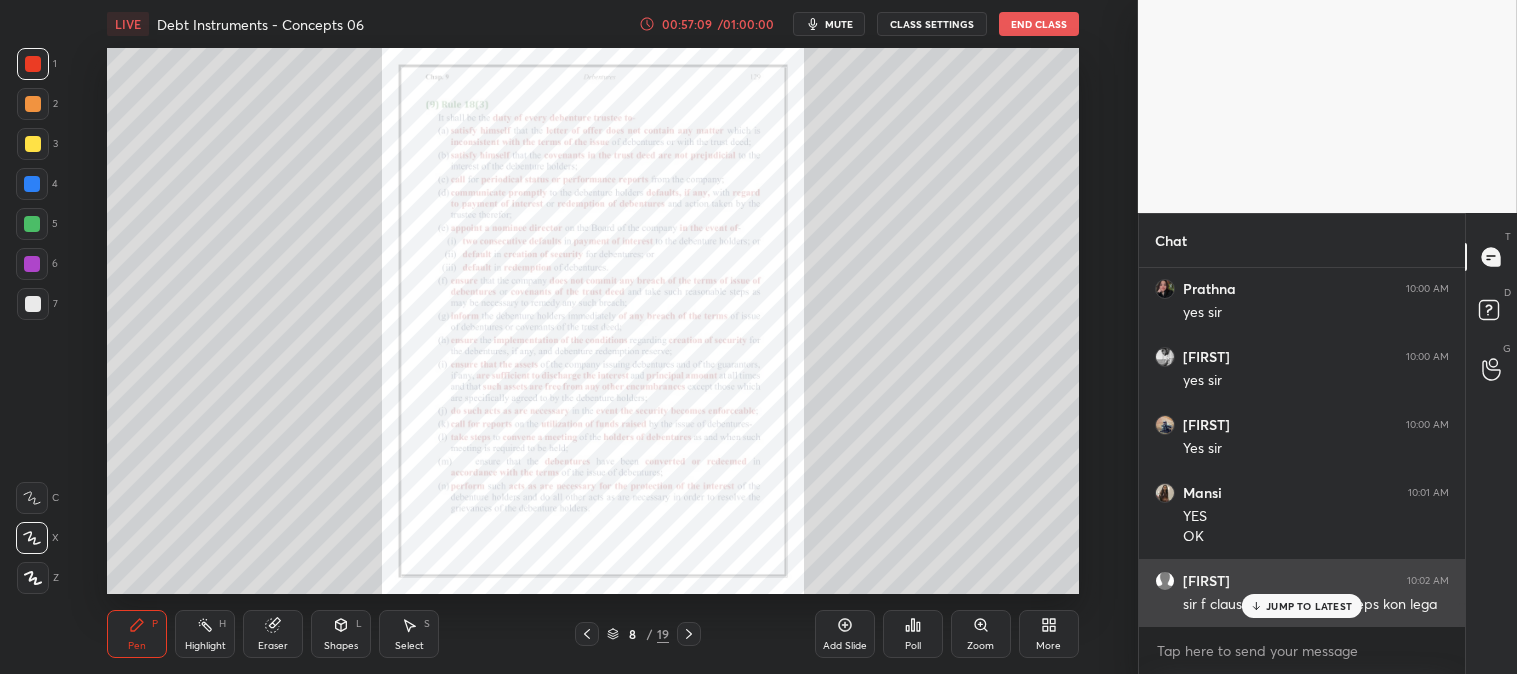 click on "JUMP TO LATEST" at bounding box center [1309, 606] 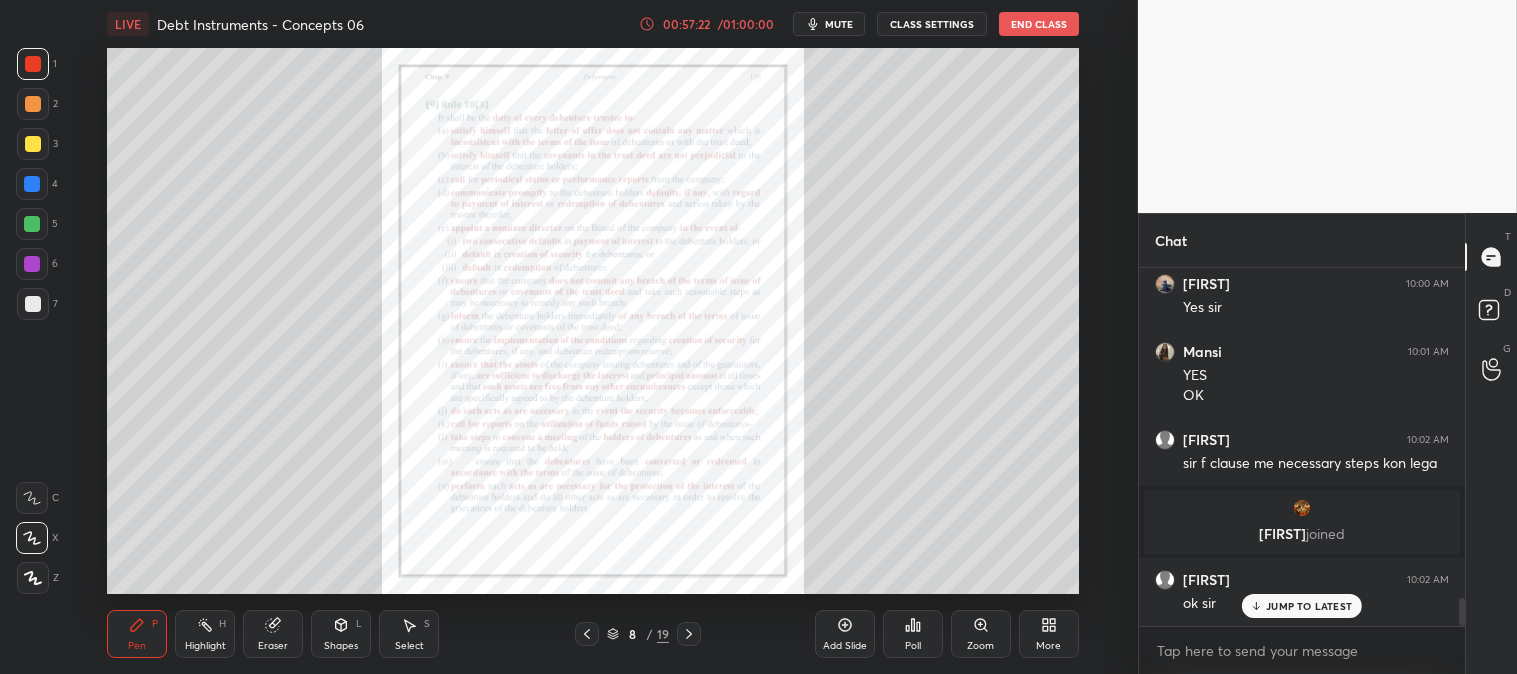 scroll, scrollTop: 4223, scrollLeft: 0, axis: vertical 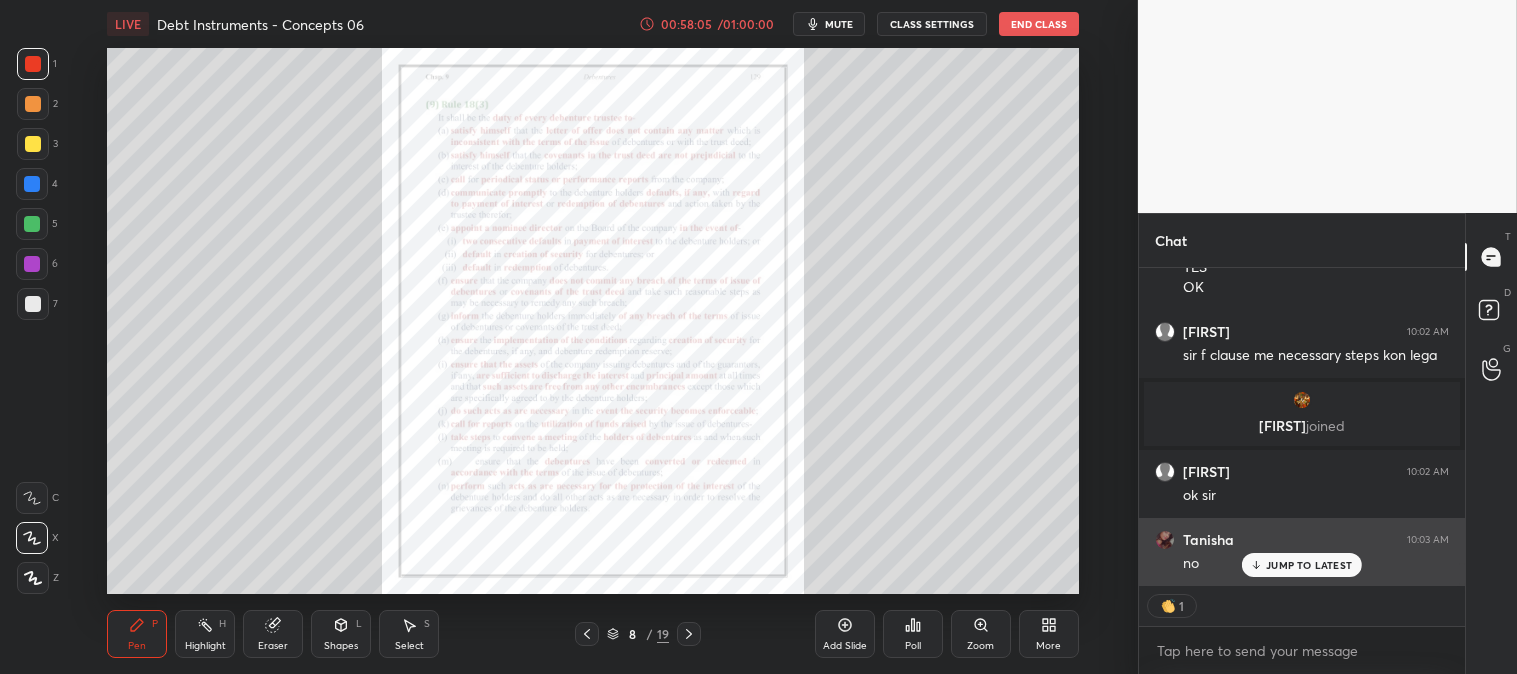 click on "JUMP TO LATEST" at bounding box center (1309, 565) 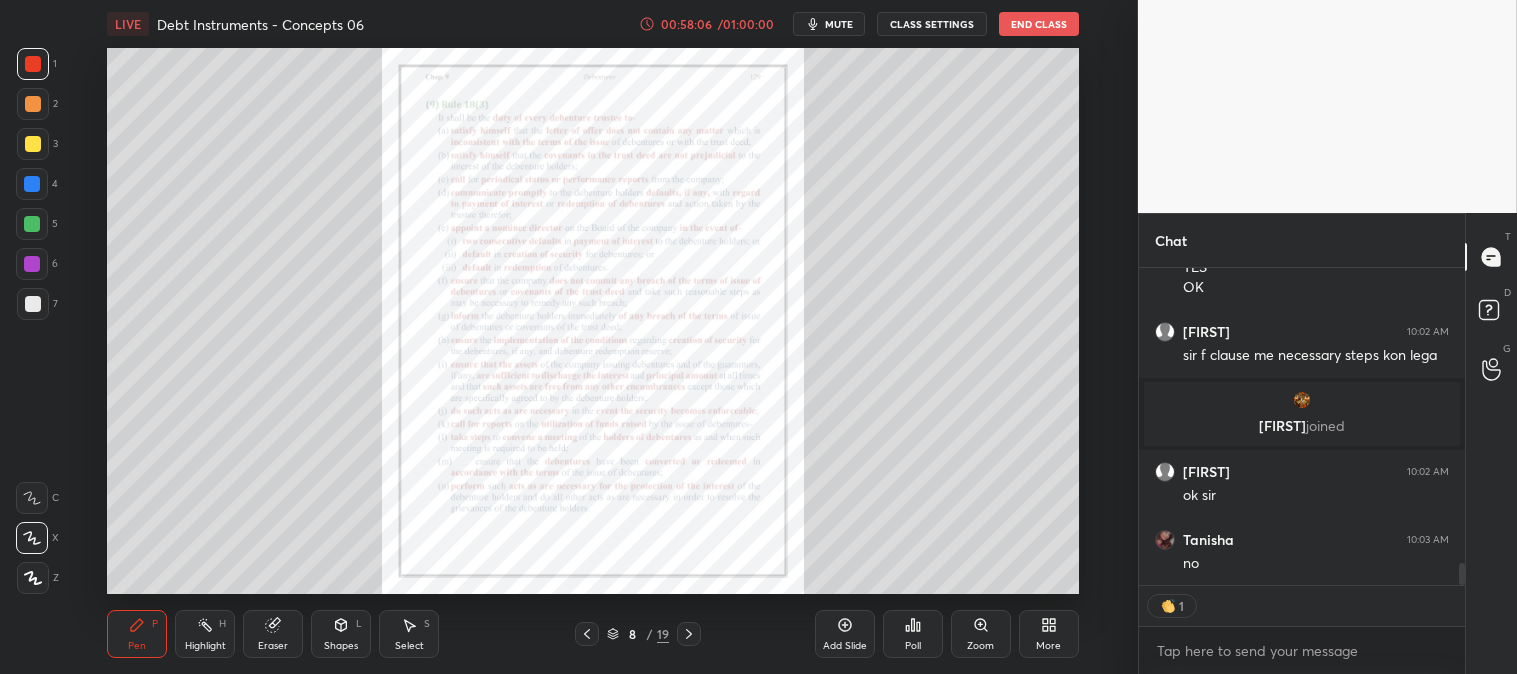 click 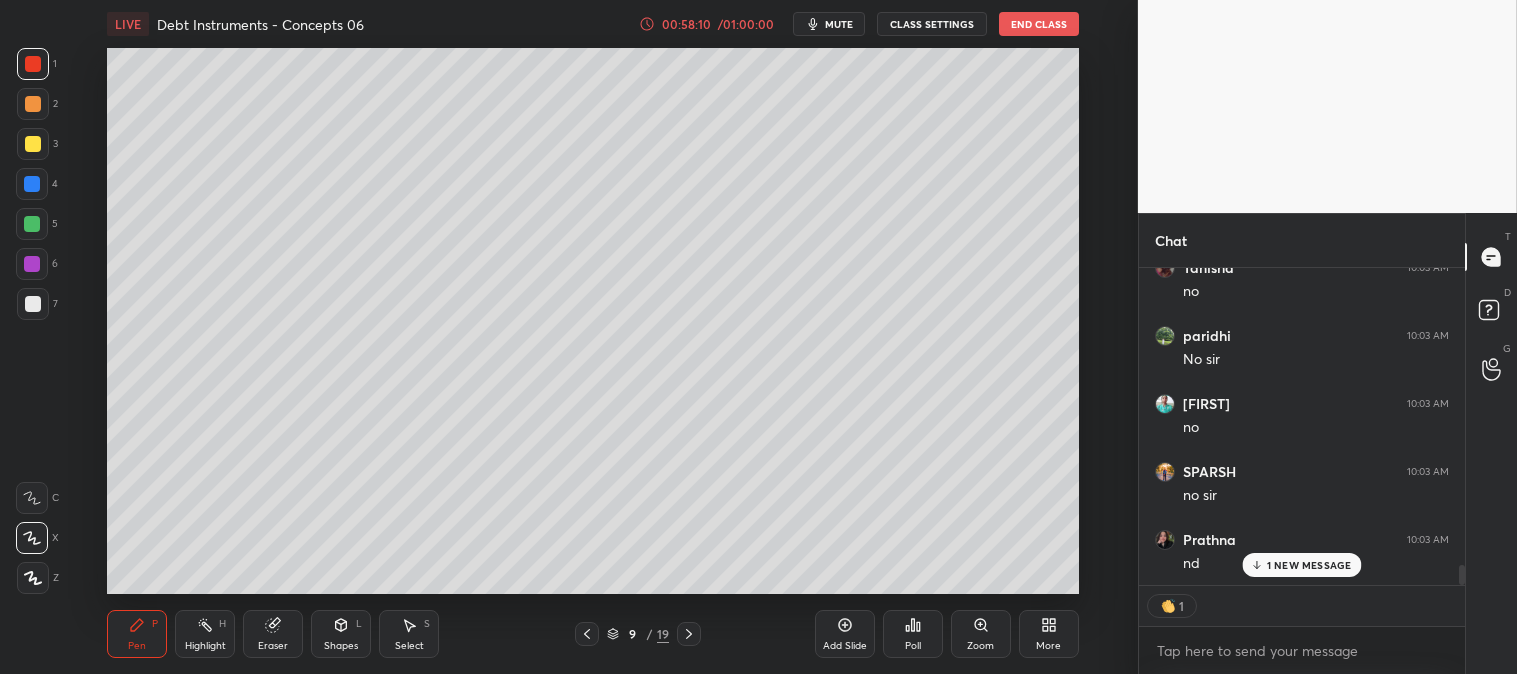 scroll, scrollTop: 4672, scrollLeft: 0, axis: vertical 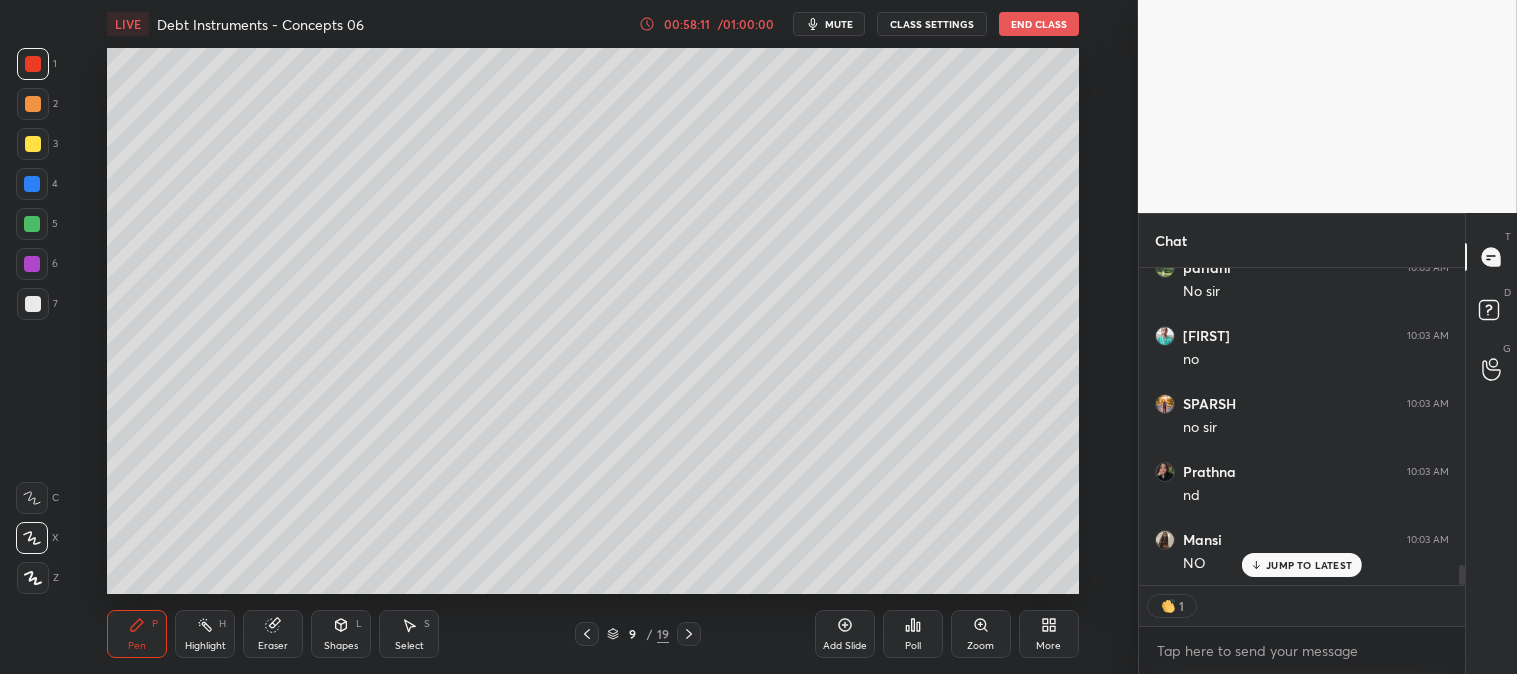 click 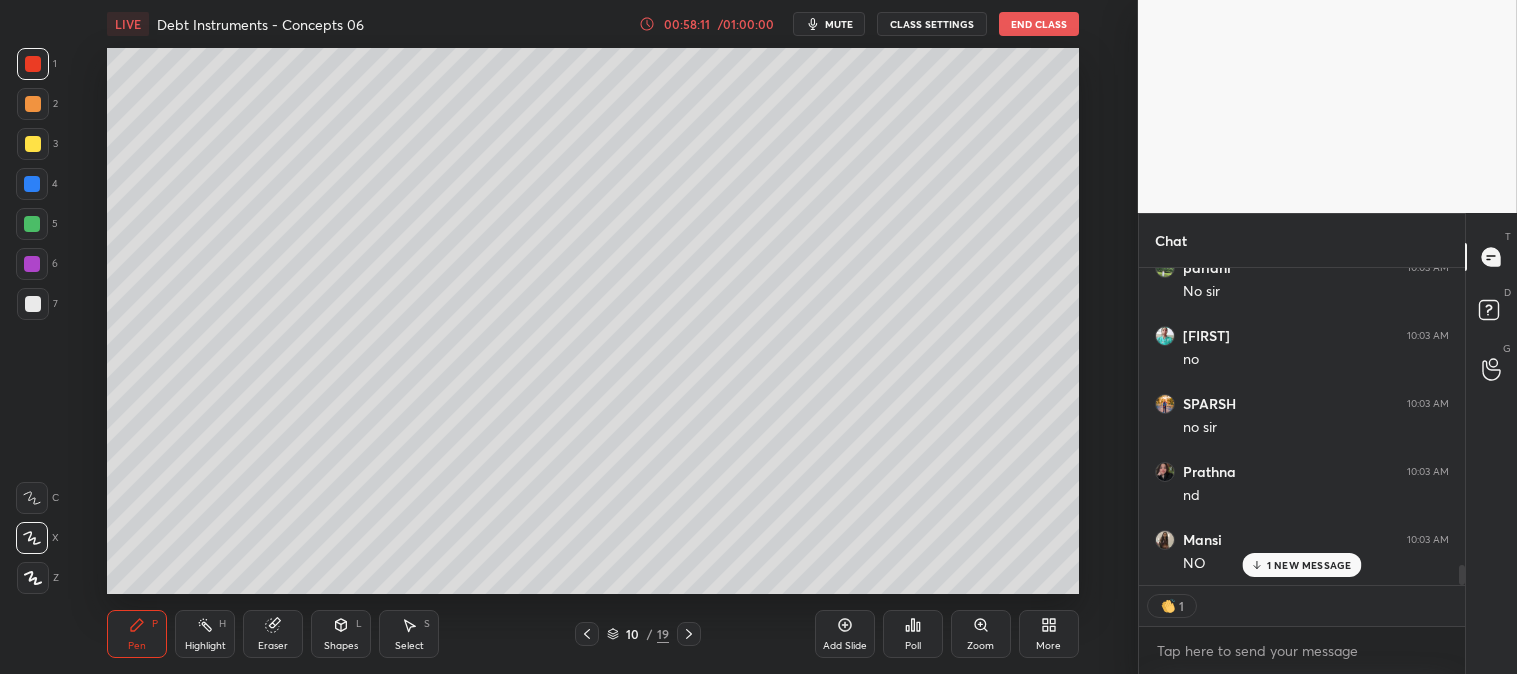 scroll, scrollTop: 4740, scrollLeft: 0, axis: vertical 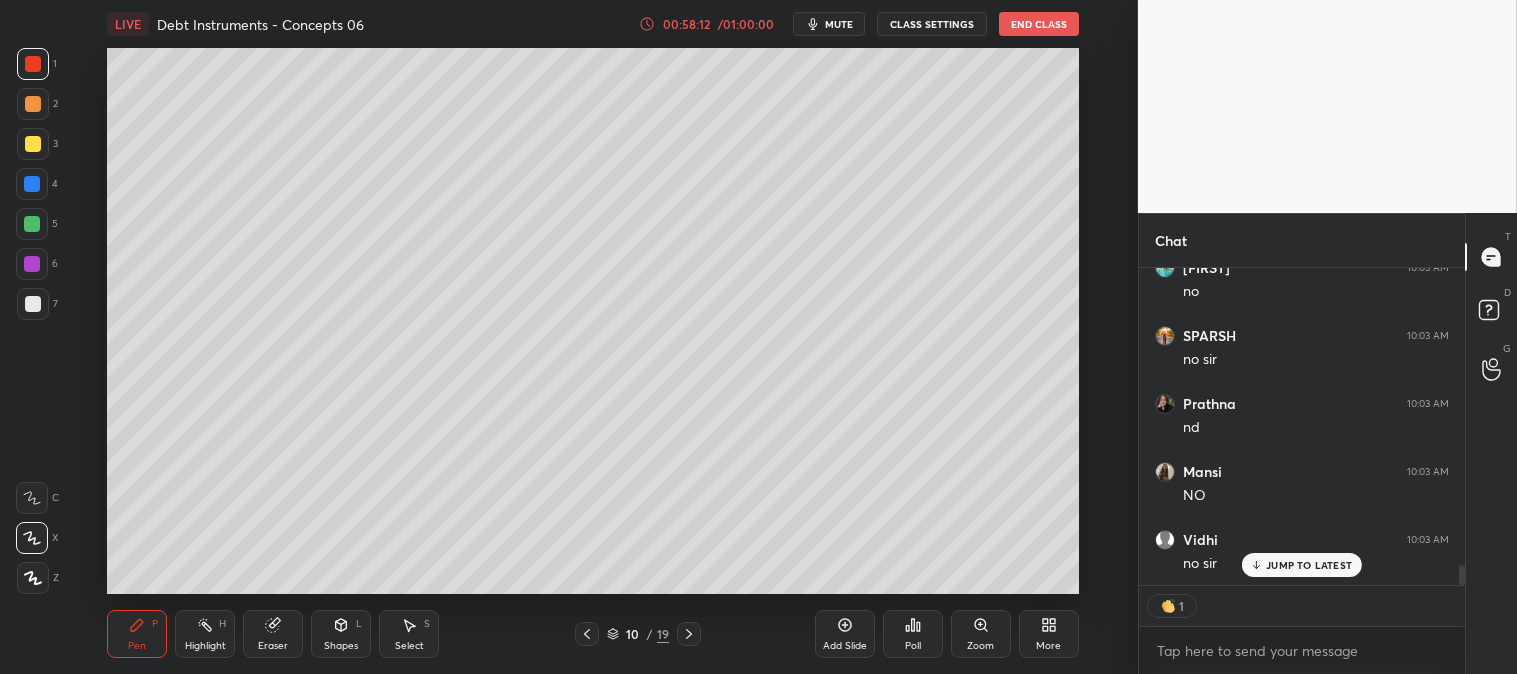 click 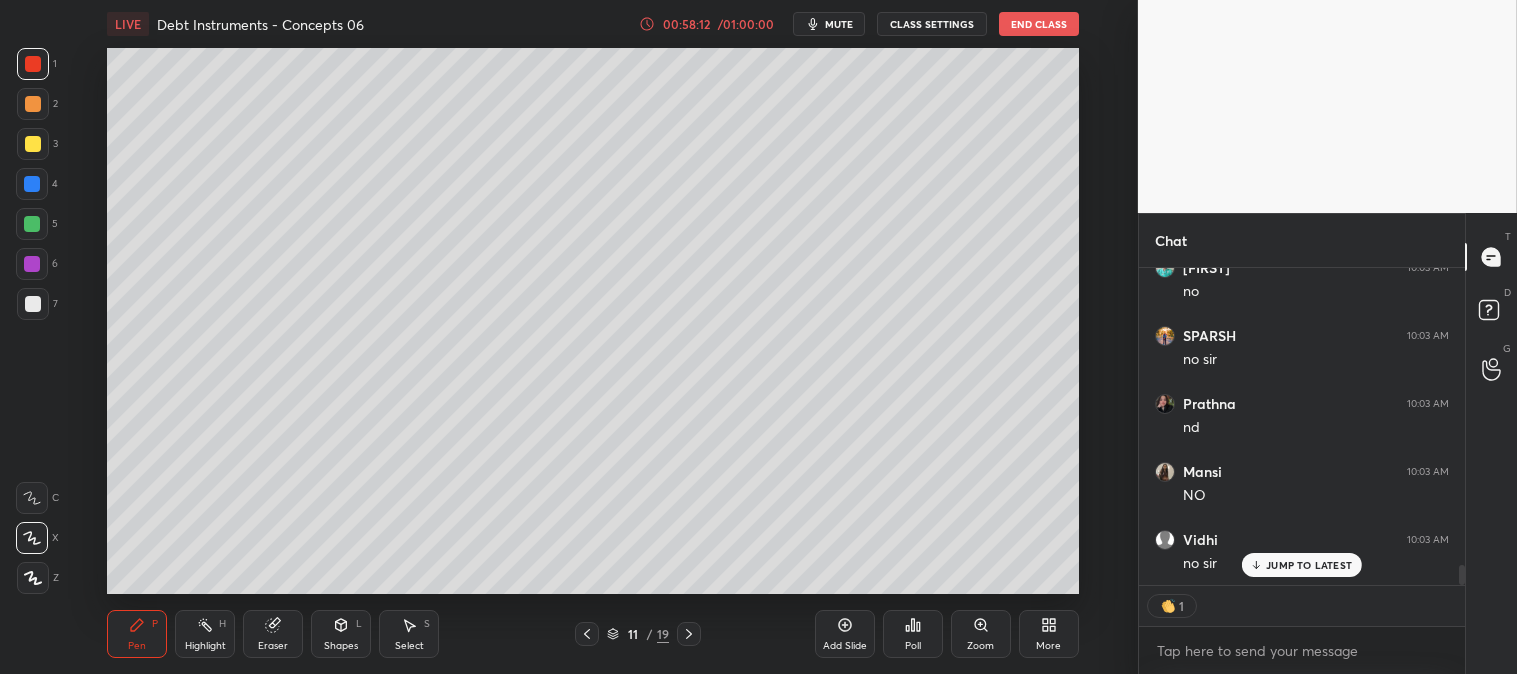 click 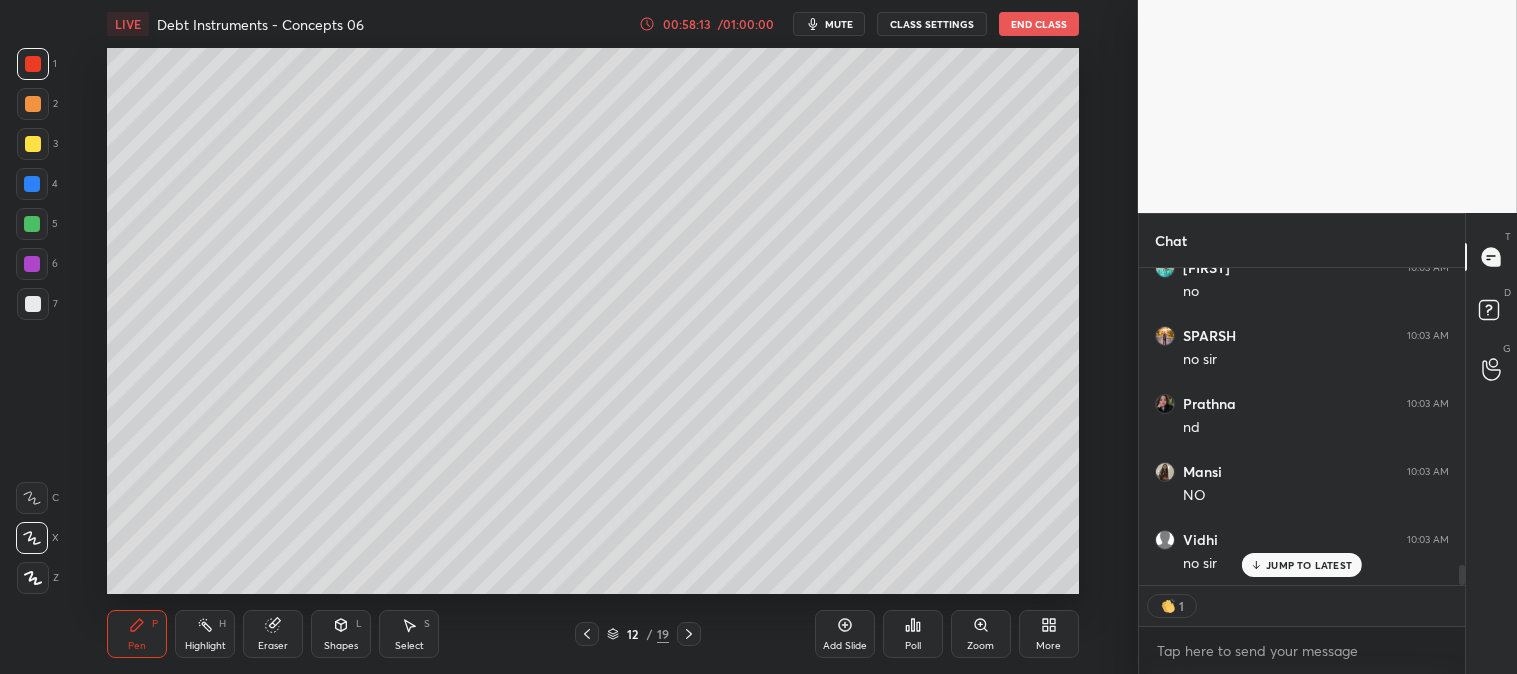 scroll, scrollTop: 4808, scrollLeft: 0, axis: vertical 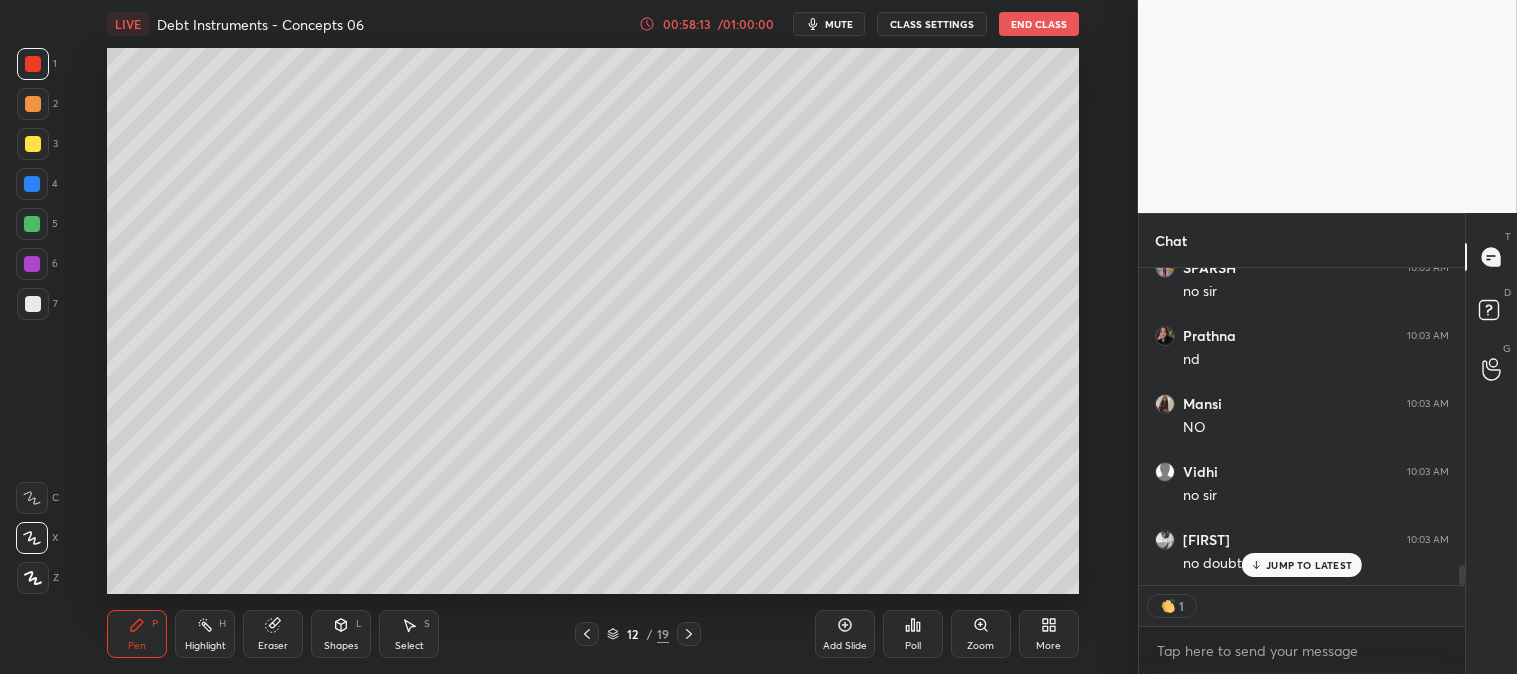 click 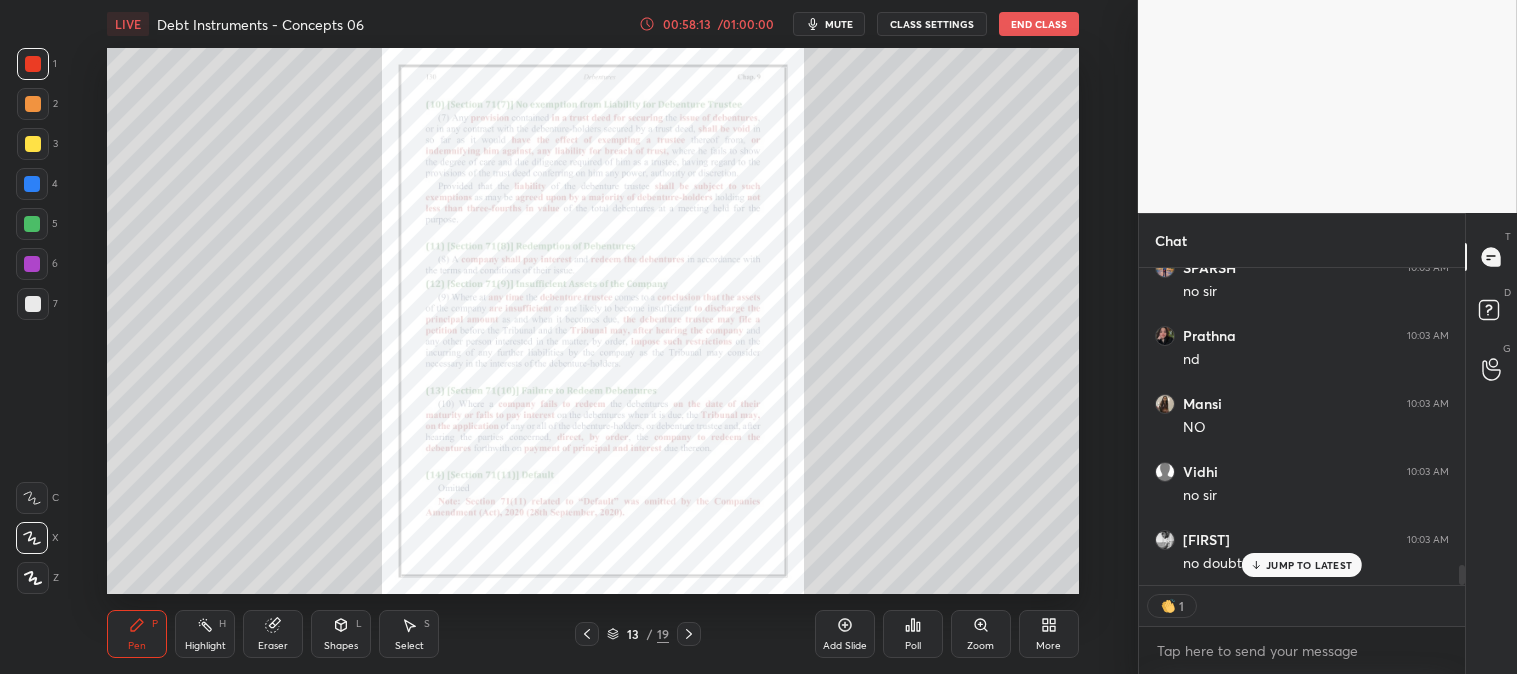 scroll, scrollTop: 6, scrollLeft: 5, axis: both 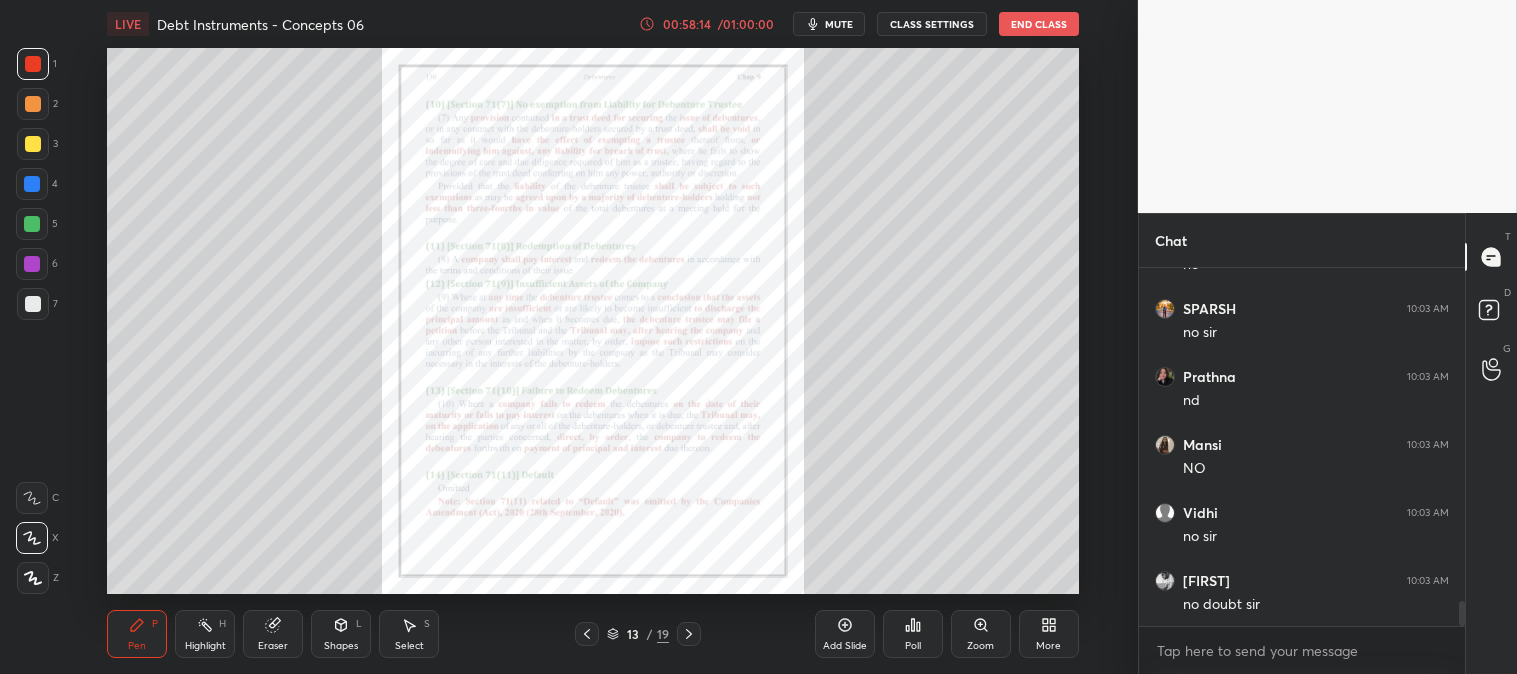 click at bounding box center [587, 634] 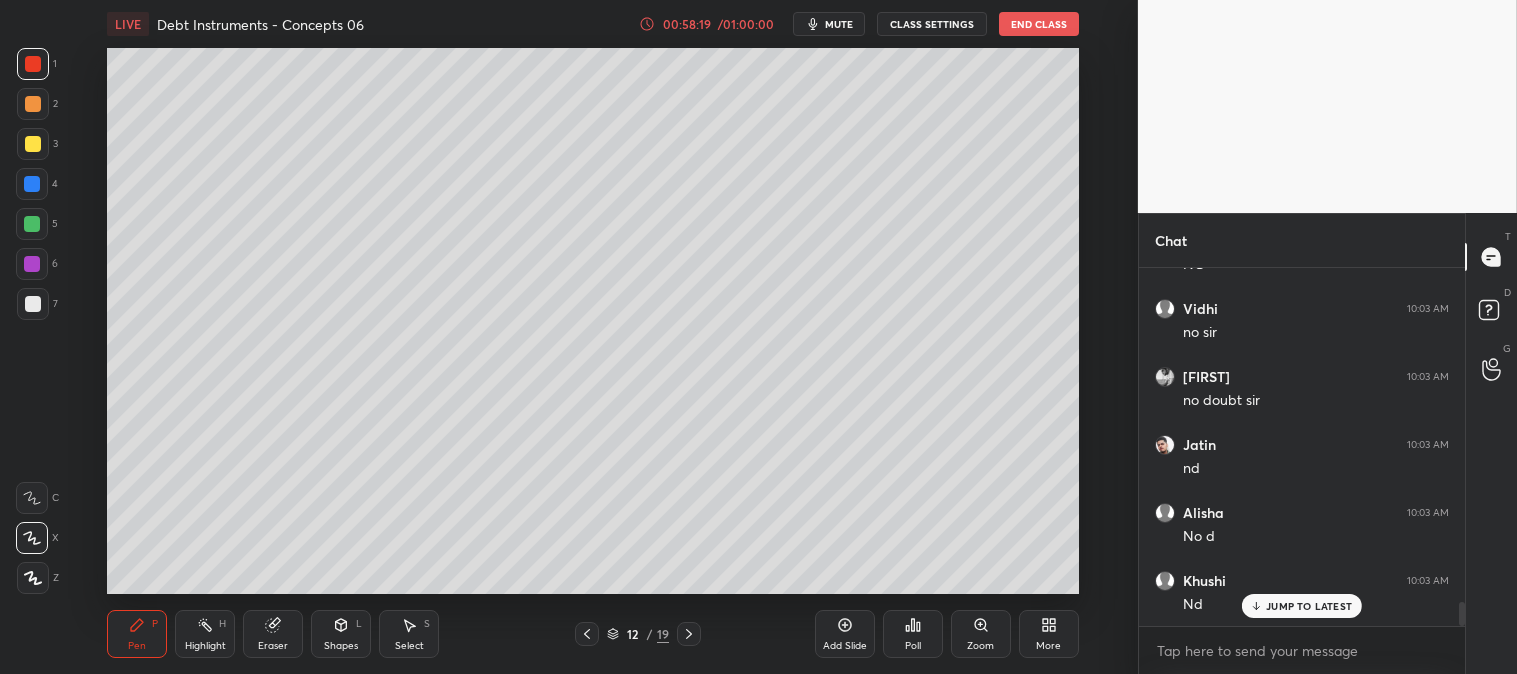 scroll, scrollTop: 5040, scrollLeft: 0, axis: vertical 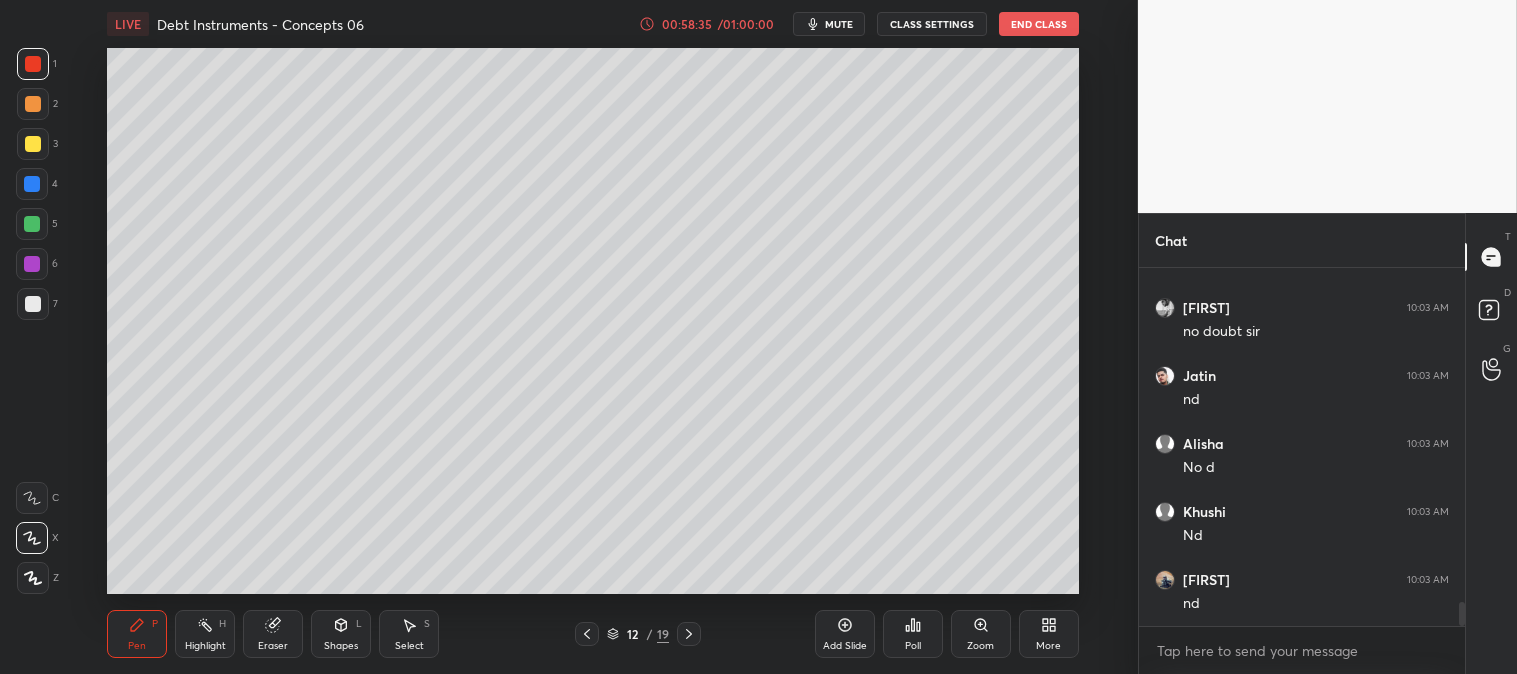 click 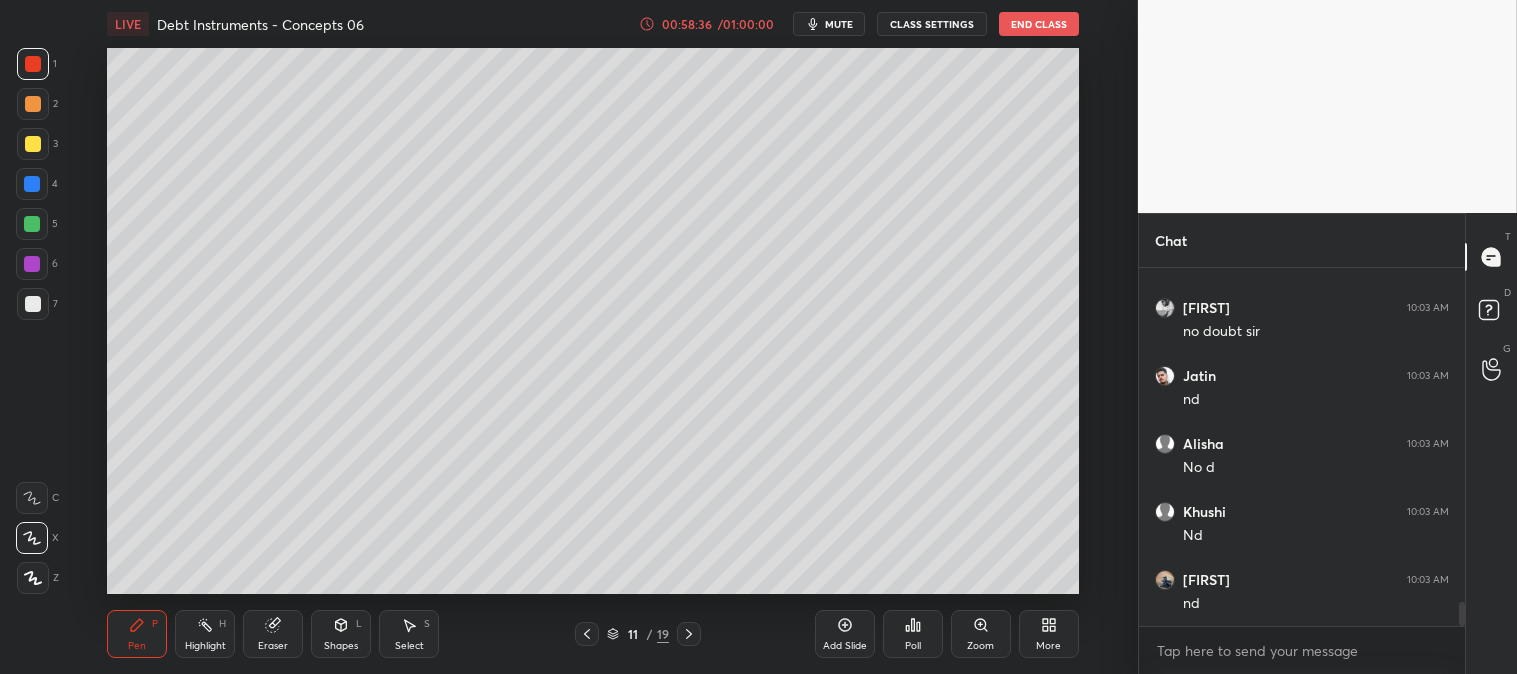click 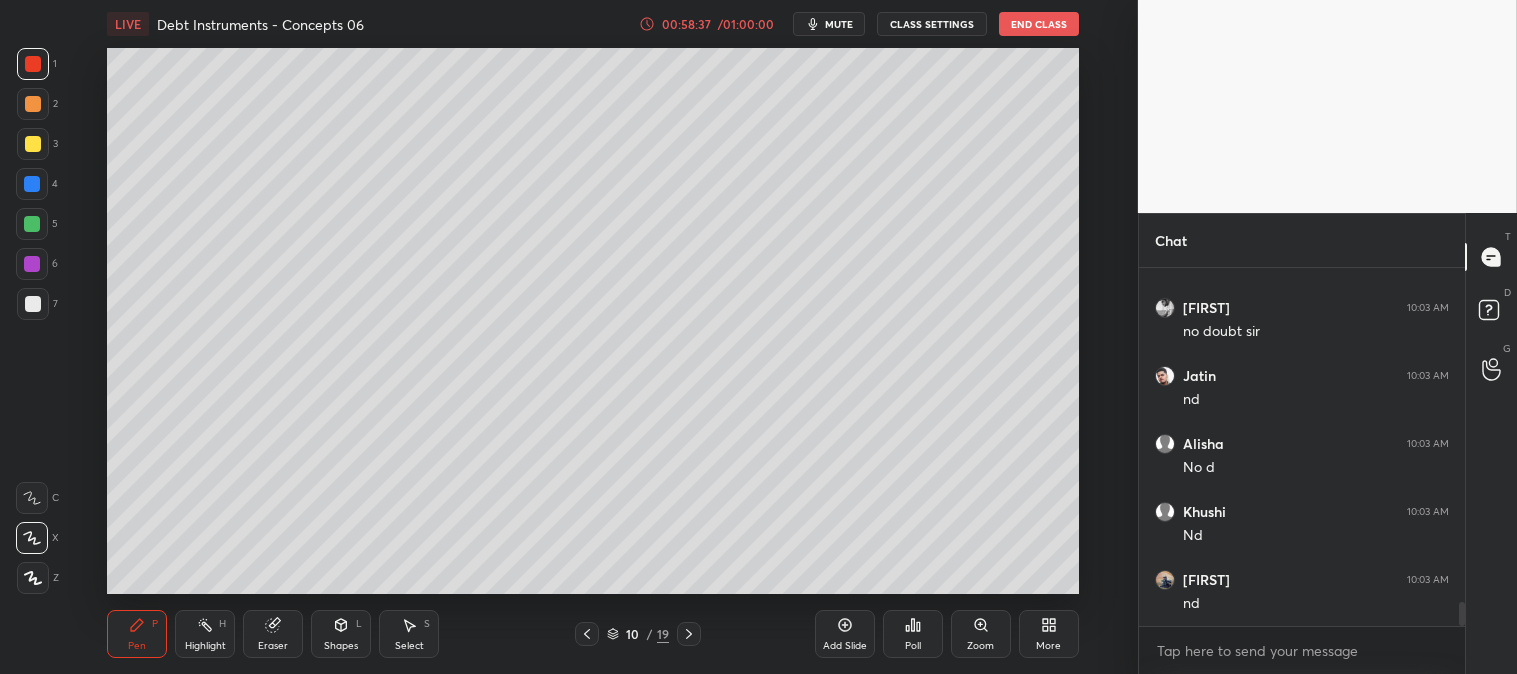 click 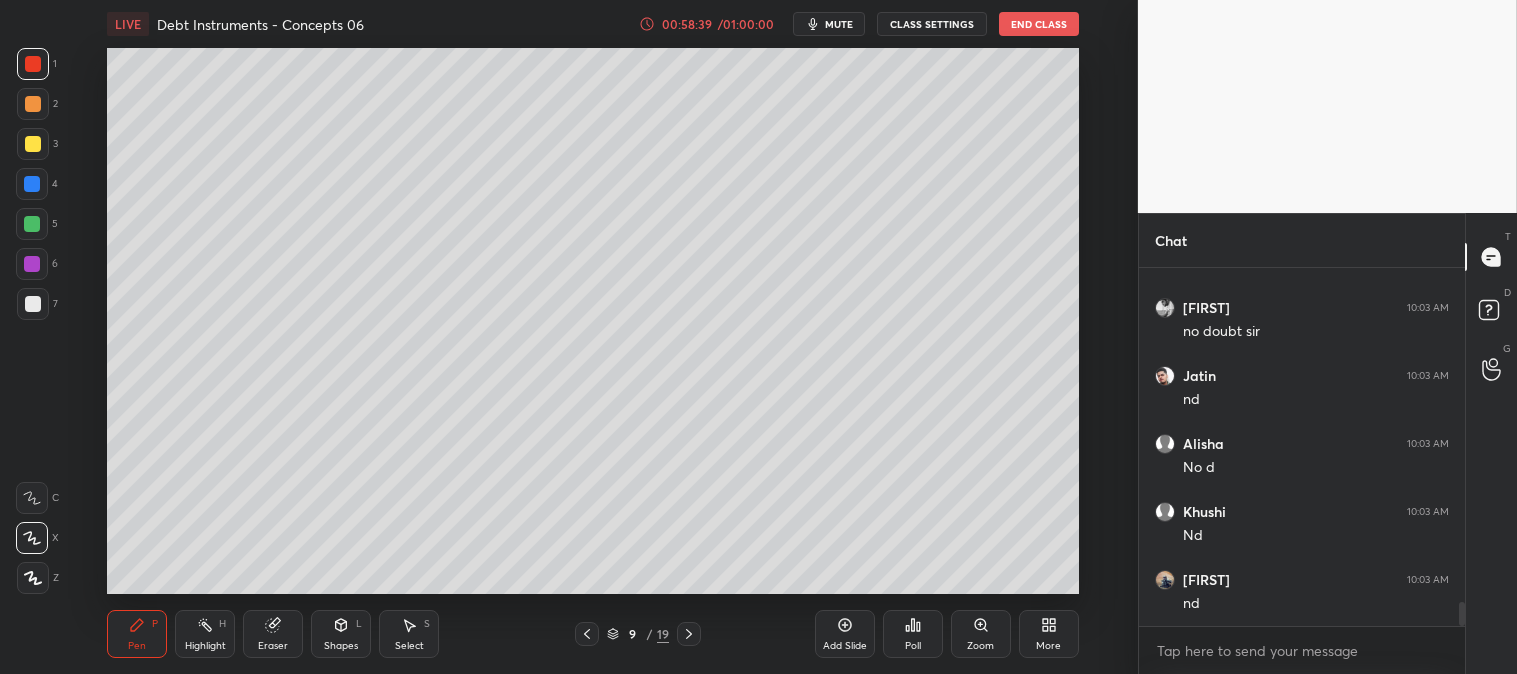 click at bounding box center [587, 634] 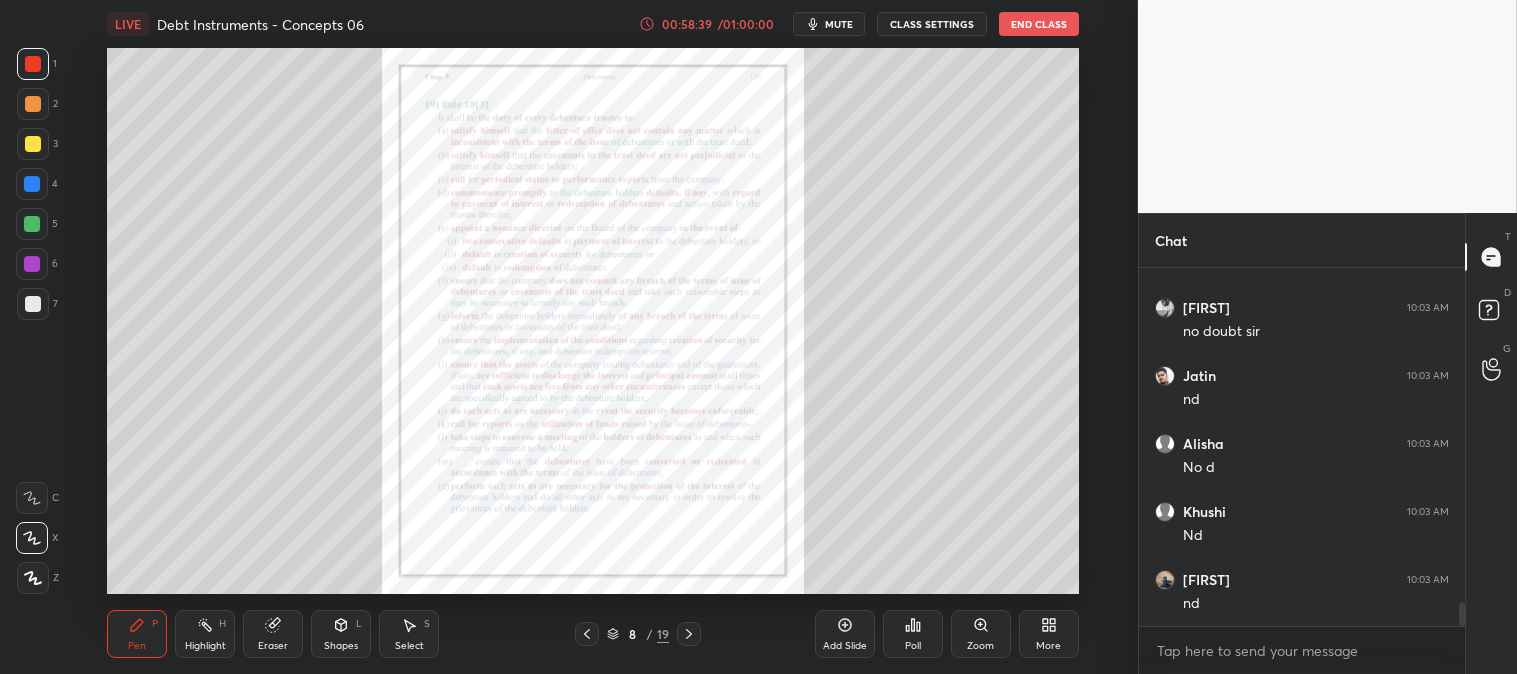 click 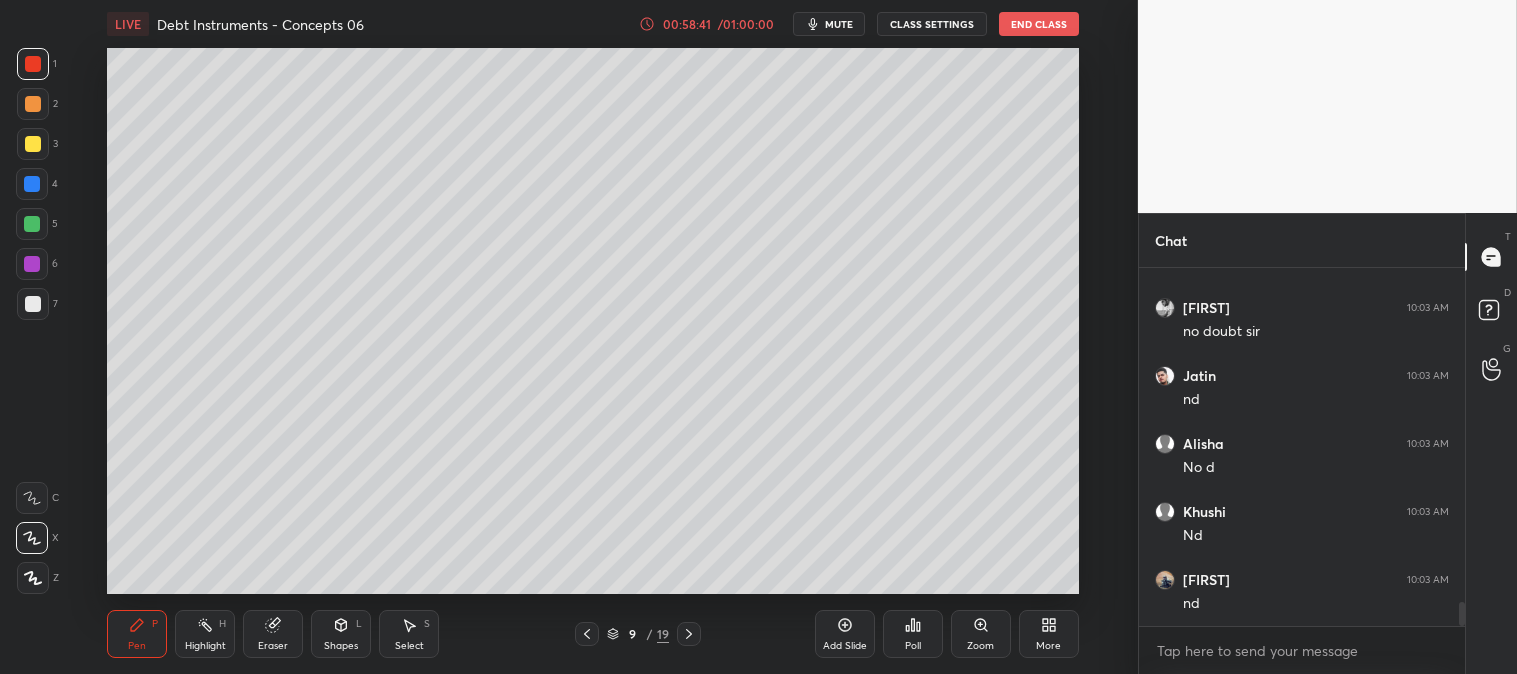 click 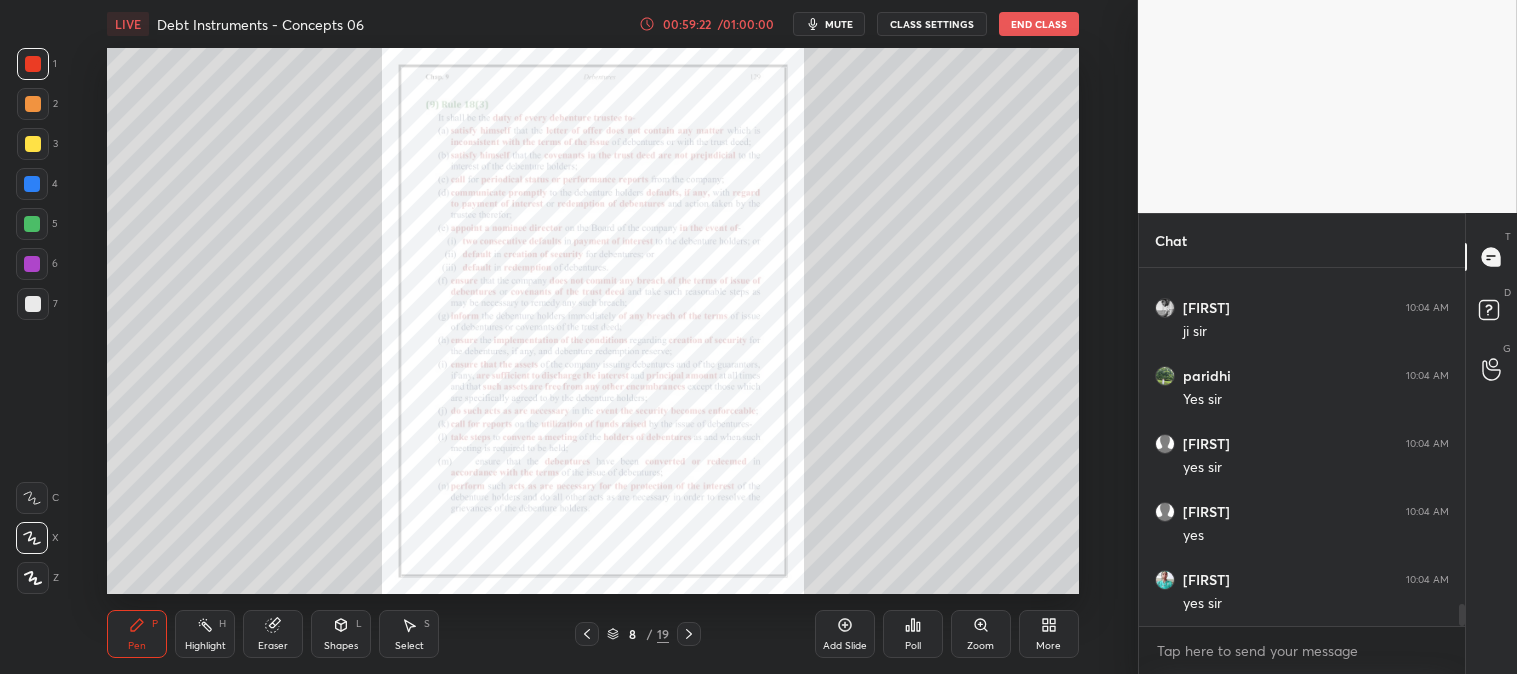 scroll, scrollTop: 5447, scrollLeft: 0, axis: vertical 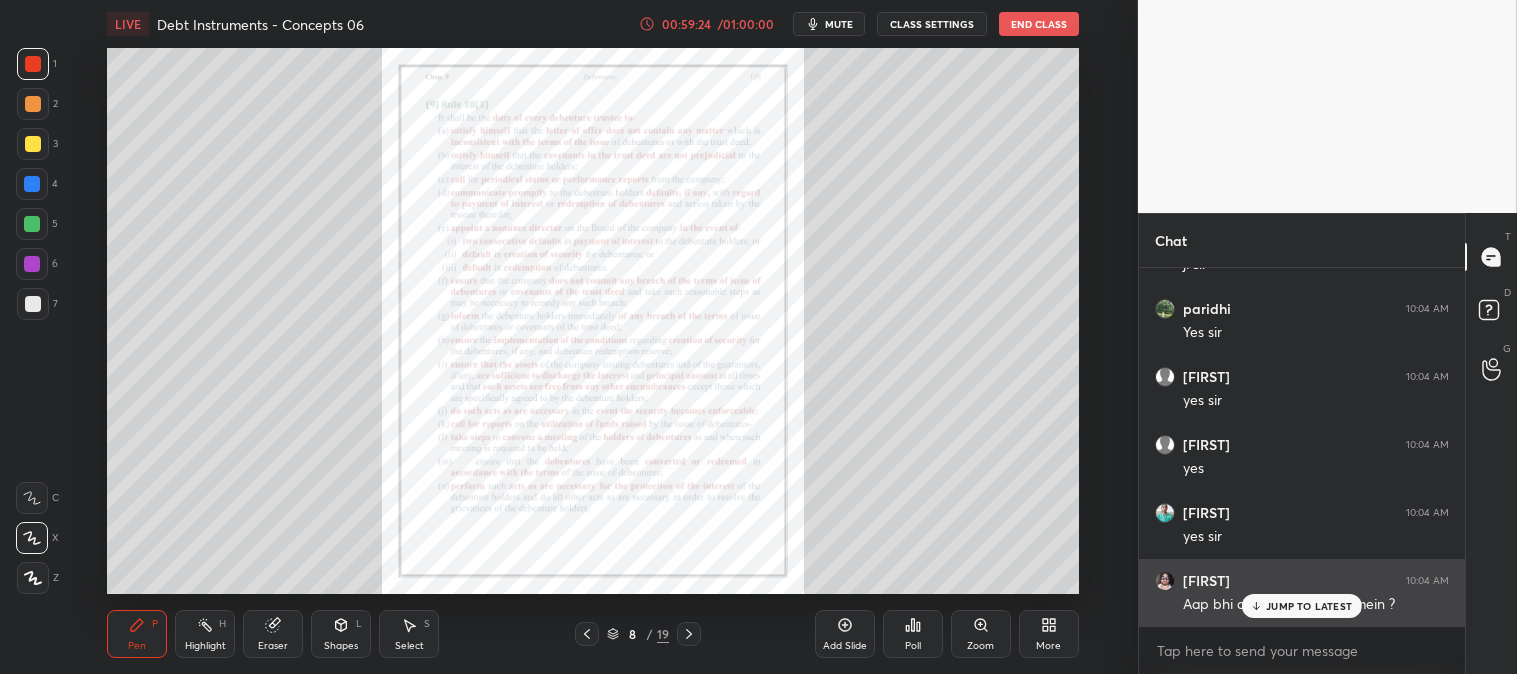 click on "JUMP TO LATEST" at bounding box center (1302, 606) 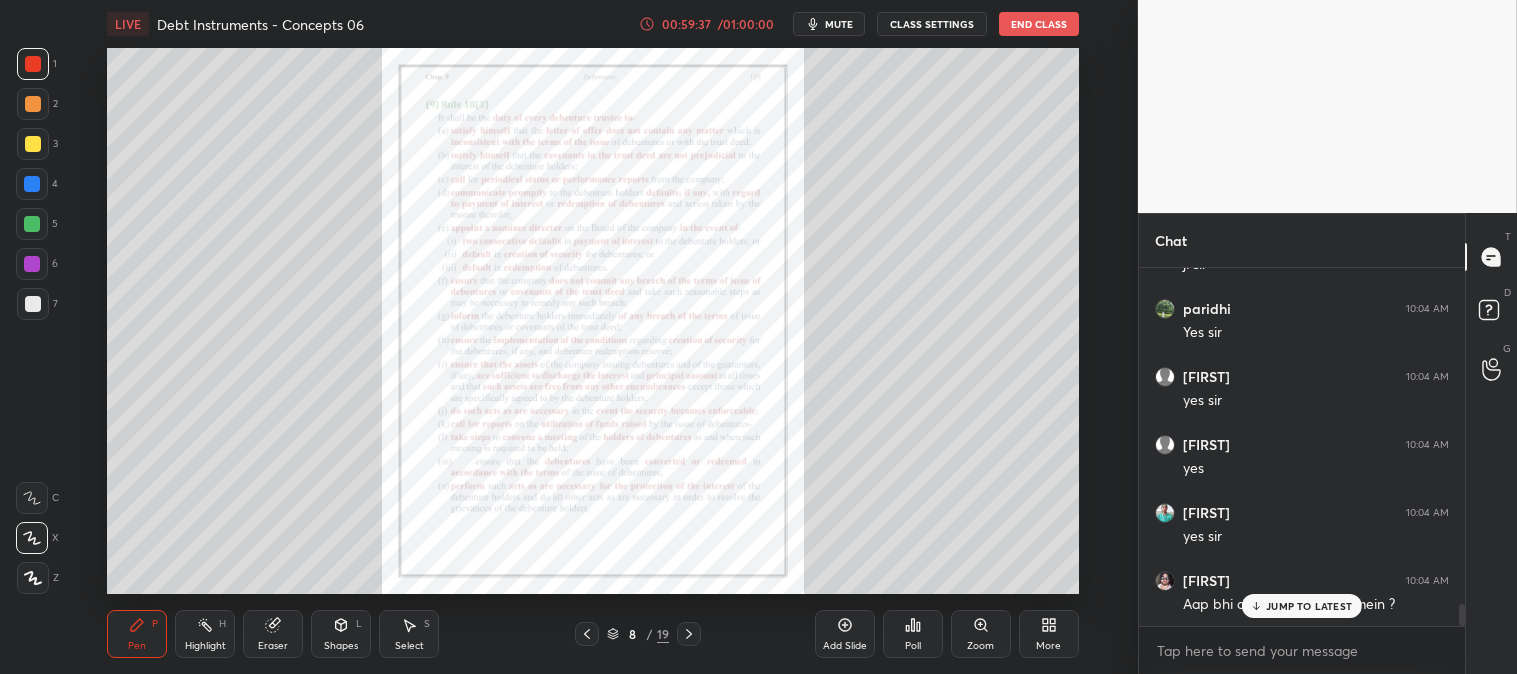 scroll, scrollTop: 5515, scrollLeft: 0, axis: vertical 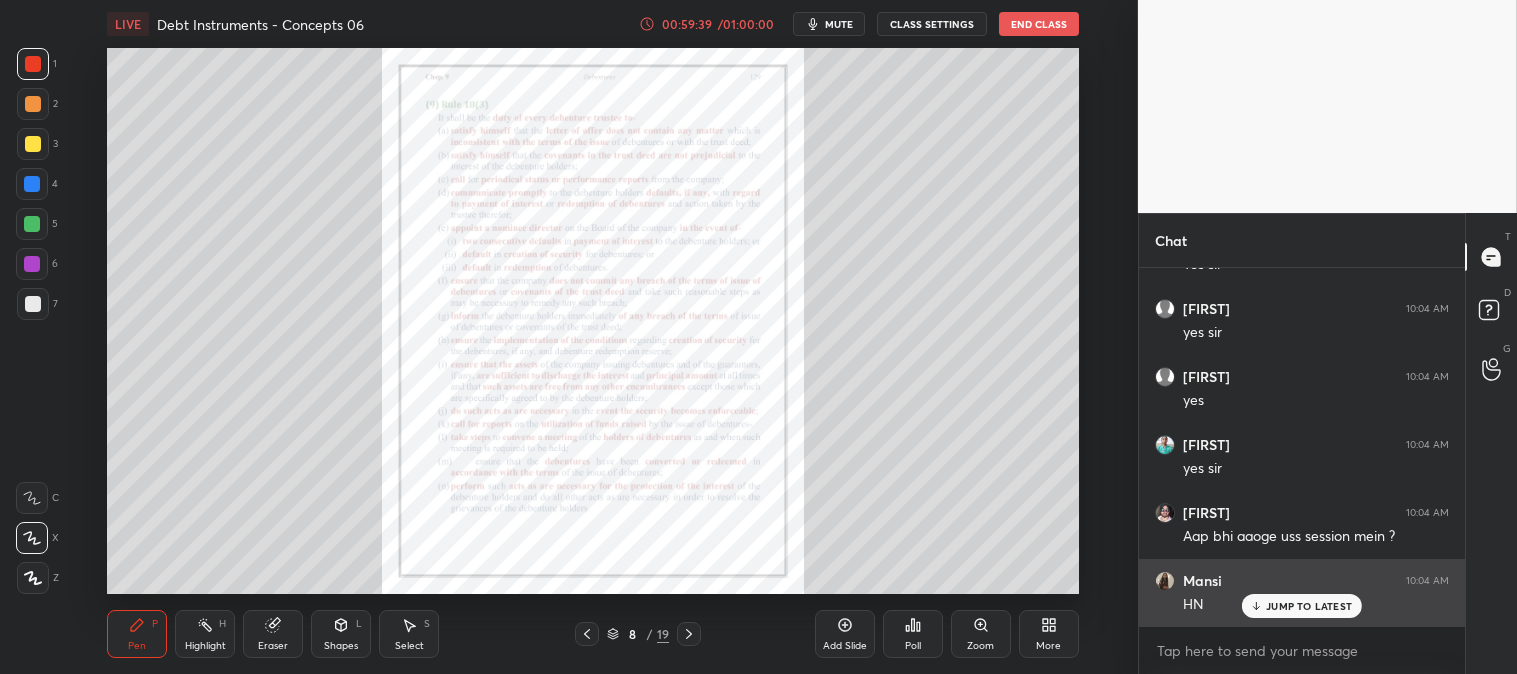 click on "JUMP TO LATEST" at bounding box center [1309, 606] 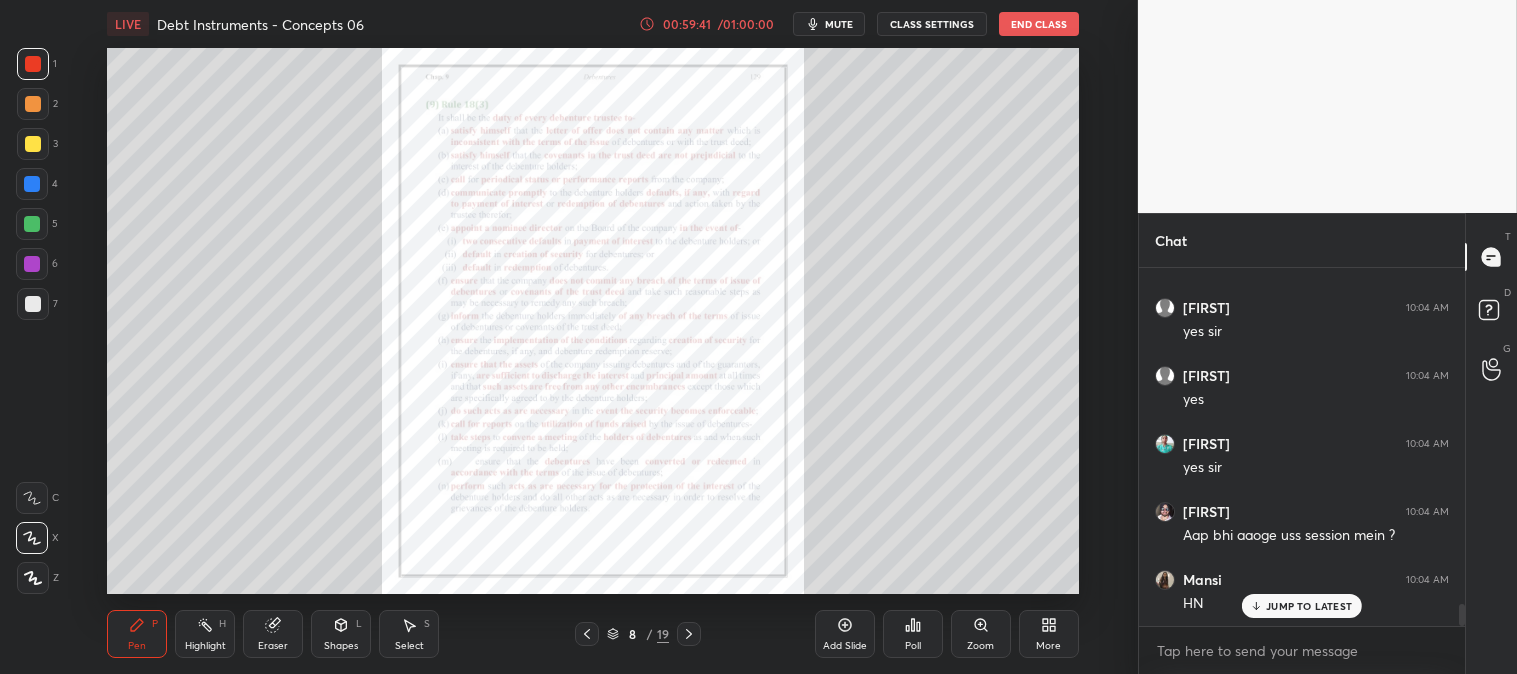 scroll, scrollTop: 5583, scrollLeft: 0, axis: vertical 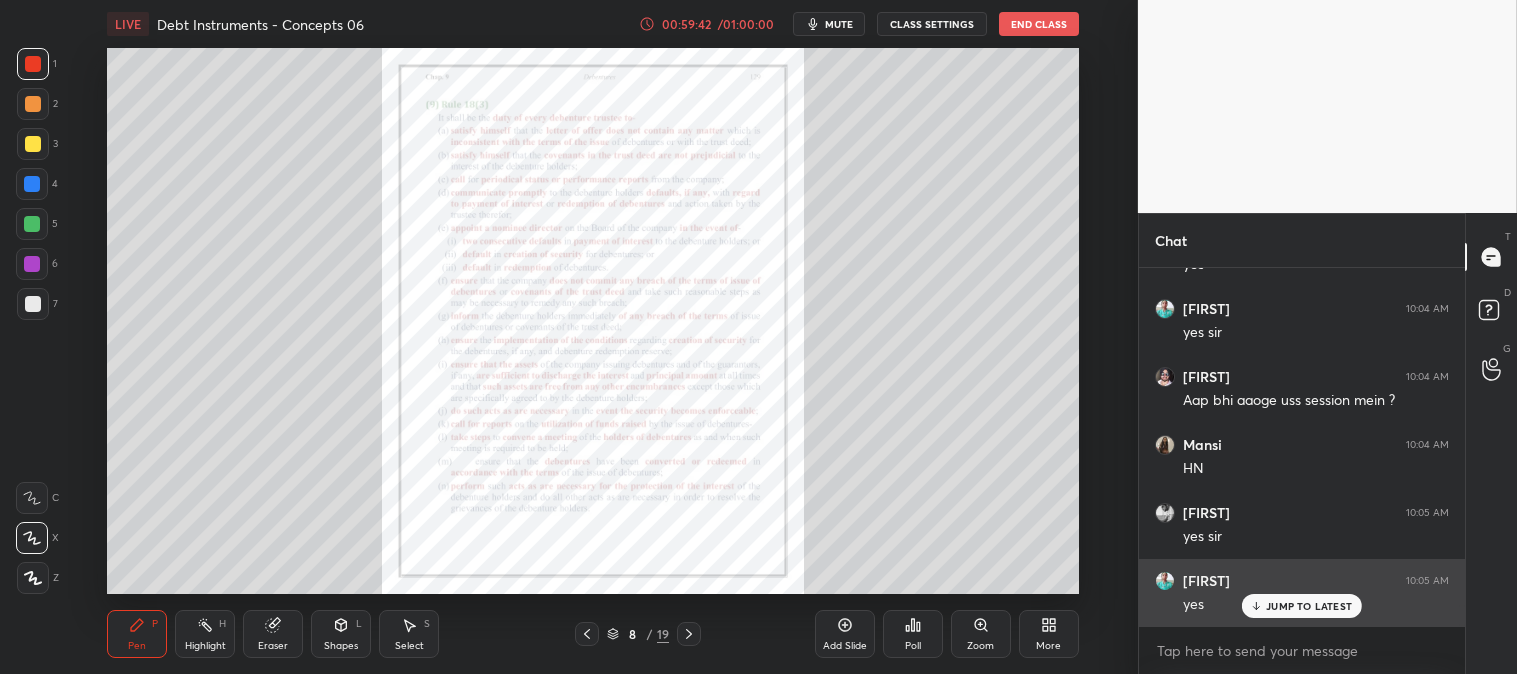 click on "JUMP TO LATEST" at bounding box center [1309, 606] 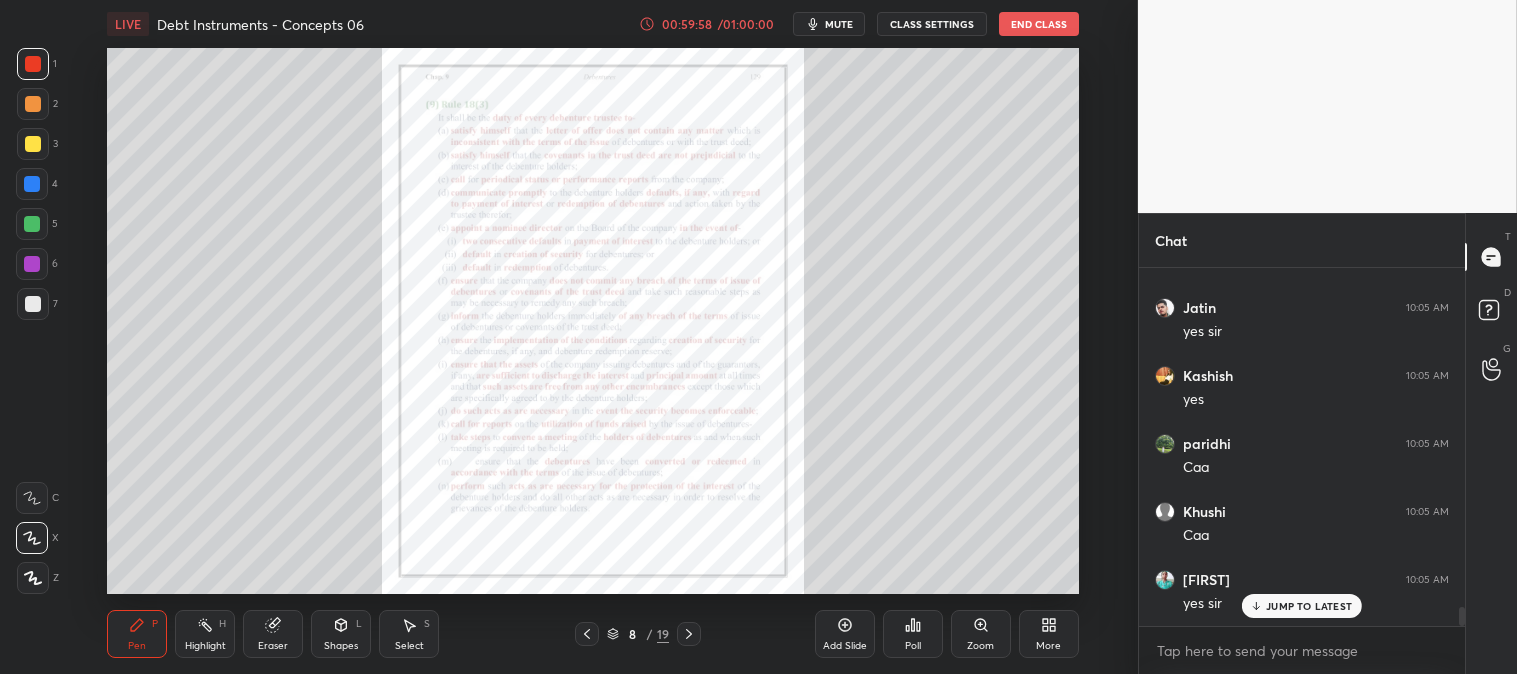 scroll, scrollTop: 6467, scrollLeft: 0, axis: vertical 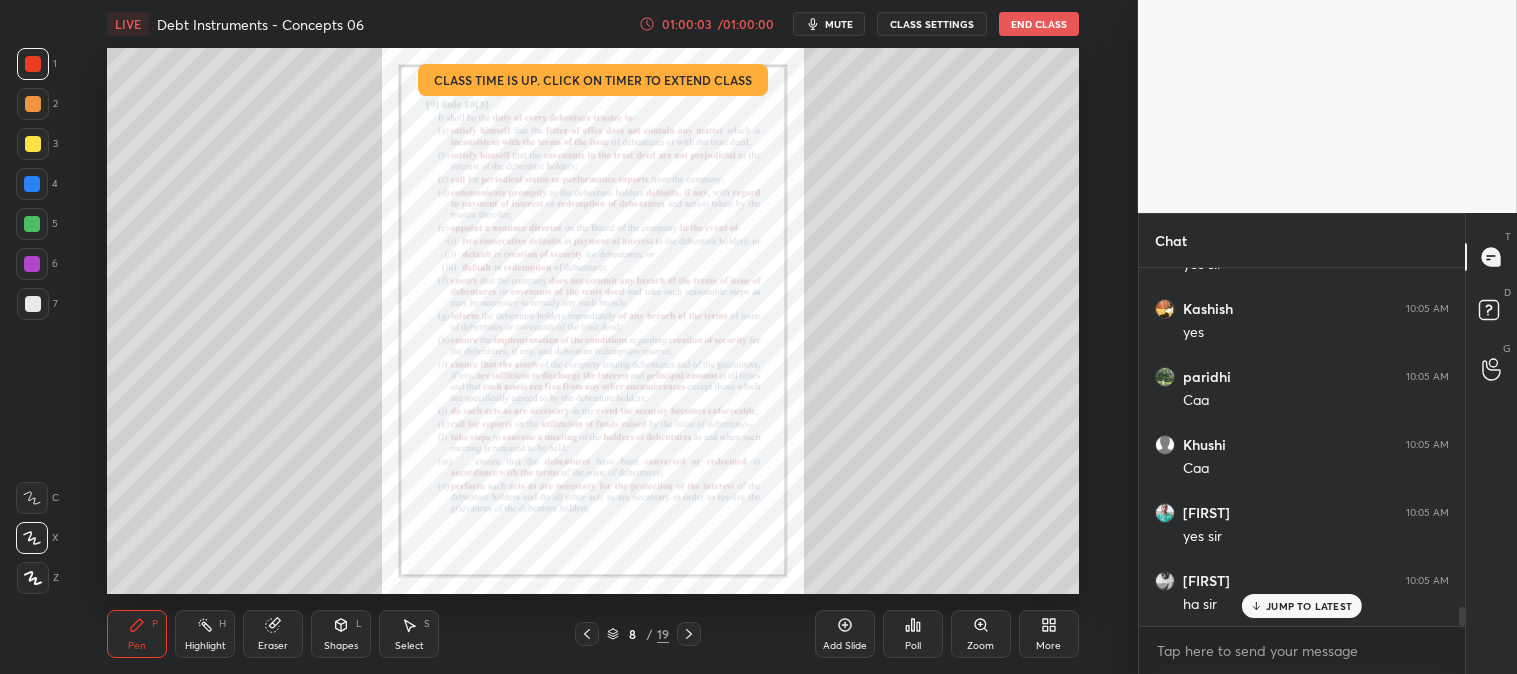click on "JUMP TO LATEST" at bounding box center (1309, 606) 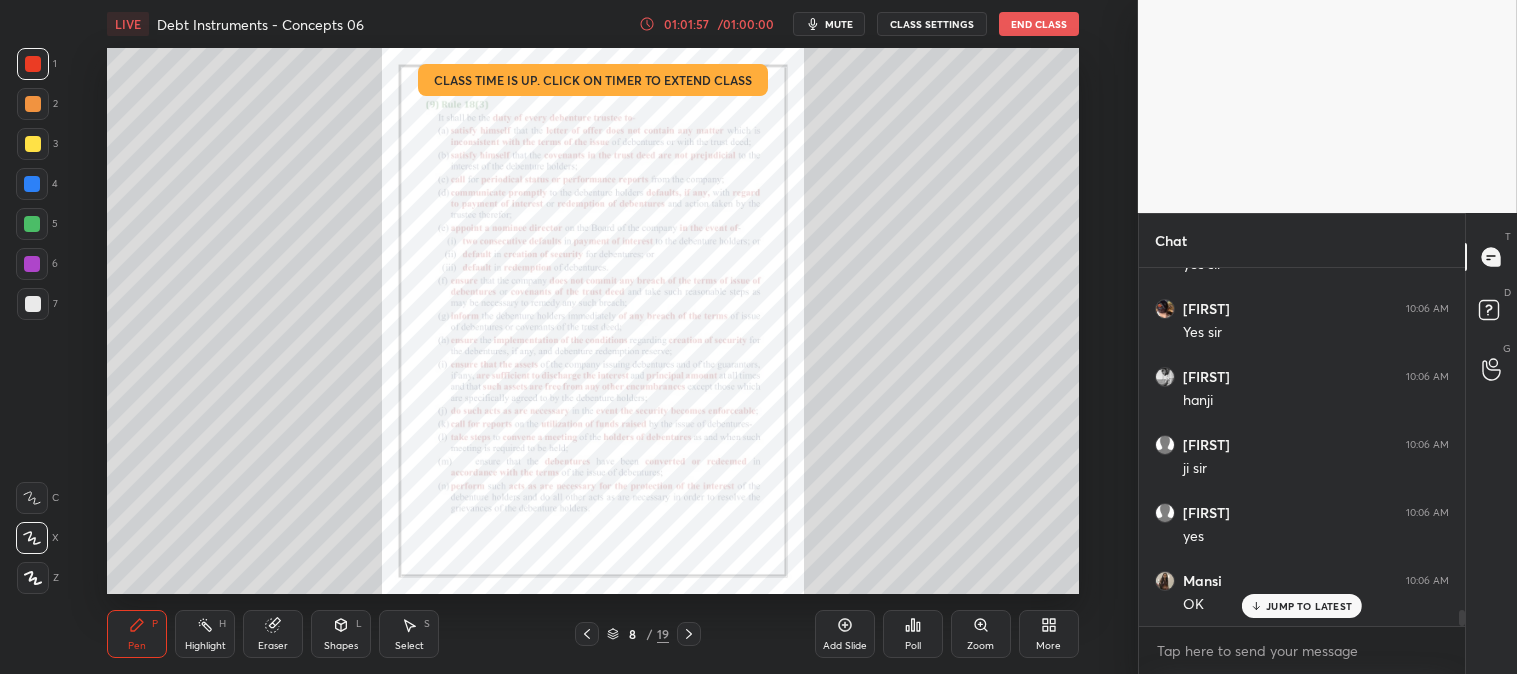 scroll, scrollTop: 7691, scrollLeft: 0, axis: vertical 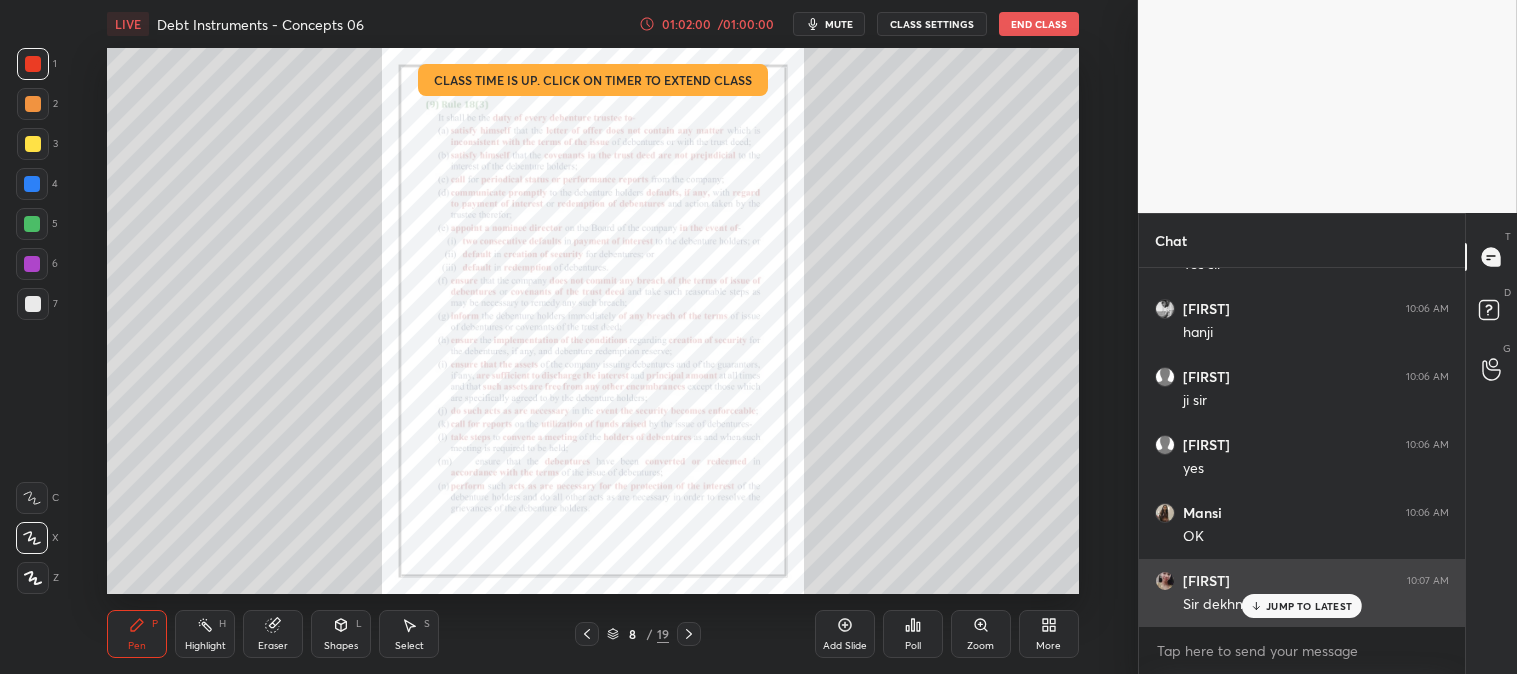 click on "JUMP TO LATEST" at bounding box center (1309, 606) 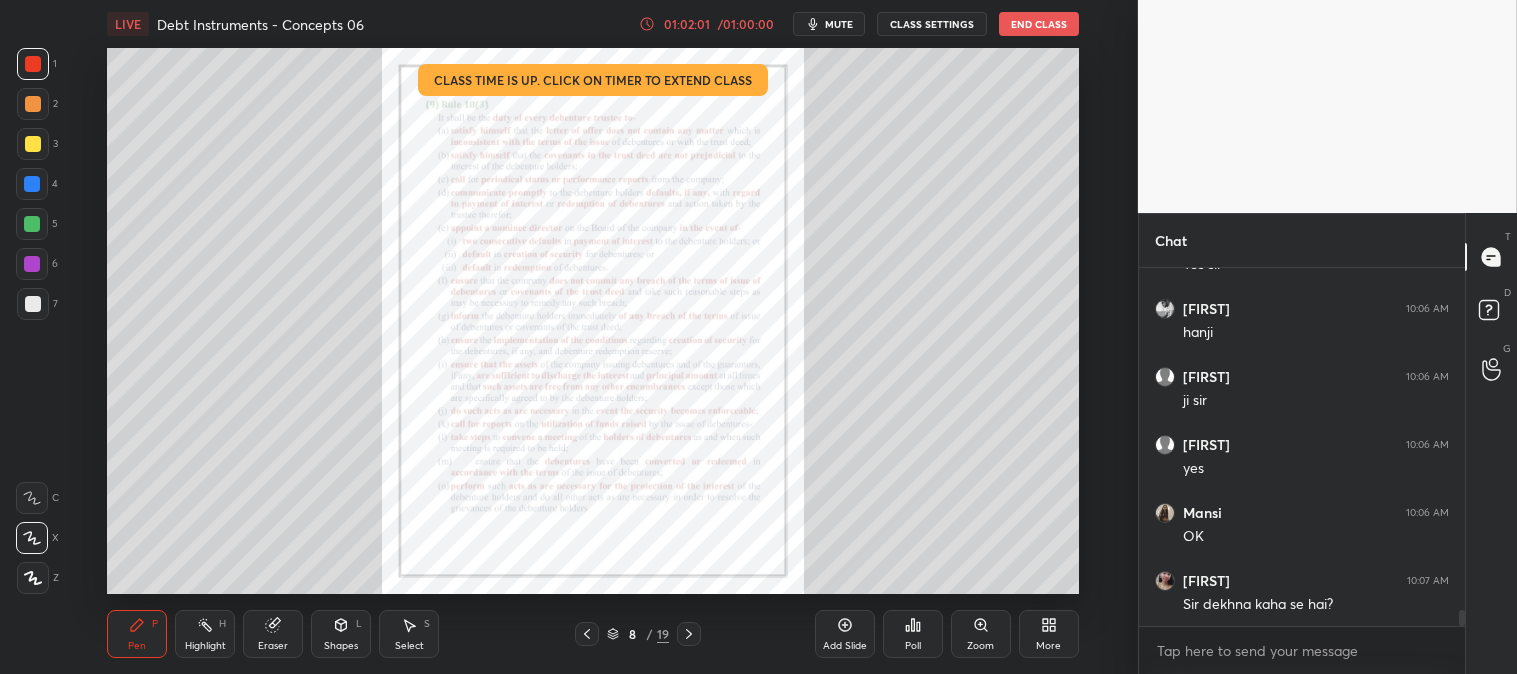 scroll, scrollTop: 7760, scrollLeft: 0, axis: vertical 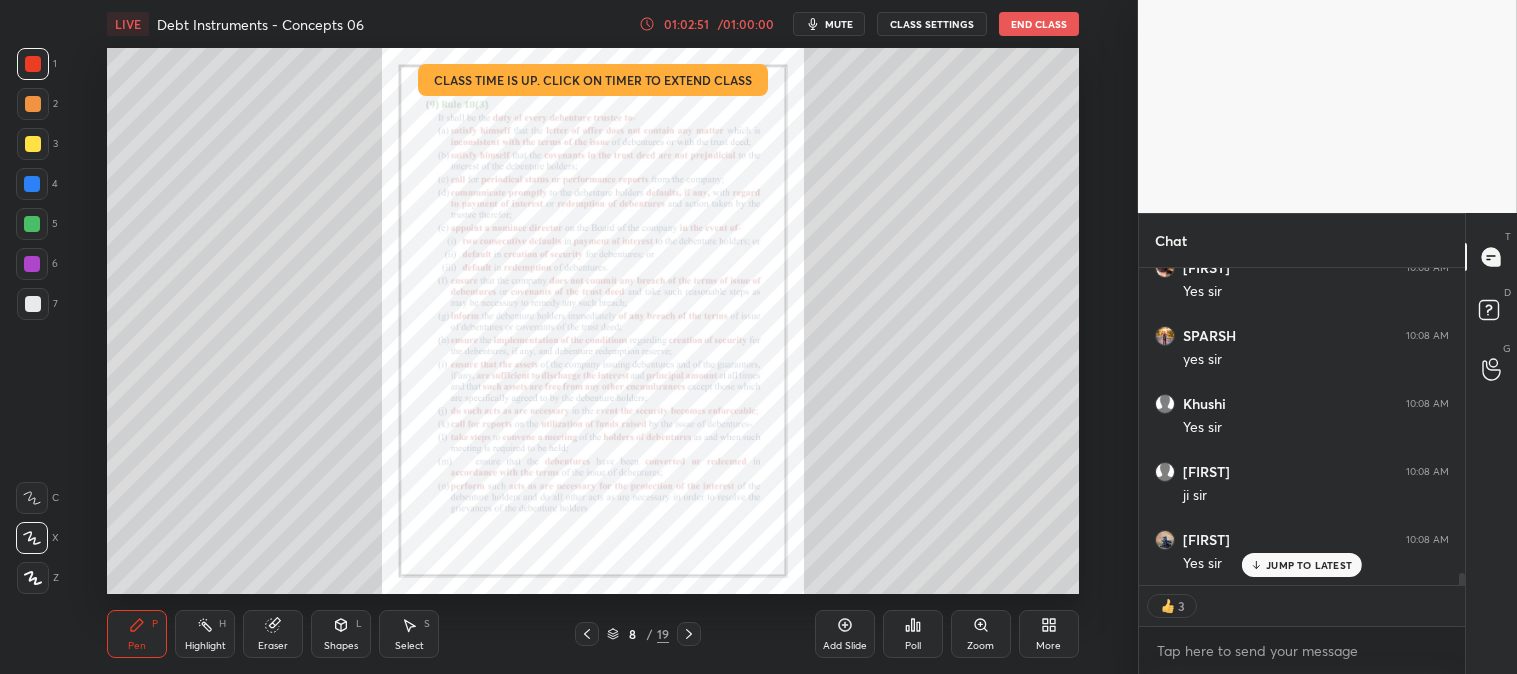 click on "JUMP TO LATEST" at bounding box center [1309, 565] 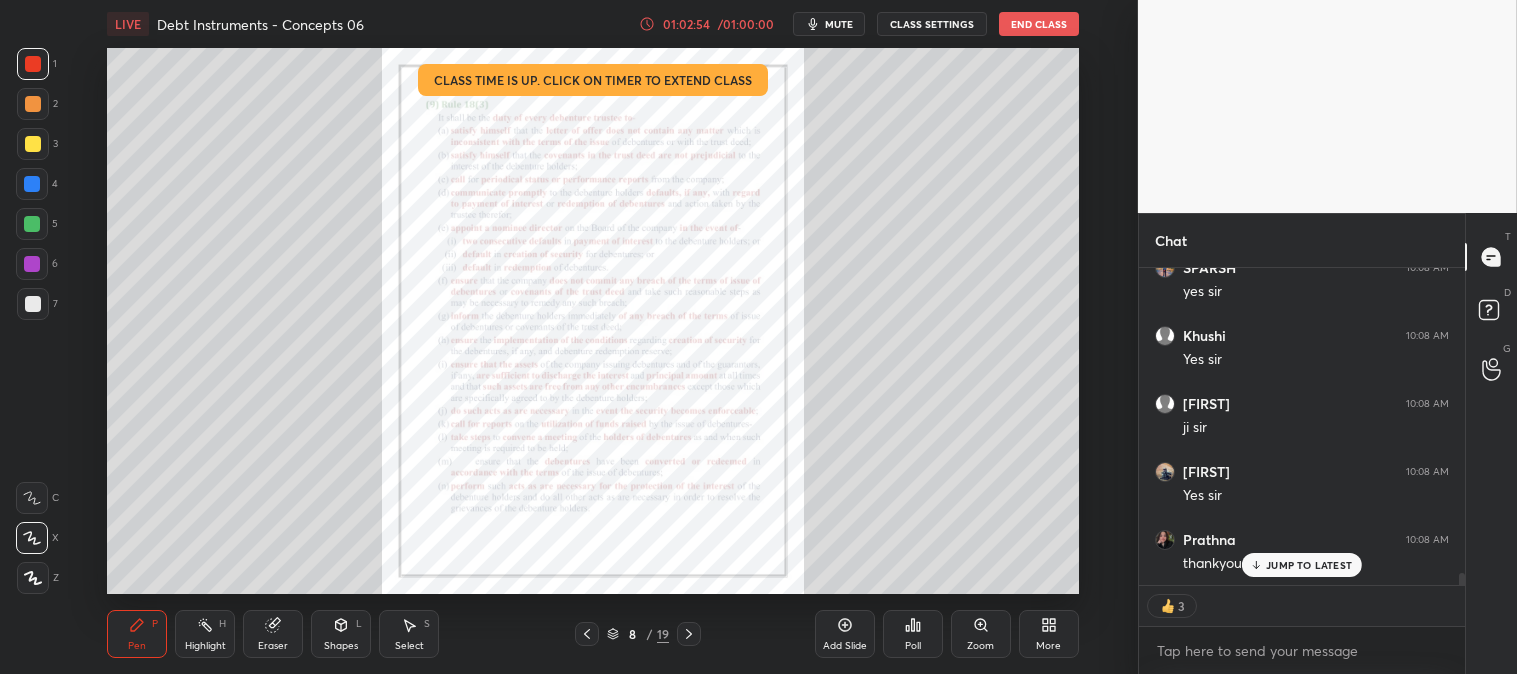 scroll, scrollTop: 8344, scrollLeft: 0, axis: vertical 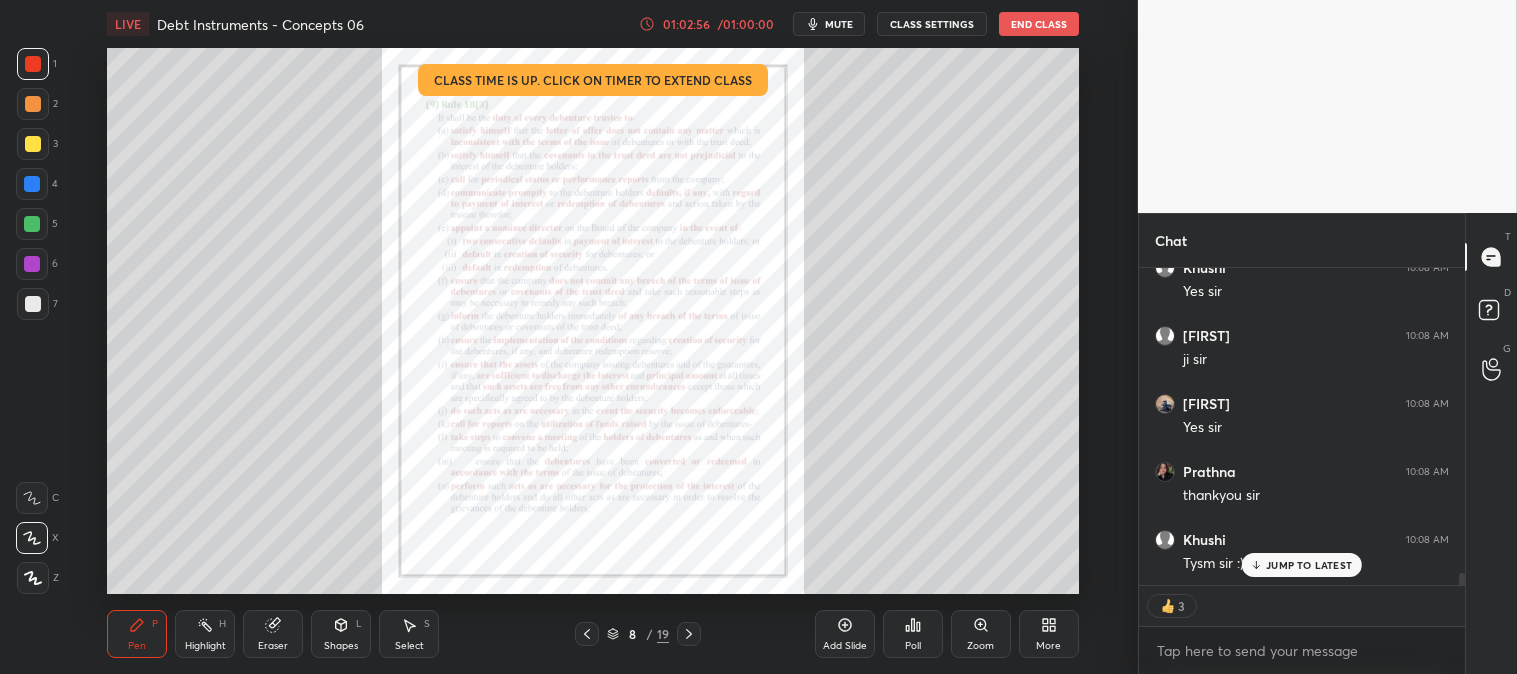 click on "JUMP TO LATEST" at bounding box center [1302, 565] 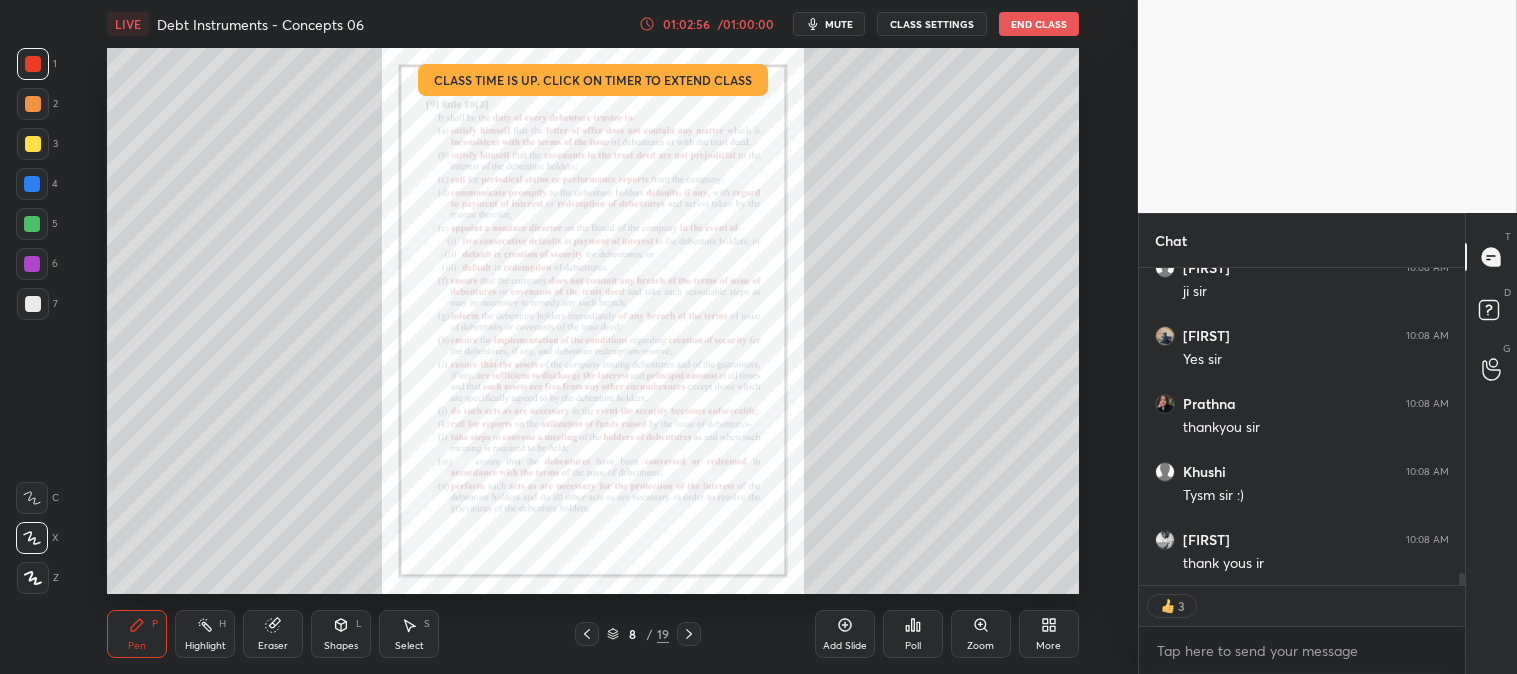 scroll, scrollTop: 8413, scrollLeft: 0, axis: vertical 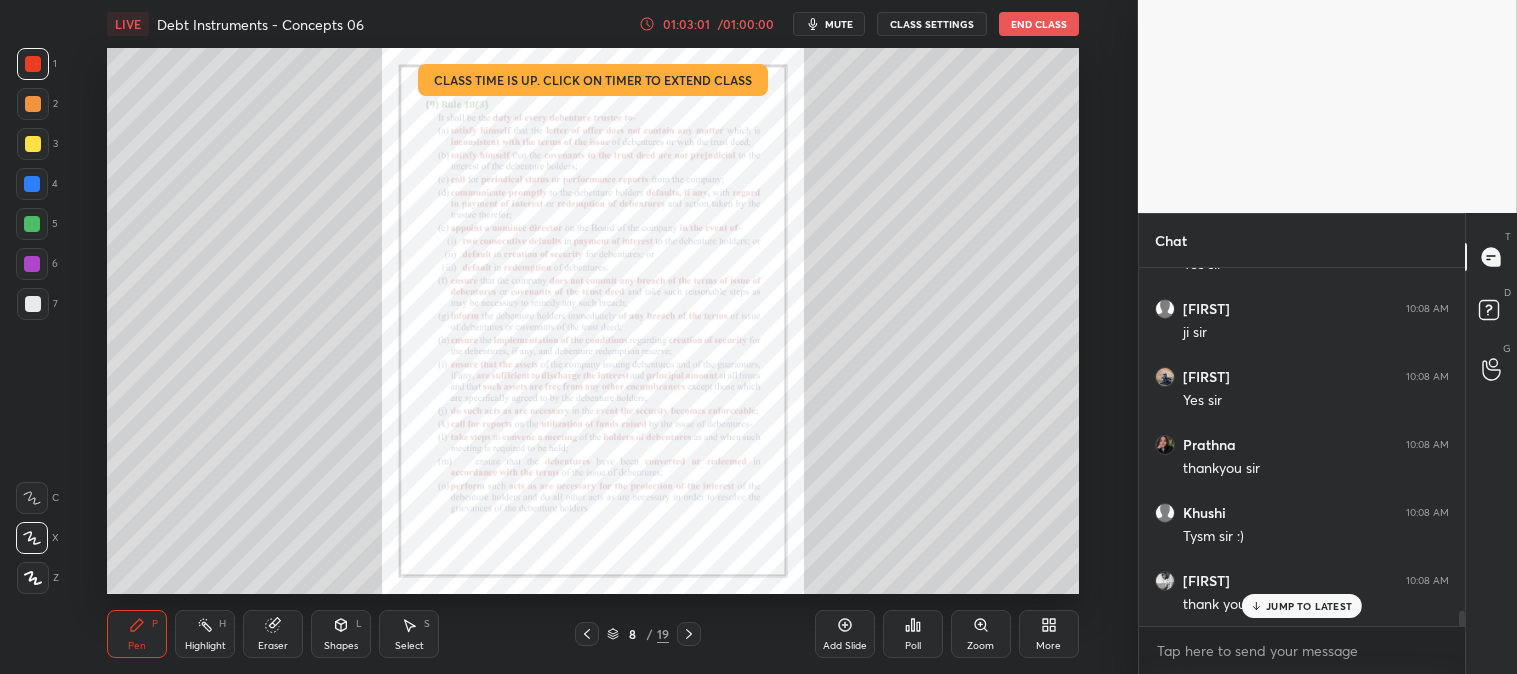 click on "End Class" at bounding box center [1039, 24] 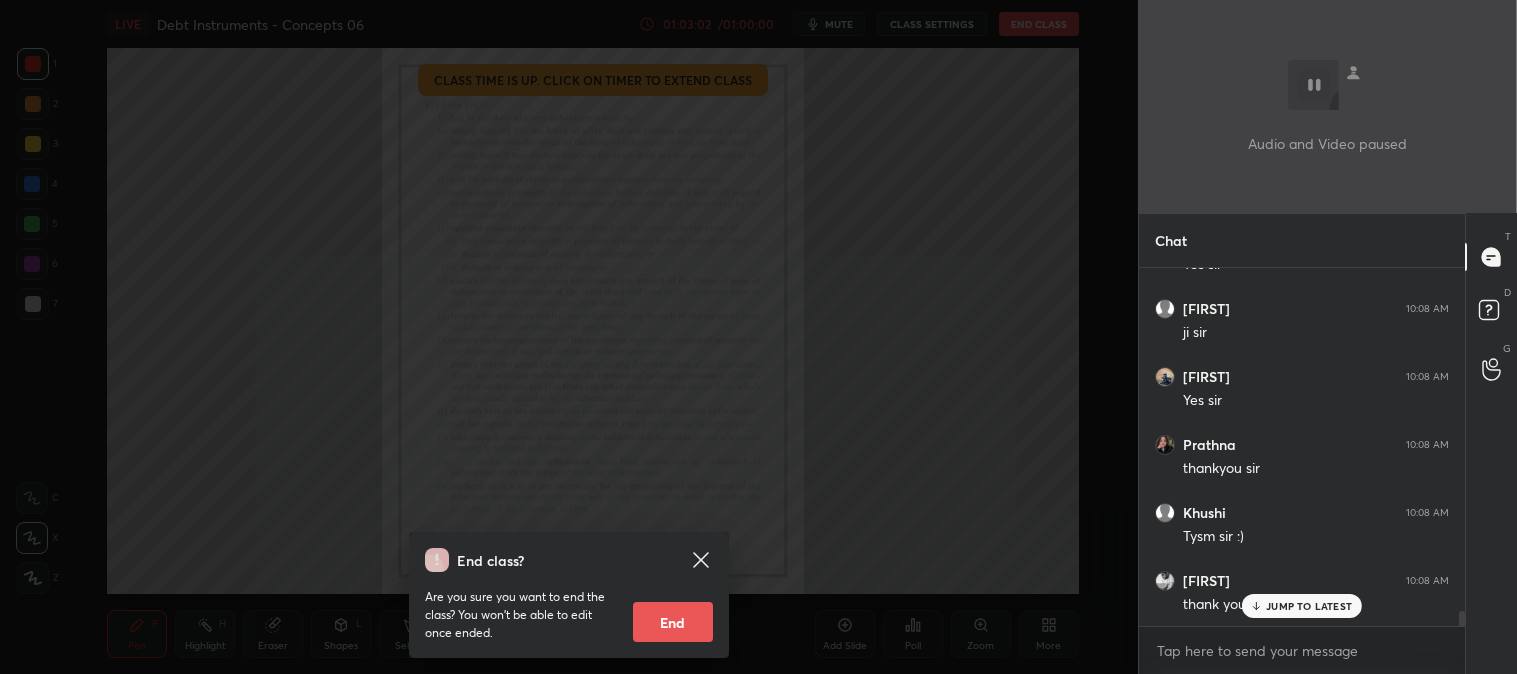 click on "End" at bounding box center [673, 622] 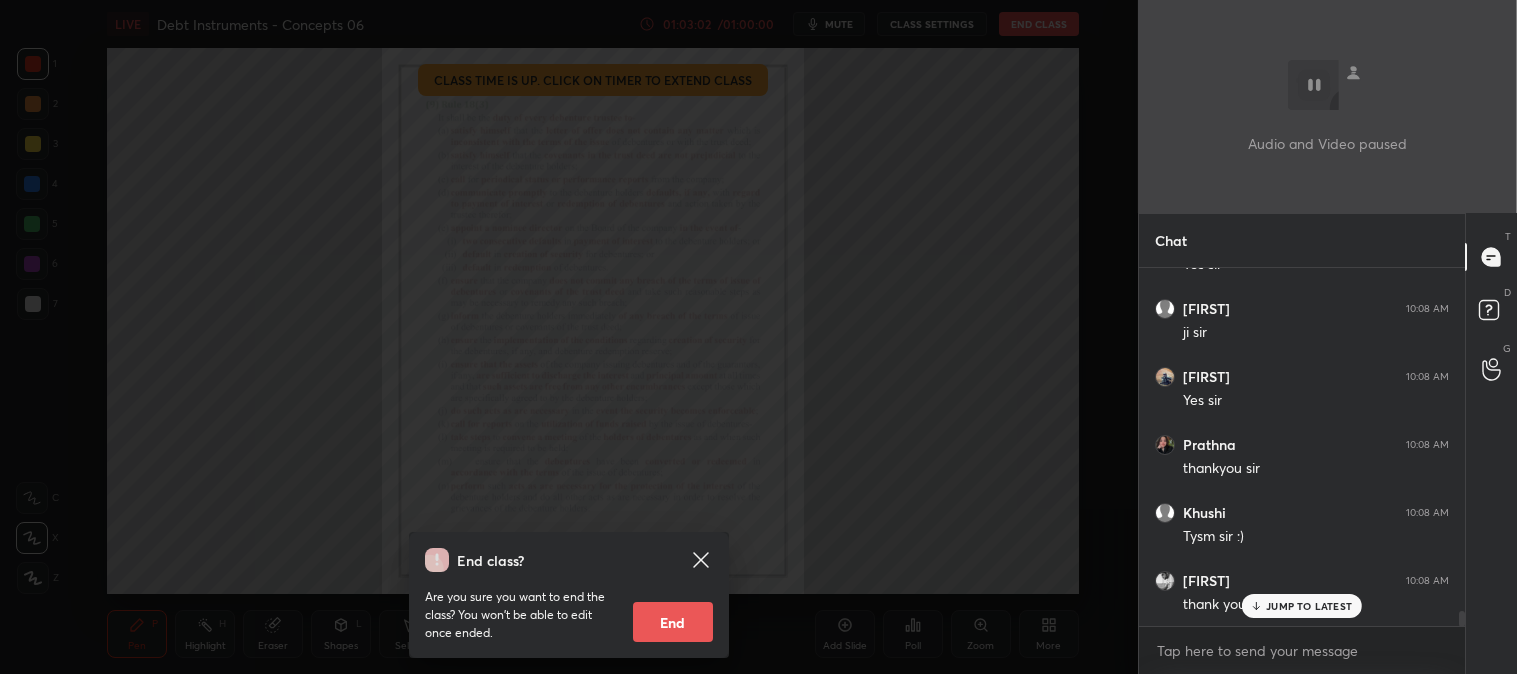 type on "x" 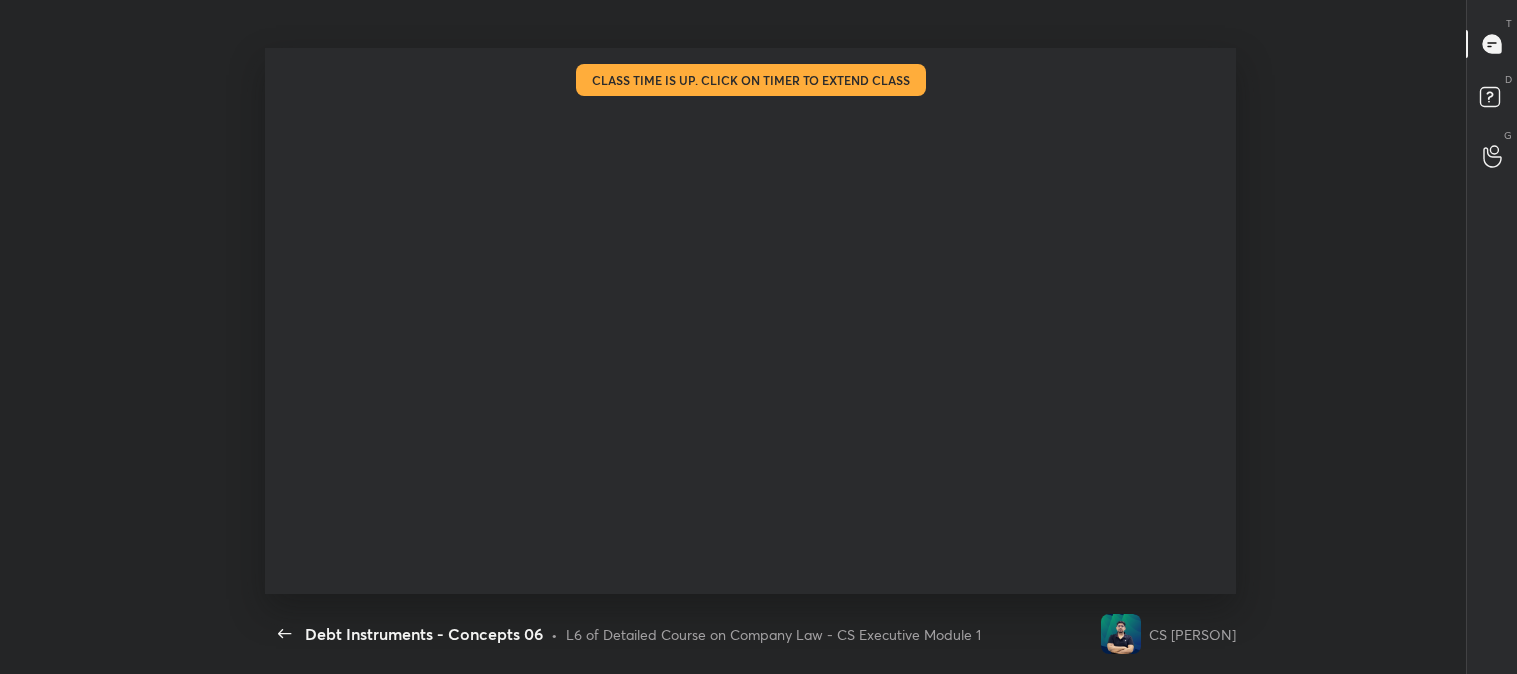scroll, scrollTop: 99453, scrollLeft: 98687, axis: both 